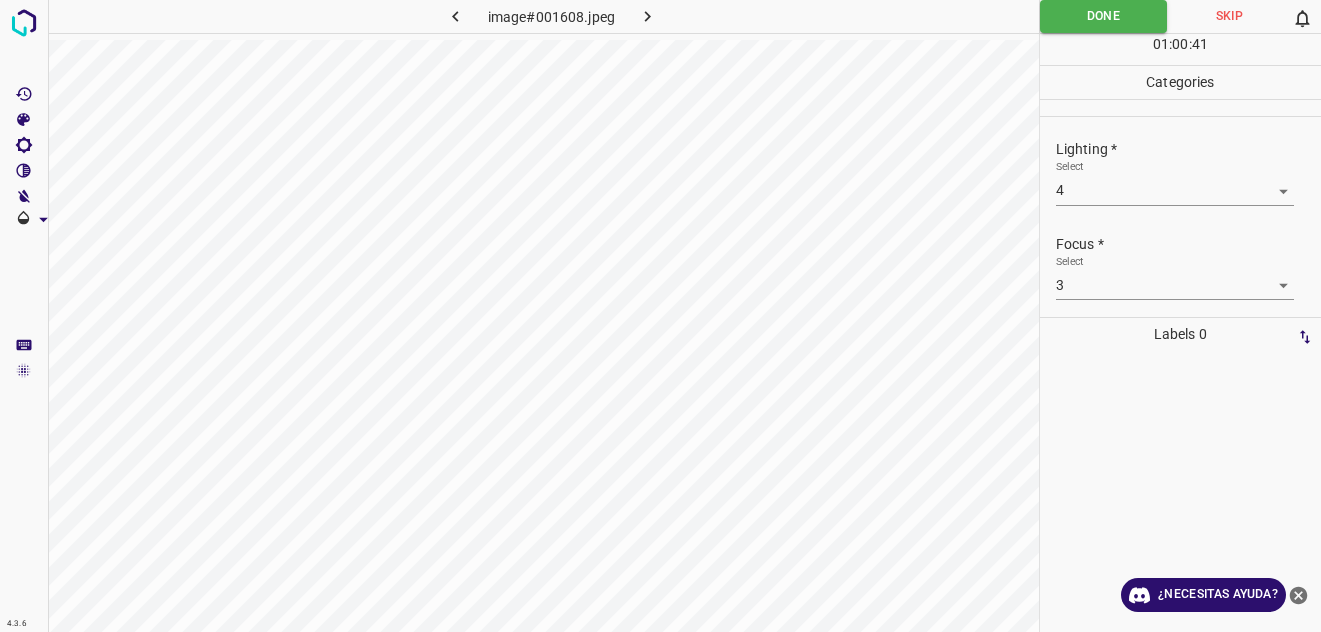 click at bounding box center (24, 23) 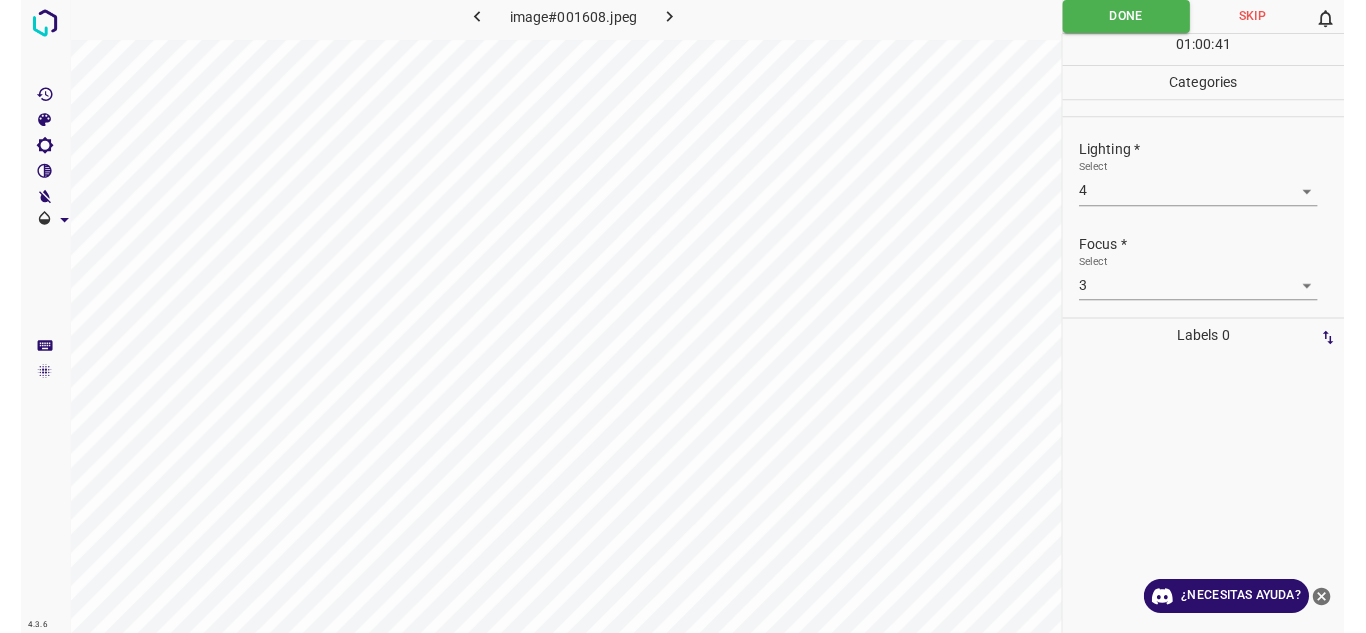 scroll, scrollTop: 0, scrollLeft: 0, axis: both 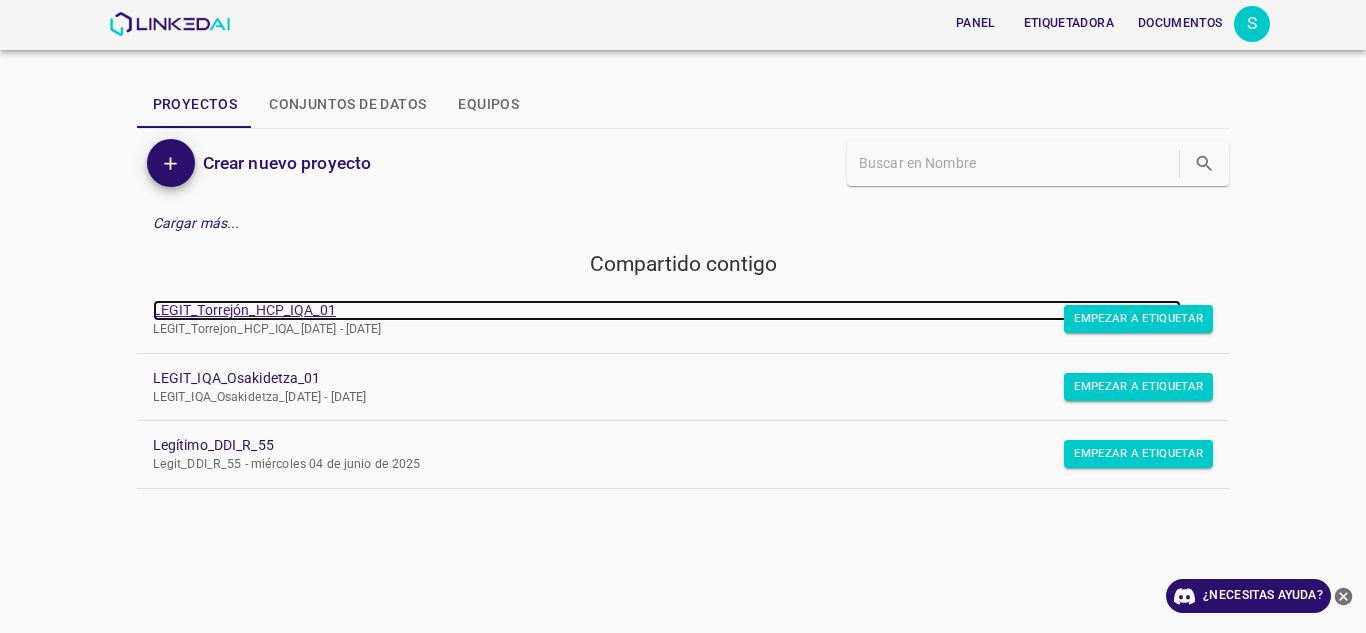 click on "LEGIT_Torrejón_HCP_IQA_01" at bounding box center [244, 310] 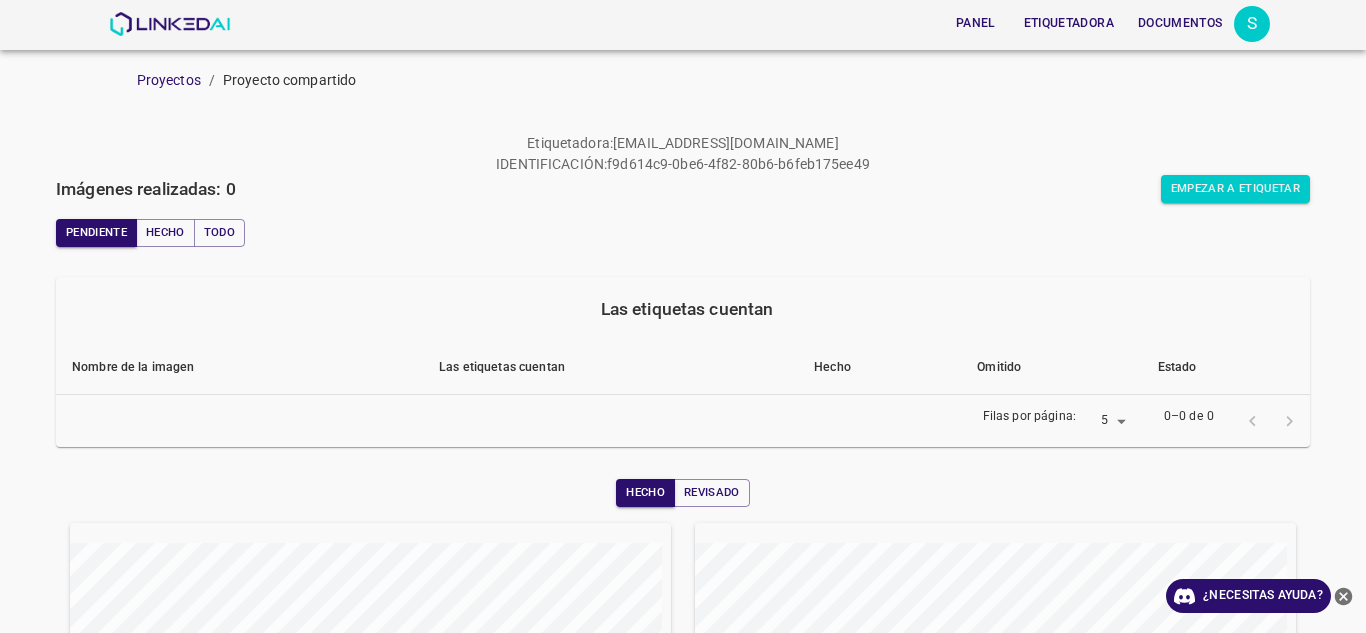 scroll, scrollTop: 0, scrollLeft: 0, axis: both 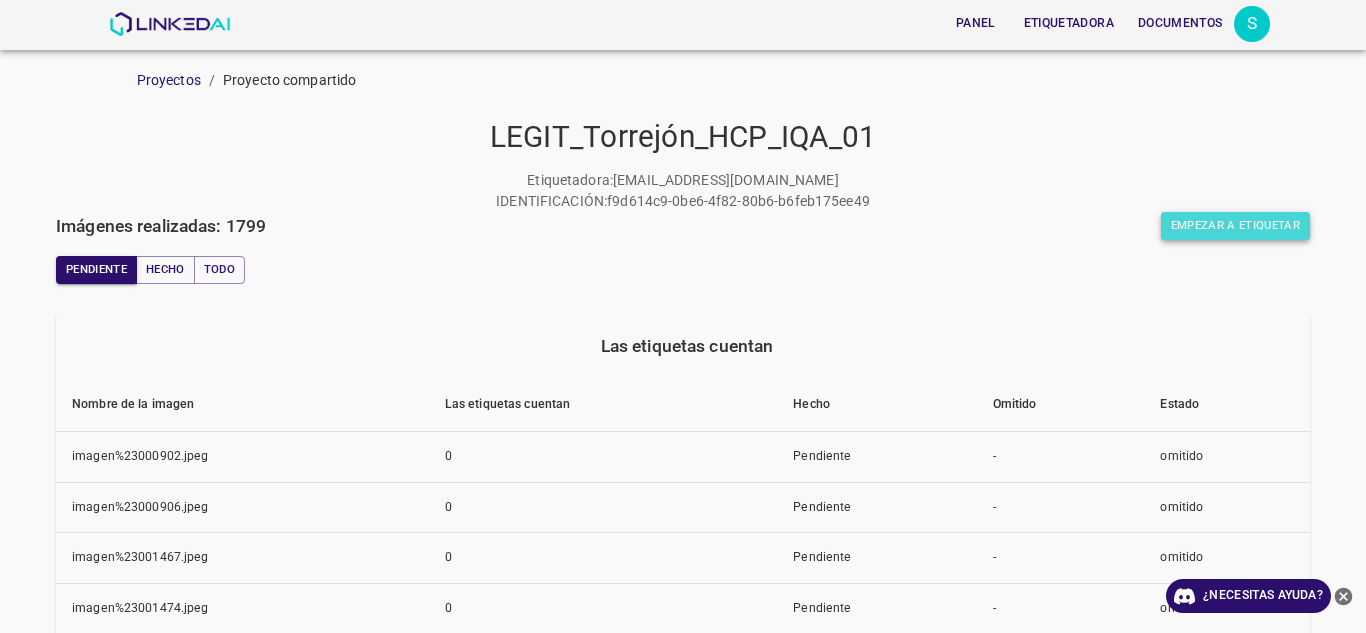 click on "Empezar a etiquetar" at bounding box center [1235, 225] 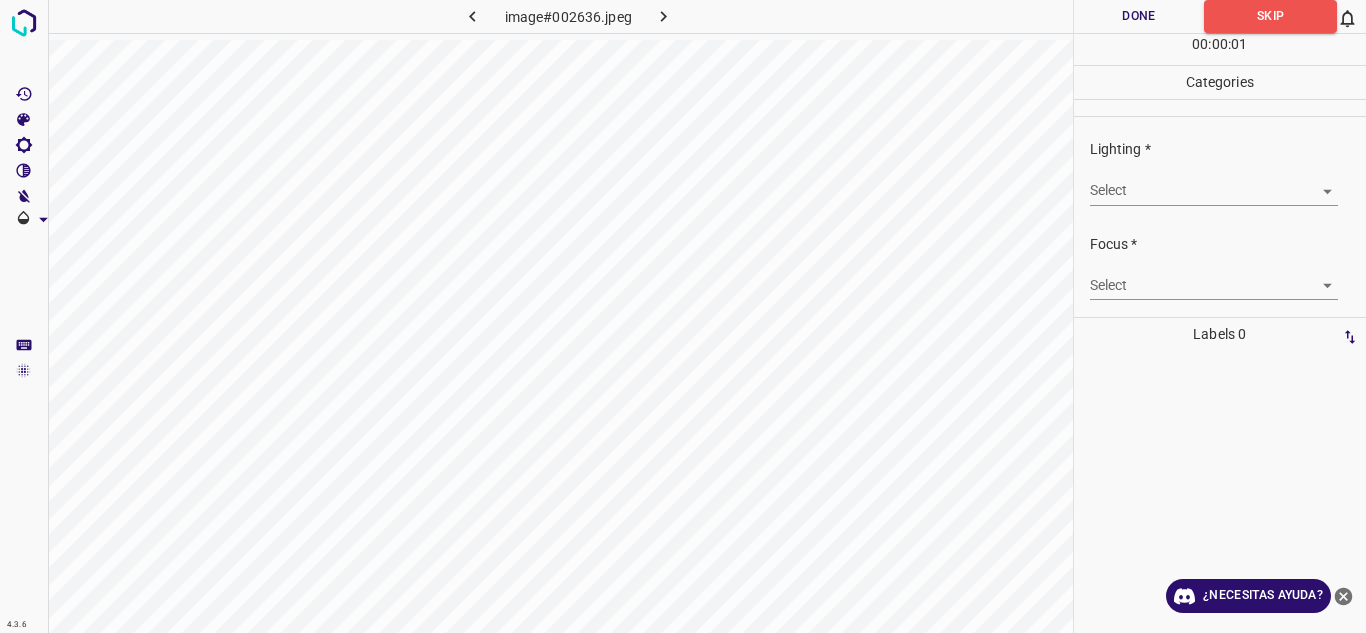 click on "4.3.6  image#002636.jpeg Done Skip 0 00   : 00   : 01   Categories Lighting *  Select ​ Focus *  Select ​ Overall *  Select ​ Labels   0 Categories 1 Lighting 2 Focus 3 Overall Tools Space Change between modes (Draw & Edit) I Auto labeling R Restore zoom M Zoom in N Zoom out Delete Delete selecte label Filters Z Restore filters X Saturation filter C Brightness filter V Contrast filter B Gray scale filter General O Download ¿Necesitas ayuda? Texto original Valora esta traducción Tu opinión servirá para ayudar a mejorar el Traductor de Google - Texto - Esconder - Borrar" at bounding box center (683, 316) 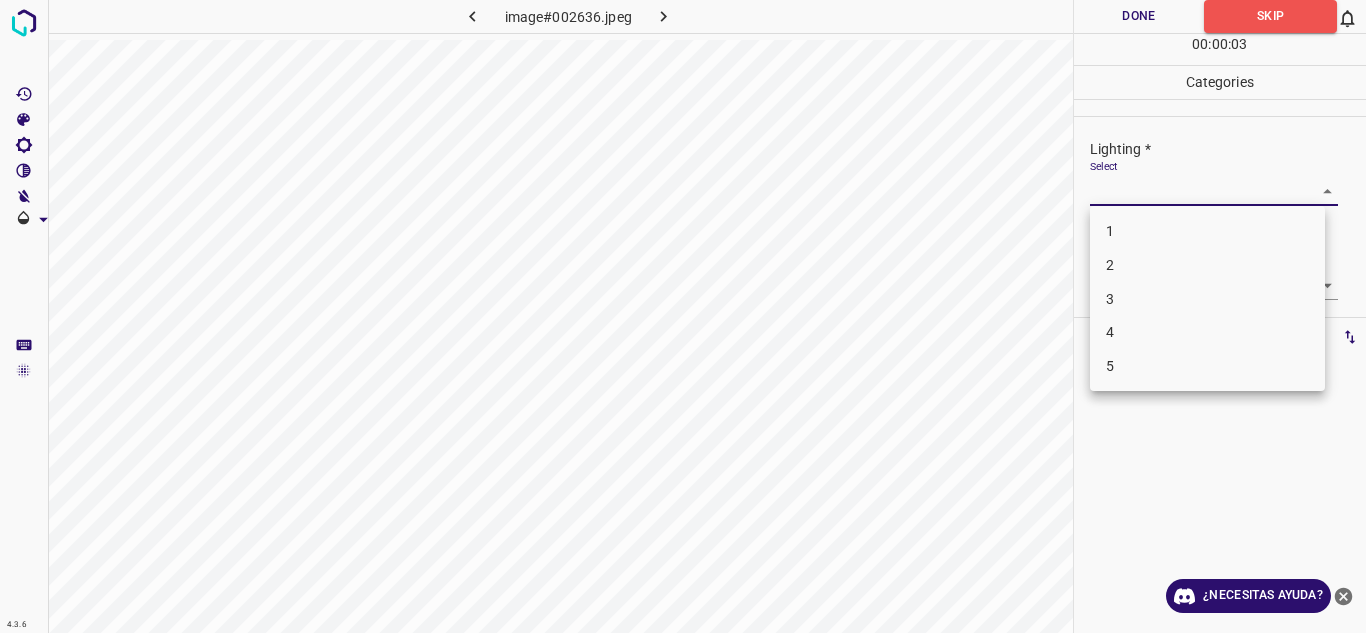 click on "4" at bounding box center (1207, 332) 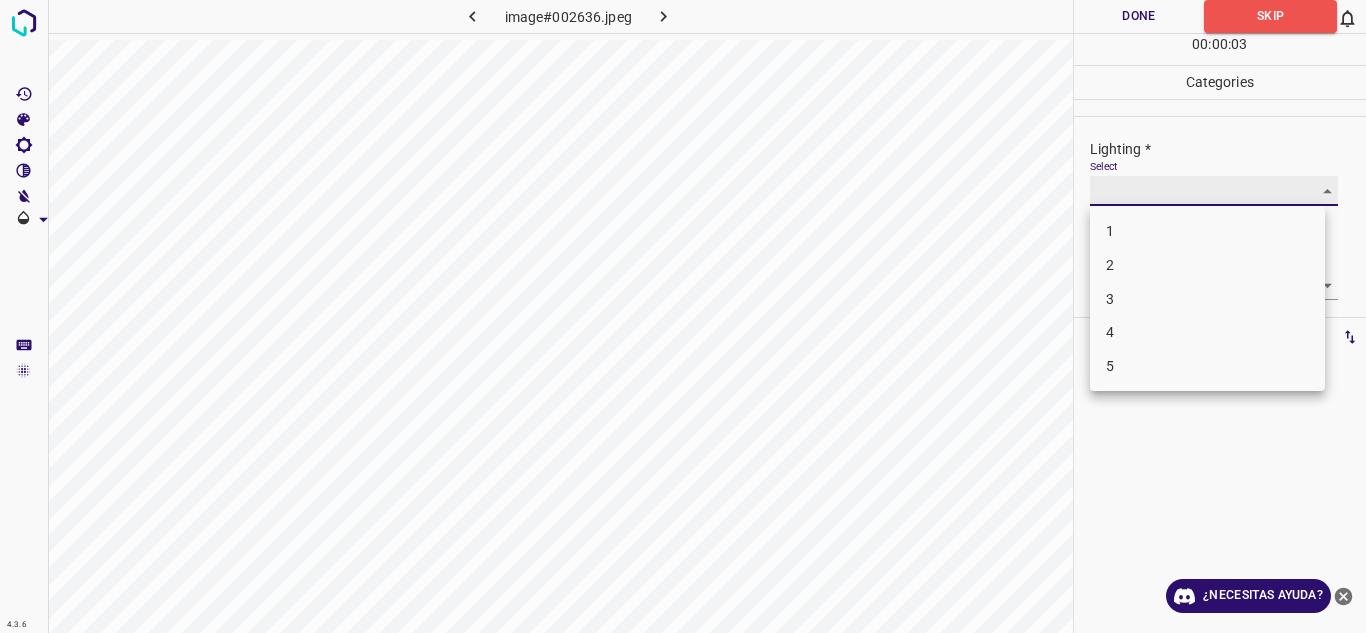 type on "4" 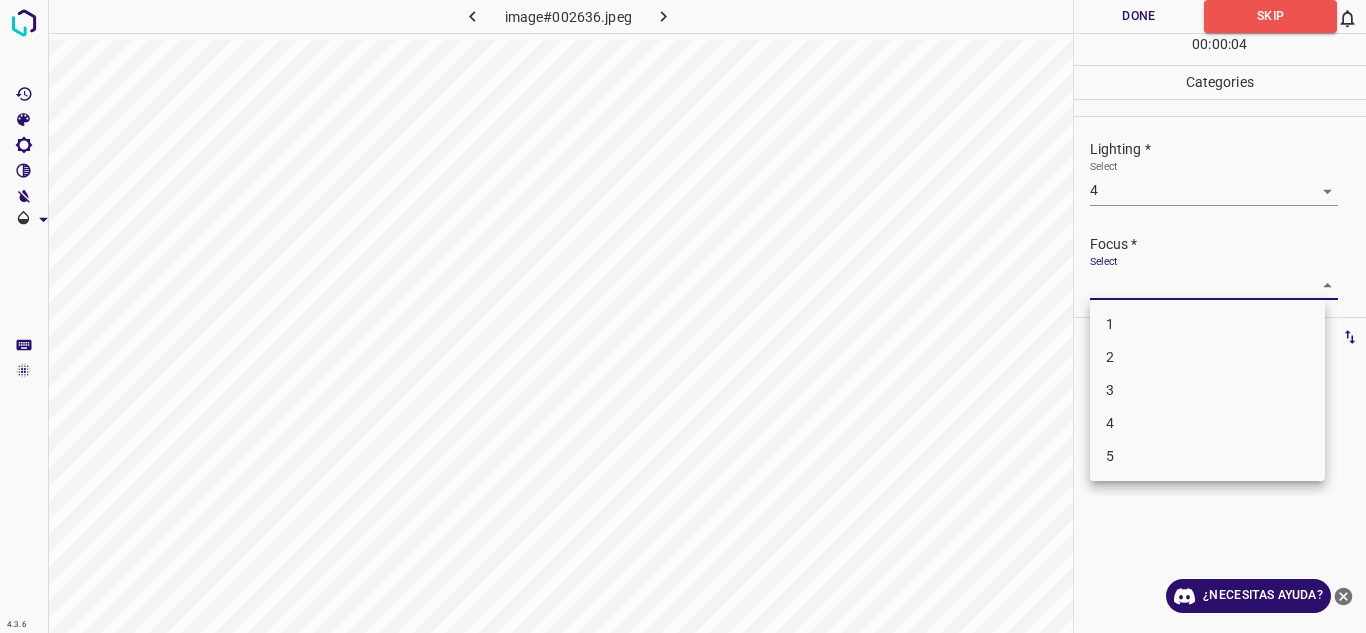 click on "4.3.6  image#002636.jpeg Done Skip 0 00   : 00   : 04   Categories Lighting *  Select 4 4 Focus *  Select ​ Overall *  Select ​ Labels   0 Categories 1 Lighting 2 Focus 3 Overall Tools Space Change between modes (Draw & Edit) I Auto labeling R Restore zoom M Zoom in N Zoom out Delete Delete selecte label Filters Z Restore filters X Saturation filter C Brightness filter V Contrast filter B Gray scale filter General O Download ¿Necesitas ayuda? Texto original Valora esta traducción Tu opinión servirá para ayudar a mejorar el Traductor de Google - Texto - Esconder - Borrar 1 2 3 4 5" at bounding box center (683, 316) 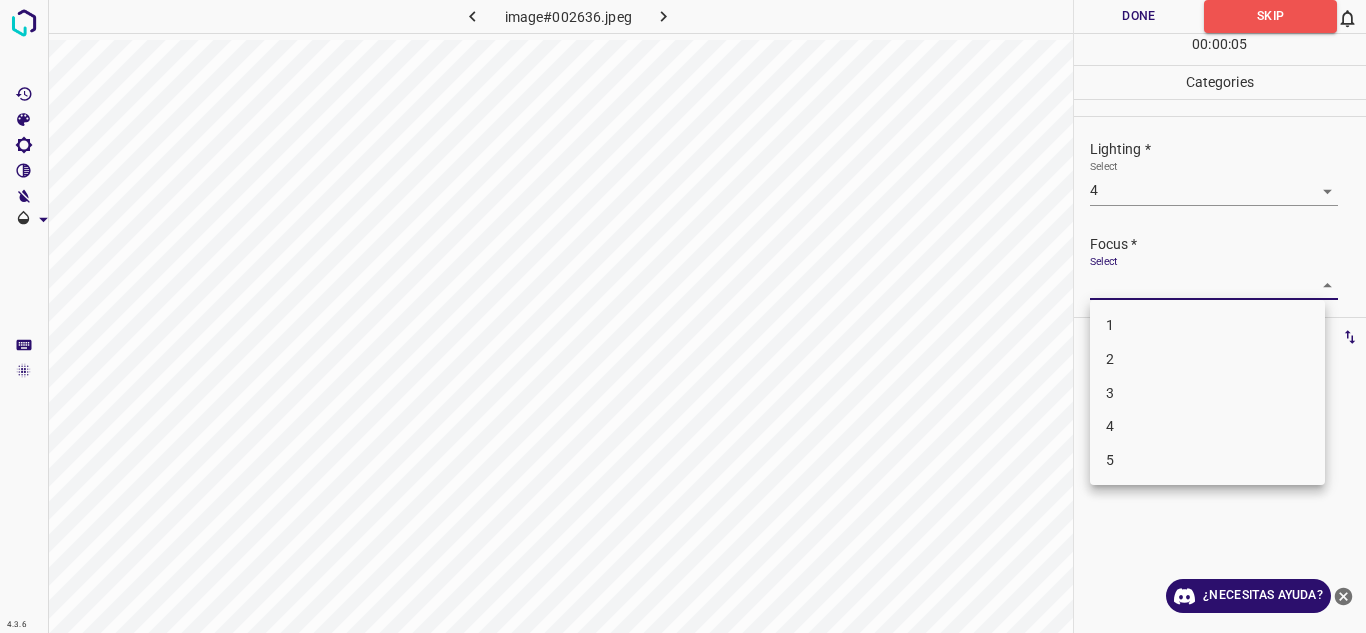 click on "4" at bounding box center (1207, 426) 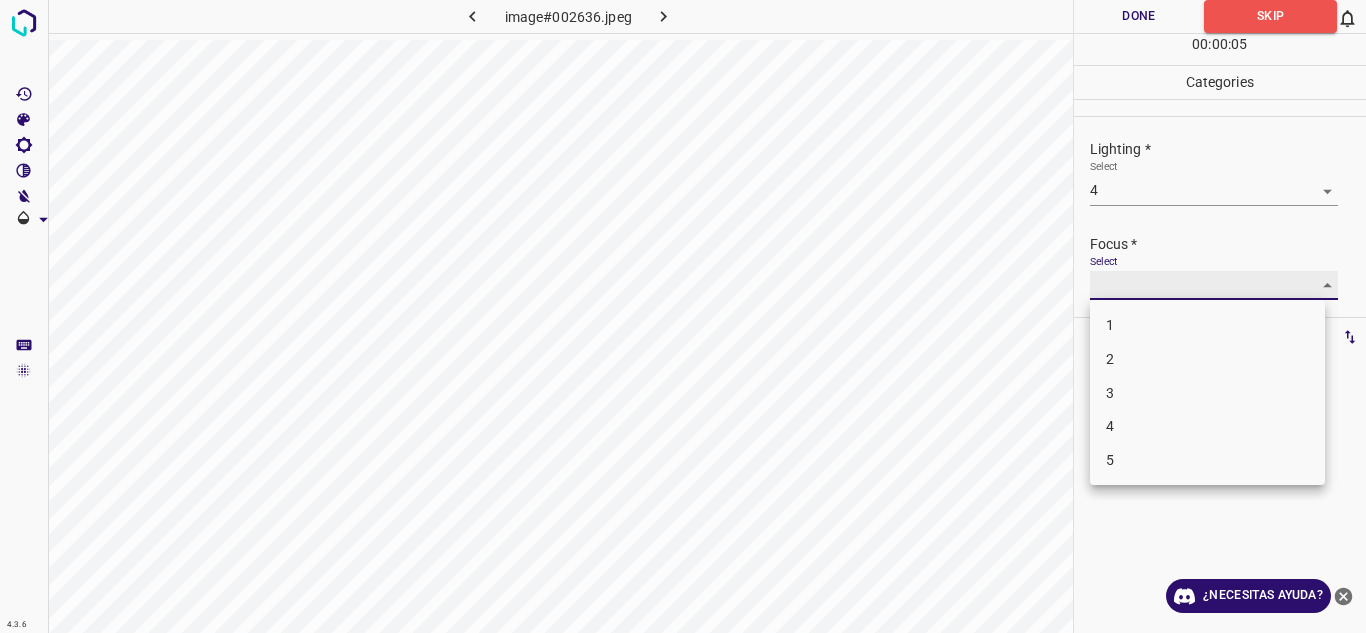 type on "4" 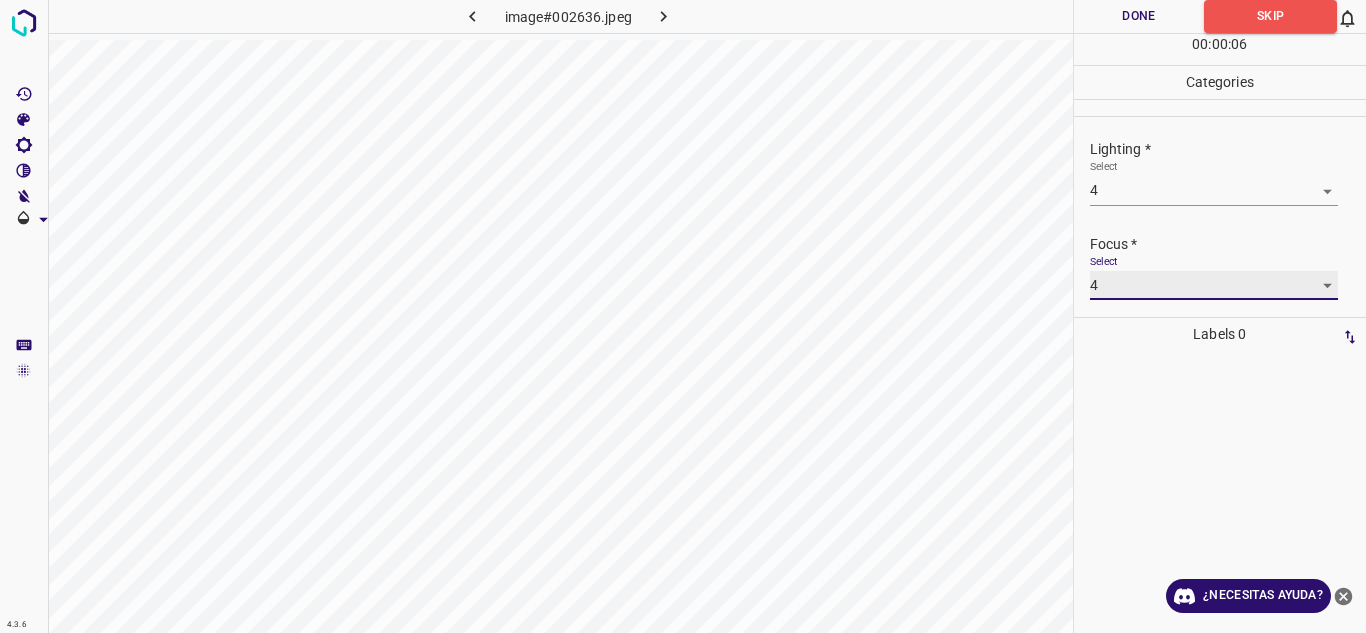 scroll, scrollTop: 98, scrollLeft: 0, axis: vertical 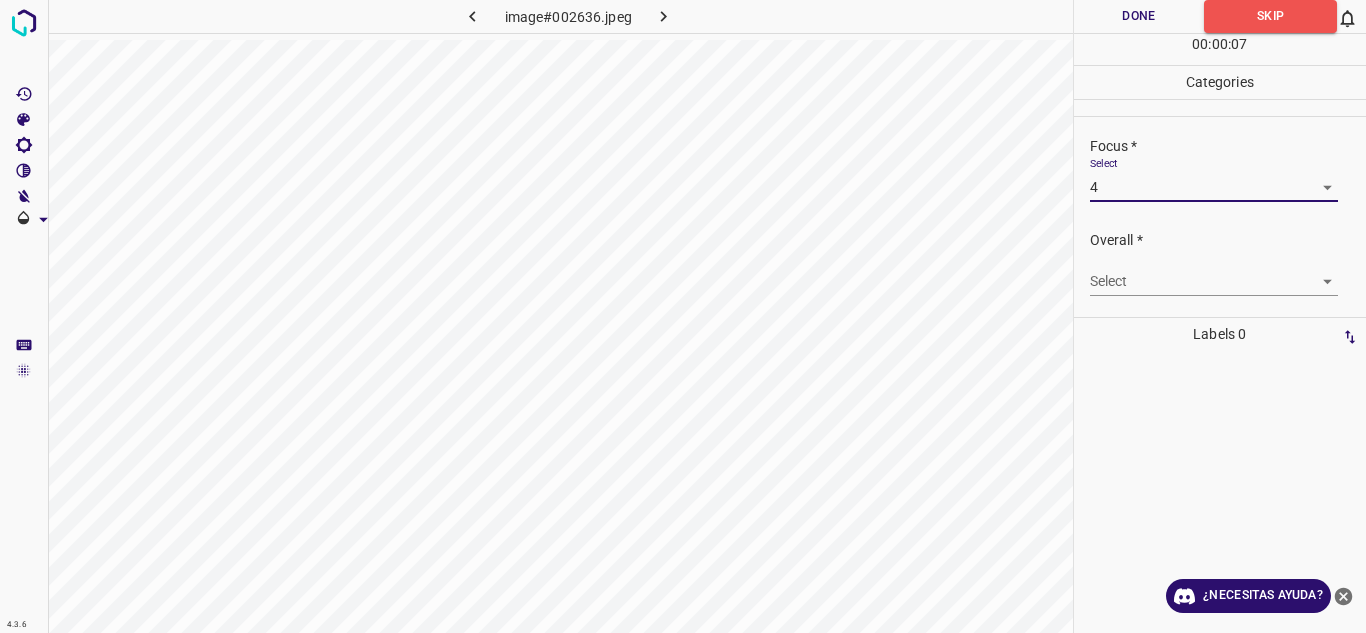 click on "4.3.6  image#002636.jpeg Done Skip 0 00   : 00   : 07   Categories Lighting *  Select 4 4 Focus *  Select 4 4 Overall *  Select ​ Labels   0 Categories 1 Lighting 2 Focus 3 Overall Tools Space Change between modes (Draw & Edit) I Auto labeling R Restore zoom M Zoom in N Zoom out Delete Delete selecte label Filters Z Restore filters X Saturation filter C Brightness filter V Contrast filter B Gray scale filter General O Download ¿Necesitas ayuda? Texto original Valora esta traducción Tu opinión servirá para ayudar a mejorar el Traductor de Google - Texto - Esconder - Borrar" at bounding box center [683, 316] 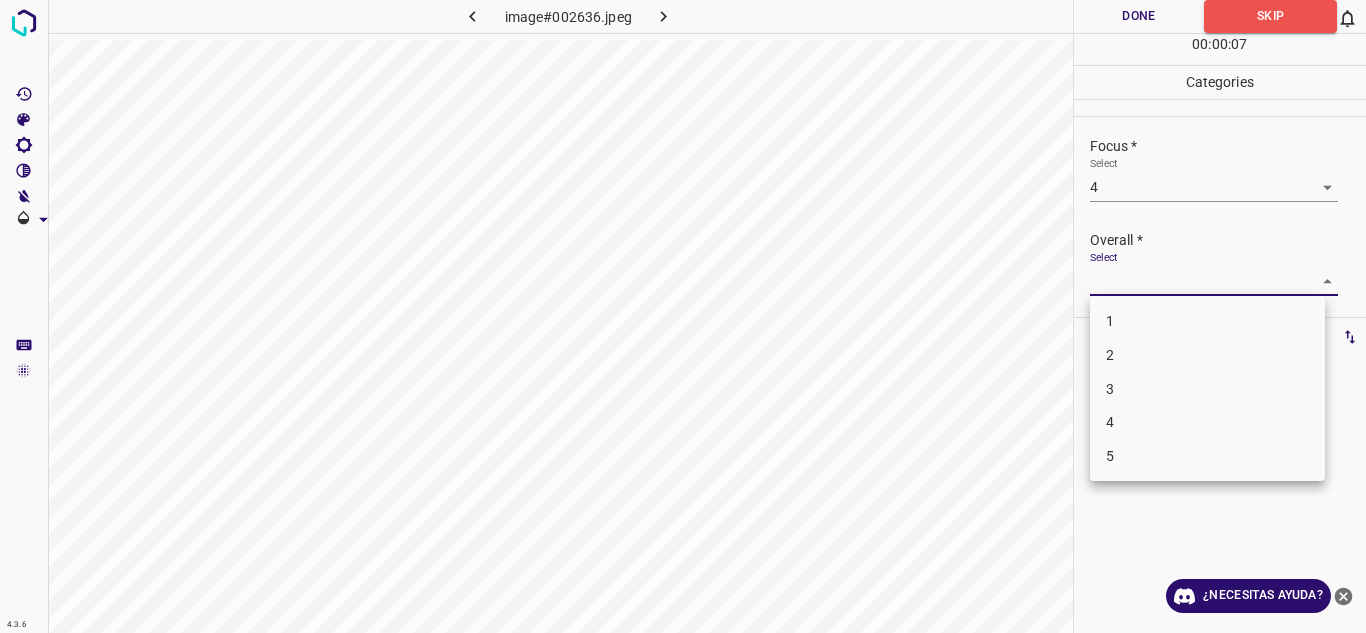 click on "4" at bounding box center (1207, 422) 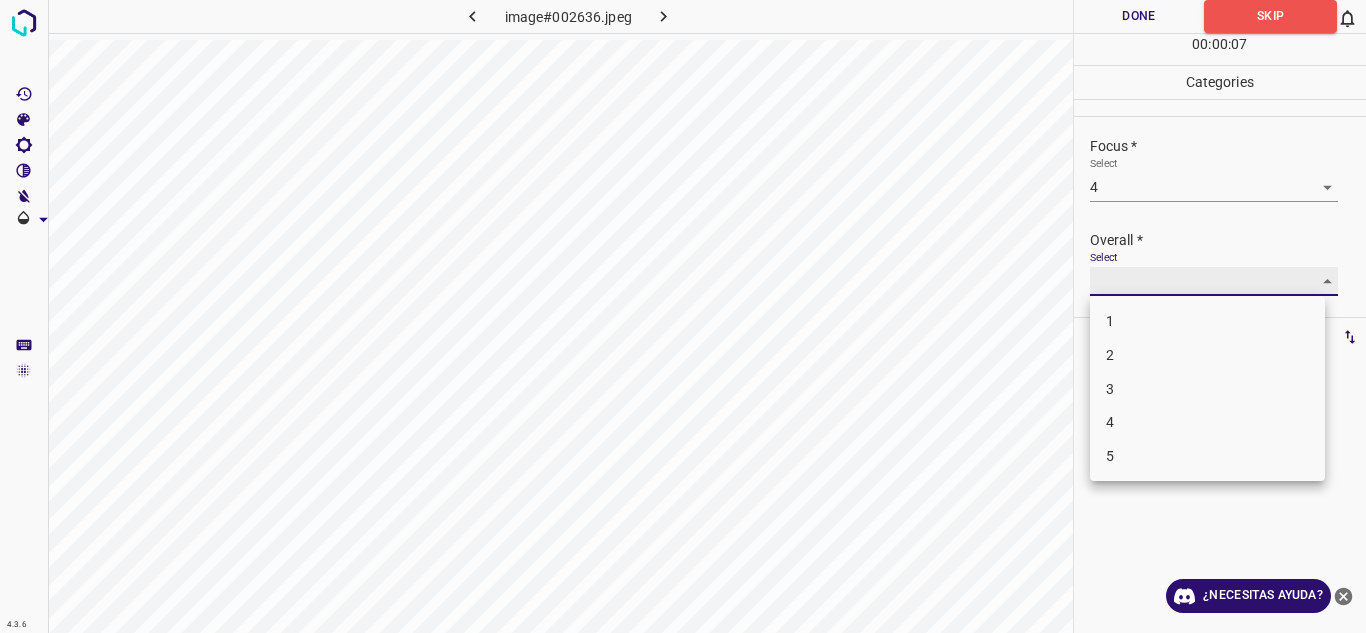 type on "4" 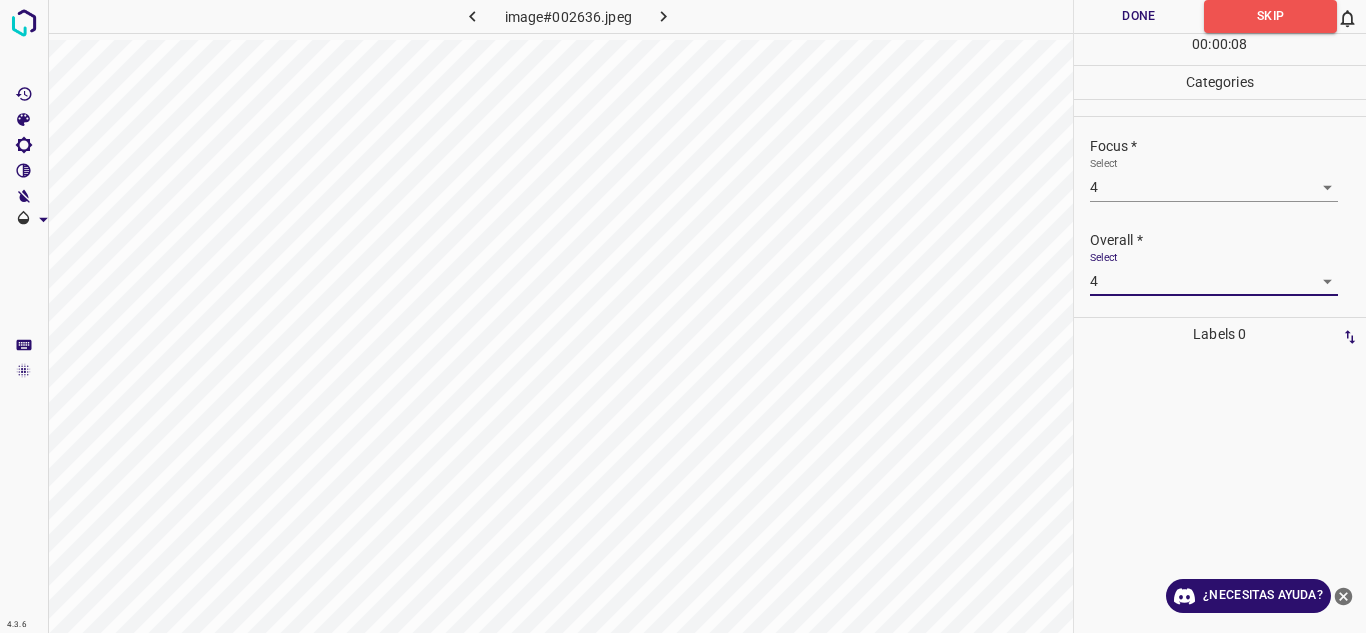 click on "Done" at bounding box center [1139, 16] 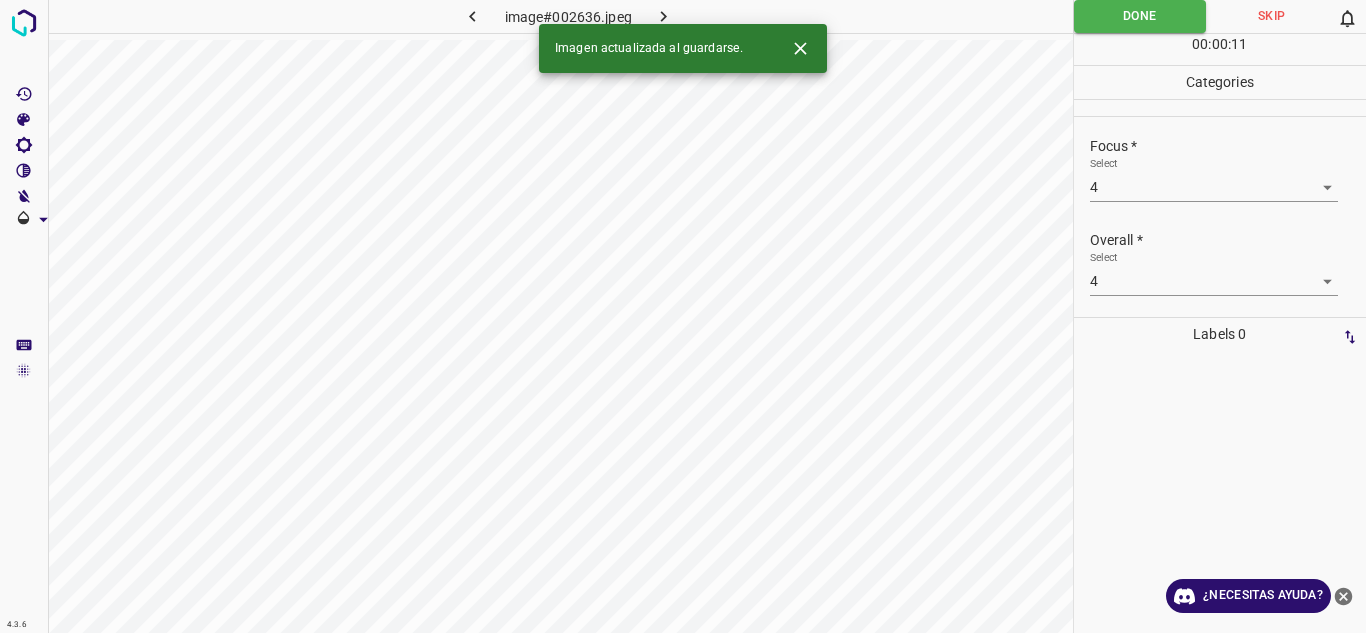 click 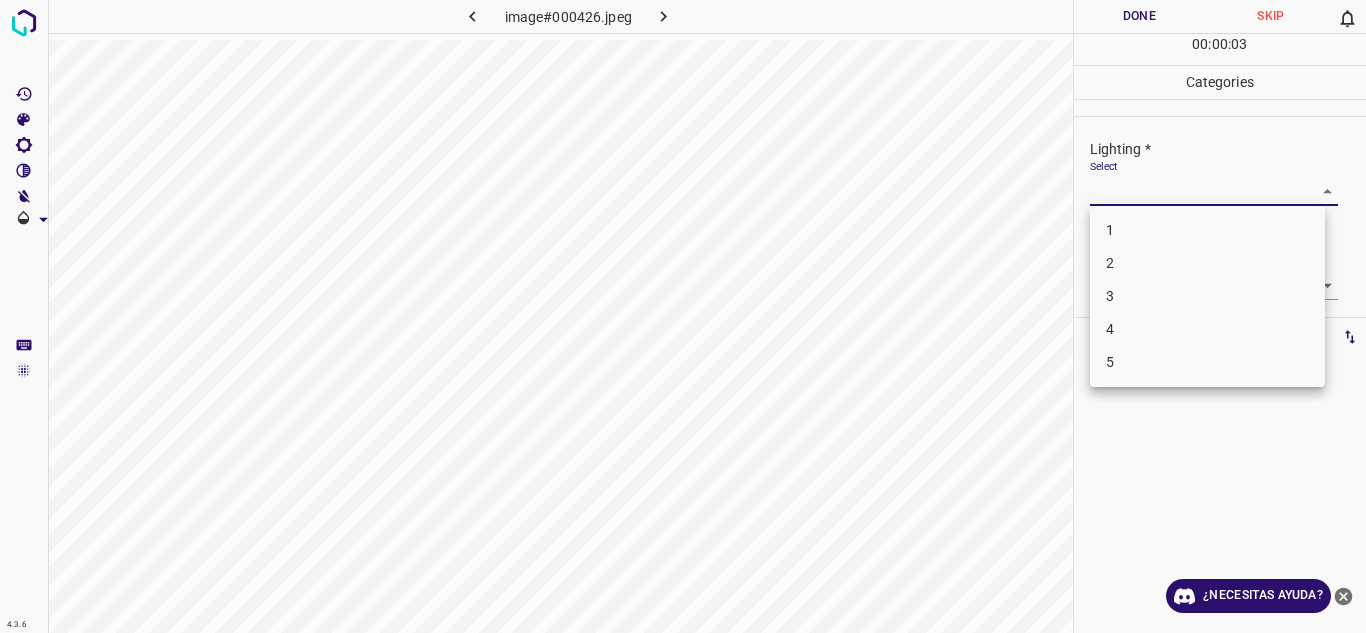 click on "4.3.6  image#000426.jpeg Done Skip 0 00   : 00   : 03   Categories Lighting *  Select ​ Focus *  Select ​ Overall *  Select ​ Labels   0 Categories 1 Lighting 2 Focus 3 Overall Tools Space Change between modes (Draw & Edit) I Auto labeling R Restore zoom M Zoom in N Zoom out Delete Delete selecte label Filters Z Restore filters X Saturation filter C Brightness filter V Contrast filter B Gray scale filter General O Download ¿Necesitas ayuda? Texto original Valora esta traducción Tu opinión servirá para ayudar a mejorar el Traductor de Google - Texto - Esconder - Borrar 1 2 3 4 5" at bounding box center [683, 316] 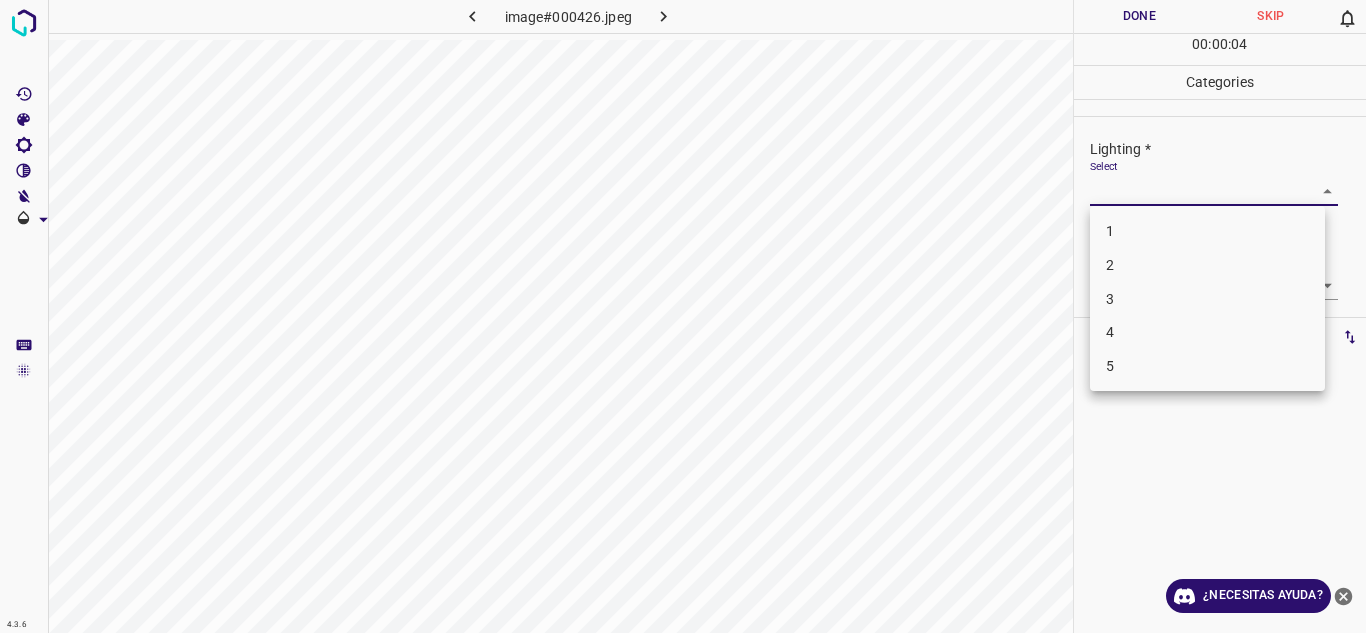 click on "4" at bounding box center (1207, 332) 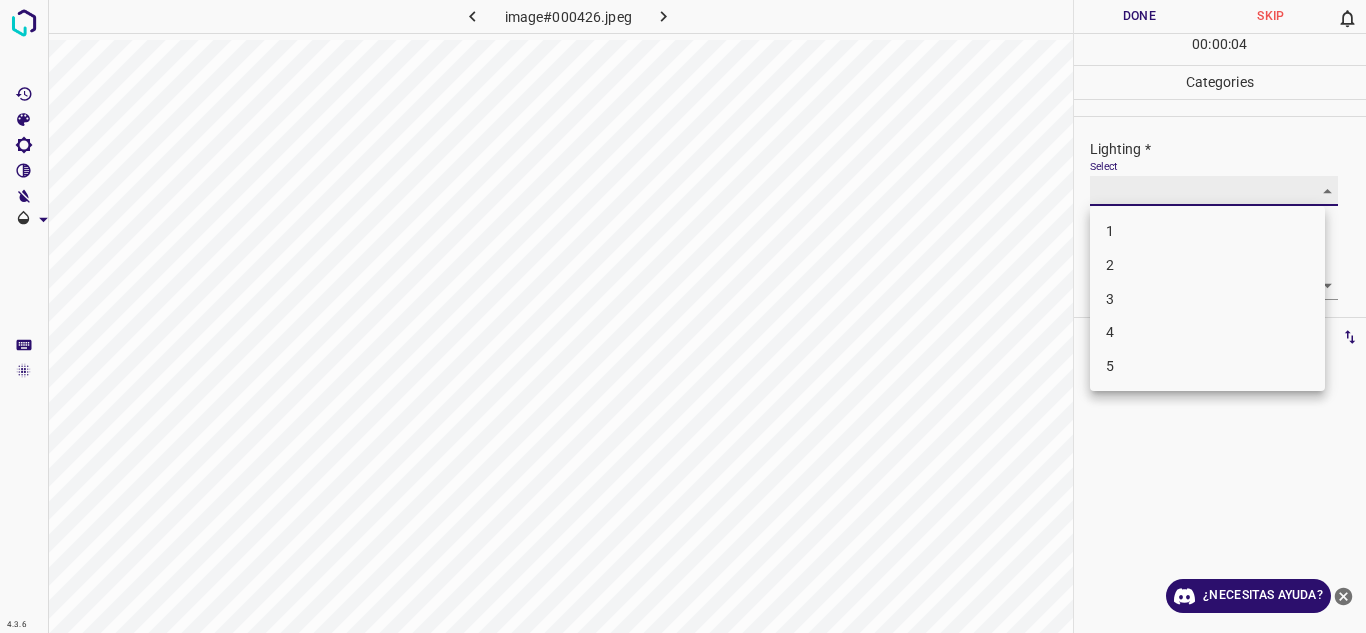 type on "4" 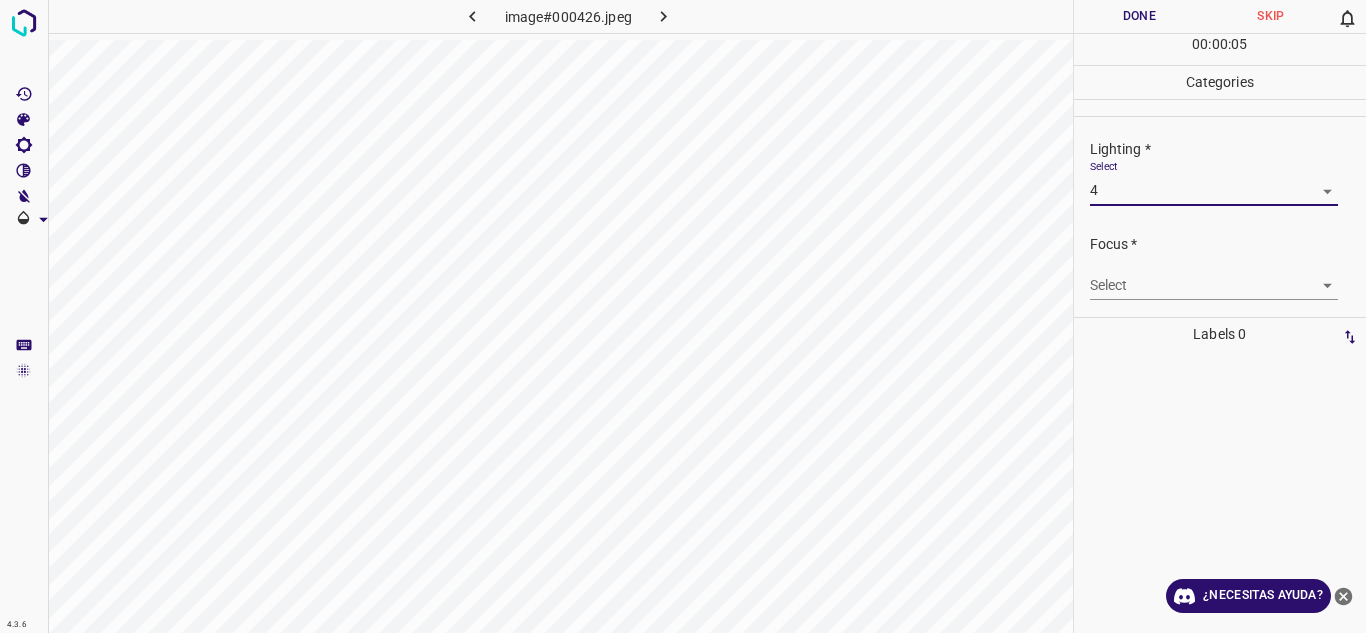 click on "4.3.6  image#000426.jpeg Done Skip 0 00   : 00   : 05   Categories Lighting *  Select 4 4 Focus *  Select ​ Overall *  Select ​ Labels   0 Categories 1 Lighting 2 Focus 3 Overall Tools Space Change between modes (Draw & Edit) I Auto labeling R Restore zoom M Zoom in N Zoom out Delete Delete selecte label Filters Z Restore filters X Saturation filter C Brightness filter V Contrast filter B Gray scale filter General O Download ¿Necesitas ayuda? Texto original Valora esta traducción Tu opinión servirá para ayudar a mejorar el Traductor de Google - Texto - Esconder - Borrar" at bounding box center (683, 316) 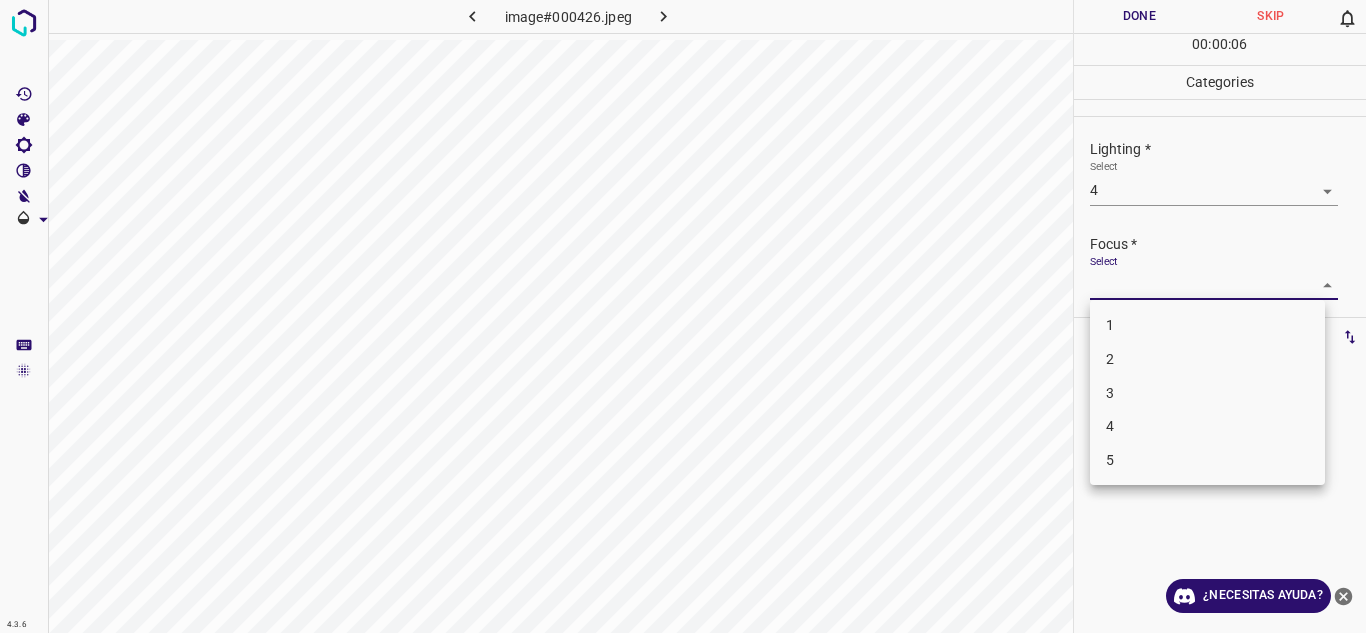 click on "3" at bounding box center [1207, 393] 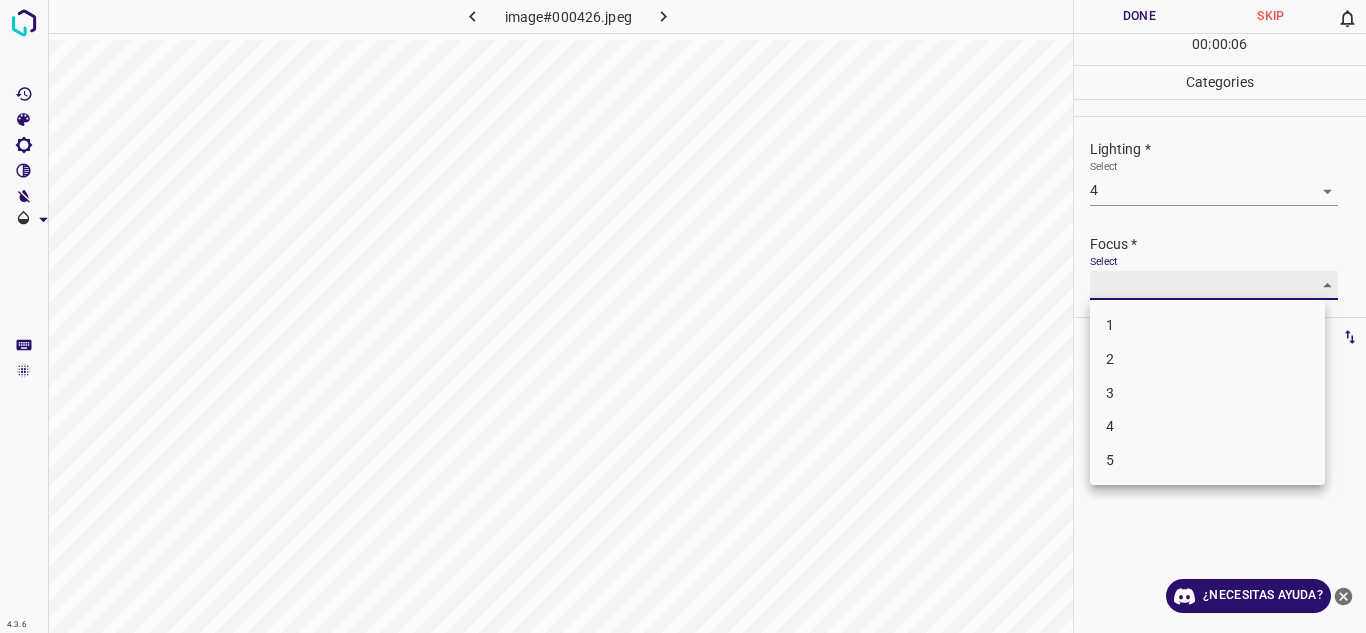 type on "3" 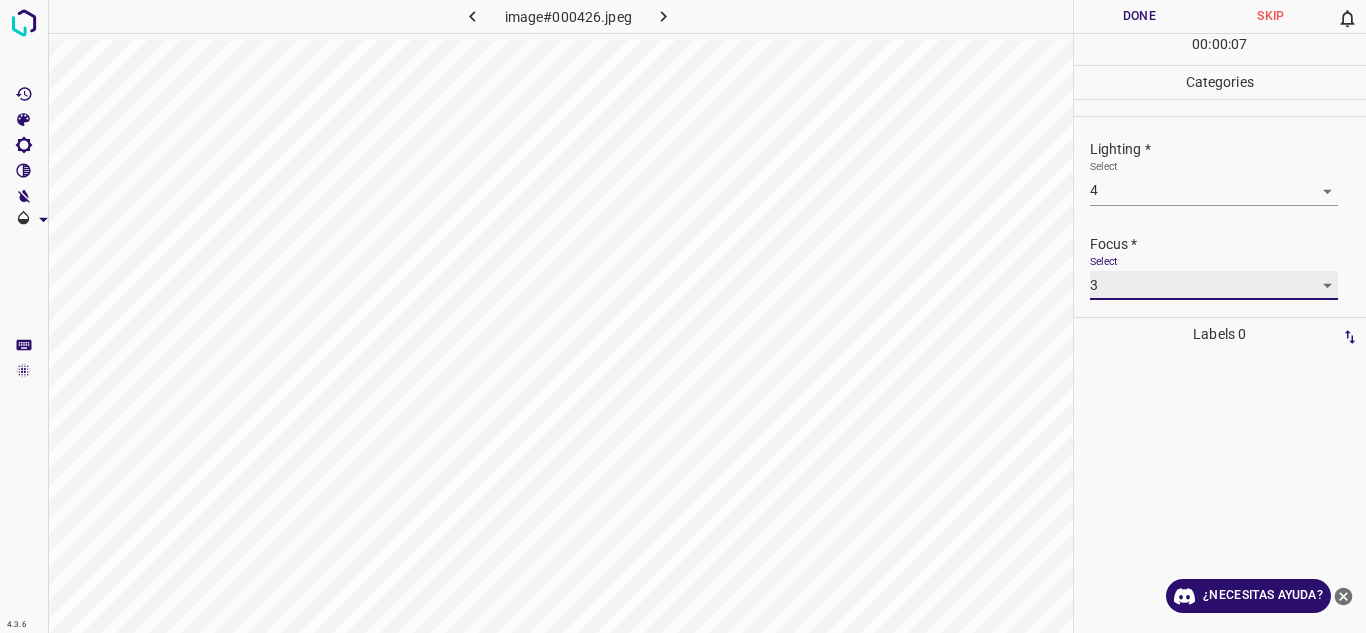 scroll, scrollTop: 98, scrollLeft: 0, axis: vertical 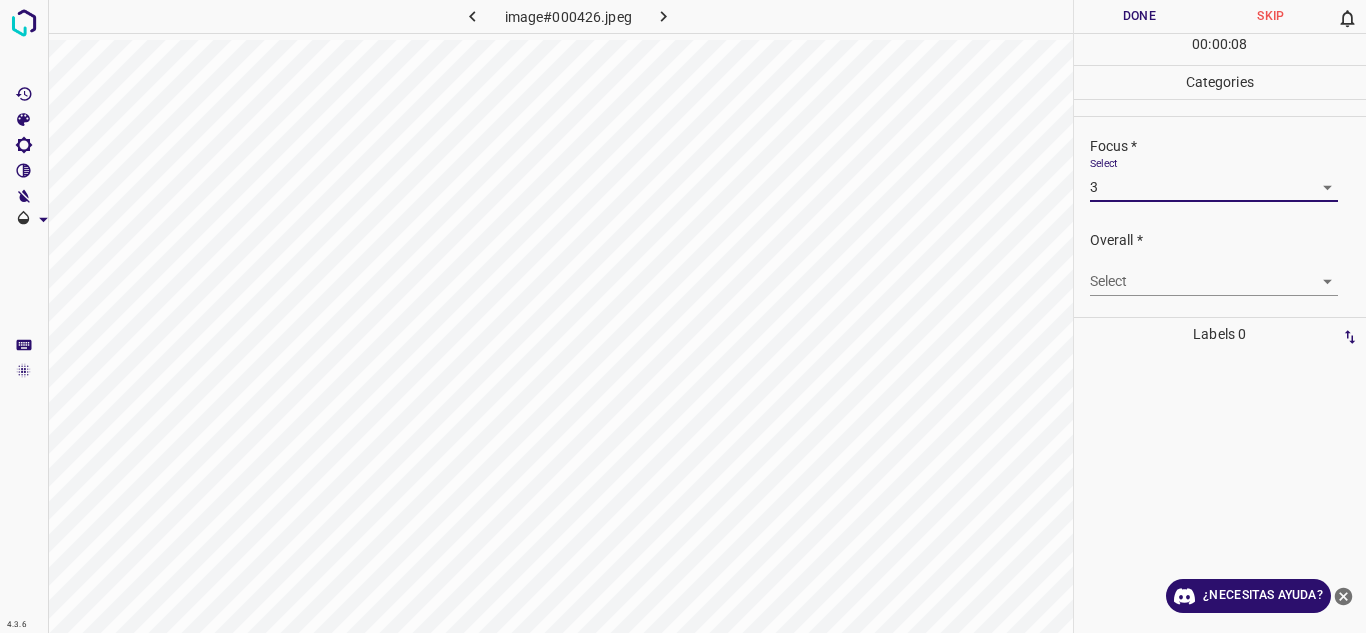 click on "4.3.6  image#000426.jpeg Done Skip 0 00   : 00   : 08   Categories Lighting *  Select 4 4 Focus *  Select 3 3 Overall *  Select ​ Labels   0 Categories 1 Lighting 2 Focus 3 Overall Tools Space Change between modes (Draw & Edit) I Auto labeling R Restore zoom M Zoom in N Zoom out Delete Delete selecte label Filters Z Restore filters X Saturation filter C Brightness filter V Contrast filter B Gray scale filter General O Download ¿Necesitas ayuda? Texto original Valora esta traducción Tu opinión servirá para ayudar a mejorar el Traductor de Google - Texto - Esconder - Borrar" at bounding box center (683, 316) 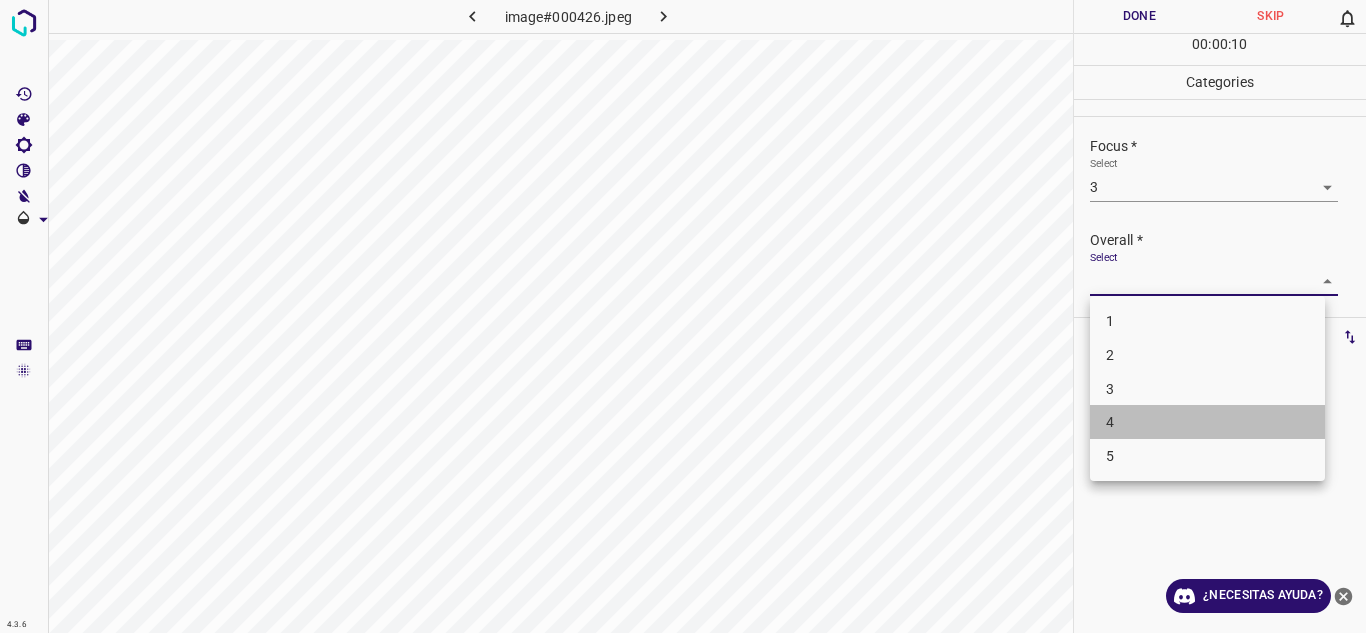 click on "4" at bounding box center [1207, 422] 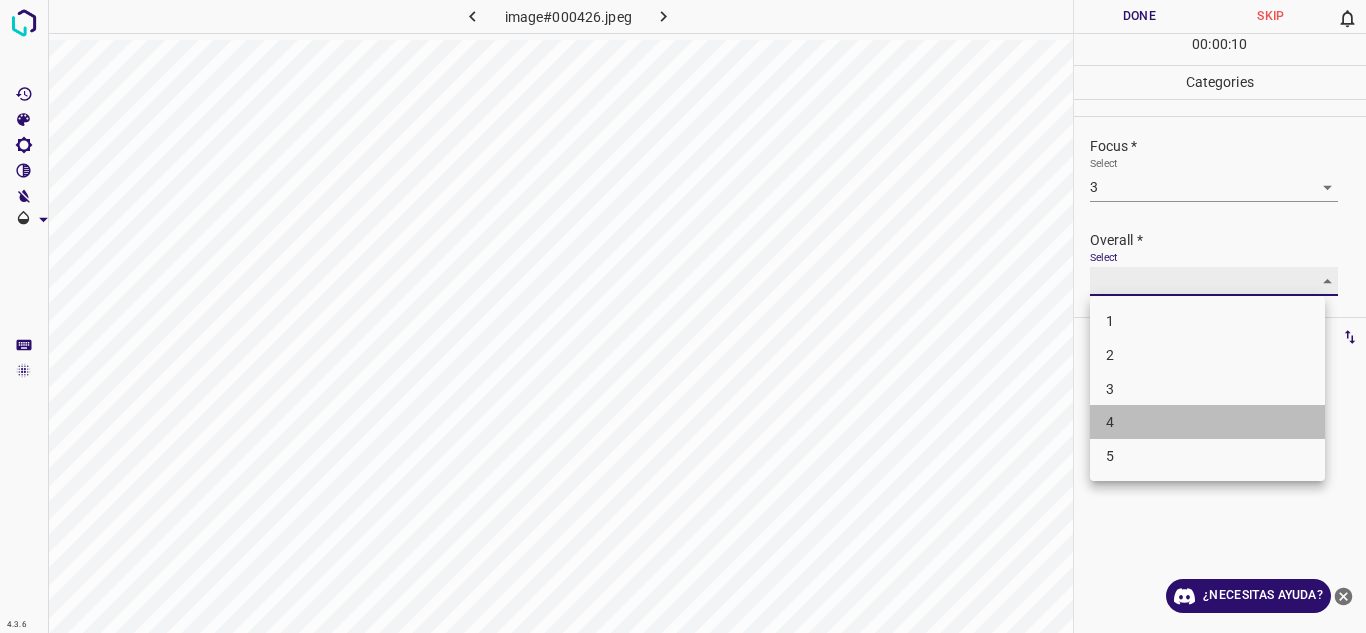 type on "4" 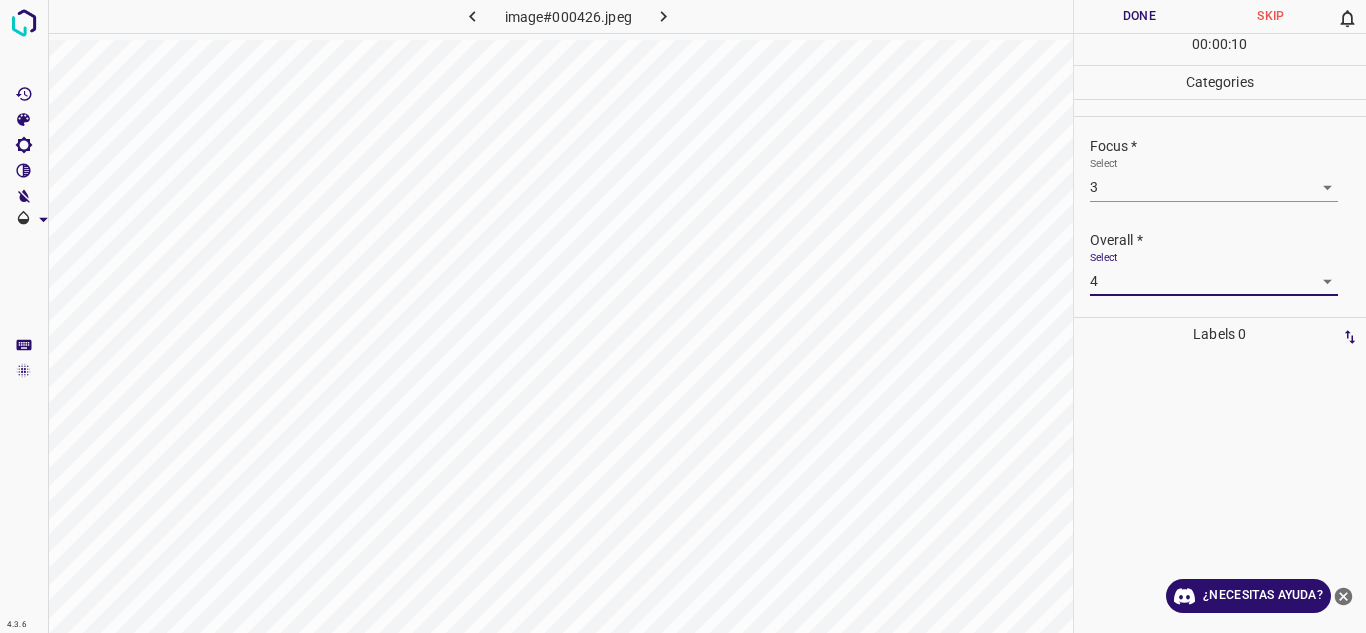 click on "Done" at bounding box center (1140, 16) 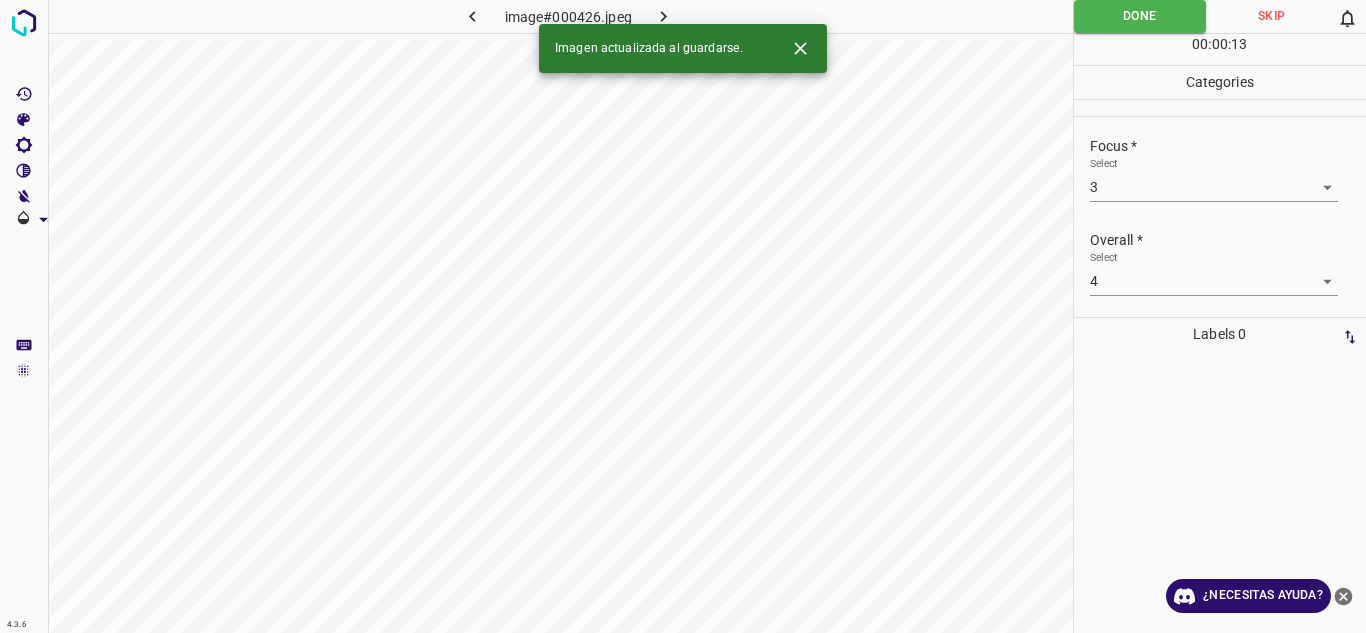 click 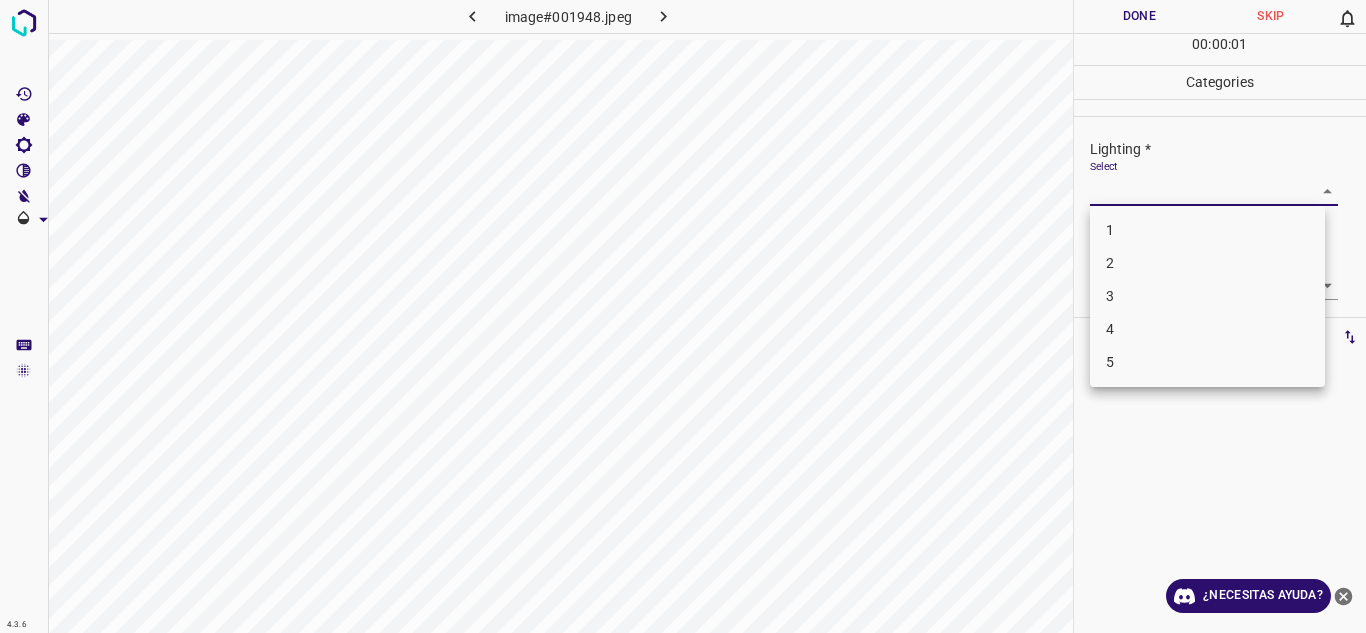 click on "4.3.6  image#001948.jpeg Done Skip 0 00   : 00   : 01   Categories Lighting *  Select ​ Focus *  Select ​ Overall *  Select ​ Labels   0 Categories 1 Lighting 2 Focus 3 Overall Tools Space Change between modes (Draw & Edit) I Auto labeling R Restore zoom M Zoom in N Zoom out Delete Delete selecte label Filters Z Restore filters X Saturation filter C Brightness filter V Contrast filter B Gray scale filter General O Download ¿Necesitas ayuda? Texto original Valora esta traducción Tu opinión servirá para ayudar a mejorar el Traductor de Google - Texto - Esconder - Borrar 1 2 3 4 5" at bounding box center [683, 316] 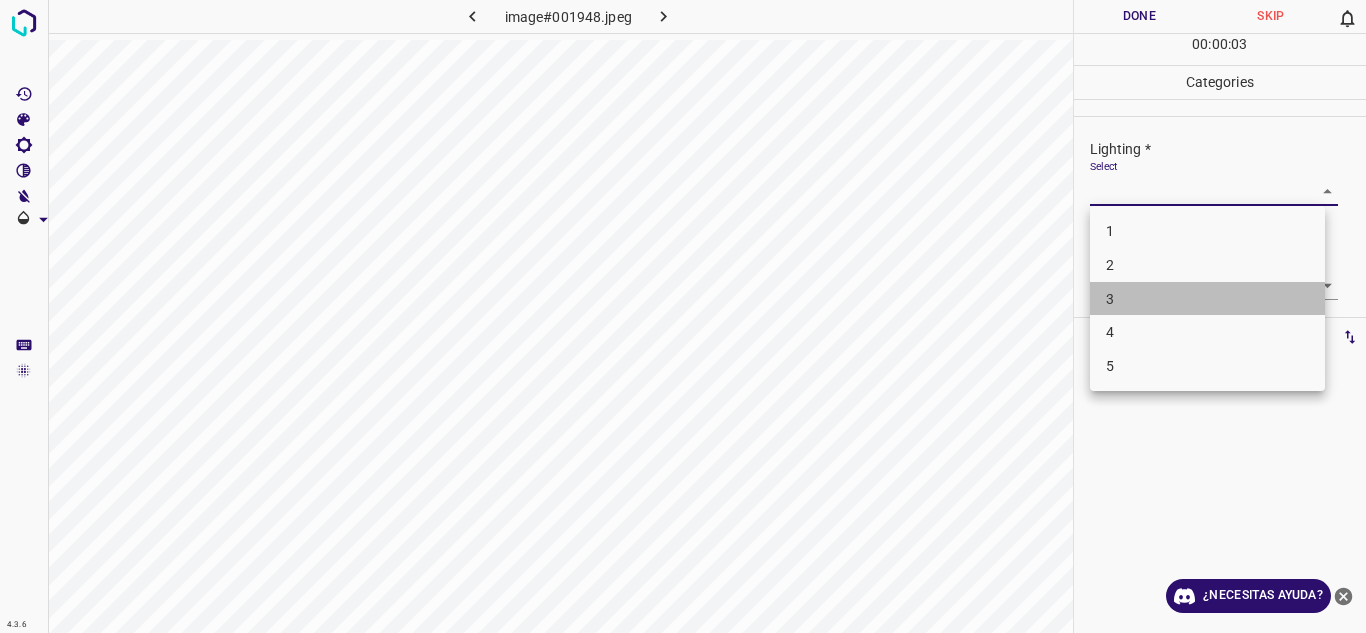 click on "3" at bounding box center [1207, 299] 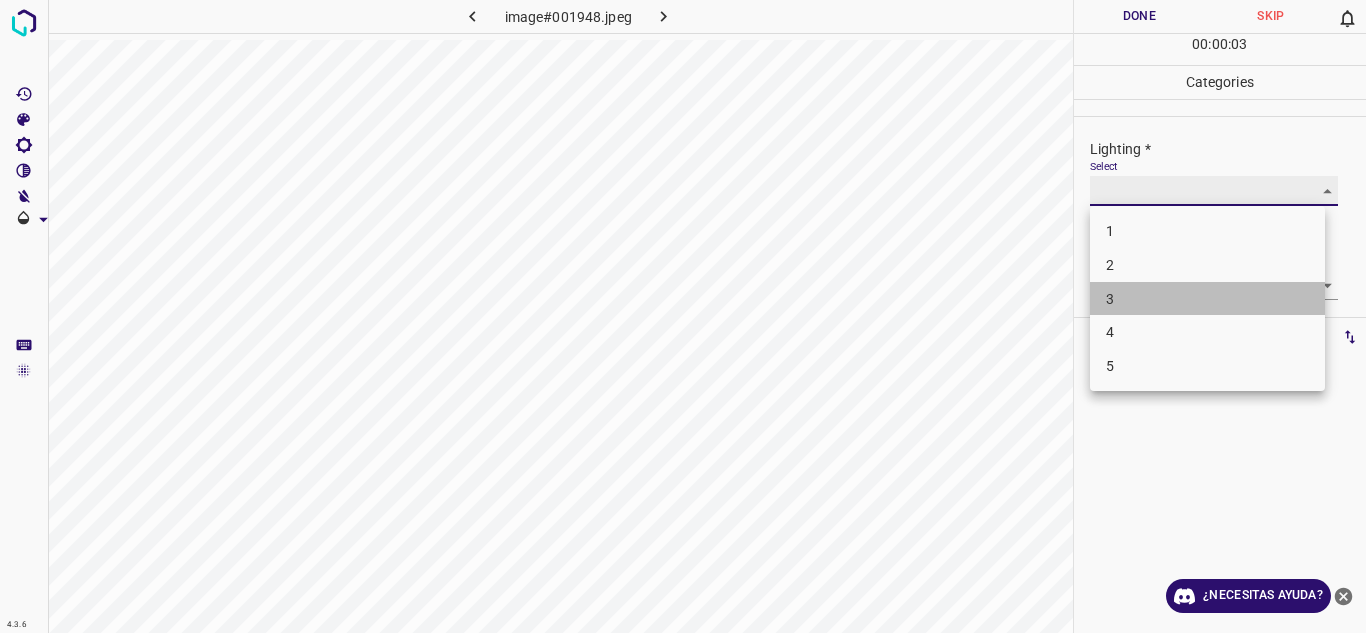 type on "3" 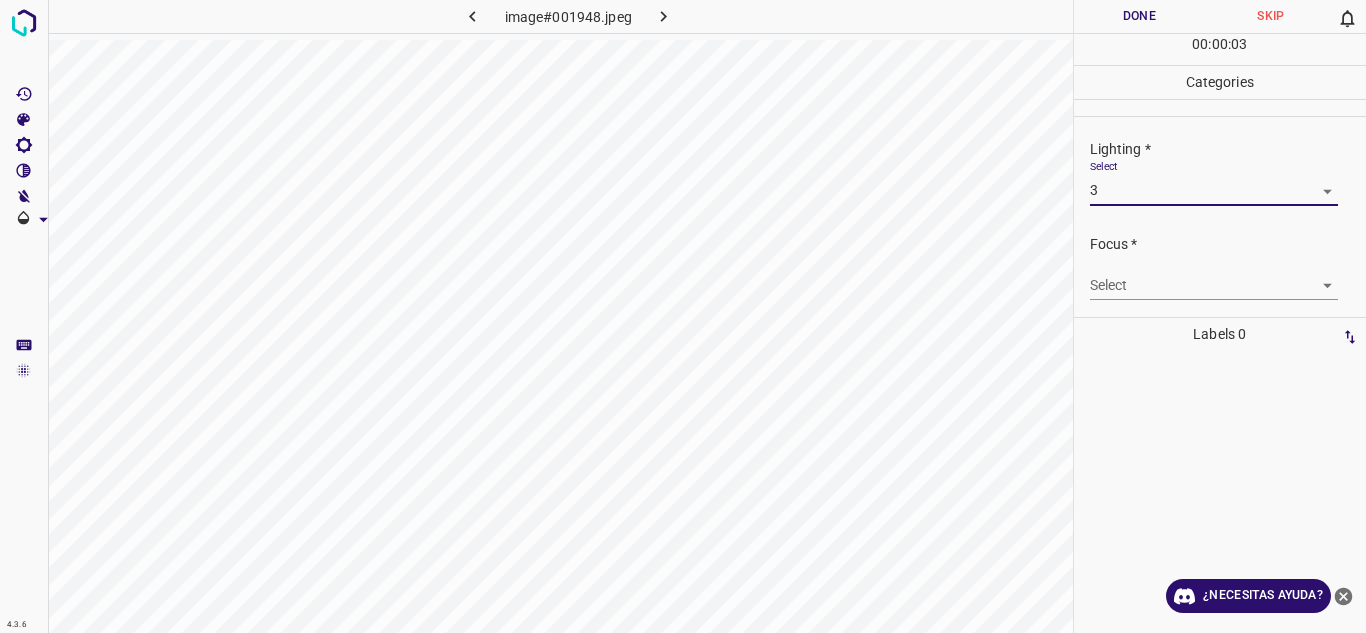 click on "4.3.6  image#001948.jpeg Done Skip 0 00   : 00   : 03   Categories Lighting *  Select 3 3 Focus *  Select ​ Overall *  Select ​ Labels   0 Categories 1 Lighting 2 Focus 3 Overall Tools Space Change between modes (Draw & Edit) I Auto labeling R Restore zoom M Zoom in N Zoom out Delete Delete selecte label Filters Z Restore filters X Saturation filter C Brightness filter V Contrast filter B Gray scale filter General O Download ¿Necesitas ayuda? Texto original Valora esta traducción Tu opinión servirá para ayudar a mejorar el Traductor de Google - Texto - Esconder - Borrar" at bounding box center (683, 316) 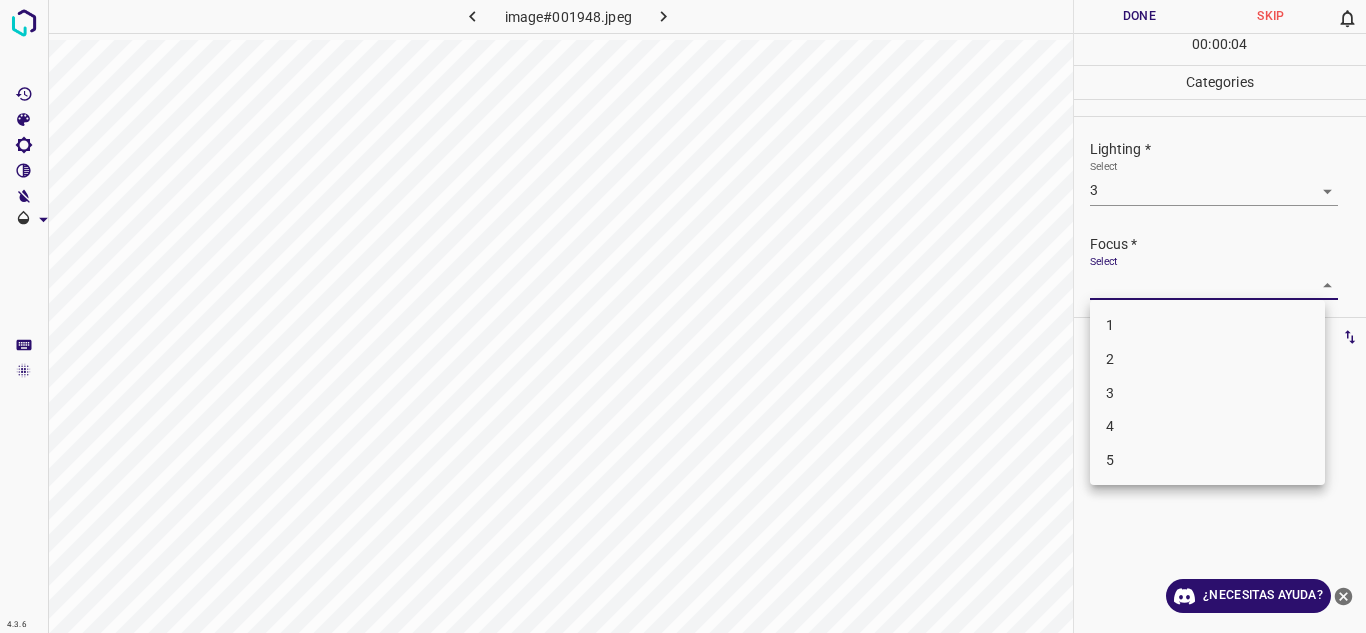 click on "2" at bounding box center (1207, 359) 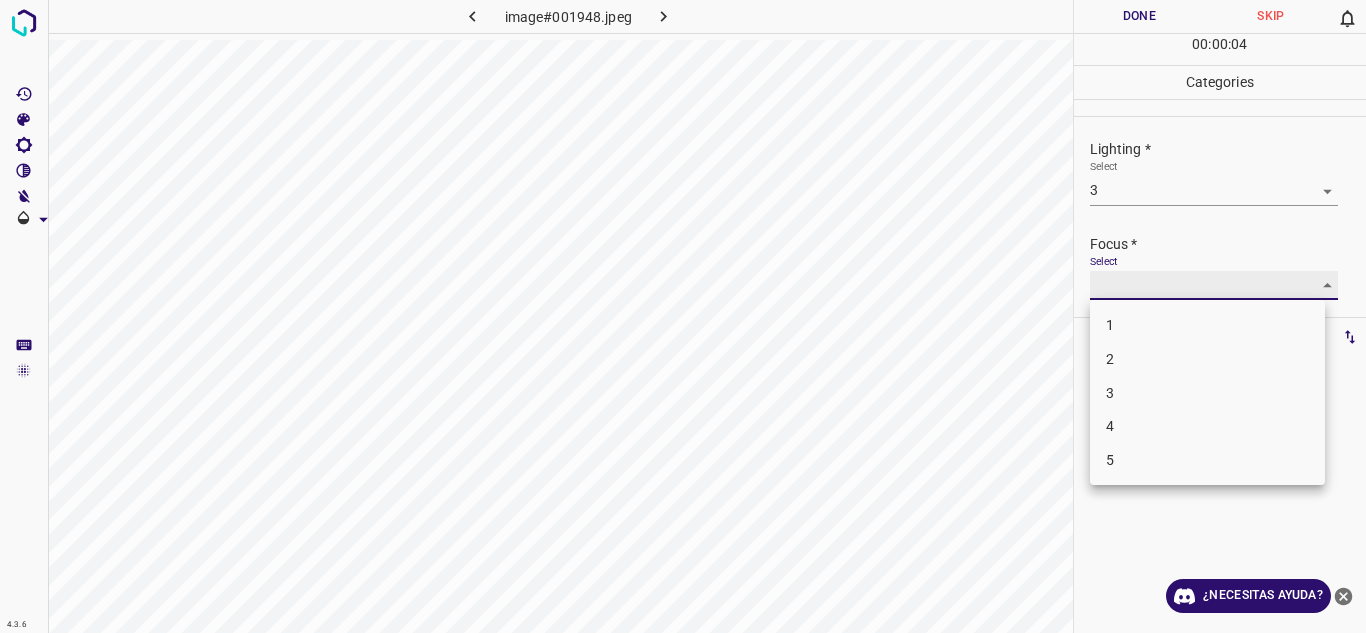 type on "2" 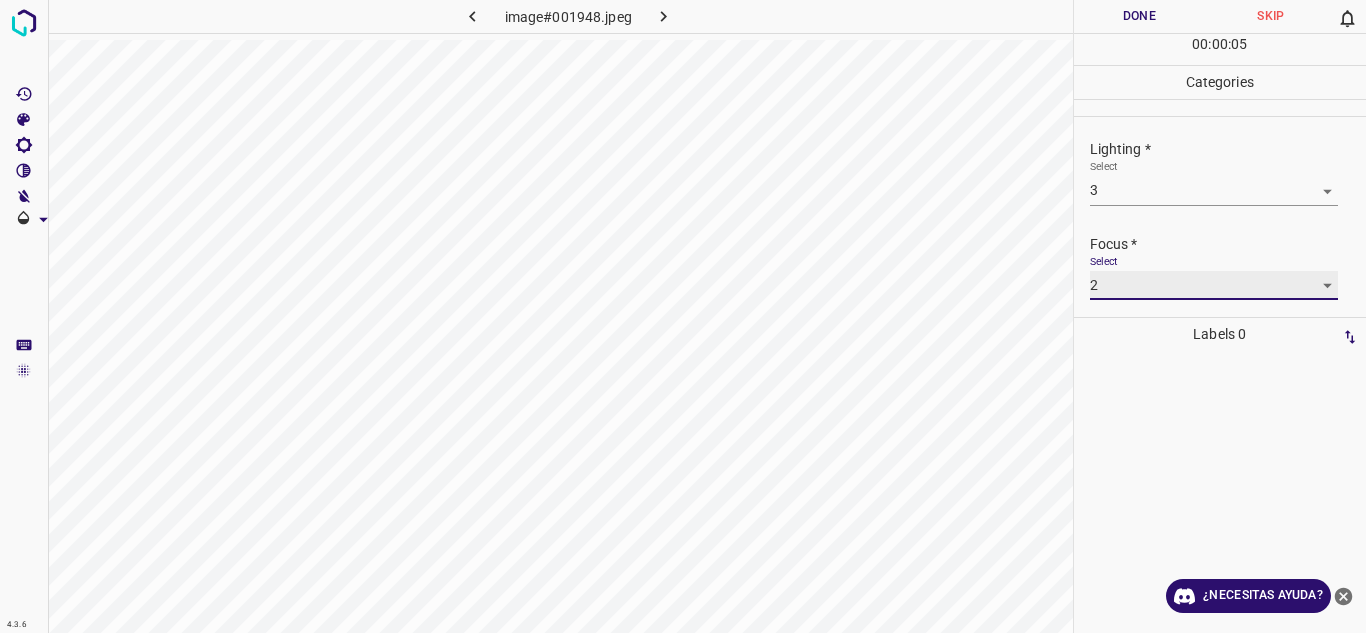 scroll, scrollTop: 98, scrollLeft: 0, axis: vertical 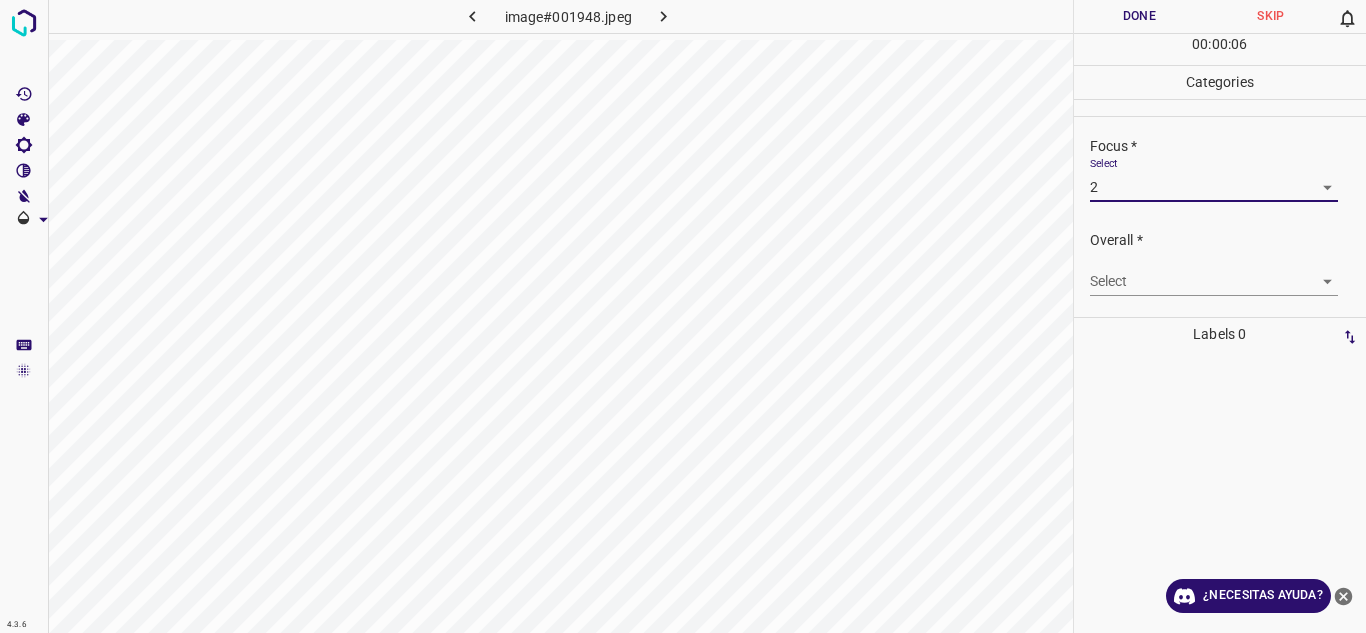 click on "4.3.6  image#001948.jpeg Done Skip 0 00   : 00   : 06   Categories Lighting *  Select 3 3 Focus *  Select 2 2 Overall *  Select ​ Labels   0 Categories 1 Lighting 2 Focus 3 Overall Tools Space Change between modes (Draw & Edit) I Auto labeling R Restore zoom M Zoom in N Zoom out Delete Delete selecte label Filters Z Restore filters X Saturation filter C Brightness filter V Contrast filter B Gray scale filter General O Download ¿Necesitas ayuda? Texto original Valora esta traducción Tu opinión servirá para ayudar a mejorar el Traductor de Google - Texto - Esconder - Borrar" at bounding box center [683, 316] 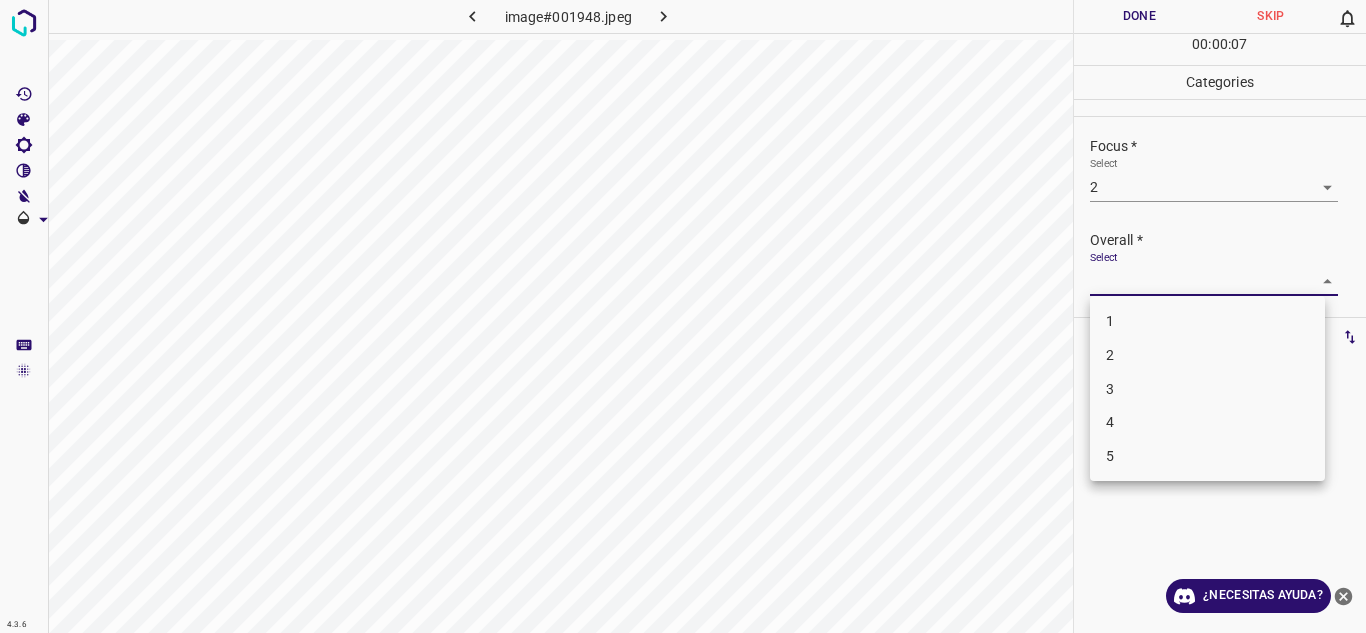click on "2" at bounding box center (1207, 355) 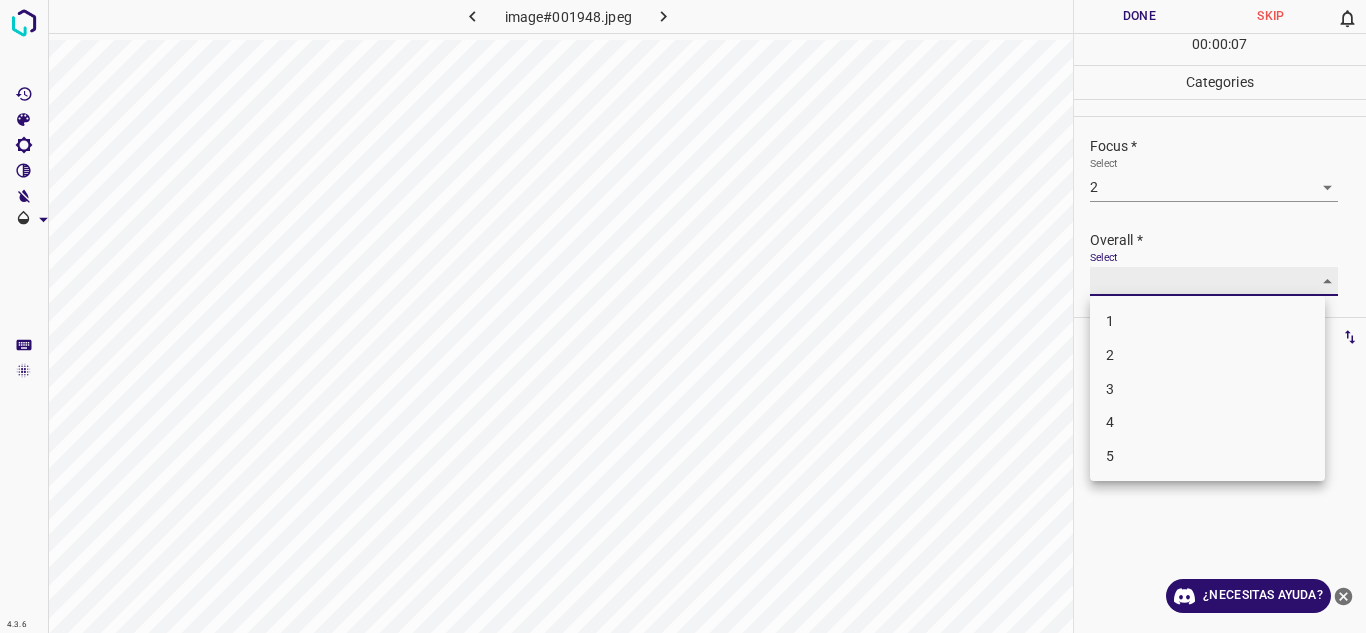 type on "2" 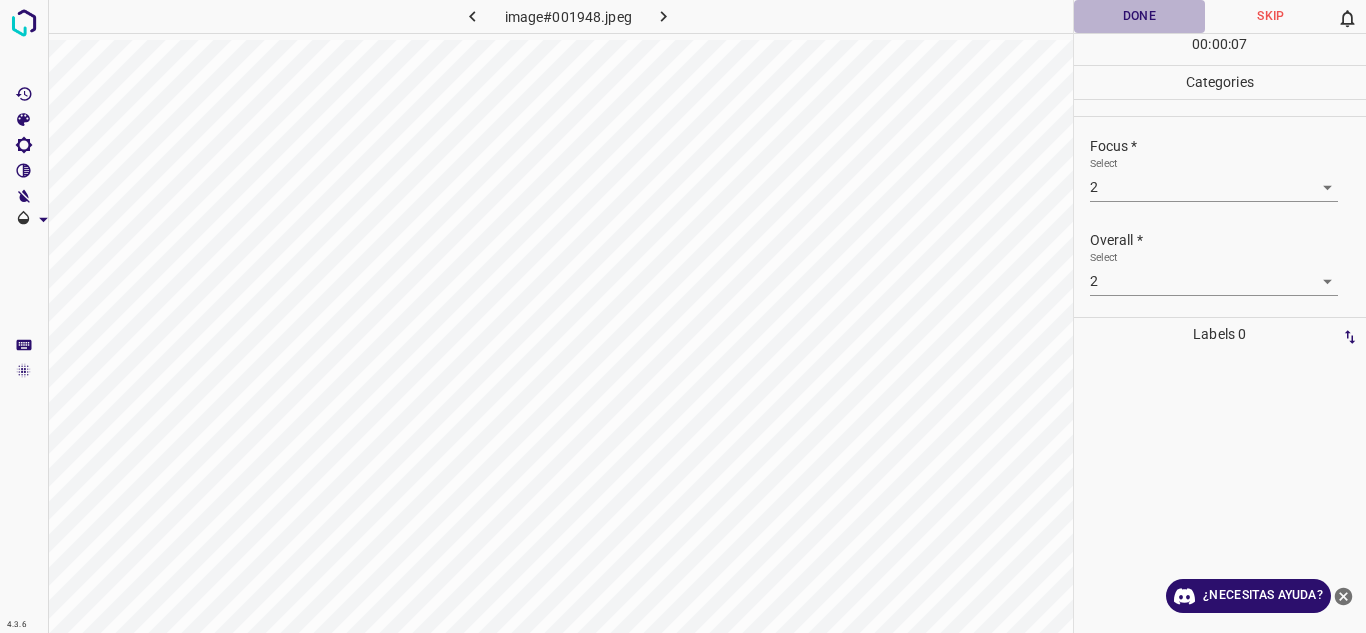 click on "Done" at bounding box center [1140, 16] 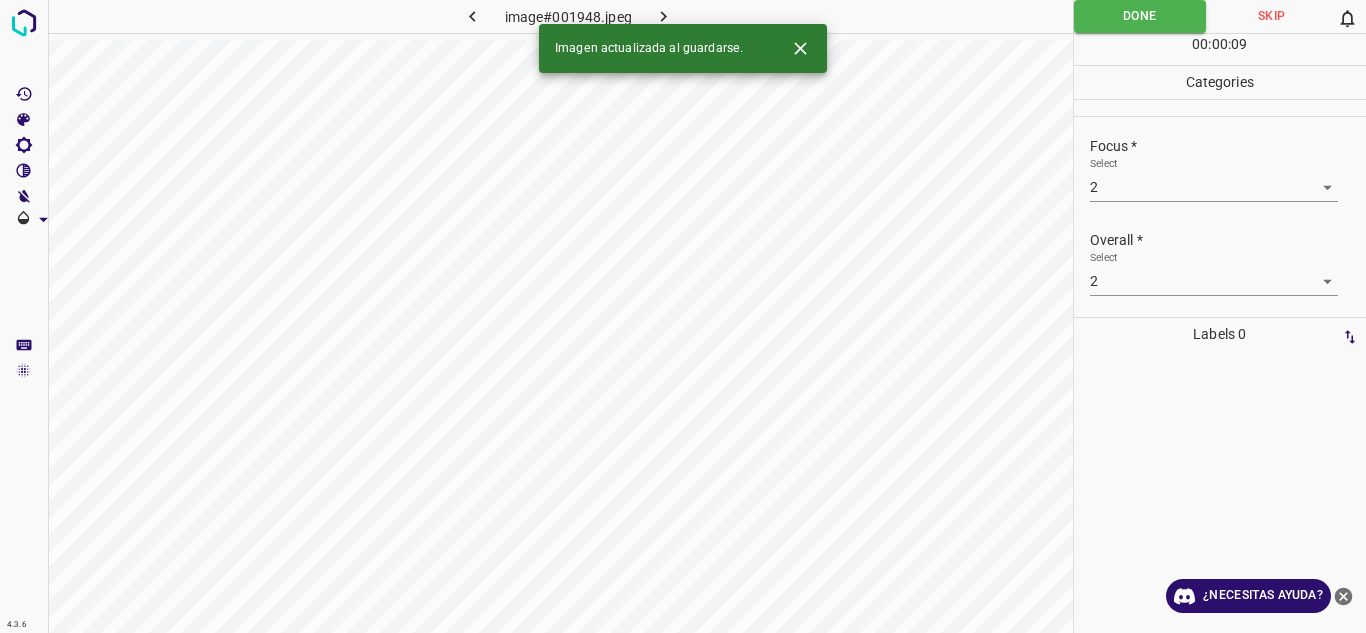 click 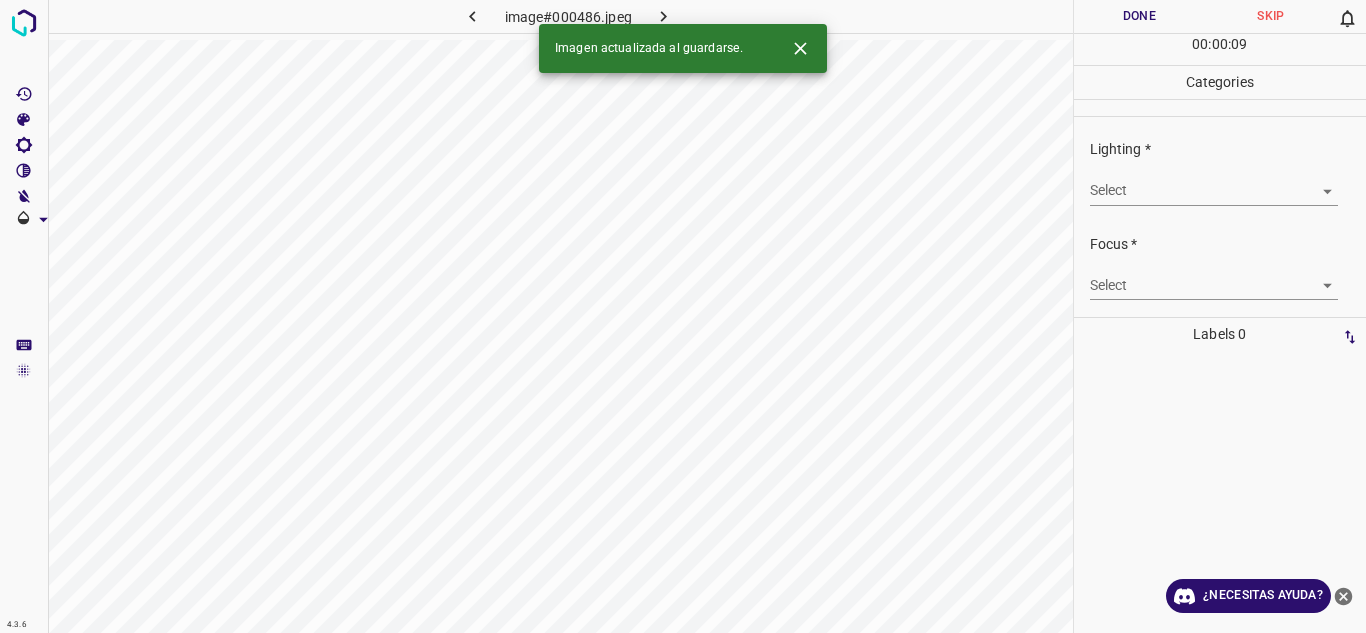 click on "4.3.6  image#000486.jpeg Done Skip 0 00   : 00   : 09   Categories Lighting *  Select ​ Focus *  Select ​ Overall *  Select ​ Labels   0 Categories 1 Lighting 2 Focus 3 Overall Tools Space Change between modes (Draw & Edit) I Auto labeling R Restore zoom M Zoom in N Zoom out Delete Delete selecte label Filters Z Restore filters X Saturation filter C Brightness filter V Contrast filter B Gray scale filter General O Download Imagen actualizada al guardarse. ¿Necesitas ayuda? Texto original Valora esta traducción Tu opinión servirá para ayudar a mejorar el Traductor de Google - Texto - Esconder - Borrar" at bounding box center (683, 316) 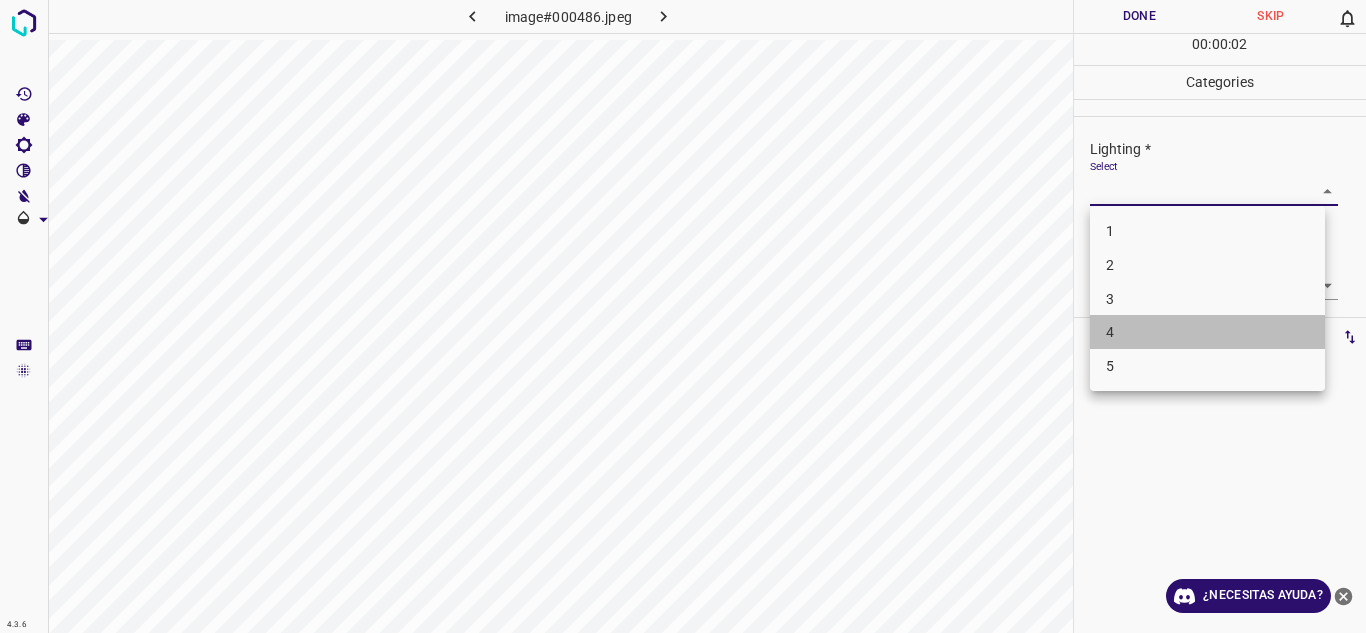 click on "4" at bounding box center [1207, 332] 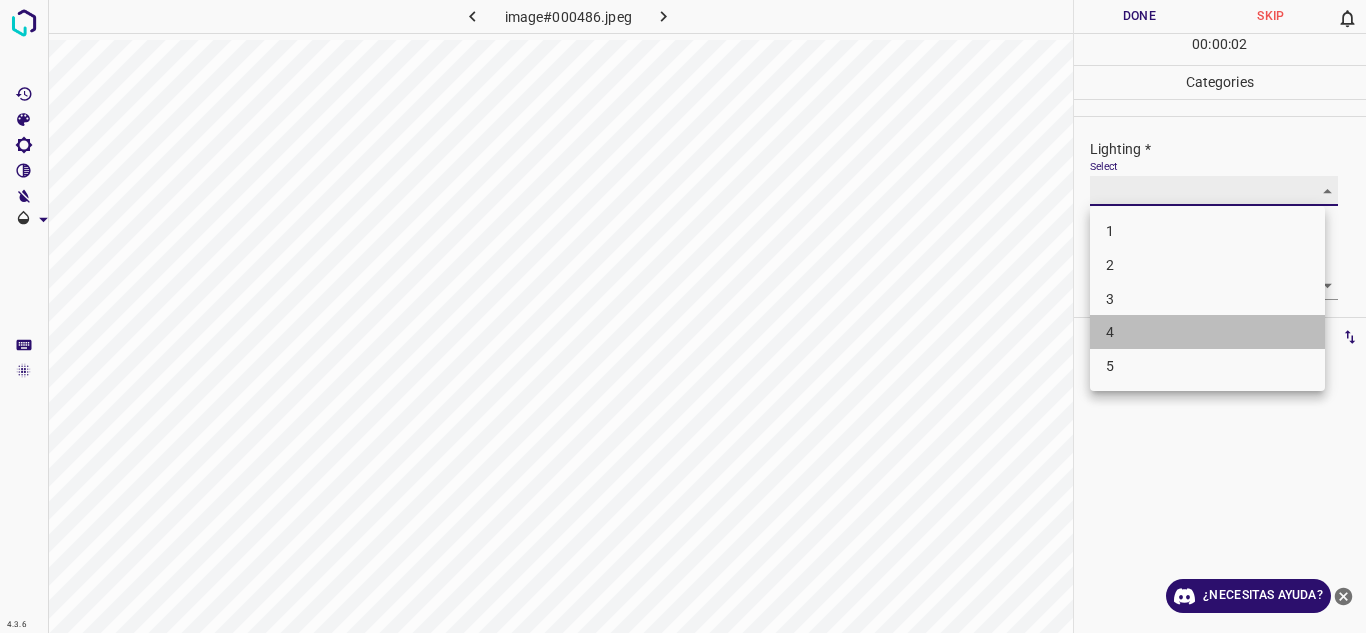 type on "4" 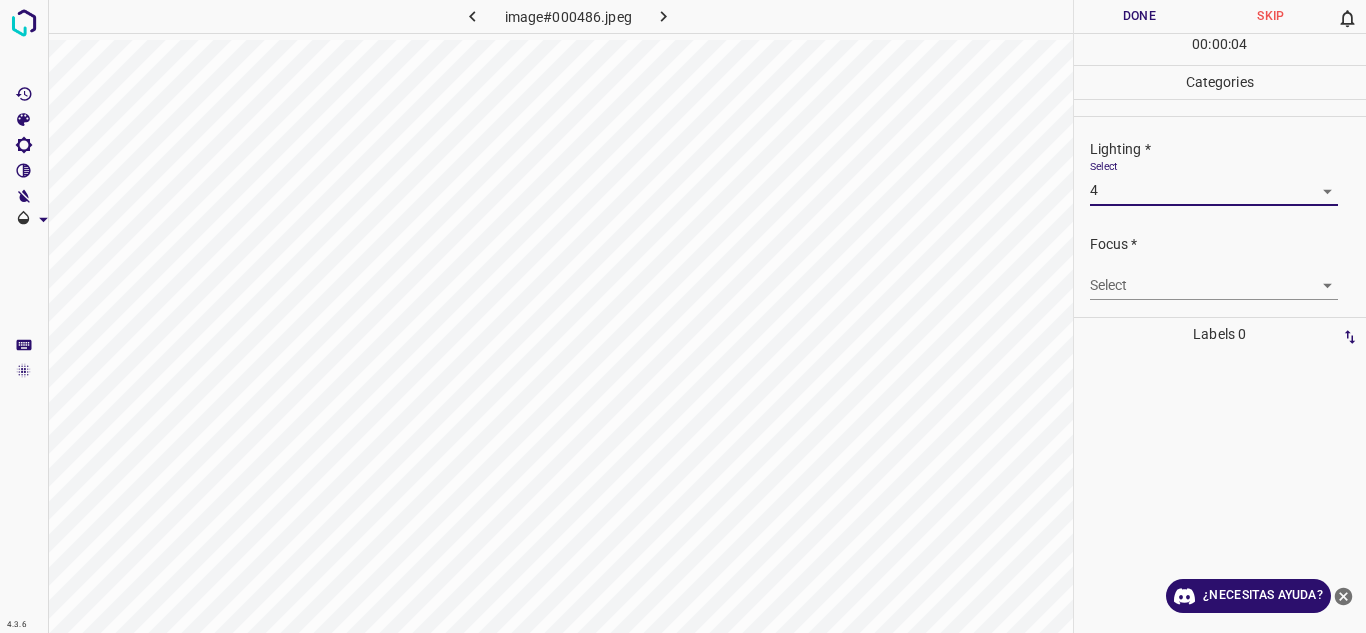 click on "4.3.6  image#000486.jpeg Done Skip 0 00   : 00   : 04   Categories Lighting *  Select 4 4 Focus *  Select ​ Overall *  Select ​ Labels   0 Categories 1 Lighting 2 Focus 3 Overall Tools Space Change between modes (Draw & Edit) I Auto labeling R Restore zoom M Zoom in N Zoom out Delete Delete selecte label Filters Z Restore filters X Saturation filter C Brightness filter V Contrast filter B Gray scale filter General O Download ¿Necesitas ayuda? Texto original Valora esta traducción Tu opinión servirá para ayudar a mejorar el Traductor de Google - Texto - Esconder - Borrar" at bounding box center [683, 316] 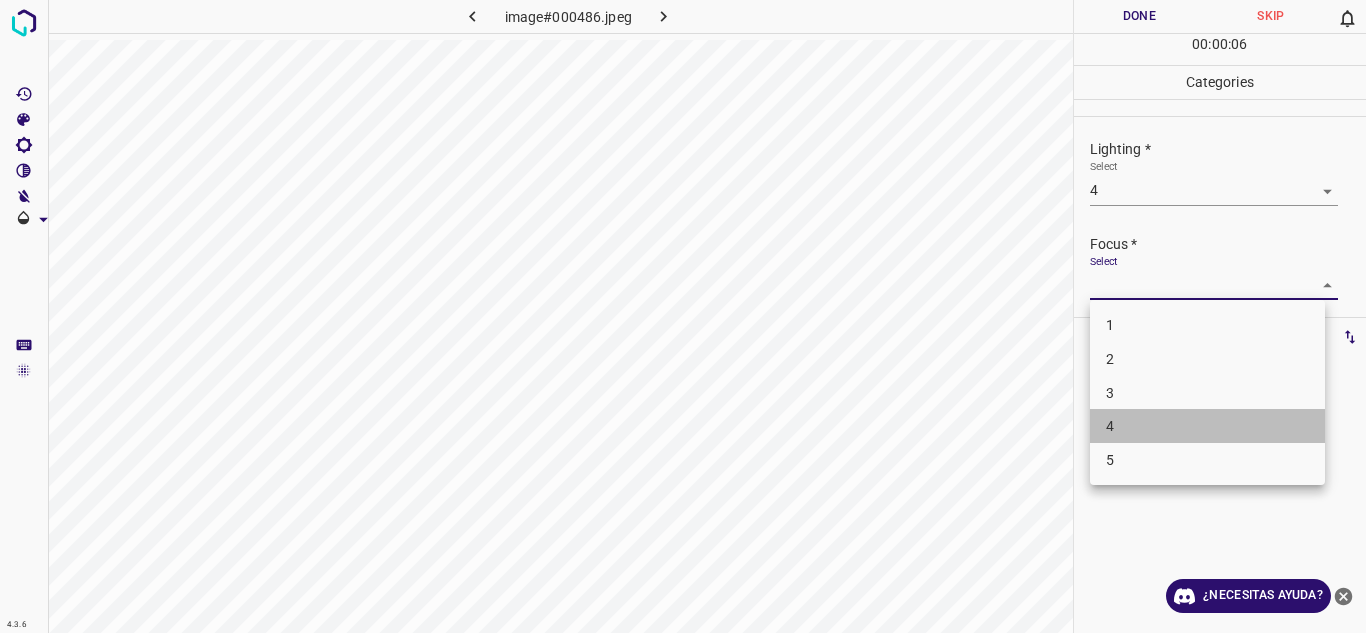 drag, startPoint x: 1150, startPoint y: 416, endPoint x: 1214, endPoint y: 377, distance: 74.94665 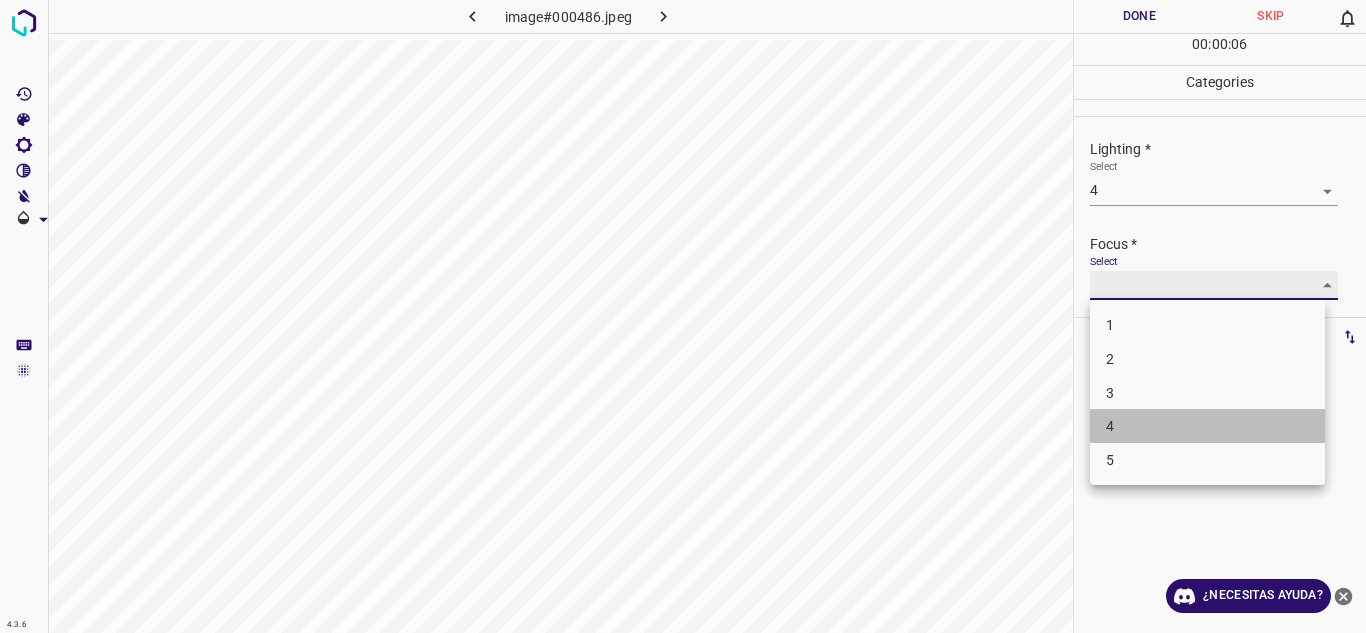 type on "4" 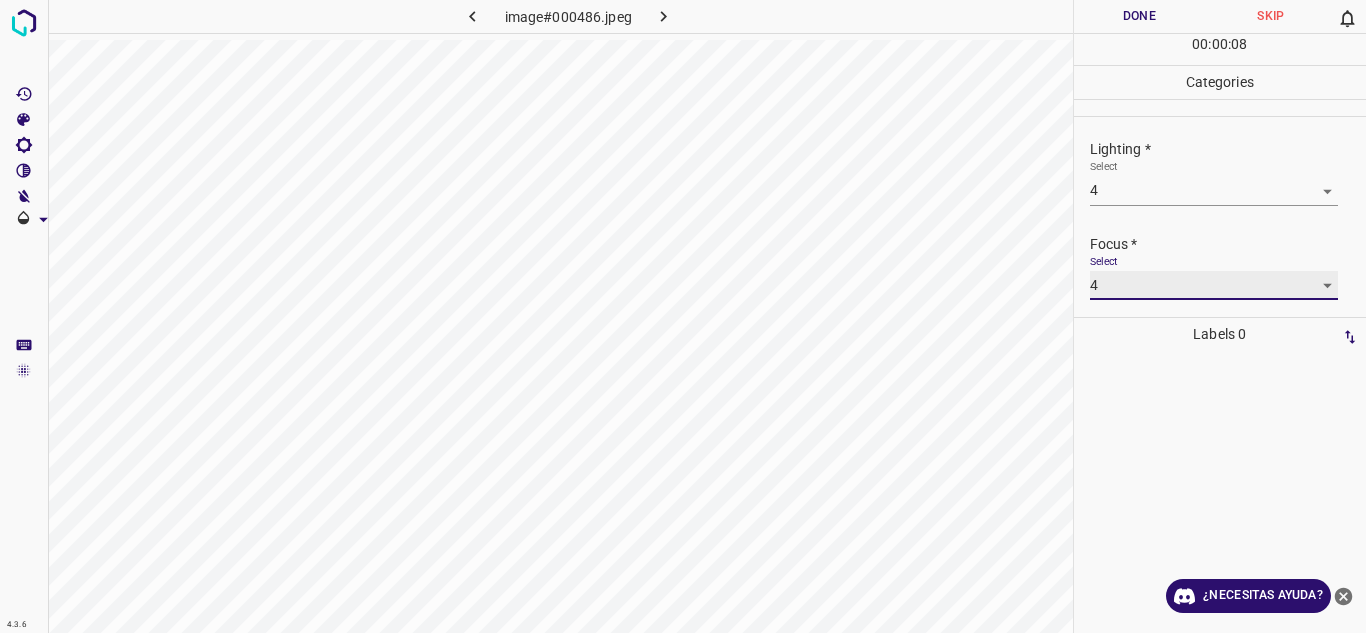 scroll, scrollTop: 98, scrollLeft: 0, axis: vertical 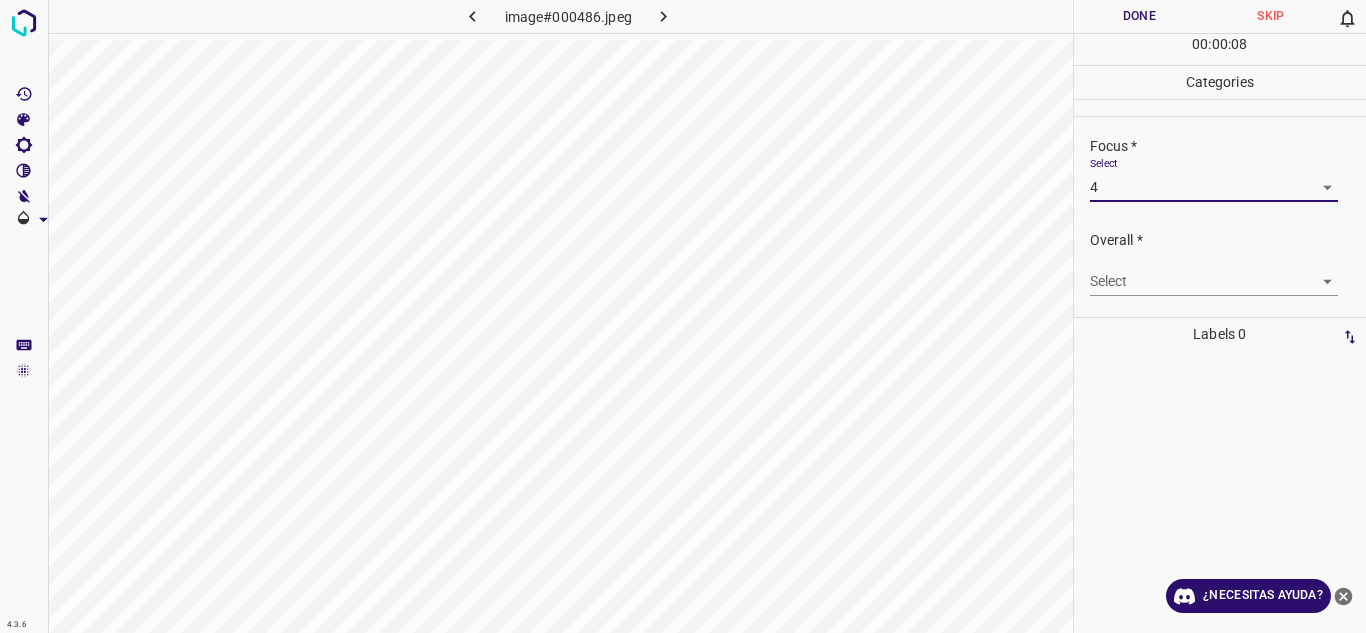 click on "4.3.6  image#000486.jpeg Done Skip 0 00   : 00   : 08   Categories Lighting *  Select 4 4 Focus *  Select 4 4 Overall *  Select ​ Labels   0 Categories 1 Lighting 2 Focus 3 Overall Tools Space Change between modes (Draw & Edit) I Auto labeling R Restore zoom M Zoom in N Zoom out Delete Delete selecte label Filters Z Restore filters X Saturation filter C Brightness filter V Contrast filter B Gray scale filter General O Download ¿Necesitas ayuda? Texto original Valora esta traducción Tu opinión servirá para ayudar a mejorar el Traductor de Google - Texto - Esconder - Borrar" at bounding box center [683, 316] 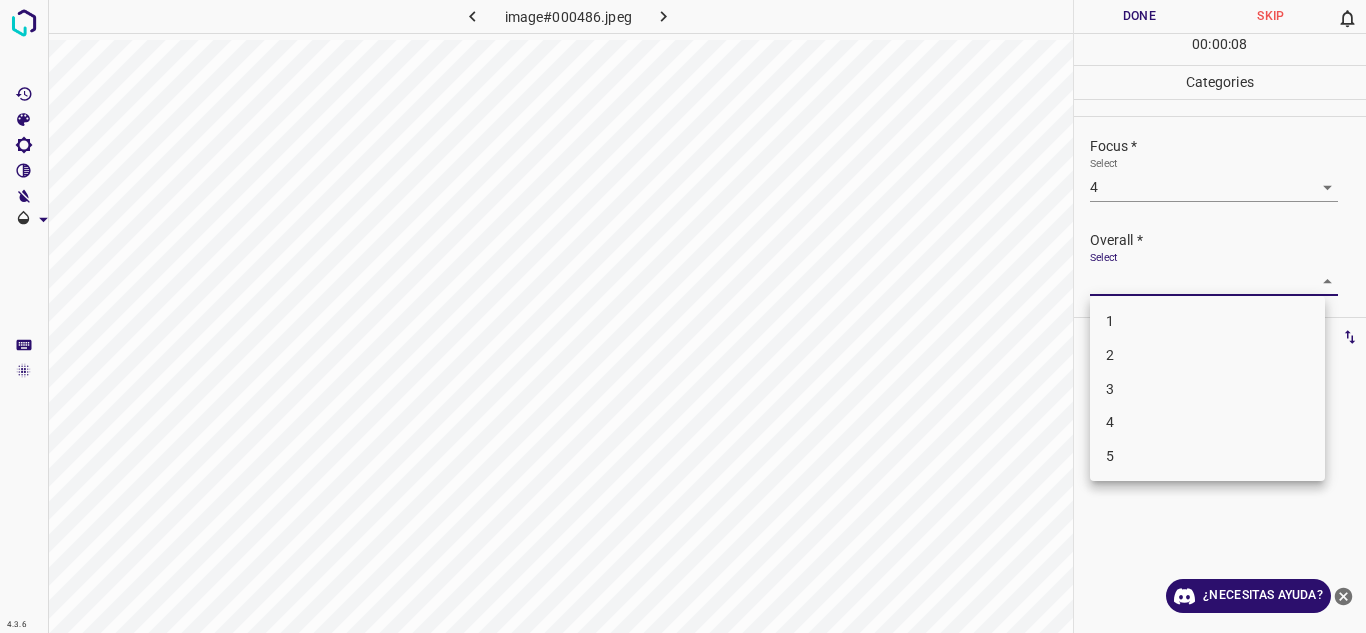 click on "4" at bounding box center [1207, 422] 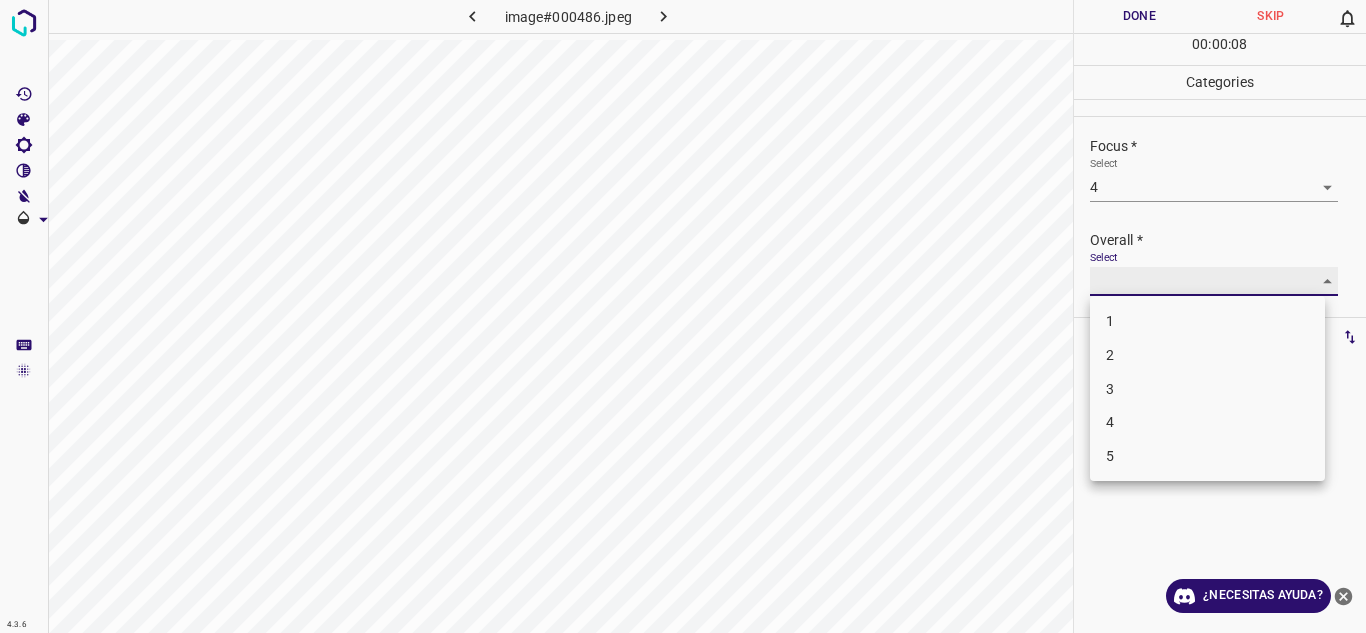 type on "4" 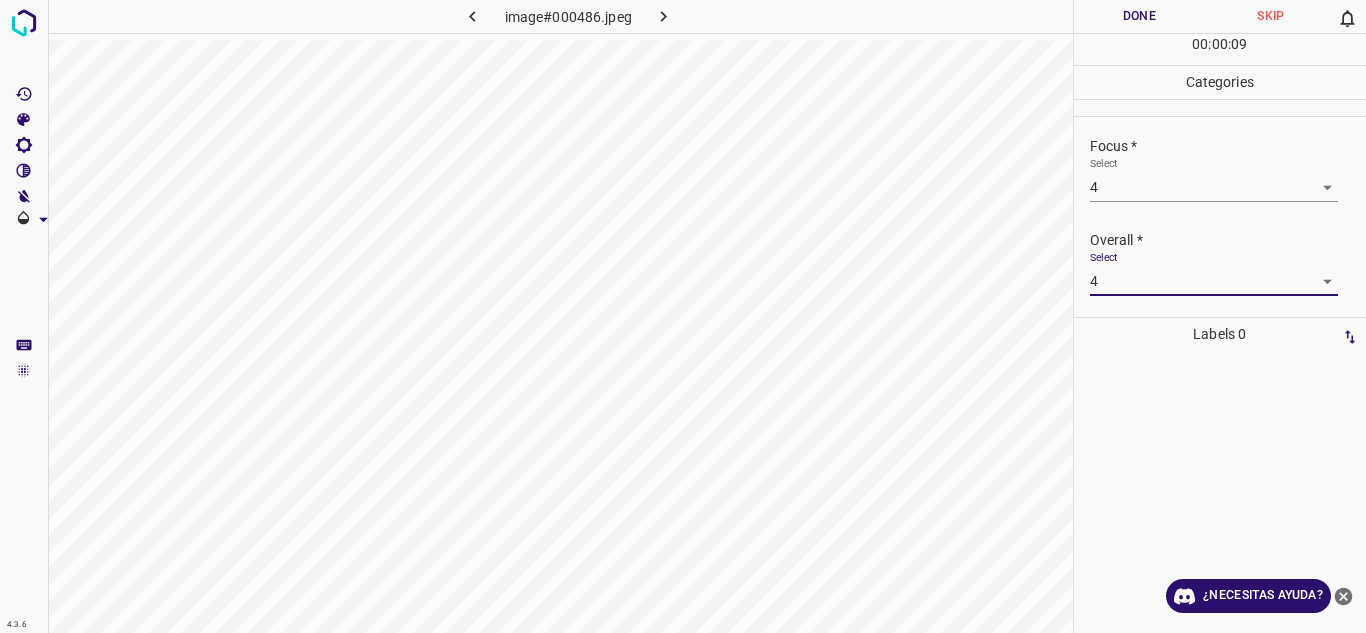 click on "Done" at bounding box center [1140, 16] 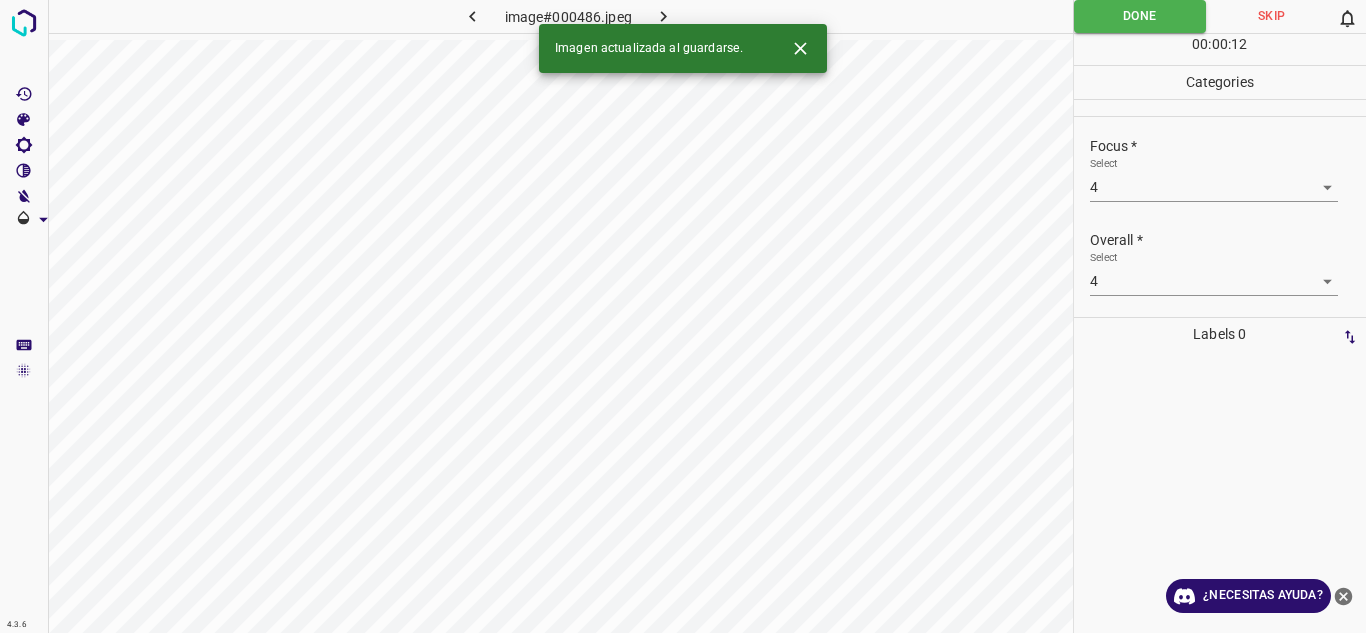 click at bounding box center [664, 16] 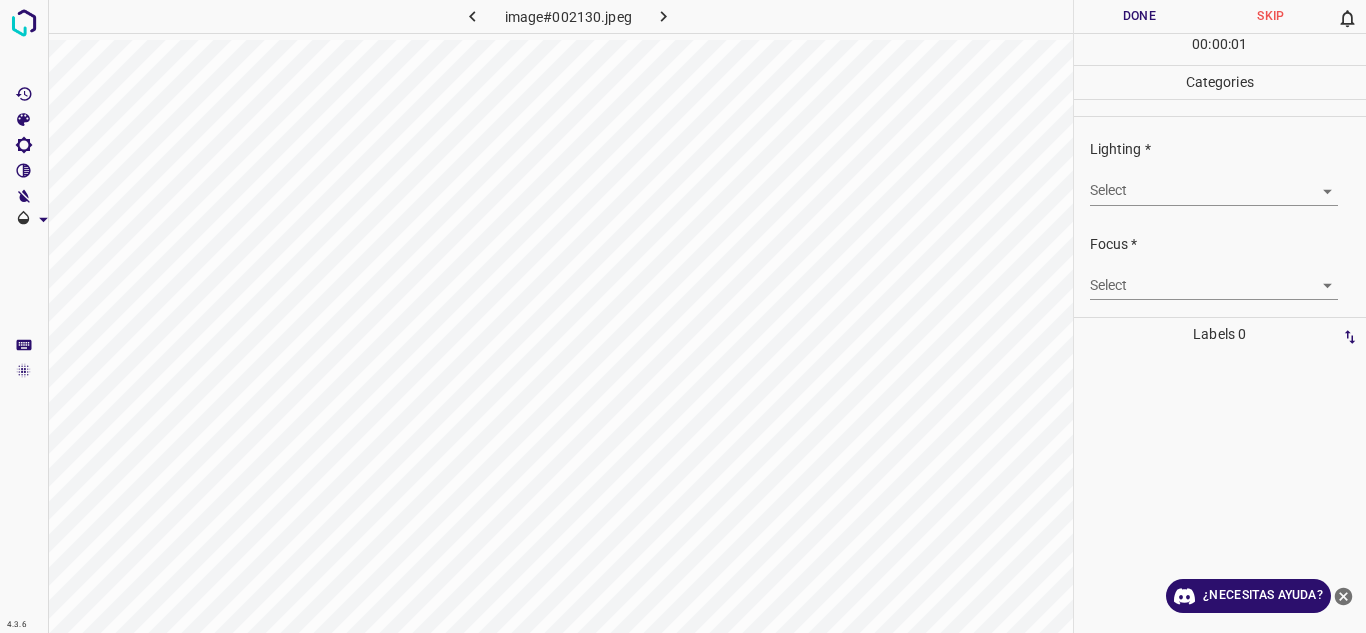 click on "4.3.6  image#002130.jpeg Done Skip 0 00   : 00   : 01   Categories Lighting *  Select ​ Focus *  Select ​ Overall *  Select ​ Labels   0 Categories 1 Lighting 2 Focus 3 Overall Tools Space Change between modes (Draw & Edit) I Auto labeling R Restore zoom M Zoom in N Zoom out Delete Delete selecte label Filters Z Restore filters X Saturation filter C Brightness filter V Contrast filter B Gray scale filter General O Download ¿Necesitas ayuda? Texto original Valora esta traducción Tu opinión servirá para ayudar a mejorar el Traductor de Google - Texto - Esconder - Borrar" at bounding box center (683, 316) 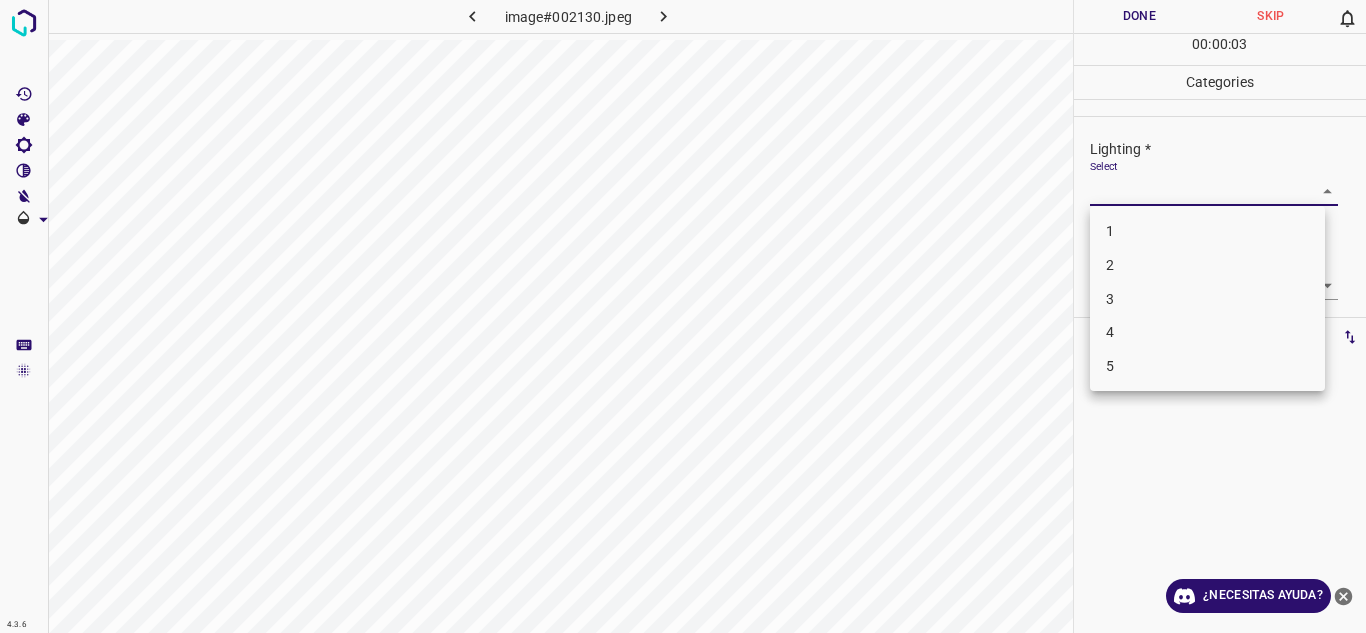 click on "4" at bounding box center (1207, 332) 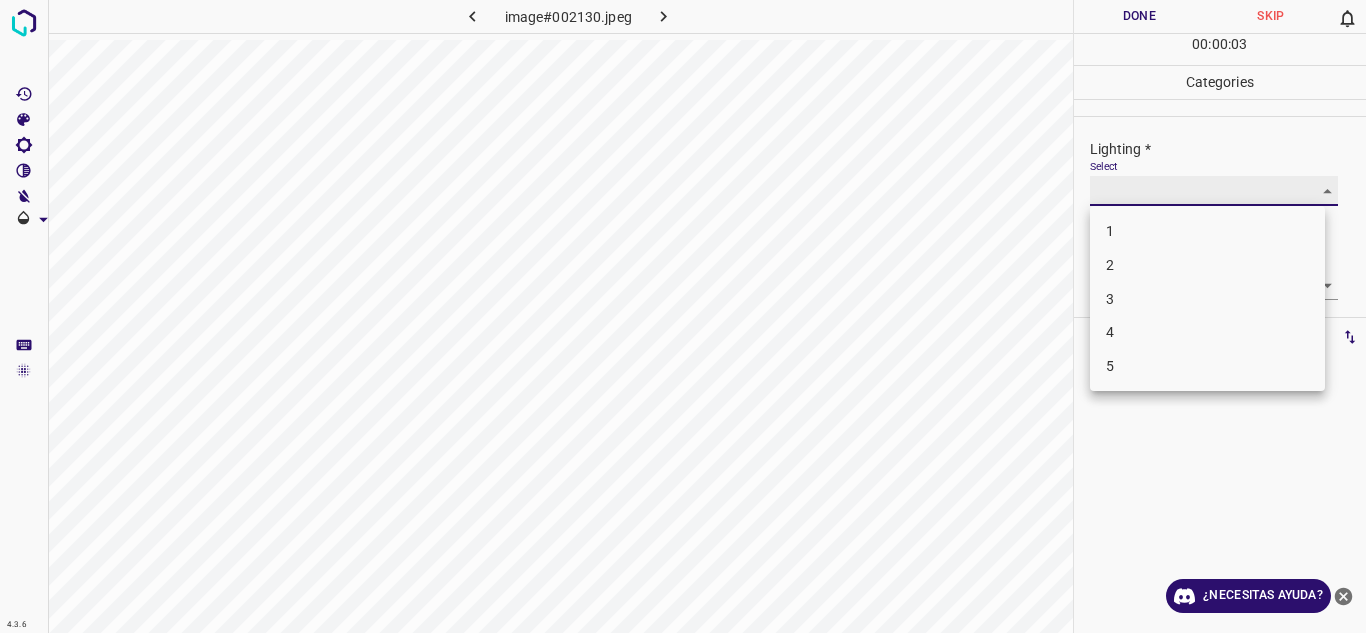 type on "4" 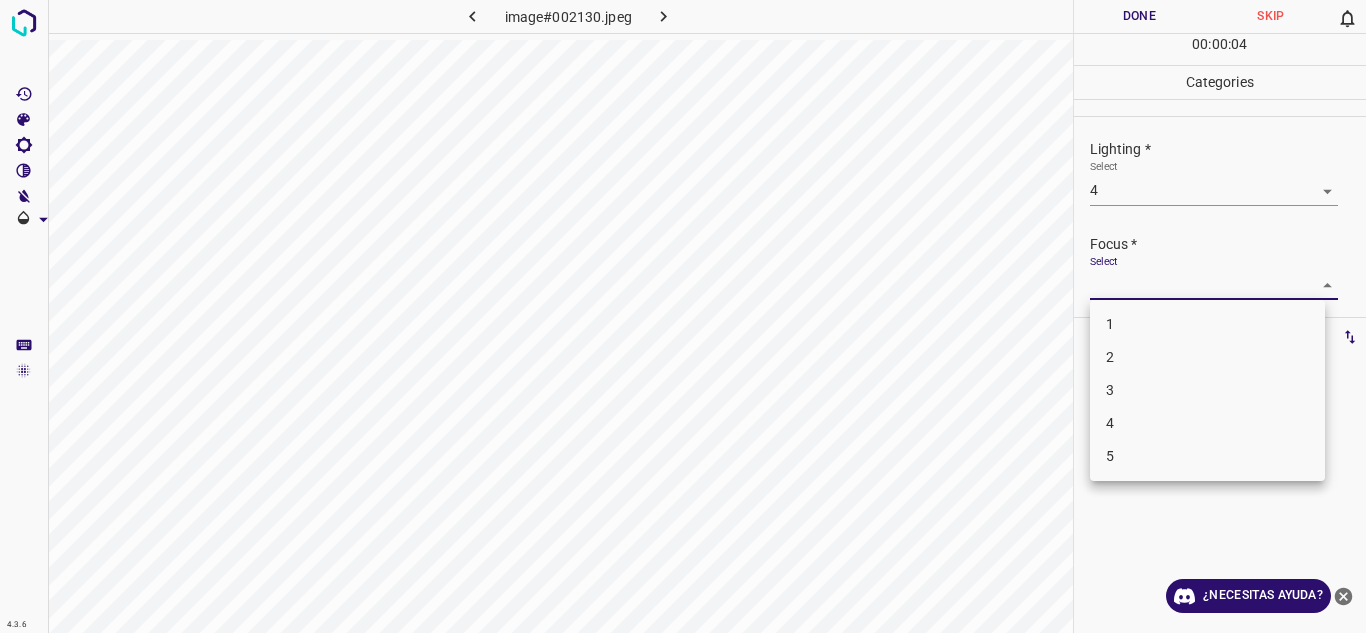 click on "4.3.6  image#002130.jpeg Done Skip 0 00   : 00   : 04   Categories Lighting *  Select 4 4 Focus *  Select ​ Overall *  Select ​ Labels   0 Categories 1 Lighting 2 Focus 3 Overall Tools Space Change between modes (Draw & Edit) I Auto labeling R Restore zoom M Zoom in N Zoom out Delete Delete selecte label Filters Z Restore filters X Saturation filter C Brightness filter V Contrast filter B Gray scale filter General O Download ¿Necesitas ayuda? Texto original Valora esta traducción Tu opinión servirá para ayudar a mejorar el Traductor de Google - Texto - Esconder - Borrar 1 2 3 4 5" at bounding box center (683, 316) 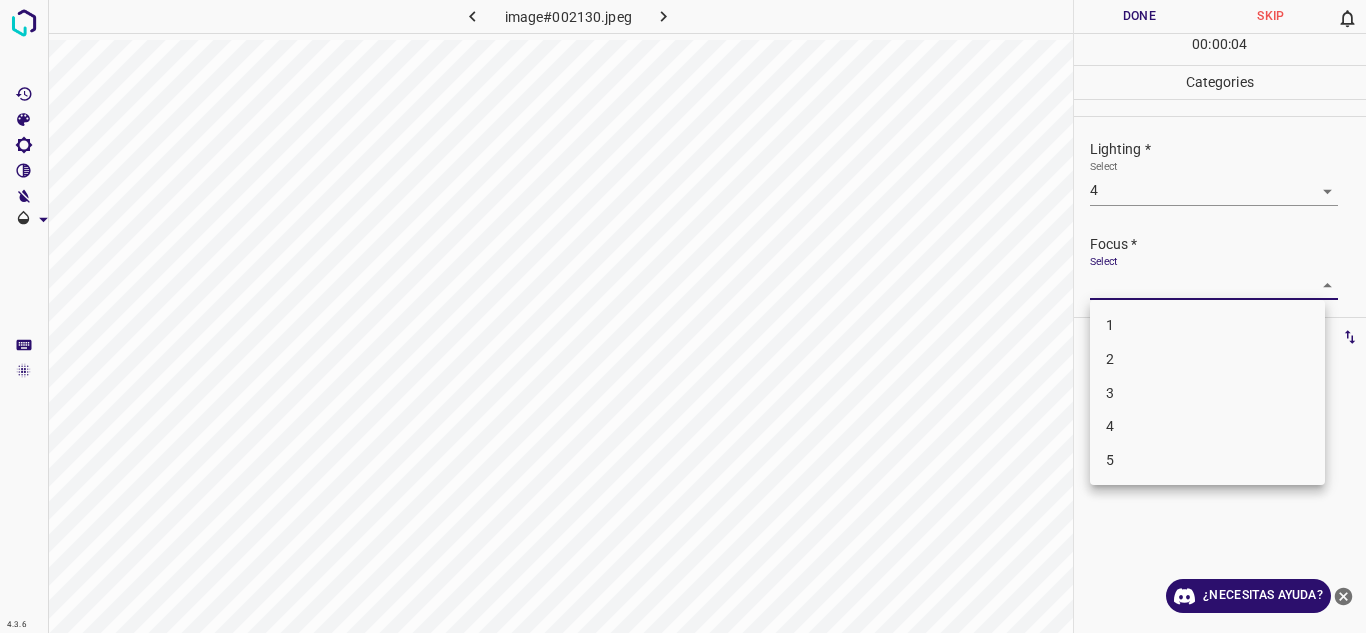 click on "3" at bounding box center [1207, 393] 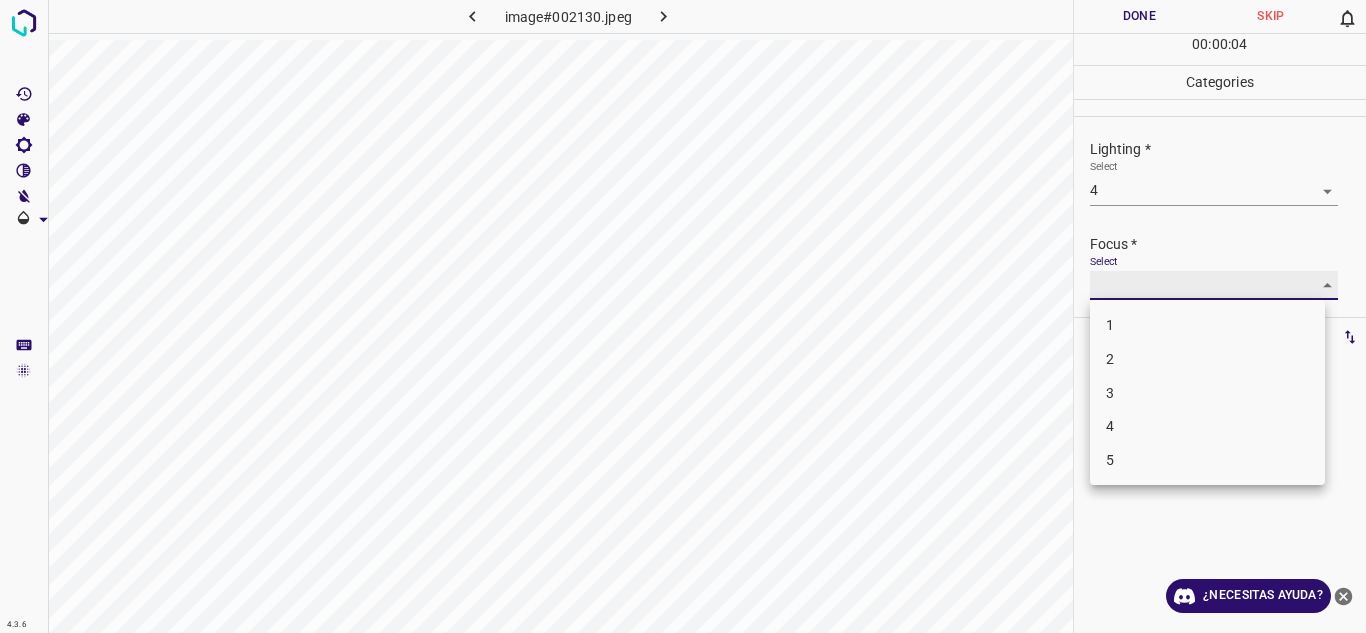 type on "3" 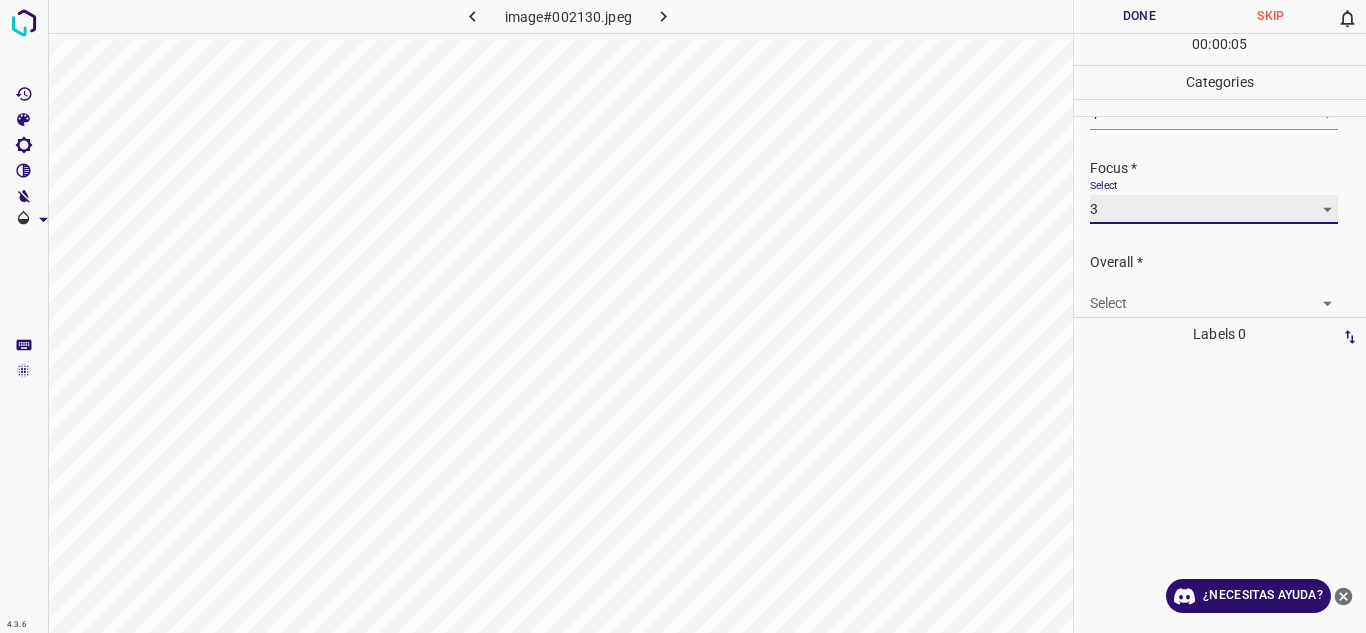 scroll, scrollTop: 98, scrollLeft: 0, axis: vertical 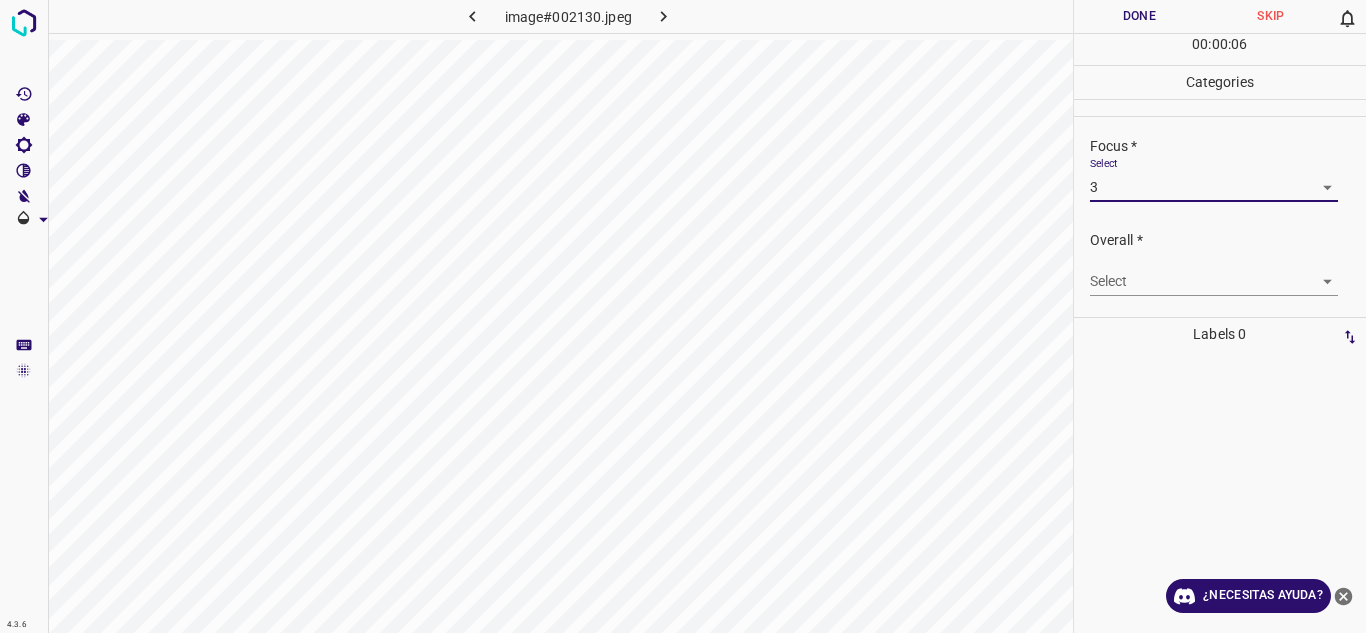 click on "4.3.6  image#002130.jpeg Done Skip 0 00   : 00   : 06   Categories Lighting *  Select 4 4 Focus *  Select 3 3 Overall *  Select ​ Labels   0 Categories 1 Lighting 2 Focus 3 Overall Tools Space Change between modes (Draw & Edit) I Auto labeling R Restore zoom M Zoom in N Zoom out Delete Delete selecte label Filters Z Restore filters X Saturation filter C Brightness filter V Contrast filter B Gray scale filter General O Download ¿Necesitas ayuda? Texto original Valora esta traducción Tu opinión servirá para ayudar a mejorar el Traductor de Google - Texto - Esconder - Borrar" at bounding box center (683, 316) 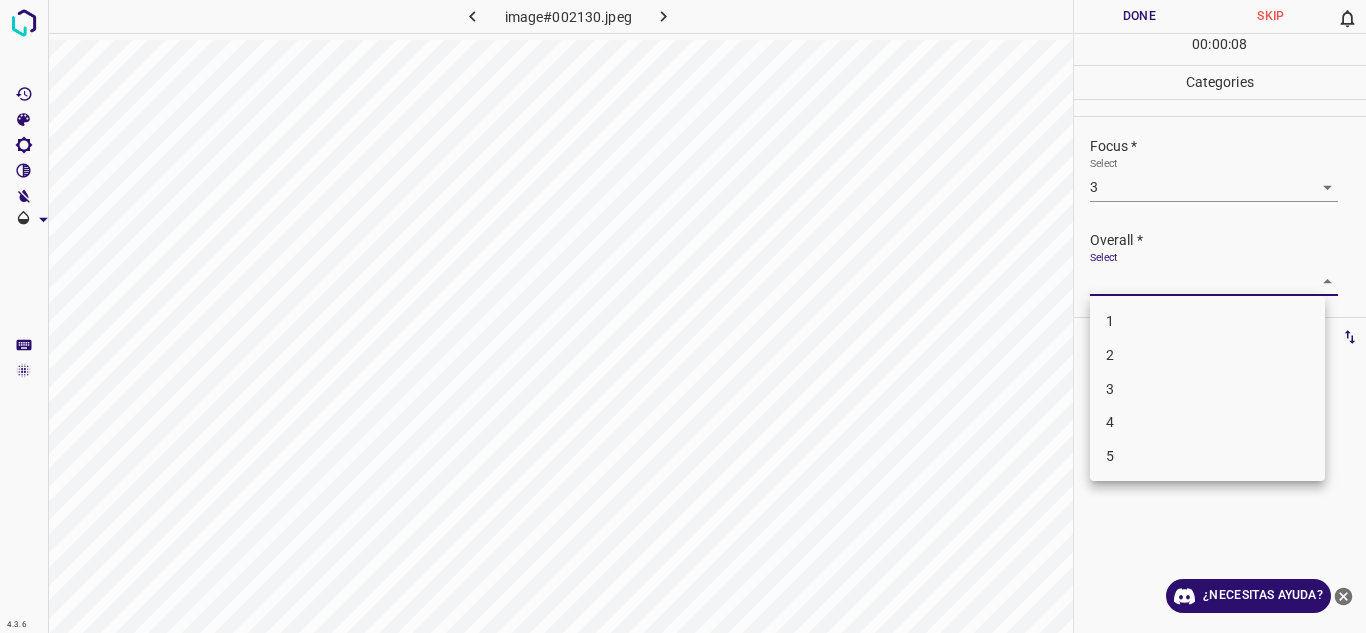 click on "4" at bounding box center (1207, 422) 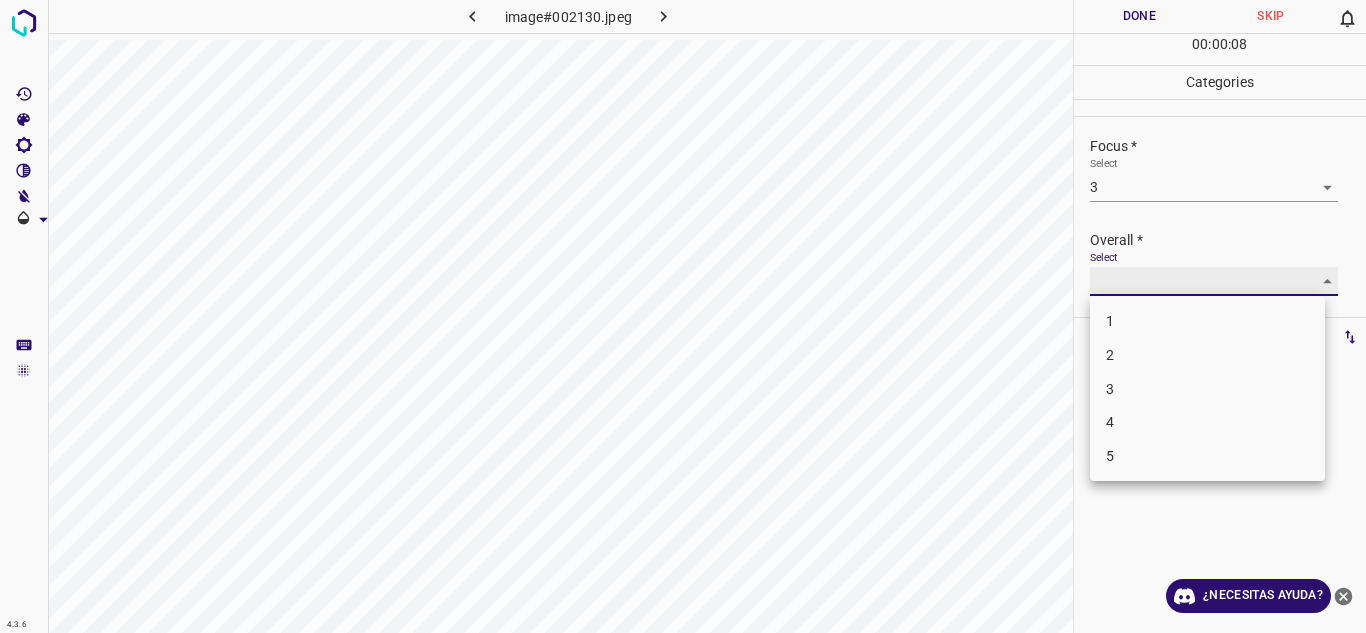 type on "4" 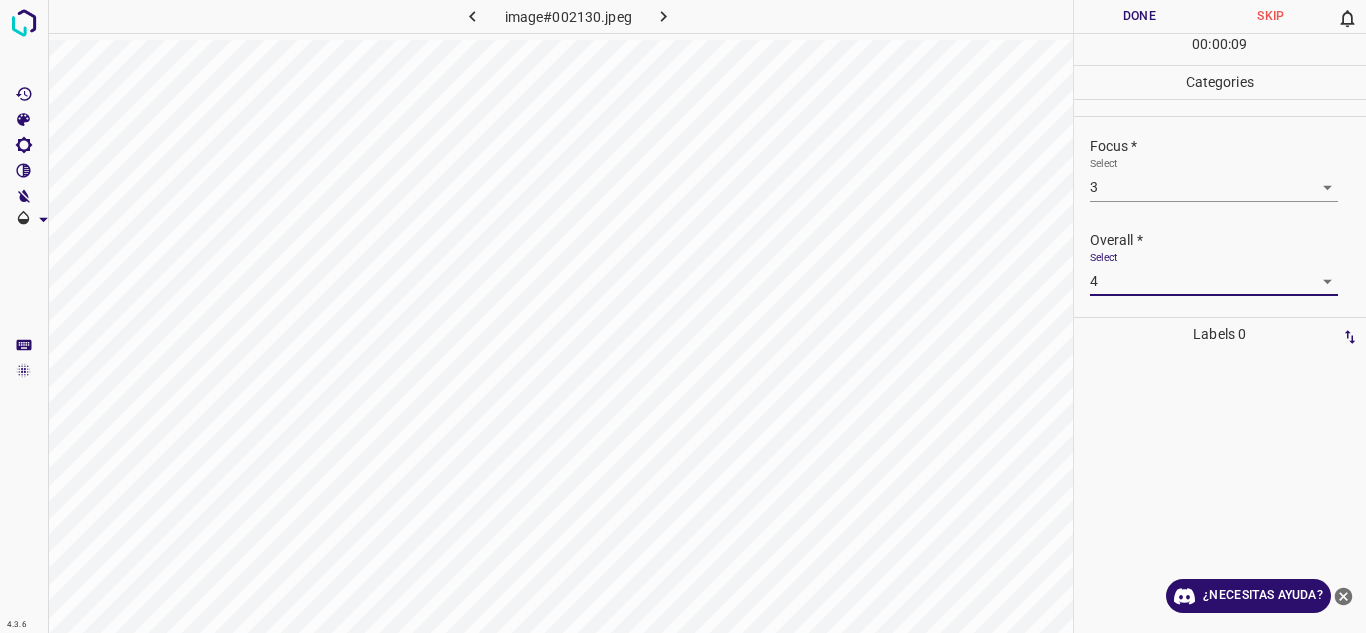 click on "Done" at bounding box center (1140, 16) 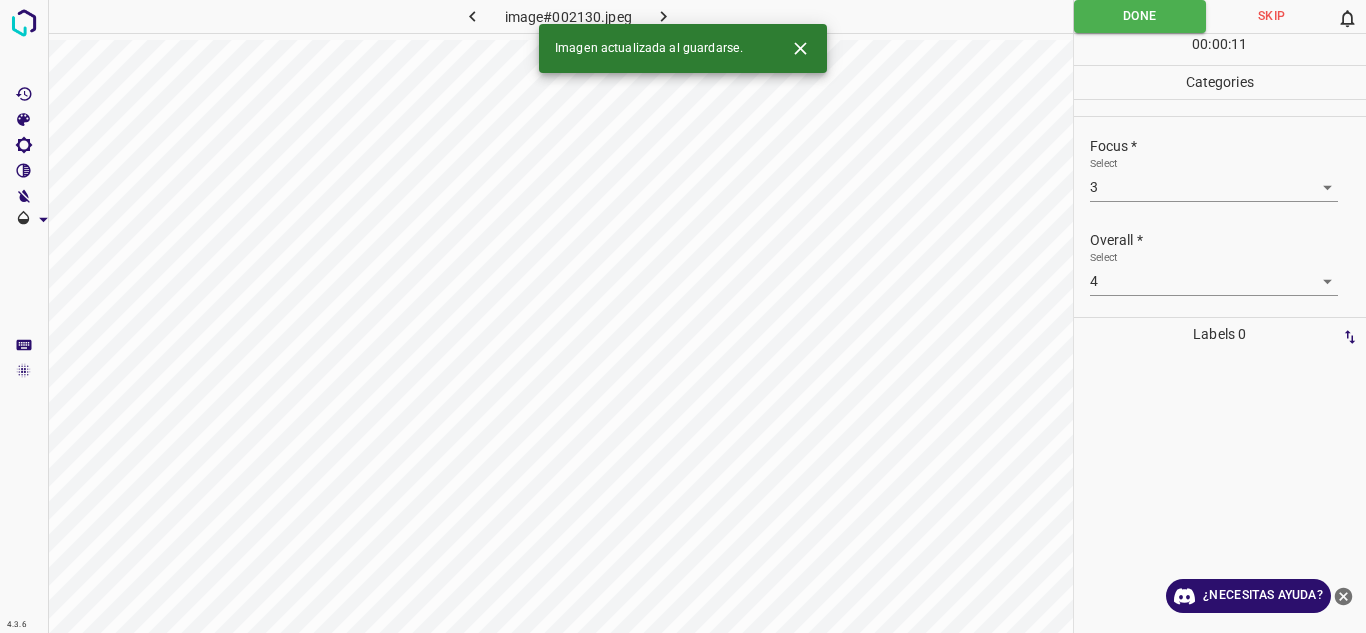 click at bounding box center (664, 16) 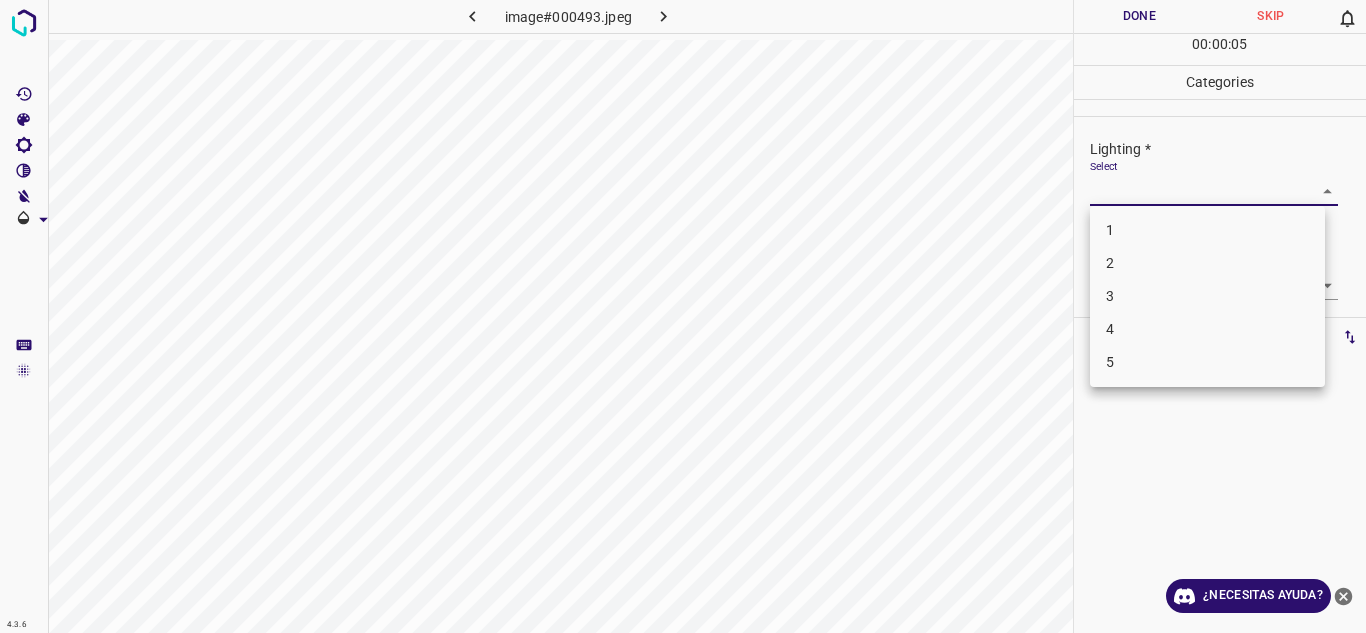 click on "4.3.6  image#000493.jpeg Done Skip 0 00   : 00   : 05   Categories Lighting *  Select ​ Focus *  Select ​ Overall *  Select ​ Labels   0 Categories 1 Lighting 2 Focus 3 Overall Tools Space Change between modes (Draw & Edit) I Auto labeling R Restore zoom M Zoom in N Zoom out Delete Delete selecte label Filters Z Restore filters X Saturation filter C Brightness filter V Contrast filter B Gray scale filter General O Download ¿Necesitas ayuda? Texto original Valora esta traducción Tu opinión servirá para ayudar a mejorar el Traductor de Google - Texto - Esconder - Borrar 1 2 3 4 5" at bounding box center [683, 316] 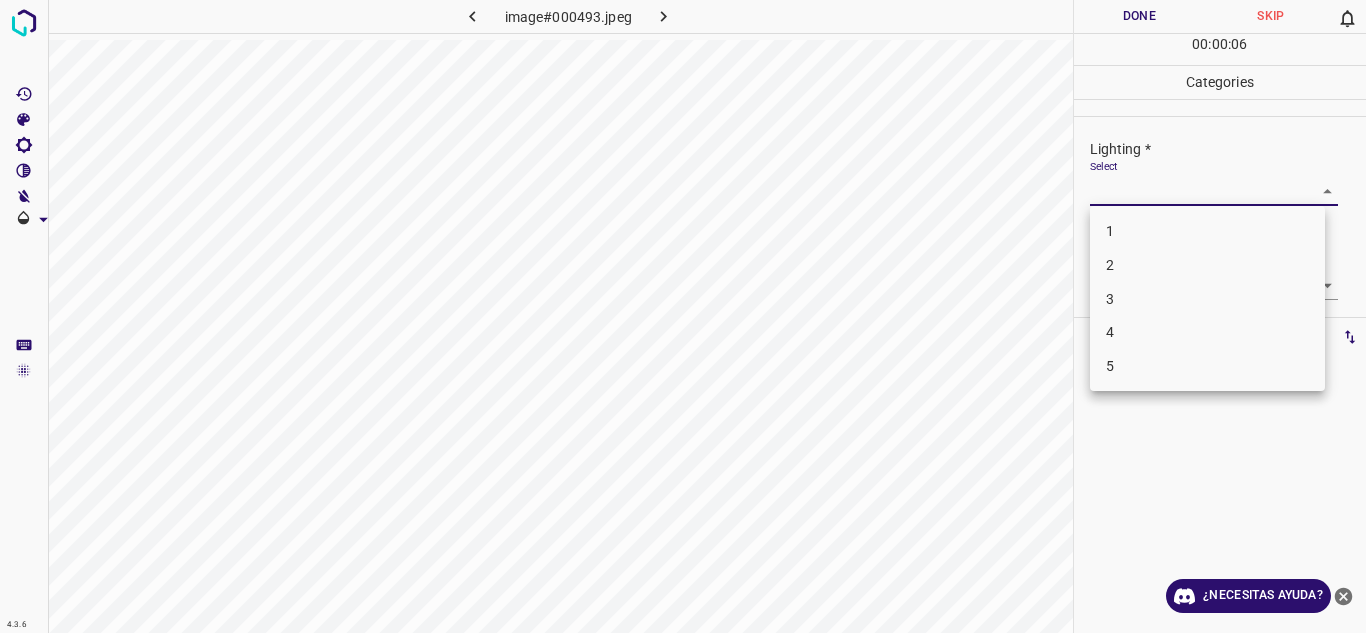 click on "4" at bounding box center (1207, 332) 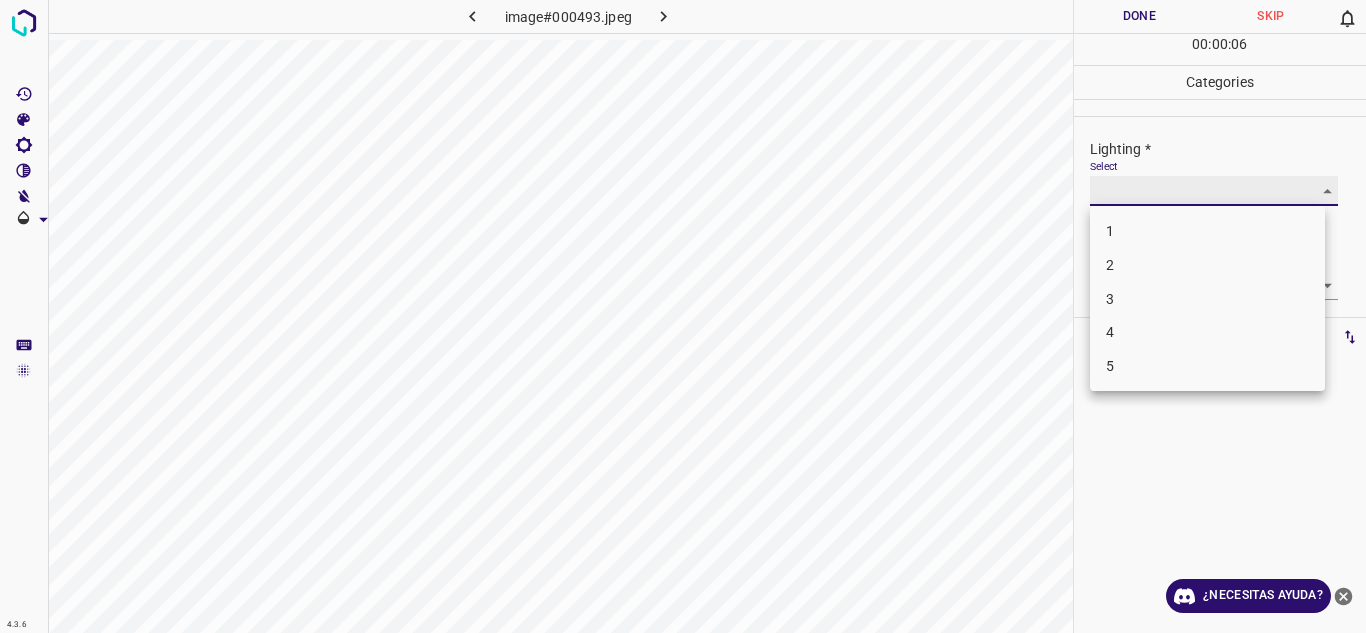 type on "4" 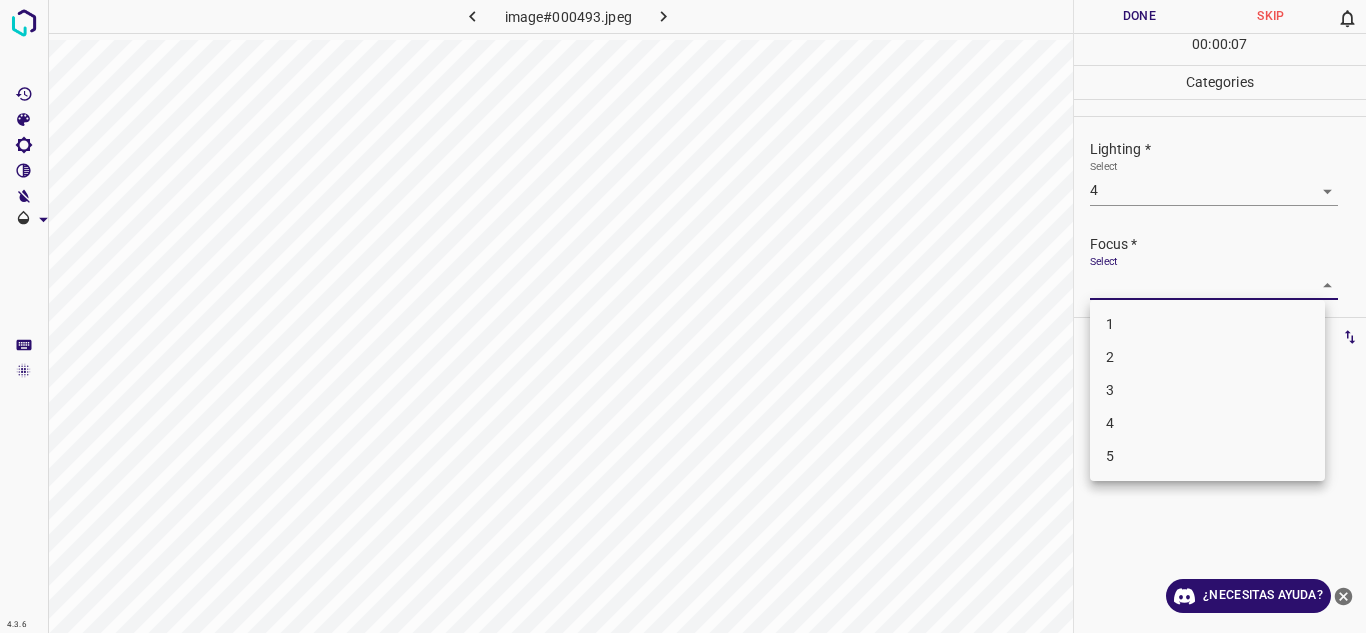 click on "4.3.6  image#000493.jpeg Done Skip 0 00   : 00   : 07   Categories Lighting *  Select 4 4 Focus *  Select ​ Overall *  Select ​ Labels   0 Categories 1 Lighting 2 Focus 3 Overall Tools Space Change between modes (Draw & Edit) I Auto labeling R Restore zoom M Zoom in N Zoom out Delete Delete selecte label Filters Z Restore filters X Saturation filter C Brightness filter V Contrast filter B Gray scale filter General O Download ¿Necesitas ayuda? Texto original Valora esta traducción Tu opinión servirá para ayudar a mejorar el Traductor de Google - Texto - Esconder - Borrar 1 2 3 4 5" at bounding box center [683, 316] 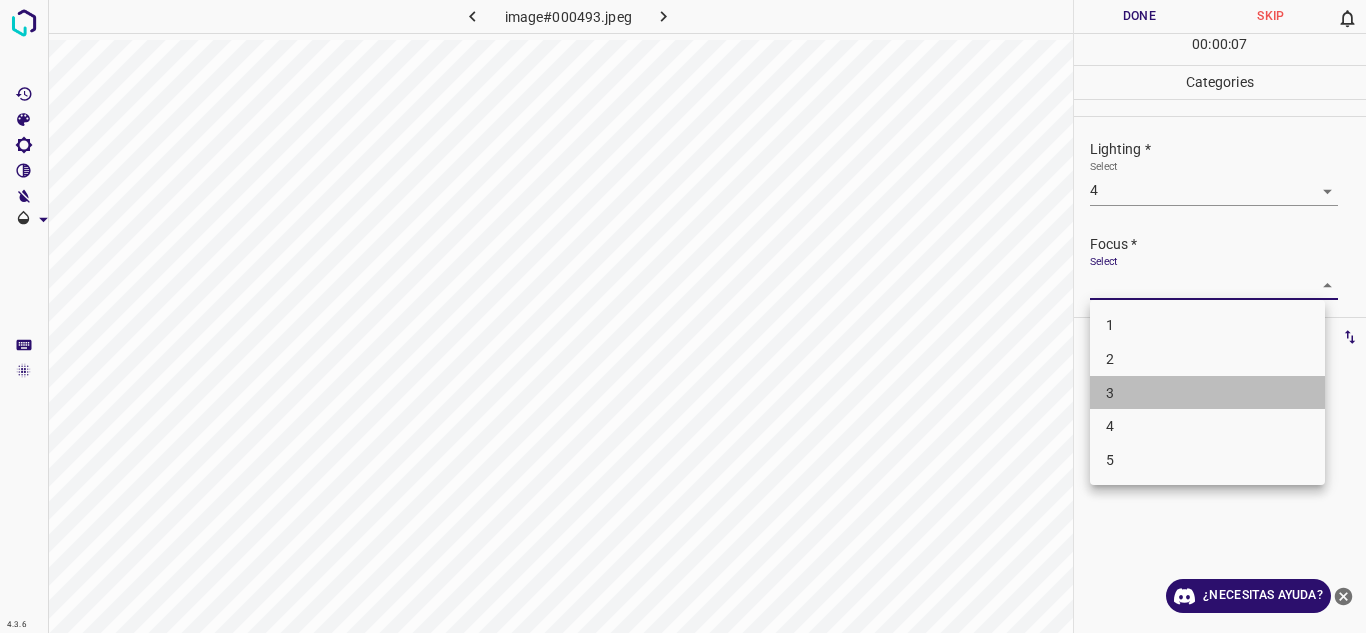 click on "3" at bounding box center (1207, 393) 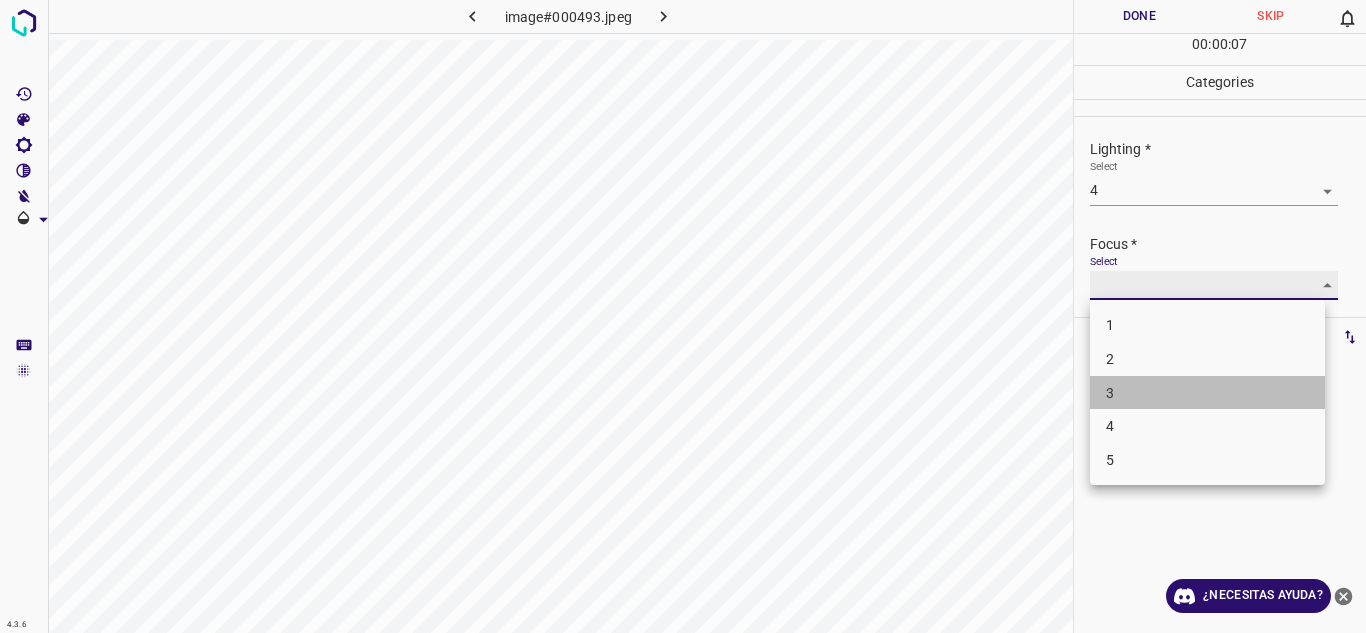 type on "3" 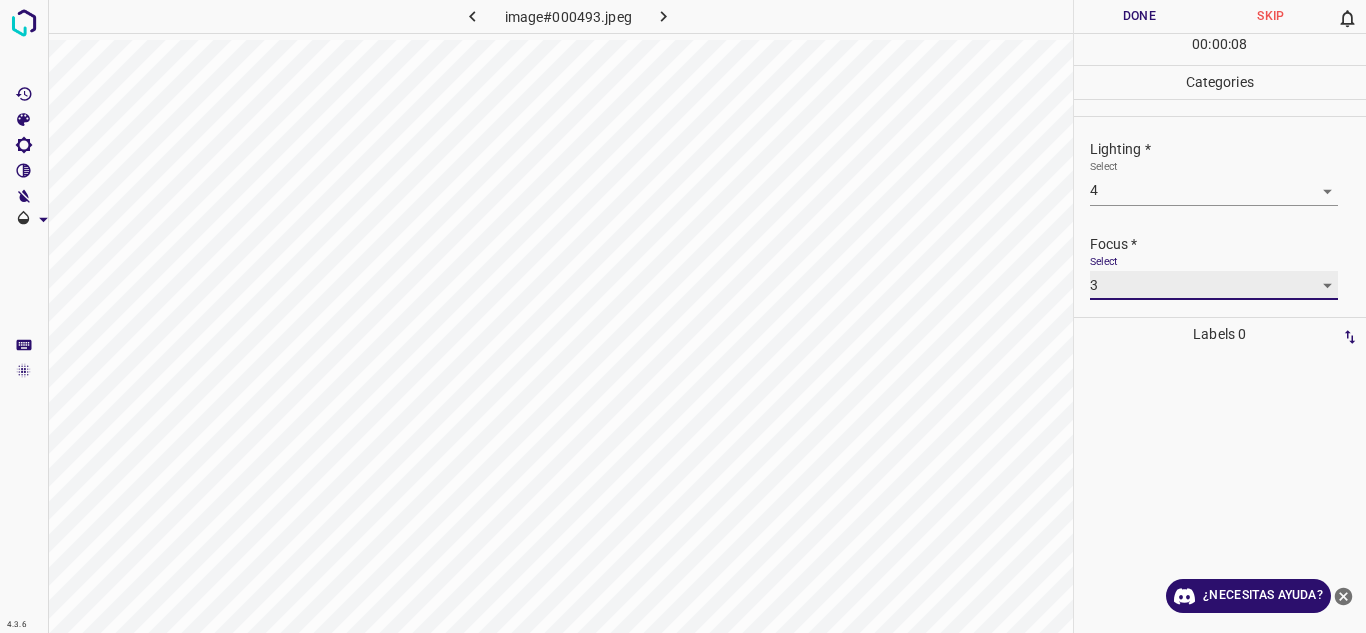 scroll, scrollTop: 98, scrollLeft: 0, axis: vertical 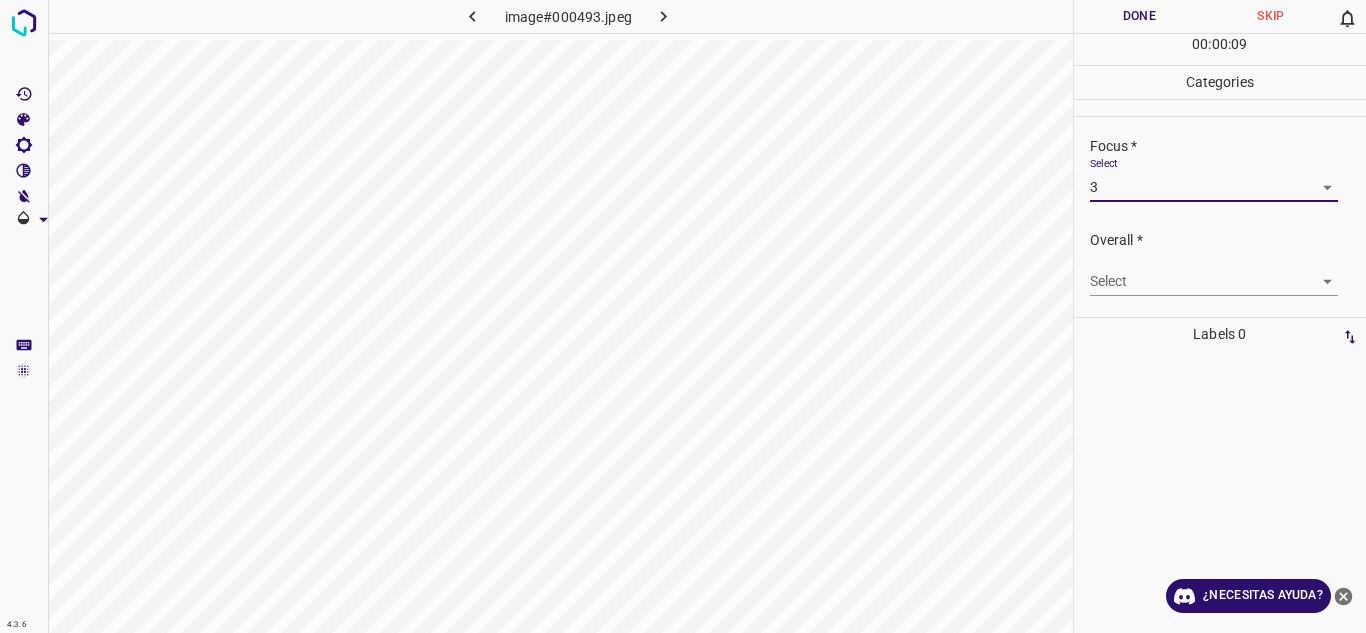 click on "4.3.6  image#000493.jpeg Done Skip 0 00   : 00   : 09   Categories Lighting *  Select 4 4 Focus *  Select 3 3 Overall *  Select ​ Labels   0 Categories 1 Lighting 2 Focus 3 Overall Tools Space Change between modes (Draw & Edit) I Auto labeling R Restore zoom M Zoom in N Zoom out Delete Delete selecte label Filters Z Restore filters X Saturation filter C Brightness filter V Contrast filter B Gray scale filter General O Download ¿Necesitas ayuda? Texto original Valora esta traducción Tu opinión servirá para ayudar a mejorar el Traductor de Google - Texto - Esconder - Borrar" at bounding box center [683, 316] 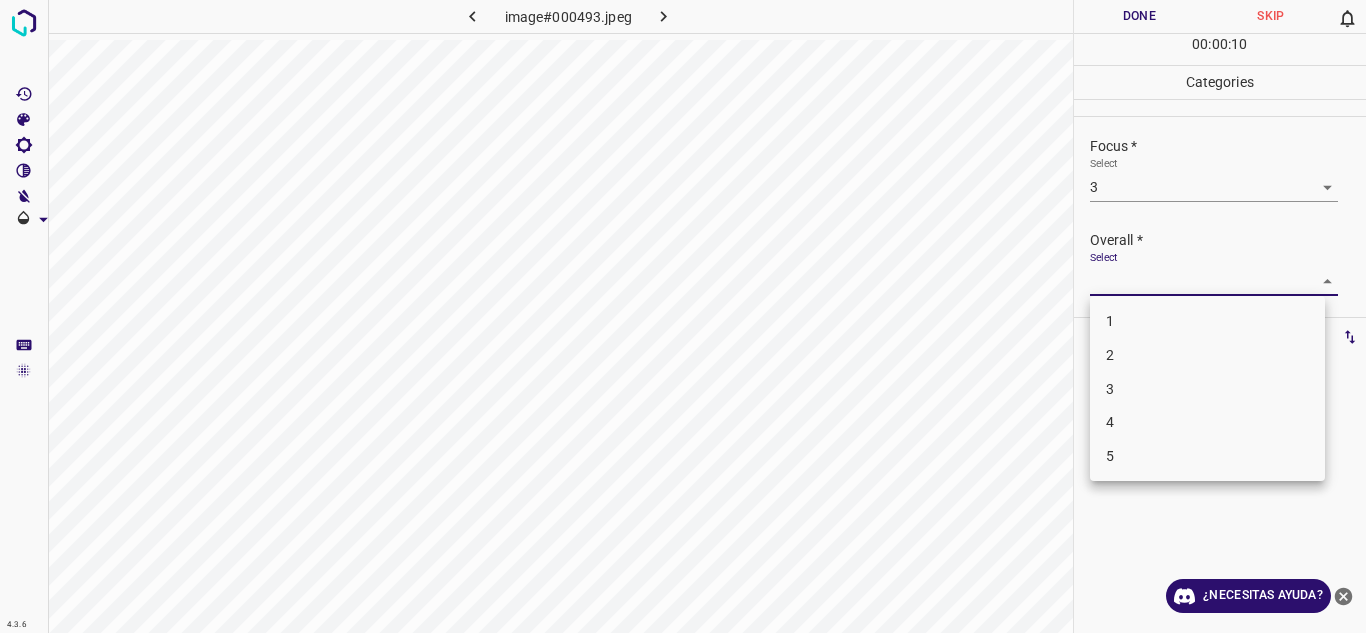click on "4" at bounding box center [1207, 422] 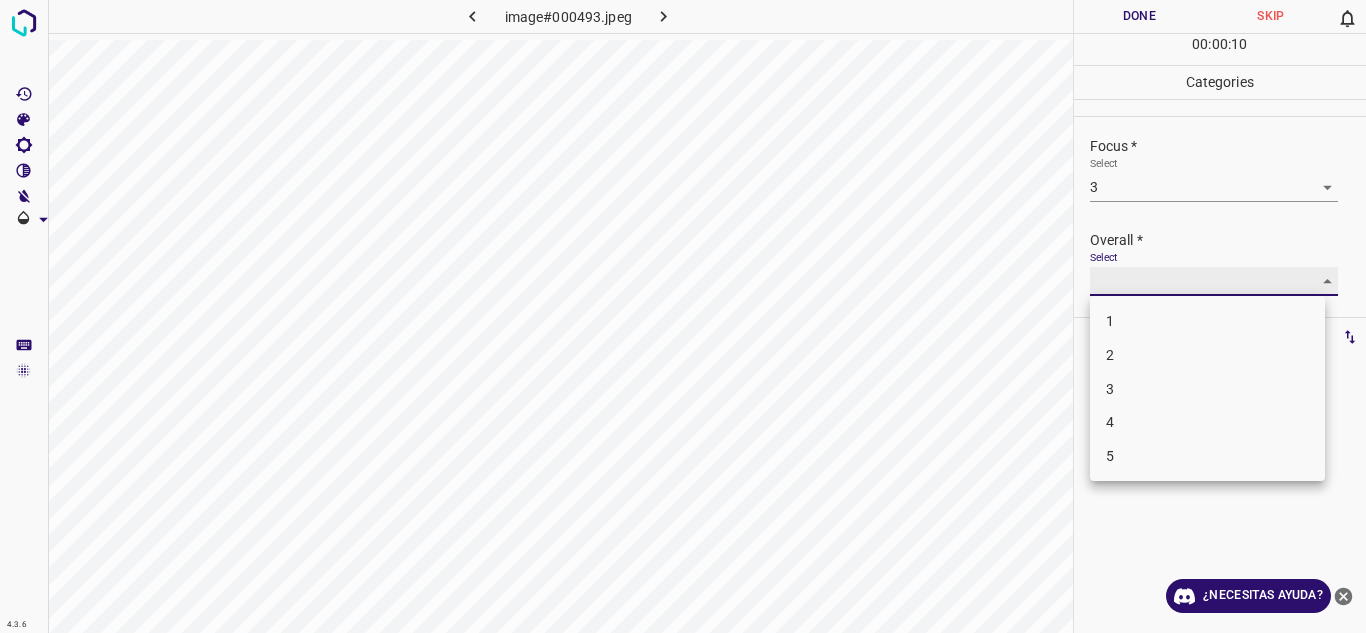type on "4" 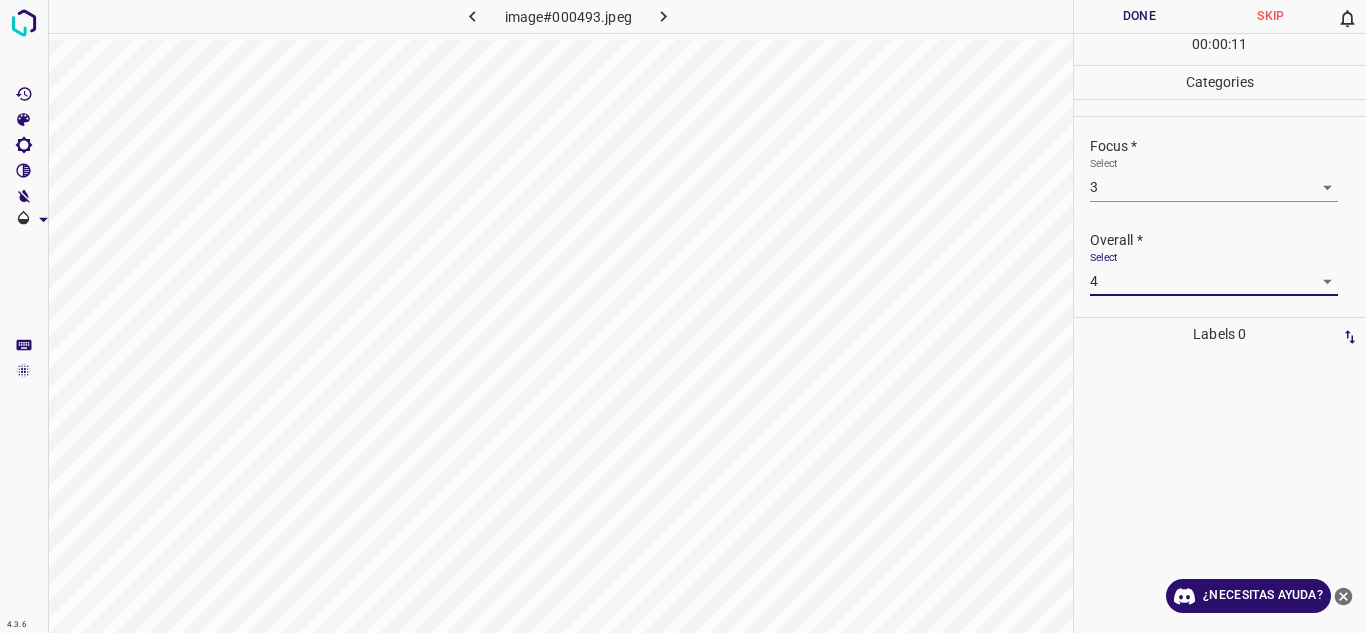 click on "Done" at bounding box center [1140, 16] 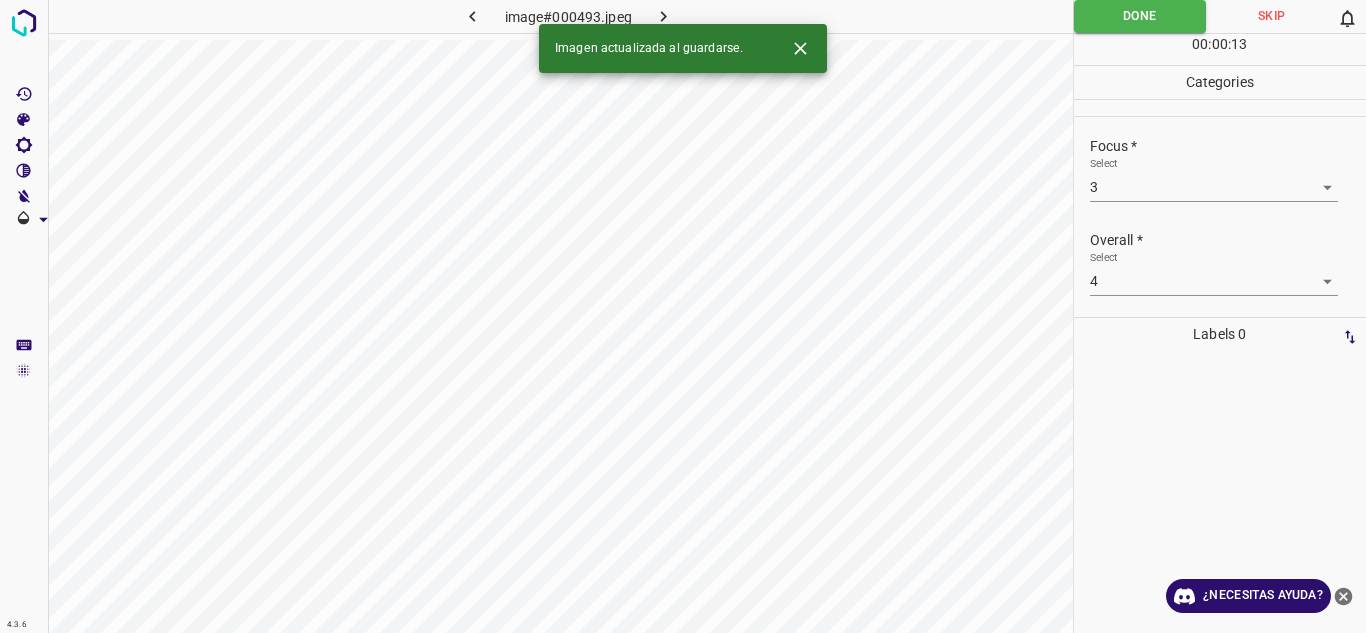 click 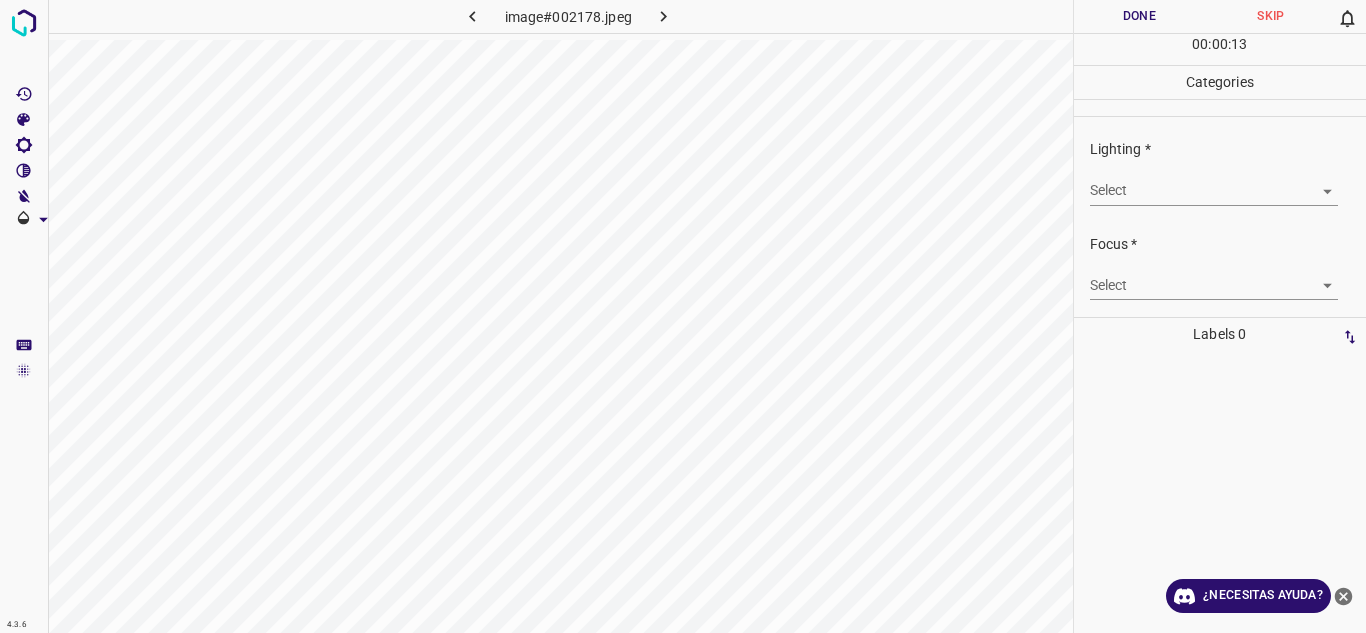 click on "4.3.6  image#002178.jpeg Done Skip 0 00   : 00   : 13   Categories Lighting *  Select ​ Focus *  Select ​ Overall *  Select ​ Labels   0 Categories 1 Lighting 2 Focus 3 Overall Tools Space Change between modes (Draw & Edit) I Auto labeling R Restore zoom M Zoom in N Zoom out Delete Delete selecte label Filters Z Restore filters X Saturation filter C Brightness filter V Contrast filter B Gray scale filter General O Download ¿Necesitas ayuda? Texto original Valora esta traducción Tu opinión servirá para ayudar a mejorar el Traductor de Google - Texto - Esconder - Borrar" at bounding box center (683, 316) 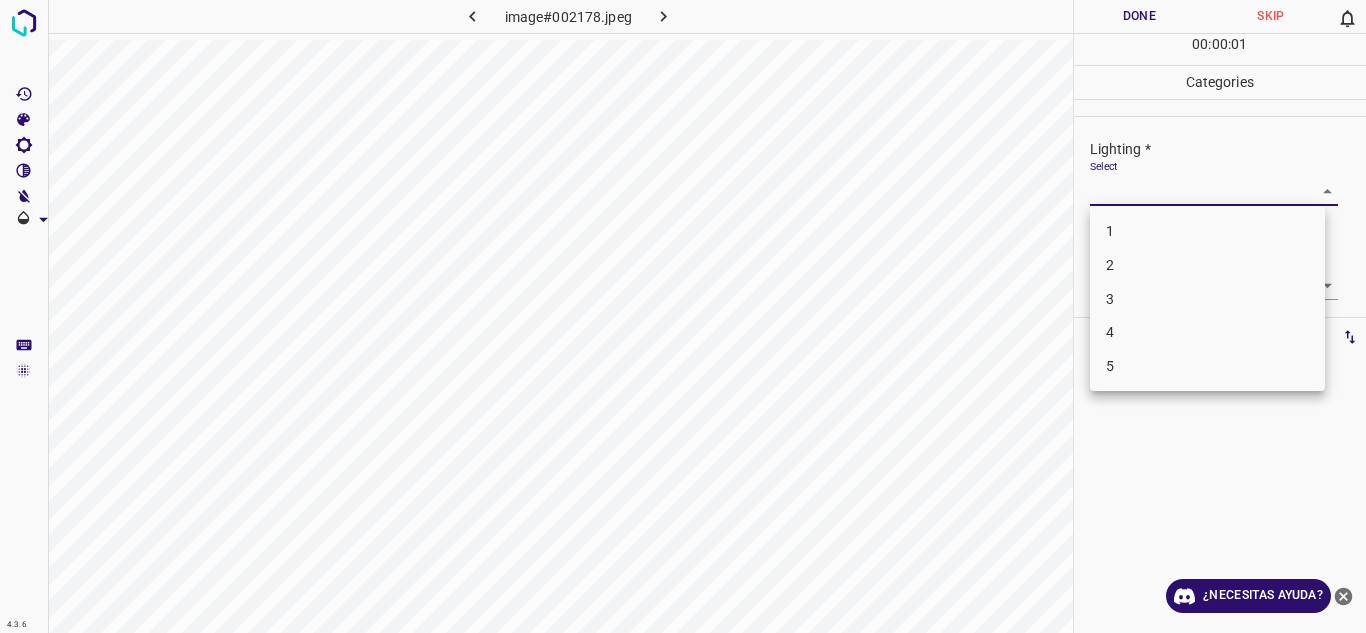 click on "4" at bounding box center (1207, 332) 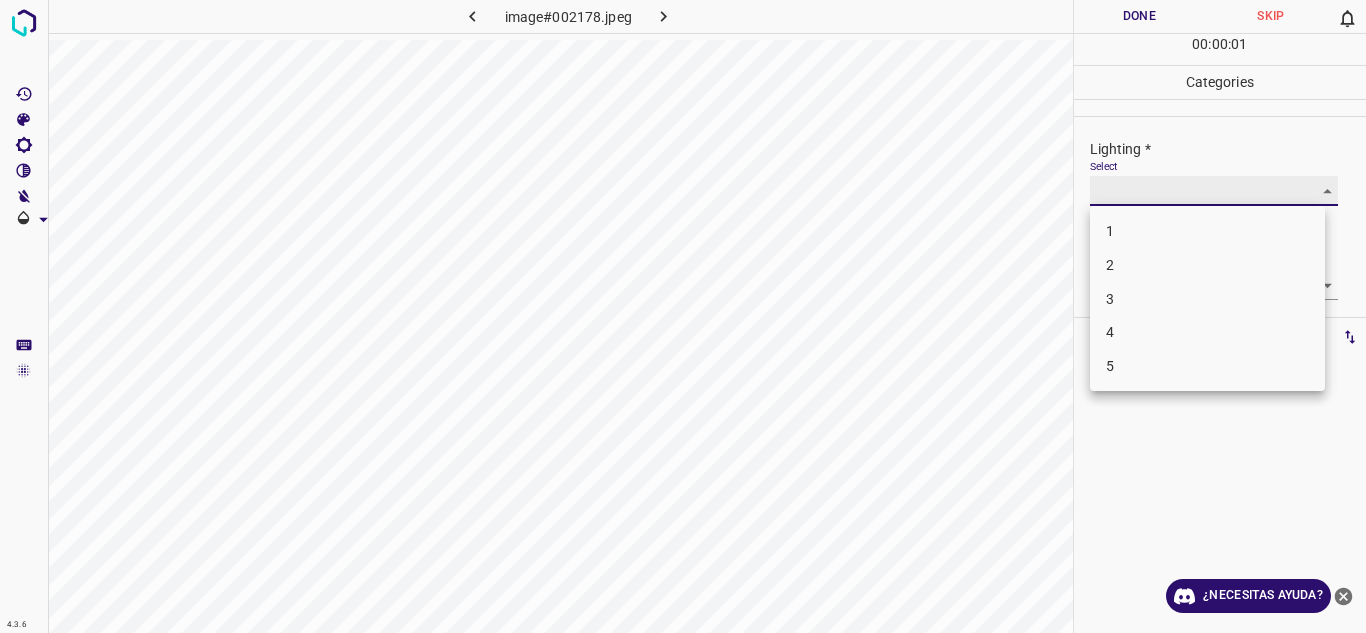 type on "4" 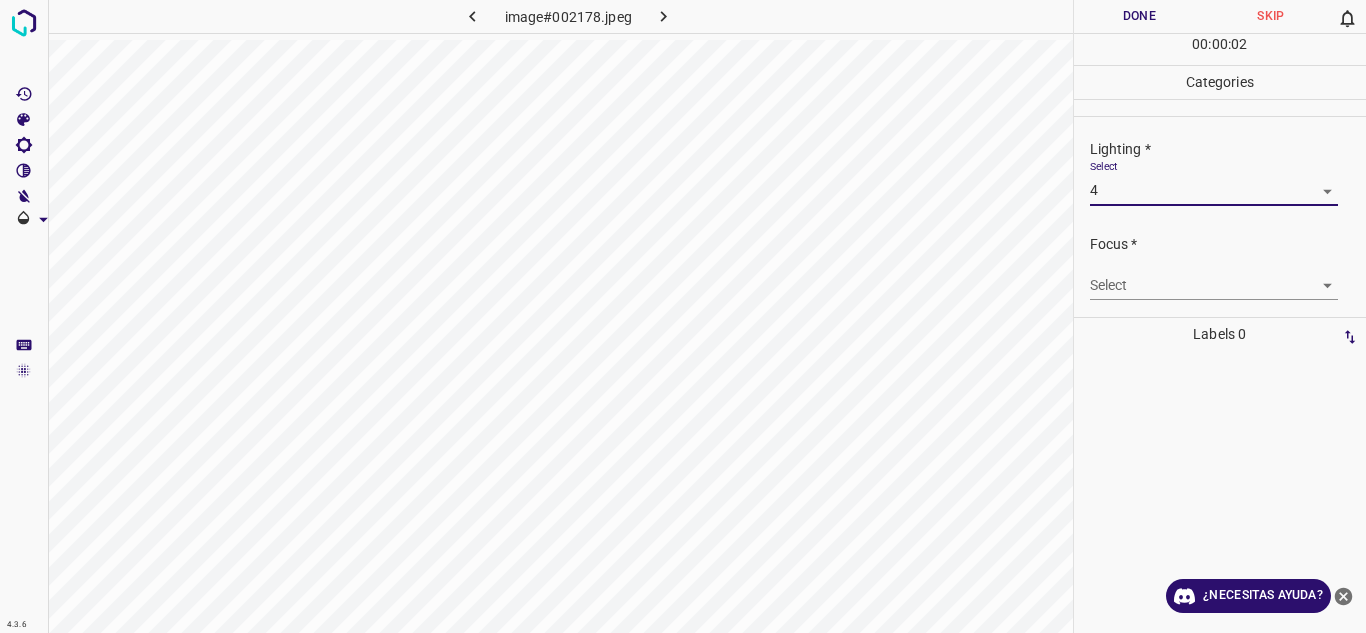 click on "4.3.6  image#002178.jpeg Done Skip 0 00   : 00   : 02   Categories Lighting *  Select 4 4 Focus *  Select ​ Overall *  Select ​ Labels   0 Categories 1 Lighting 2 Focus 3 Overall Tools Space Change between modes (Draw & Edit) I Auto labeling R Restore zoom M Zoom in N Zoom out Delete Delete selecte label Filters Z Restore filters X Saturation filter C Brightness filter V Contrast filter B Gray scale filter General O Download ¿Necesitas ayuda? Texto original Valora esta traducción Tu opinión servirá para ayudar a mejorar el Traductor de Google - Texto - Esconder - Borrar" at bounding box center (683, 316) 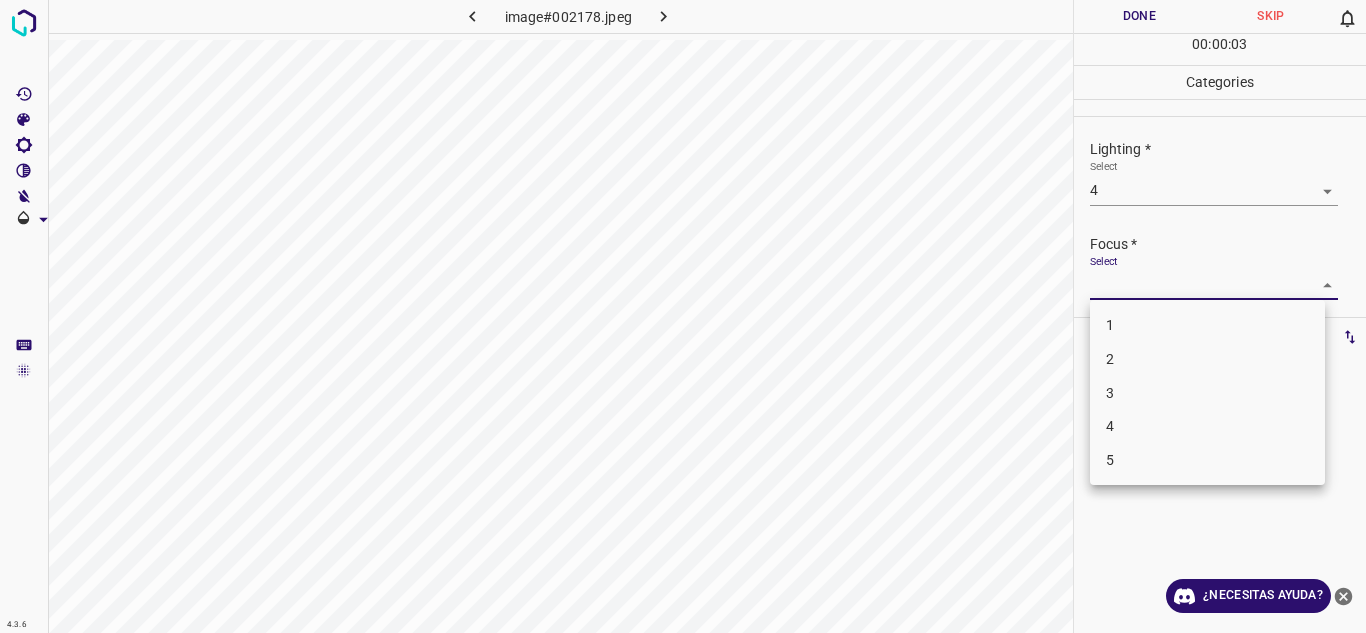drag, startPoint x: 1133, startPoint y: 417, endPoint x: 1296, endPoint y: 316, distance: 191.75505 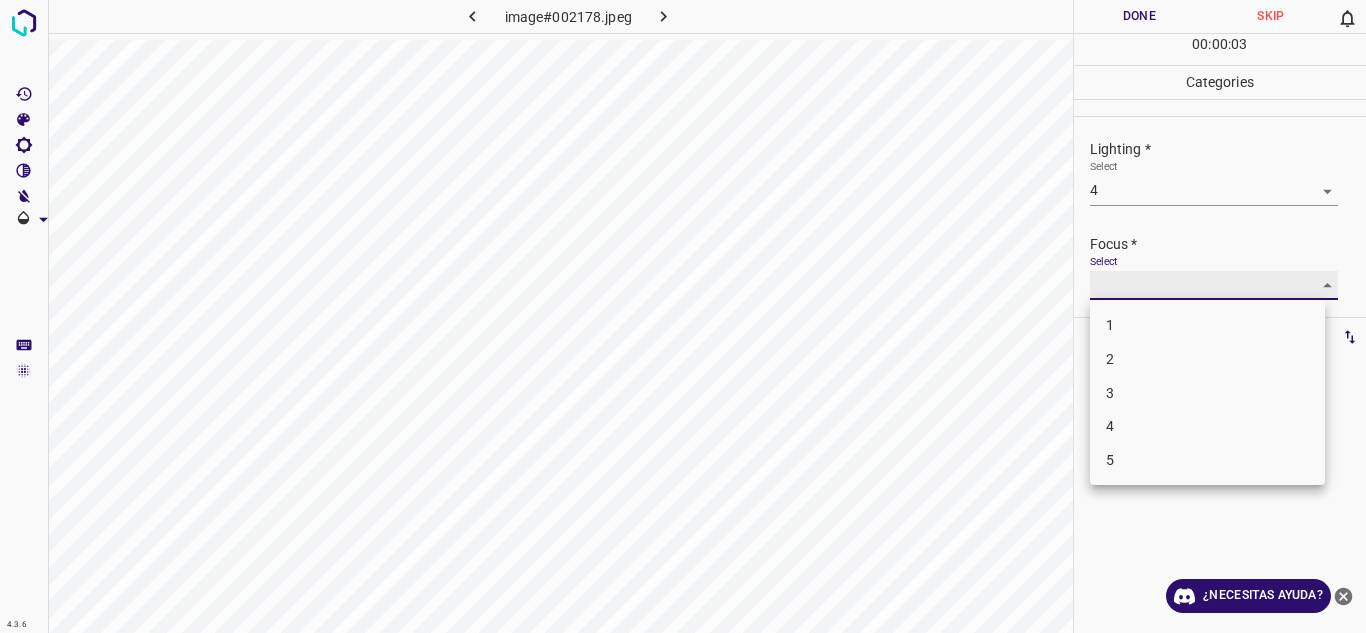 type on "4" 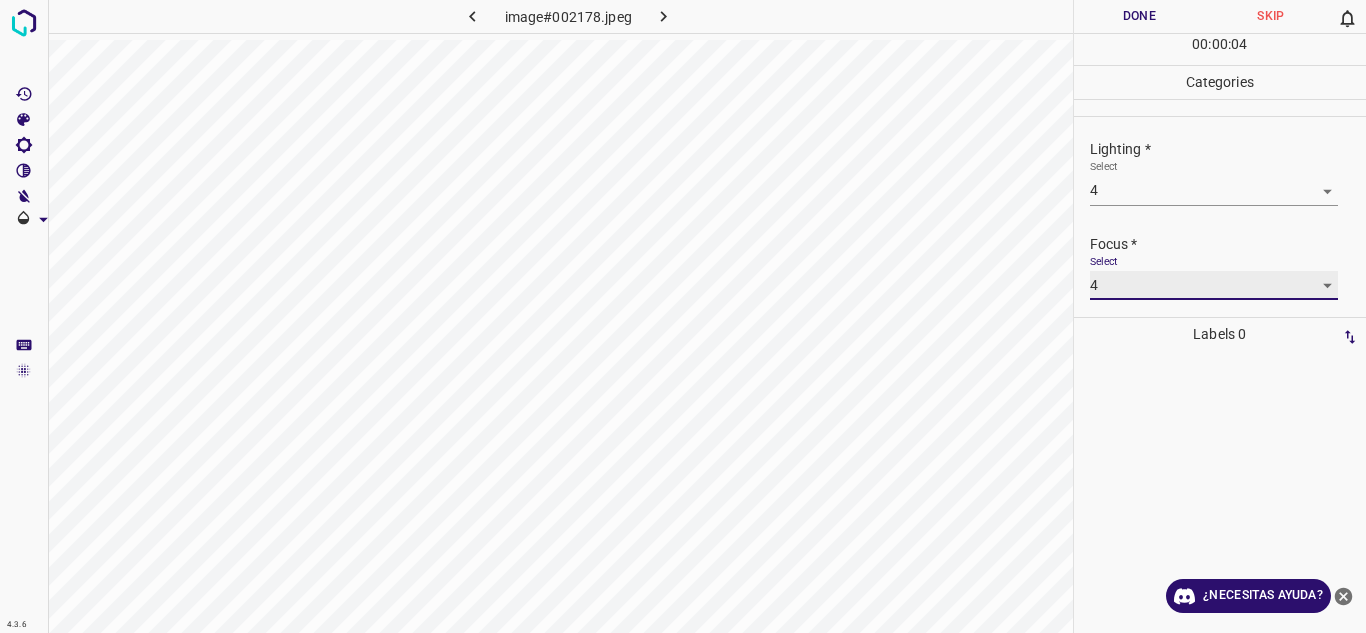 scroll, scrollTop: 98, scrollLeft: 0, axis: vertical 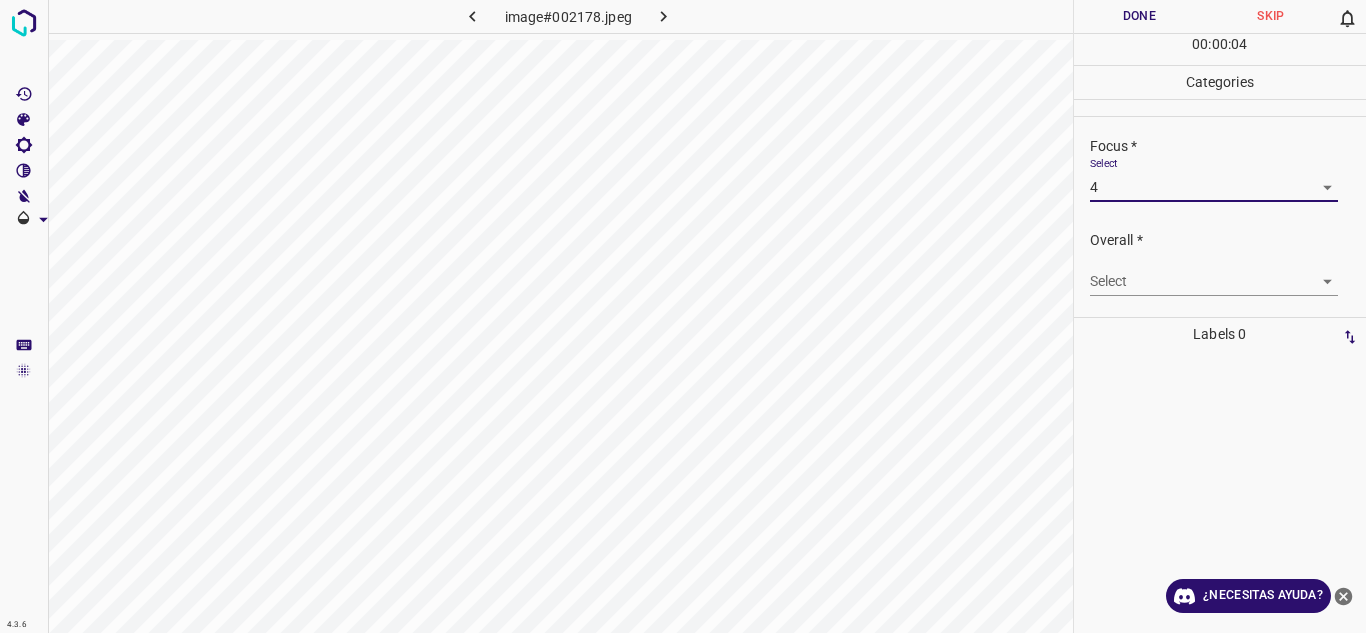 click on "4.3.6  image#002178.jpeg Done Skip 0 00   : 00   : 04   Categories Lighting *  Select 4 4 Focus *  Select 4 4 Overall *  Select ​ Labels   0 Categories 1 Lighting 2 Focus 3 Overall Tools Space Change between modes (Draw & Edit) I Auto labeling R Restore zoom M Zoom in N Zoom out Delete Delete selecte label Filters Z Restore filters X Saturation filter C Brightness filter V Contrast filter B Gray scale filter General O Download ¿Necesitas ayuda? Texto original Valora esta traducción Tu opinión servirá para ayudar a mejorar el Traductor de Google - Texto - Esconder - Borrar" at bounding box center [683, 316] 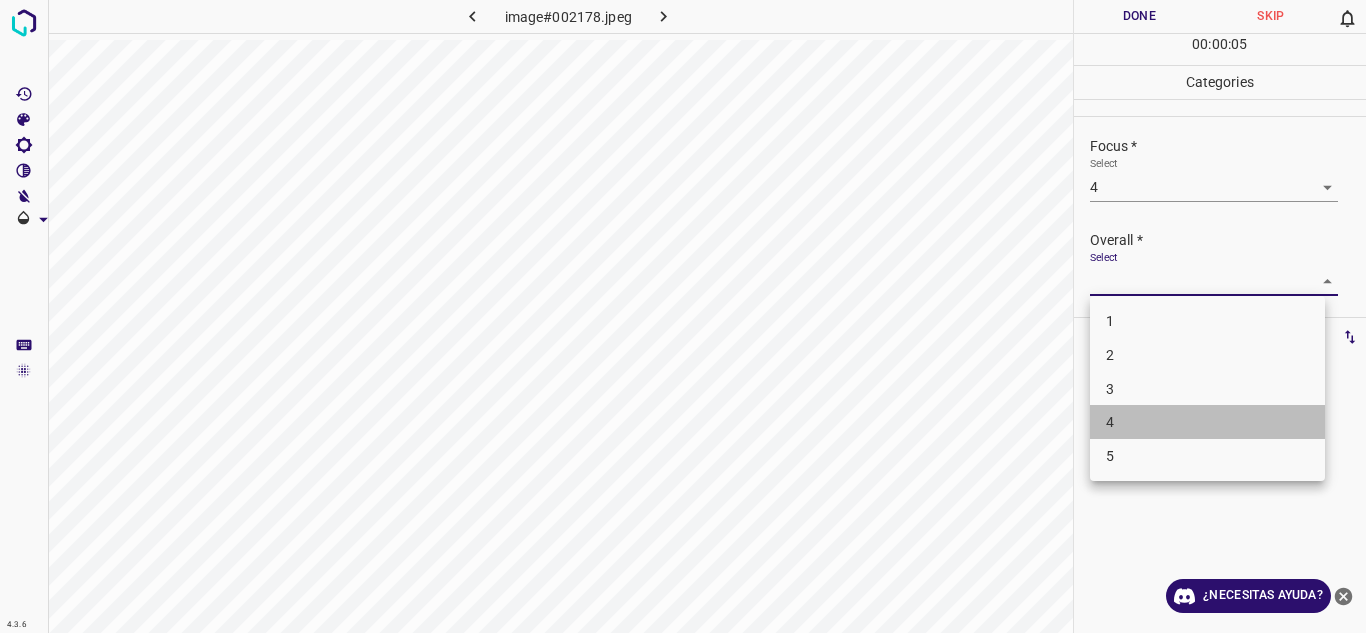 click on "4" at bounding box center (1207, 422) 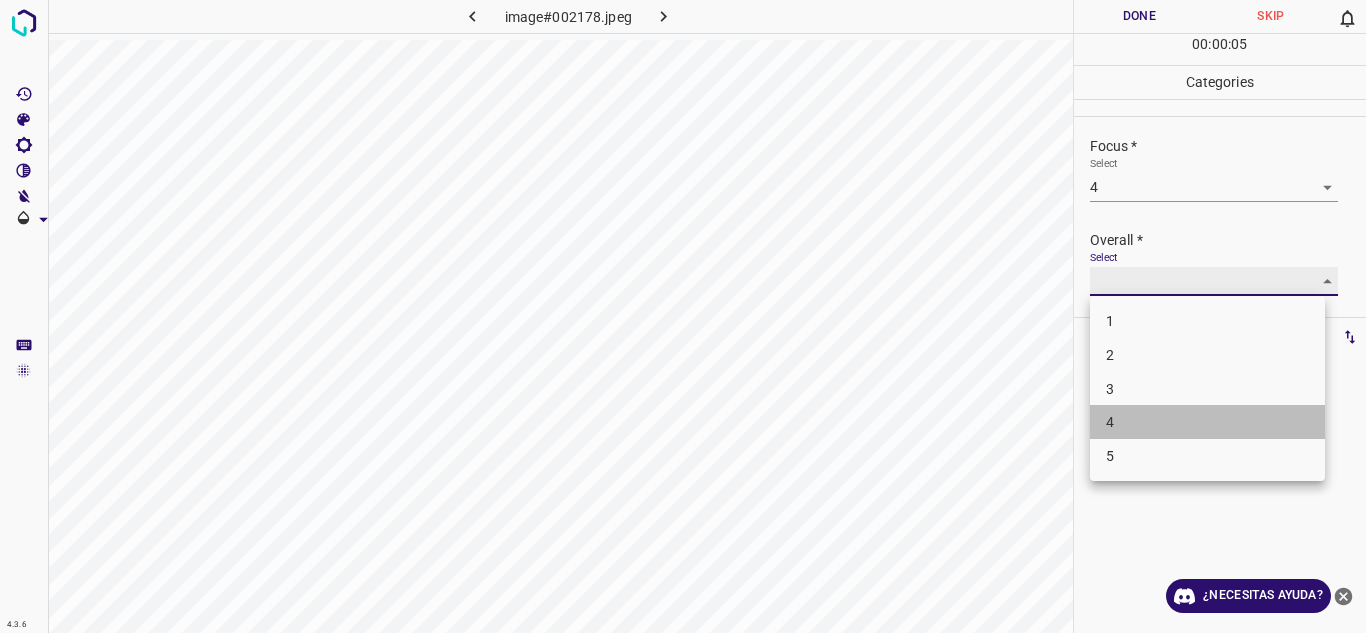 type on "4" 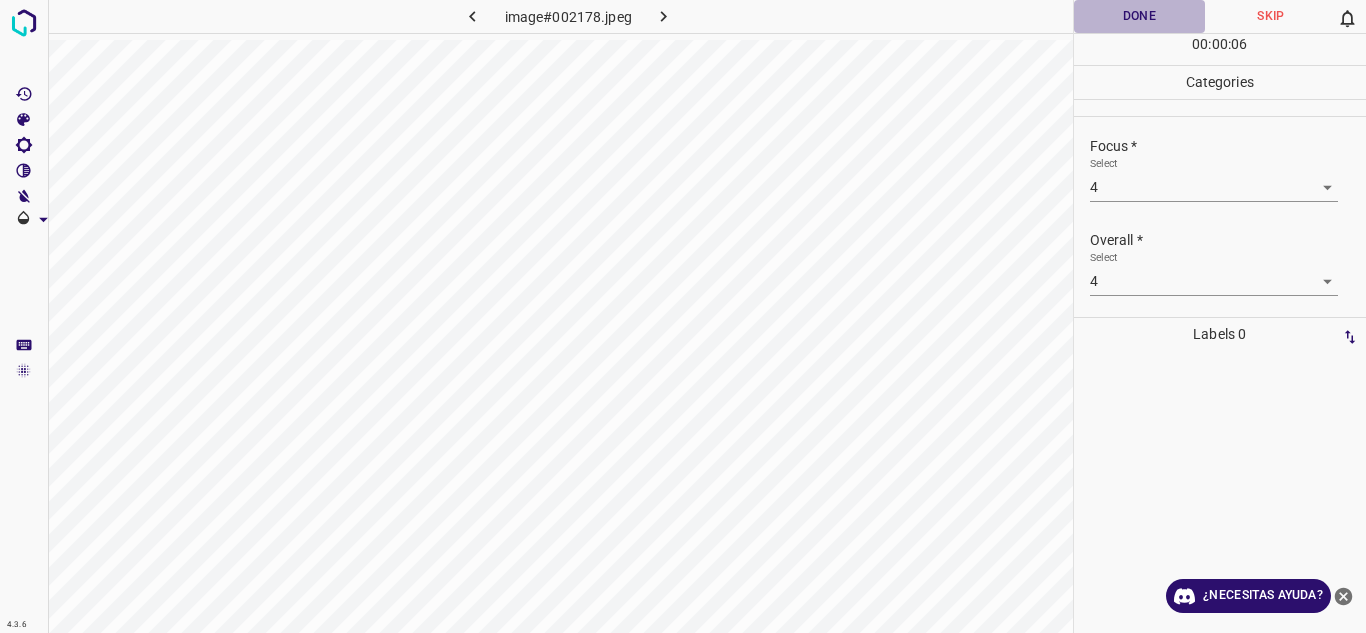 click on "Done" at bounding box center [1140, 16] 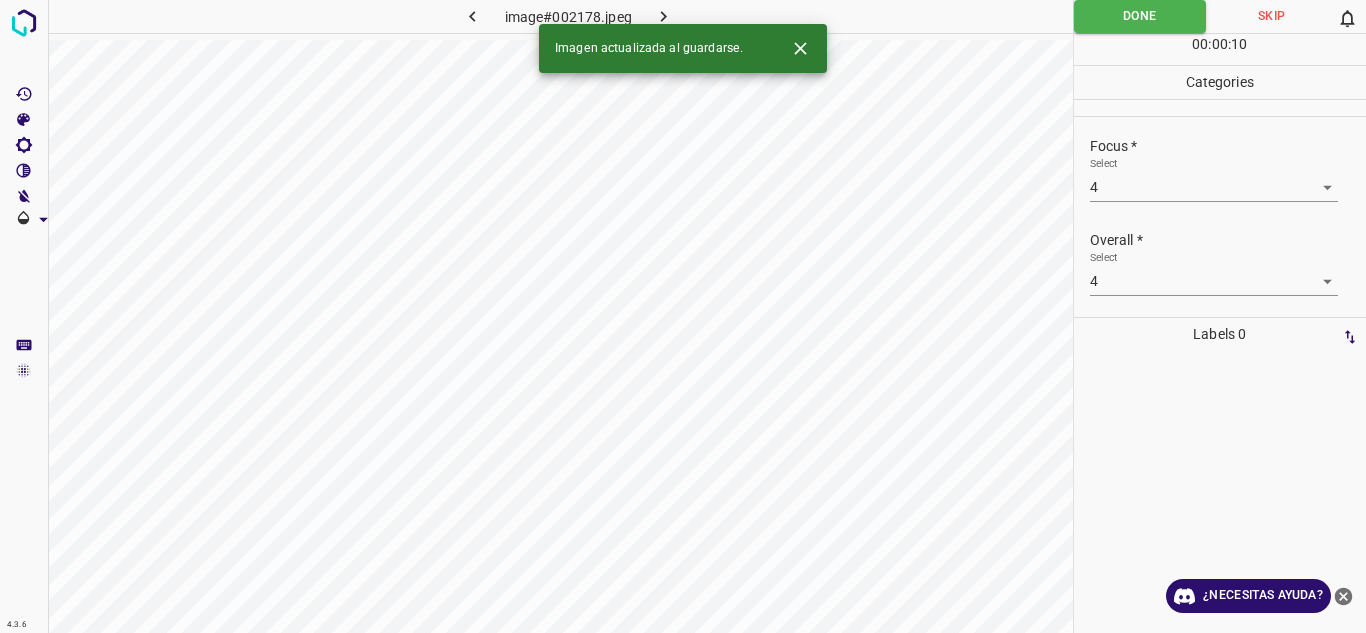 click 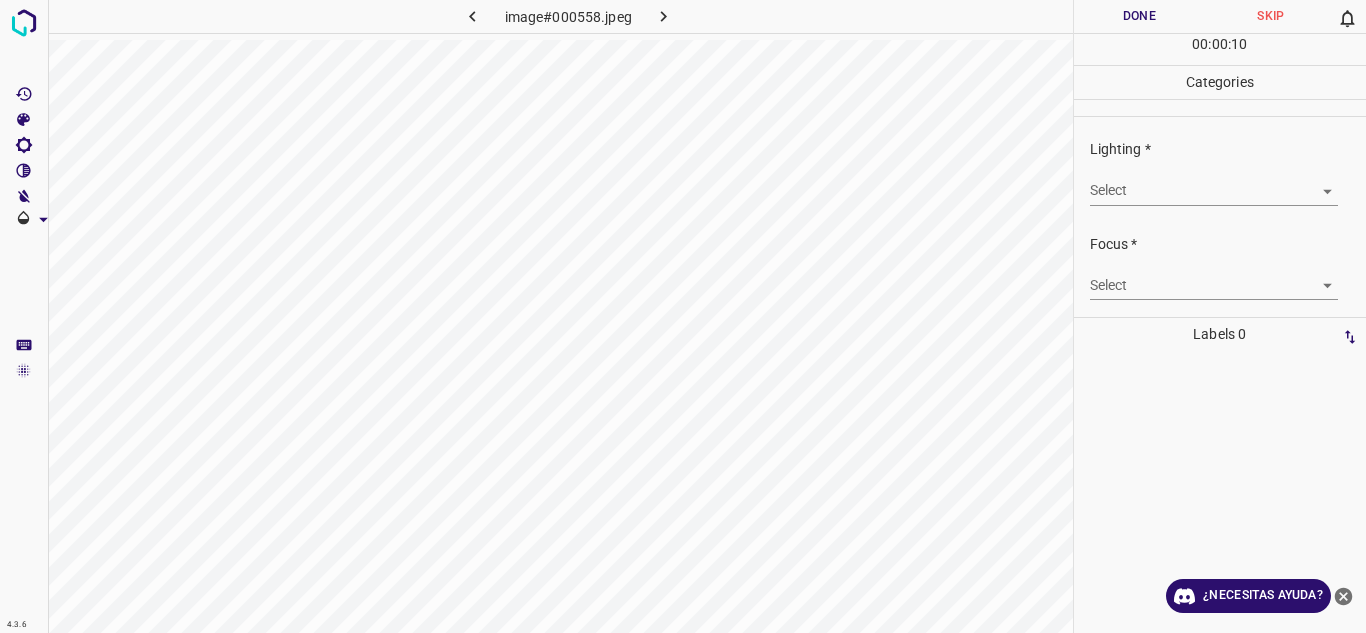 click on "4.3.6  image#000558.jpeg Done Skip 0 00   : 00   : 10   Categories Lighting *  Select ​ Focus *  Select ​ Overall *  Select ​ Labels   0 Categories 1 Lighting 2 Focus 3 Overall Tools Space Change between modes (Draw & Edit) I Auto labeling R Restore zoom M Zoom in N Zoom out Delete Delete selecte label Filters Z Restore filters X Saturation filter C Brightness filter V Contrast filter B Gray scale filter General O Download ¿Necesitas ayuda? Texto original Valora esta traducción Tu opinión servirá para ayudar a mejorar el Traductor de Google - Texto - Esconder - Borrar" at bounding box center (683, 316) 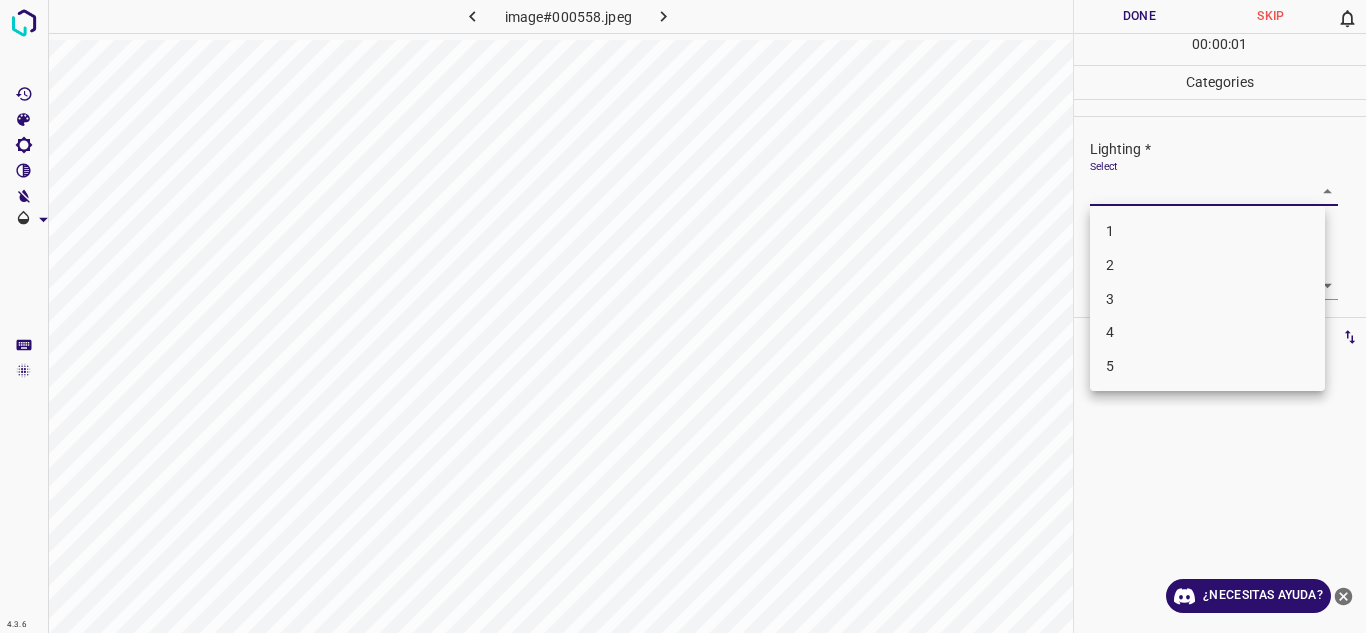 click on "4" at bounding box center [1207, 332] 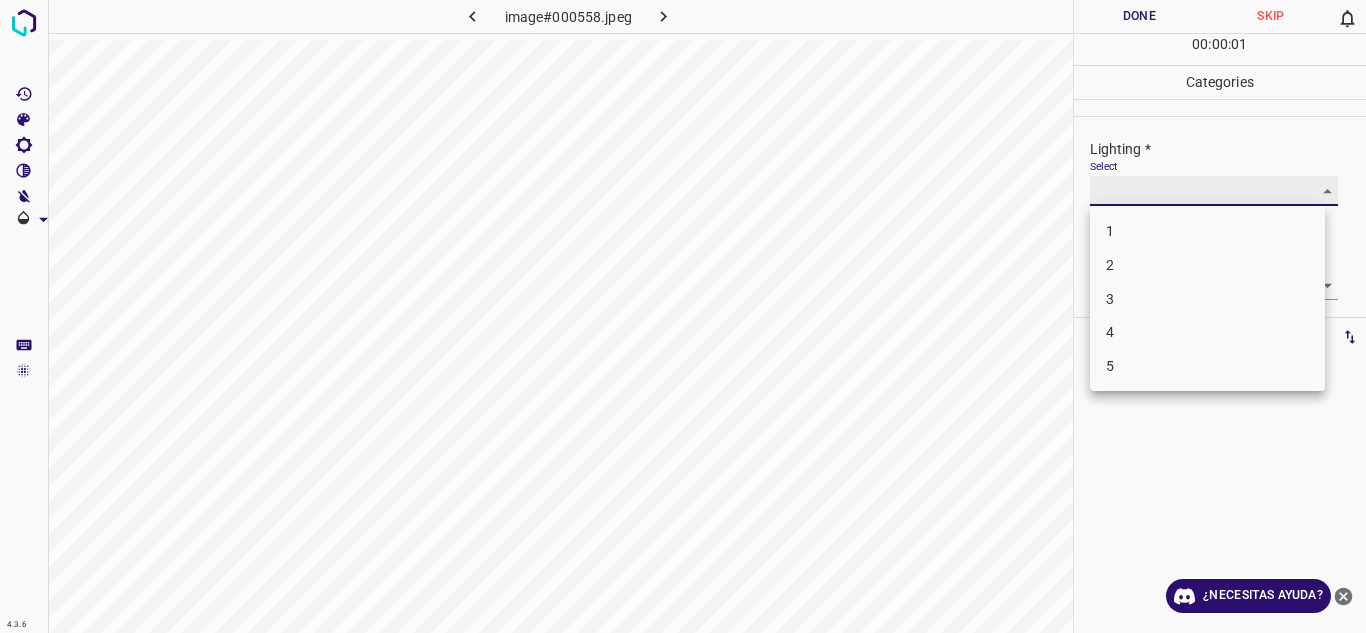 type on "4" 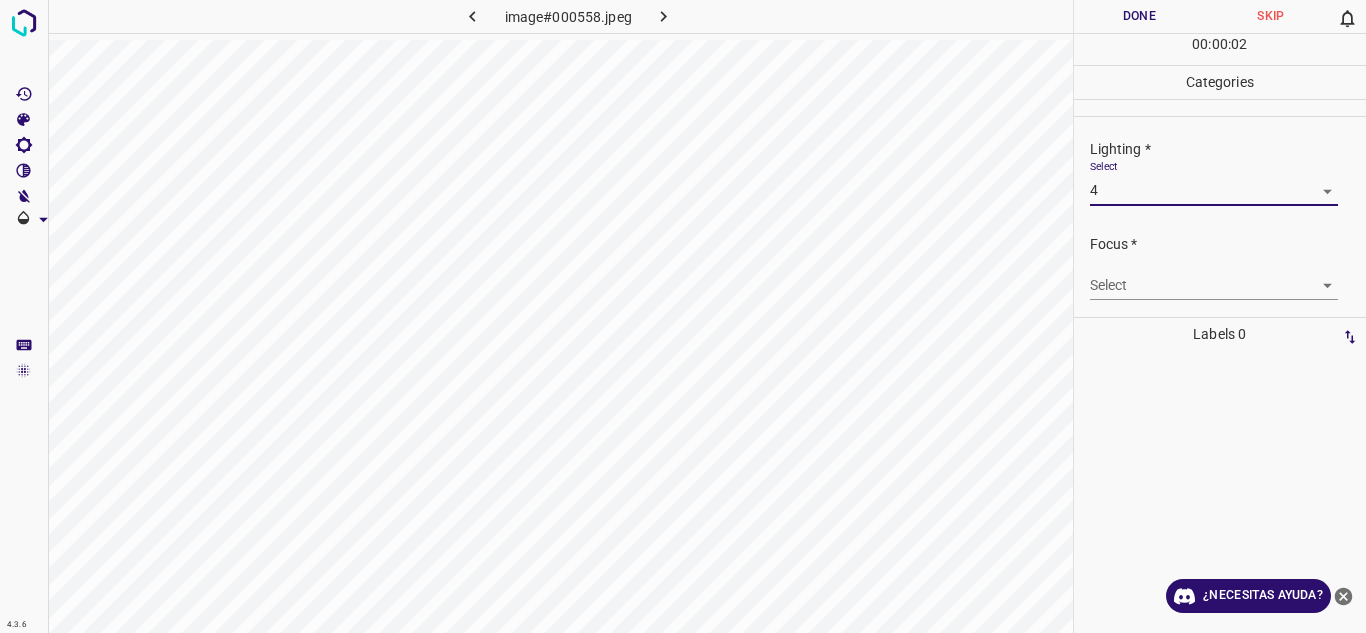 click on "4.3.6  image#000558.jpeg Done Skip 0 00   : 00   : 02   Categories Lighting *  Select 4 4 Focus *  Select ​ Overall *  Select ​ Labels   0 Categories 1 Lighting 2 Focus 3 Overall Tools Space Change between modes (Draw & Edit) I Auto labeling R Restore zoom M Zoom in N Zoom out Delete Delete selecte label Filters Z Restore filters X Saturation filter C Brightness filter V Contrast filter B Gray scale filter General O Download ¿Necesitas ayuda? Texto original Valora esta traducción Tu opinión servirá para ayudar a mejorar el Traductor de Google - Texto - Esconder - Borrar" at bounding box center (683, 316) 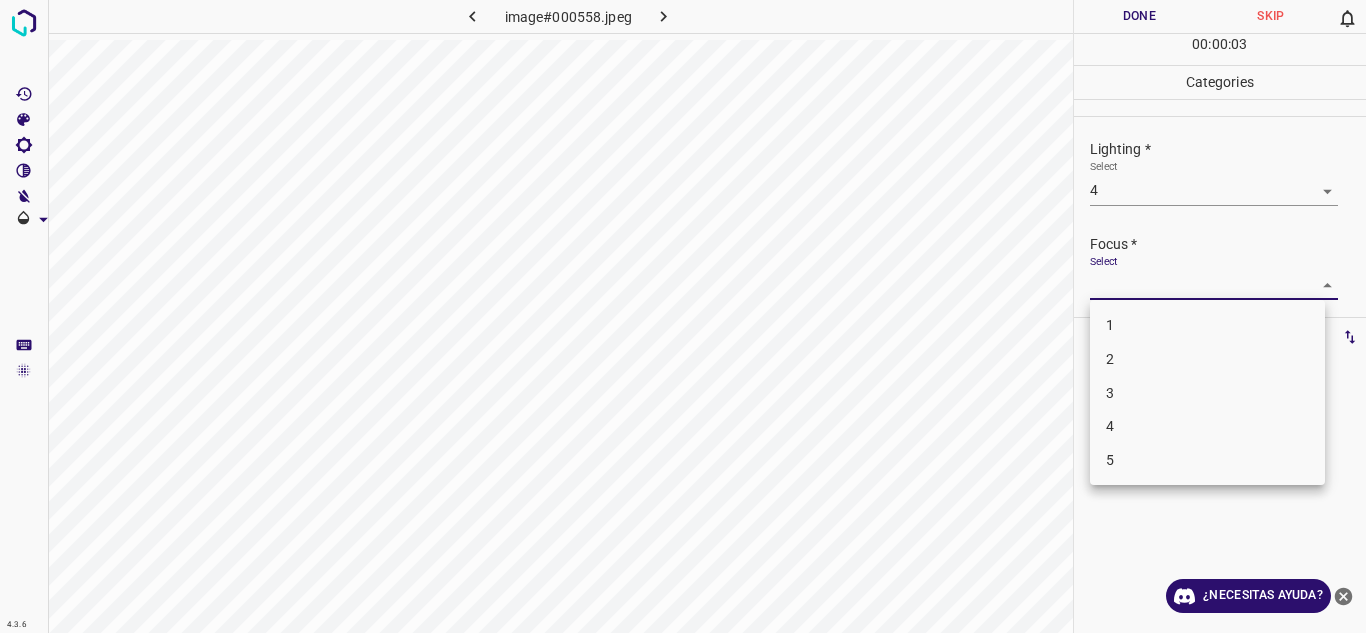 click on "4" at bounding box center (1207, 426) 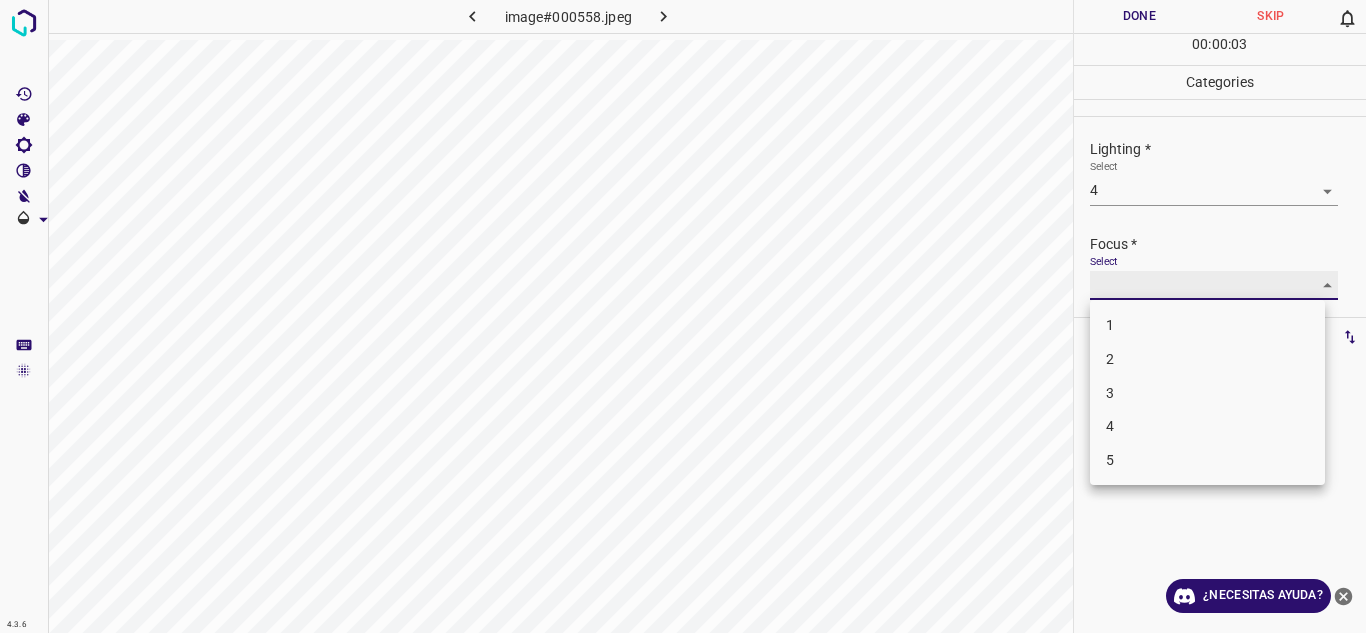 type on "4" 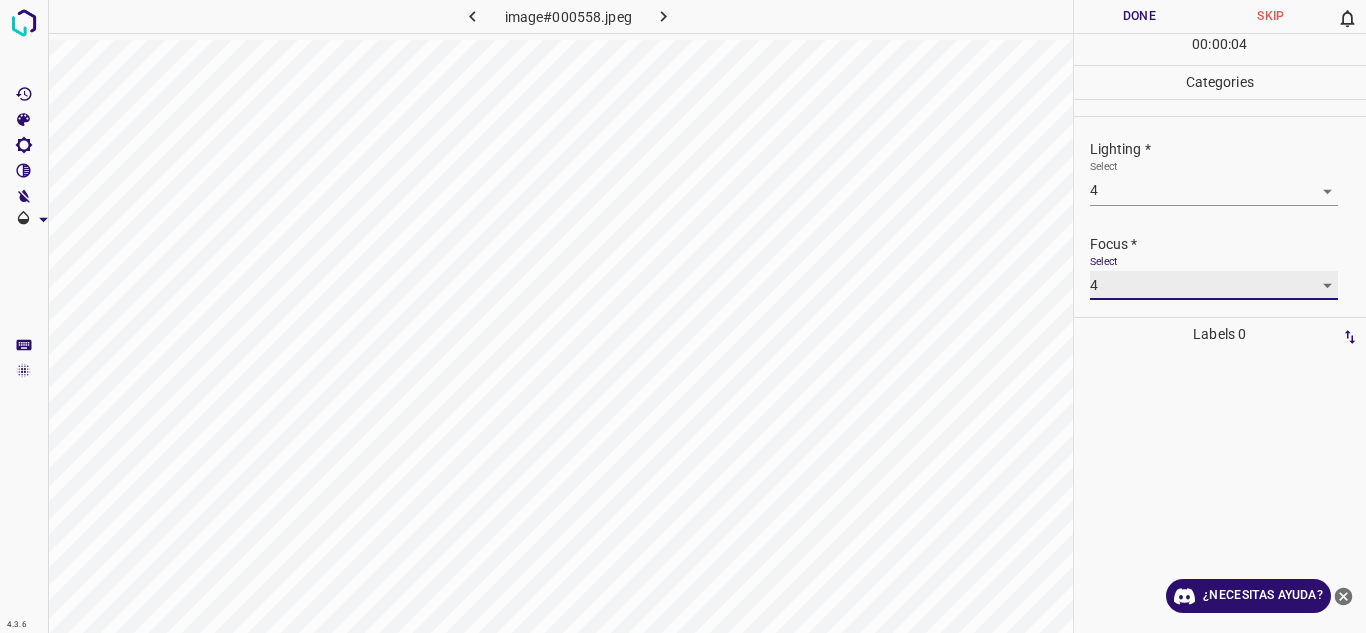 scroll, scrollTop: 98, scrollLeft: 0, axis: vertical 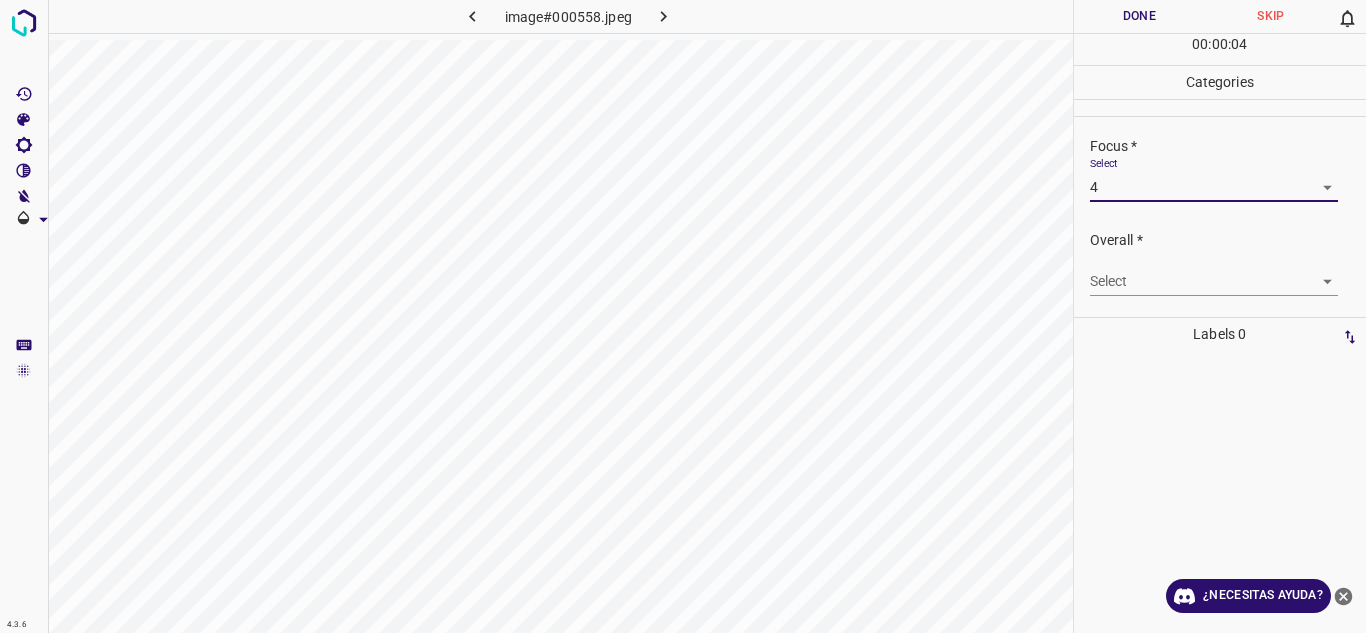 click on "4.3.6  image#000558.jpeg Done Skip 0 00   : 00   : 04   Categories Lighting *  Select 4 4 Focus *  Select 4 4 Overall *  Select ​ Labels   0 Categories 1 Lighting 2 Focus 3 Overall Tools Space Change between modes (Draw & Edit) I Auto labeling R Restore zoom M Zoom in N Zoom out Delete Delete selecte label Filters Z Restore filters X Saturation filter C Brightness filter V Contrast filter B Gray scale filter General O Download ¿Necesitas ayuda? Texto original Valora esta traducción Tu opinión servirá para ayudar a mejorar el Traductor de Google - Texto - Esconder - Borrar" at bounding box center (683, 316) 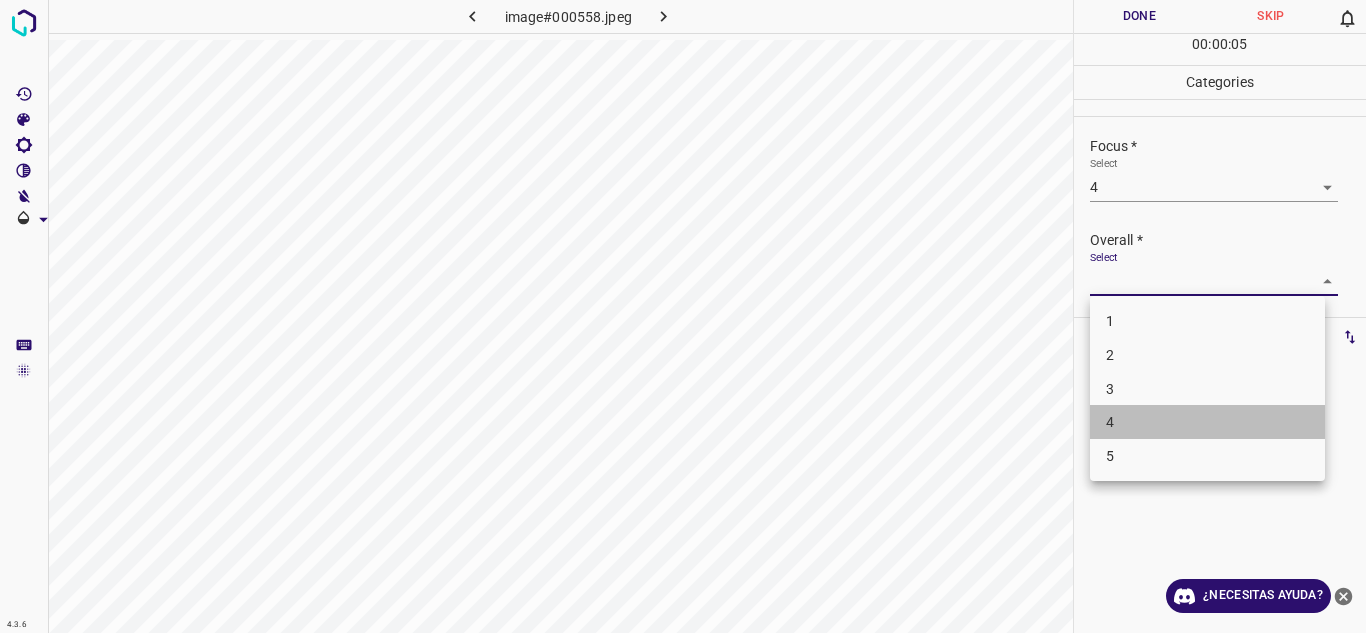 click on "4" at bounding box center [1207, 422] 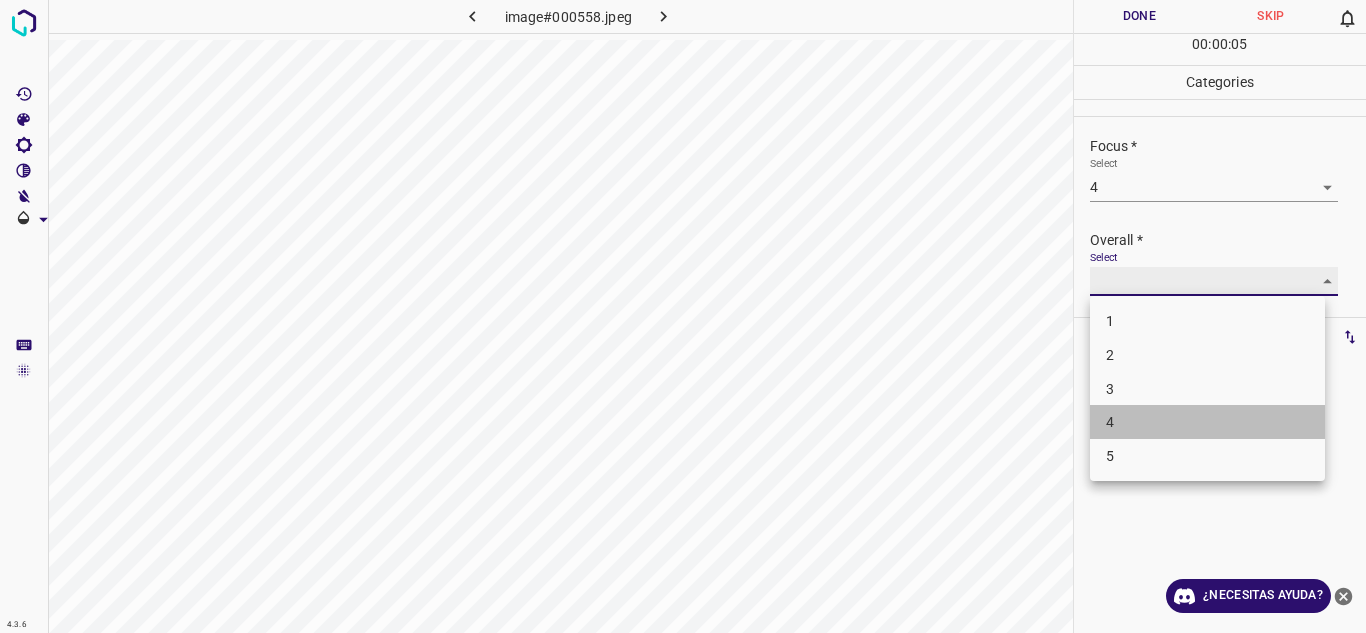 type on "4" 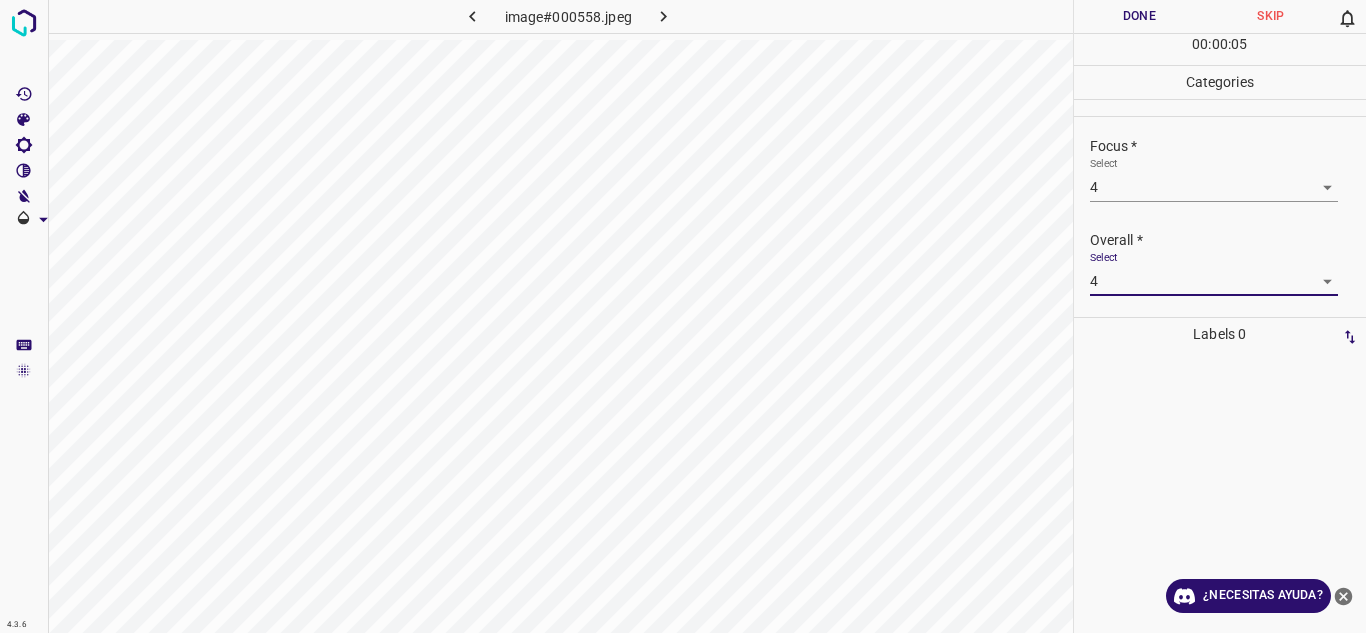 click on "Done" at bounding box center [1140, 16] 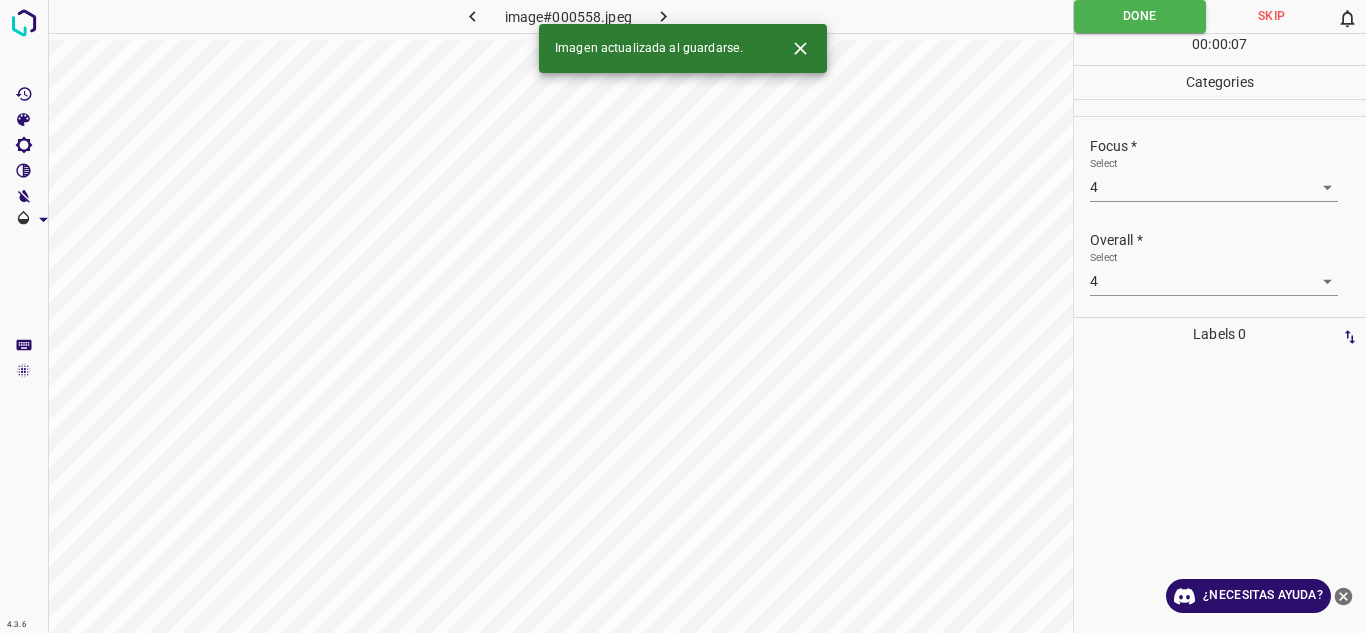 click 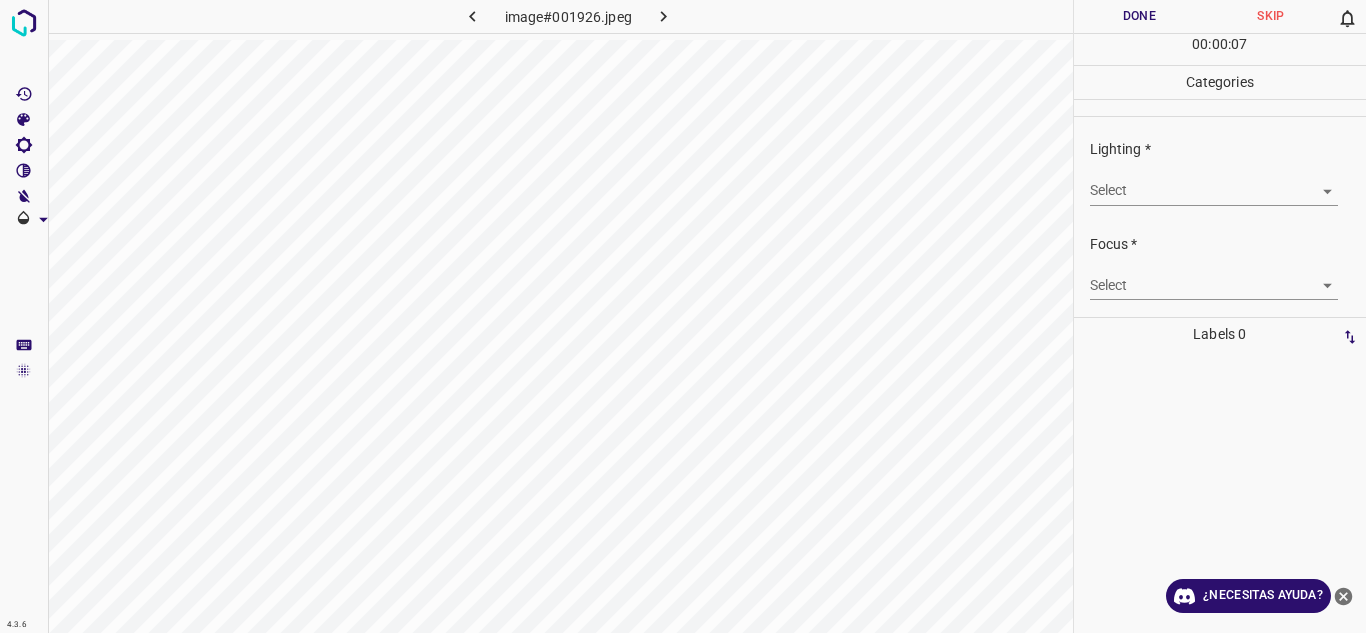 click on "Select ​" at bounding box center [1228, 182] 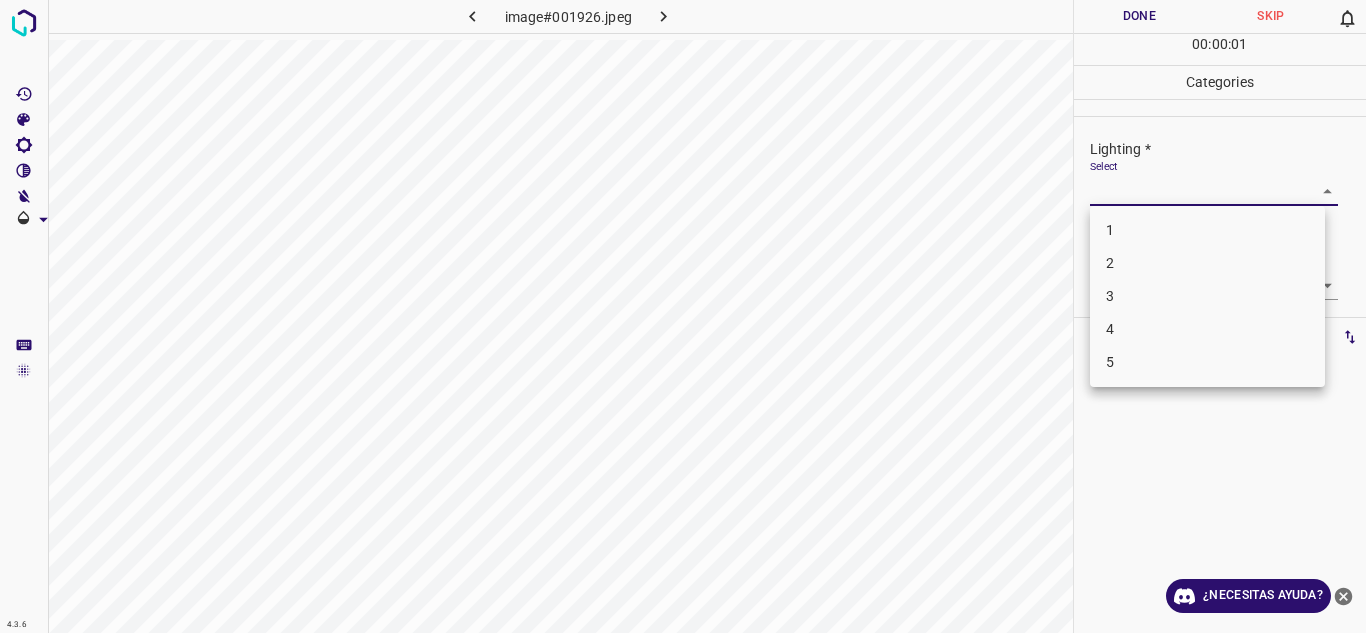 click on "4.3.6  image#001926.jpeg Done Skip 0 00   : 00   : 01   Categories Lighting *  Select ​ Focus *  Select ​ Overall *  Select ​ Labels   0 Categories 1 Lighting 2 Focus 3 Overall Tools Space Change between modes (Draw & Edit) I Auto labeling R Restore zoom M Zoom in N Zoom out Delete Delete selecte label Filters Z Restore filters X Saturation filter C Brightness filter V Contrast filter B Gray scale filter General O Download ¿Necesitas ayuda? Texto original Valora esta traducción Tu opinión servirá para ayudar a mejorar el Traductor de Google - Texto - Esconder - Borrar 1 2 3 4 5" at bounding box center [683, 316] 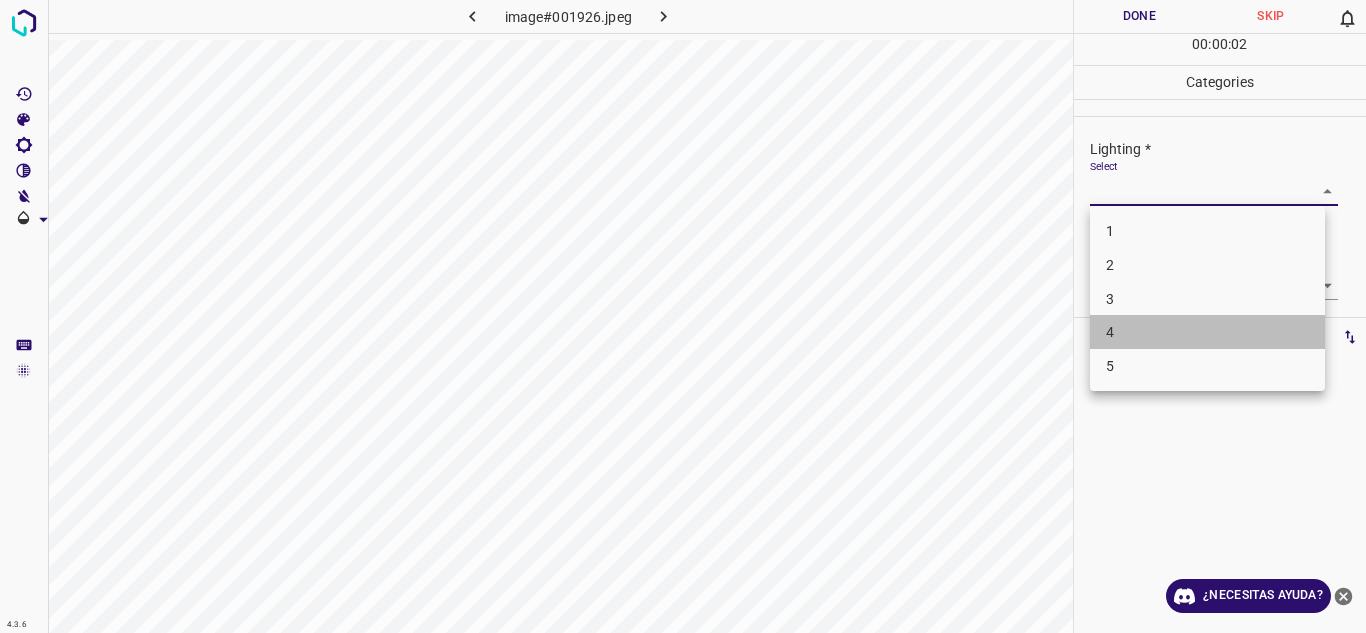 click on "4" at bounding box center (1207, 332) 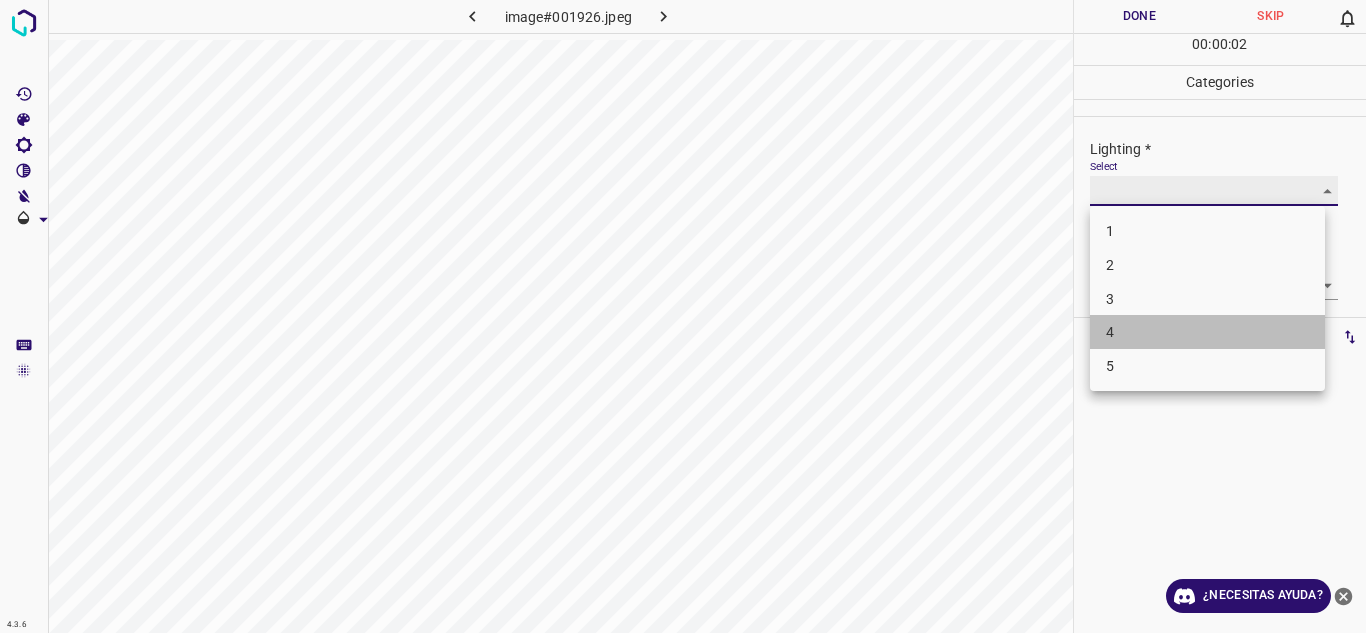 type on "4" 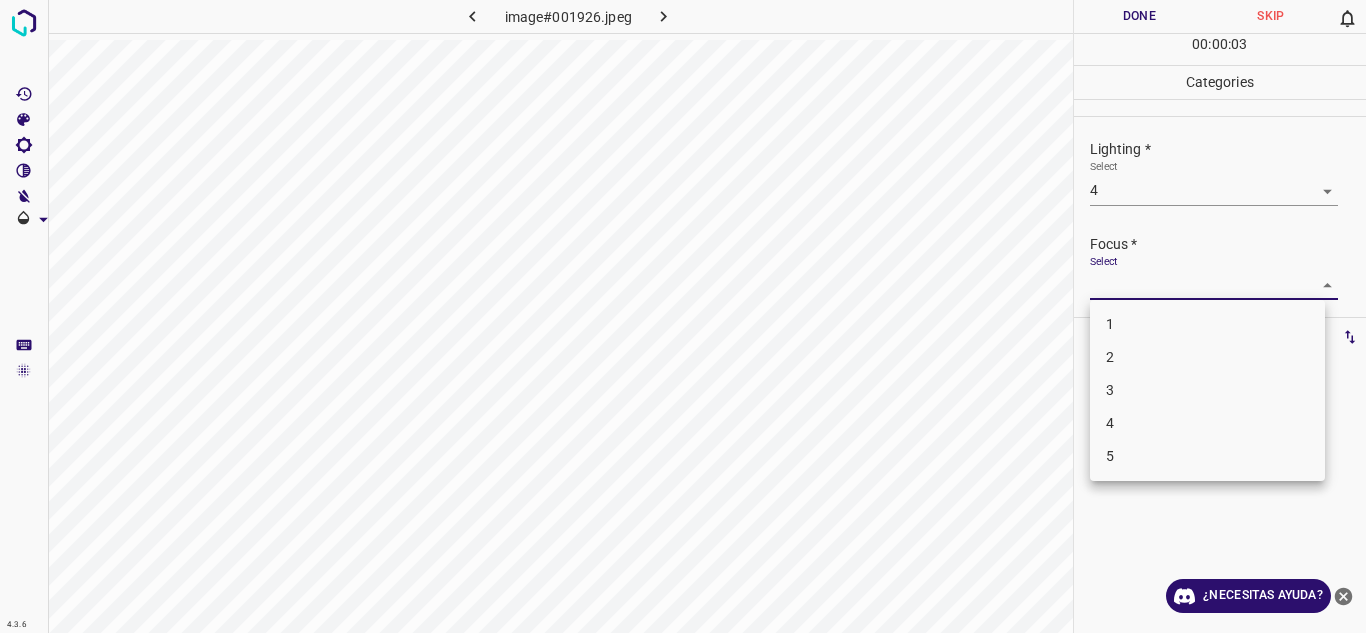 click on "4.3.6  image#001926.jpeg Done Skip 0 00   : 00   : 03   Categories Lighting *  Select 4 4 Focus *  Select ​ Overall *  Select ​ Labels   0 Categories 1 Lighting 2 Focus 3 Overall Tools Space Change between modes (Draw & Edit) I Auto labeling R Restore zoom M Zoom in N Zoom out Delete Delete selecte label Filters Z Restore filters X Saturation filter C Brightness filter V Contrast filter B Gray scale filter General O Download ¿Necesitas ayuda? Texto original Valora esta traducción Tu opinión servirá para ayudar a mejorar el Traductor de Google - Texto - Esconder - Borrar 1 2 3 4 5" at bounding box center (683, 316) 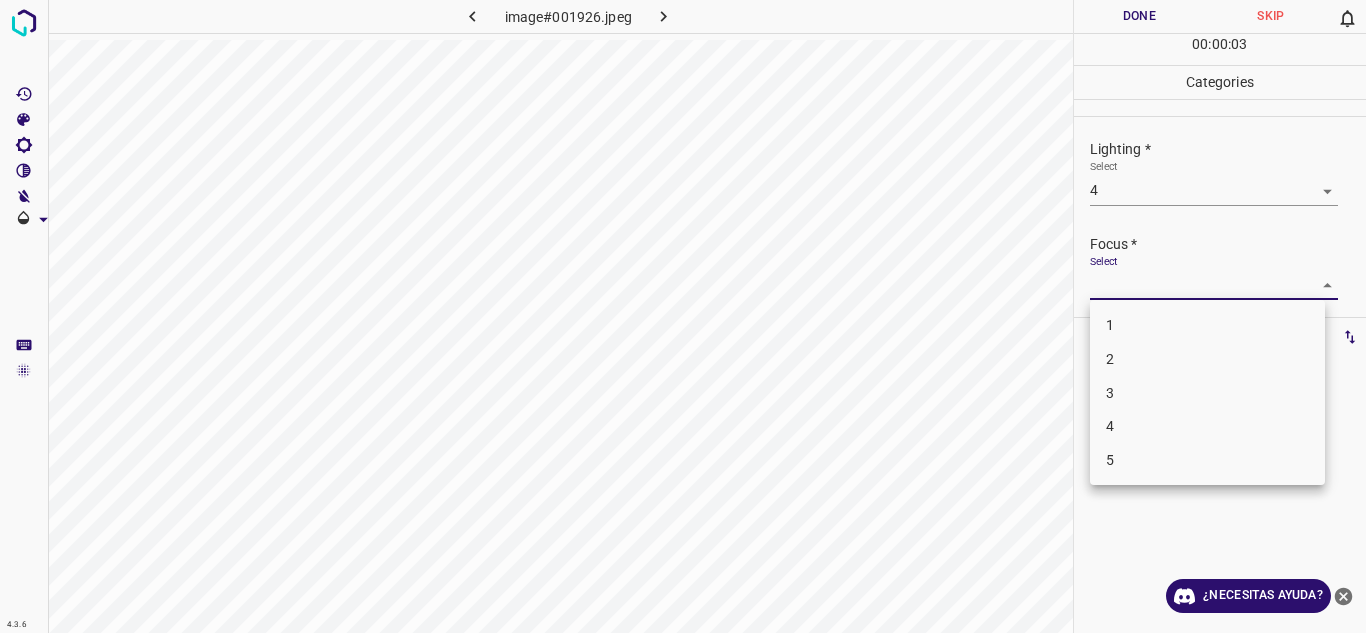 click on "4" at bounding box center (1207, 426) 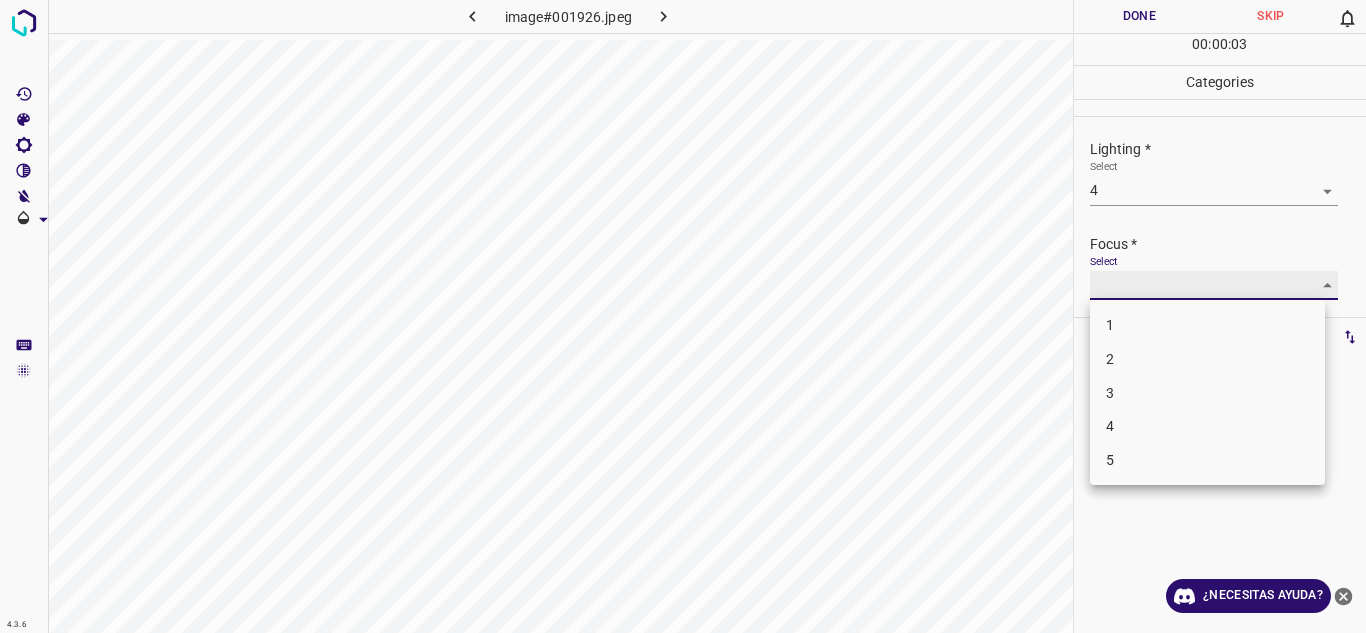 type on "4" 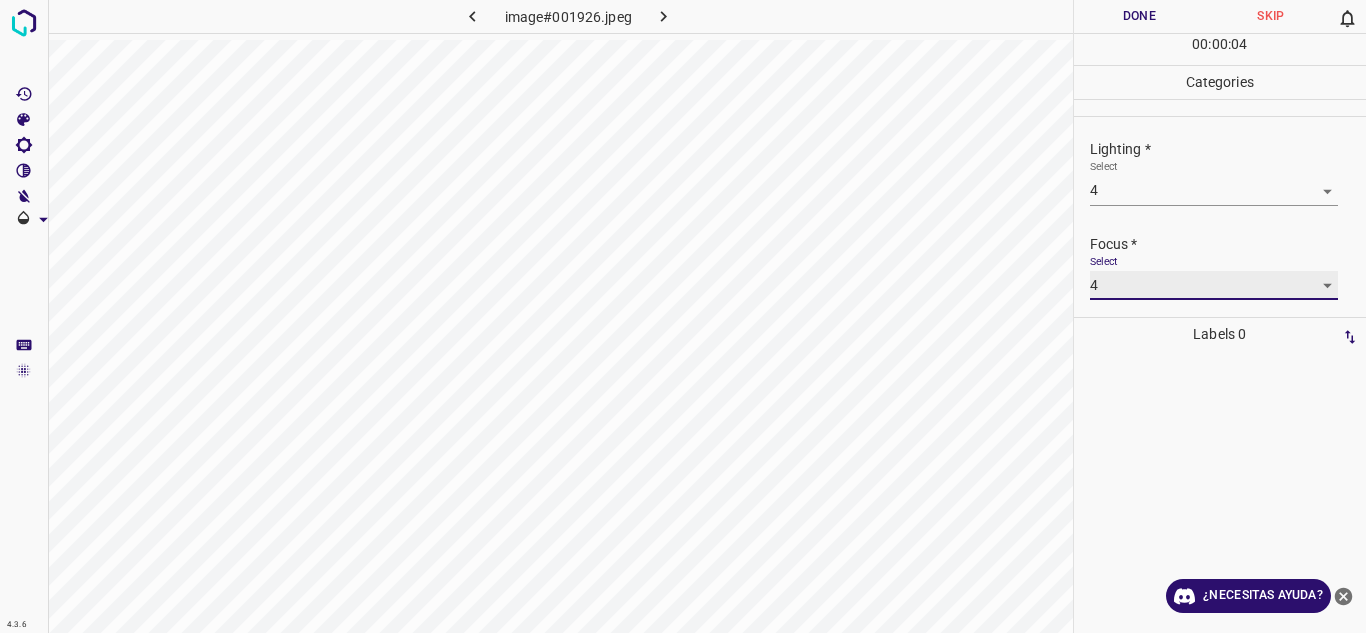 scroll, scrollTop: 98, scrollLeft: 0, axis: vertical 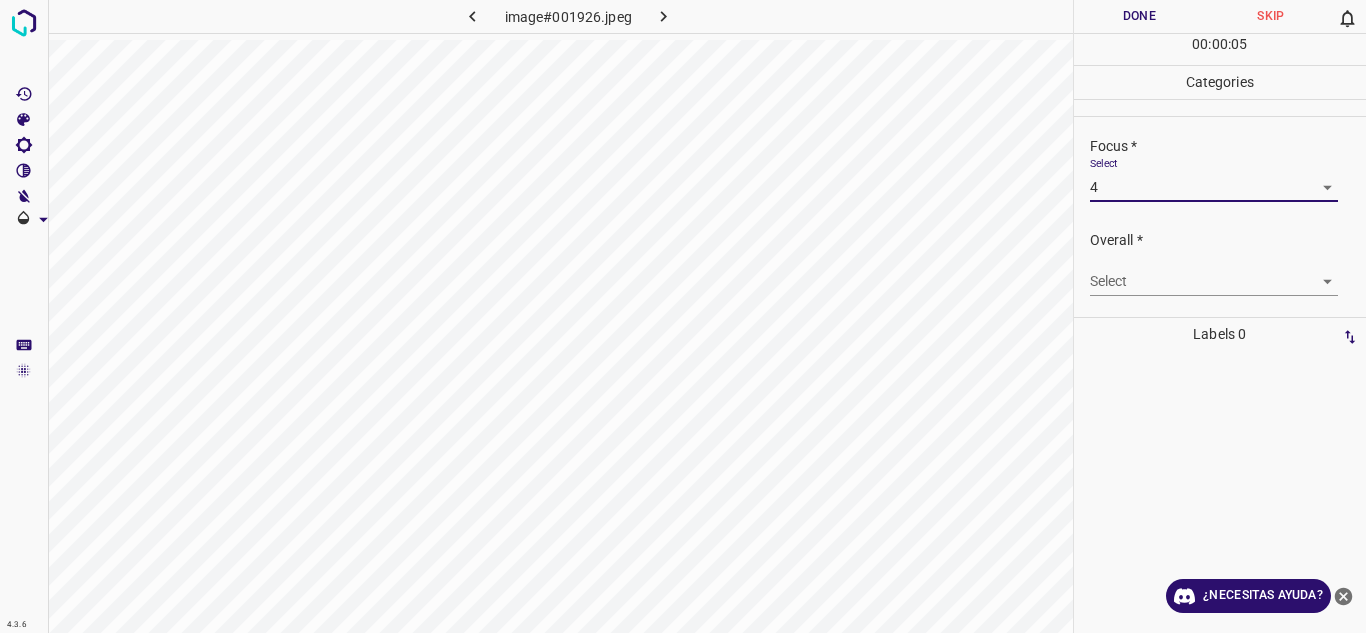 click on "4.3.6  image#001926.jpeg Done Skip 0 00   : 00   : 05   Categories Lighting *  Select 4 4 Focus *  Select 4 4 Overall *  Select ​ Labels   0 Categories 1 Lighting 2 Focus 3 Overall Tools Space Change between modes (Draw & Edit) I Auto labeling R Restore zoom M Zoom in N Zoom out Delete Delete selecte label Filters Z Restore filters X Saturation filter C Brightness filter V Contrast filter B Gray scale filter General O Download ¿Necesitas ayuda? Texto original Valora esta traducción Tu opinión servirá para ayudar a mejorar el Traductor de Google - Texto - Esconder - Borrar" at bounding box center (683, 316) 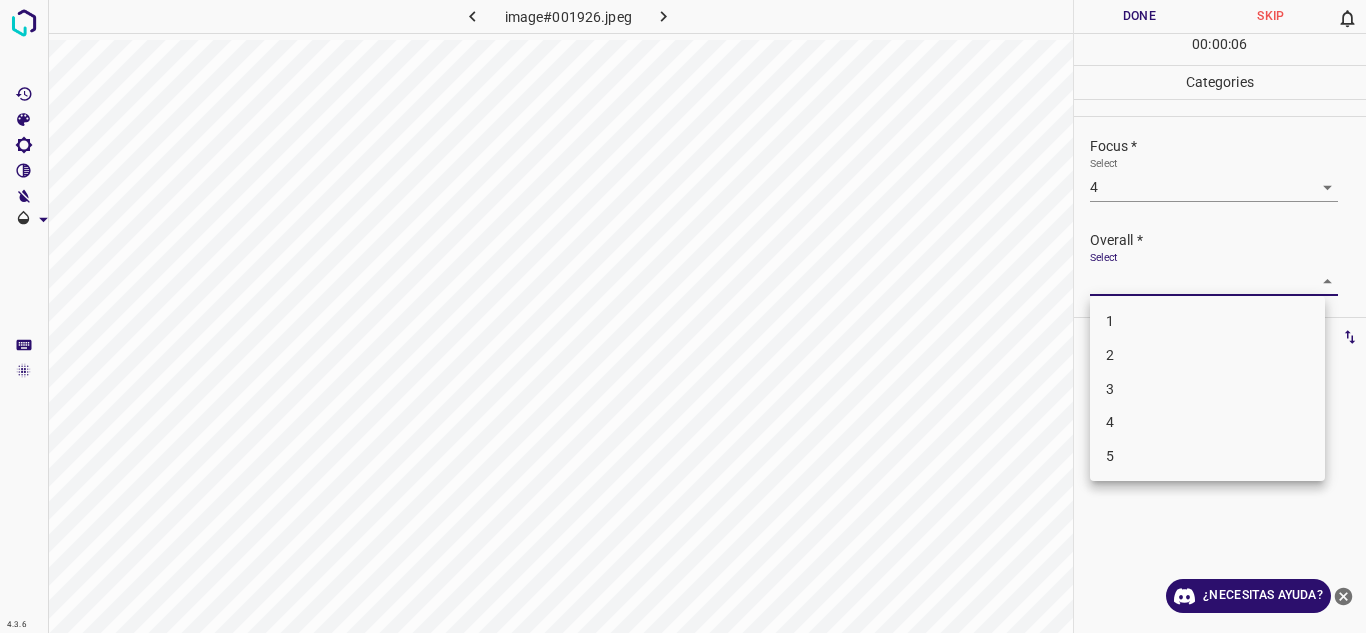 click on "4" at bounding box center (1207, 422) 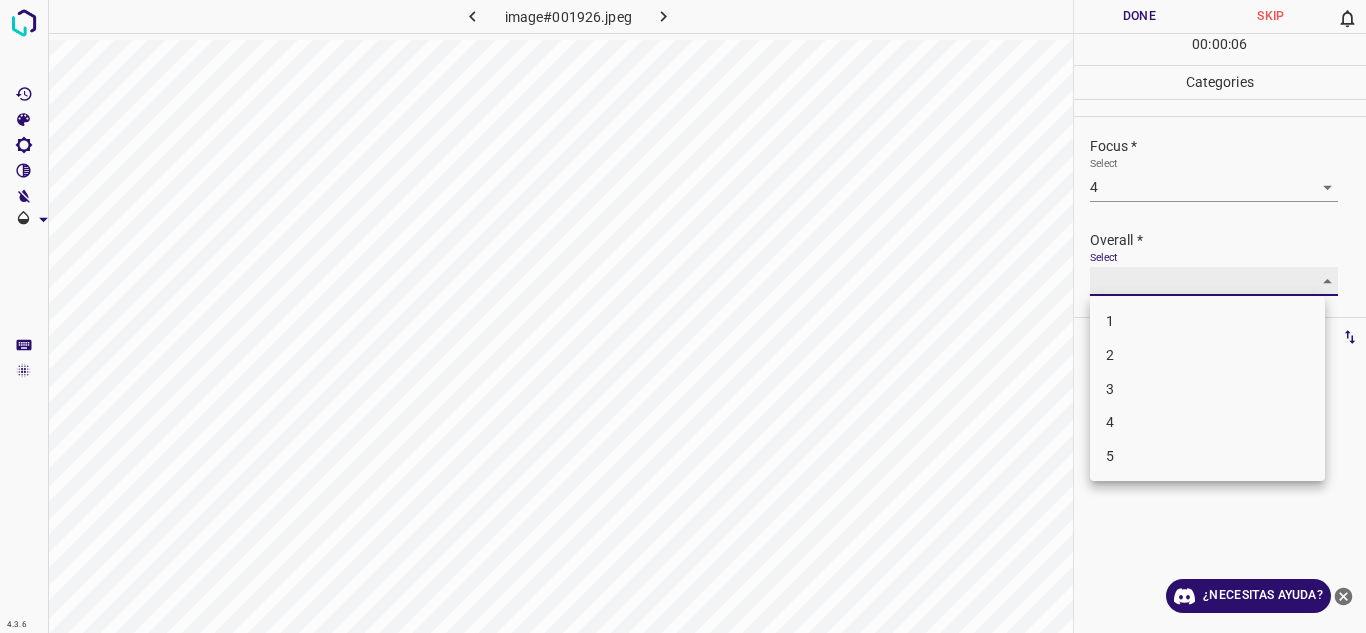 type on "4" 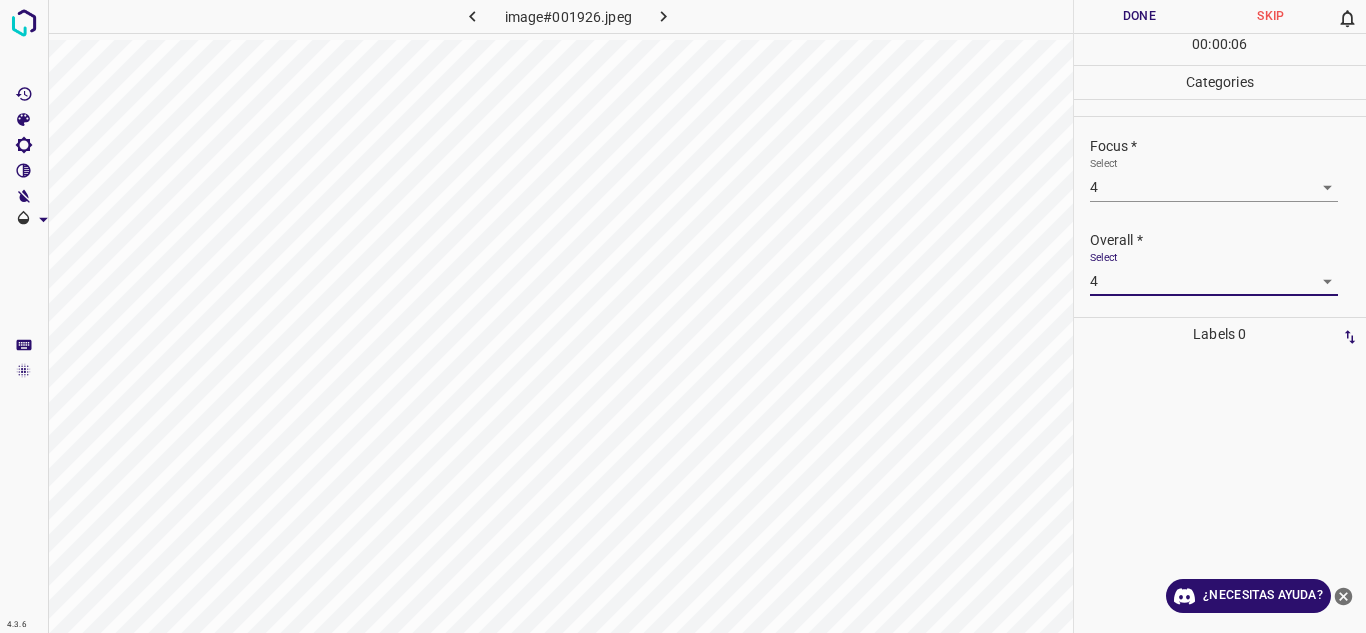 click on "Done" at bounding box center (1140, 16) 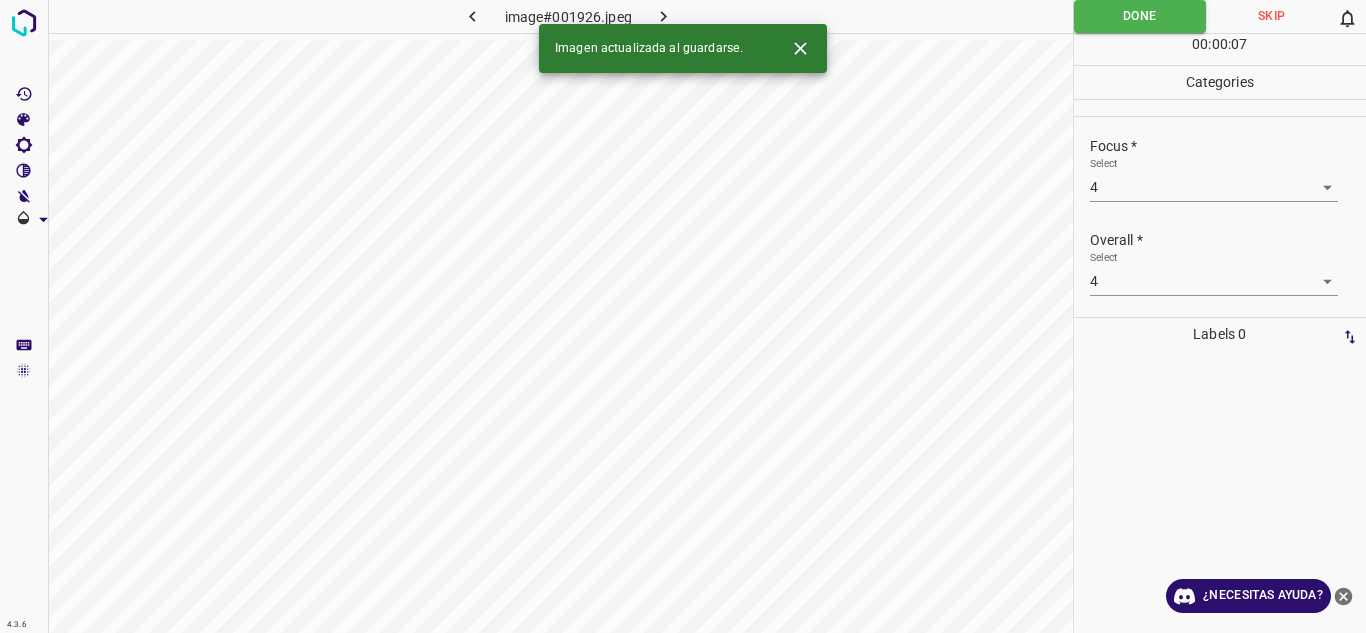 click at bounding box center (664, 16) 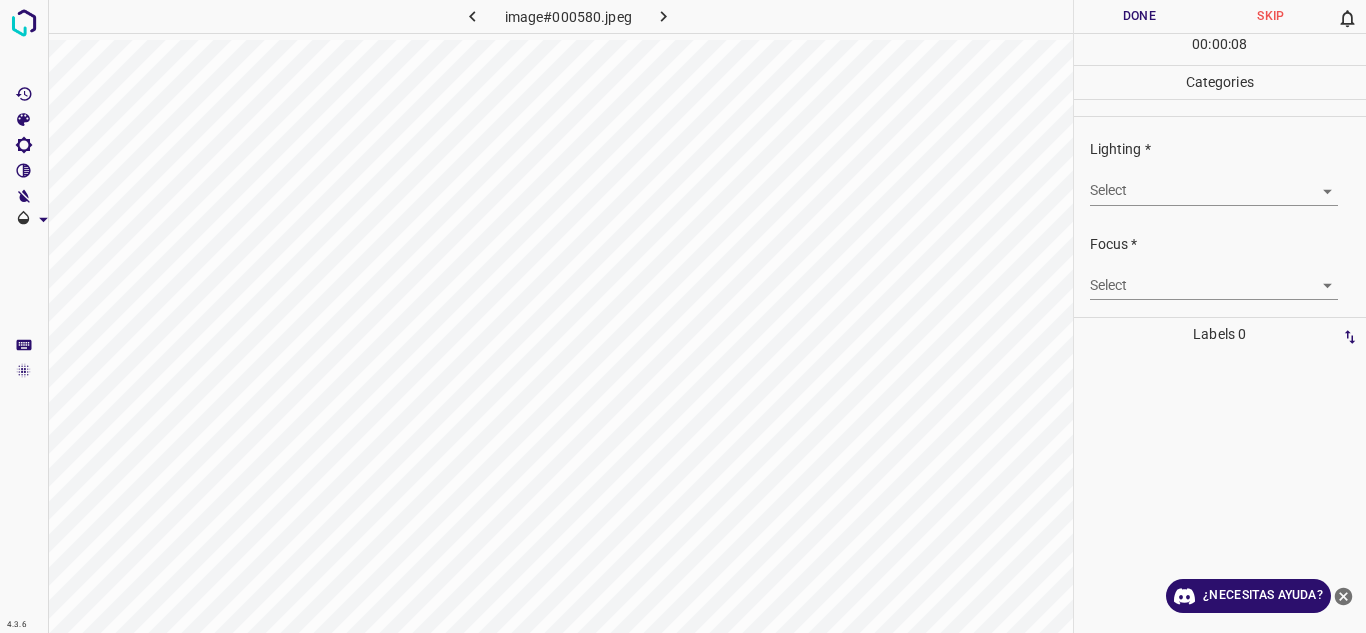 click on "Select ​" at bounding box center [1228, 182] 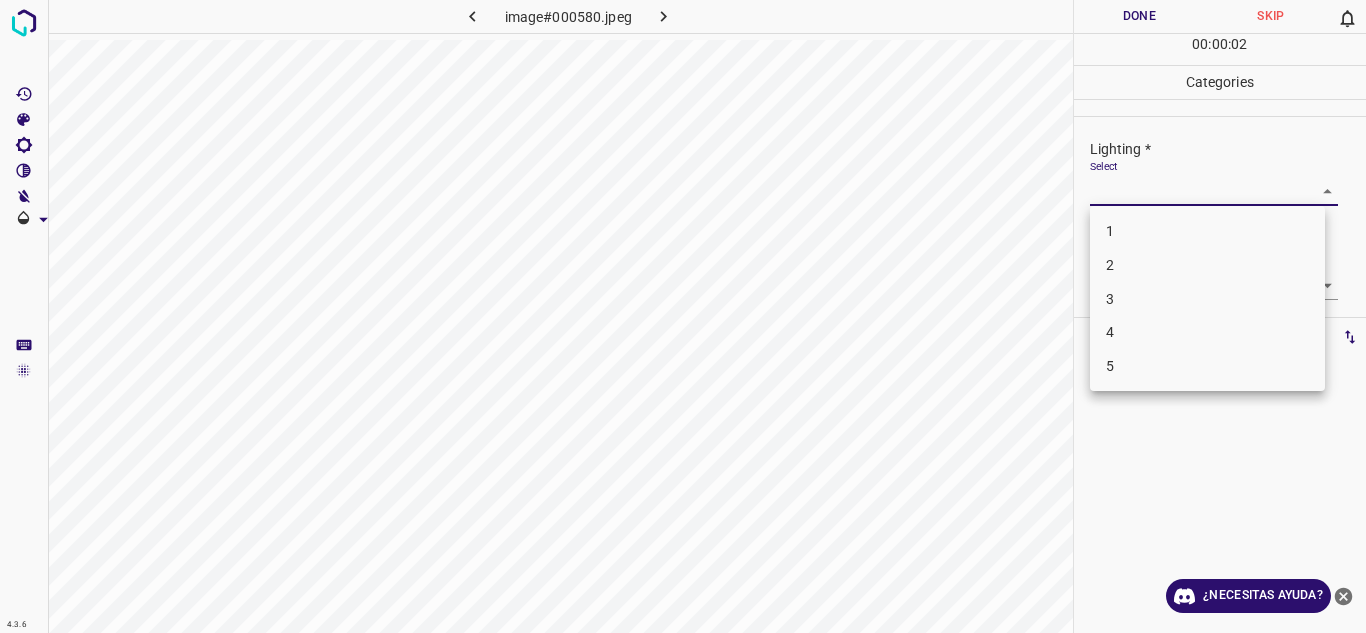 drag, startPoint x: 1180, startPoint y: 335, endPoint x: 1257, endPoint y: 331, distance: 77.10383 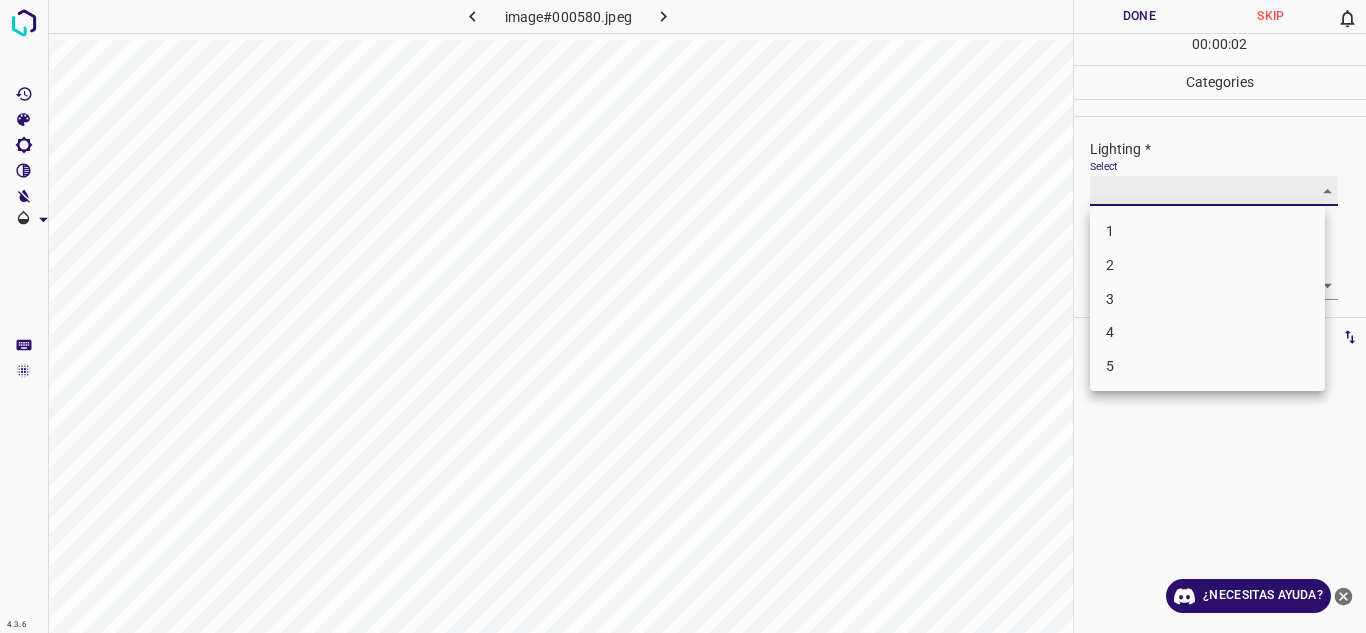 type on "4" 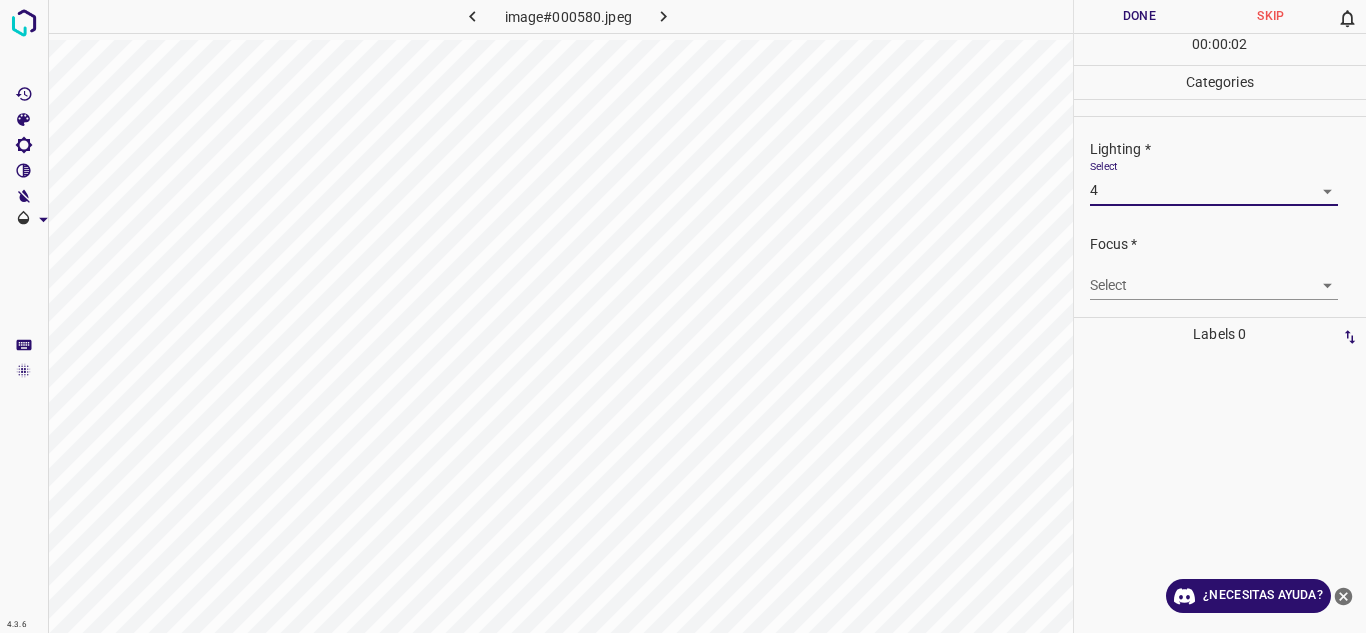 click on "4.3.6  image#000580.jpeg Done Skip 0 00   : 00   : 02   Categories Lighting *  Select 4 4 Focus *  Select ​ Overall *  Select ​ Labels   0 Categories 1 Lighting 2 Focus 3 Overall Tools Space Change between modes (Draw & Edit) I Auto labeling R Restore zoom M Zoom in N Zoom out Delete Delete selecte label Filters Z Restore filters X Saturation filter C Brightness filter V Contrast filter B Gray scale filter General O Download ¿Necesitas ayuda? Texto original Valora esta traducción Tu opinión servirá para ayudar a mejorar el Traductor de Google - Texto - Esconder - Borrar" at bounding box center (683, 316) 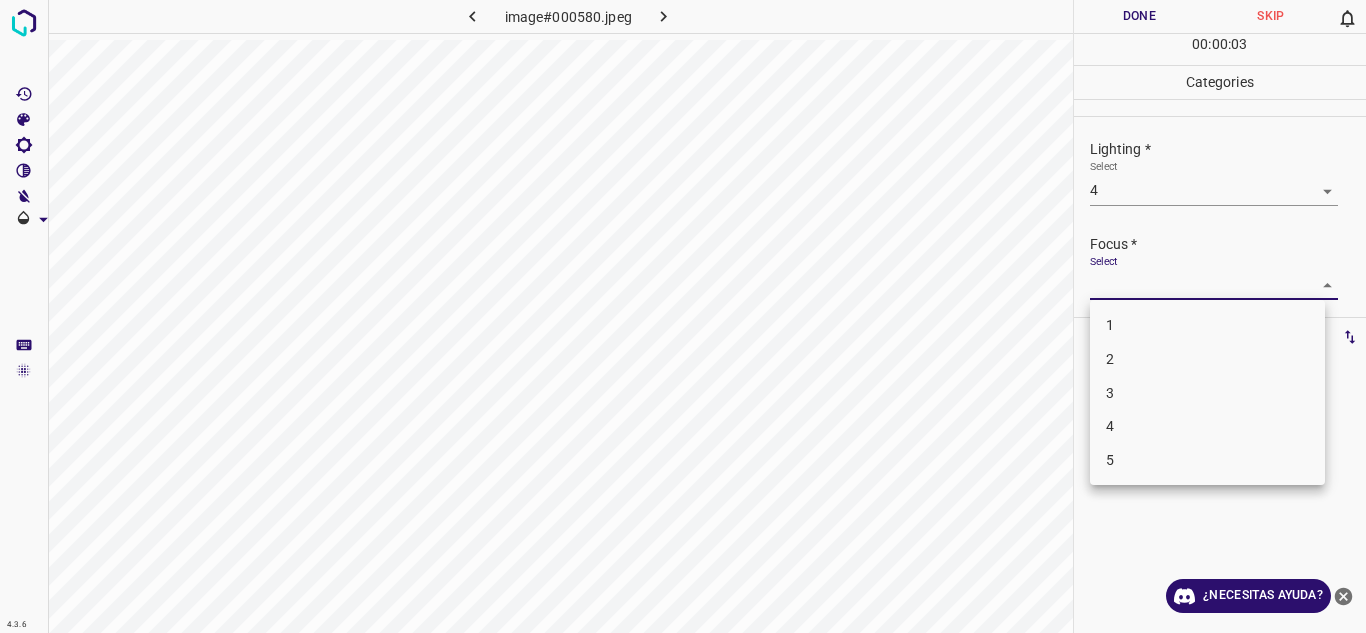 drag, startPoint x: 1168, startPoint y: 390, endPoint x: 1178, endPoint y: 383, distance: 12.206555 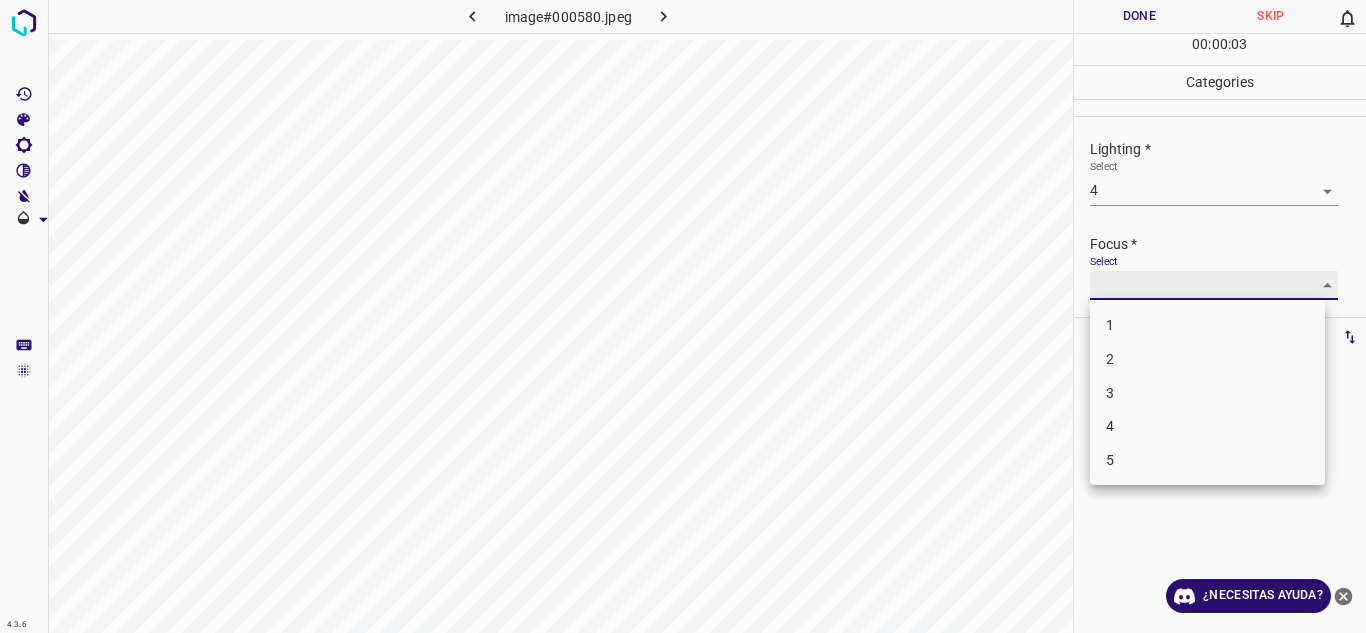 type on "3" 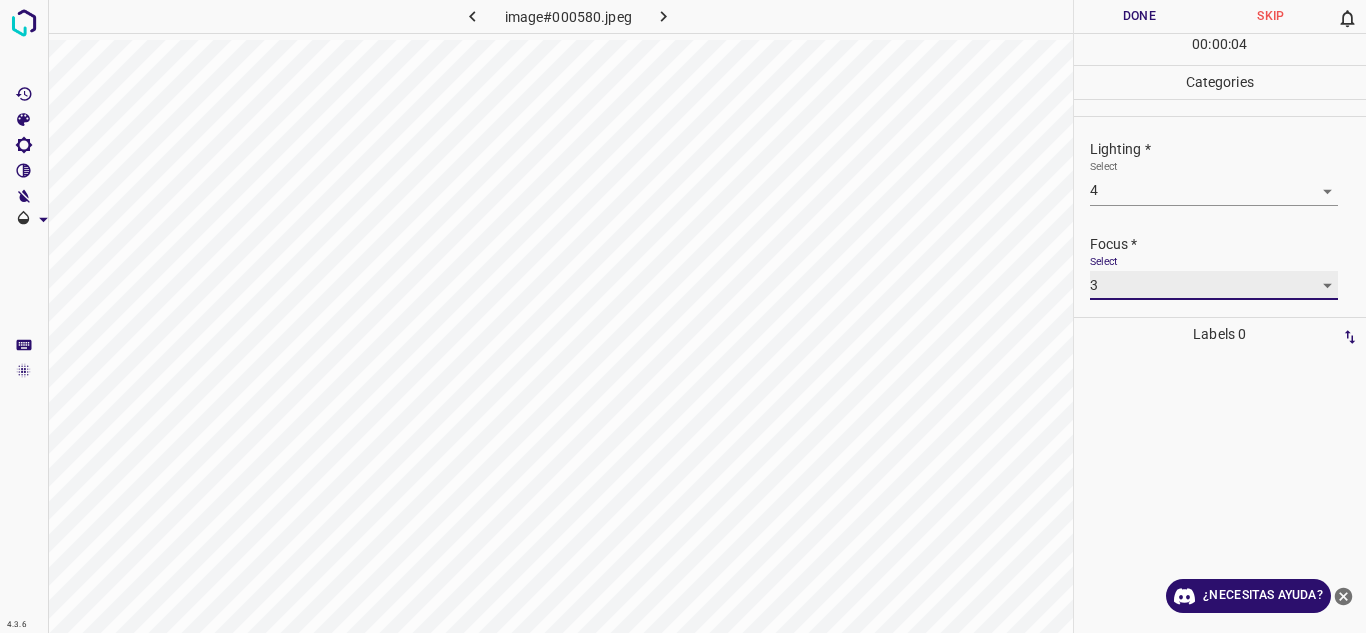 scroll, scrollTop: 98, scrollLeft: 0, axis: vertical 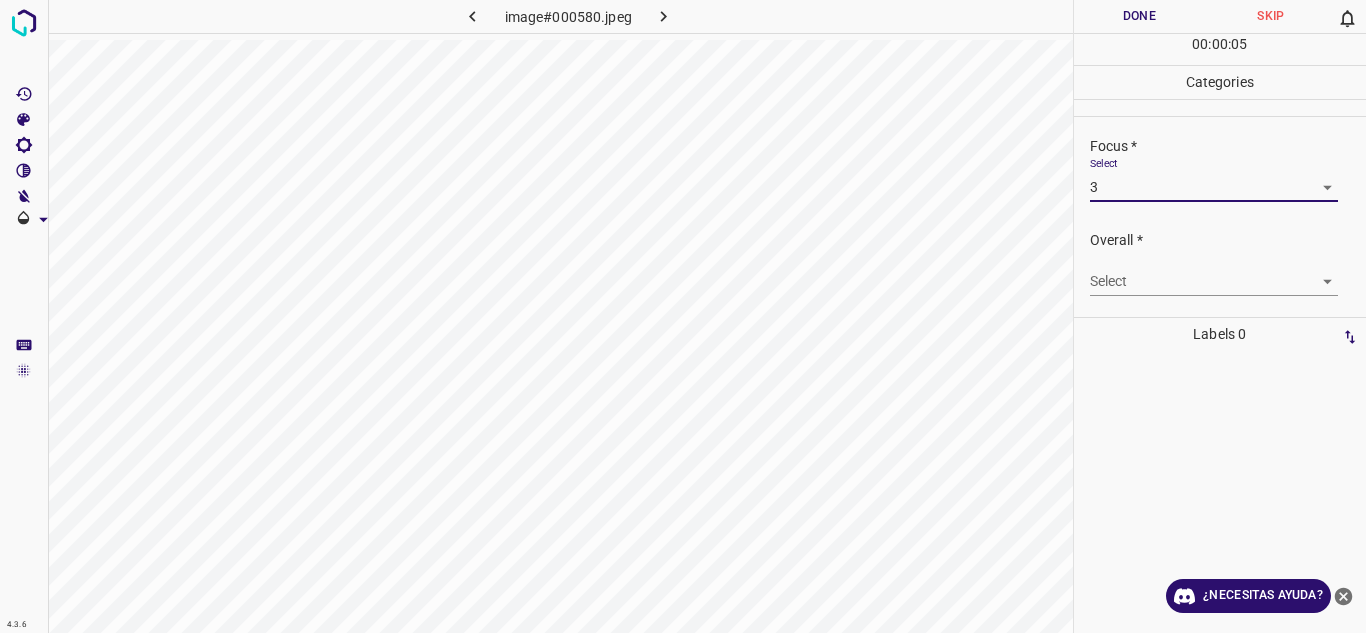 click on "4.3.6  image#000580.jpeg Done Skip 0 00   : 00   : 05   Categories Lighting *  Select 4 4 Focus *  Select 3 3 Overall *  Select ​ Labels   0 Categories 1 Lighting 2 Focus 3 Overall Tools Space Change between modes (Draw & Edit) I Auto labeling R Restore zoom M Zoom in N Zoom out Delete Delete selecte label Filters Z Restore filters X Saturation filter C Brightness filter V Contrast filter B Gray scale filter General O Download ¿Necesitas ayuda? Texto original Valora esta traducción Tu opinión servirá para ayudar a mejorar el Traductor de Google - Texto - Esconder - Borrar" at bounding box center [683, 316] 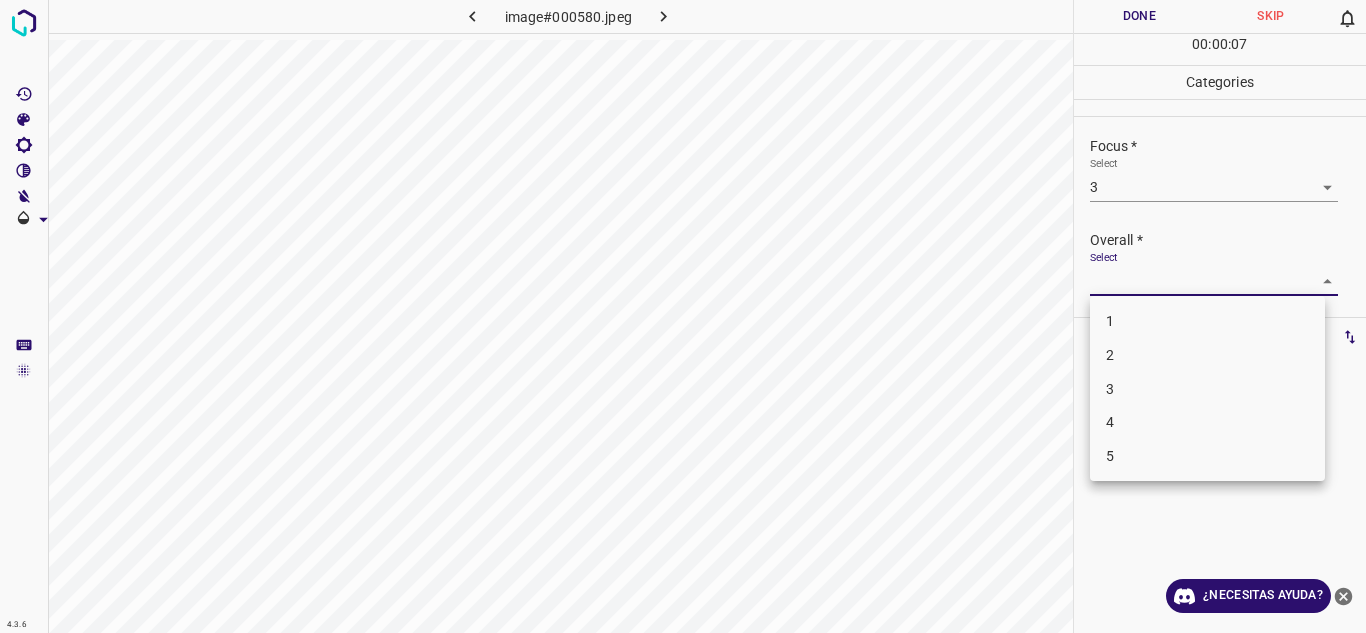 click on "3" at bounding box center [1207, 389] 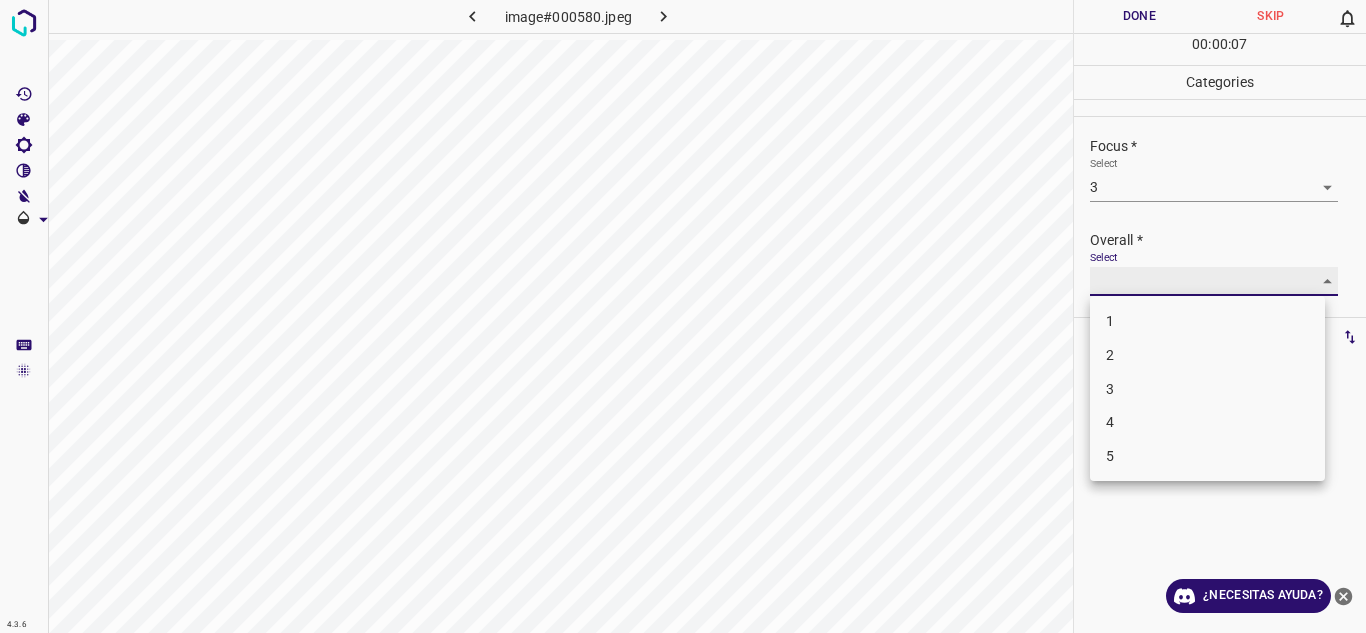 type on "3" 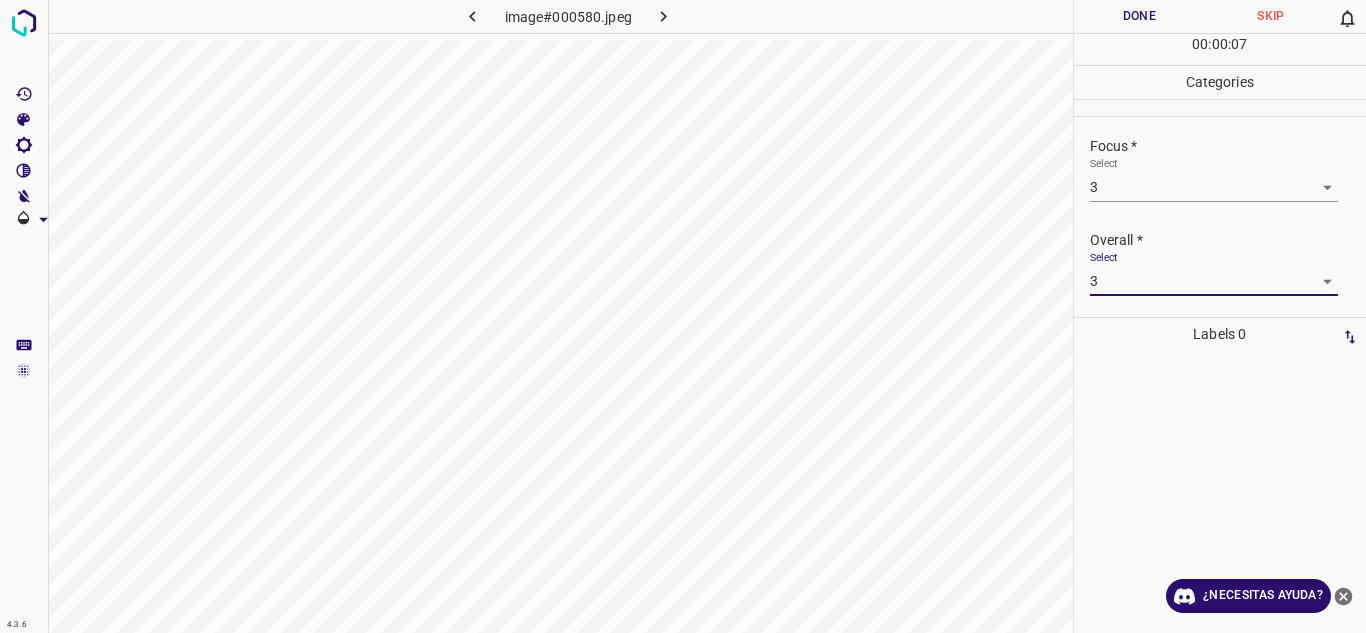 click on "Done" at bounding box center (1140, 16) 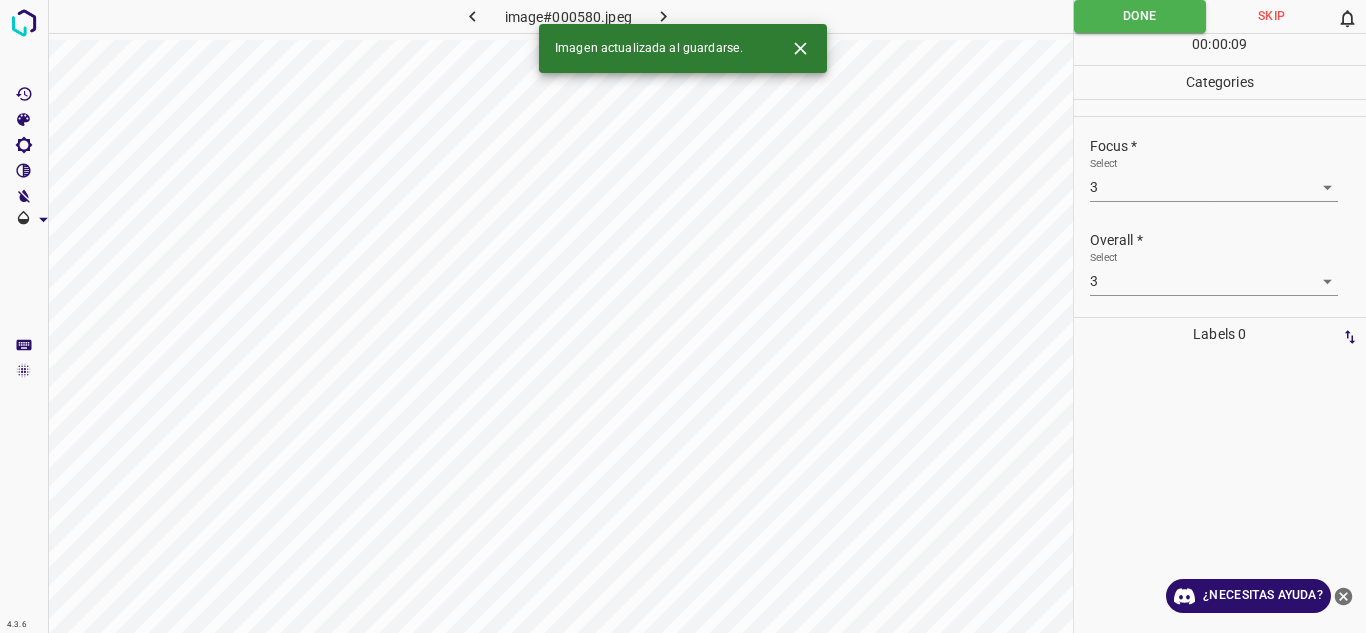 click 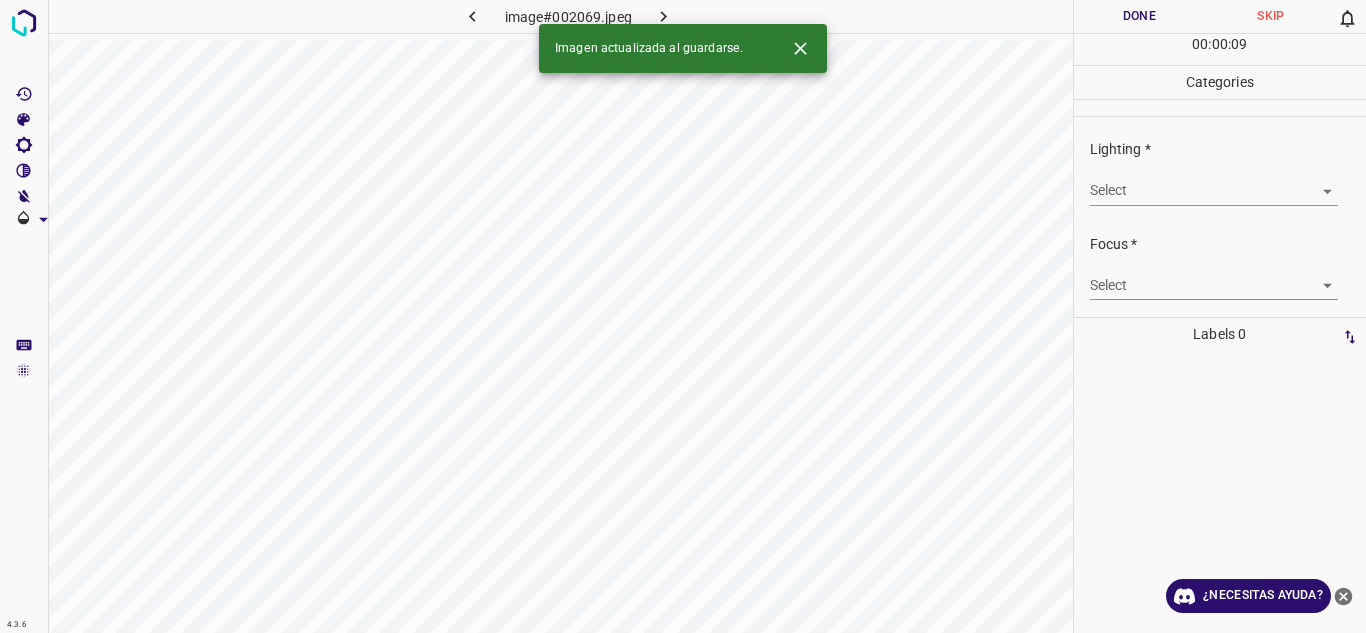 click on "4.3.6  image#002069.jpeg Done Skip 0 00   : 00   : 09   Categories Lighting *  Select ​ Focus *  Select ​ Overall *  Select ​ Labels   0 Categories 1 Lighting 2 Focus 3 Overall Tools Space Change between modes (Draw & Edit) I Auto labeling R Restore zoom M Zoom in N Zoom out Delete Delete selecte label Filters Z Restore filters X Saturation filter C Brightness filter V Contrast filter B Gray scale filter General O Download Imagen actualizada al guardarse. ¿Necesitas ayuda? Texto original Valora esta traducción Tu opinión servirá para ayudar a mejorar el Traductor de Google - Texto - Esconder - Borrar" at bounding box center [683, 316] 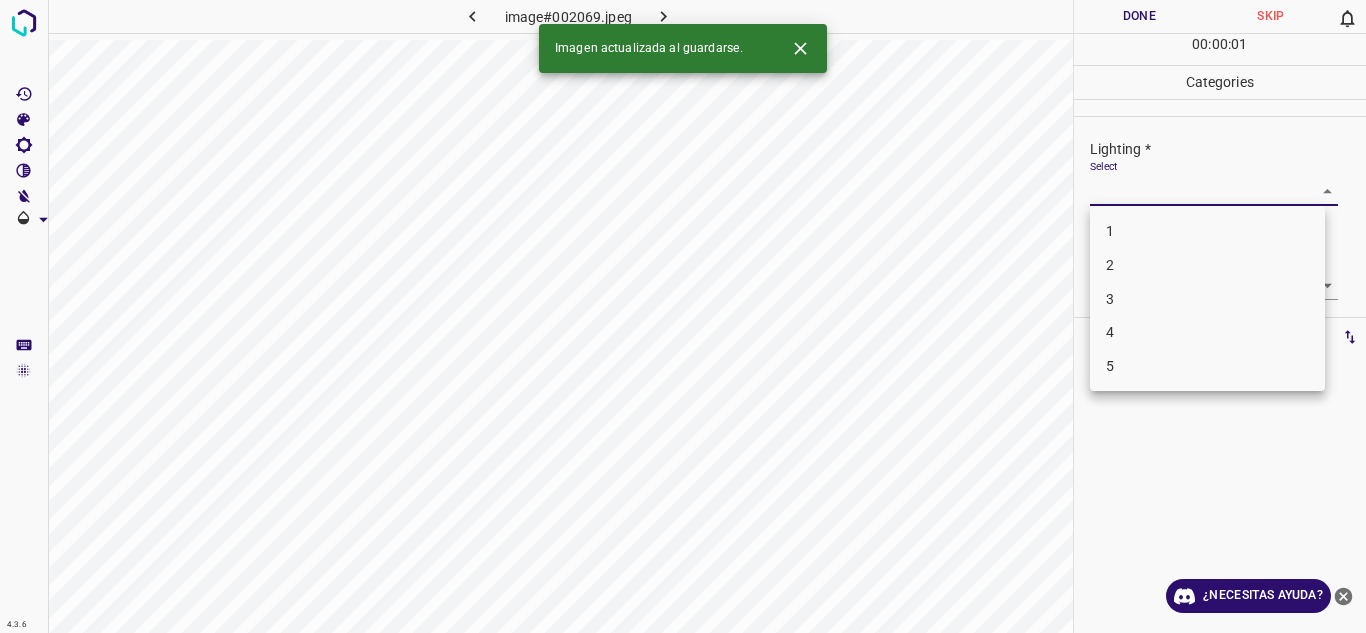 drag, startPoint x: 1105, startPoint y: 326, endPoint x: 1278, endPoint y: 295, distance: 175.75551 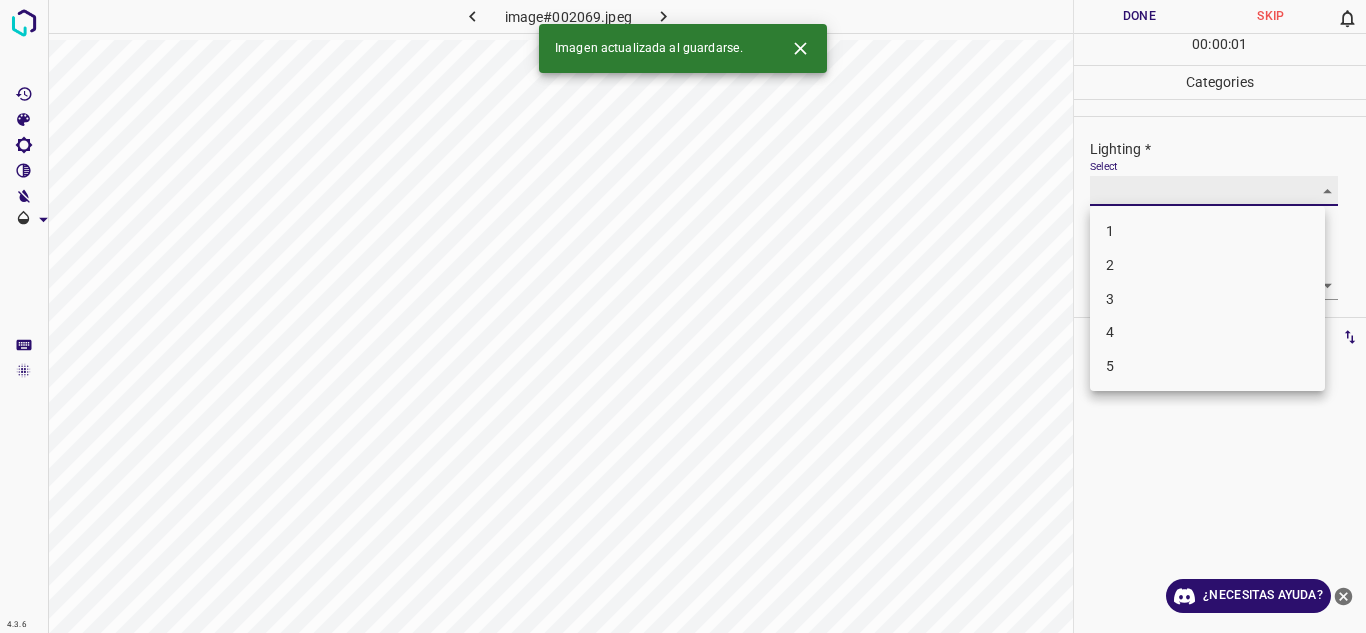 type on "4" 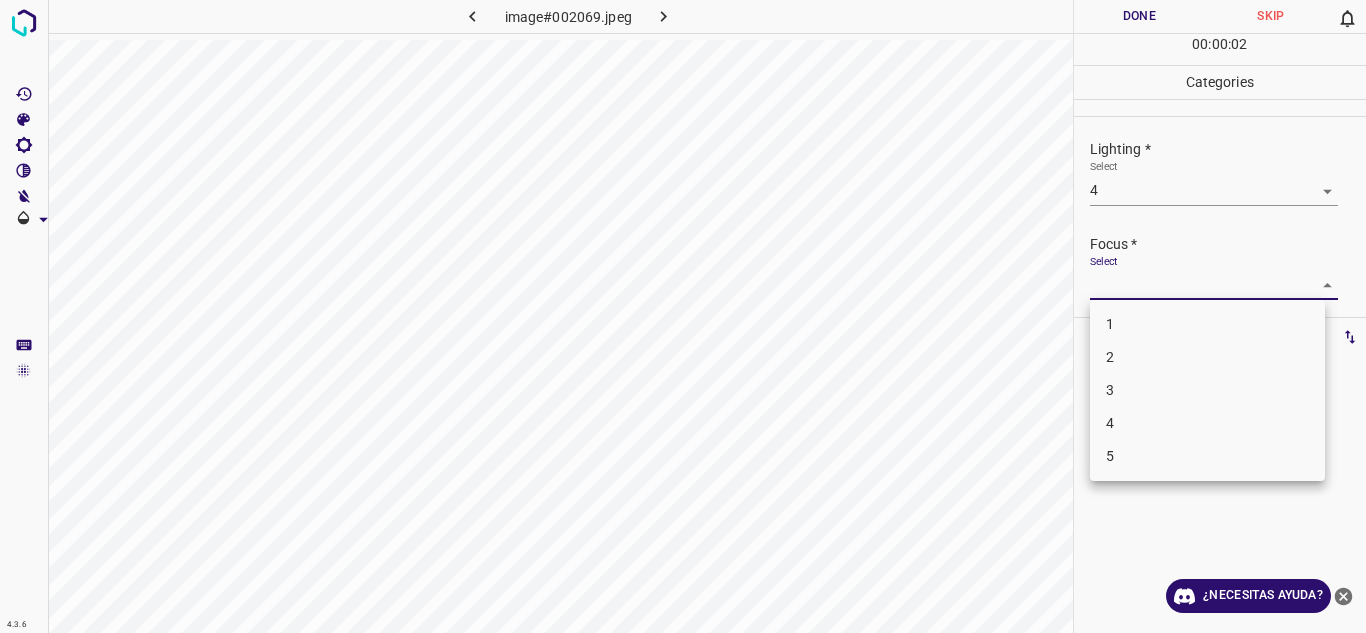 click on "4.3.6  image#002069.jpeg Done Skip 0 00   : 00   : 02   Categories Lighting *  Select 4 4 Focus *  Select ​ Overall *  Select ​ Labels   0 Categories 1 Lighting 2 Focus 3 Overall Tools Space Change between modes (Draw & Edit) I Auto labeling R Restore zoom M Zoom in N Zoom out Delete Delete selecte label Filters Z Restore filters X Saturation filter C Brightness filter V Contrast filter B Gray scale filter General O Download ¿Necesitas ayuda? Texto original Valora esta traducción Tu opinión servirá para ayudar a mejorar el Traductor de Google - Texto - Esconder - Borrar 1 2 3 4 5" at bounding box center [683, 316] 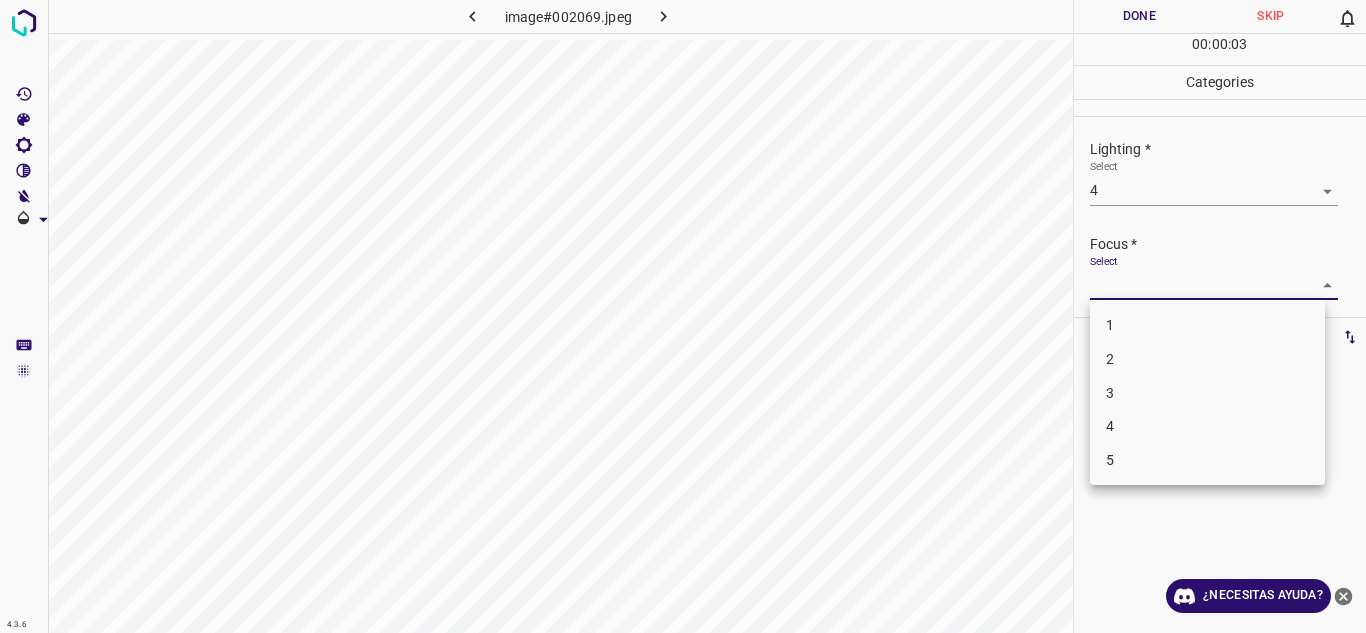 click on "3" at bounding box center [1207, 393] 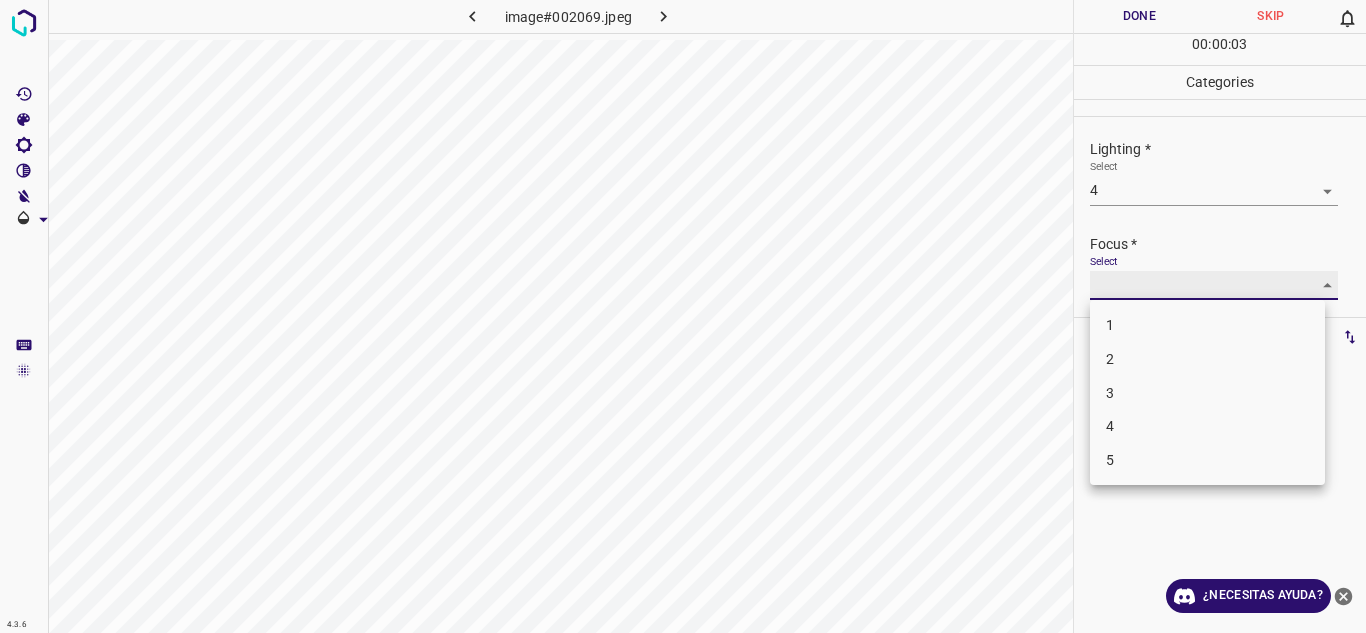 type on "3" 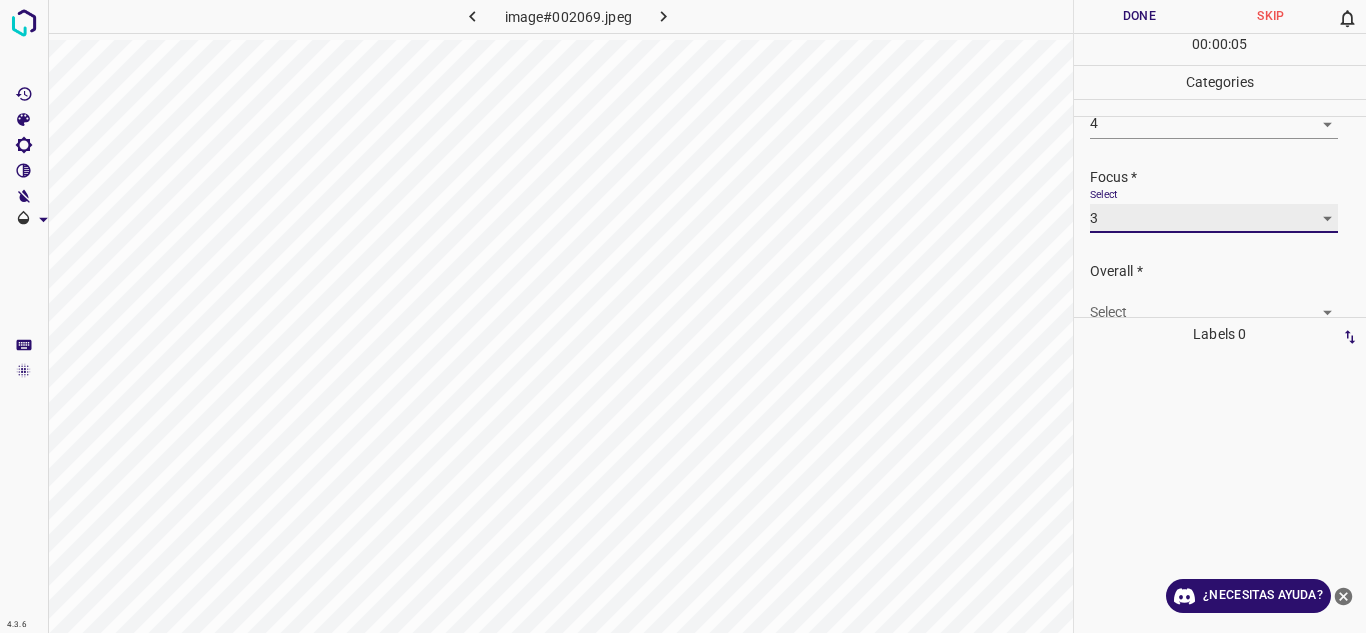 scroll, scrollTop: 98, scrollLeft: 0, axis: vertical 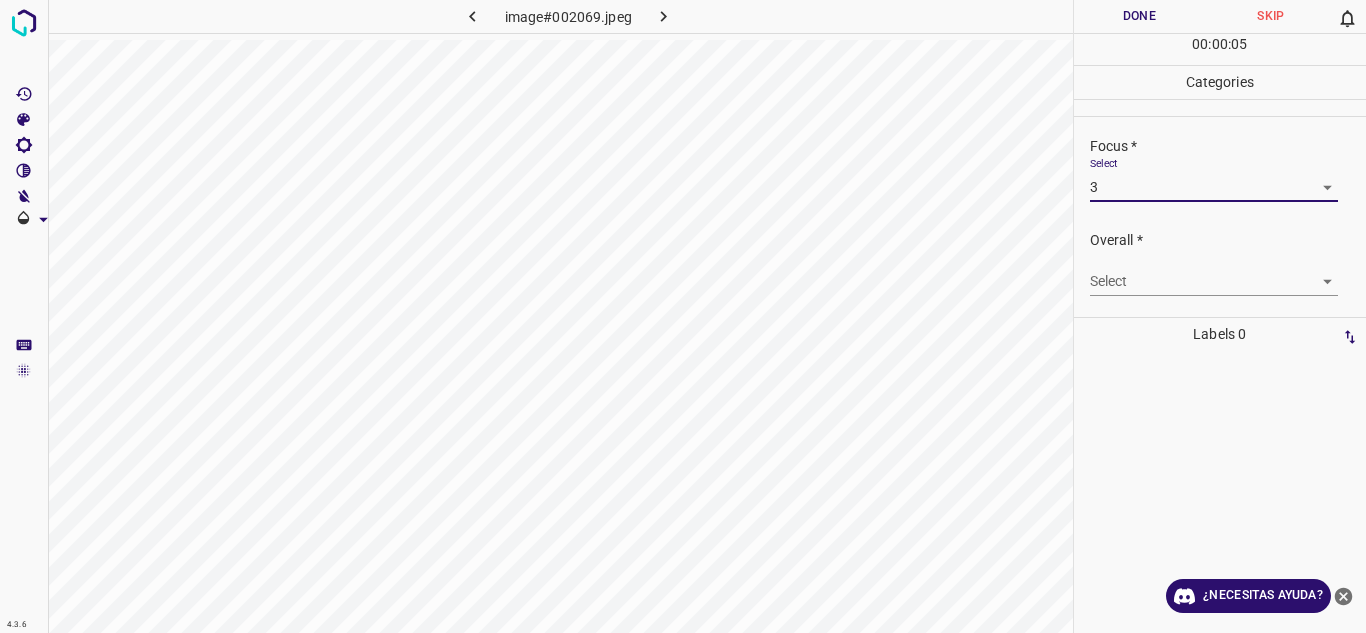 click on "4.3.6  image#002069.jpeg Done Skip 0 00   : 00   : 05   Categories Lighting *  Select 4 4 Focus *  Select 3 3 Overall *  Select ​ Labels   0 Categories 1 Lighting 2 Focus 3 Overall Tools Space Change between modes (Draw & Edit) I Auto labeling R Restore zoom M Zoom in N Zoom out Delete Delete selecte label Filters Z Restore filters X Saturation filter C Brightness filter V Contrast filter B Gray scale filter General O Download ¿Necesitas ayuda? Texto original Valora esta traducción Tu opinión servirá para ayudar a mejorar el Traductor de Google - Texto - Esconder - Borrar" at bounding box center (683, 316) 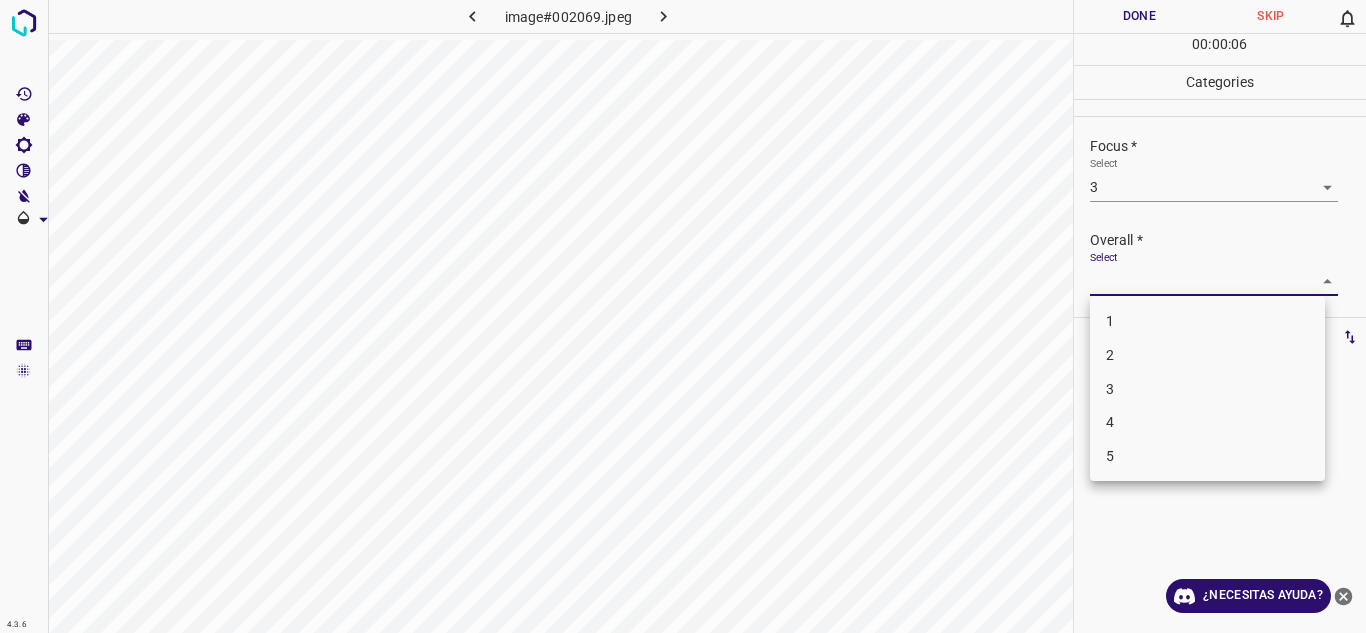 click on "3" at bounding box center (1207, 389) 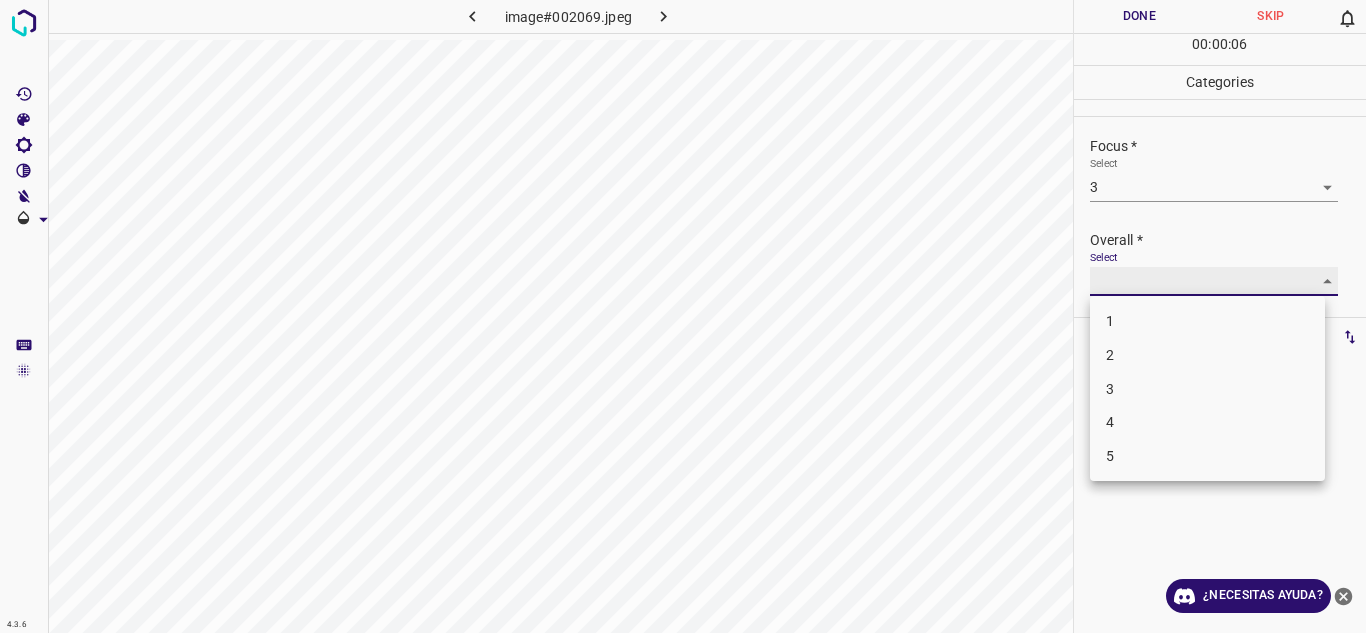 type on "3" 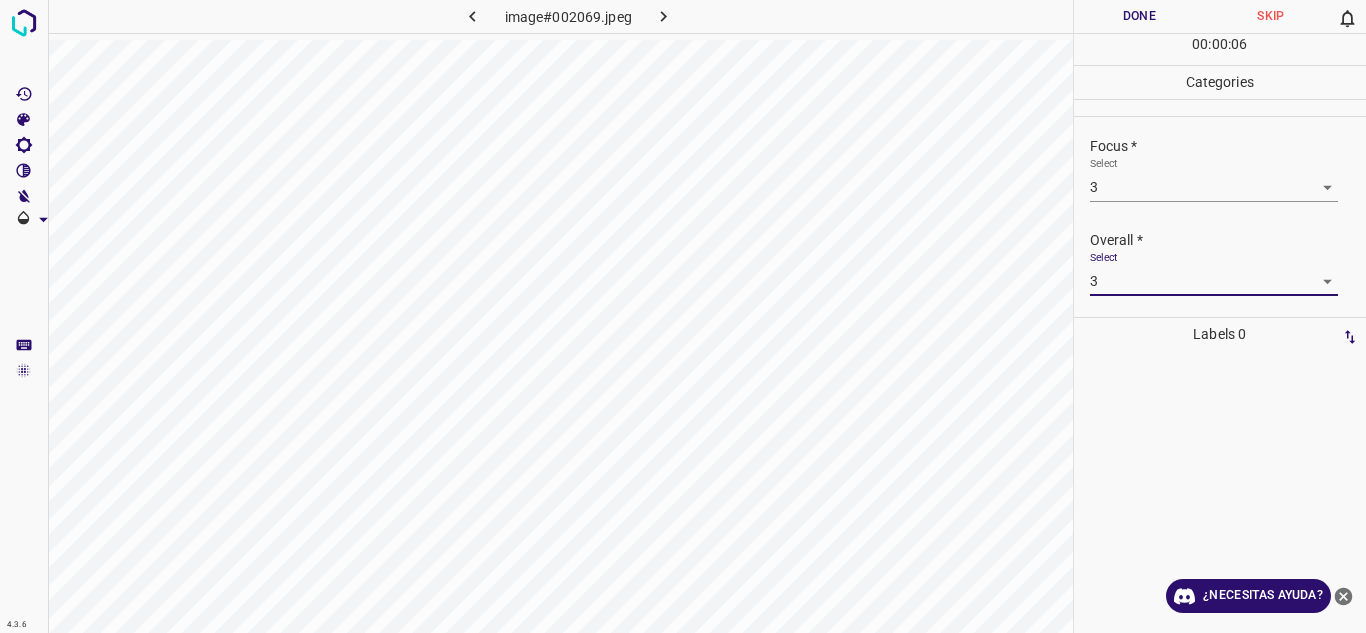 click on "Done" at bounding box center (1140, 16) 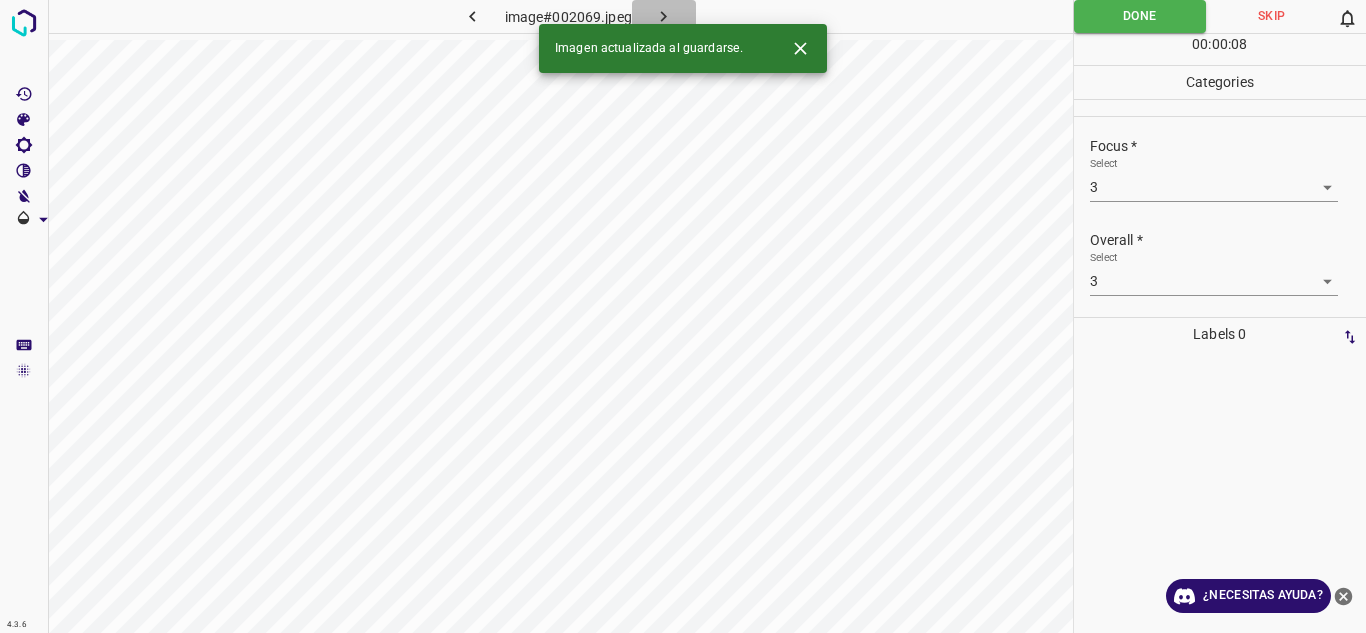 click 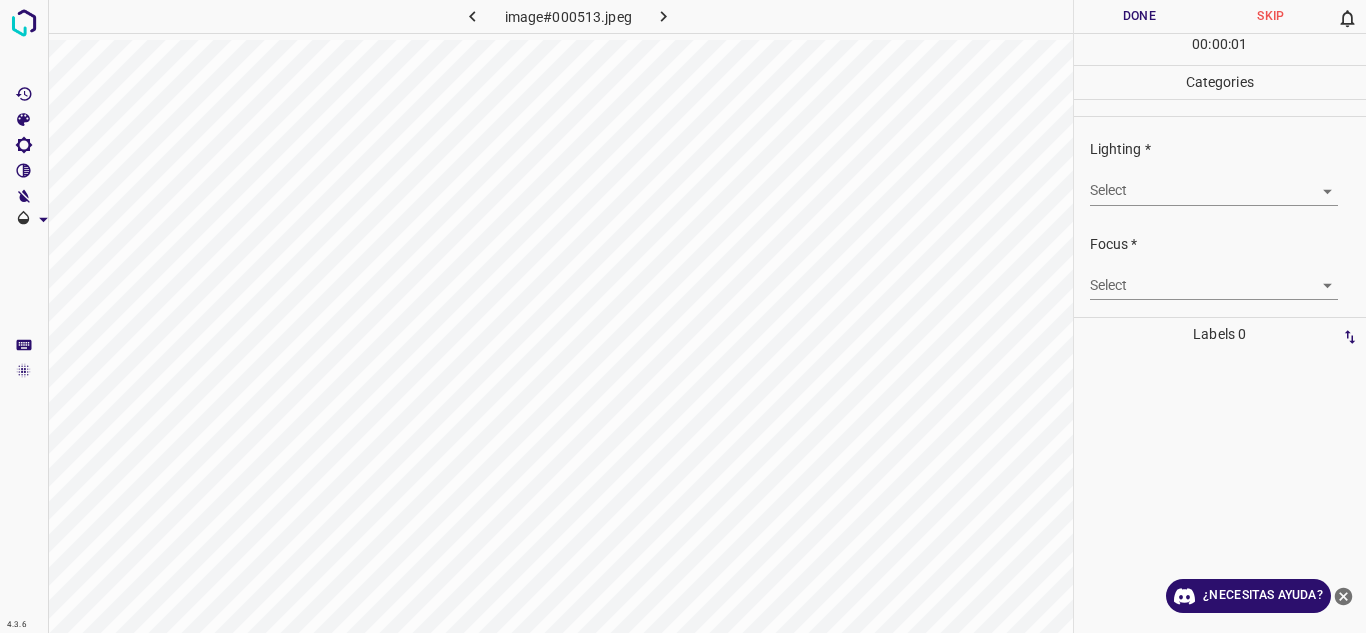 click on "4.3.6  image#000513.jpeg Done Skip 0 00   : 00   : 01   Categories Lighting *  Select ​ Focus *  Select ​ Overall *  Select ​ Labels   0 Categories 1 Lighting 2 Focus 3 Overall Tools Space Change between modes (Draw & Edit) I Auto labeling R Restore zoom M Zoom in N Zoom out Delete Delete selecte label Filters Z Restore filters X Saturation filter C Brightness filter V Contrast filter B Gray scale filter General O Download ¿Necesitas ayuda? Texto original Valora esta traducción Tu opinión servirá para ayudar a mejorar el Traductor de Google - Texto - Esconder - Borrar" at bounding box center (683, 316) 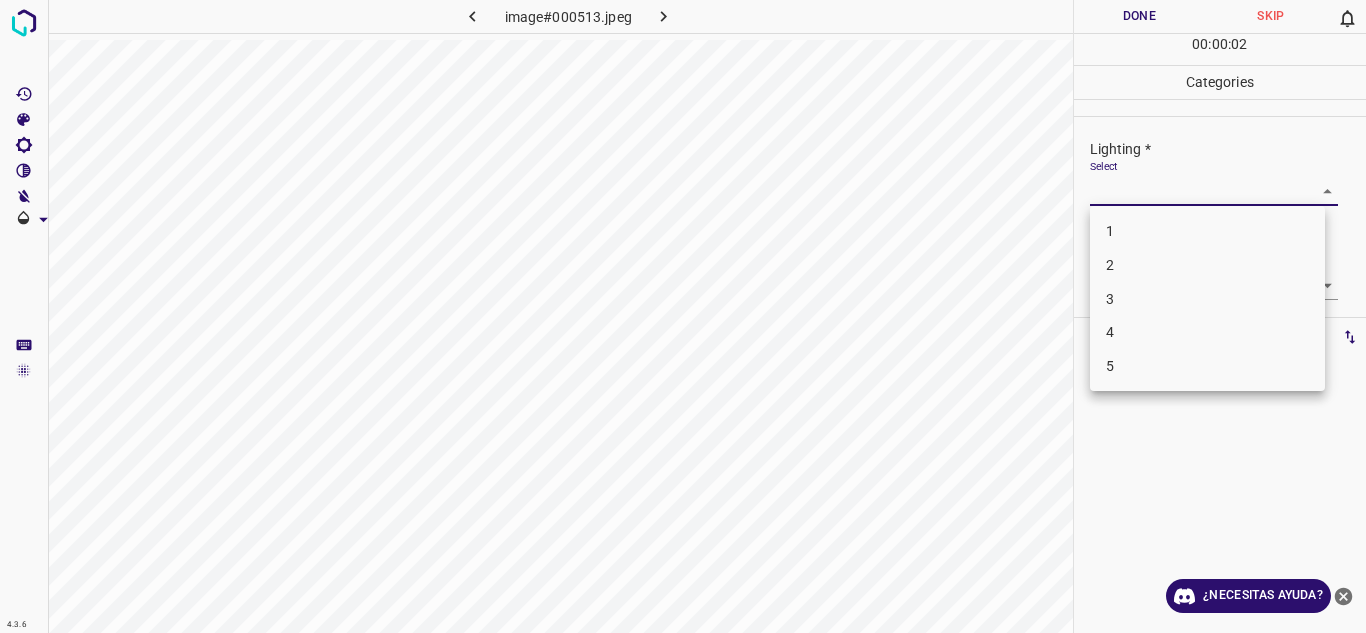 click on "4" at bounding box center (1207, 332) 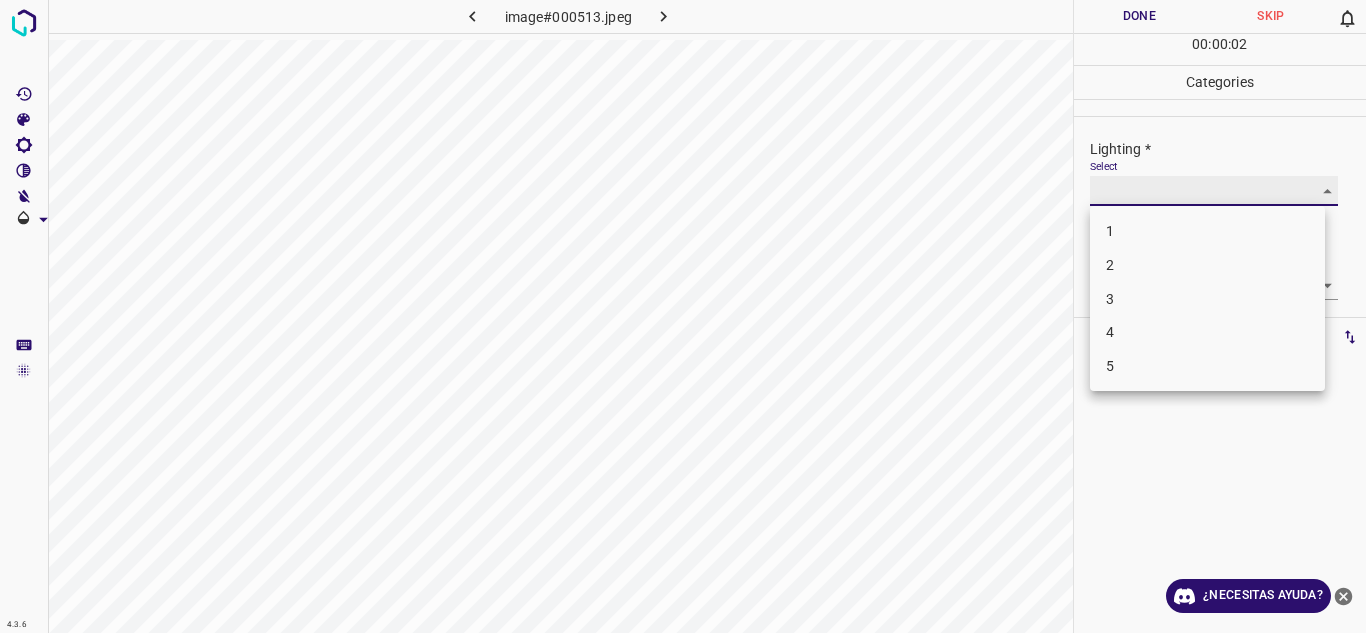 type on "4" 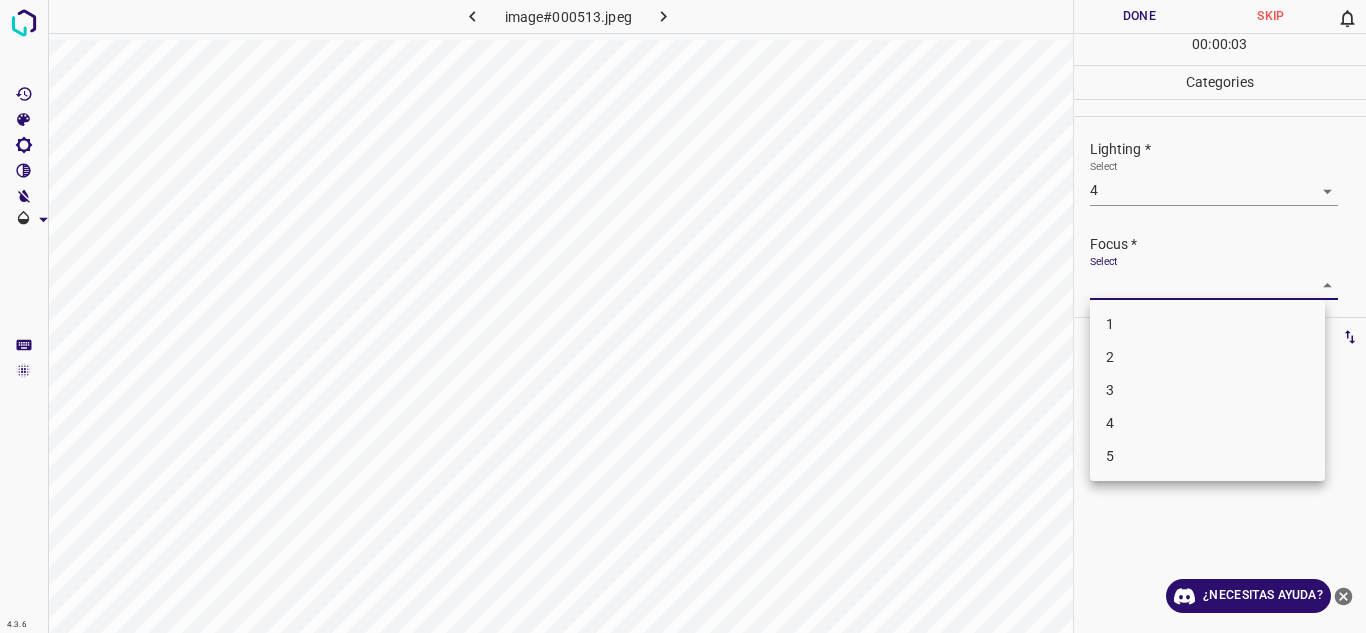 click on "4.3.6  image#000513.jpeg Done Skip 0 00   : 00   : 03   Categories Lighting *  Select 4 4 Focus *  Select ​ Overall *  Select ​ Labels   0 Categories 1 Lighting 2 Focus 3 Overall Tools Space Change between modes (Draw & Edit) I Auto labeling R Restore zoom M Zoom in N Zoom out Delete Delete selecte label Filters Z Restore filters X Saturation filter C Brightness filter V Contrast filter B Gray scale filter General O Download ¿Necesitas ayuda? Texto original Valora esta traducción Tu opinión servirá para ayudar a mejorar el Traductor de Google - Texto - Esconder - Borrar 1 2 3 4 5" at bounding box center (683, 316) 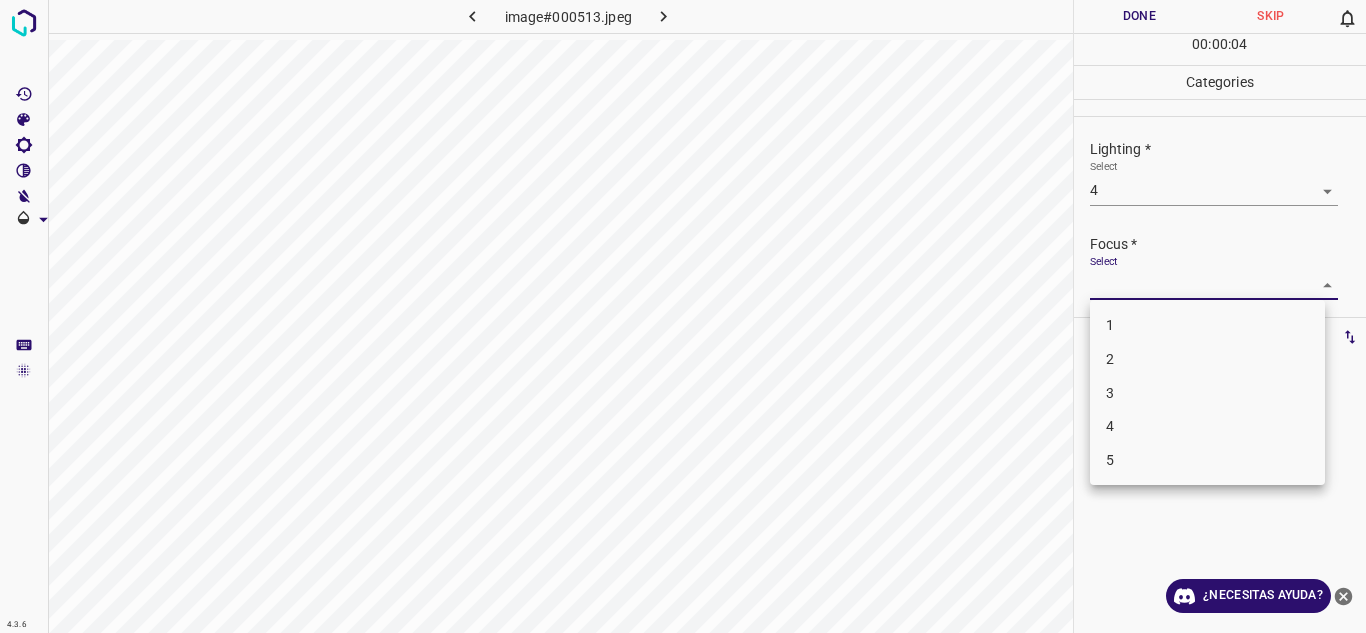 click on "3" at bounding box center (1207, 393) 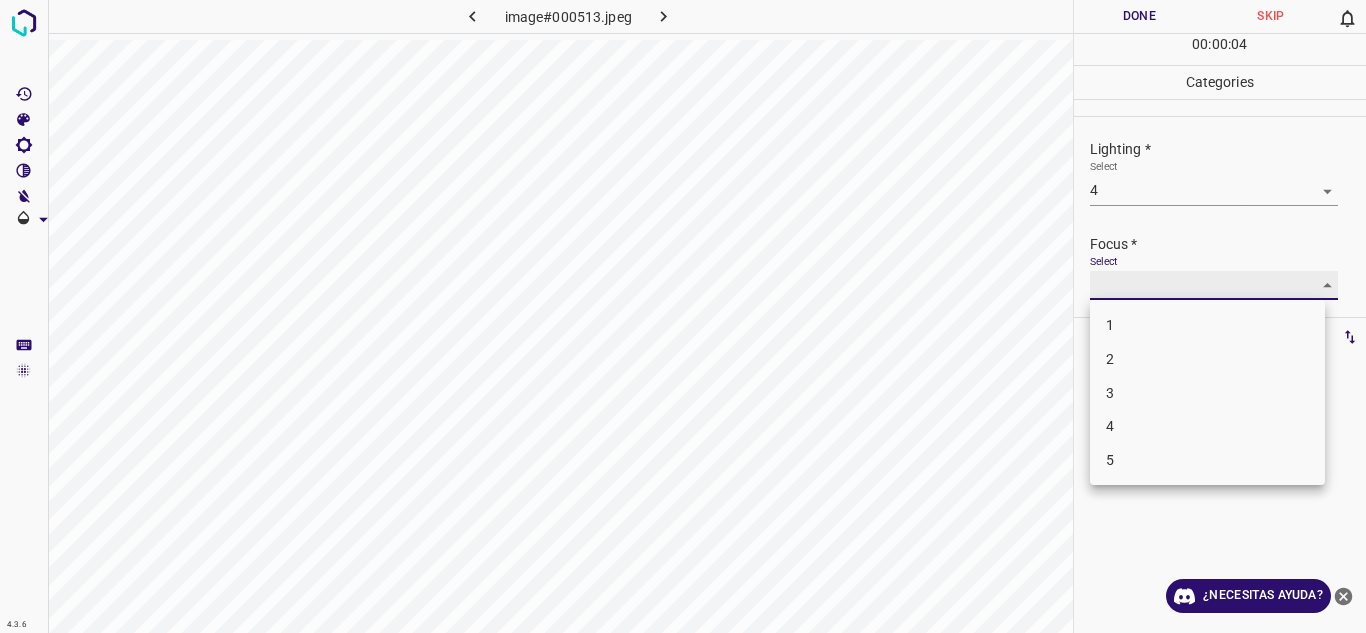 type on "3" 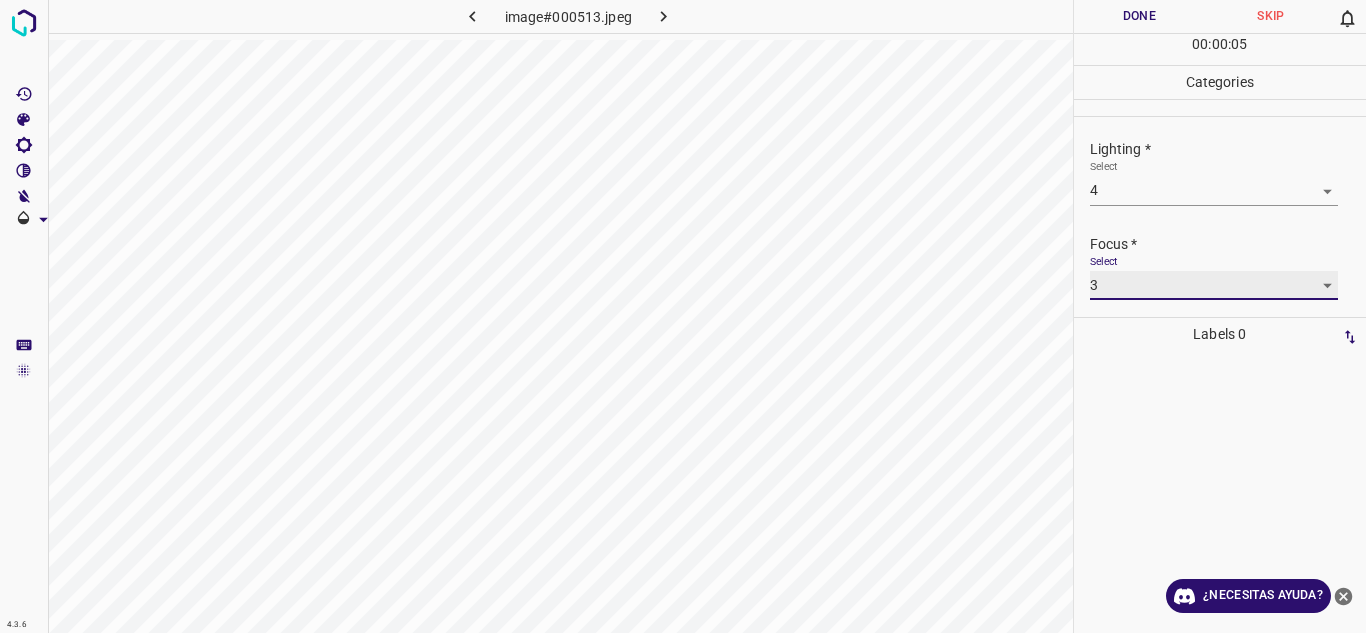scroll, scrollTop: 98, scrollLeft: 0, axis: vertical 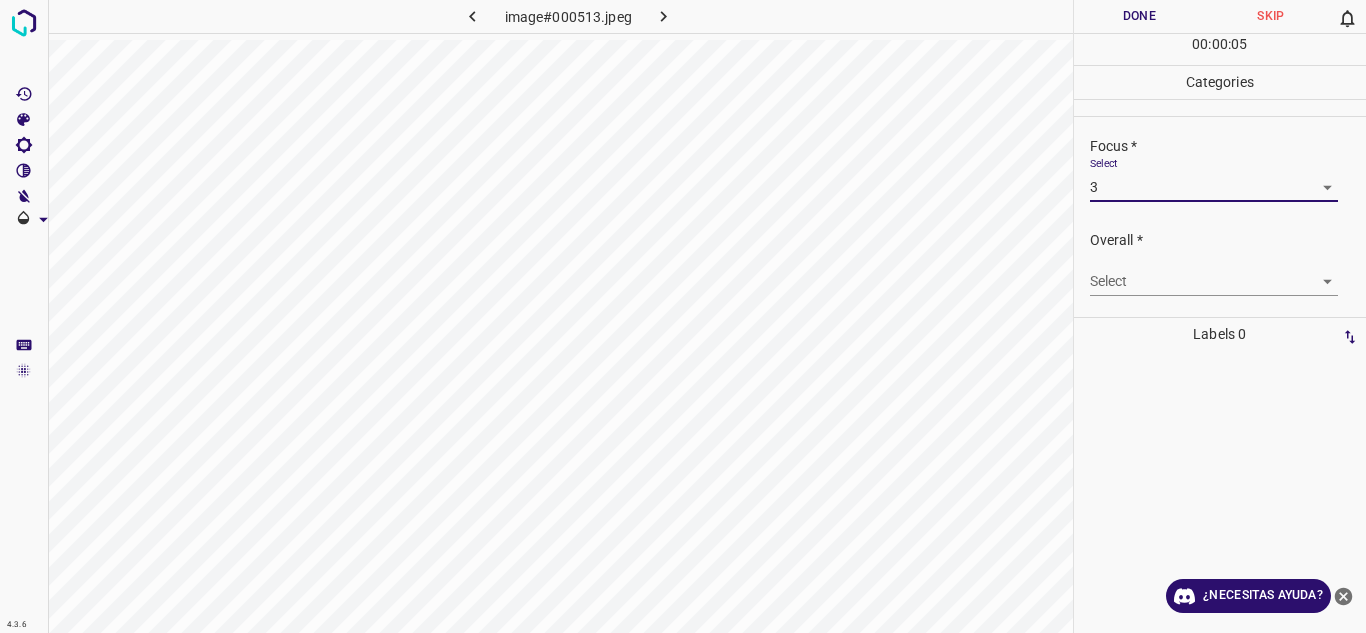 click on "4.3.6  image#000513.jpeg Done Skip 0 00   : 00   : 05   Categories Lighting *  Select 4 4 Focus *  Select 3 3 Overall *  Select ​ Labels   0 Categories 1 Lighting 2 Focus 3 Overall Tools Space Change between modes (Draw & Edit) I Auto labeling R Restore zoom M Zoom in N Zoom out Delete Delete selecte label Filters Z Restore filters X Saturation filter C Brightness filter V Contrast filter B Gray scale filter General O Download ¿Necesitas ayuda? Texto original Valora esta traducción Tu opinión servirá para ayudar a mejorar el Traductor de Google - Texto - Esconder - Borrar" at bounding box center (683, 316) 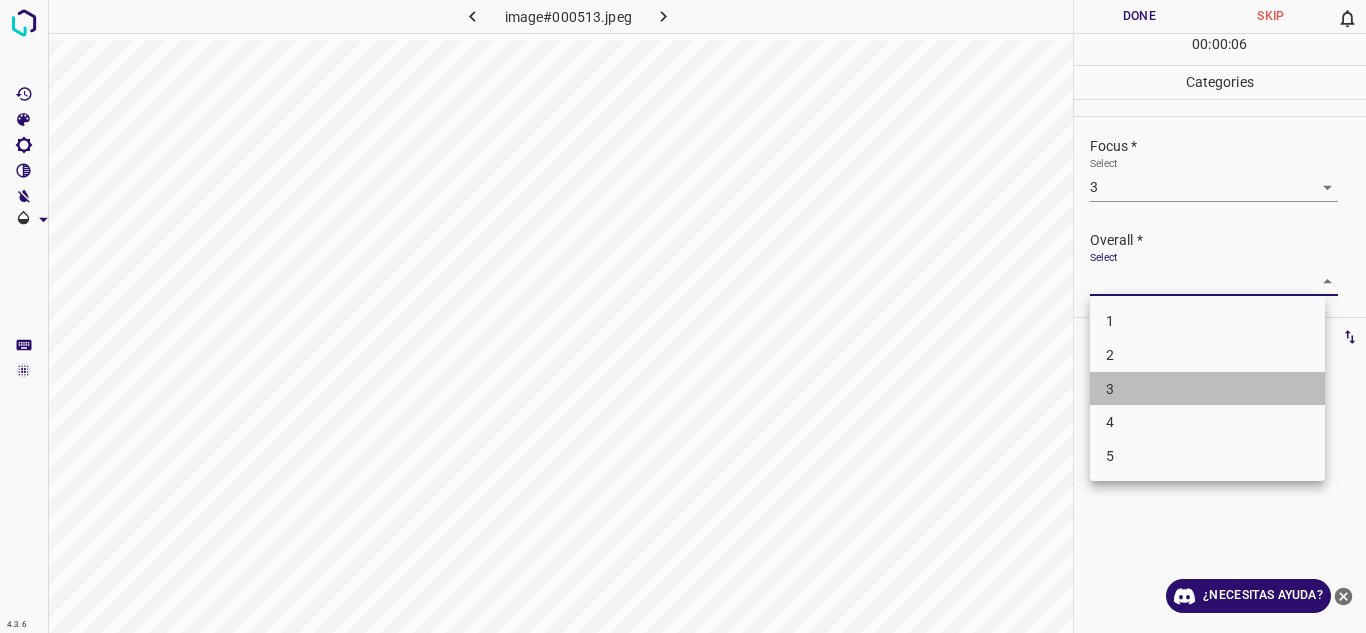 click on "3" at bounding box center (1207, 389) 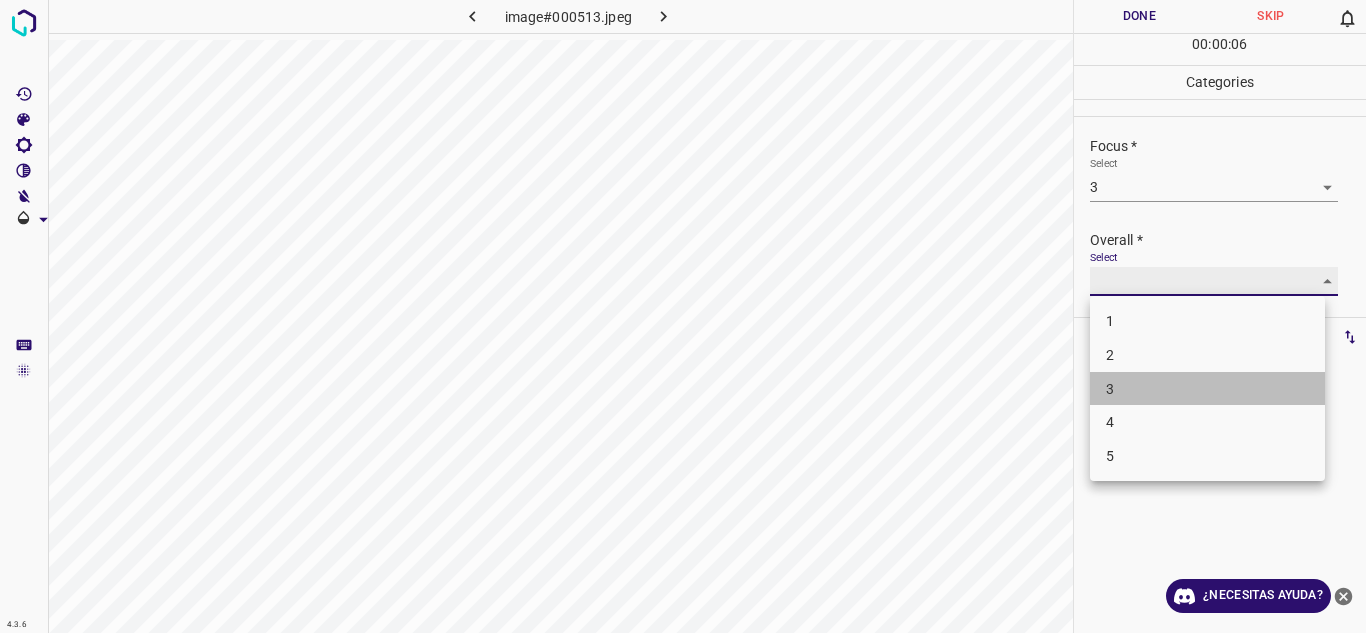 type on "3" 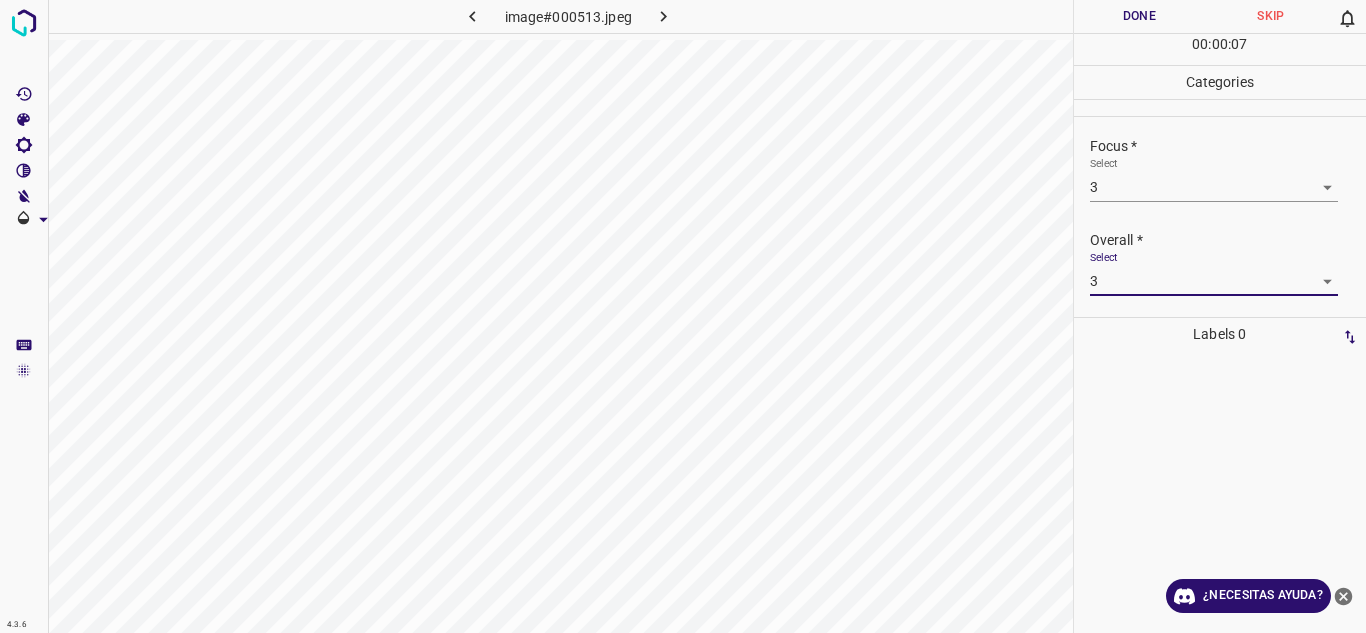 click on "Done" at bounding box center [1140, 16] 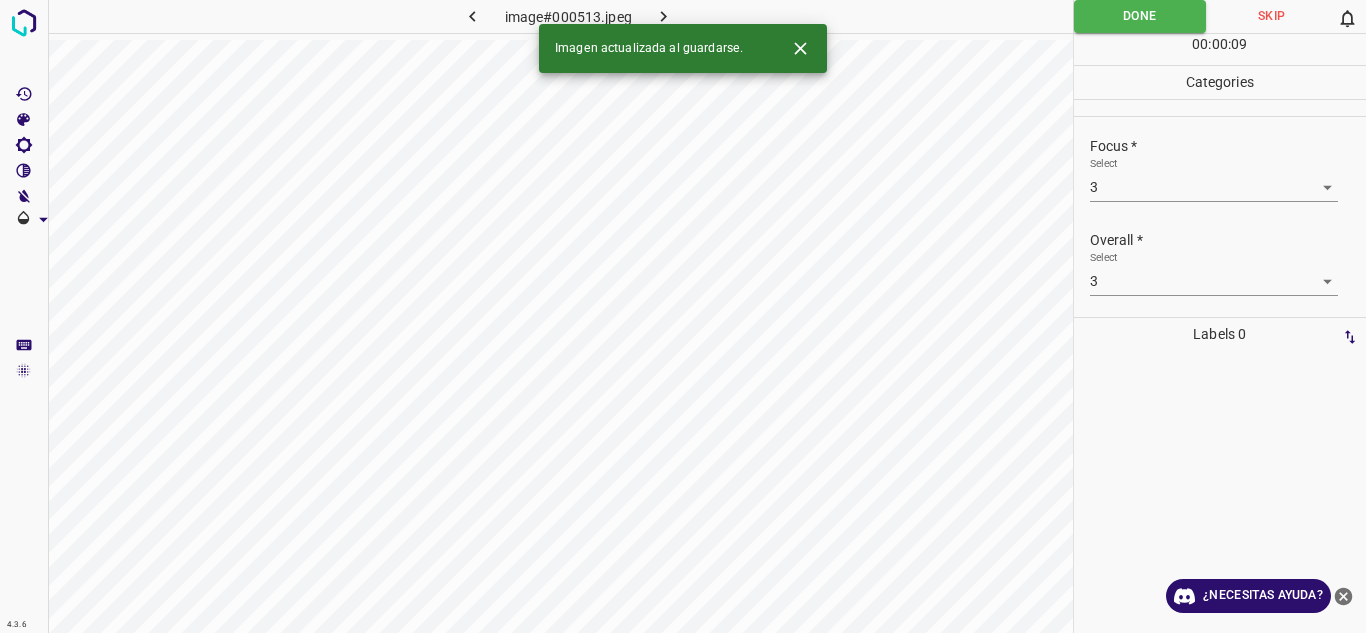 click 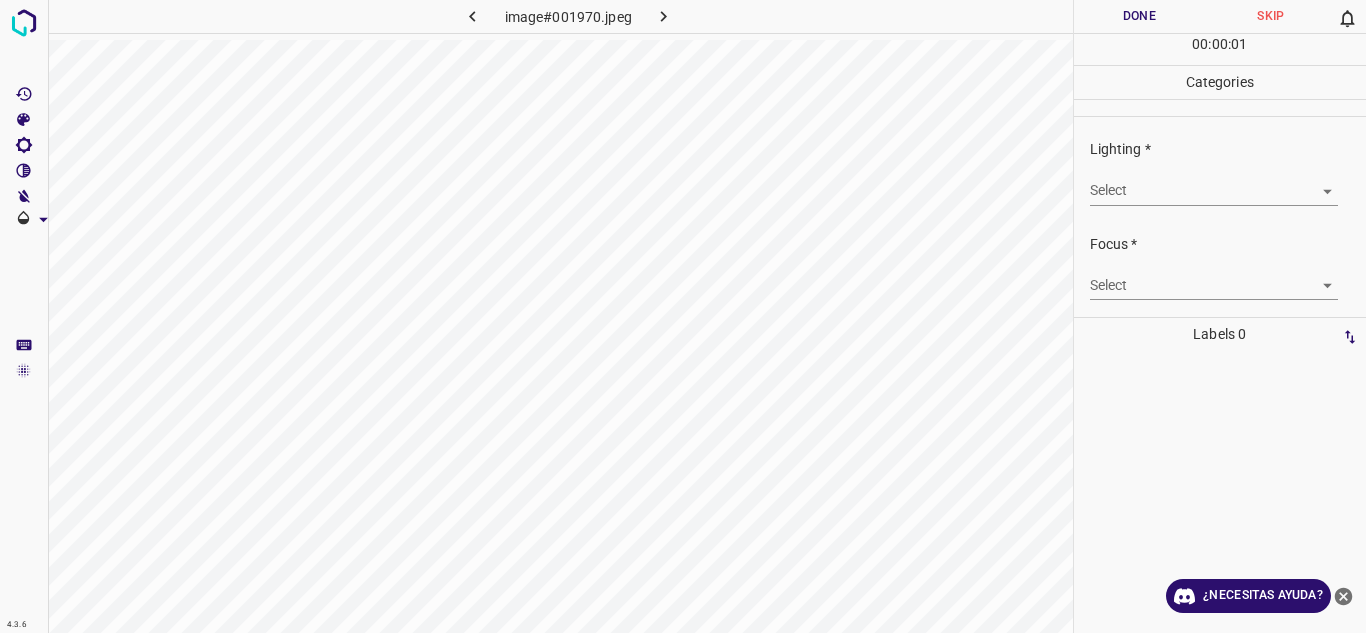 click on "4.3.6  image#001970.jpeg Done Skip 0 00   : 00   : 01   Categories Lighting *  Select ​ Focus *  Select ​ Overall *  Select ​ Labels   0 Categories 1 Lighting 2 Focus 3 Overall Tools Space Change between modes (Draw & Edit) I Auto labeling R Restore zoom M Zoom in N Zoom out Delete Delete selecte label Filters Z Restore filters X Saturation filter C Brightness filter V Contrast filter B Gray scale filter General O Download ¿Necesitas ayuda? Texto original Valora esta traducción Tu opinión servirá para ayudar a mejorar el Traductor de Google - Texto - Esconder - Borrar" at bounding box center [683, 316] 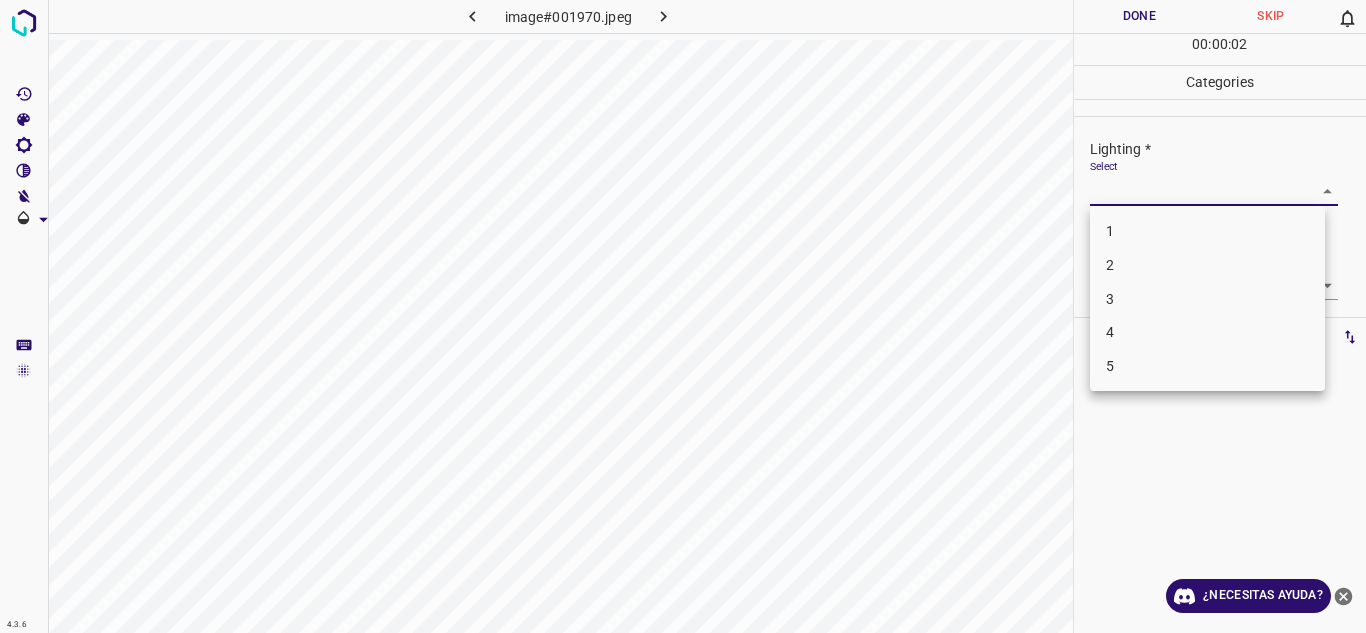 click on "4" at bounding box center [1207, 332] 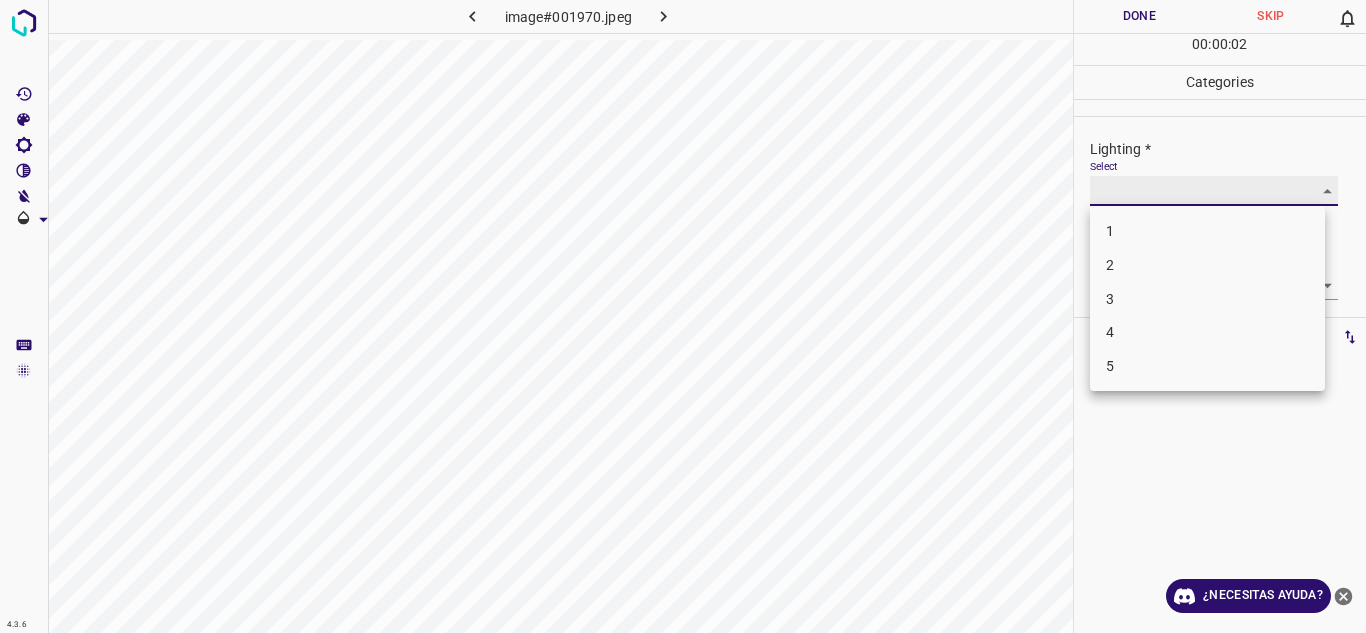 type on "4" 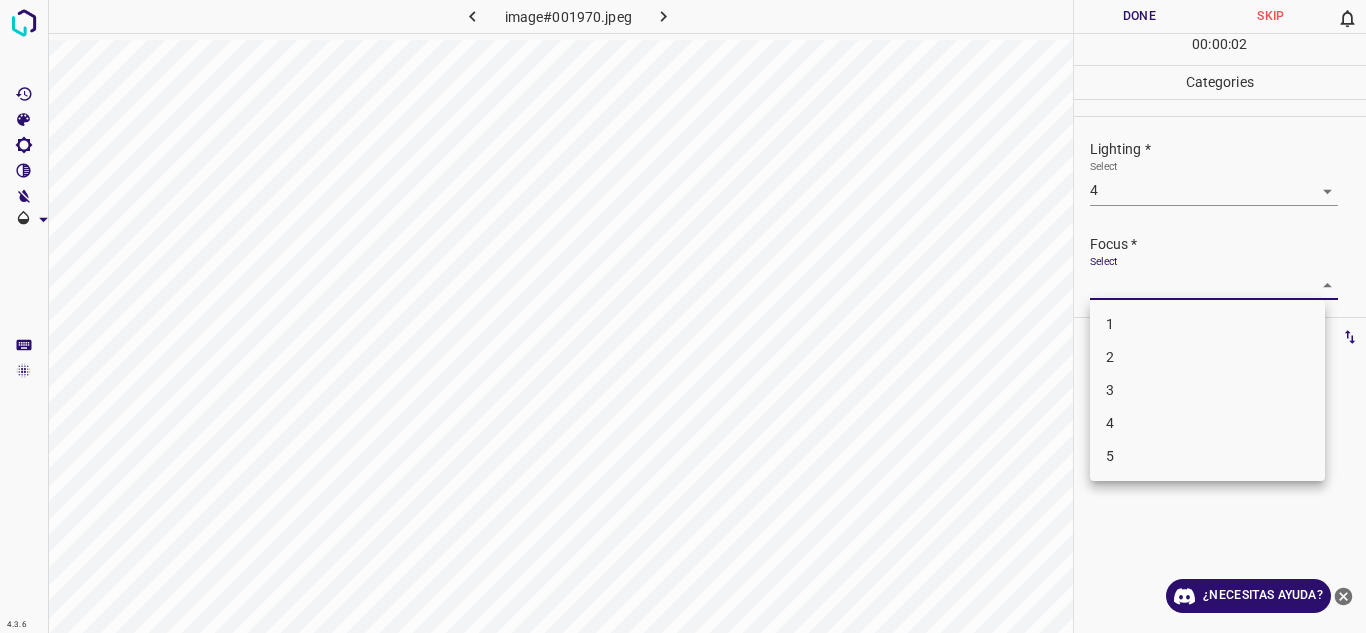 click on "4.3.6  image#001970.jpeg Done Skip 0 00   : 00   : 02   Categories Lighting *  Select 4 4 Focus *  Select ​ Overall *  Select ​ Labels   0 Categories 1 Lighting 2 Focus 3 Overall Tools Space Change between modes (Draw & Edit) I Auto labeling R Restore zoom M Zoom in N Zoom out Delete Delete selecte label Filters Z Restore filters X Saturation filter C Brightness filter V Contrast filter B Gray scale filter General O Download ¿Necesitas ayuda? Texto original Valora esta traducción Tu opinión servirá para ayudar a mejorar el Traductor de Google - Texto - Esconder - Borrar 1 2 3 4 5" at bounding box center (683, 316) 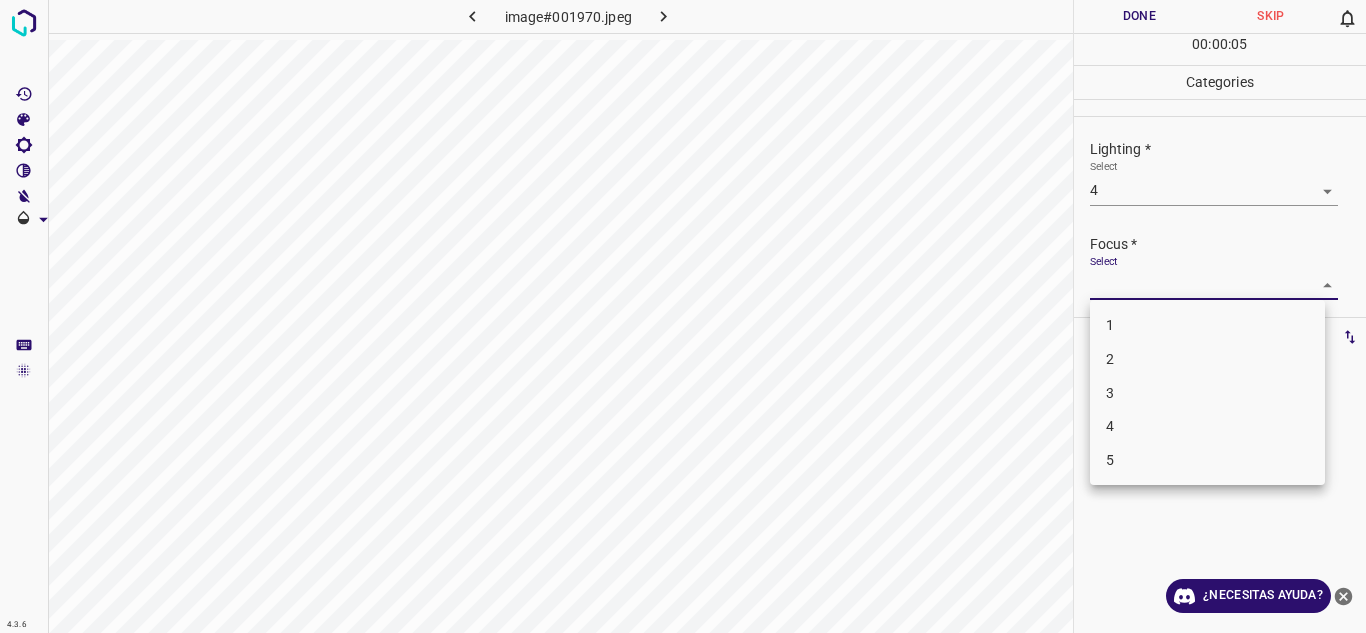 click on "4" at bounding box center (1207, 426) 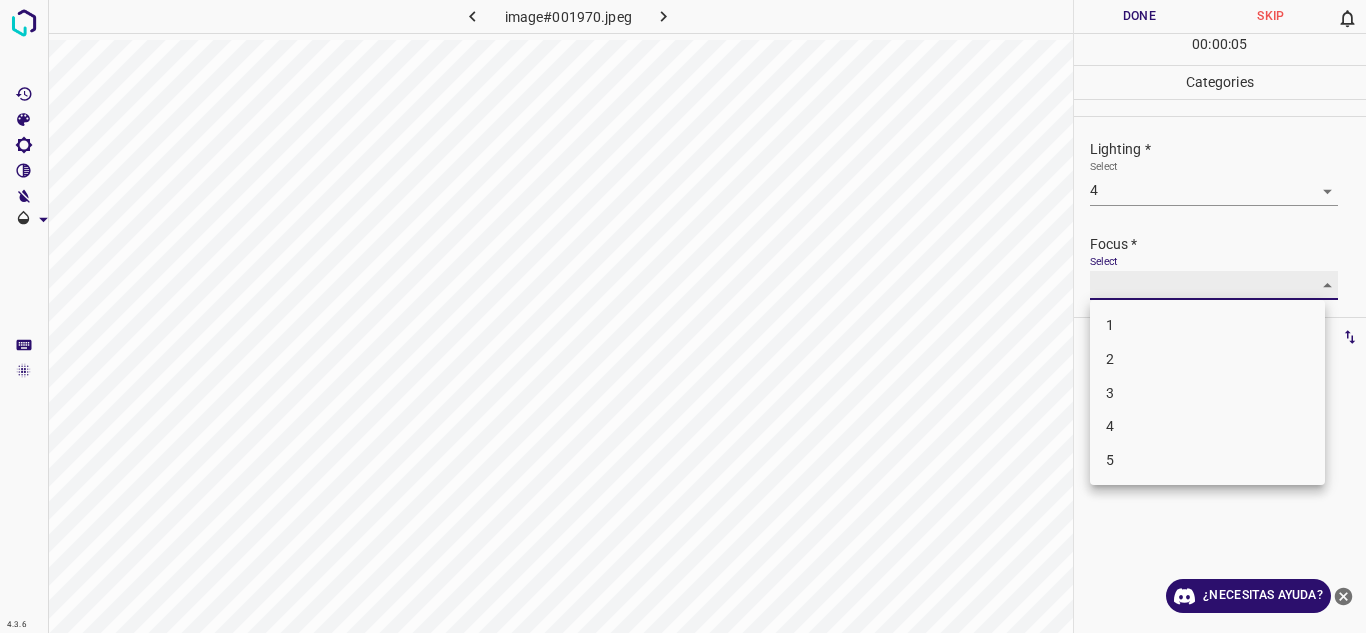 type on "4" 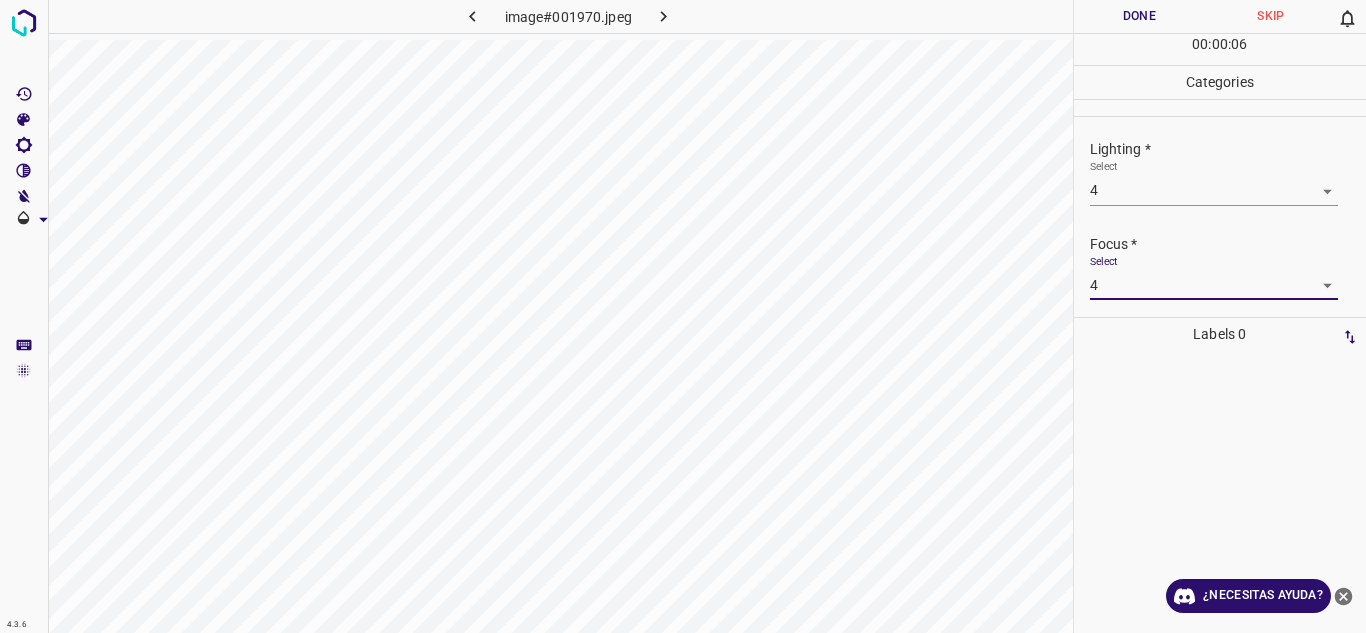 drag, startPoint x: 1365, startPoint y: 220, endPoint x: 1355, endPoint y: 267, distance: 48.052055 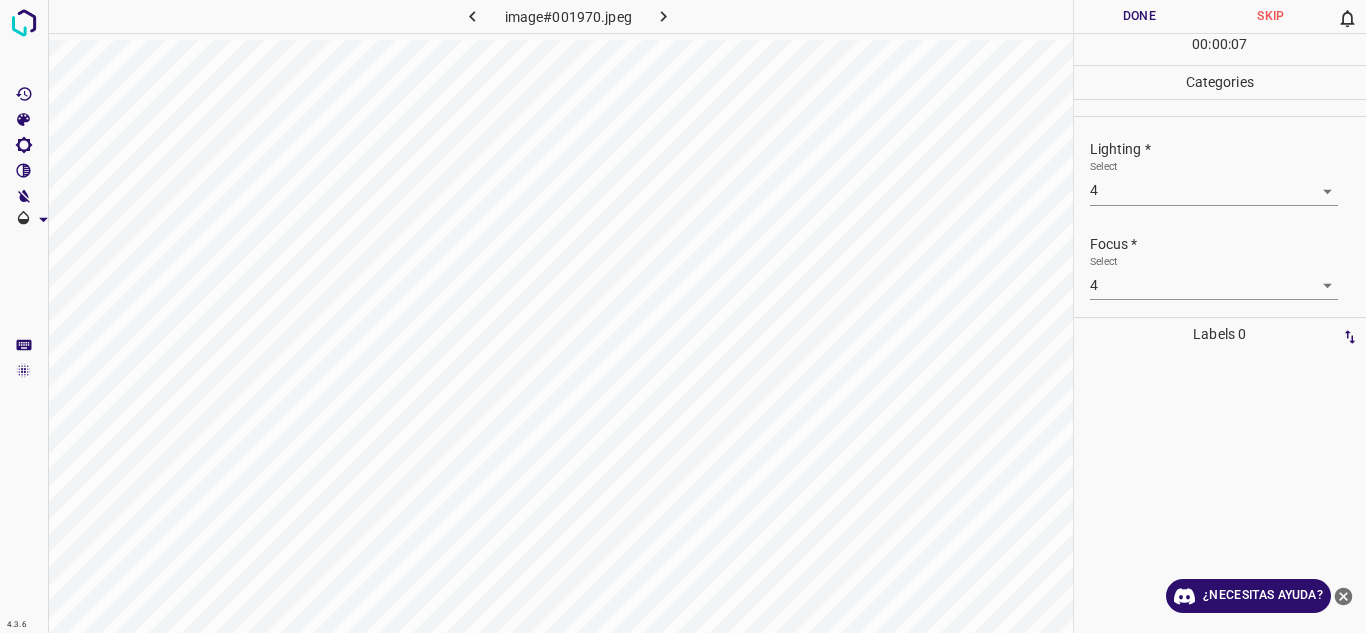 scroll, scrollTop: 98, scrollLeft: 0, axis: vertical 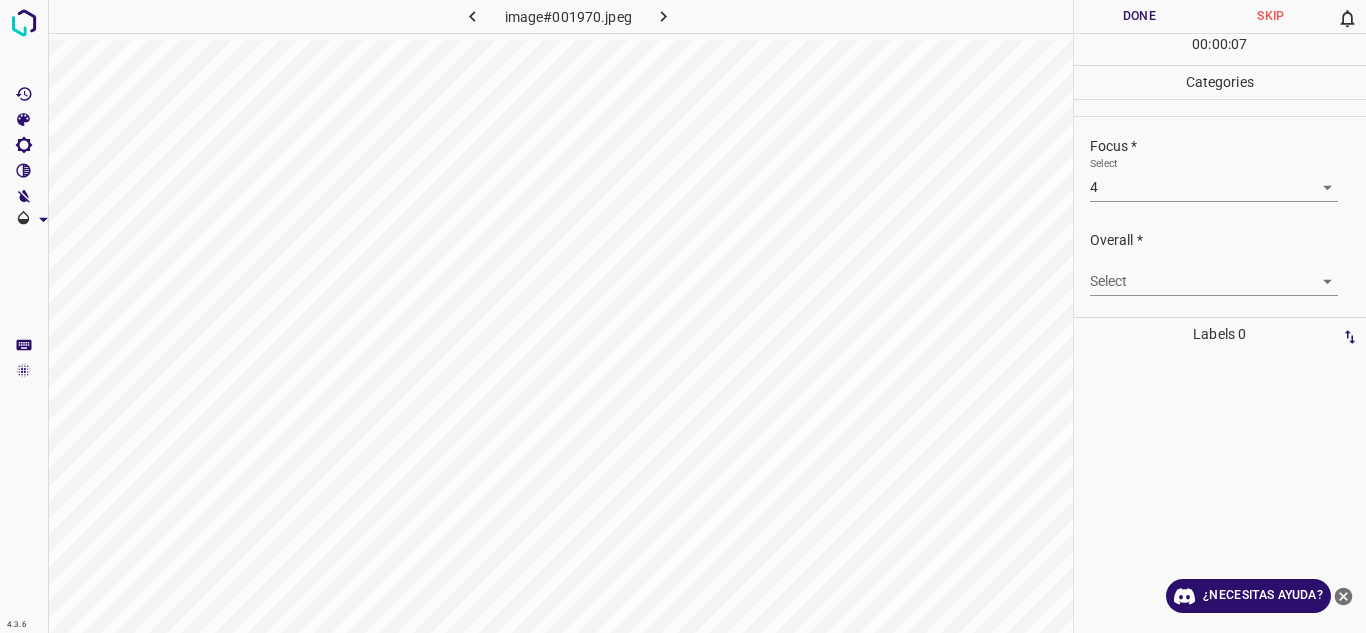 click on "4.3.6  image#001970.jpeg Done Skip 0 00   : 00   : 07   Categories Lighting *  Select 4 4 Focus *  Select 4 4 Overall *  Select ​ Labels   0 Categories 1 Lighting 2 Focus 3 Overall Tools Space Change between modes (Draw & Edit) I Auto labeling R Restore zoom M Zoom in N Zoom out Delete Delete selecte label Filters Z Restore filters X Saturation filter C Brightness filter V Contrast filter B Gray scale filter General O Download ¿Necesitas ayuda? Texto original Valora esta traducción Tu opinión servirá para ayudar a mejorar el Traductor de Google - Texto - Esconder - Borrar" at bounding box center (683, 316) 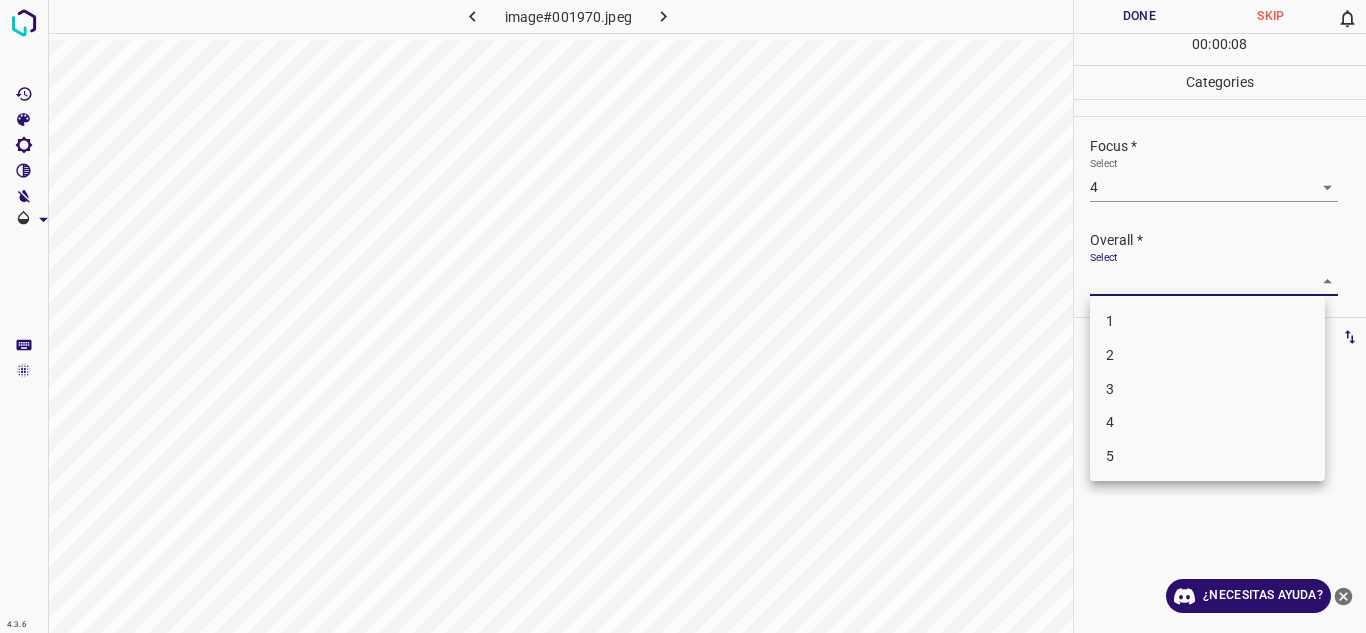 click on "4" at bounding box center [1207, 422] 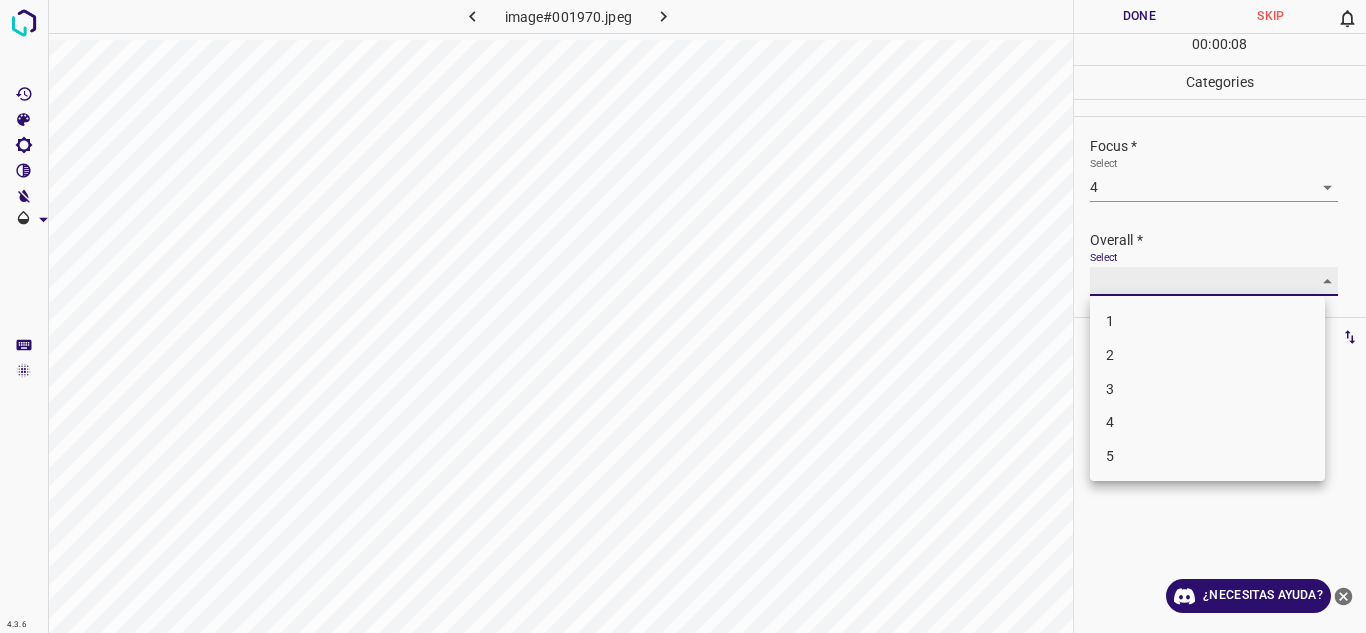 type on "4" 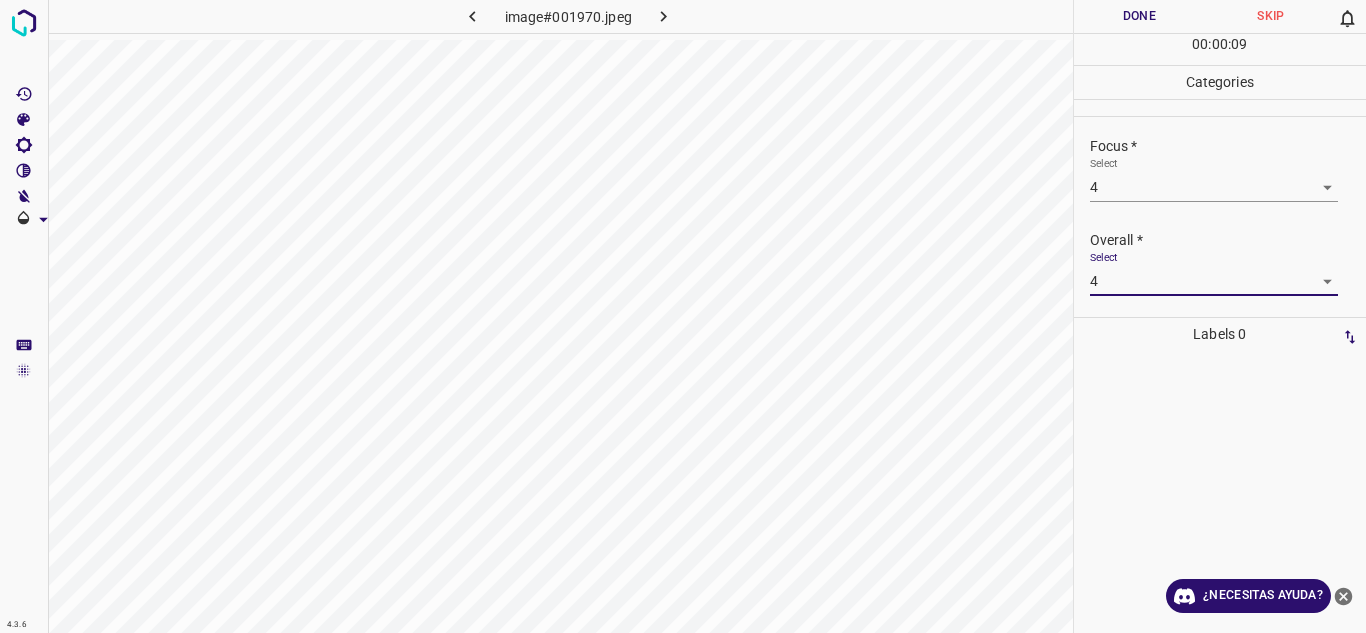 click on "Done" at bounding box center [1140, 16] 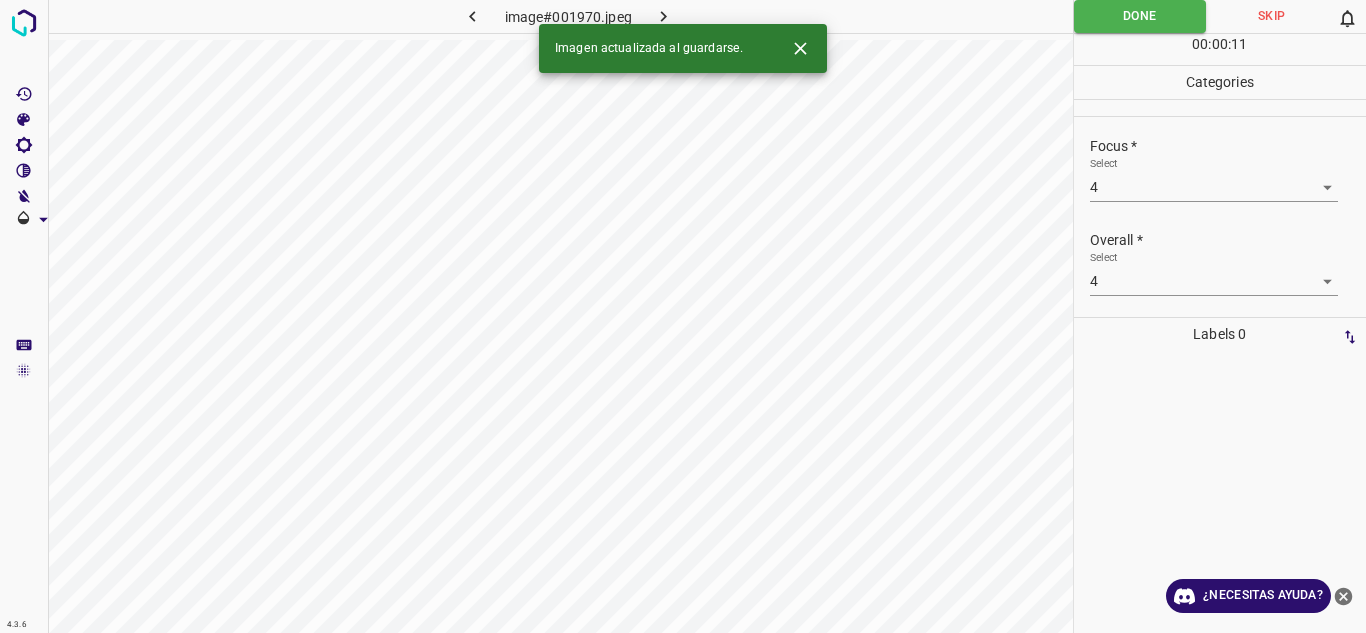 click at bounding box center (664, 16) 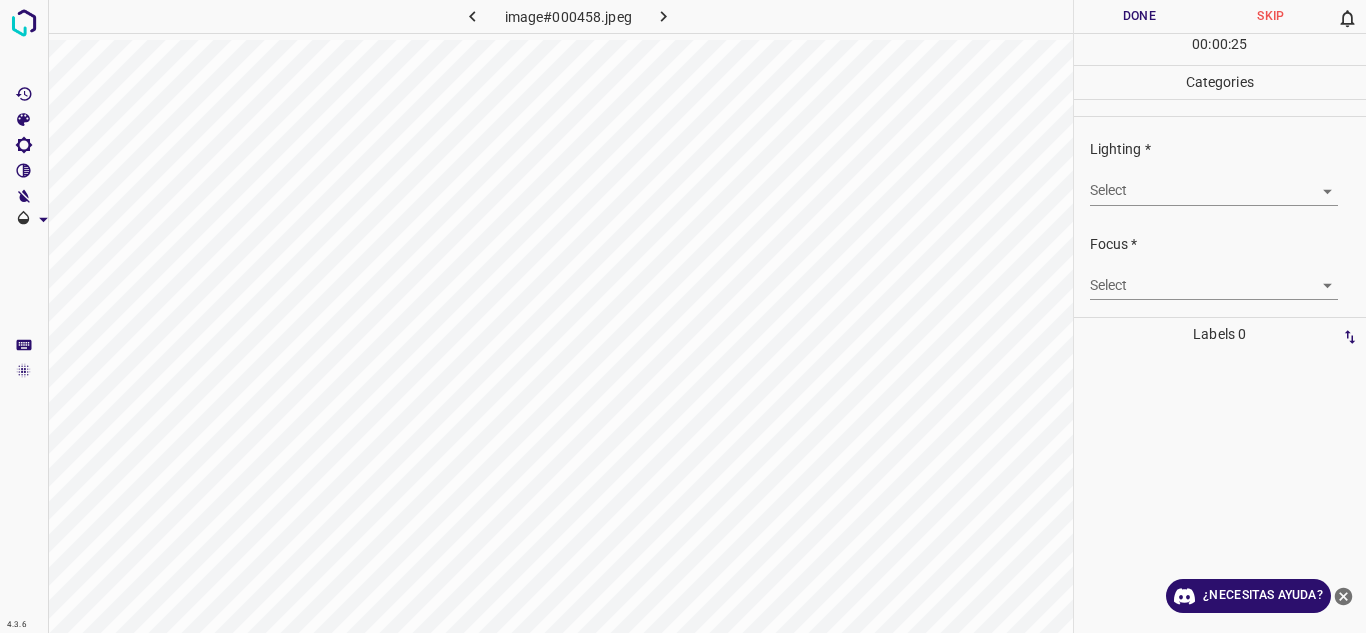 click on "Select ​" at bounding box center [1214, 182] 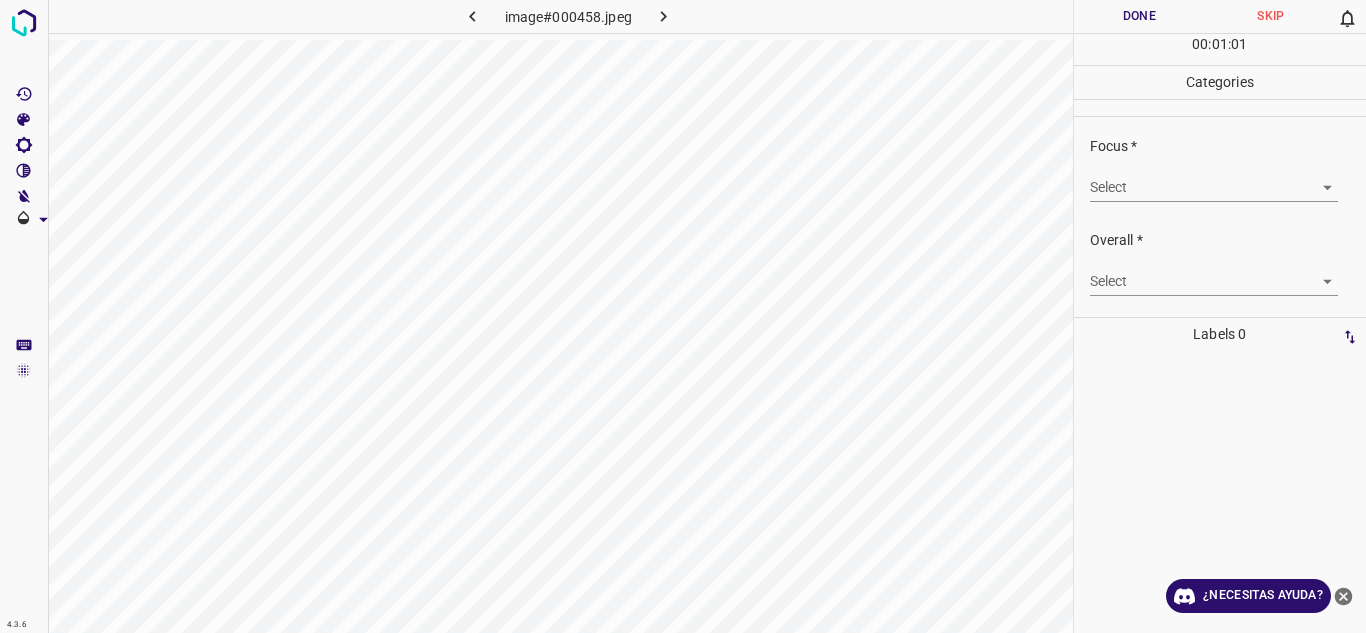 scroll, scrollTop: 0, scrollLeft: 0, axis: both 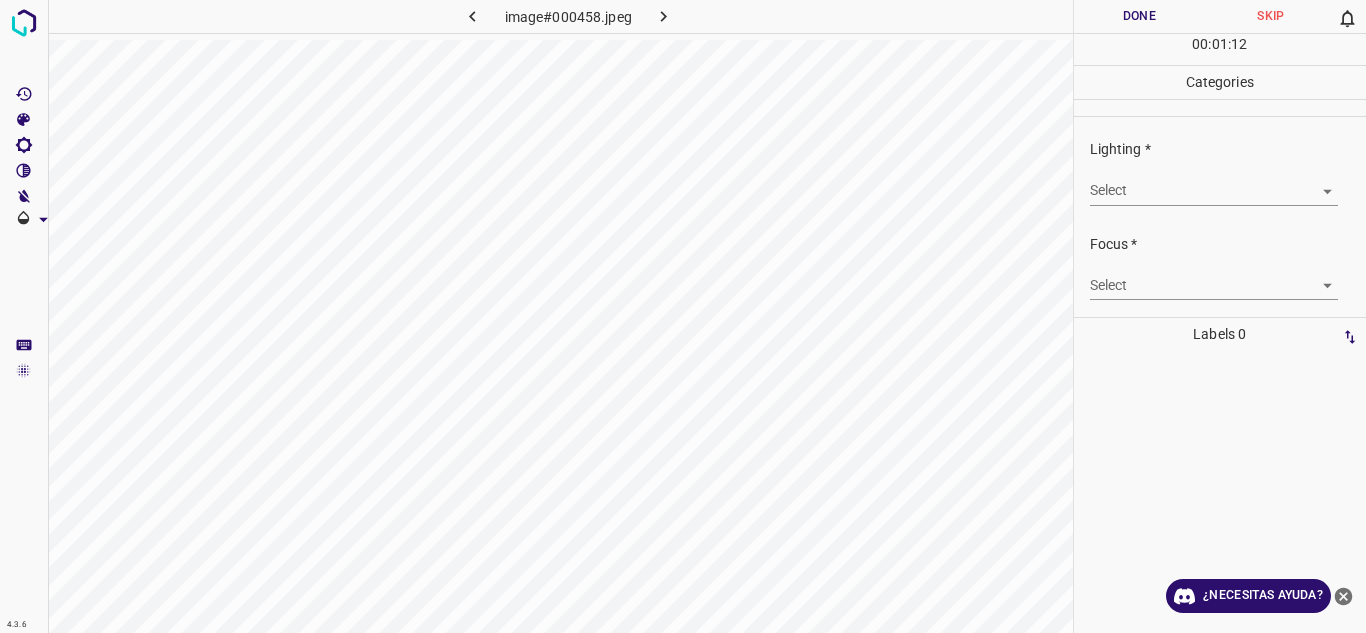 click on "4.3.6  image#000458.jpeg Done Skip 0 00   : 01   : 12   Categories Lighting *  Select ​ Focus *  Select ​ Overall *  Select ​ Labels   0 Categories 1 Lighting 2 Focus 3 Overall Tools Space Change between modes (Draw & Edit) I Auto labeling R Restore zoom M Zoom in N Zoom out Delete Delete selecte label Filters Z Restore filters X Saturation filter C Brightness filter V Contrast filter B Gray scale filter General O Download ¿Necesitas ayuda? Texto original Valora esta traducción Tu opinión servirá para ayudar a mejorar el Traductor de Google - Texto - Esconder - Borrar" at bounding box center [683, 316] 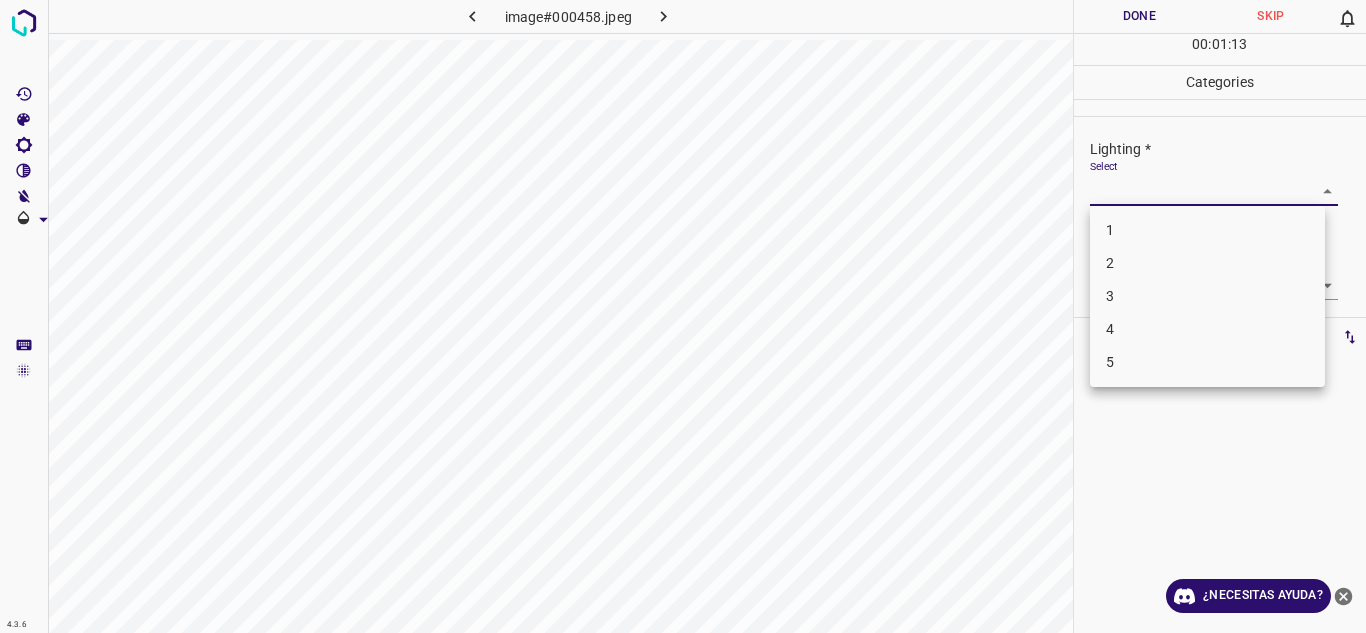 click on "4" at bounding box center (1207, 329) 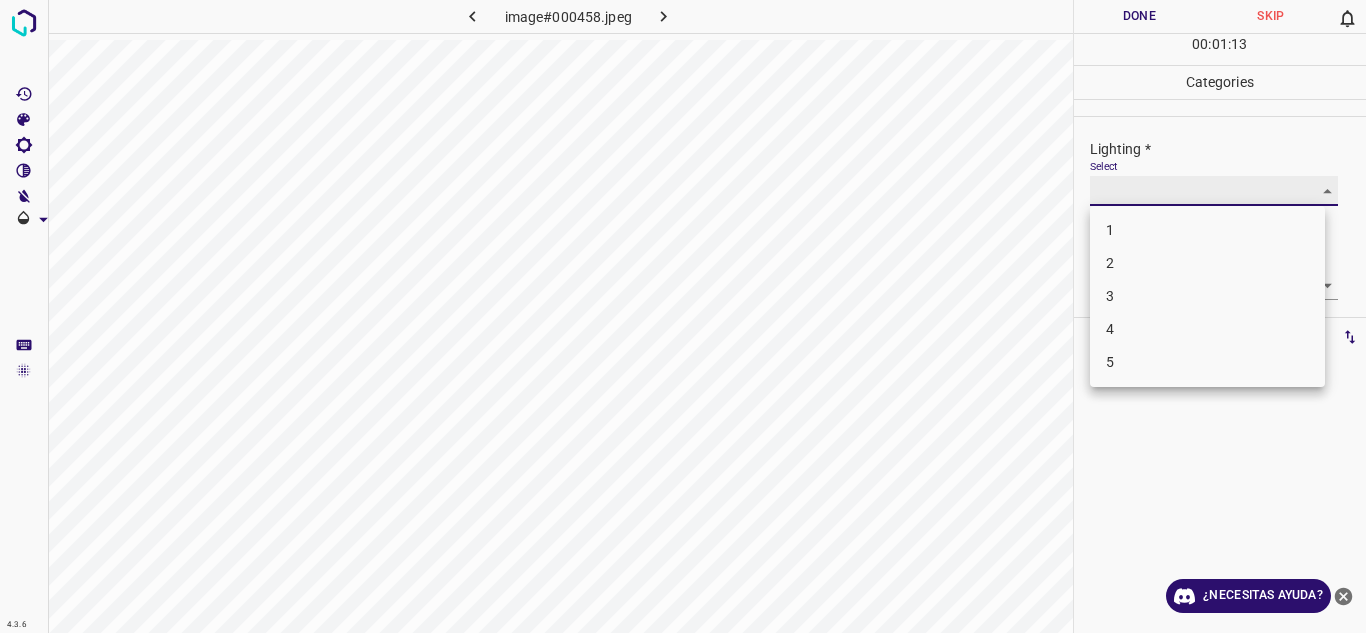 type on "4" 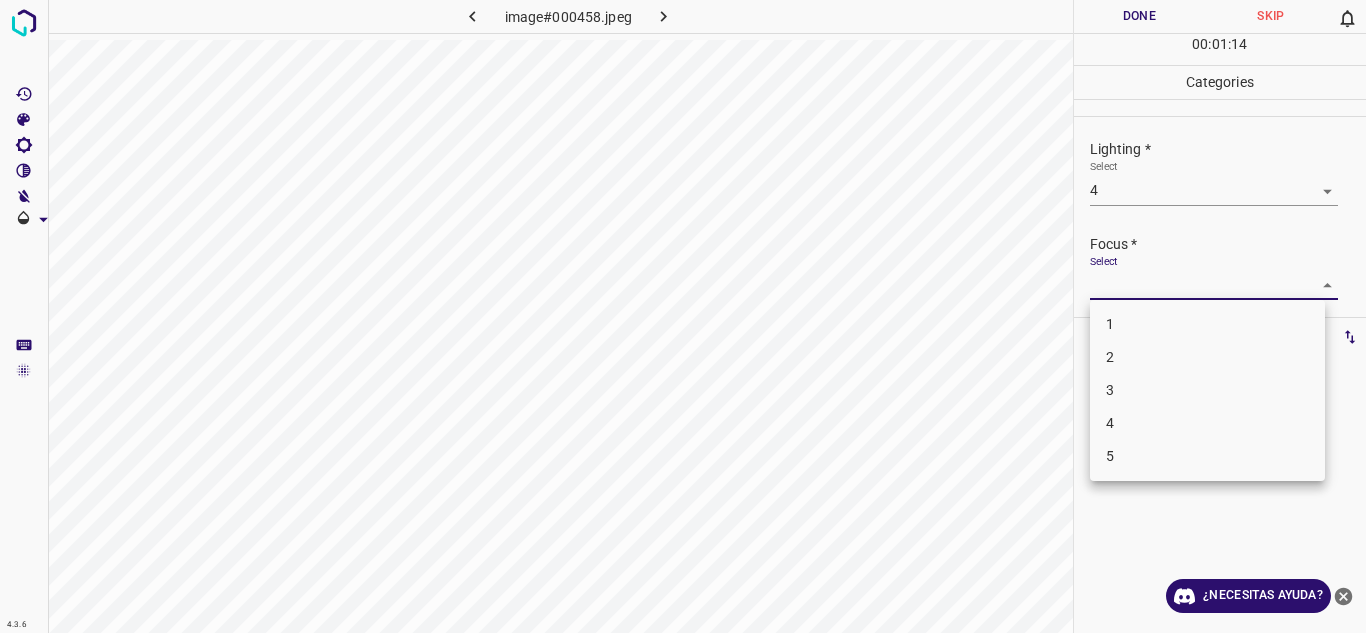 click on "4.3.6  image#000458.jpeg Done Skip 0 00   : 01   : 14   Categories Lighting *  Select 4 4 Focus *  Select ​ Overall *  Select ​ Labels   0 Categories 1 Lighting 2 Focus 3 Overall Tools Space Change between modes (Draw & Edit) I Auto labeling R Restore zoom M Zoom in N Zoom out Delete Delete selecte label Filters Z Restore filters X Saturation filter C Brightness filter V Contrast filter B Gray scale filter General O Download ¿Necesitas ayuda? Texto original Valora esta traducción Tu opinión servirá para ayudar a mejorar el Traductor de Google - Texto - Esconder - Borrar 1 2 3 4 5" at bounding box center (683, 316) 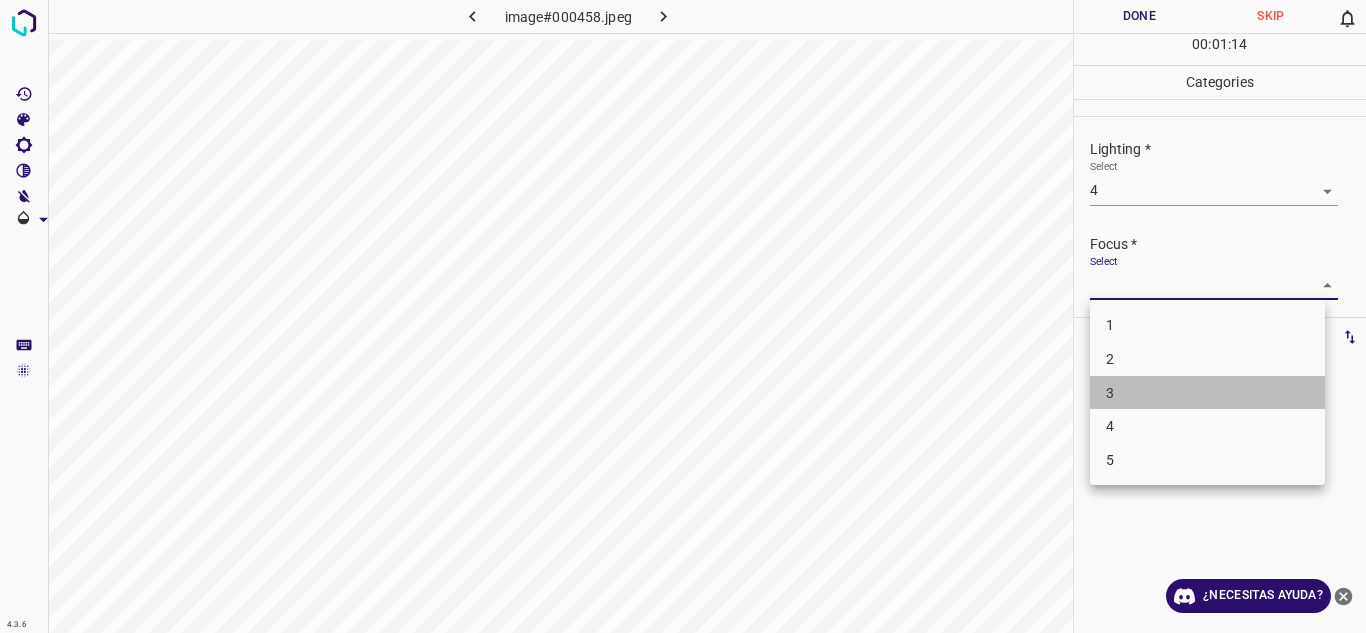 click on "3" at bounding box center [1207, 393] 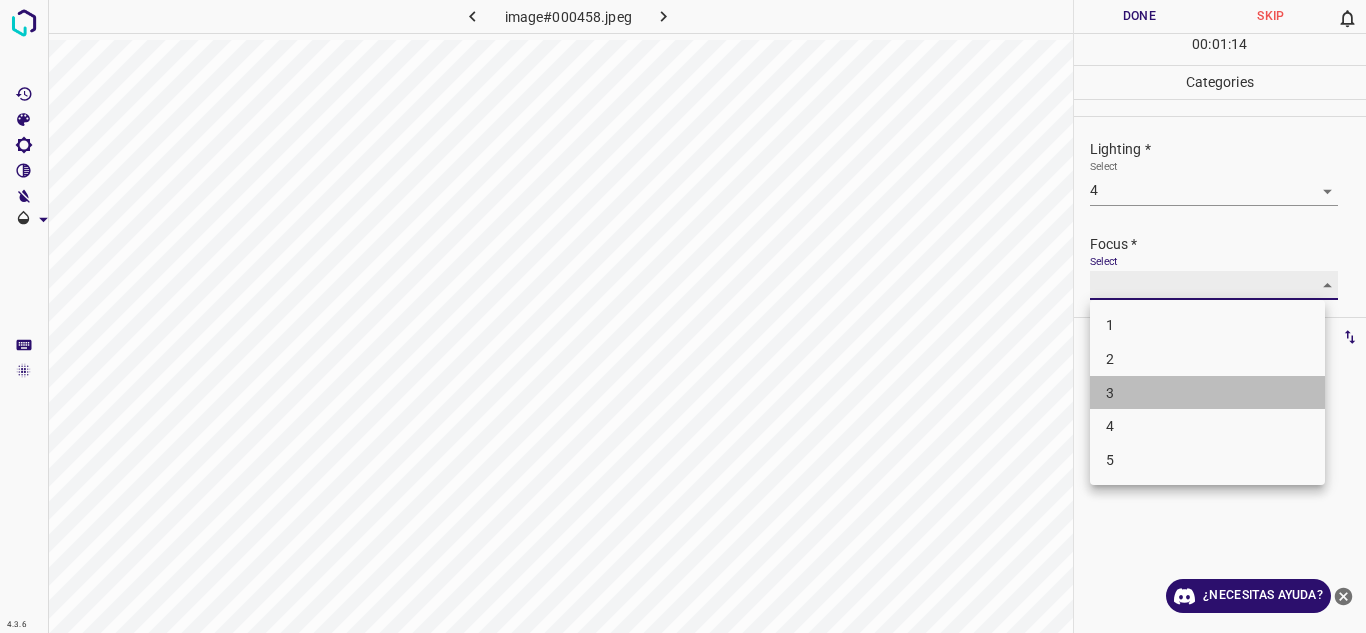 type on "3" 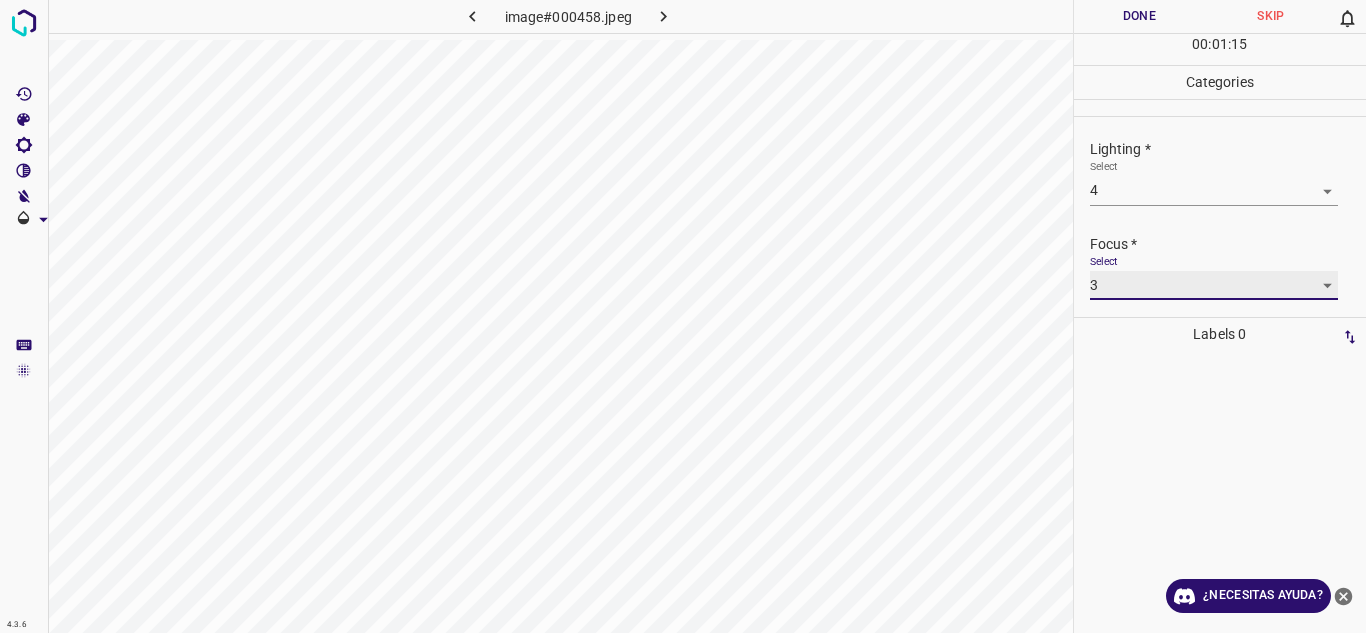 scroll, scrollTop: 98, scrollLeft: 0, axis: vertical 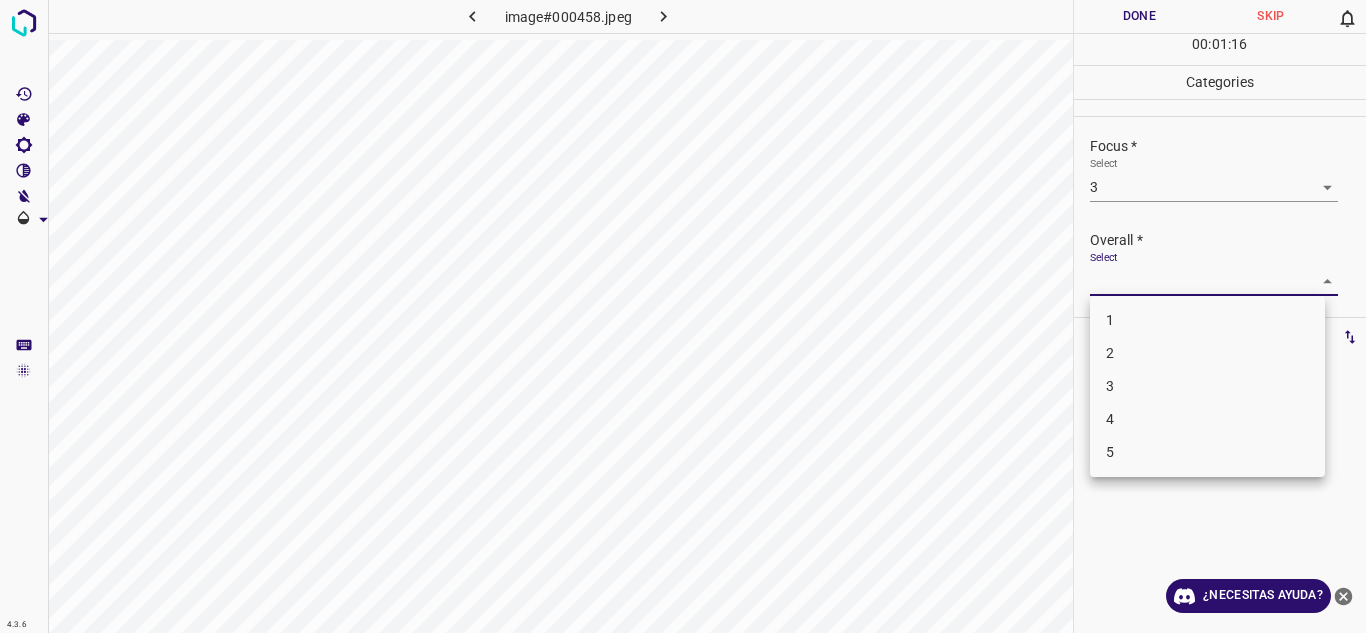 click on "4.3.6  image#000458.jpeg Done Skip 0 00   : 01   : 16   Categories Lighting *  Select 4 4 Focus *  Select 3 3 Overall *  Select ​ Labels   0 Categories 1 Lighting 2 Focus 3 Overall Tools Space Change between modes (Draw & Edit) I Auto labeling R Restore zoom M Zoom in N Zoom out Delete Delete selecte label Filters Z Restore filters X Saturation filter C Brightness filter V Contrast filter B Gray scale filter General O Download ¿Necesitas ayuda? Texto original Valora esta traducción Tu opinión servirá para ayudar a mejorar el Traductor de Google - Texto - Esconder - Borrar 1 2 3 4 5" at bounding box center (683, 316) 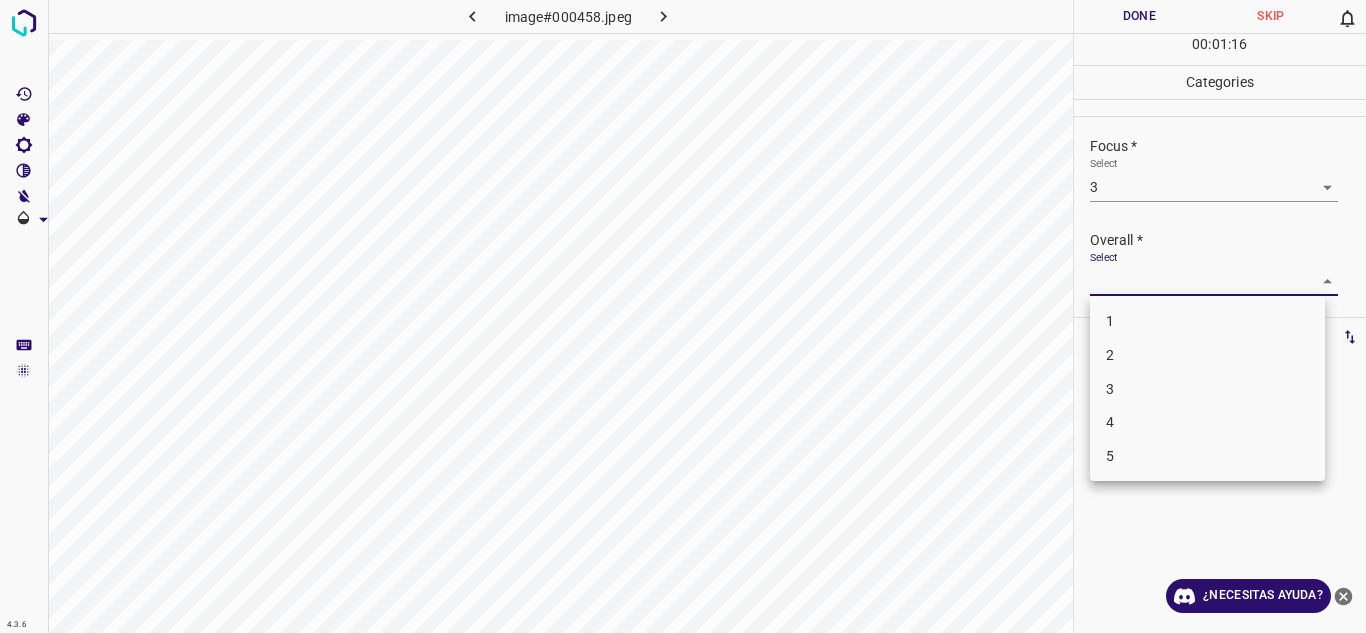 click on "3" at bounding box center [1207, 389] 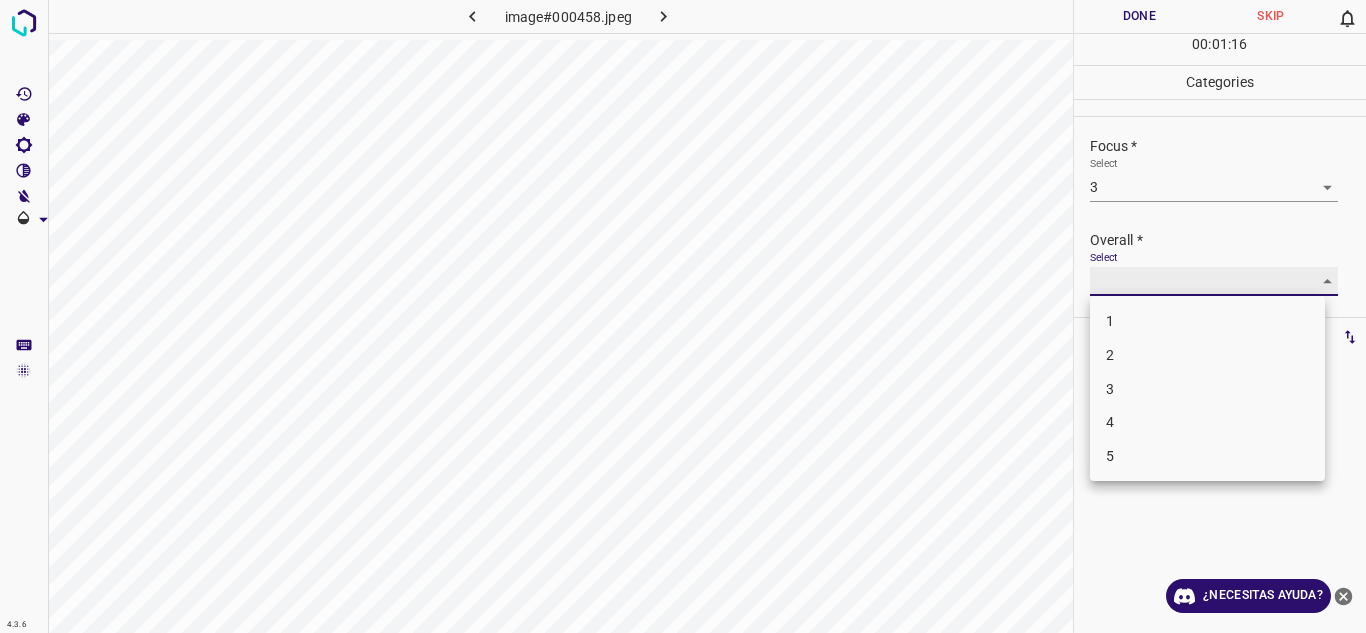 type on "3" 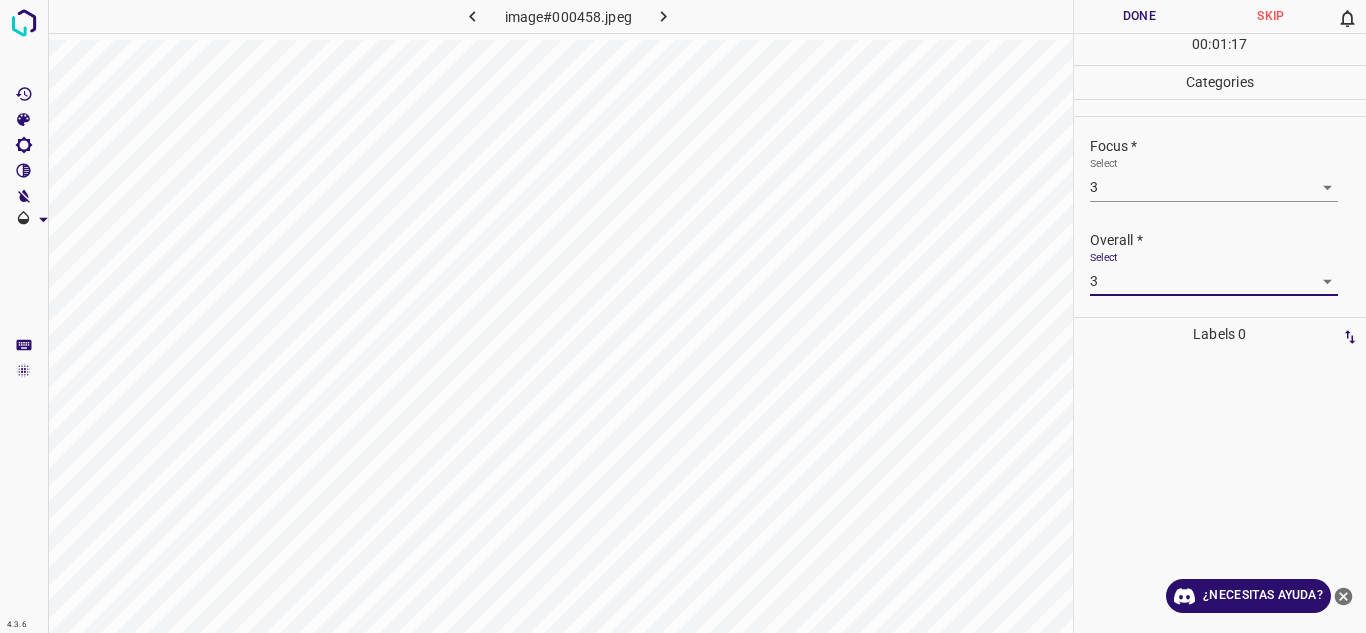click on "Done" at bounding box center [1140, 16] 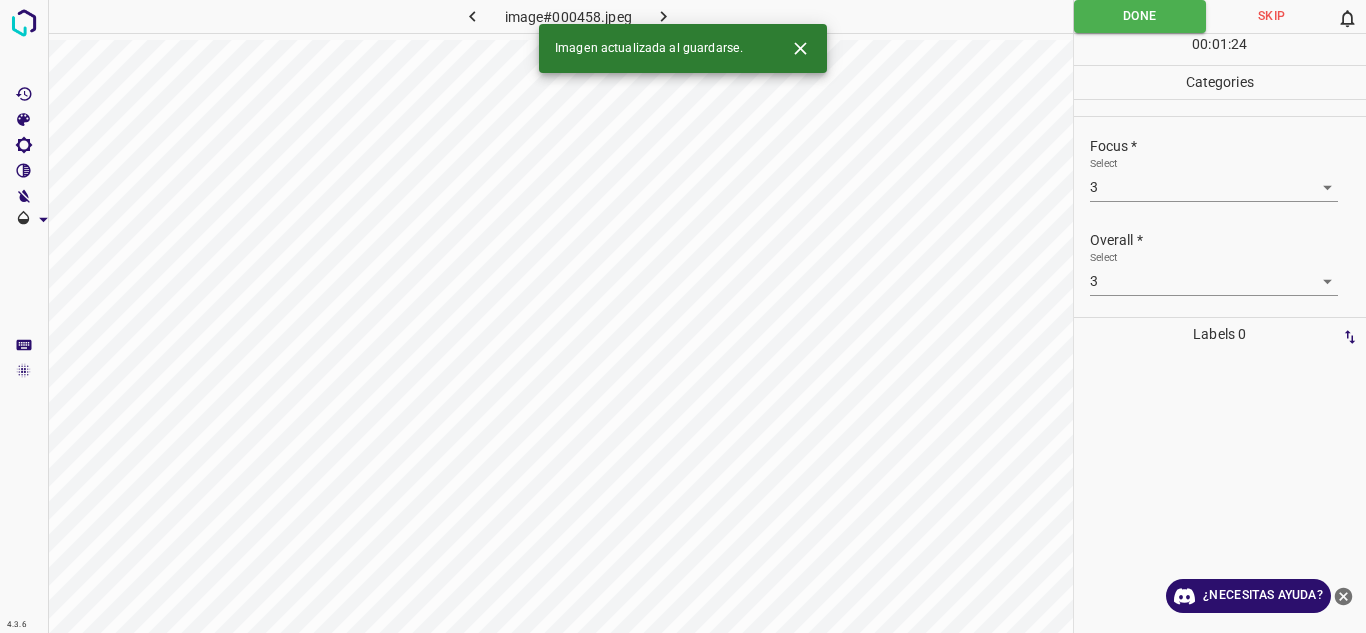 click 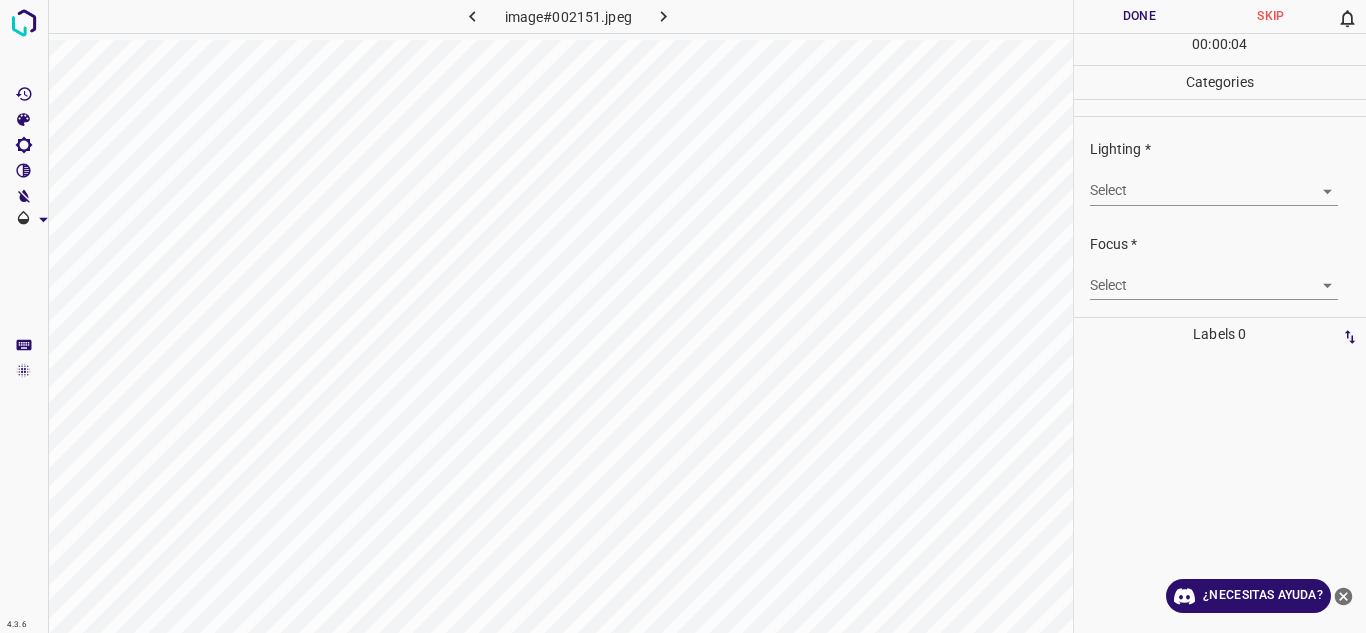 click on "4.3.6  image#002151.jpeg Done Skip 0 00   : 00   : 04   Categories Lighting *  Select ​ Focus *  Select ​ Overall *  Select ​ Labels   0 Categories 1 Lighting 2 Focus 3 Overall Tools Space Change between modes (Draw & Edit) I Auto labeling R Restore zoom M Zoom in N Zoom out Delete Delete selecte label Filters Z Restore filters X Saturation filter C Brightness filter V Contrast filter B Gray scale filter General O Download ¿Necesitas ayuda? Texto original Valora esta traducción Tu opinión servirá para ayudar a mejorar el Traductor de Google - Texto - Esconder - Borrar" at bounding box center [683, 316] 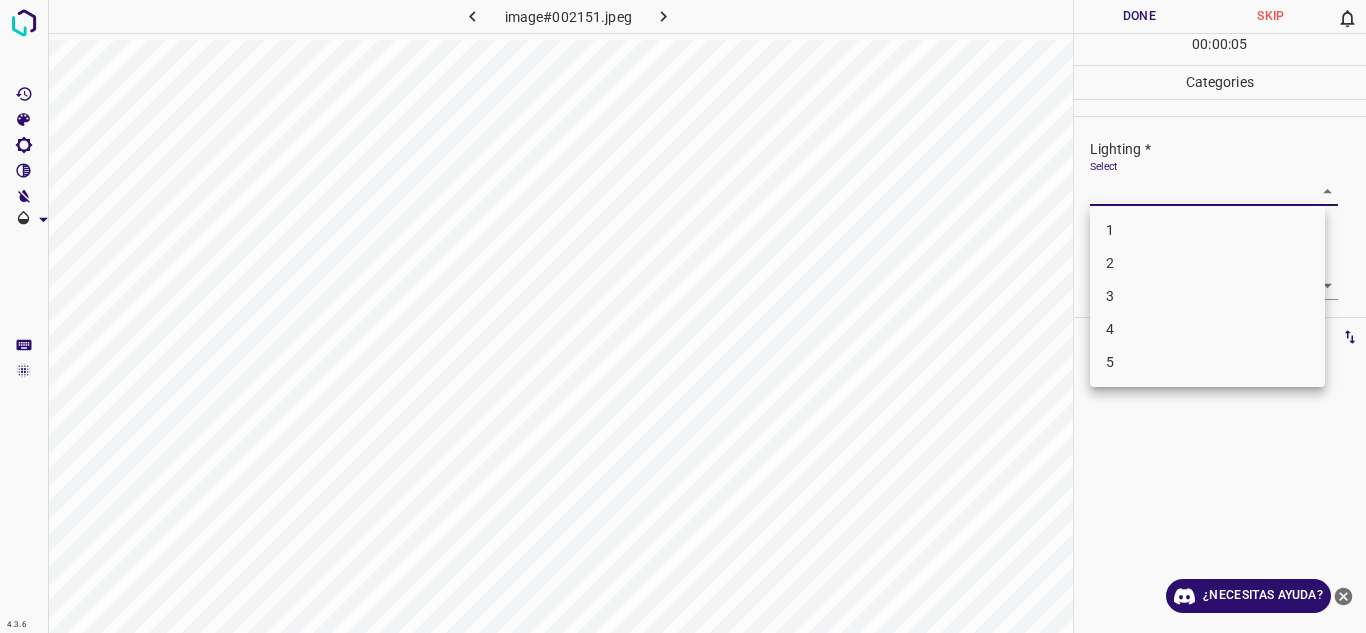 click on "4" at bounding box center (1207, 329) 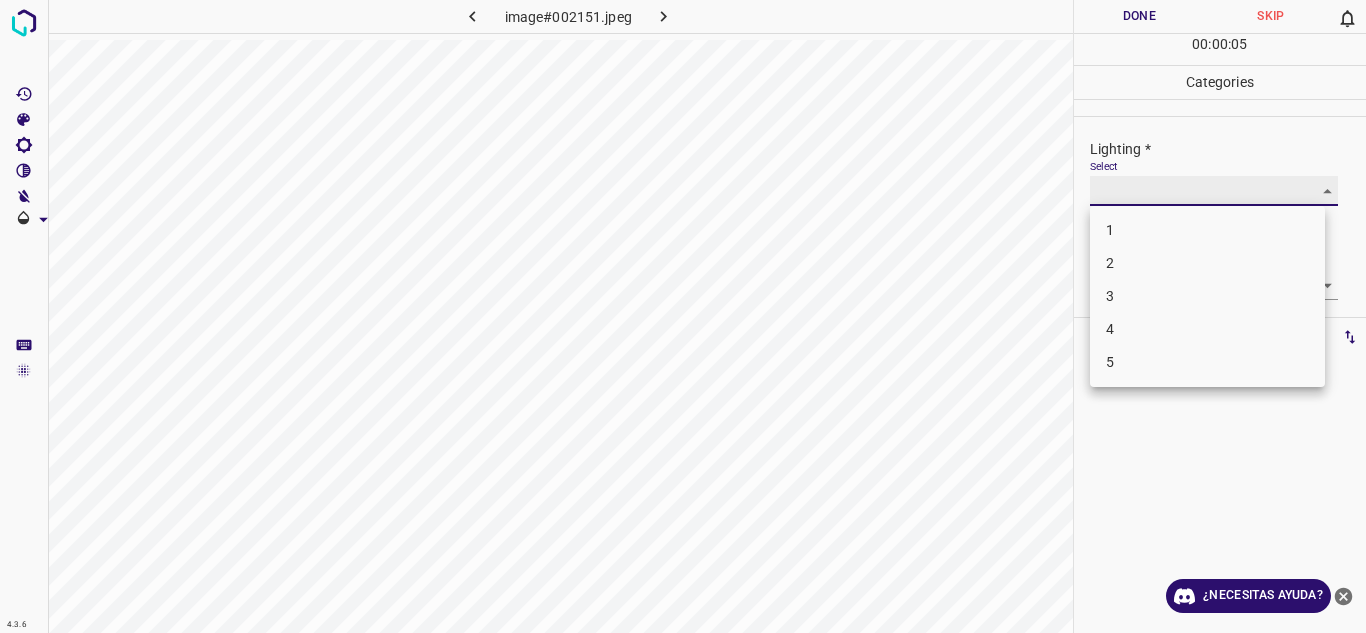 type on "4" 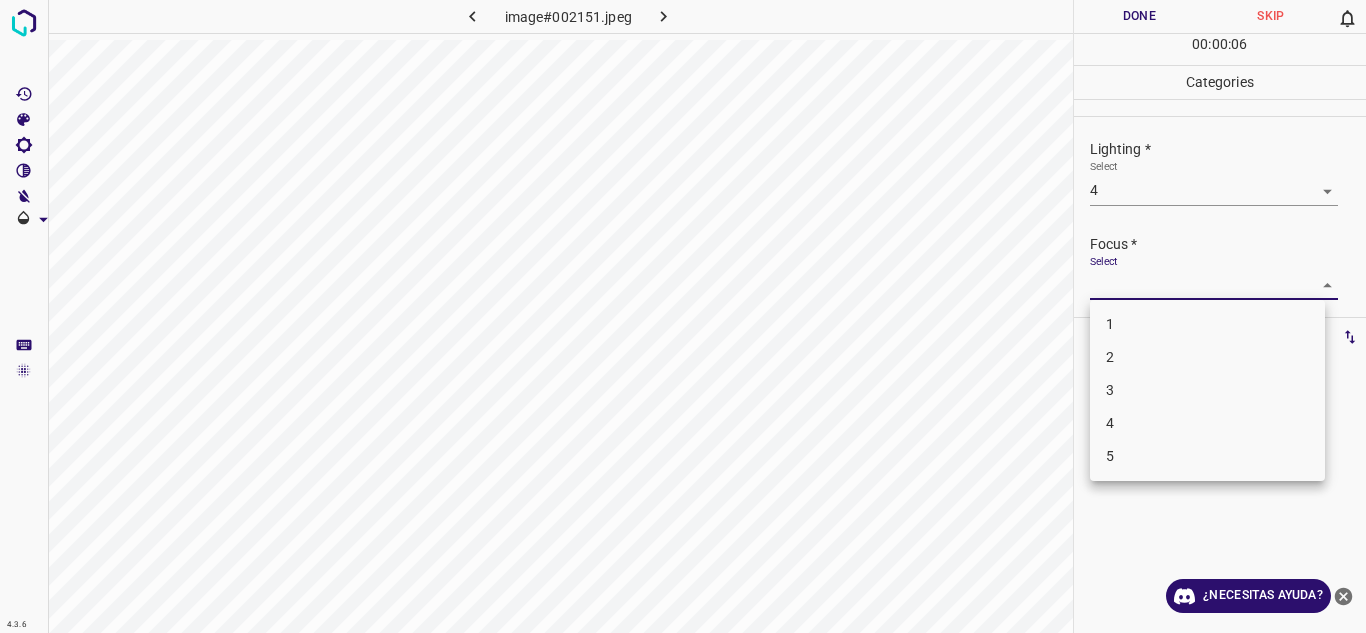 click on "4.3.6  image#002151.jpeg Done Skip 0 00   : 00   : 06   Categories Lighting *  Select 4 4 Focus *  Select ​ Overall *  Select ​ Labels   0 Categories 1 Lighting 2 Focus 3 Overall Tools Space Change between modes (Draw & Edit) I Auto labeling R Restore zoom M Zoom in N Zoom out Delete Delete selecte label Filters Z Restore filters X Saturation filter C Brightness filter V Contrast filter B Gray scale filter General O Download ¿Necesitas ayuda? Texto original Valora esta traducción Tu opinión servirá para ayudar a mejorar el Traductor de Google - Texto - Esconder - Borrar 1 2 3 4 5" at bounding box center (683, 316) 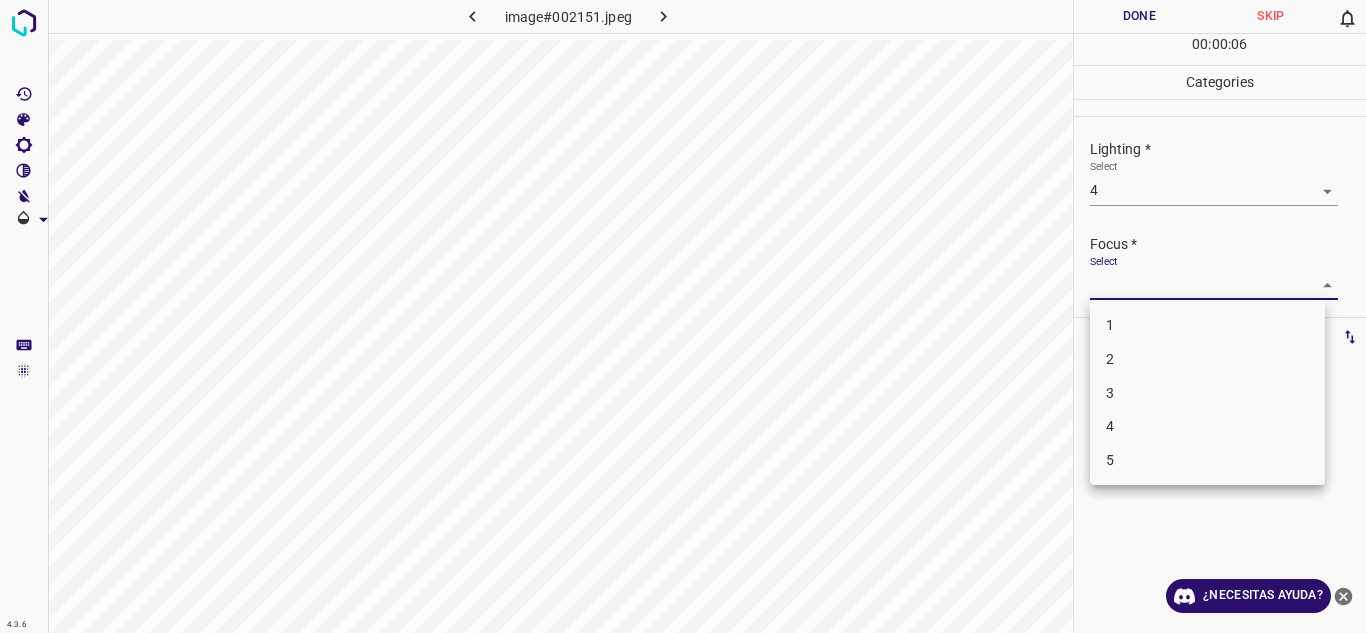 click on "3" at bounding box center [1207, 393] 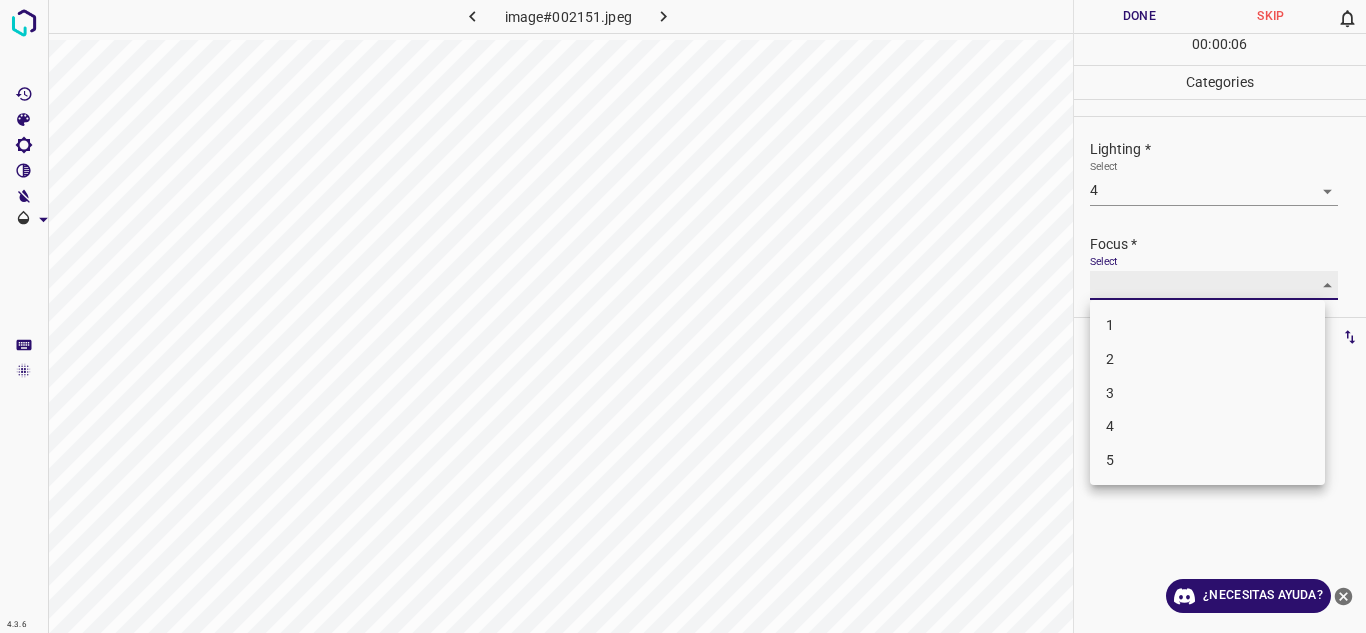 type on "3" 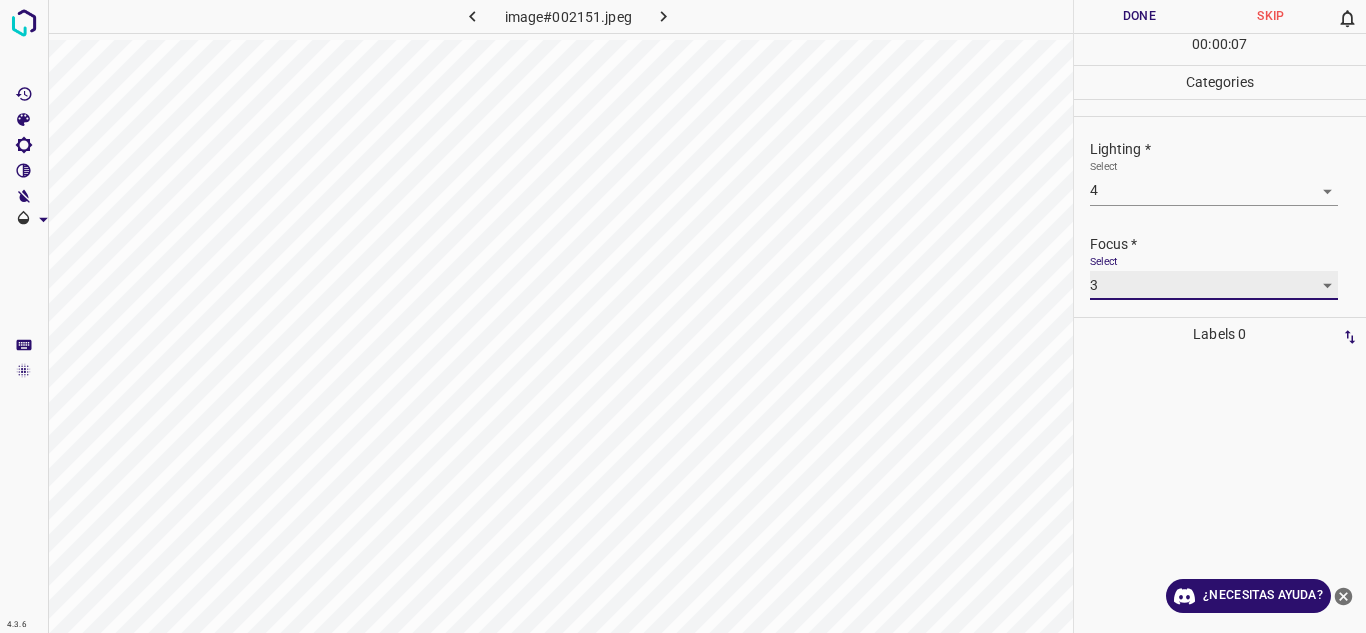 scroll, scrollTop: 98, scrollLeft: 0, axis: vertical 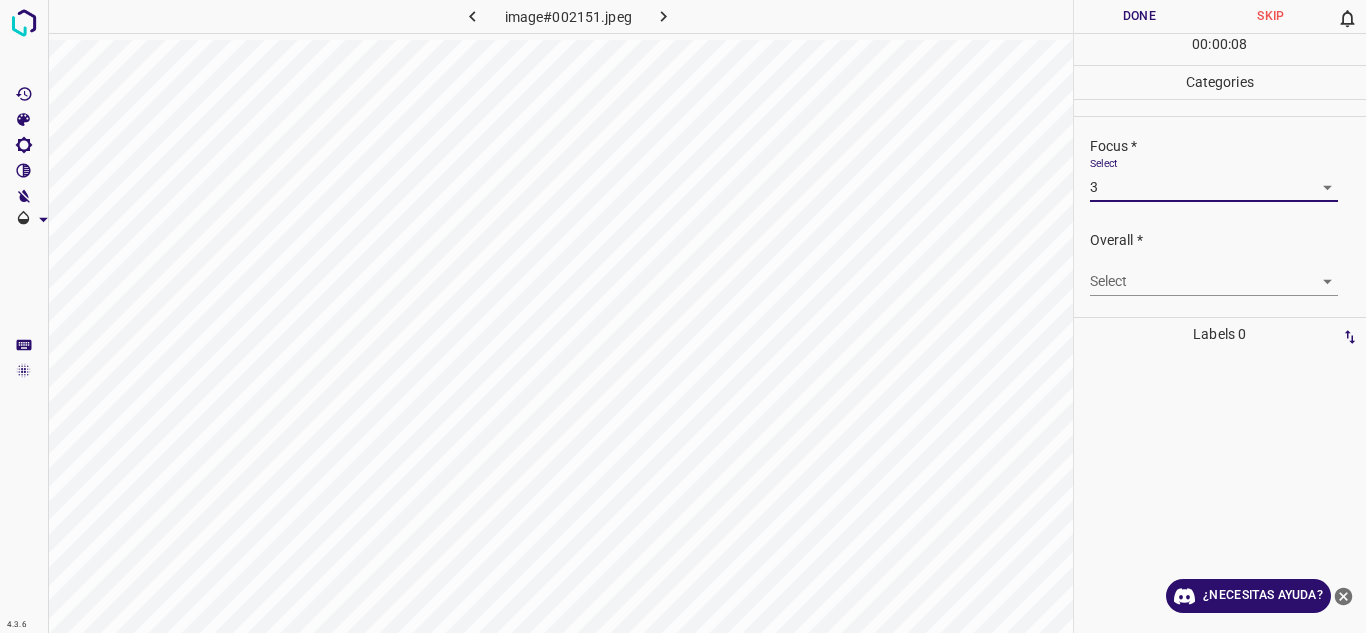 click on "4.3.6  image#002151.jpeg Done Skip 0 00   : 00   : 08   Categories Lighting *  Select 4 4 Focus *  Select 3 3 Overall *  Select ​ Labels   0 Categories 1 Lighting 2 Focus 3 Overall Tools Space Change between modes (Draw & Edit) I Auto labeling R Restore zoom M Zoom in N Zoom out Delete Delete selecte label Filters Z Restore filters X Saturation filter C Brightness filter V Contrast filter B Gray scale filter General O Download ¿Necesitas ayuda? Texto original Valora esta traducción Tu opinión servirá para ayudar a mejorar el Traductor de Google - Texto - Esconder - Borrar" at bounding box center [683, 316] 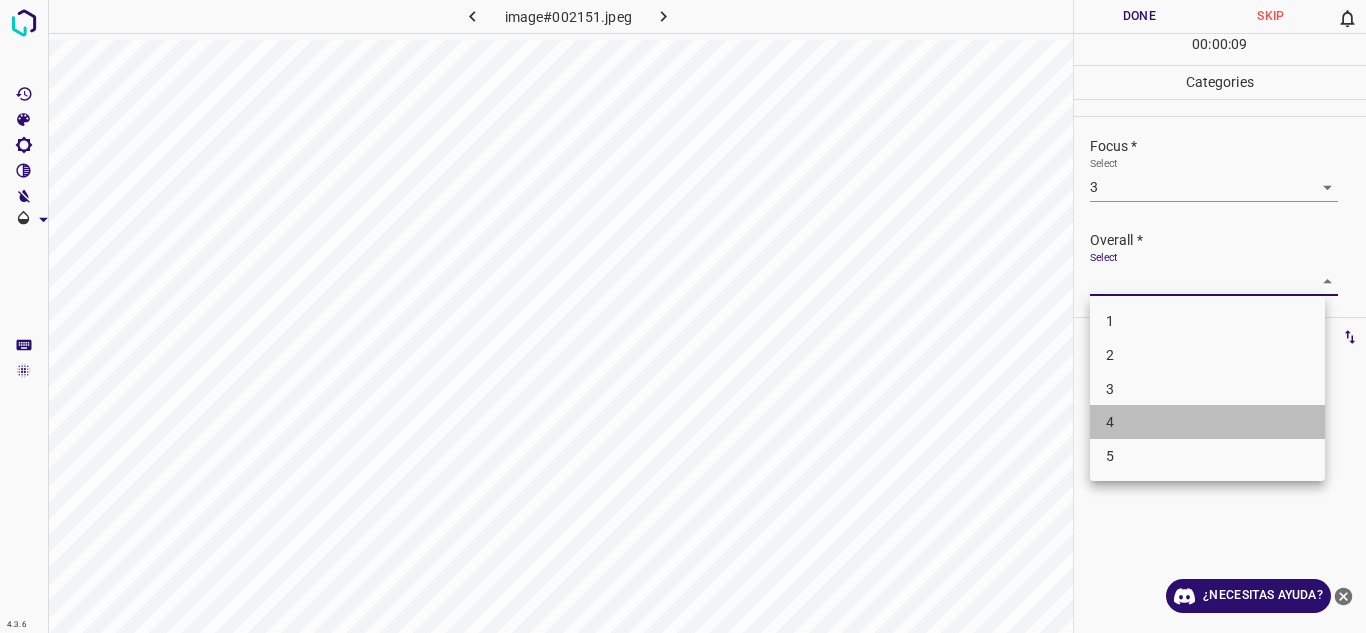 click on "4" at bounding box center [1207, 422] 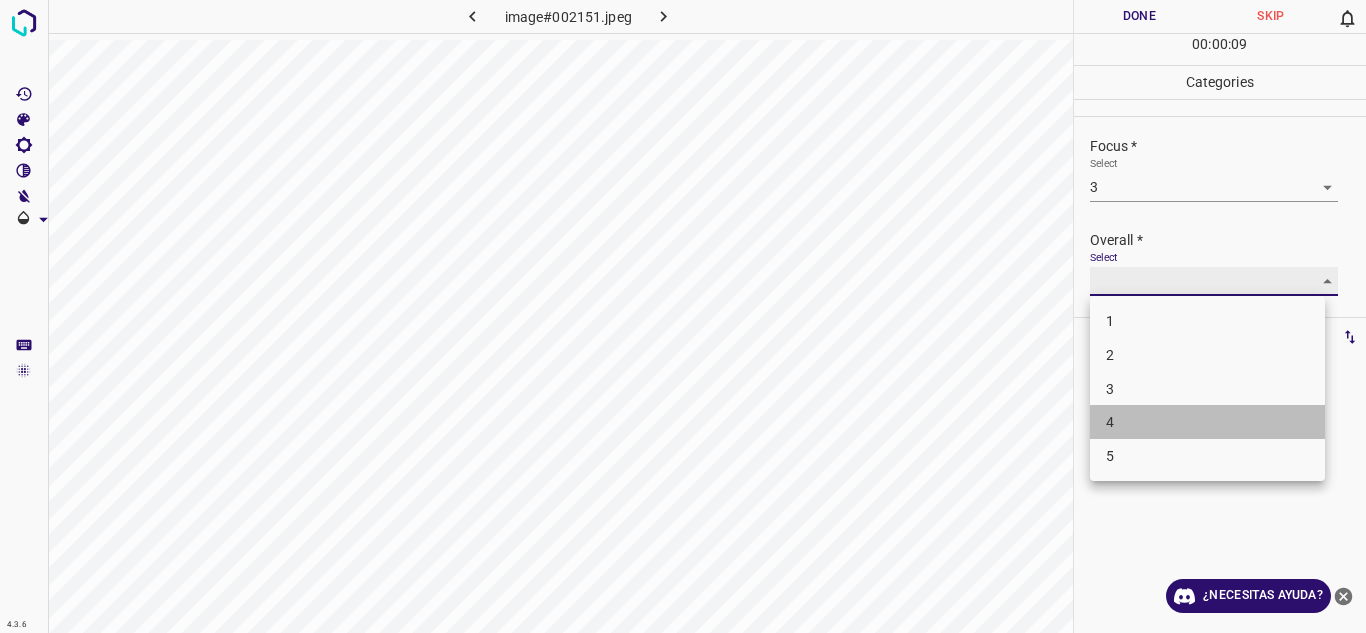 type on "4" 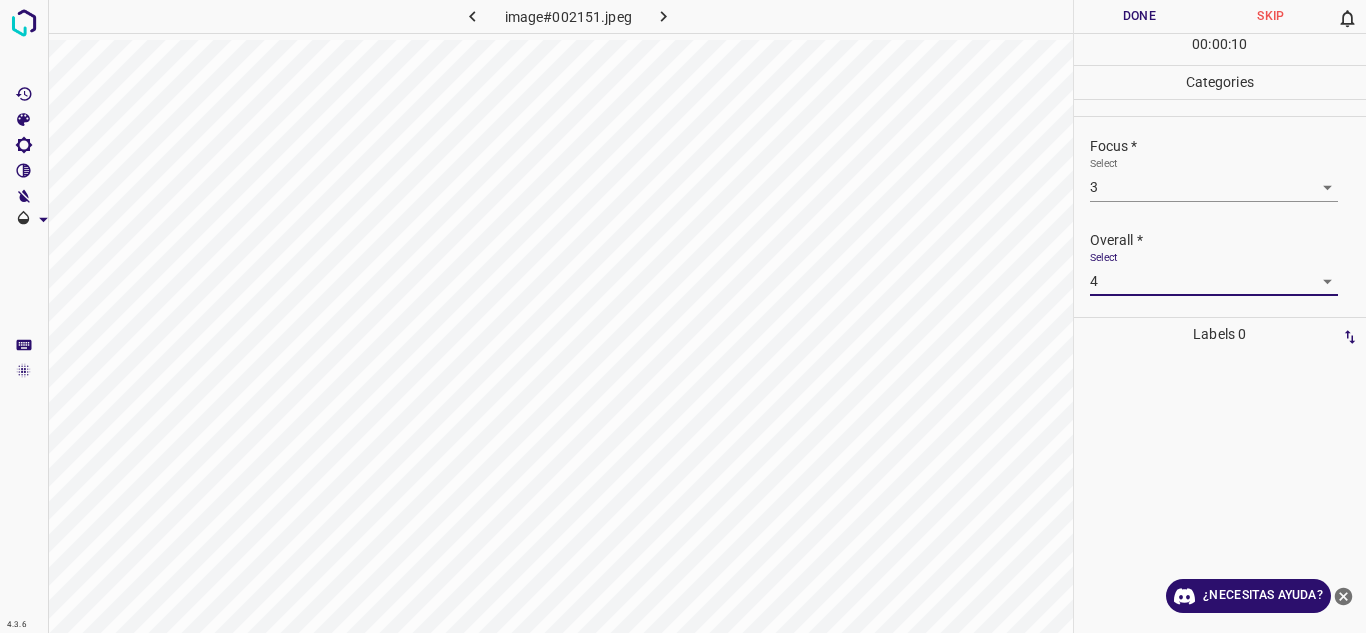 click on "Done" at bounding box center [1140, 16] 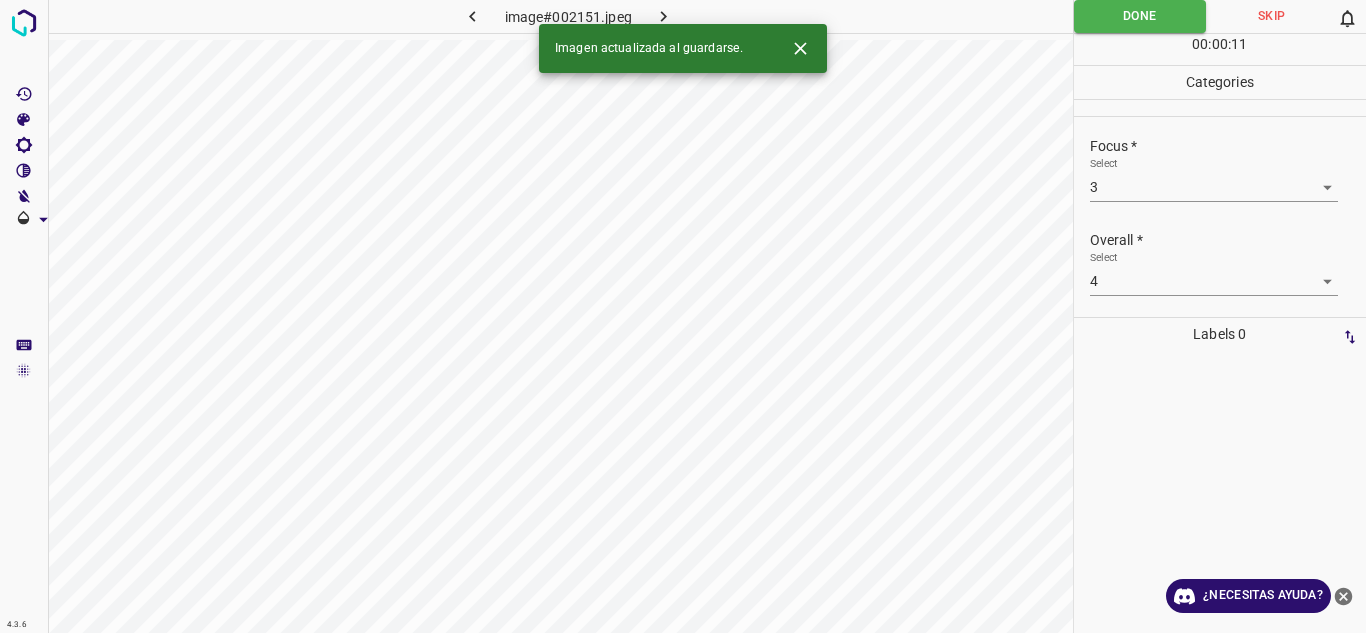 click 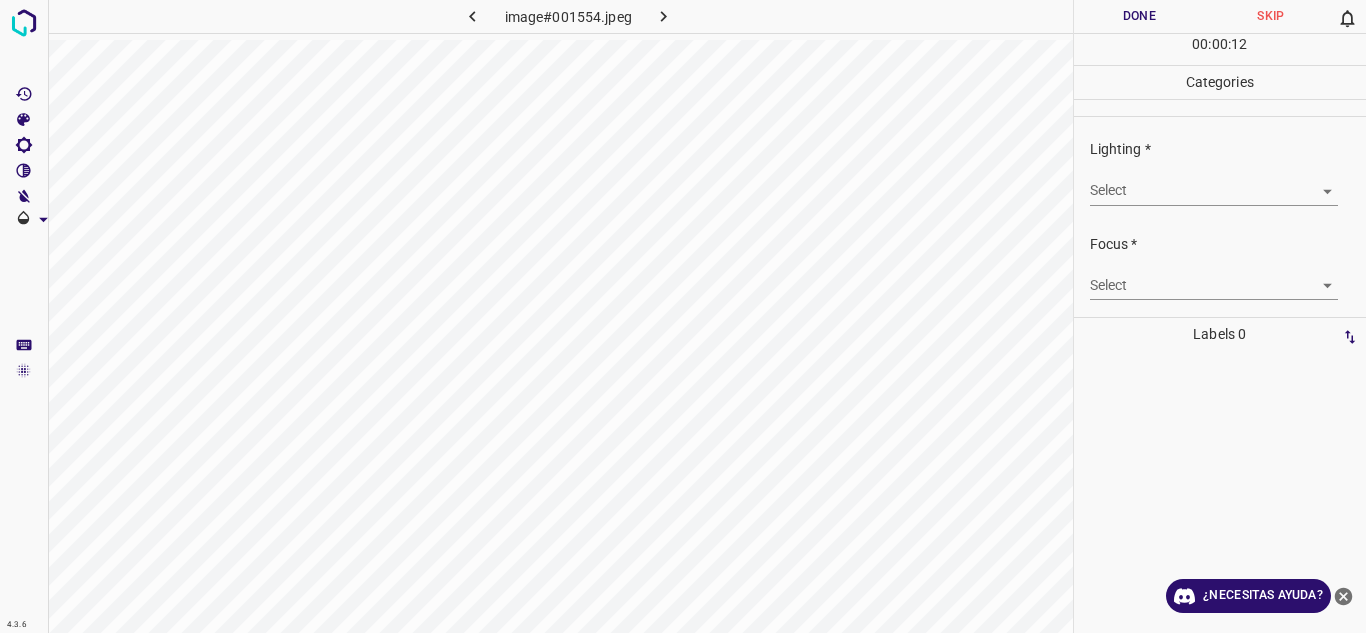 click on "4.3.6  image#001554.jpeg Done Skip 0 00   : 00   : 12   Categories Lighting *  Select ​ Focus *  Select ​ Overall *  Select ​ Labels   0 Categories 1 Lighting 2 Focus 3 Overall Tools Space Change between modes (Draw & Edit) I Auto labeling R Restore zoom M Zoom in N Zoom out Delete Delete selecte label Filters Z Restore filters X Saturation filter C Brightness filter V Contrast filter B Gray scale filter General O Download ¿Necesitas ayuda? Texto original Valora esta traducción Tu opinión servirá para ayudar a mejorar el Traductor de Google - Texto - Esconder - Borrar" at bounding box center (683, 316) 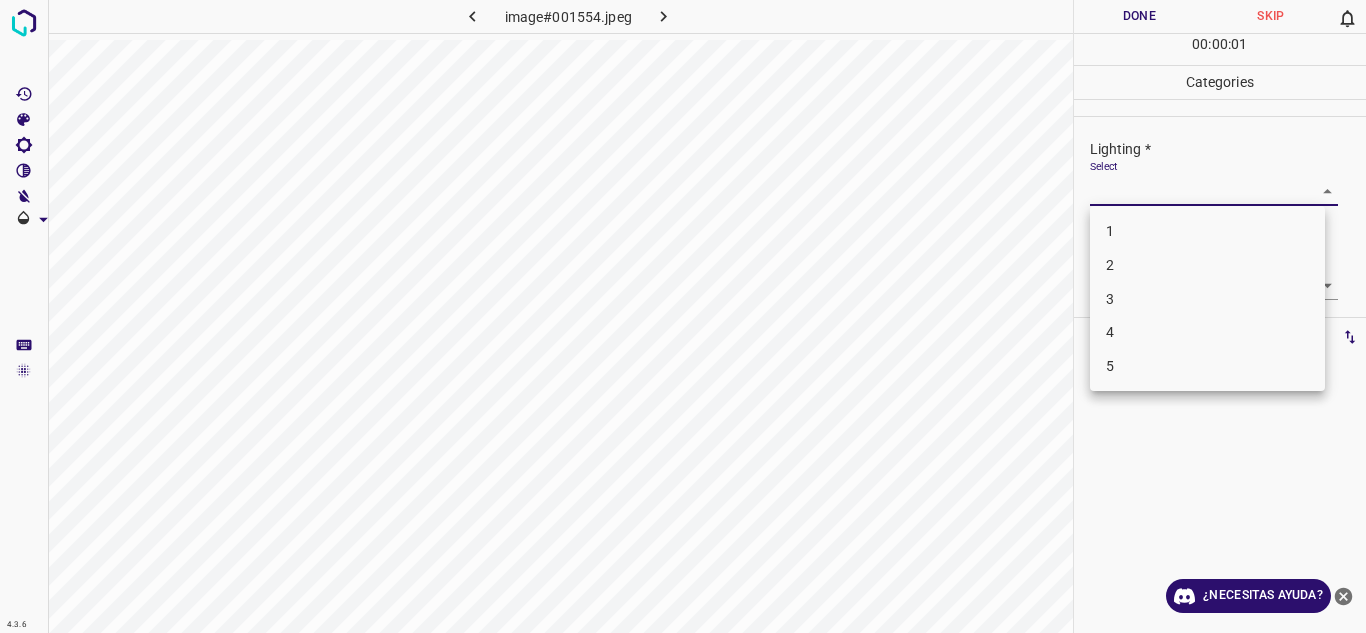 click on "4" at bounding box center (1207, 332) 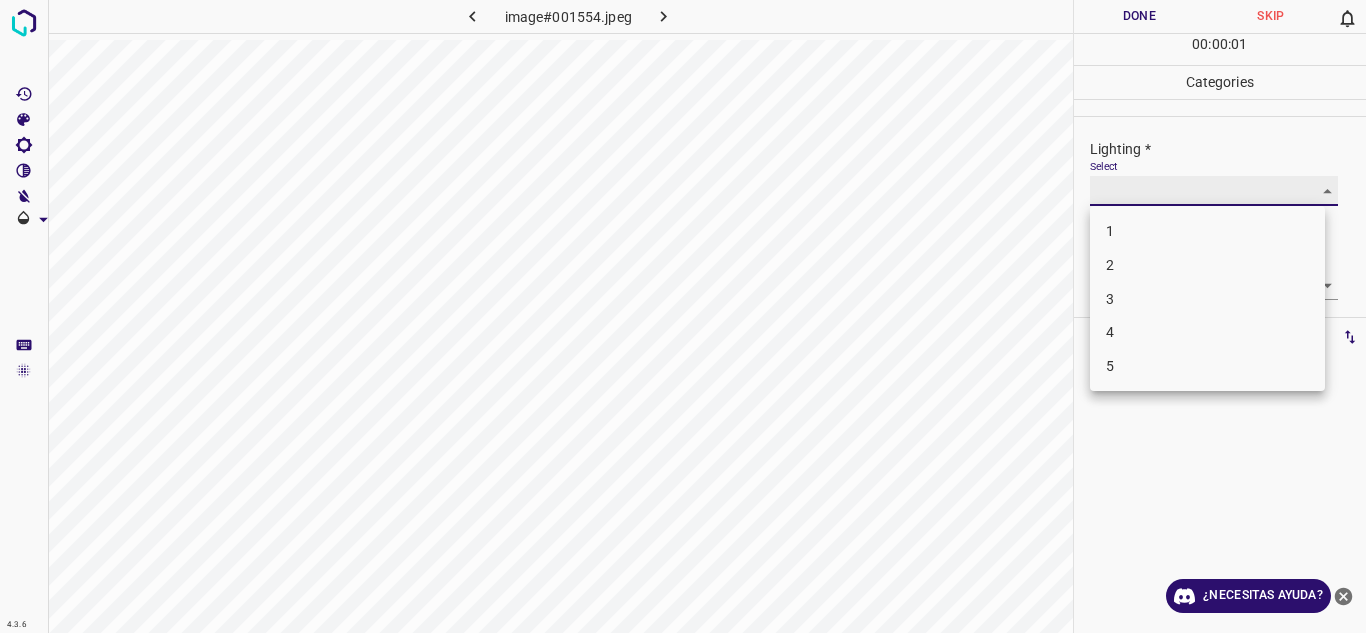 type on "4" 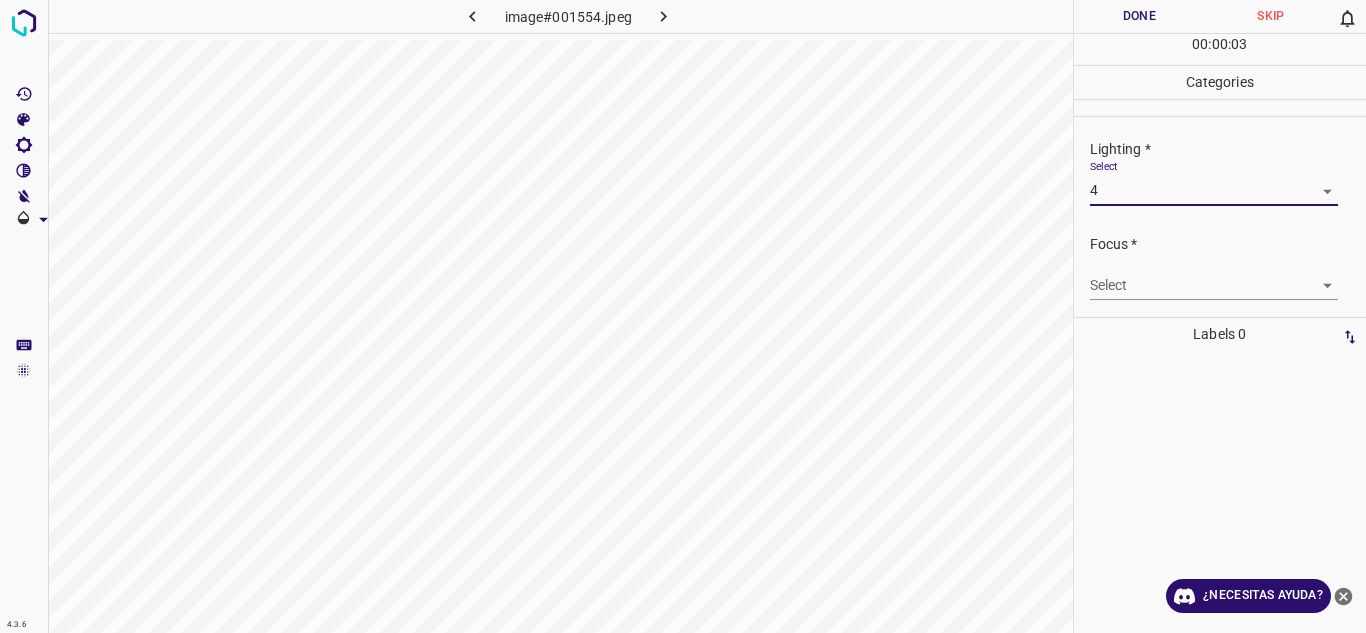 click on "4.3.6  image#001554.jpeg Done Skip 0 00   : 00   : 03   Categories Lighting *  Select 4 4 Focus *  Select ​ Overall *  Select ​ Labels   0 Categories 1 Lighting 2 Focus 3 Overall Tools Space Change between modes (Draw & Edit) I Auto labeling R Restore zoom M Zoom in N Zoom out Delete Delete selecte label Filters Z Restore filters X Saturation filter C Brightness filter V Contrast filter B Gray scale filter General O Download ¿Necesitas ayuda? Texto original Valora esta traducción Tu opinión servirá para ayudar a mejorar el Traductor de Google - Texto - Esconder - Borrar" at bounding box center (683, 316) 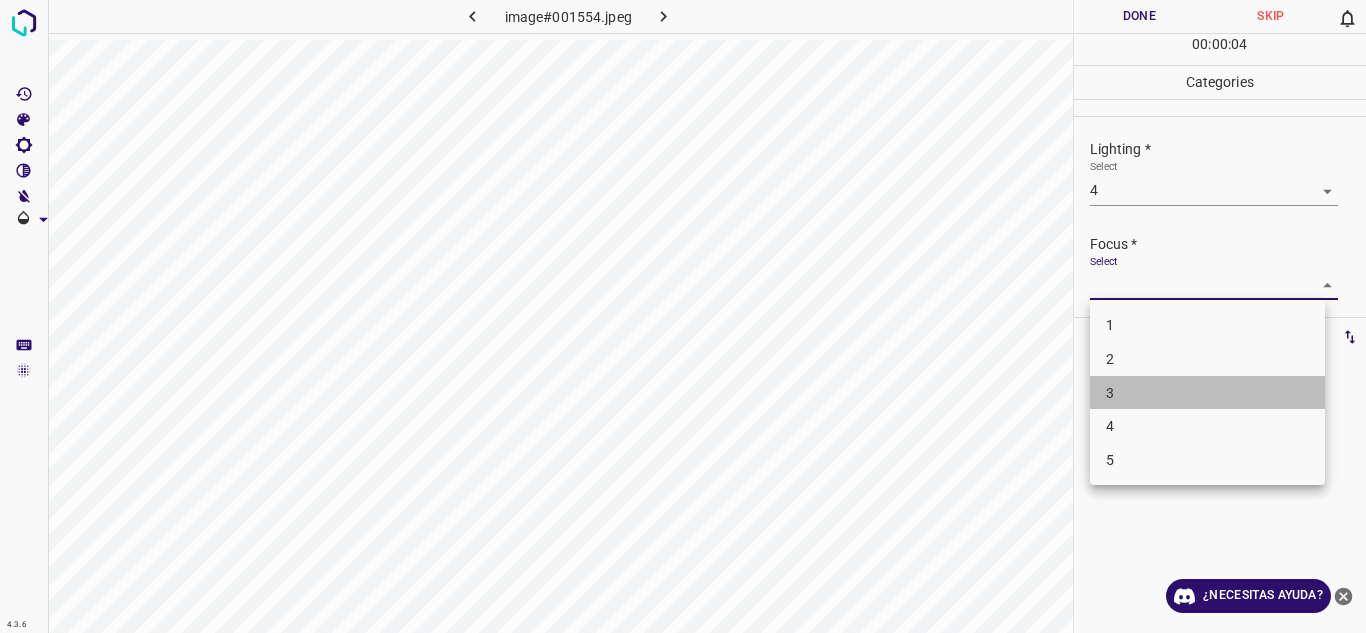 click on "3" at bounding box center (1207, 393) 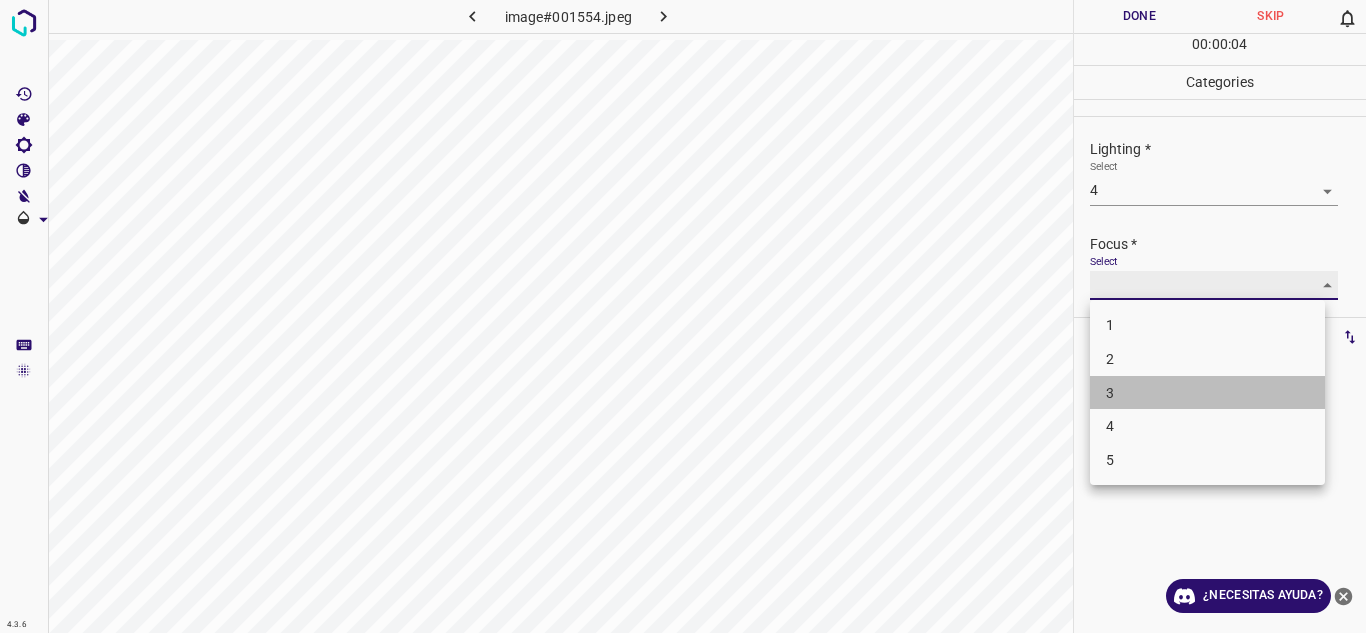 type on "3" 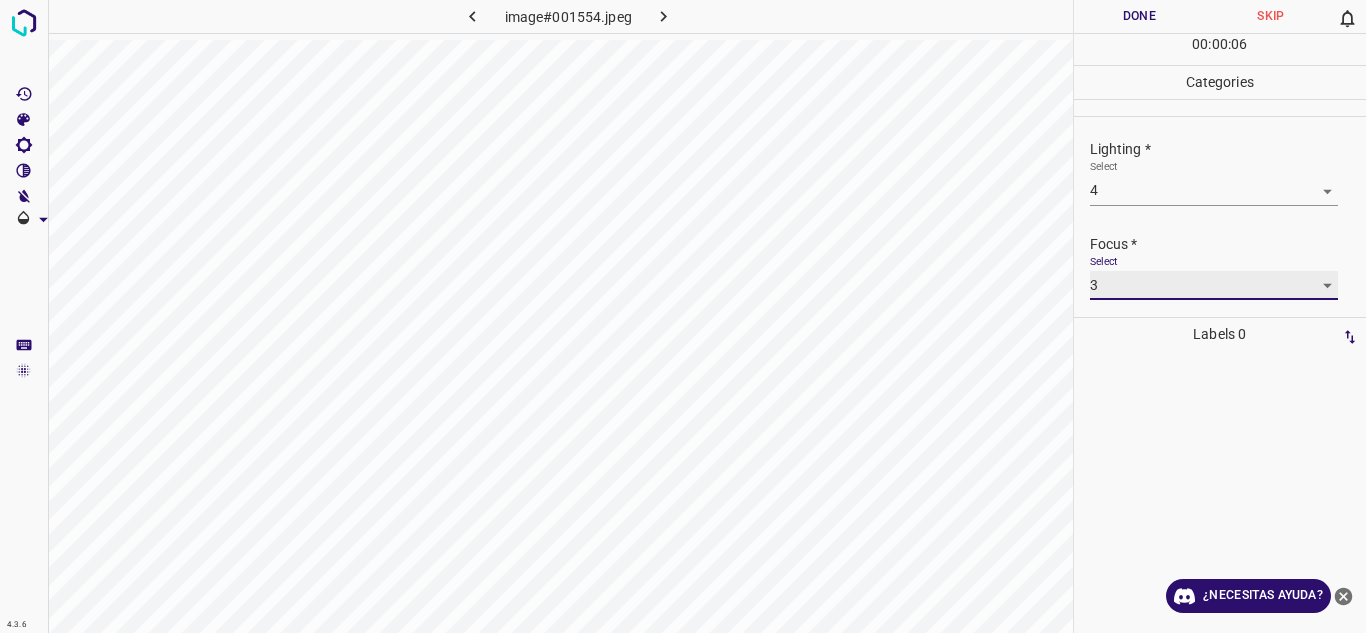 scroll, scrollTop: 98, scrollLeft: 0, axis: vertical 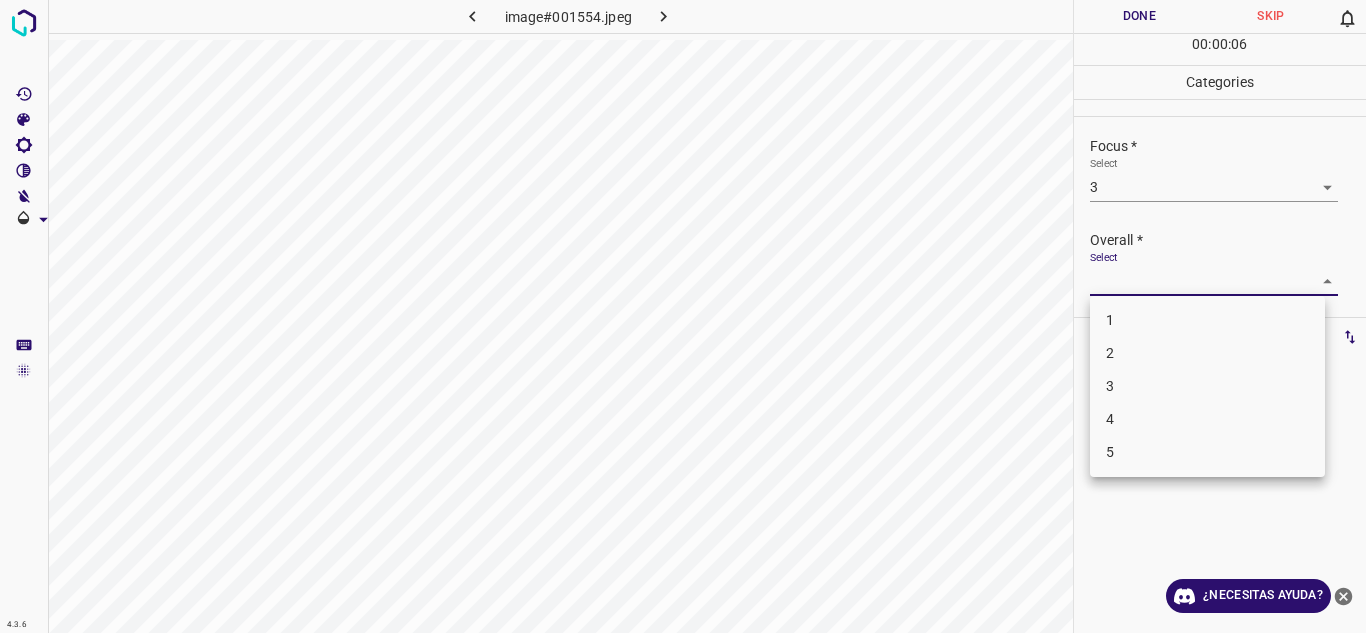 drag, startPoint x: 1310, startPoint y: 282, endPoint x: 1257, endPoint y: 348, distance: 84.646324 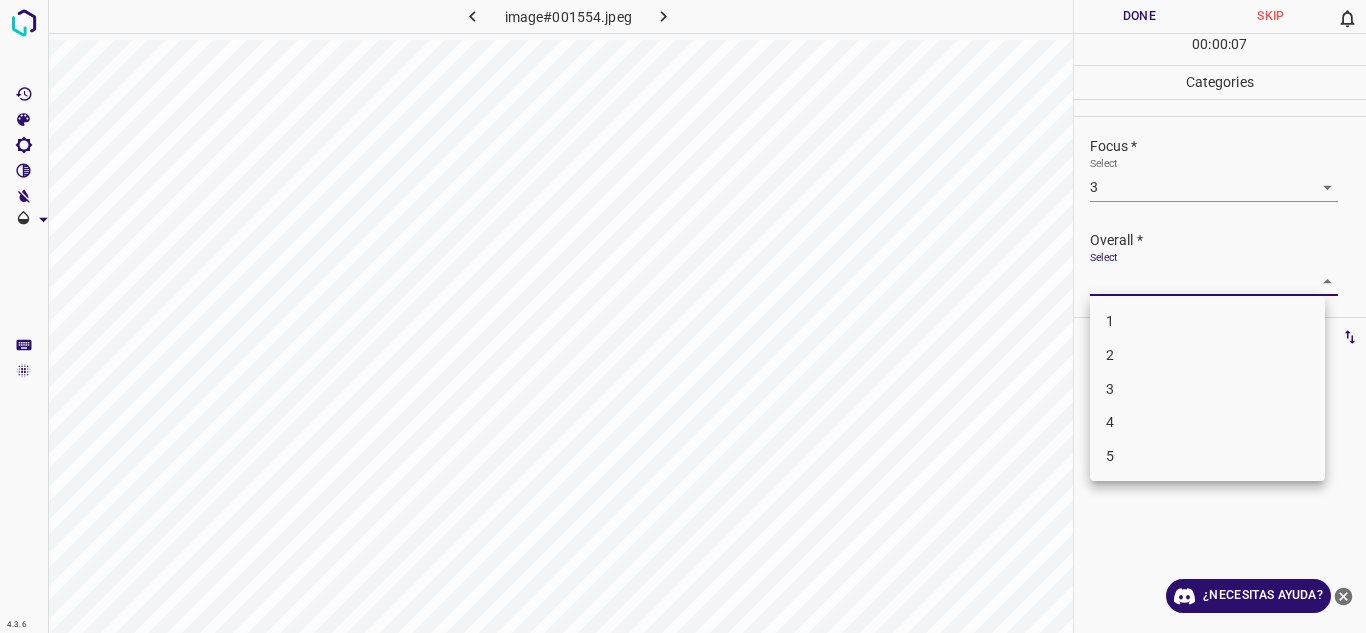 click on "3" at bounding box center (1207, 389) 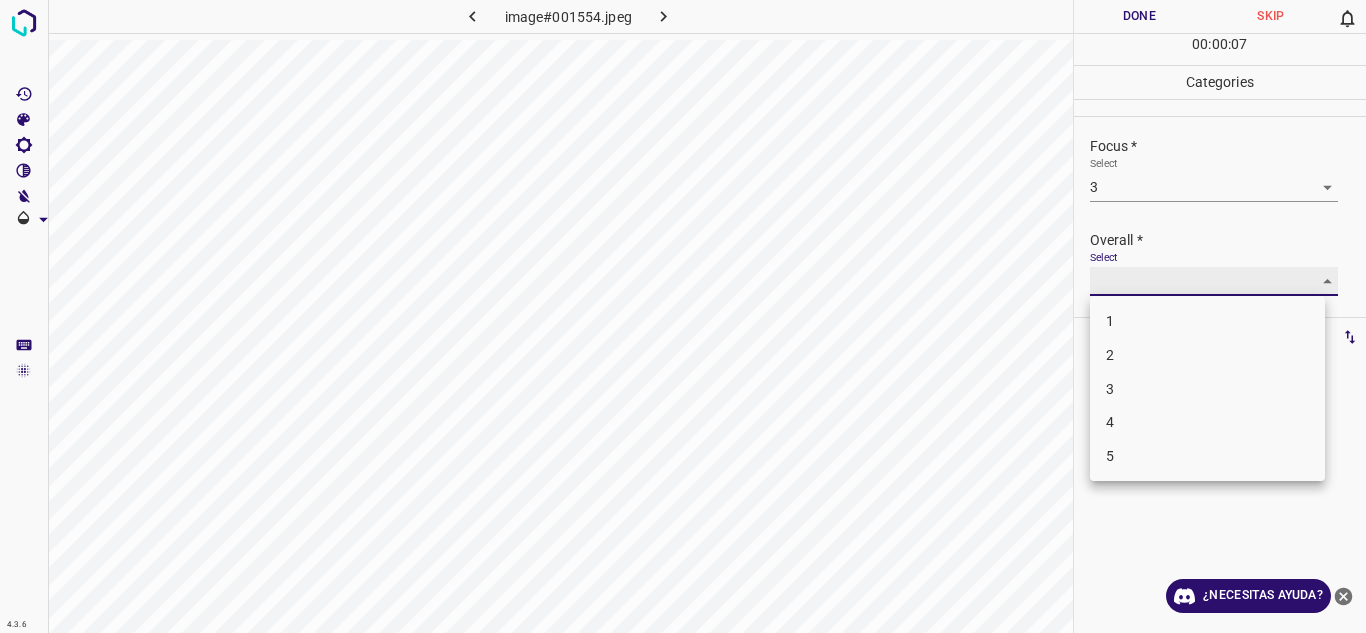 type on "3" 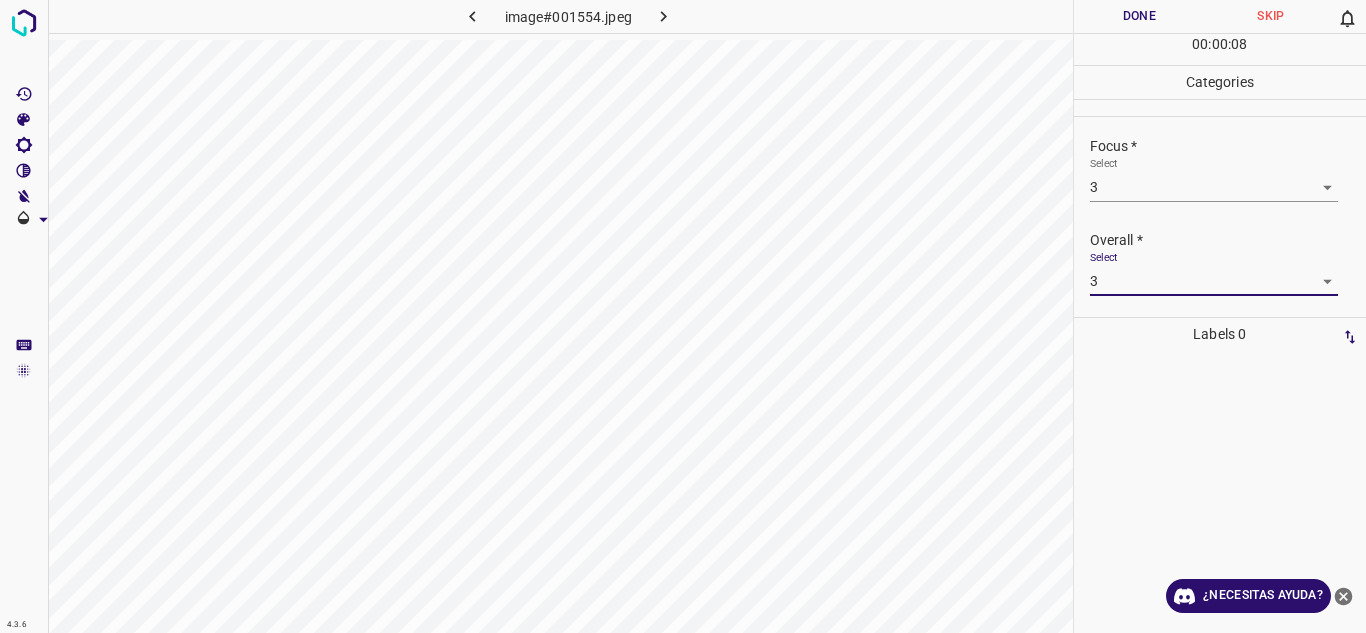 click on "Done" at bounding box center [1140, 16] 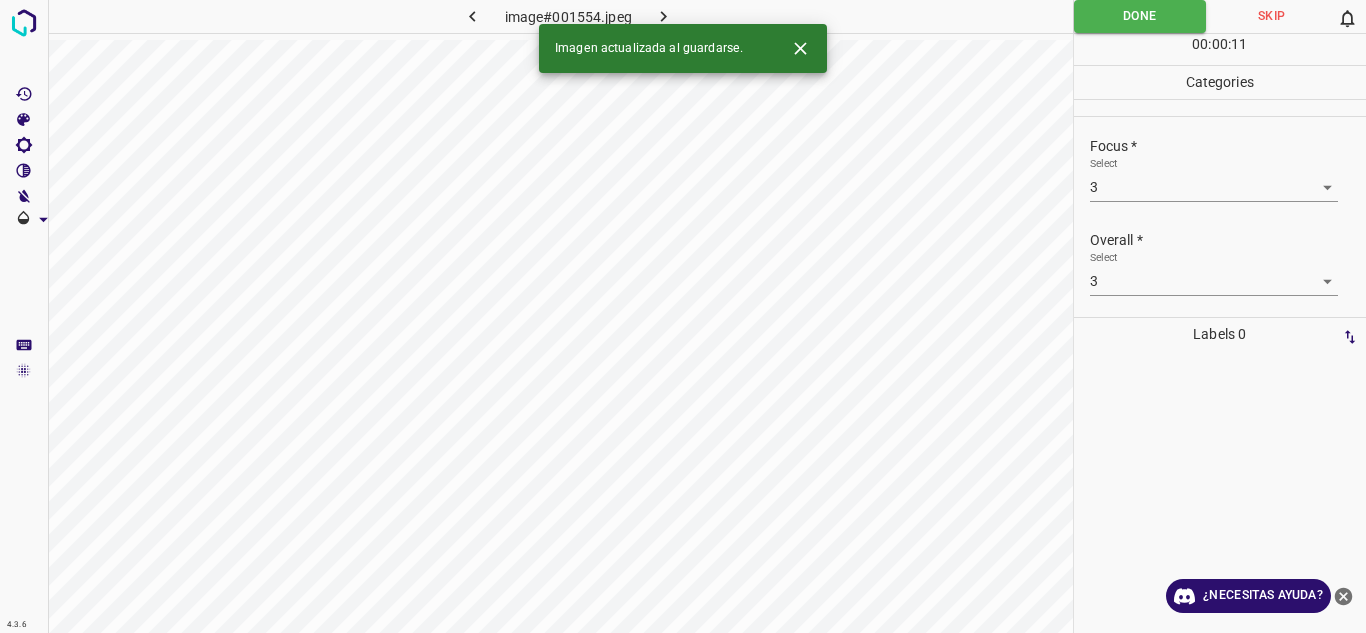 click 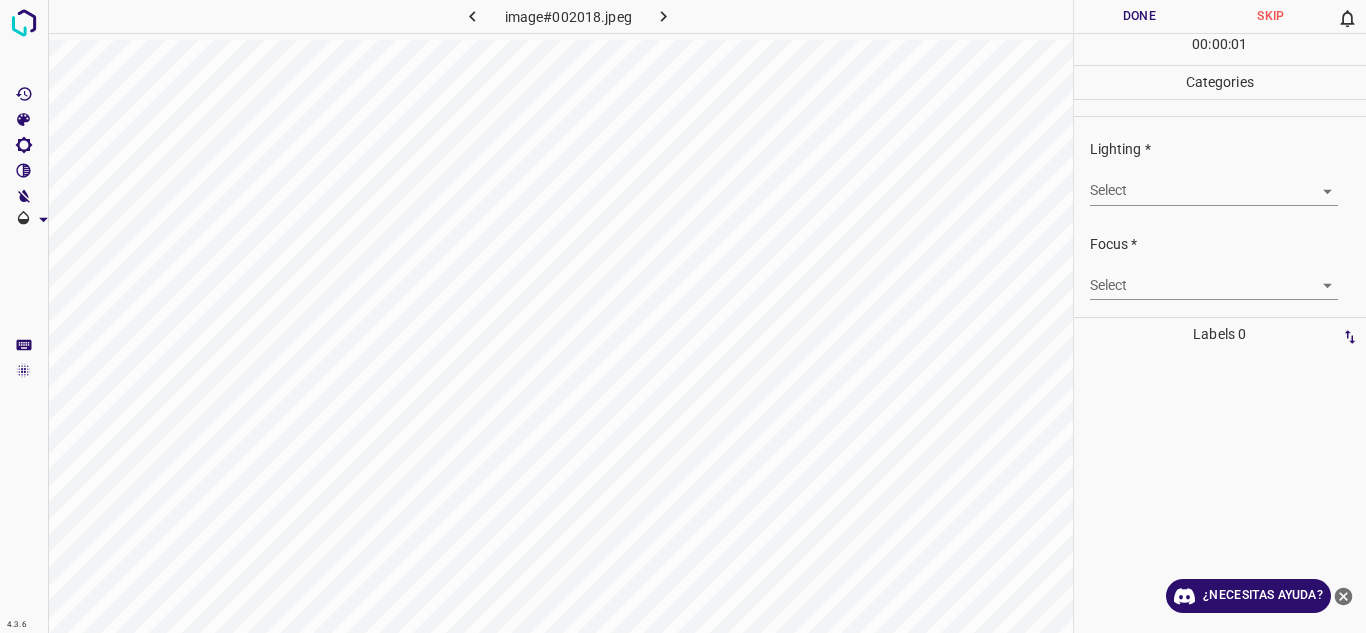 click on "4.3.6  image#002018.jpeg Done Skip 0 00   : 00   : 01   Categories Lighting *  Select ​ Focus *  Select ​ Overall *  Select ​ Labels   0 Categories 1 Lighting 2 Focus 3 Overall Tools Space Change between modes (Draw & Edit) I Auto labeling R Restore zoom M Zoom in N Zoom out Delete Delete selecte label Filters Z Restore filters X Saturation filter C Brightness filter V Contrast filter B Gray scale filter General O Download ¿Necesitas ayuda? Texto original Valora esta traducción Tu opinión servirá para ayudar a mejorar el Traductor de Google - Texto - Esconder - Borrar" at bounding box center [683, 316] 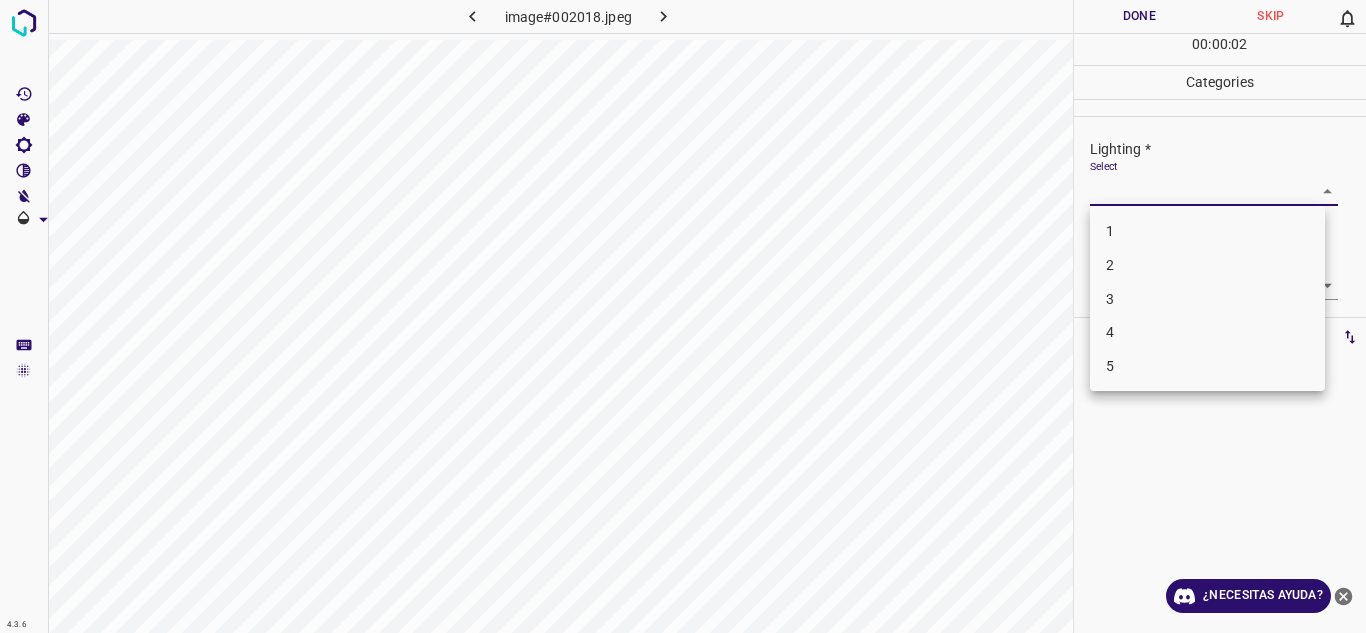 click on "4" at bounding box center [1207, 332] 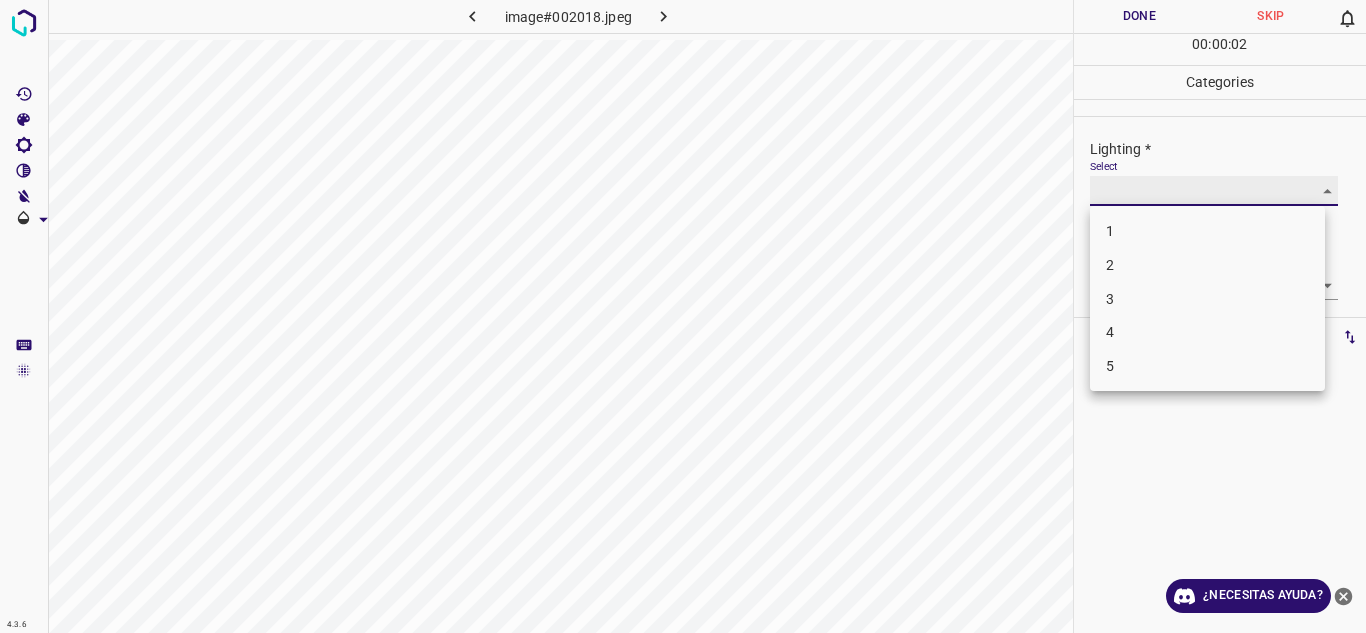 type on "4" 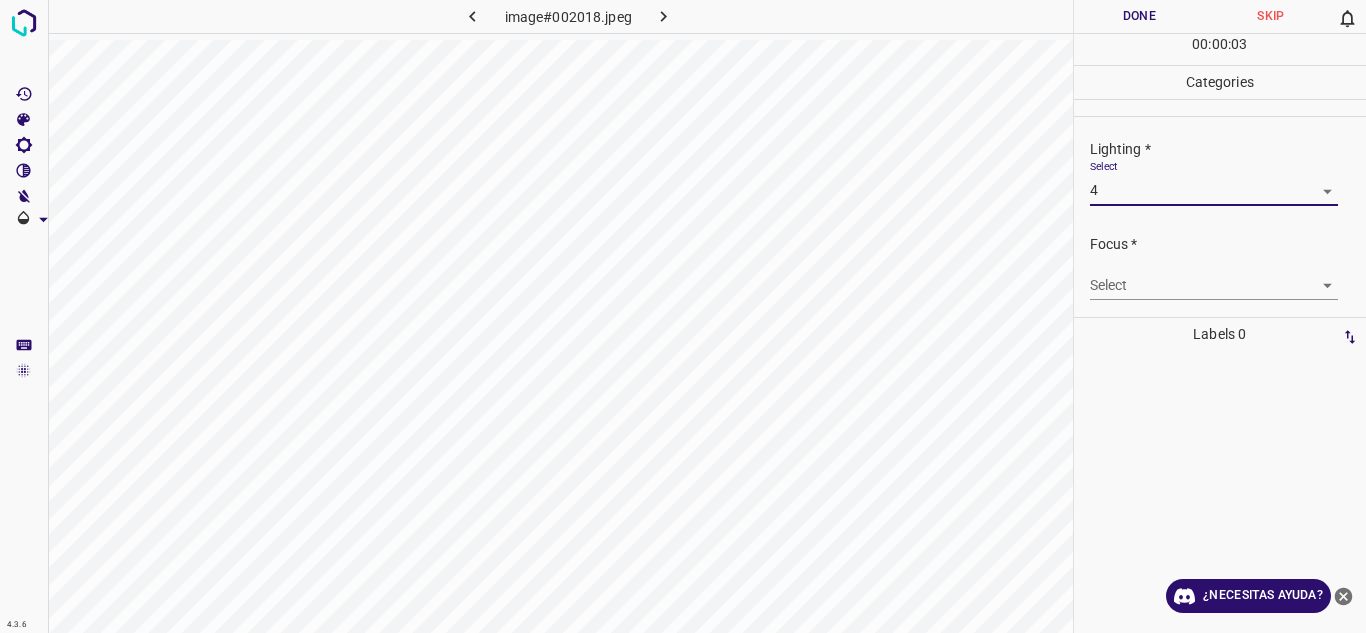 click on "4.3.6  image#002018.jpeg Done Skip 0 00   : 00   : 03   Categories Lighting *  Select 4 4 Focus *  Select ​ Overall *  Select ​ Labels   0 Categories 1 Lighting 2 Focus 3 Overall Tools Space Change between modes (Draw & Edit) I Auto labeling R Restore zoom M Zoom in N Zoom out Delete Delete selecte label Filters Z Restore filters X Saturation filter C Brightness filter V Contrast filter B Gray scale filter General O Download ¿Necesitas ayuda? Texto original Valora esta traducción Tu opinión servirá para ayudar a mejorar el Traductor de Google - Texto - Esconder - Borrar" at bounding box center [683, 316] 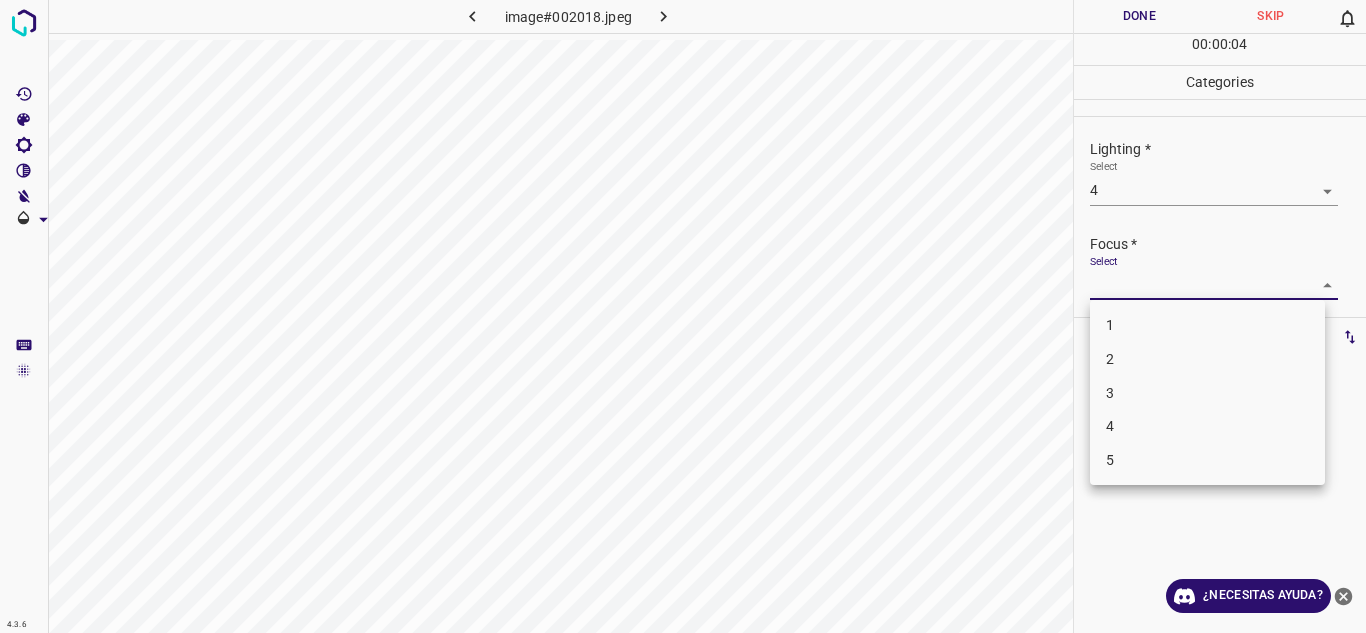 click on "3" at bounding box center [1207, 393] 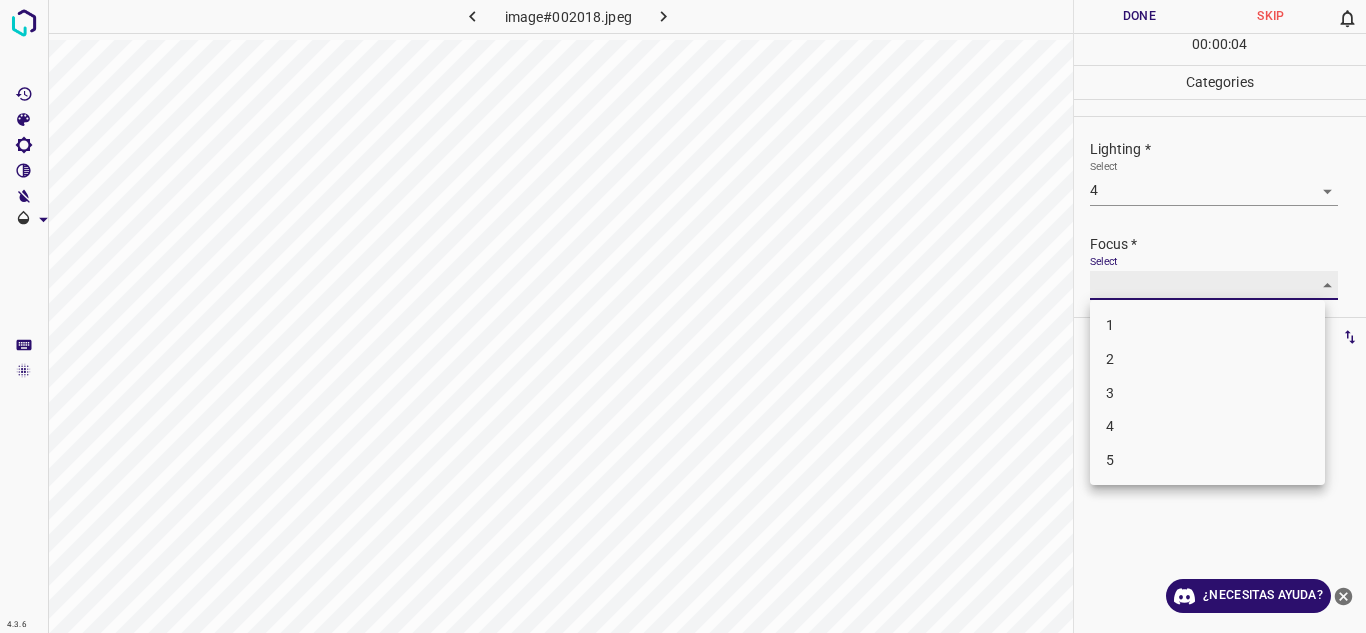 type on "3" 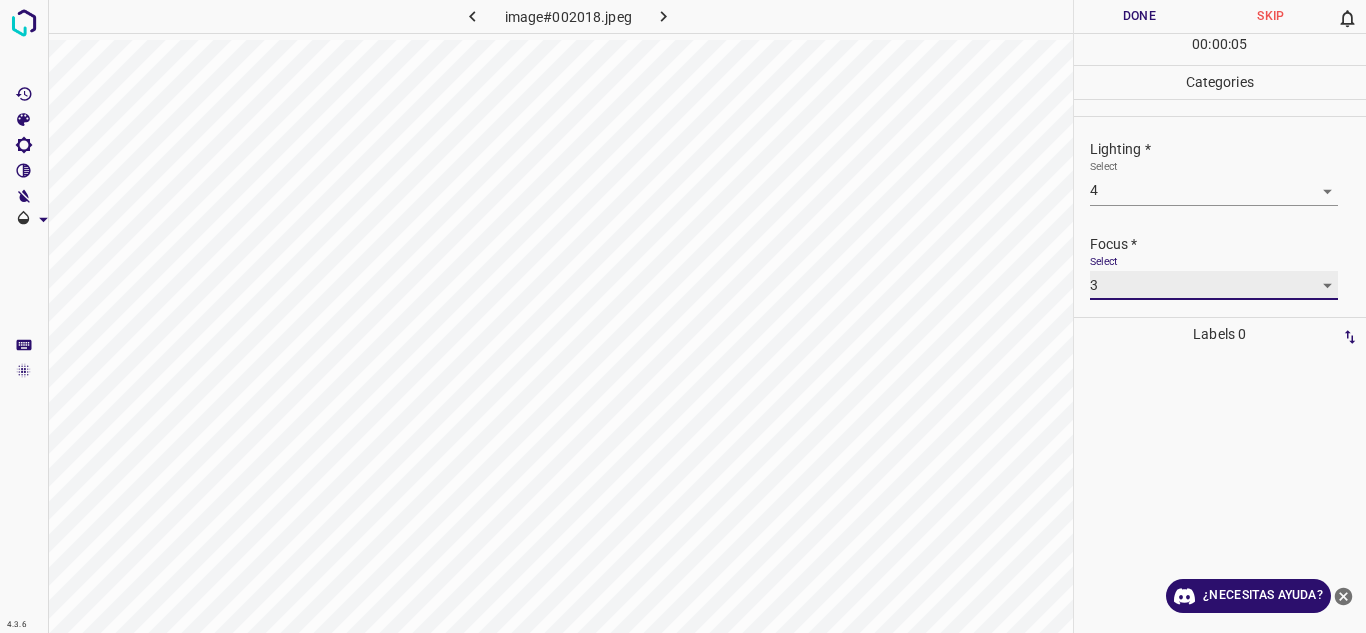 scroll, scrollTop: 98, scrollLeft: 0, axis: vertical 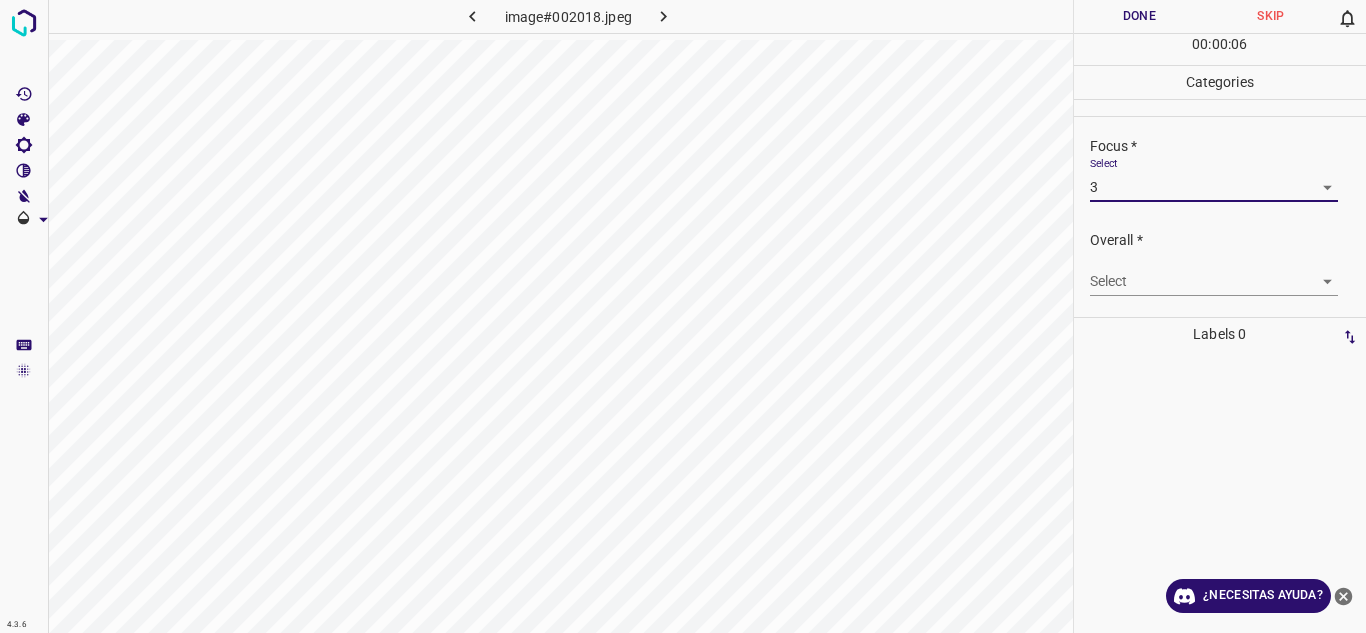click on "4.3.6  image#002018.jpeg Done Skip 0 00   : 00   : 06   Categories Lighting *  Select 4 4 Focus *  Select 3 3 Overall *  Select ​ Labels   0 Categories 1 Lighting 2 Focus 3 Overall Tools Space Change between modes (Draw & Edit) I Auto labeling R Restore zoom M Zoom in N Zoom out Delete Delete selecte label Filters Z Restore filters X Saturation filter C Brightness filter V Contrast filter B Gray scale filter General O Download ¿Necesitas ayuda? Texto original Valora esta traducción Tu opinión servirá para ayudar a mejorar el Traductor de Google - Texto - Esconder - Borrar" at bounding box center (683, 316) 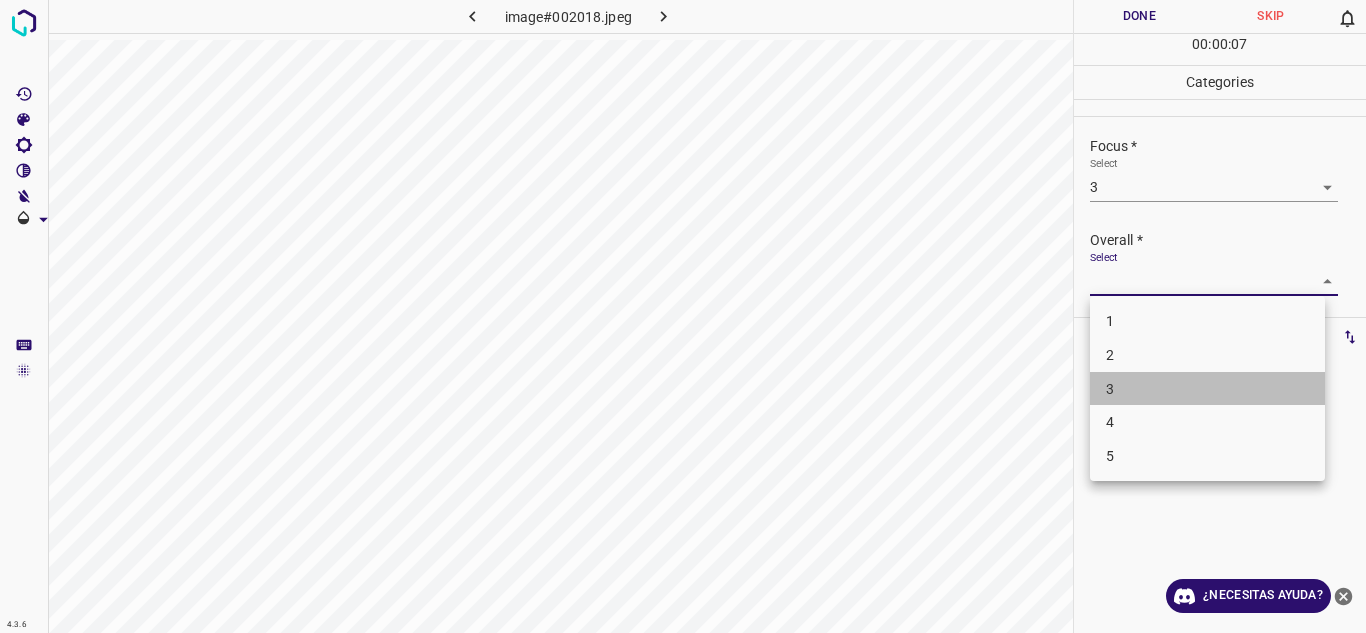 click on "3" at bounding box center (1207, 389) 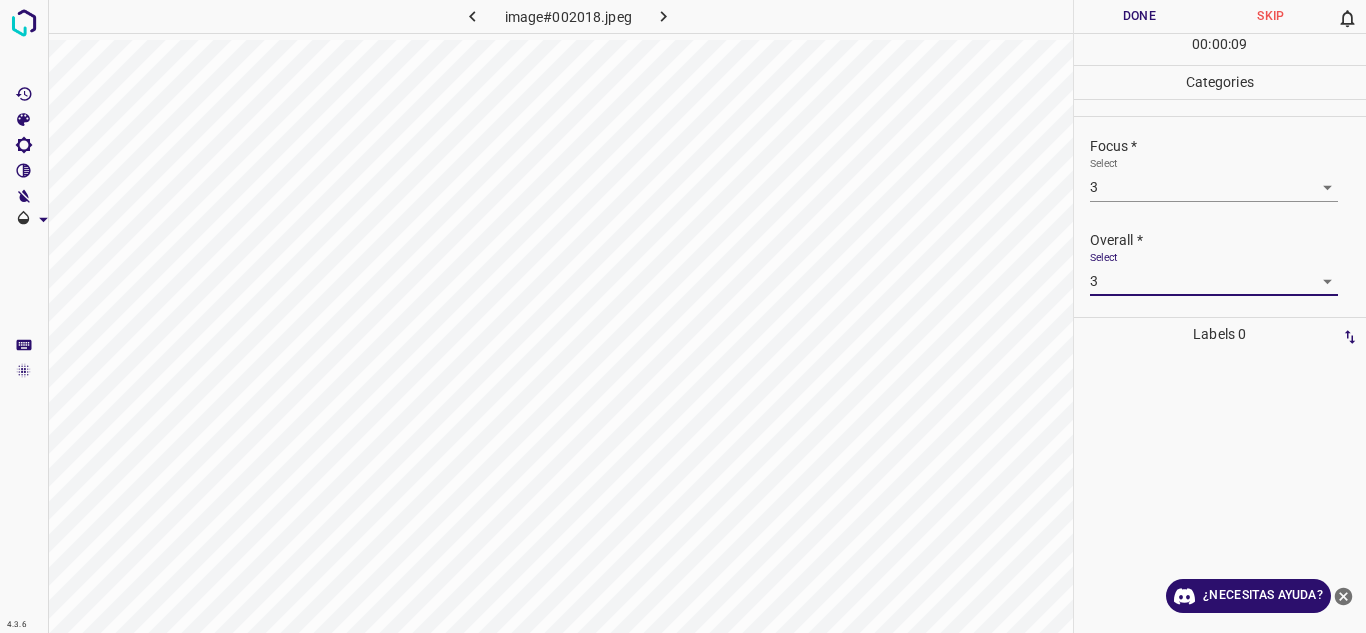 click on "4.3.6  image#002018.jpeg Done Skip 0 00   : 00   : 09   Categories Lighting *  Select 4 4 Focus *  Select 3 3 Overall *  Select 3 3 Labels   0 Categories 1 Lighting 2 Focus 3 Overall Tools Space Change between modes (Draw & Edit) I Auto labeling R Restore zoom M Zoom in N Zoom out Delete Delete selecte label Filters Z Restore filters X Saturation filter C Brightness filter V Contrast filter B Gray scale filter General O Download ¿Necesitas ayuda? Texto original Valora esta traducción Tu opinión servirá para ayudar a mejorar el Traductor de Google - Texto - Esconder - Borrar" at bounding box center (683, 316) 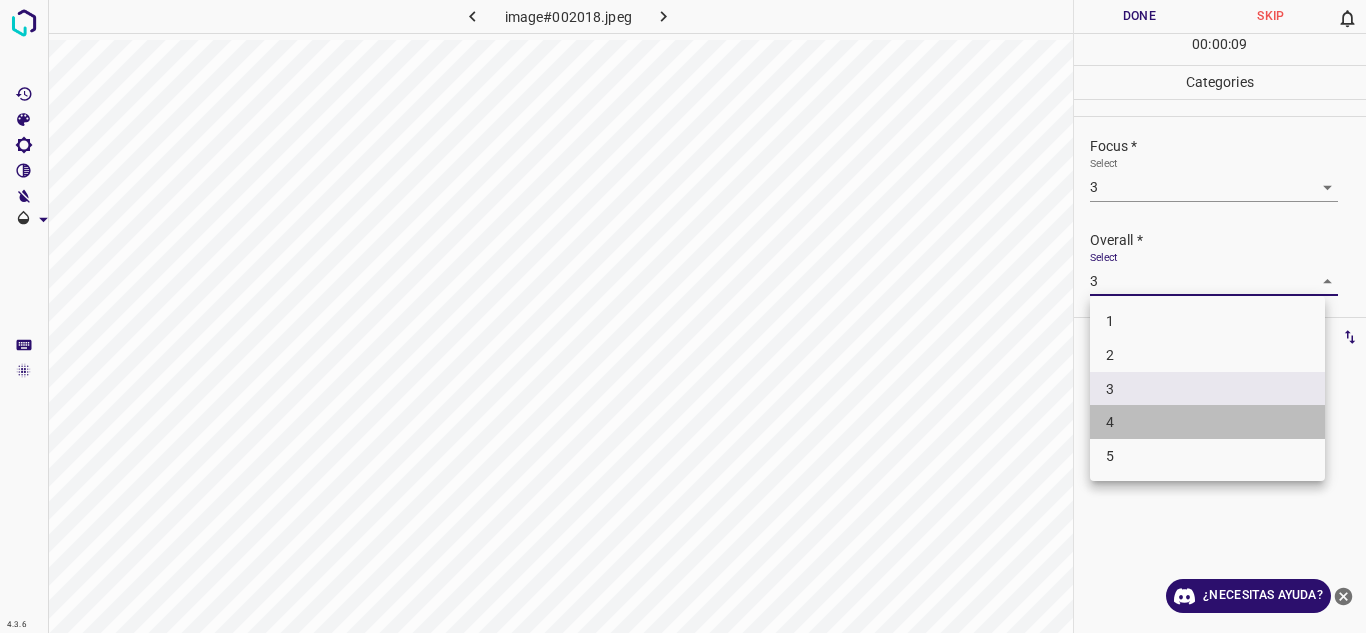 click on "4" at bounding box center [1207, 422] 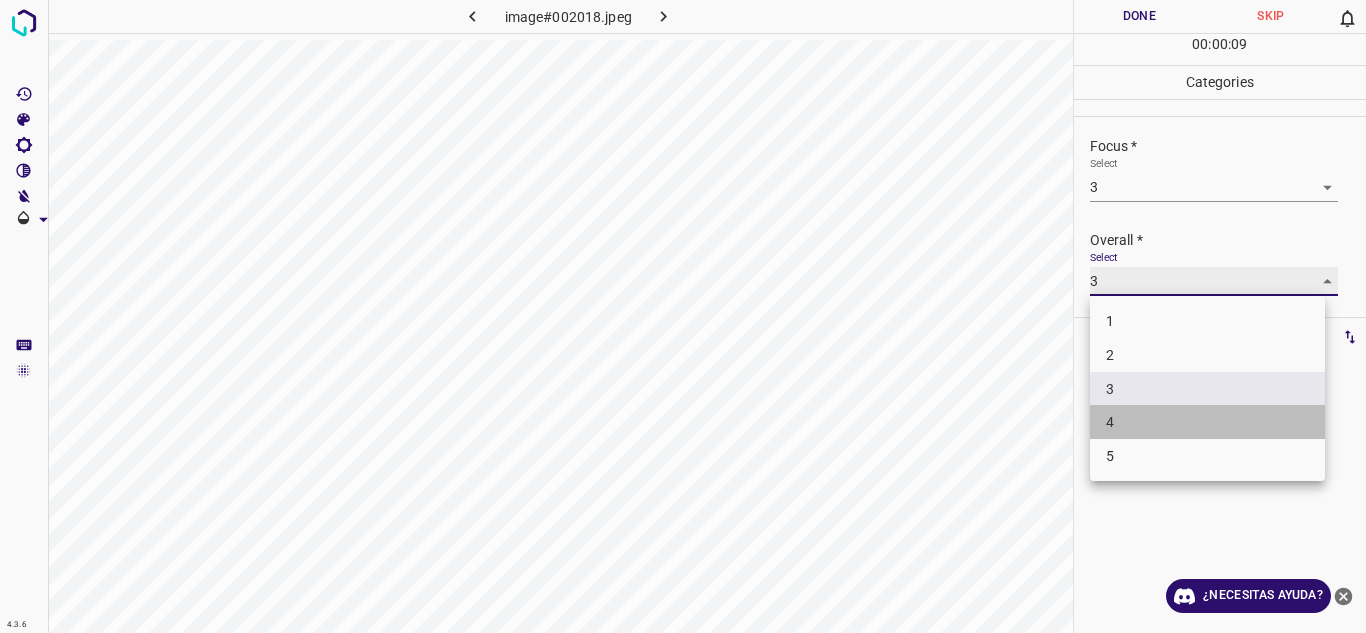 type on "4" 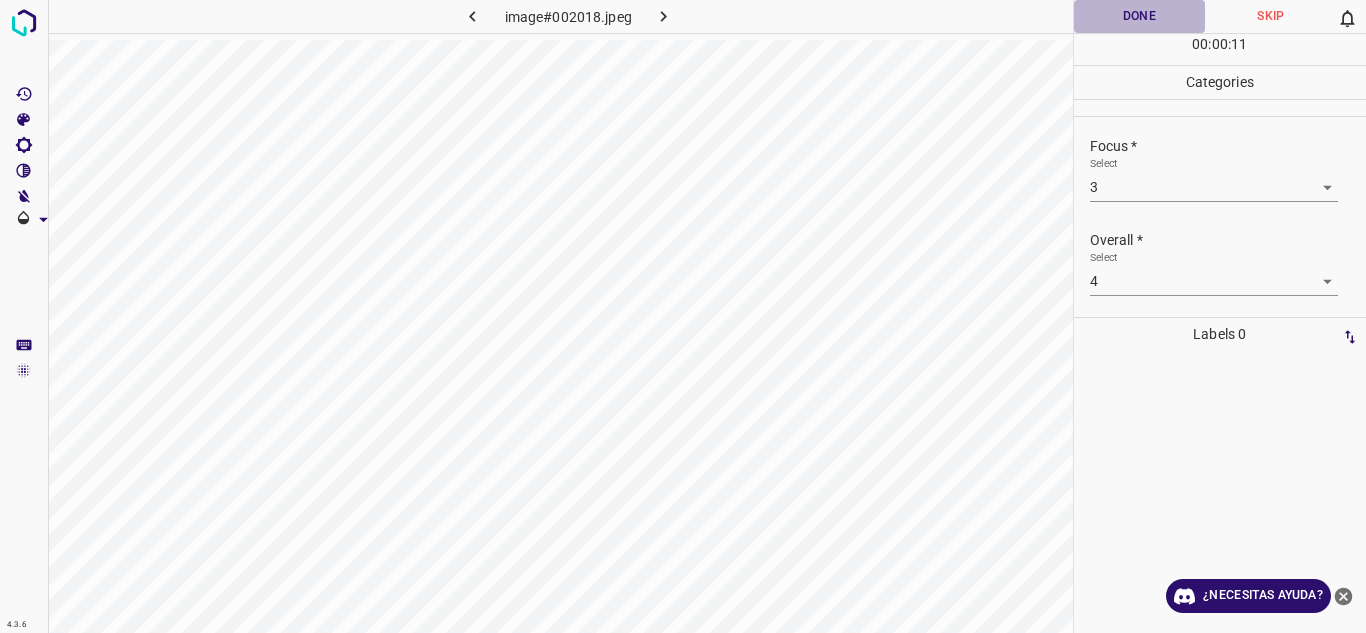 click on "Done" at bounding box center (1140, 16) 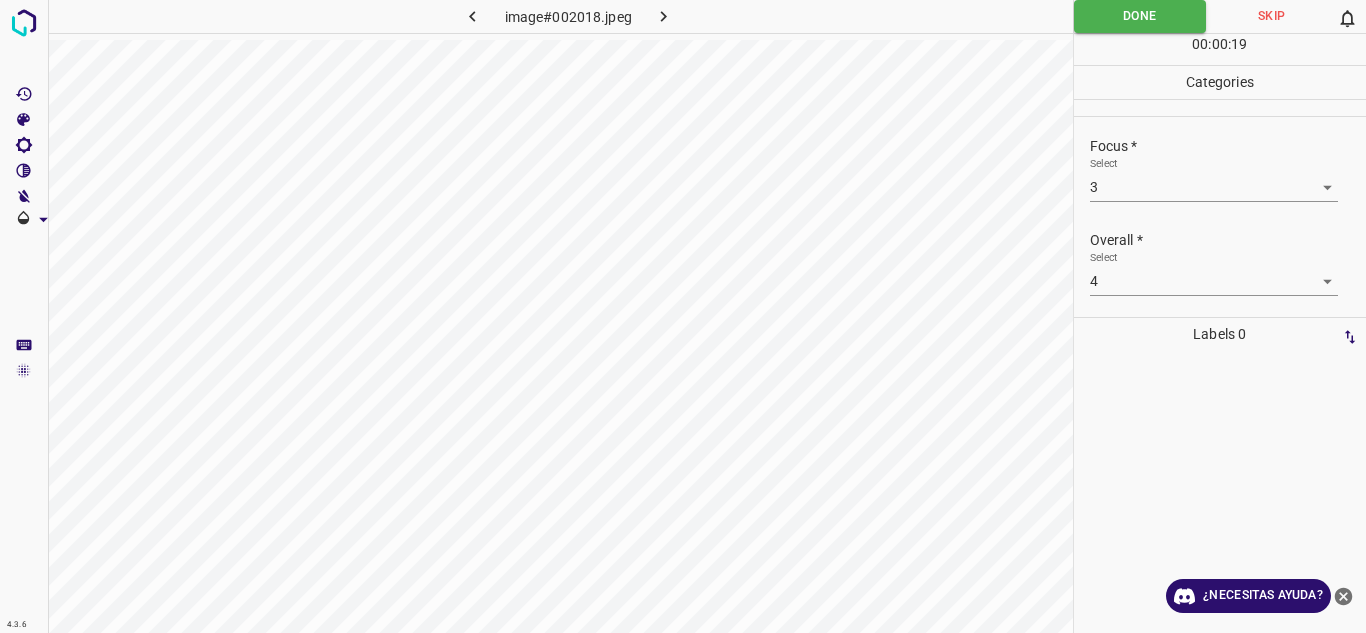 click 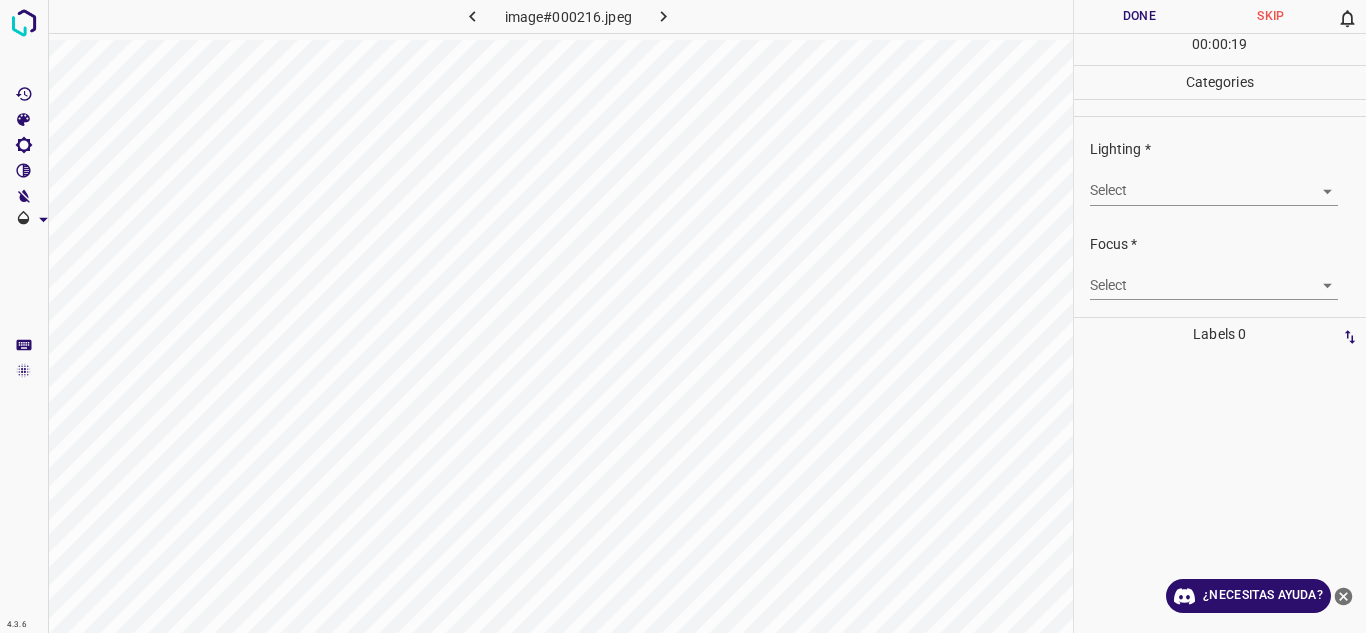 click on "4.3.6  image#000216.jpeg Done Skip 0 00   : 00   : 19   Categories Lighting *  Select ​ Focus *  Select ​ Overall *  Select ​ Labels   0 Categories 1 Lighting 2 Focus 3 Overall Tools Space Change between modes (Draw & Edit) I Auto labeling R Restore zoom M Zoom in N Zoom out Delete Delete selecte label Filters Z Restore filters X Saturation filter C Brightness filter V Contrast filter B Gray scale filter General O Download ¿Necesitas ayuda? Texto original Valora esta traducción Tu opinión servirá para ayudar a mejorar el Traductor de Google - Texto - Esconder - Borrar" at bounding box center [683, 316] 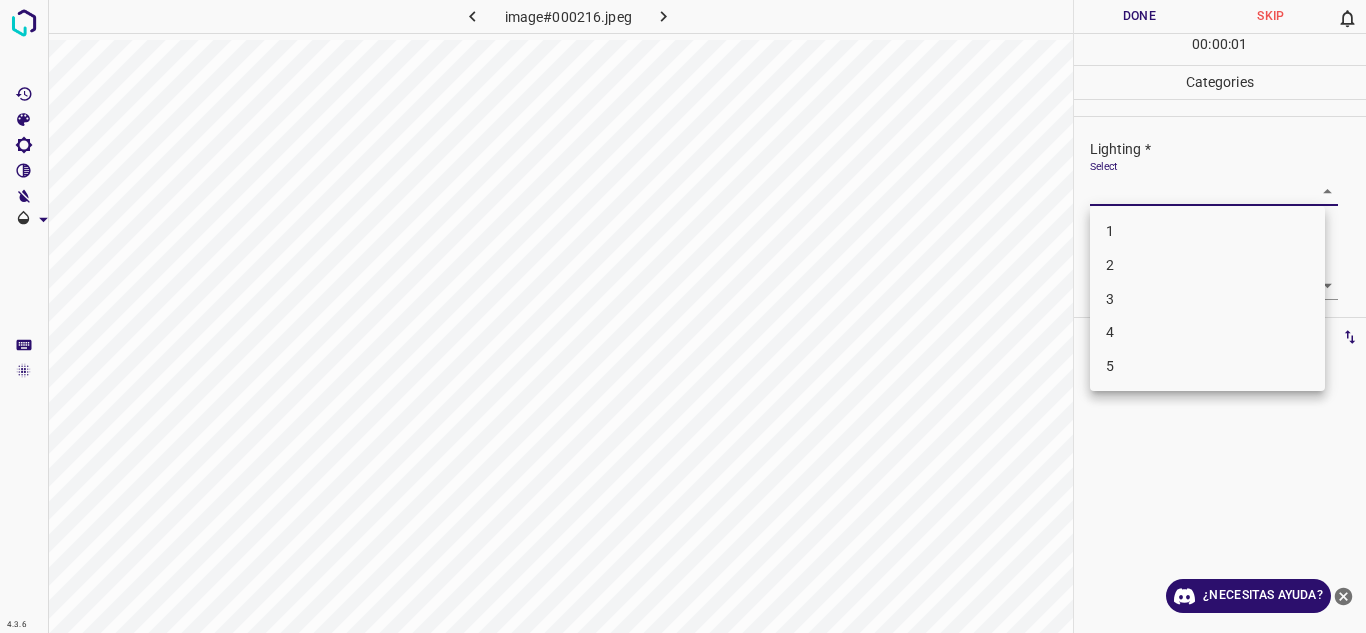click on "4" at bounding box center [1207, 332] 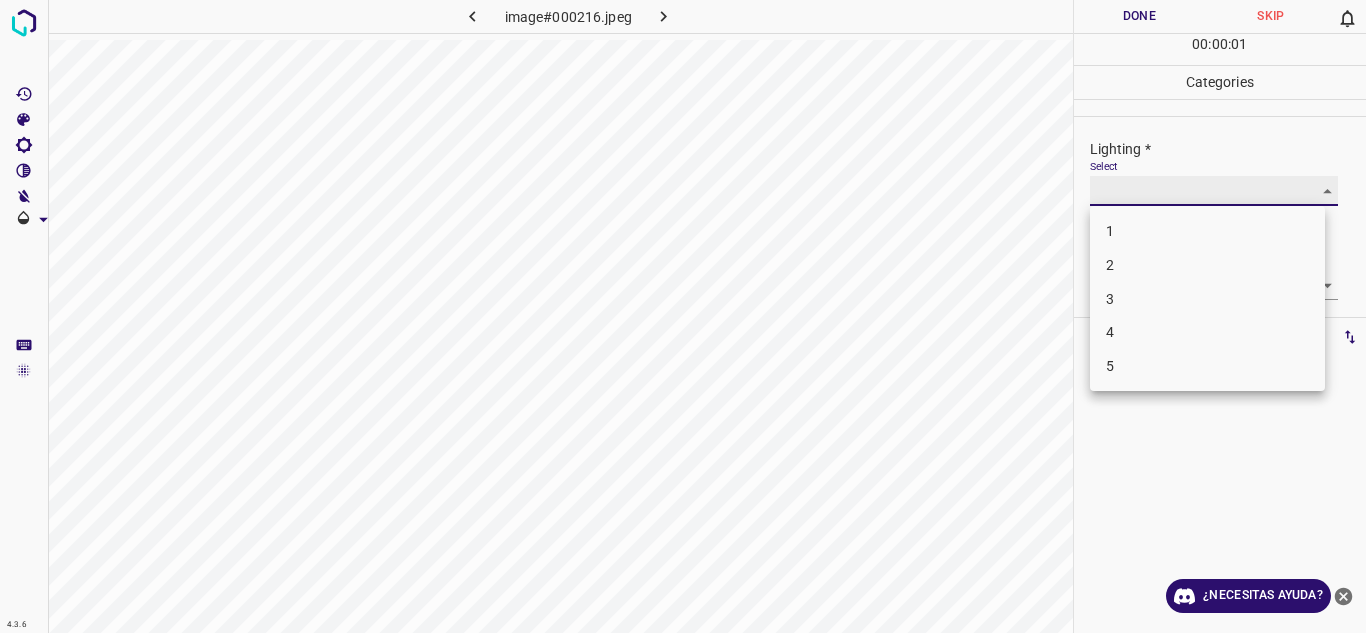 type on "4" 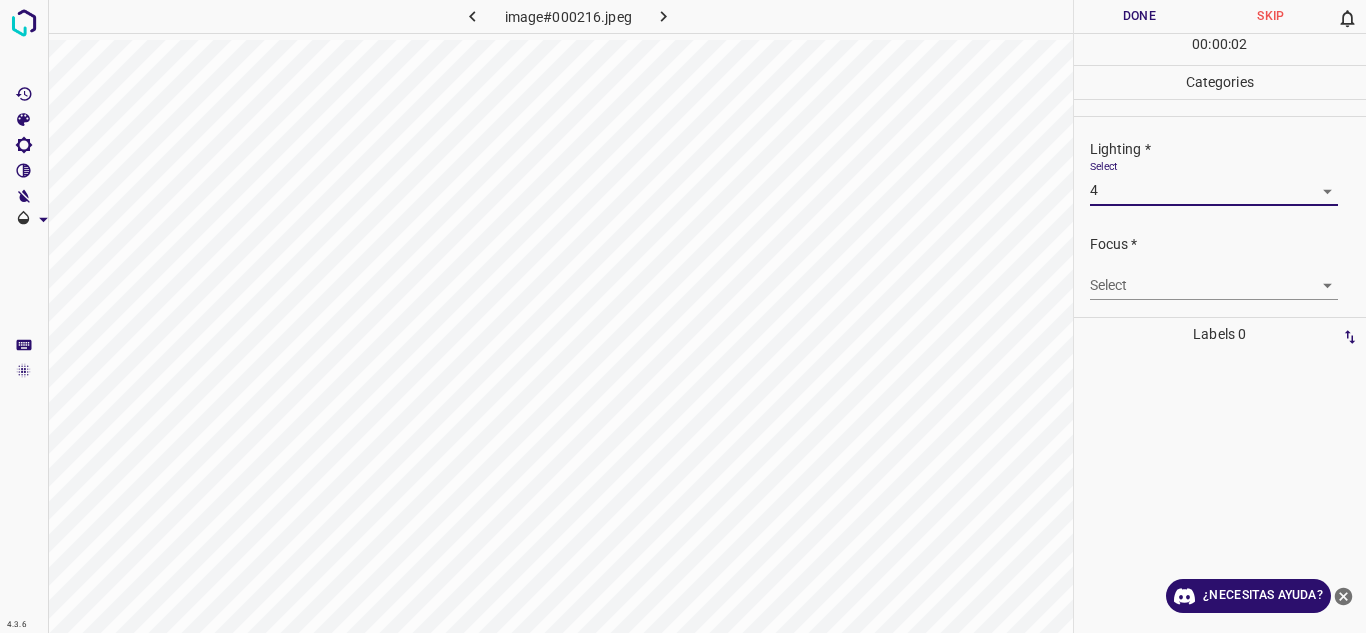 click on "4.3.6  image#000216.jpeg Done Skip 0 00   : 00   : 02   Categories Lighting *  Select 4 4 Focus *  Select ​ Overall *  Select ​ Labels   0 Categories 1 Lighting 2 Focus 3 Overall Tools Space Change between modes (Draw & Edit) I Auto labeling R Restore zoom M Zoom in N Zoom out Delete Delete selecte label Filters Z Restore filters X Saturation filter C Brightness filter V Contrast filter B Gray scale filter General O Download ¿Necesitas ayuda? Texto original Valora esta traducción Tu opinión servirá para ayudar a mejorar el Traductor de Google - Texto - Esconder - Borrar" at bounding box center [683, 316] 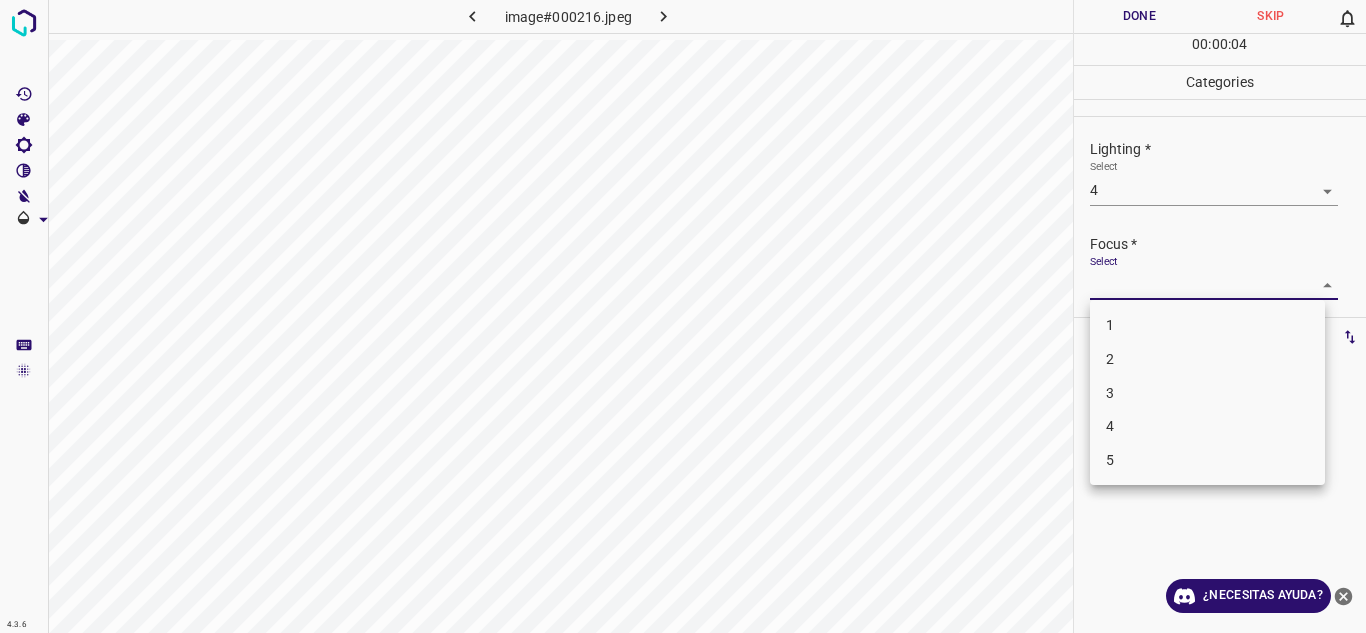 click on "3" at bounding box center (1207, 393) 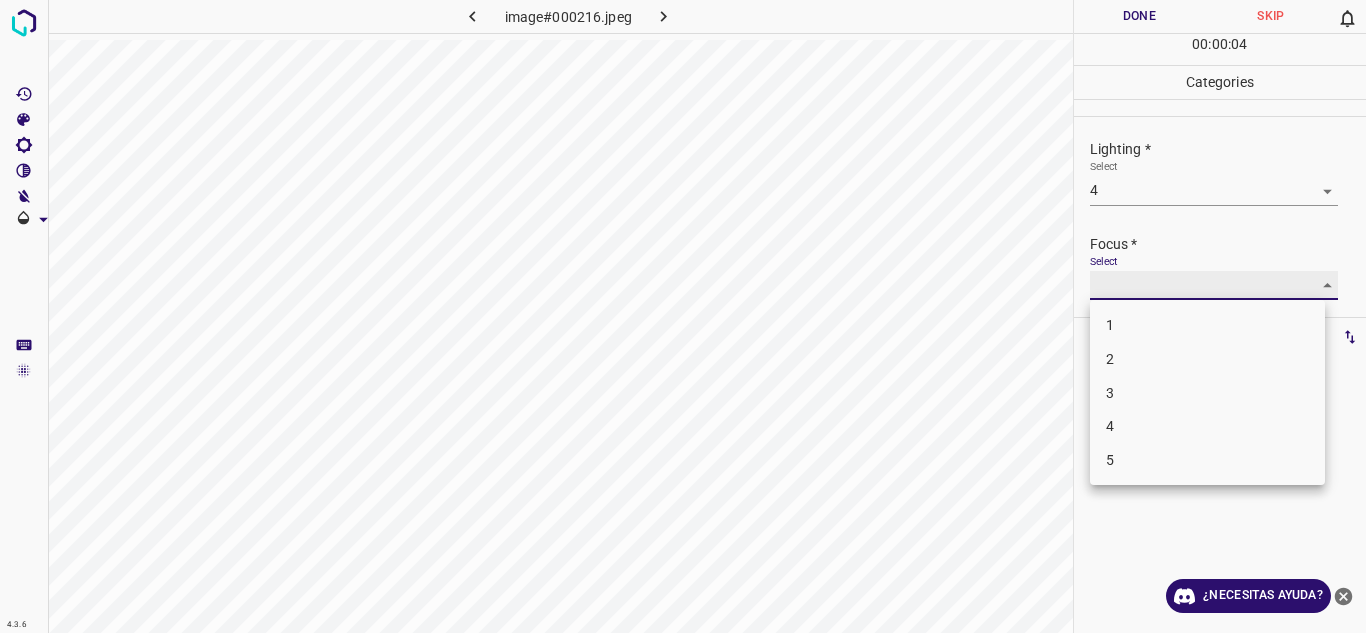 type on "3" 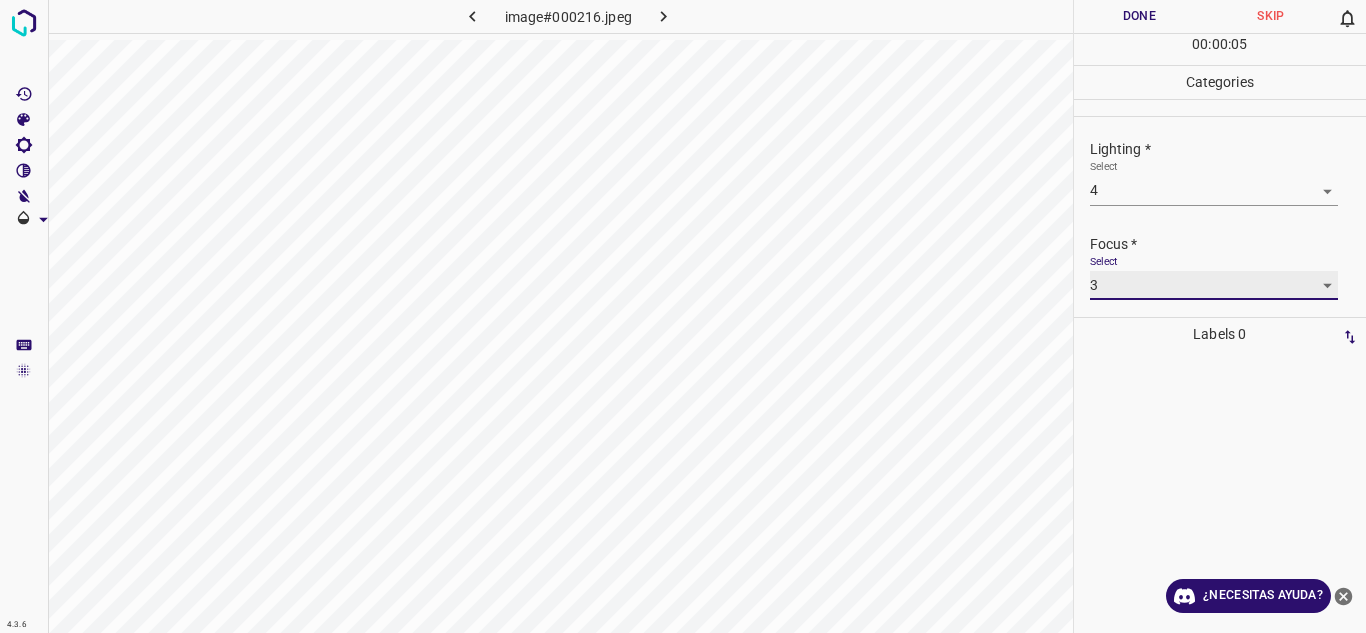 scroll, scrollTop: 98, scrollLeft: 0, axis: vertical 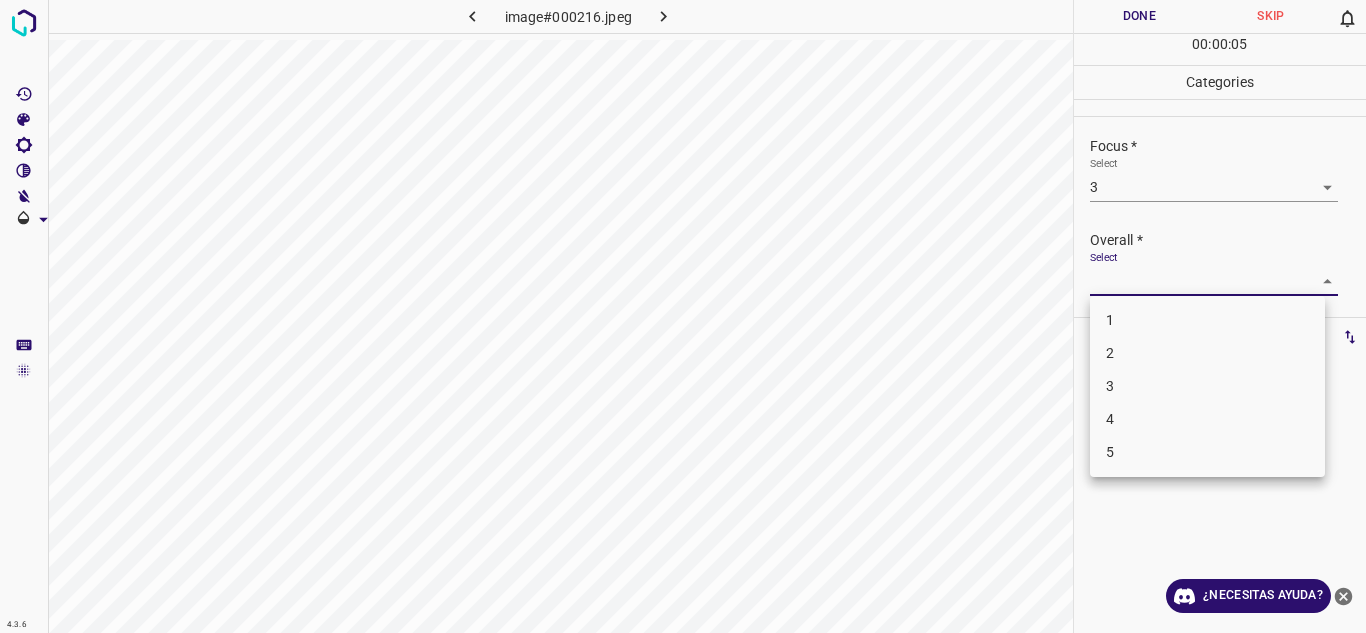 click on "4.3.6  image#000216.jpeg Done Skip 0 00   : 00   : 05   Categories Lighting *  Select 4 4 Focus *  Select 3 3 Overall *  Select ​ Labels   0 Categories 1 Lighting 2 Focus 3 Overall Tools Space Change between modes (Draw & Edit) I Auto labeling R Restore zoom M Zoom in N Zoom out Delete Delete selecte label Filters Z Restore filters X Saturation filter C Brightness filter V Contrast filter B Gray scale filter General O Download ¿Necesitas ayuda? Texto original Valora esta traducción Tu opinión servirá para ayudar a mejorar el Traductor de Google - Texto - Esconder - Borrar 1 2 3 4 5" at bounding box center (683, 316) 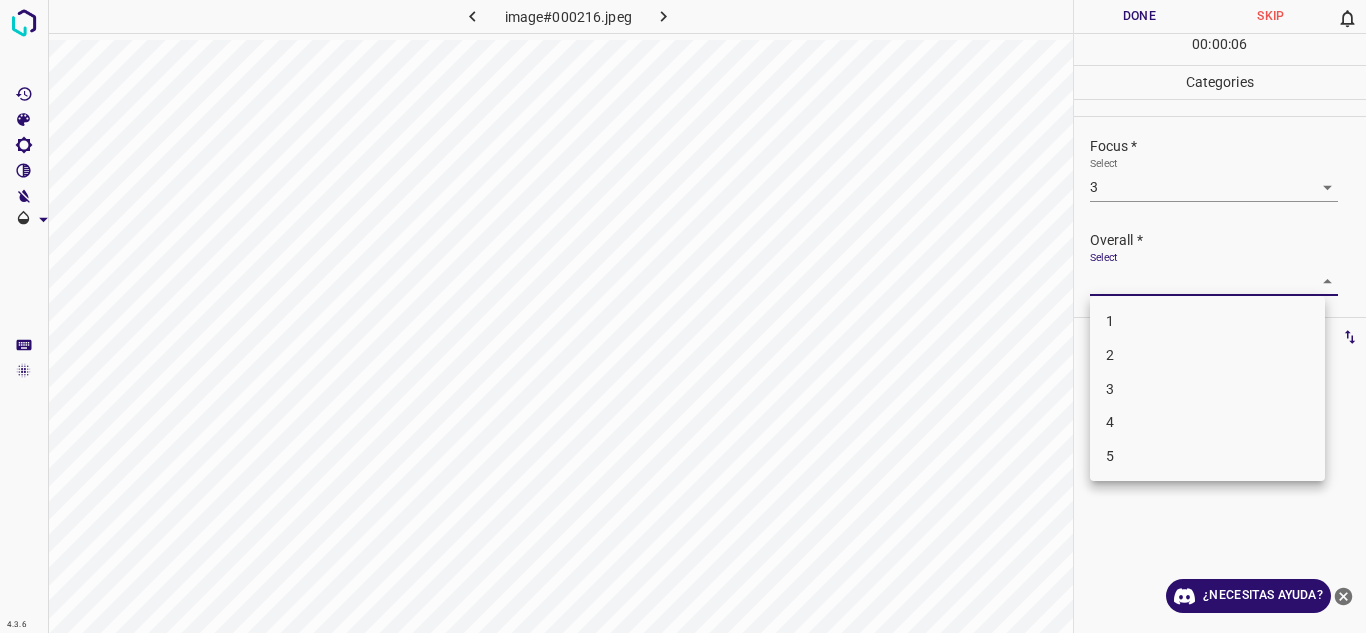 click on "3" at bounding box center (1207, 389) 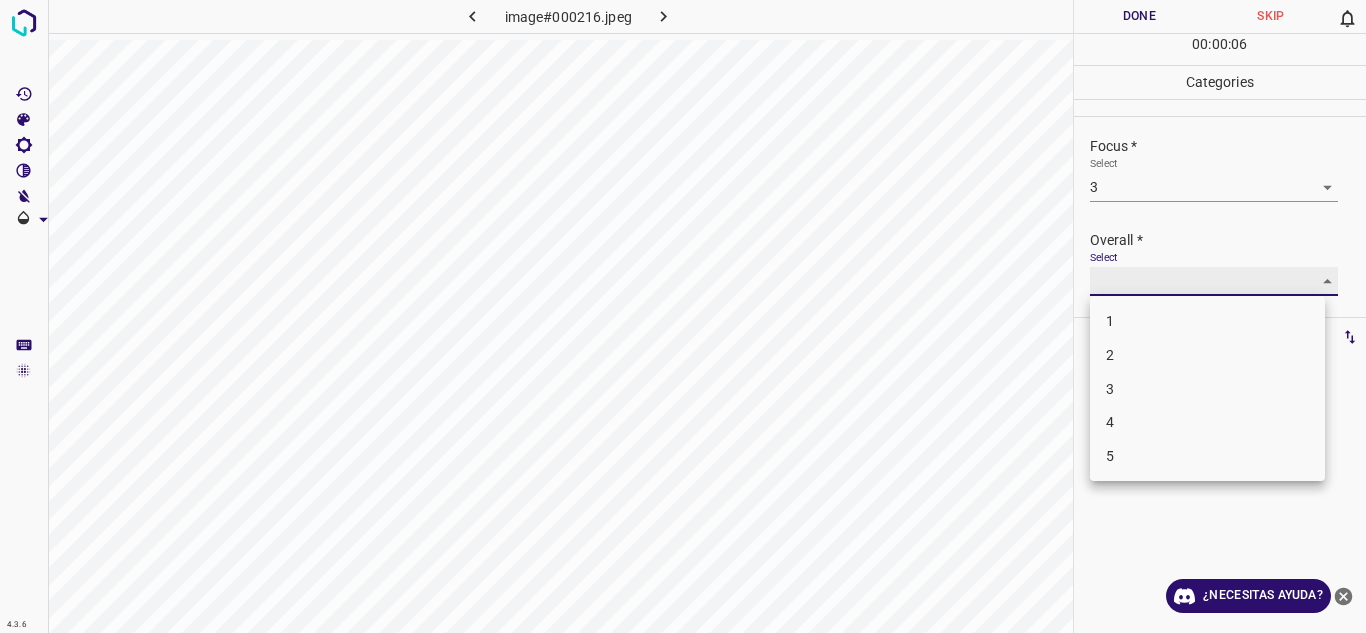 type on "3" 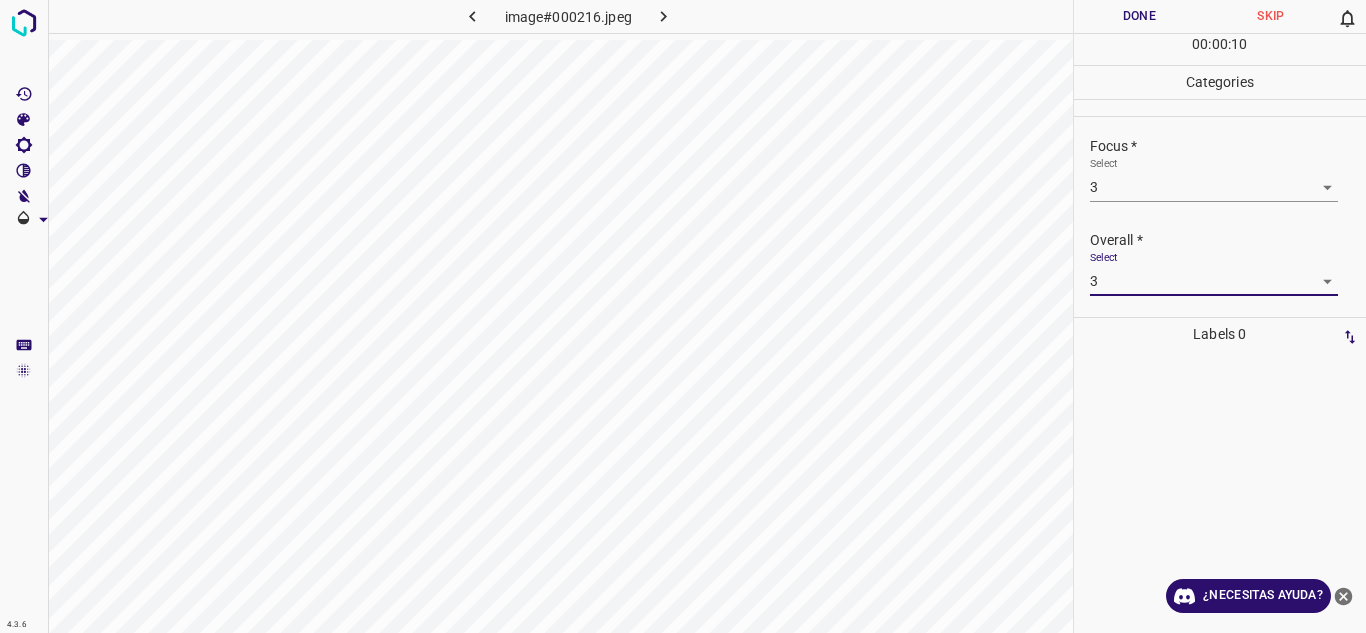 click on "Done" at bounding box center [1140, 16] 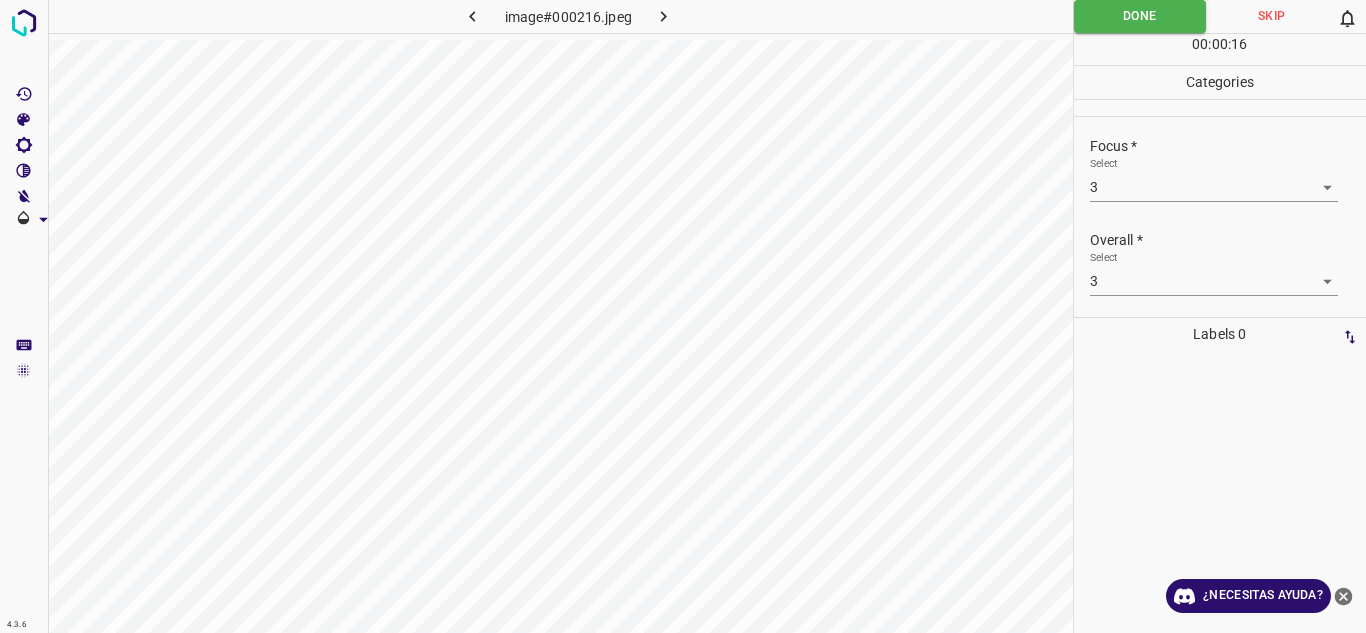 click 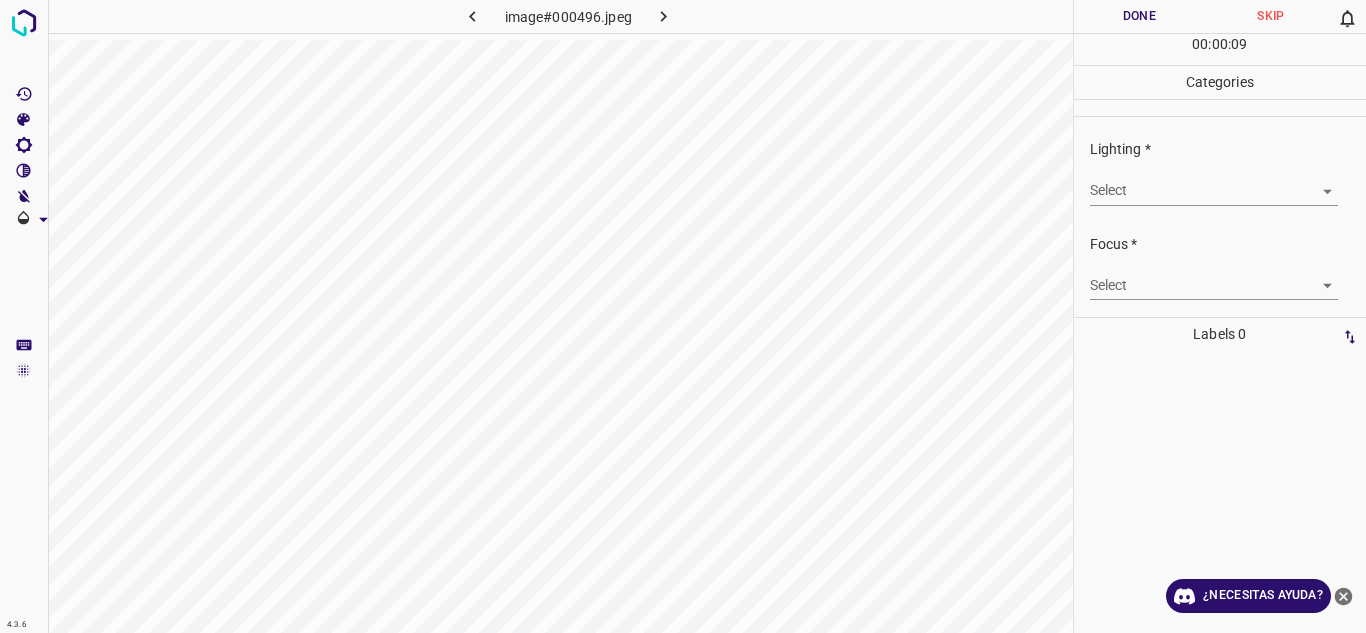 click on "4.3.6  image#000496.jpeg Done Skip 0 00   : 00   : 09   Categories Lighting *  Select ​ Focus *  Select ​ Overall *  Select ​ Labels   0 Categories 1 Lighting 2 Focus 3 Overall Tools Space Change between modes (Draw & Edit) I Auto labeling R Restore zoom M Zoom in N Zoom out Delete Delete selecte label Filters Z Restore filters X Saturation filter C Brightness filter V Contrast filter B Gray scale filter General O Download ¿Necesitas ayuda? Texto original Valora esta traducción Tu opinión servirá para ayudar a mejorar el Traductor de Google - Texto - Esconder - Borrar" at bounding box center (683, 316) 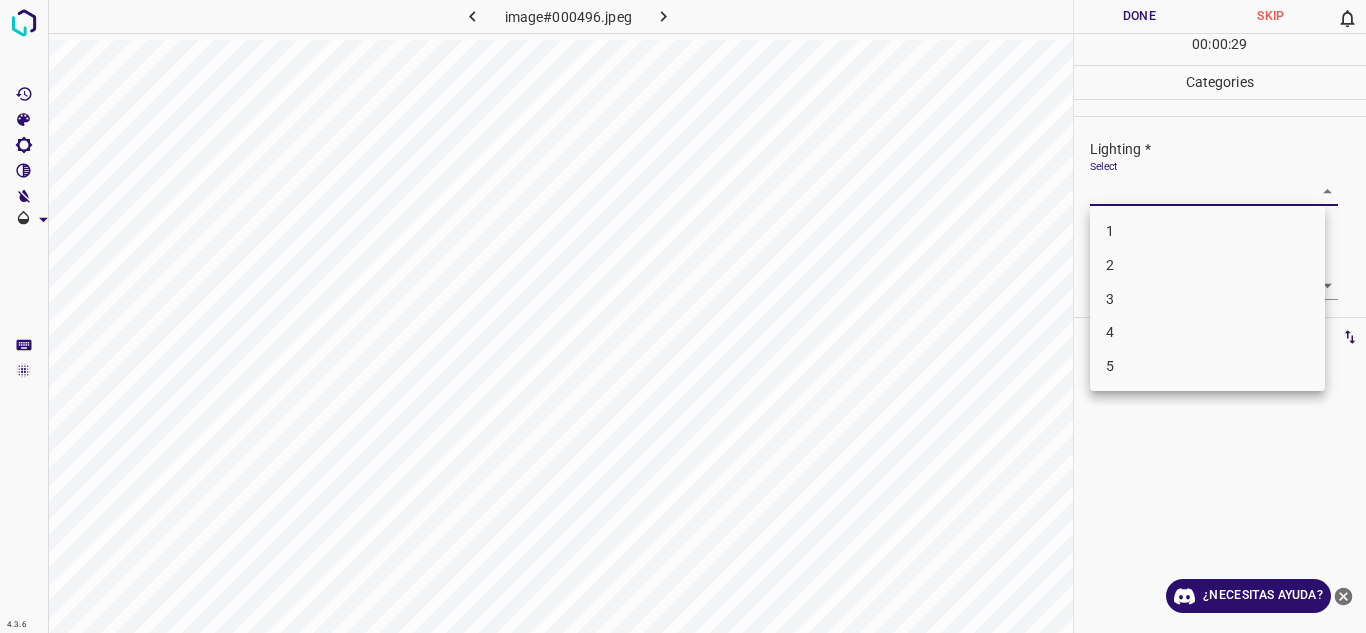 click on "4" at bounding box center [1207, 332] 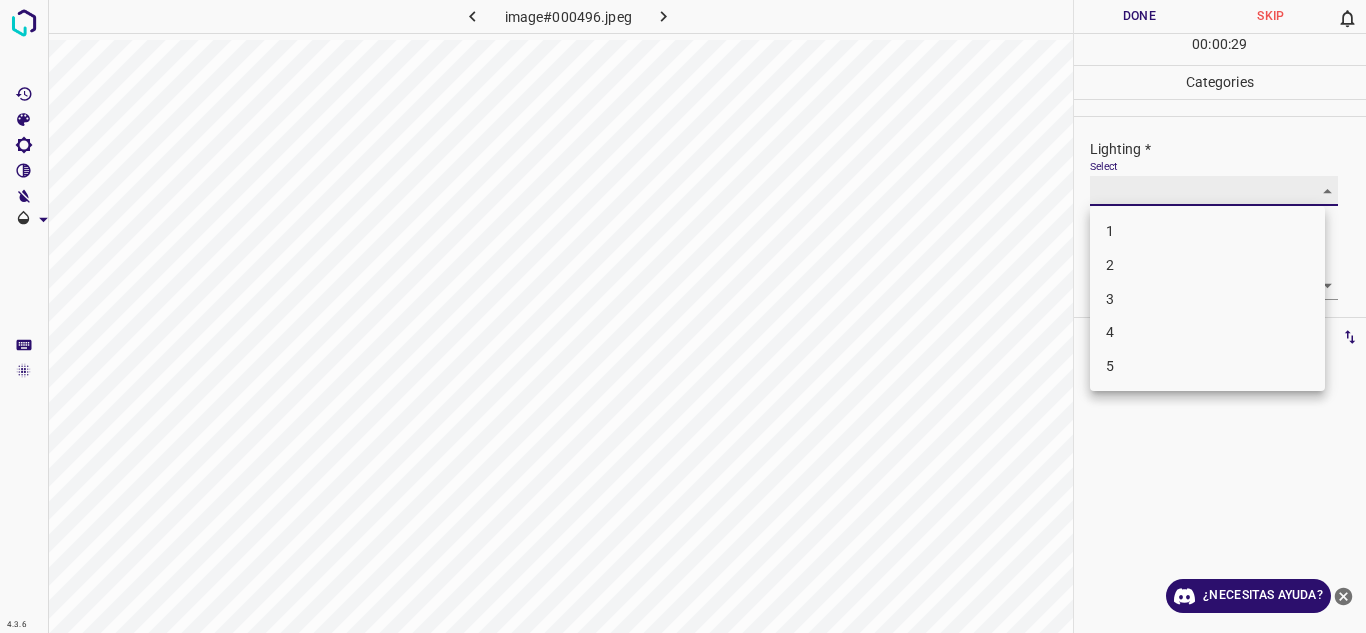 type on "4" 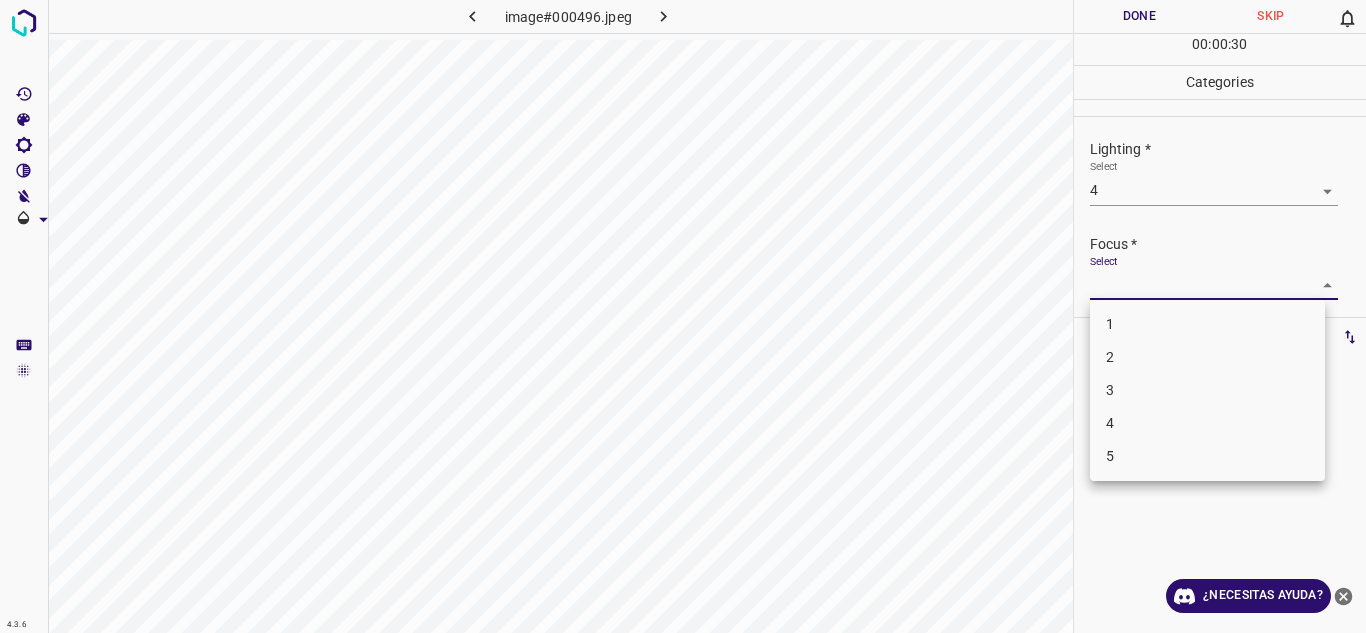 click on "4.3.6  image#000496.jpeg Done Skip 0 00   : 00   : 30   Categories Lighting *  Select 4 4 Focus *  Select ​ Overall *  Select ​ Labels   0 Categories 1 Lighting 2 Focus 3 Overall Tools Space Change between modes (Draw & Edit) I Auto labeling R Restore zoom M Zoom in N Zoom out Delete Delete selecte label Filters Z Restore filters X Saturation filter C Brightness filter V Contrast filter B Gray scale filter General O Download ¿Necesitas ayuda? Texto original Valora esta traducción Tu opinión servirá para ayudar a mejorar el Traductor de Google - Texto - Esconder - Borrar 1 2 3 4 5" at bounding box center (683, 316) 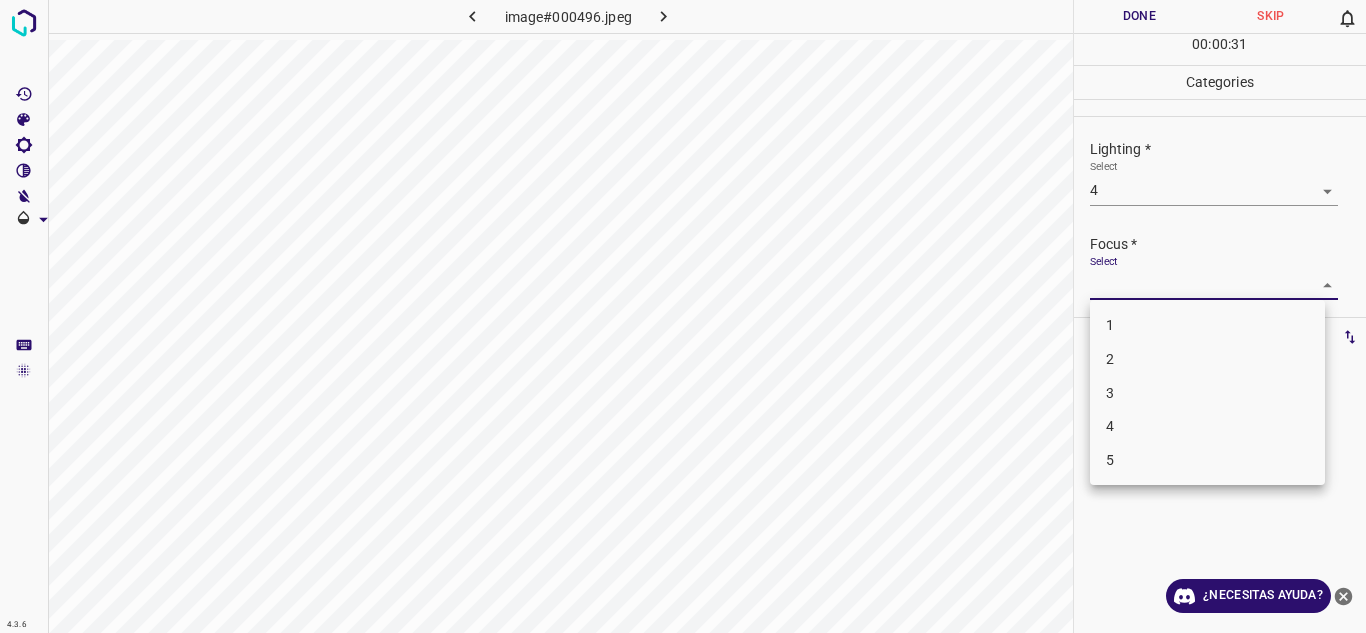 click on "4" at bounding box center (1207, 426) 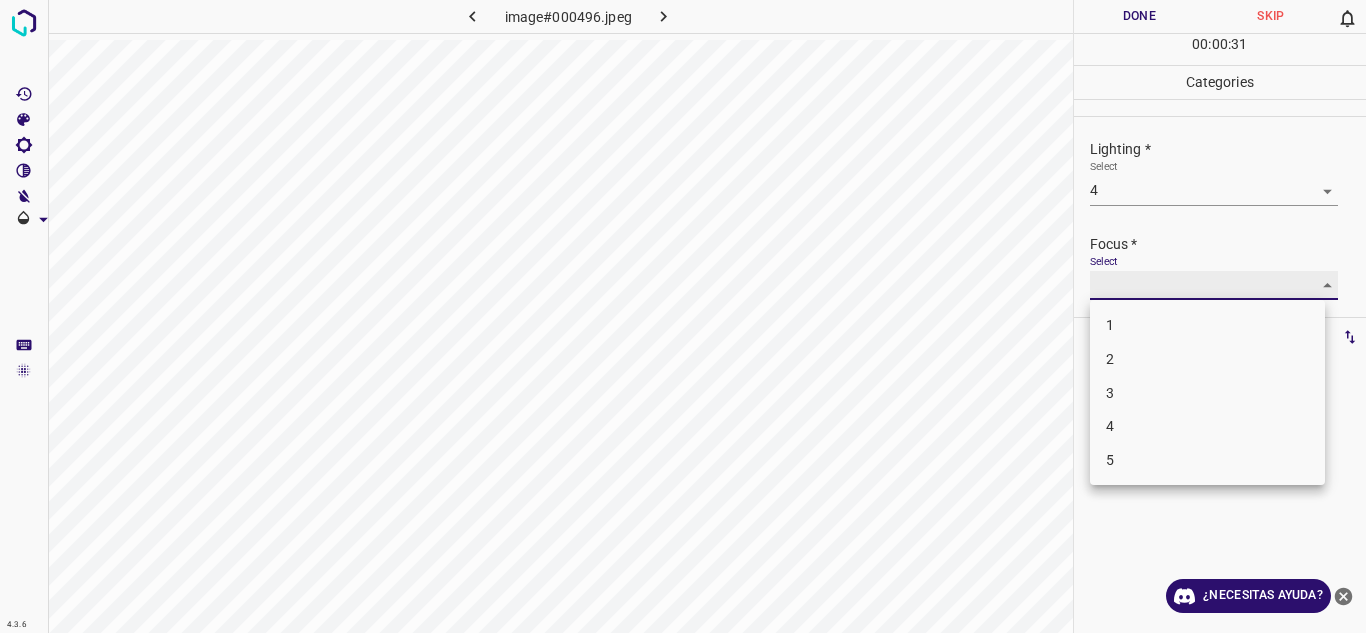 type on "4" 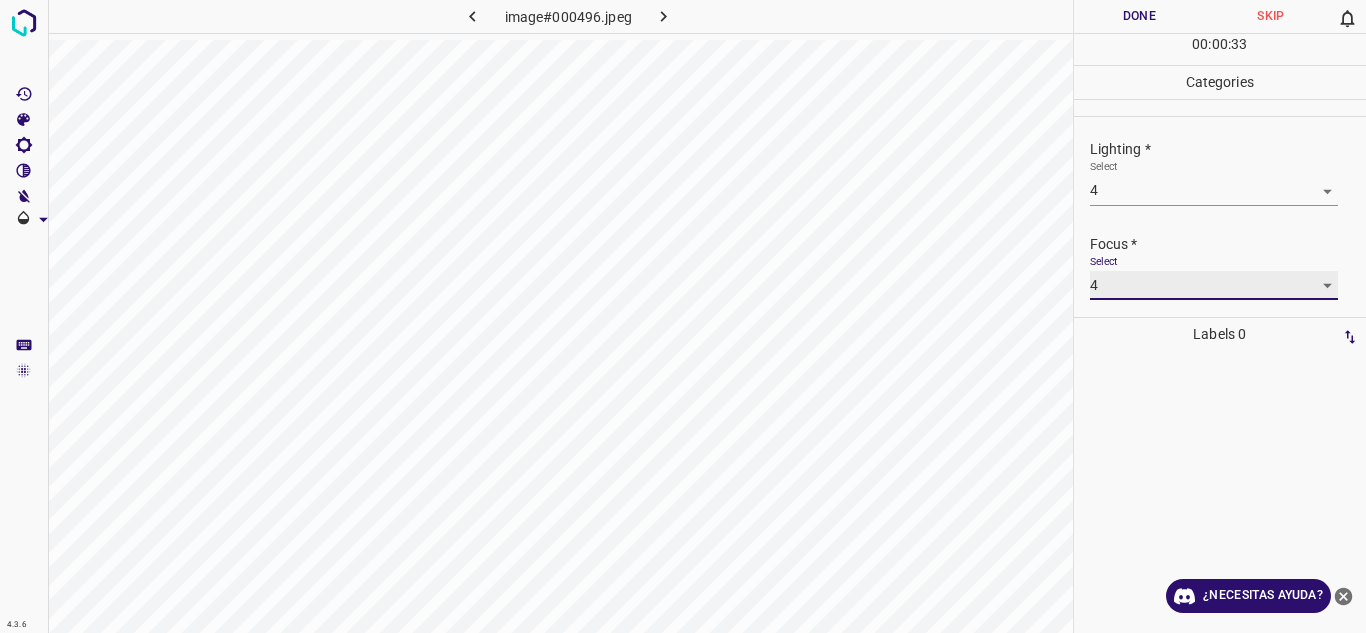 scroll, scrollTop: 98, scrollLeft: 0, axis: vertical 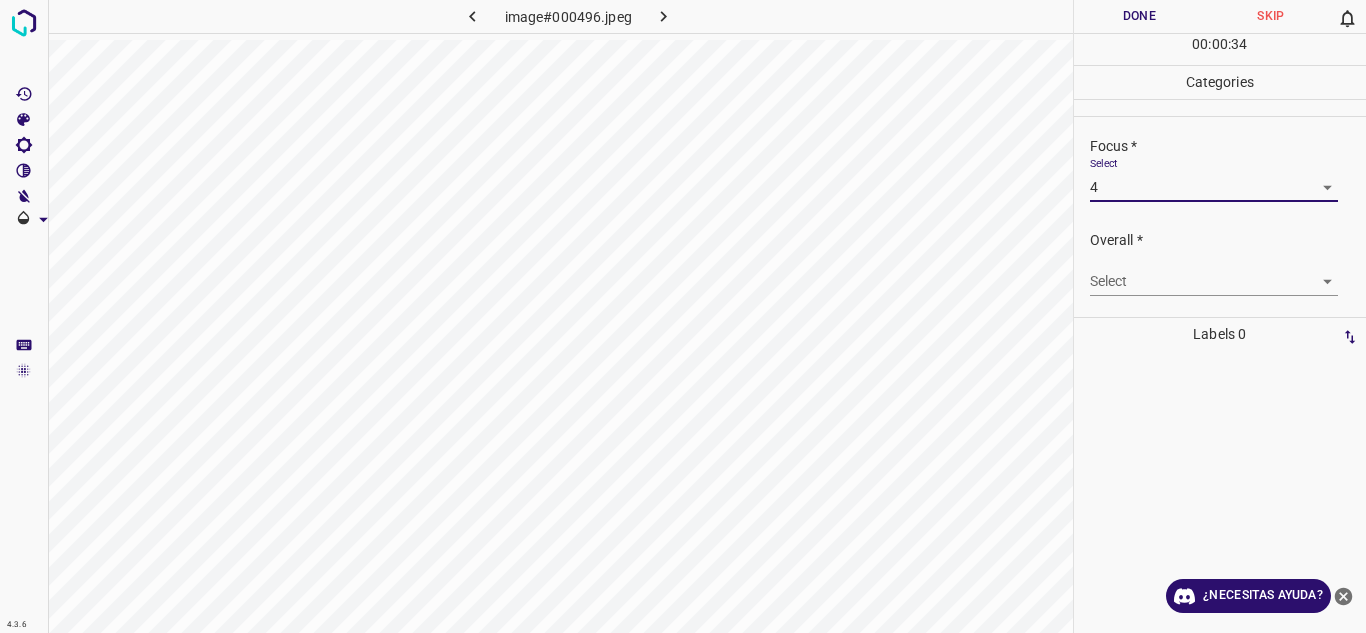click on "4.3.6  image#000496.jpeg Done Skip 0 00   : 00   : 34   Categories Lighting *  Select 4 4 Focus *  Select 4 4 Overall *  Select ​ Labels   0 Categories 1 Lighting 2 Focus 3 Overall Tools Space Change between modes (Draw & Edit) I Auto labeling R Restore zoom M Zoom in N Zoom out Delete Delete selecte label Filters Z Restore filters X Saturation filter C Brightness filter V Contrast filter B Gray scale filter General O Download ¿Necesitas ayuda? Texto original Valora esta traducción Tu opinión servirá para ayudar a mejorar el Traductor de Google - Texto - Esconder - Borrar" at bounding box center [683, 316] 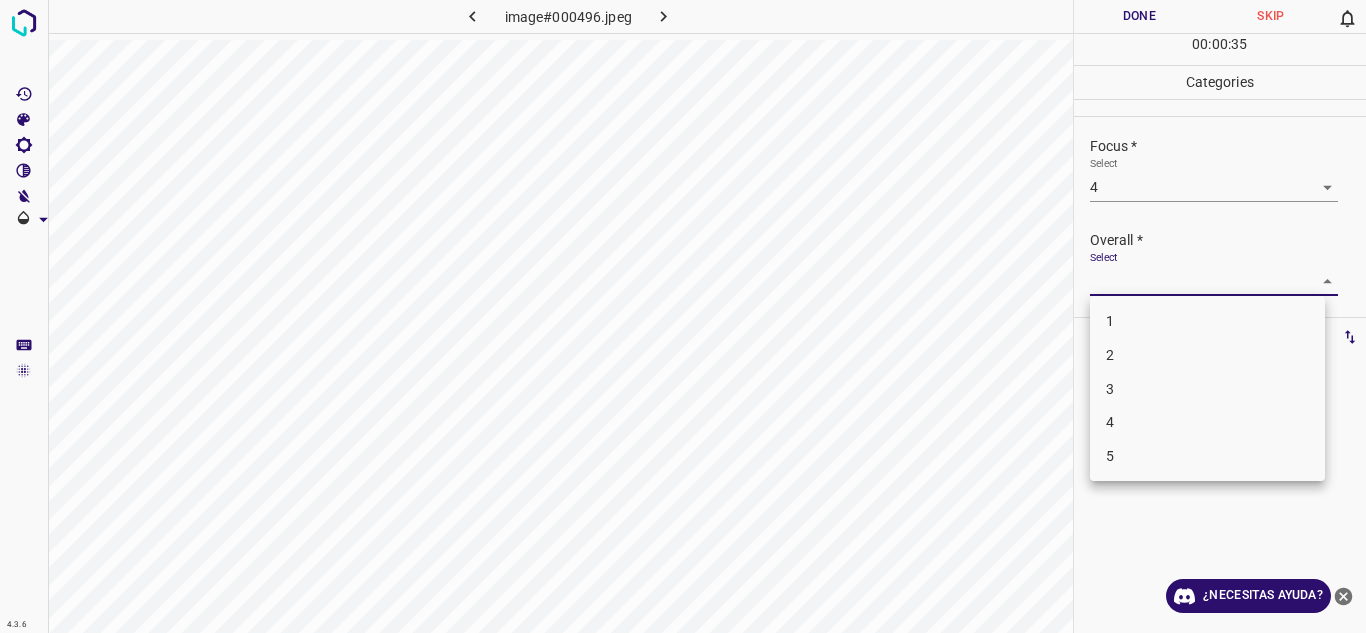 click on "4" at bounding box center [1207, 422] 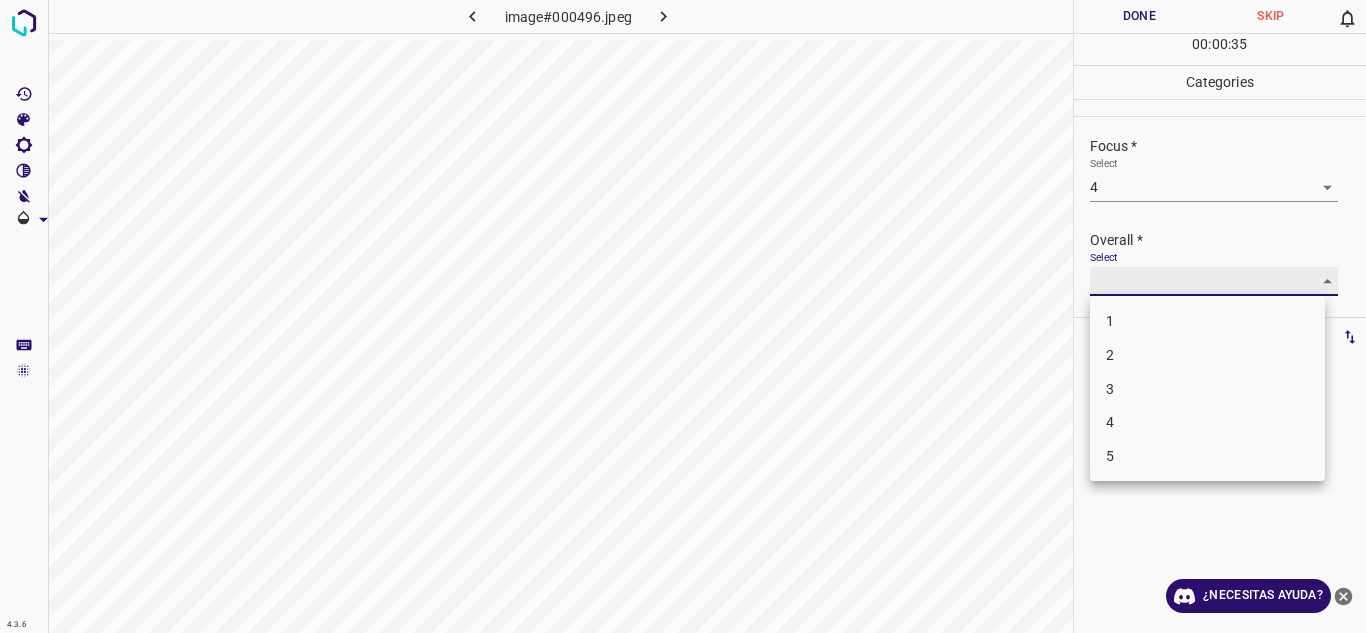 type on "4" 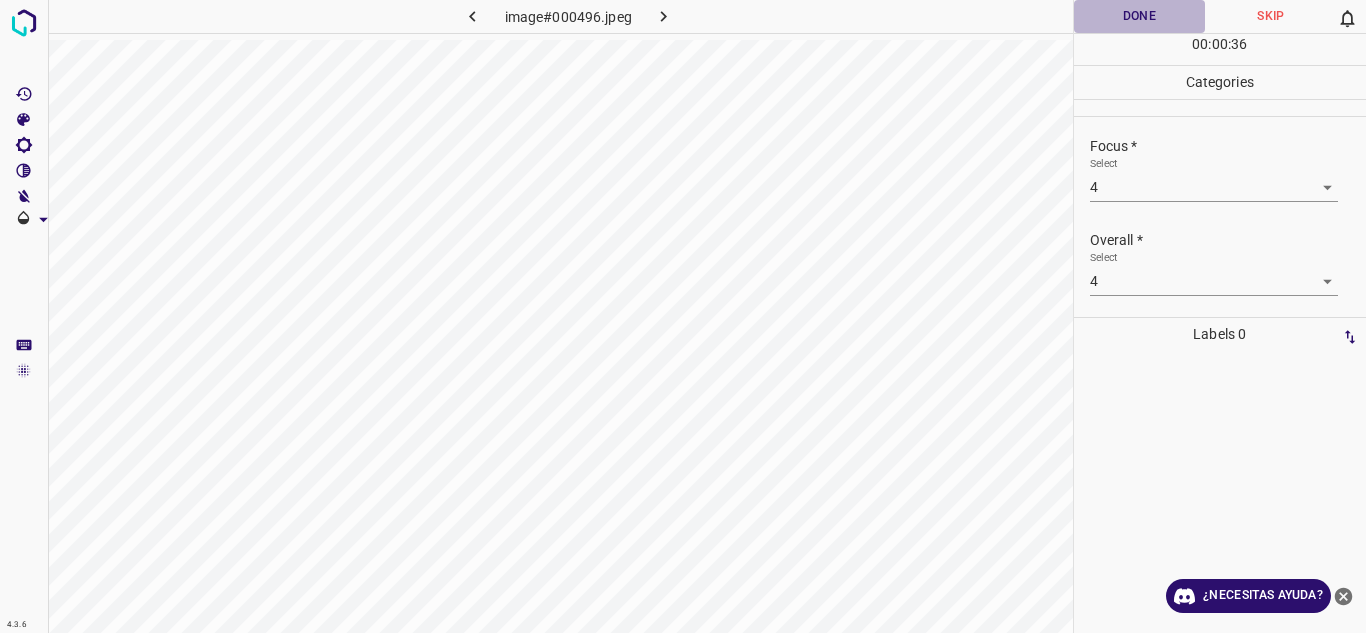 click on "Done" at bounding box center (1140, 16) 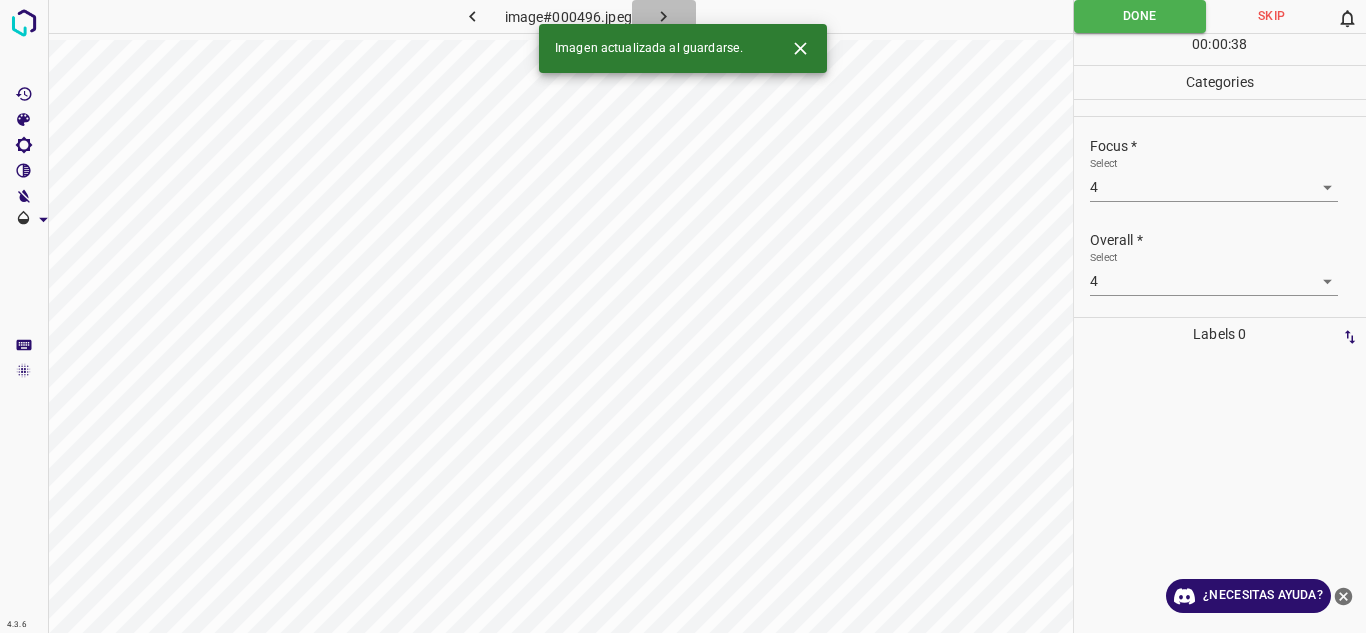 click 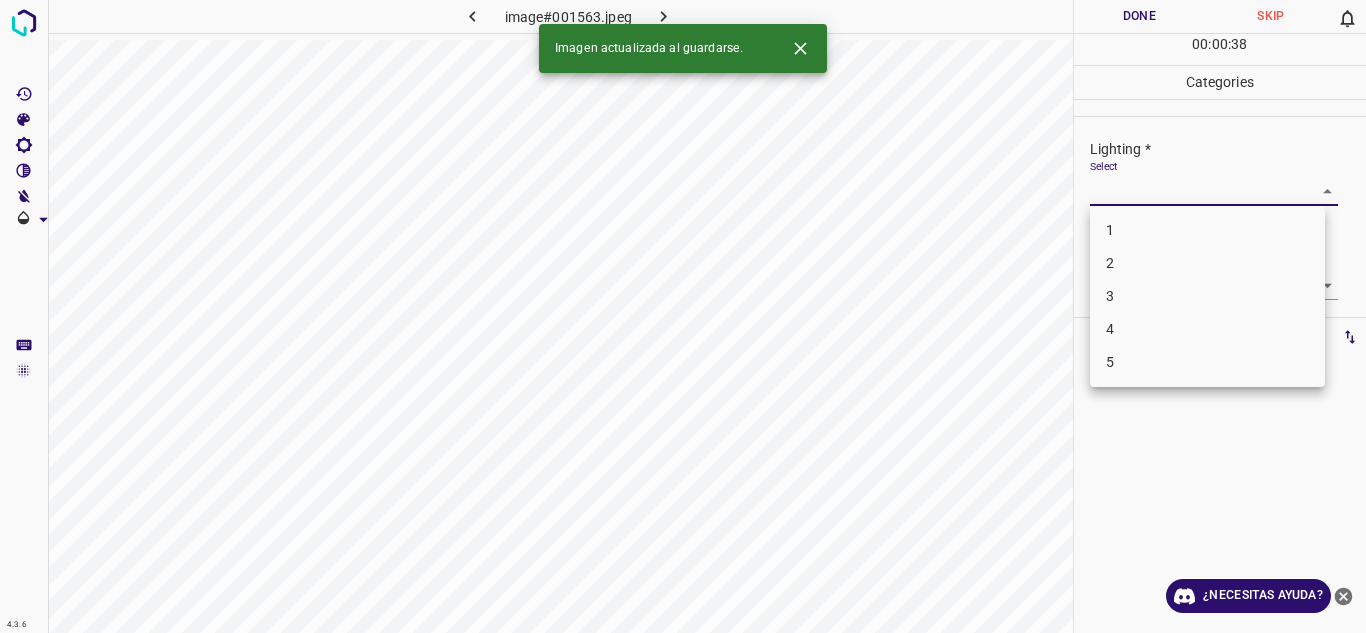 click on "4.3.6  image#001563.jpeg Done Skip 0 00   : 00   : 38   Categories Lighting *  Select ​ Focus *  Select ​ Overall *  Select ​ Labels   0 Categories 1 Lighting 2 Focus 3 Overall Tools Space Change between modes (Draw & Edit) I Auto labeling R Restore zoom M Zoom in N Zoom out Delete Delete selecte label Filters Z Restore filters X Saturation filter C Brightness filter V Contrast filter B Gray scale filter General O Download Imagen actualizada al guardarse. ¿Necesitas ayuda? Texto original Valora esta traducción Tu opinión servirá para ayudar a mejorar el Traductor de Google - Texto - Esconder - Borrar 1 2 3 4 5" at bounding box center (683, 316) 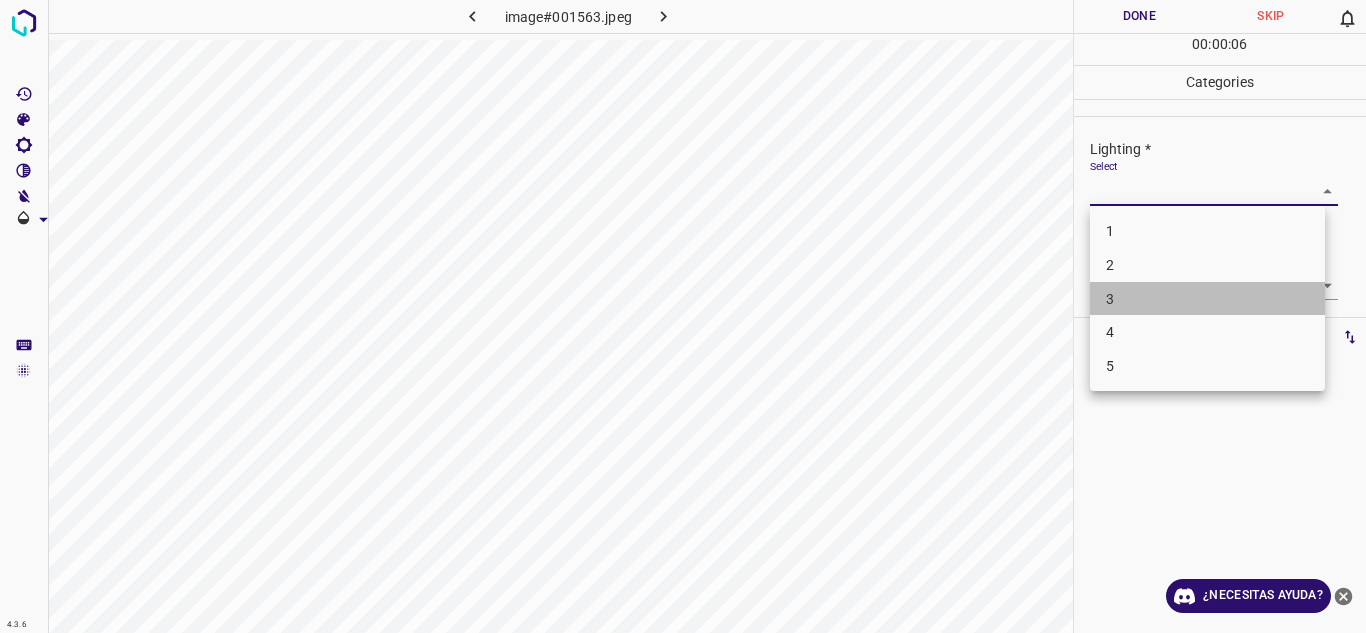 click on "3" at bounding box center [1207, 299] 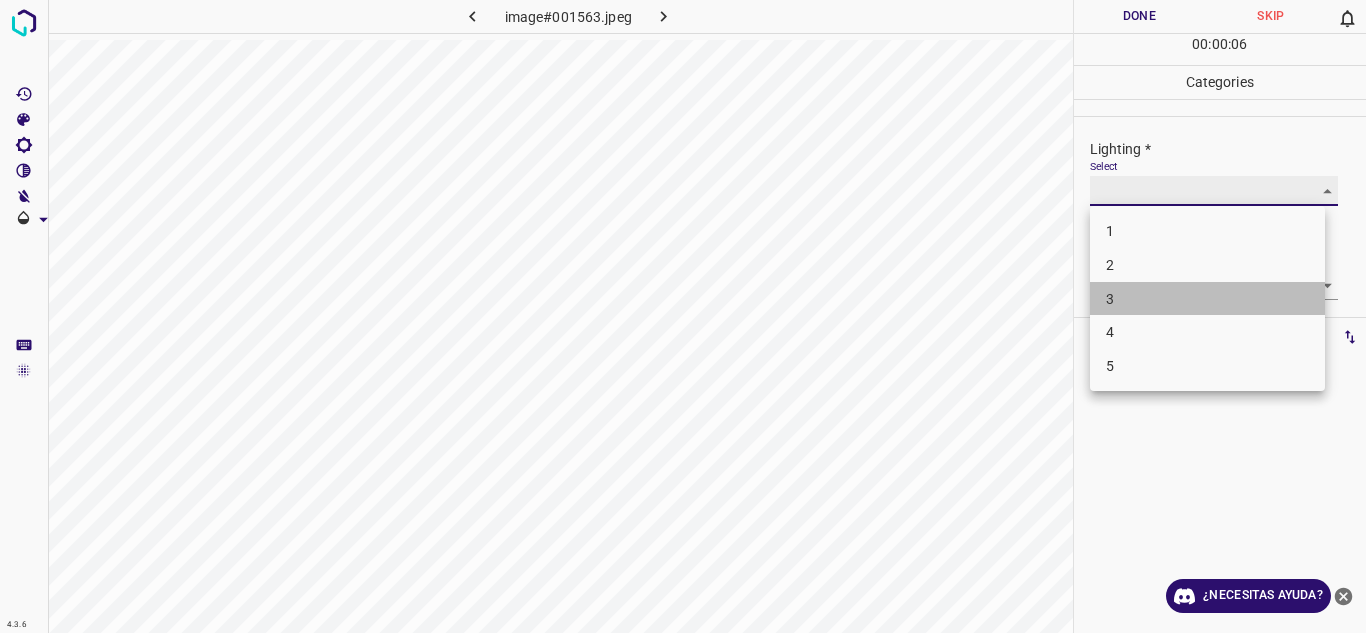 type on "3" 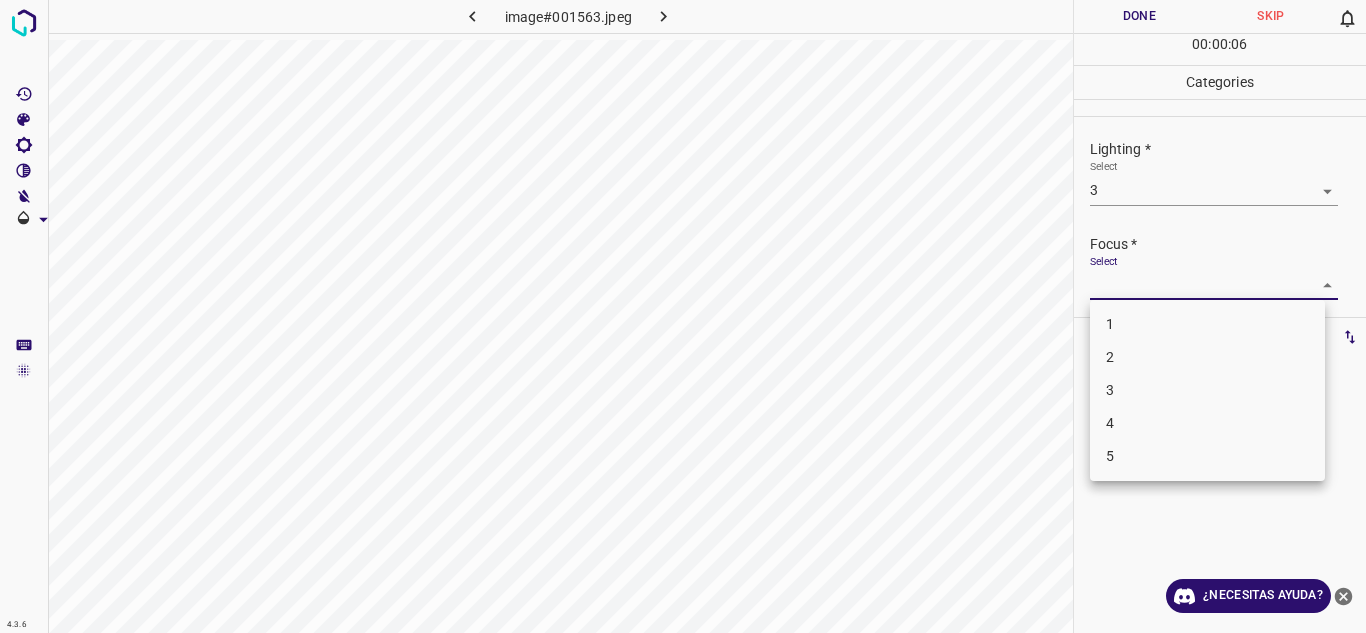 click on "4.3.6  image#001563.jpeg Done Skip 0 00   : 00   : 06   Categories Lighting *  Select 3 3 Focus *  Select ​ Overall *  Select ​ Labels   0 Categories 1 Lighting 2 Focus 3 Overall Tools Space Change between modes (Draw & Edit) I Auto labeling R Restore zoom M Zoom in N Zoom out Delete Delete selecte label Filters Z Restore filters X Saturation filter C Brightness filter V Contrast filter B Gray scale filter General O Download ¿Necesitas ayuda? Texto original Valora esta traducción Tu opinión servirá para ayudar a mejorar el Traductor de Google - Texto - Esconder - Borrar 1 2 3 4 5" at bounding box center [683, 316] 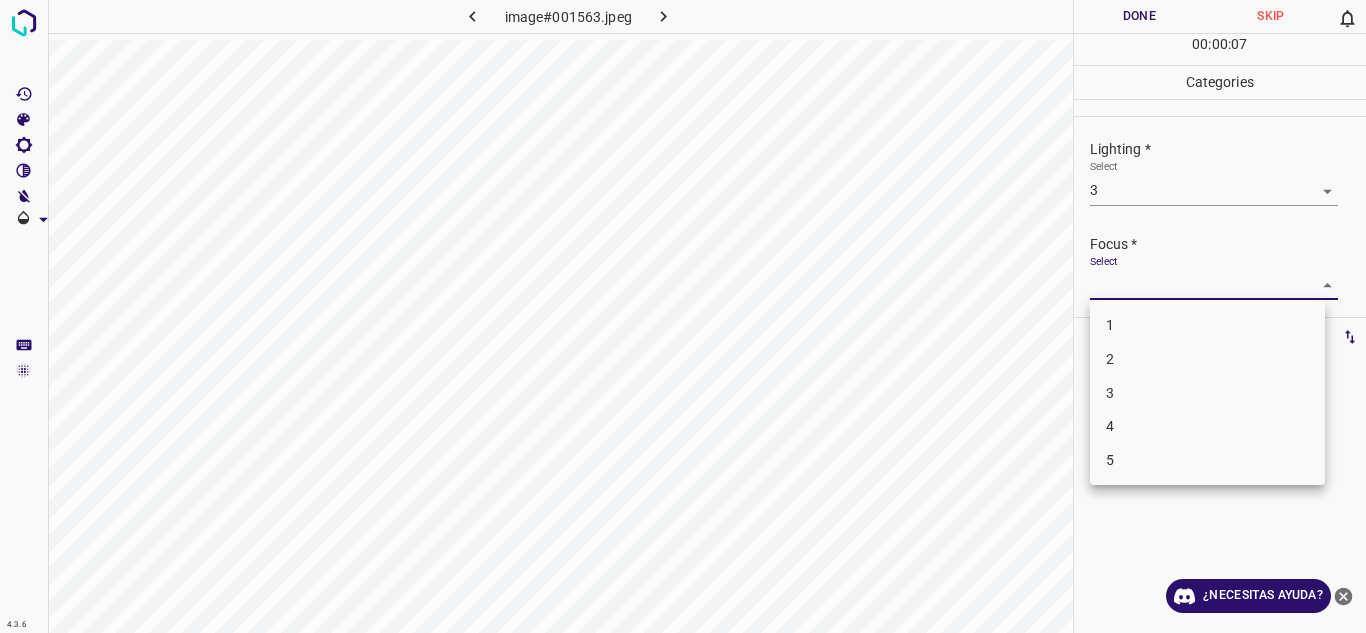 click on "3" at bounding box center [1207, 393] 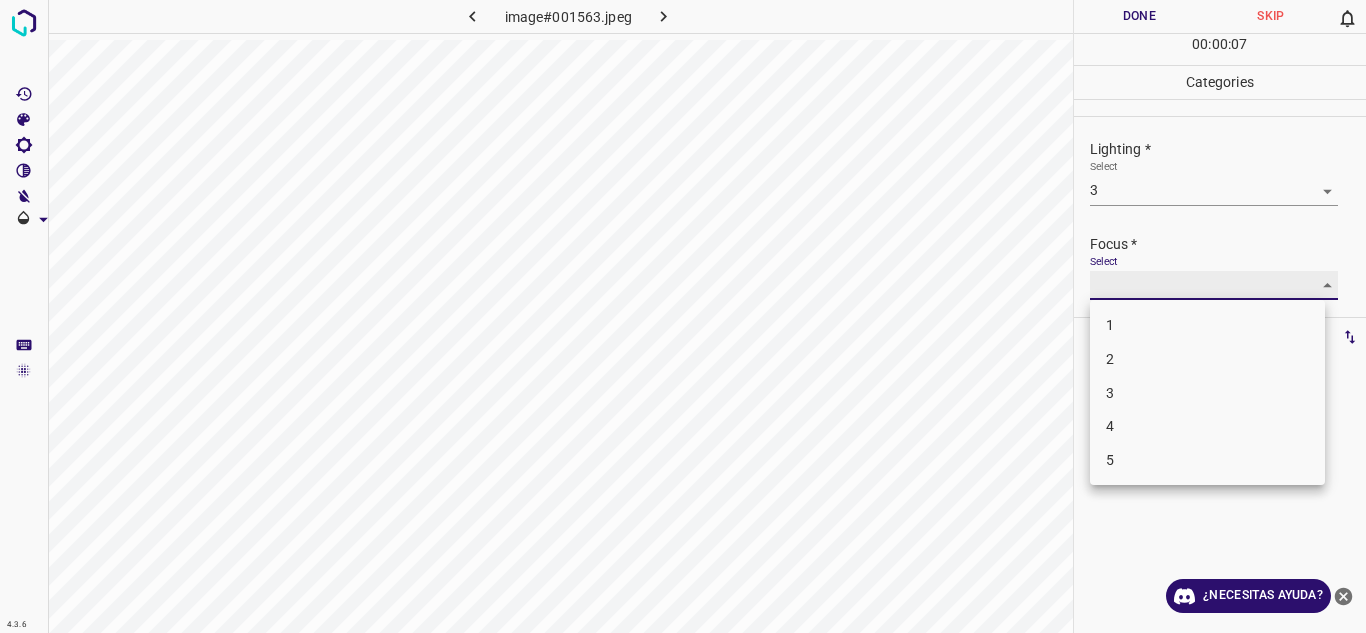 type on "3" 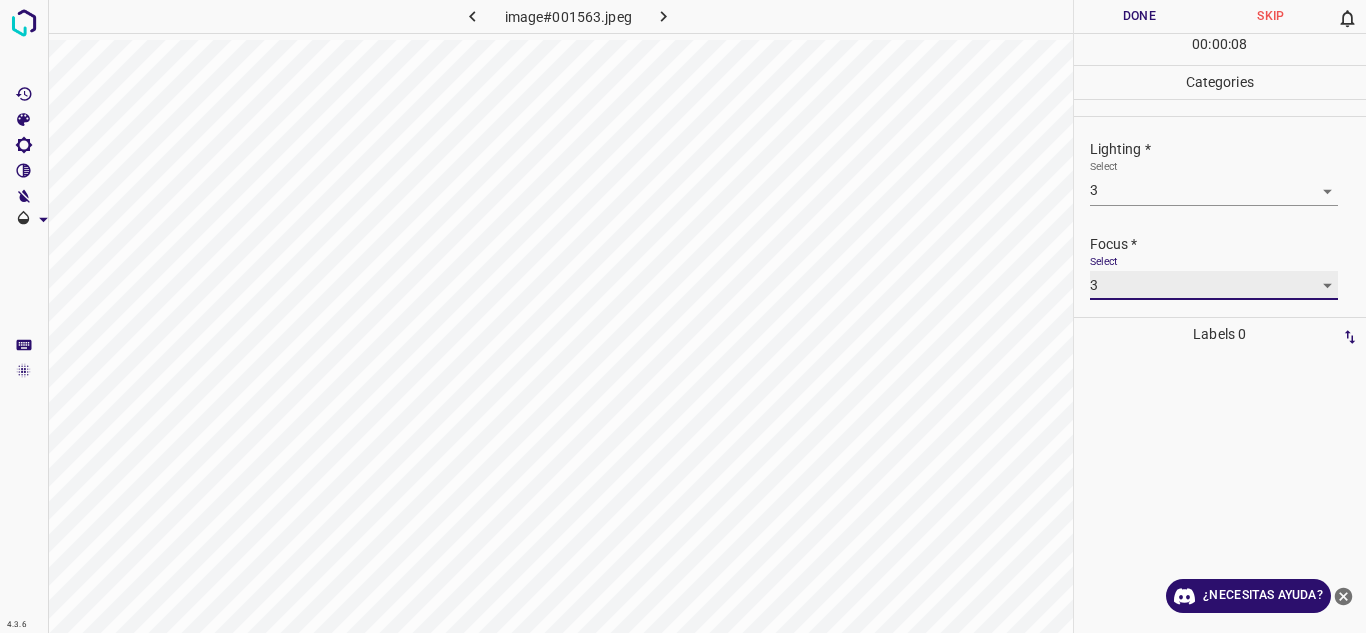 scroll, scrollTop: 98, scrollLeft: 0, axis: vertical 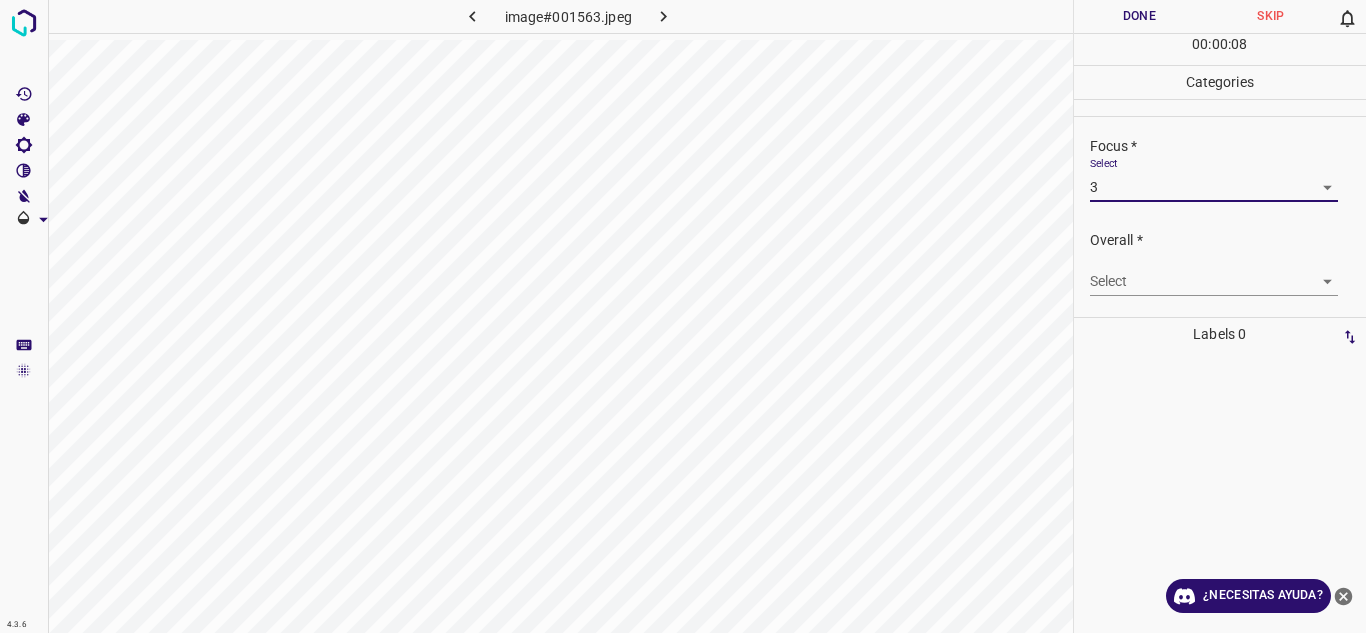 click on "4.3.6  image#001563.jpeg Done Skip 0 00   : 00   : 08   Categories Lighting *  Select 3 3 Focus *  Select 3 3 Overall *  Select ​ Labels   0 Categories 1 Lighting 2 Focus 3 Overall Tools Space Change between modes (Draw & Edit) I Auto labeling R Restore zoom M Zoom in N Zoom out Delete Delete selecte label Filters Z Restore filters X Saturation filter C Brightness filter V Contrast filter B Gray scale filter General O Download ¿Necesitas ayuda? Texto original Valora esta traducción Tu opinión servirá para ayudar a mejorar el Traductor de Google - Texto - Esconder - Borrar" at bounding box center [683, 316] 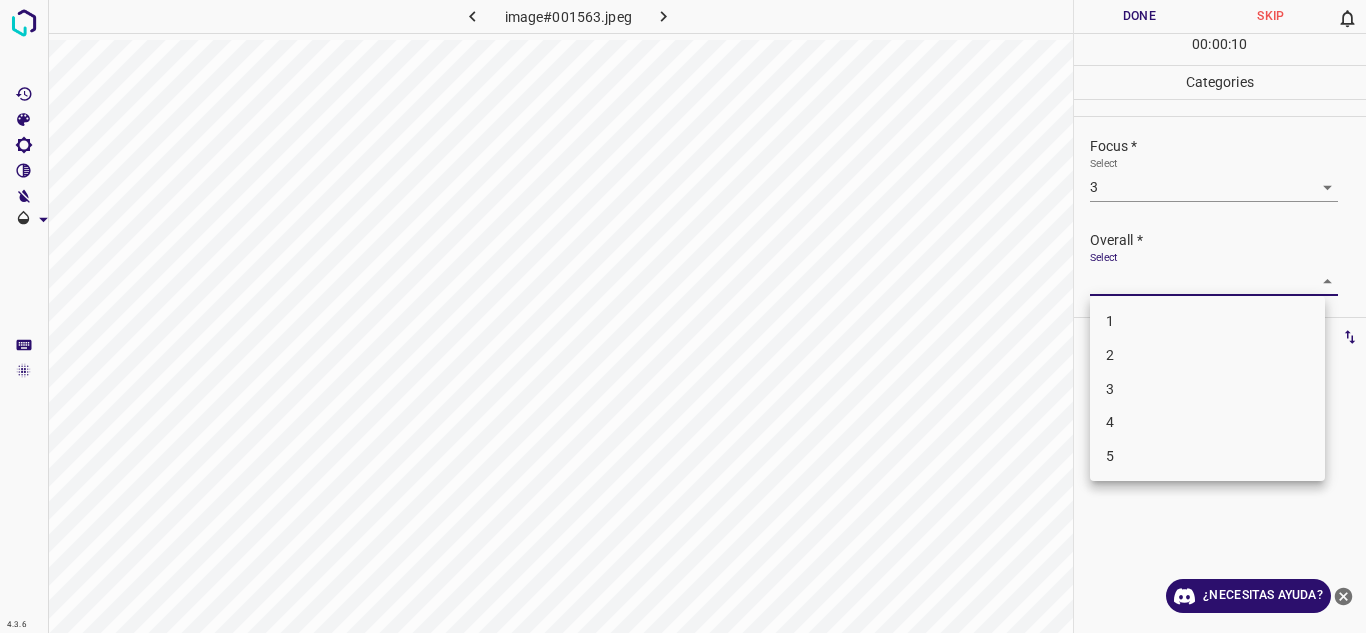 click on "3" at bounding box center (1110, 388) 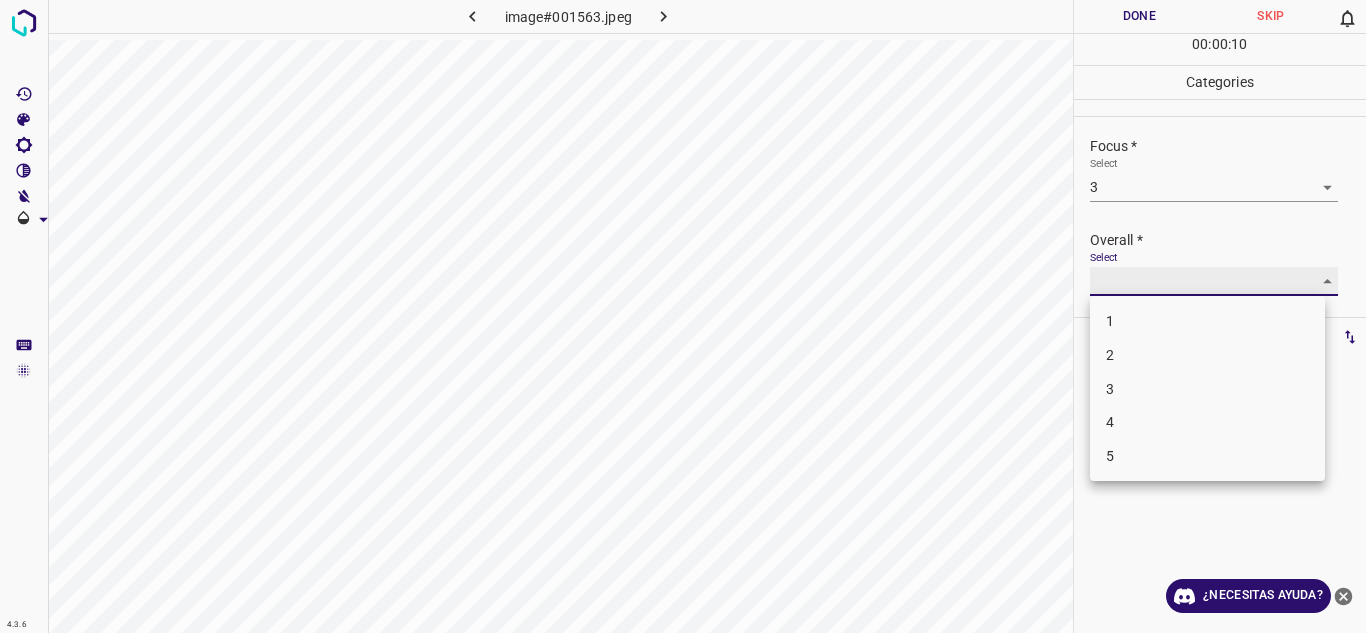 type on "3" 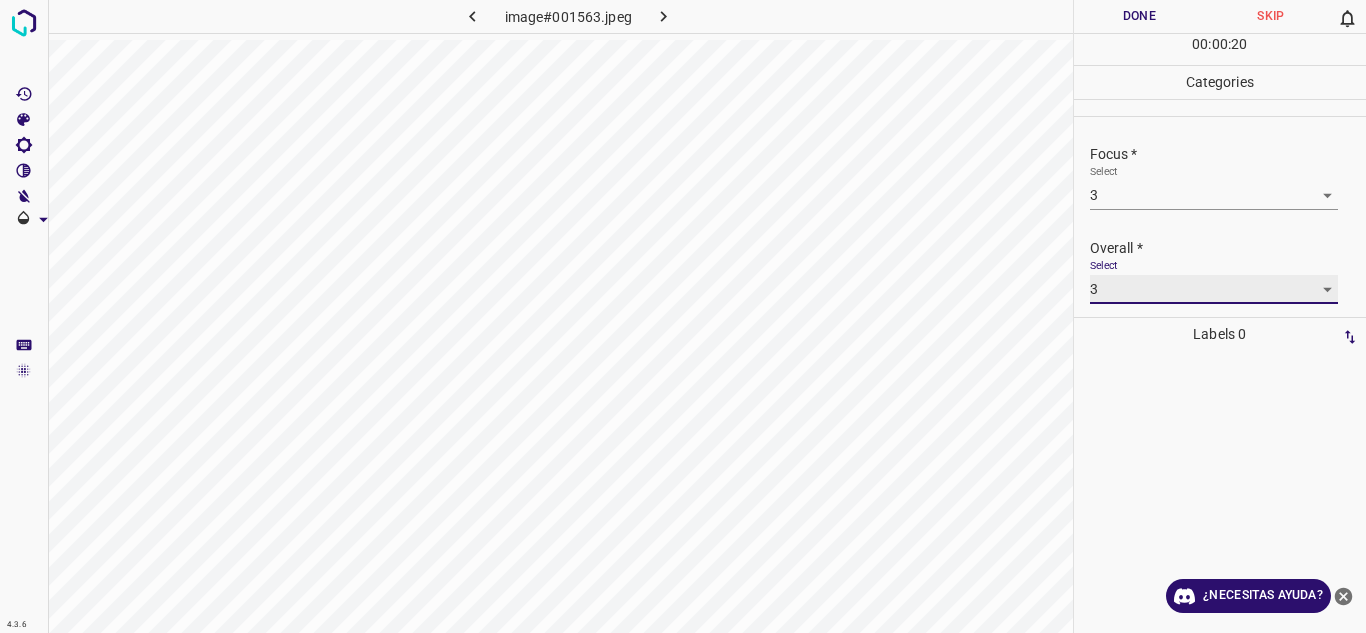 scroll, scrollTop: 98, scrollLeft: 0, axis: vertical 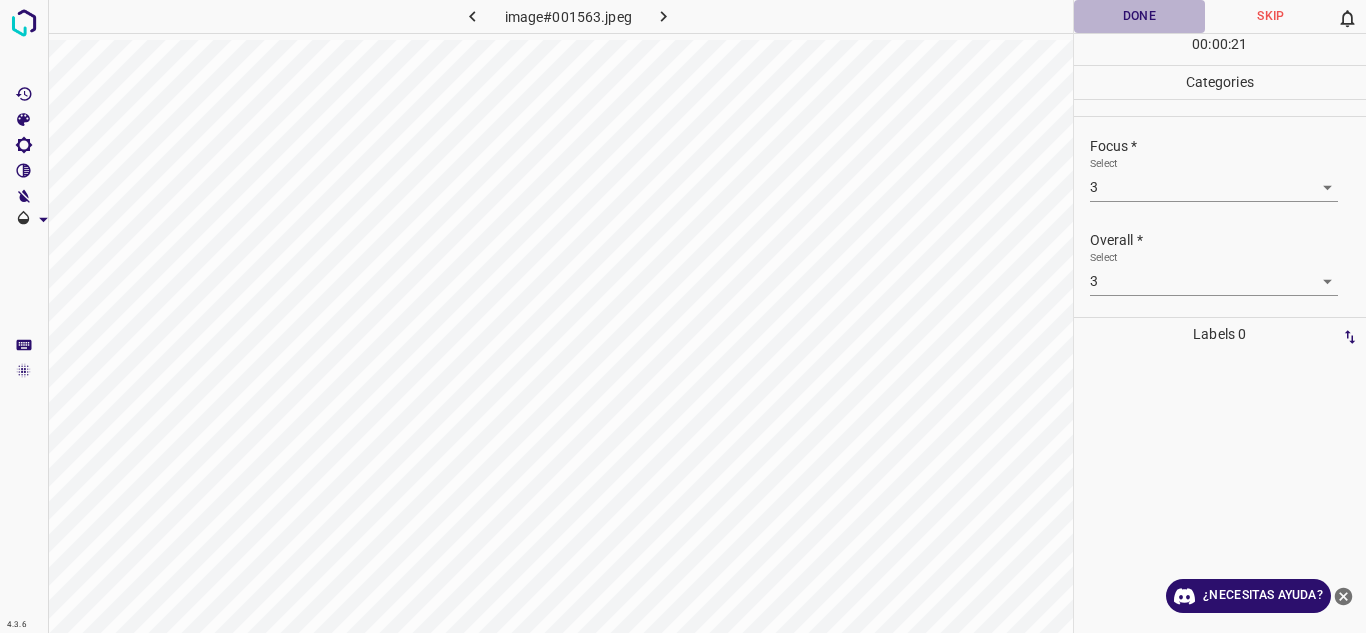 click on "Done" at bounding box center (1140, 16) 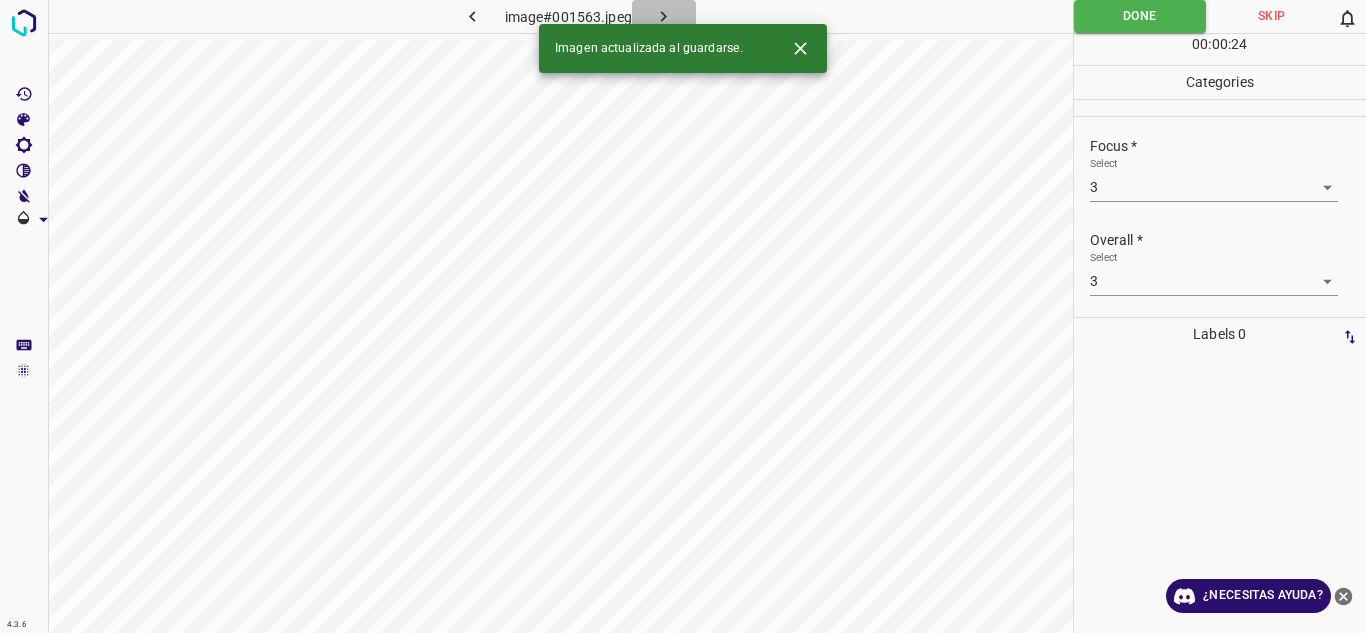 click at bounding box center (664, 16) 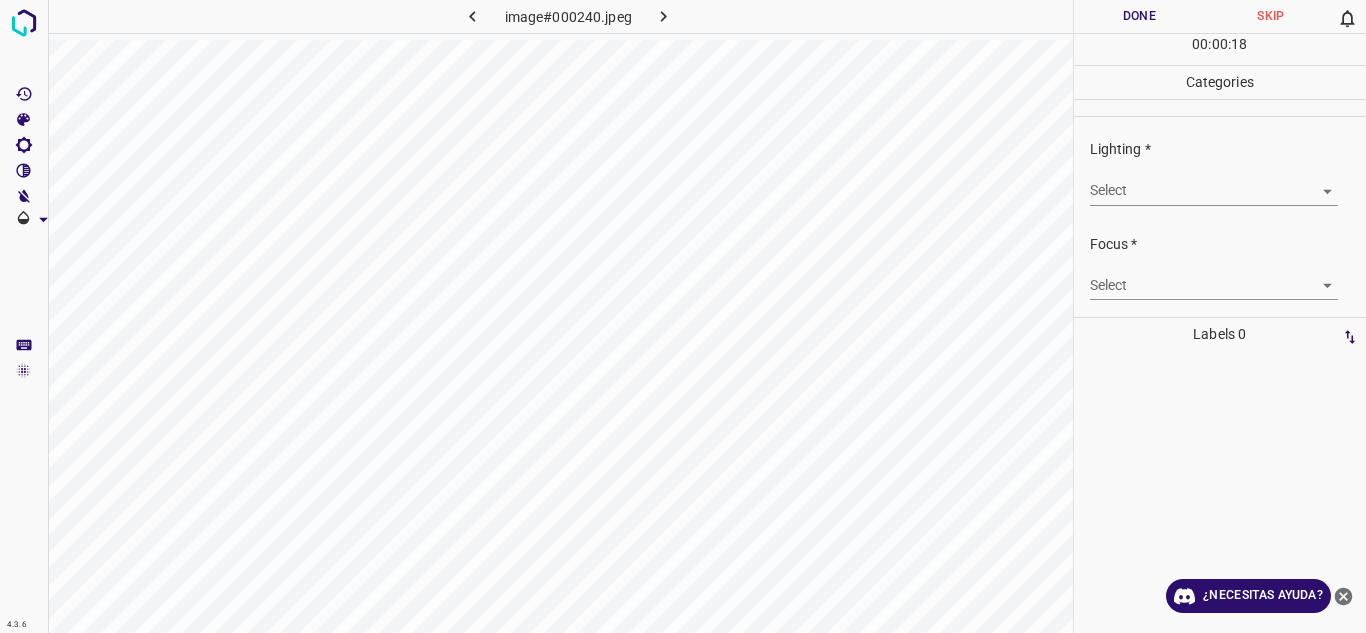 click on "4.3.6  image#000240.jpeg Done Skip 0 00   : 00   : 18   Categories Lighting *  Select ​ Focus *  Select ​ Overall *  Select ​ Labels   0 Categories 1 Lighting 2 Focus 3 Overall Tools Space Change between modes (Draw & Edit) I Auto labeling R Restore zoom M Zoom in N Zoom out Delete Delete selecte label Filters Z Restore filters X Saturation filter C Brightness filter V Contrast filter B Gray scale filter General O Download ¿Necesitas ayuda? Texto original Valora esta traducción Tu opinión servirá para ayudar a mejorar el Traductor de Google - Texto - Esconder - Borrar" at bounding box center [683, 316] 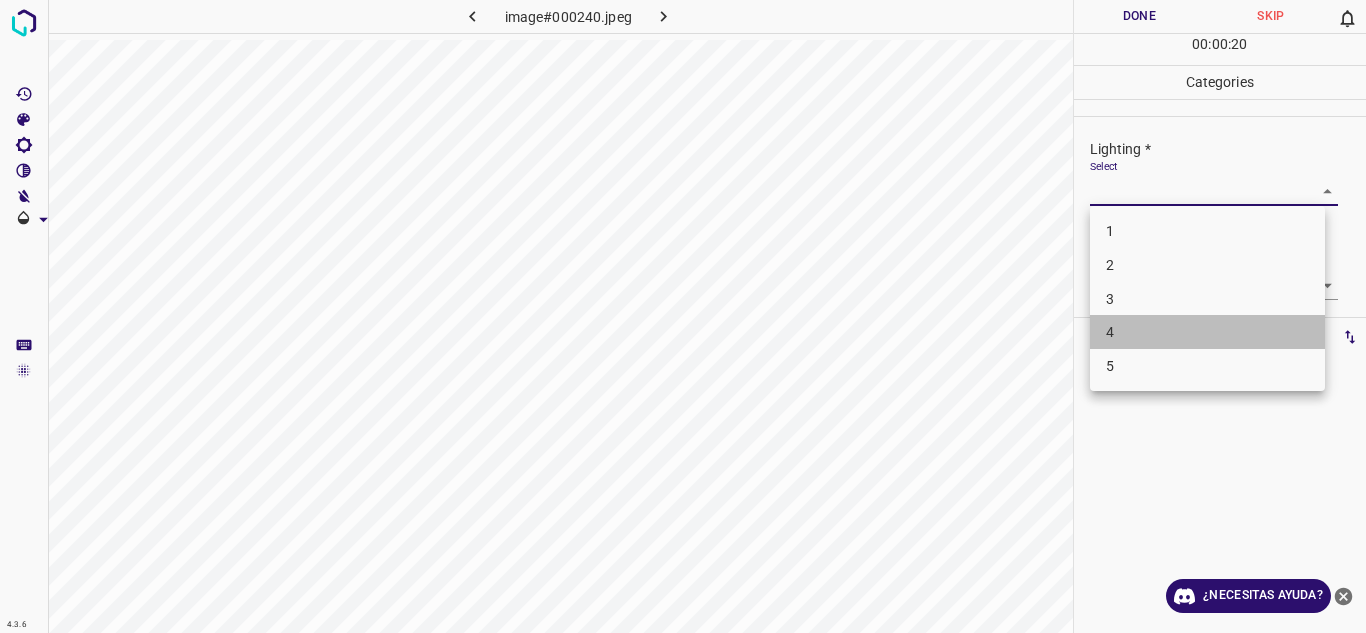 click on "4" at bounding box center [1207, 332] 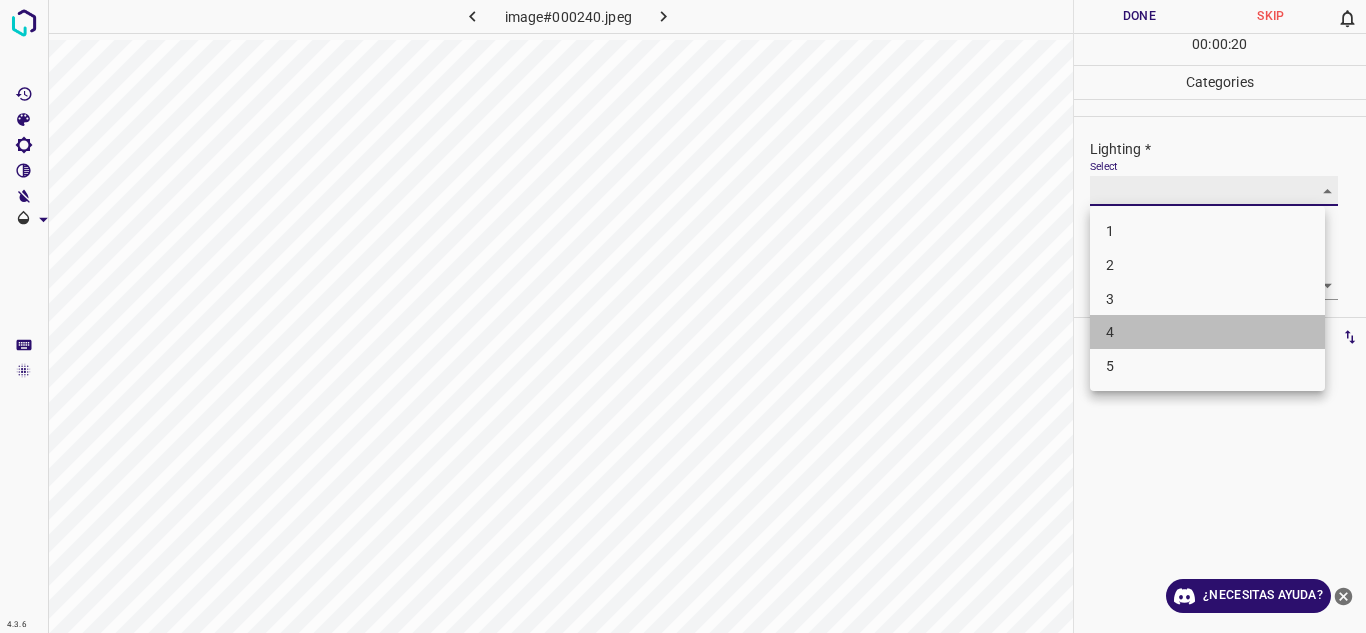 type on "4" 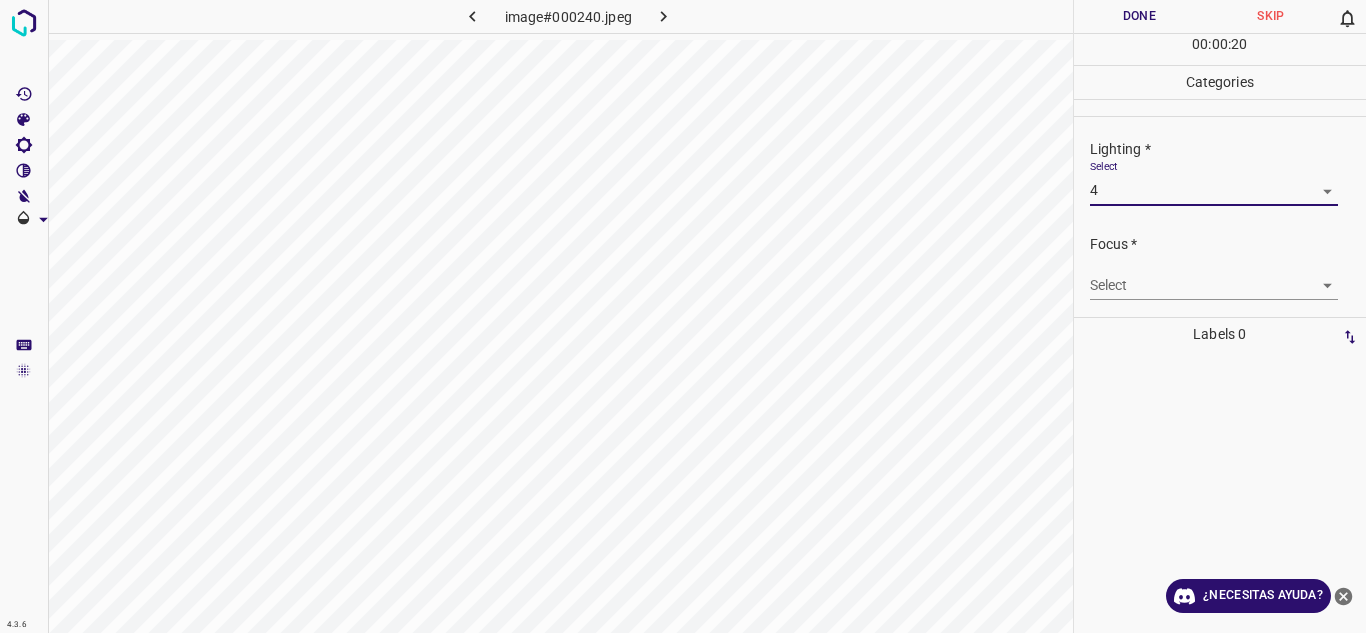 click on "4.3.6  image#000240.jpeg Done Skip 0 00   : 00   : 20   Categories Lighting *  Select 4 4 Focus *  Select ​ Overall *  Select ​ Labels   0 Categories 1 Lighting 2 Focus 3 Overall Tools Space Change between modes (Draw & Edit) I Auto labeling R Restore zoom M Zoom in N Zoom out Delete Delete selecte label Filters Z Restore filters X Saturation filter C Brightness filter V Contrast filter B Gray scale filter General O Download ¿Necesitas ayuda? Texto original Valora esta traducción Tu opinión servirá para ayudar a mejorar el Traductor de Google - Texto - Esconder - Borrar" at bounding box center [683, 316] 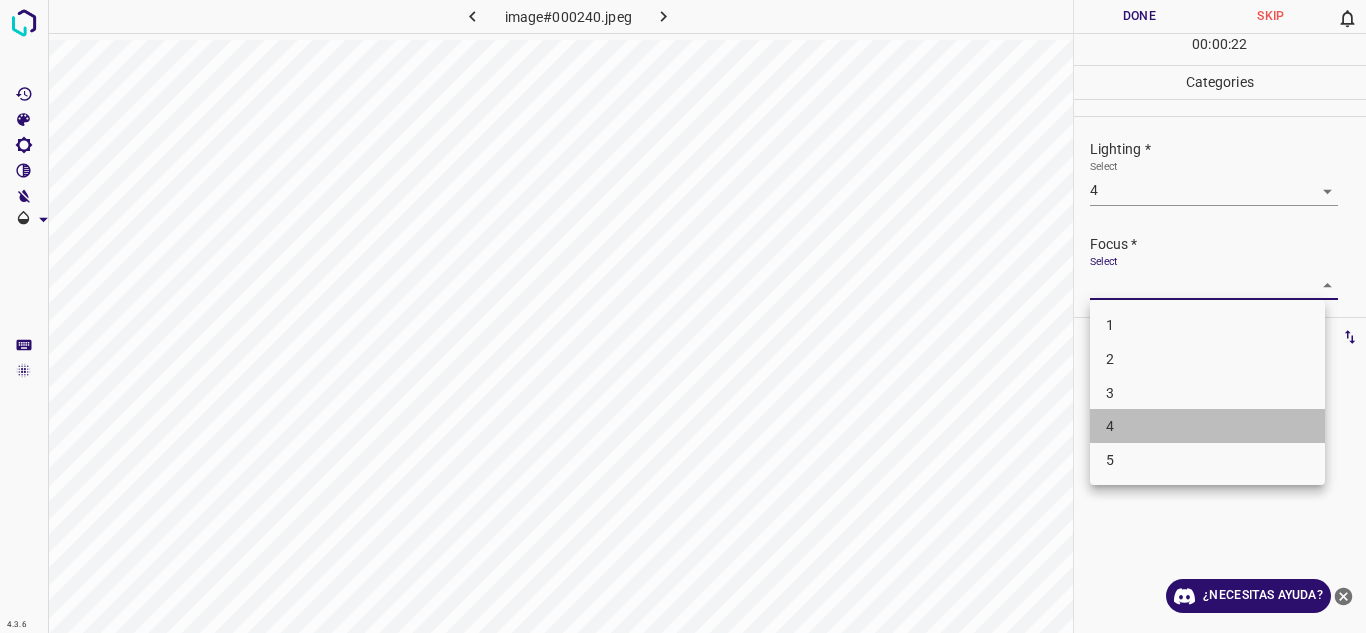 click on "4" at bounding box center [1207, 426] 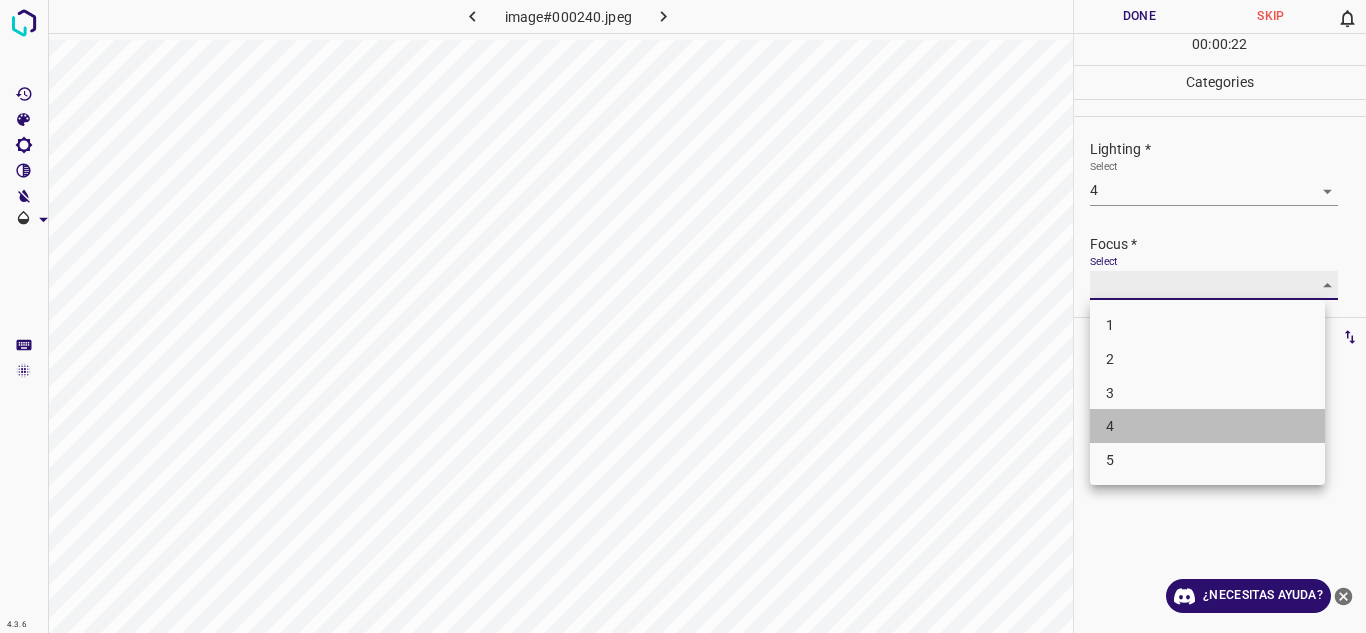 type on "4" 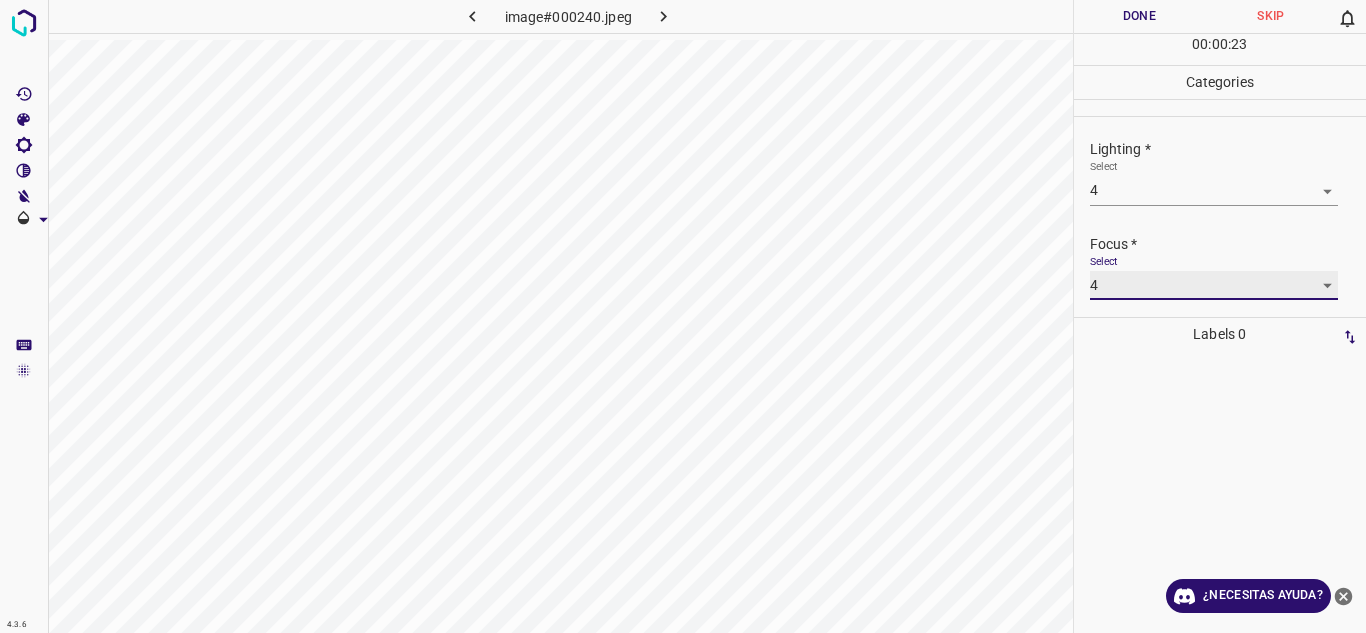 scroll, scrollTop: 98, scrollLeft: 0, axis: vertical 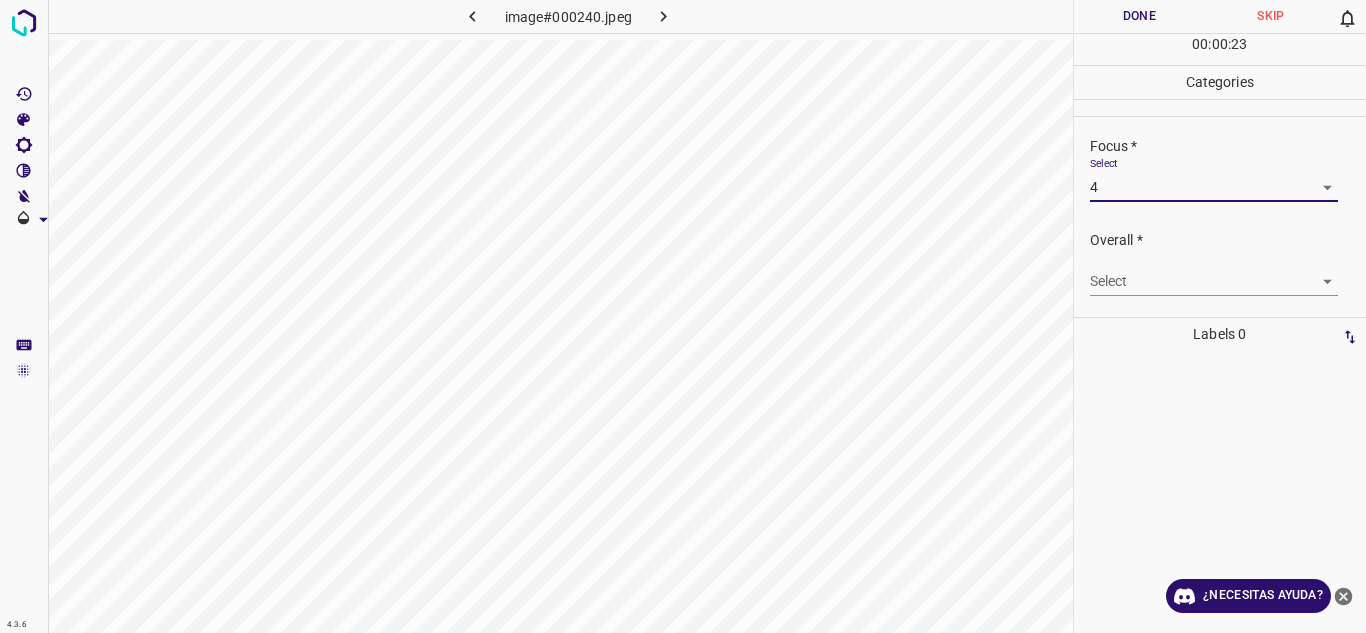 click on "4.3.6  image#000240.jpeg Done Skip 0 00   : 00   : 23   Categories Lighting *  Select 4 4 Focus *  Select 4 4 Overall *  Select ​ Labels   0 Categories 1 Lighting 2 Focus 3 Overall Tools Space Change between modes (Draw & Edit) I Auto labeling R Restore zoom M Zoom in N Zoom out Delete Delete selecte label Filters Z Restore filters X Saturation filter C Brightness filter V Contrast filter B Gray scale filter General O Download ¿Necesitas ayuda? Texto original Valora esta traducción Tu opinión servirá para ayudar a mejorar el Traductor de Google - Texto - Esconder - Borrar" at bounding box center (683, 316) 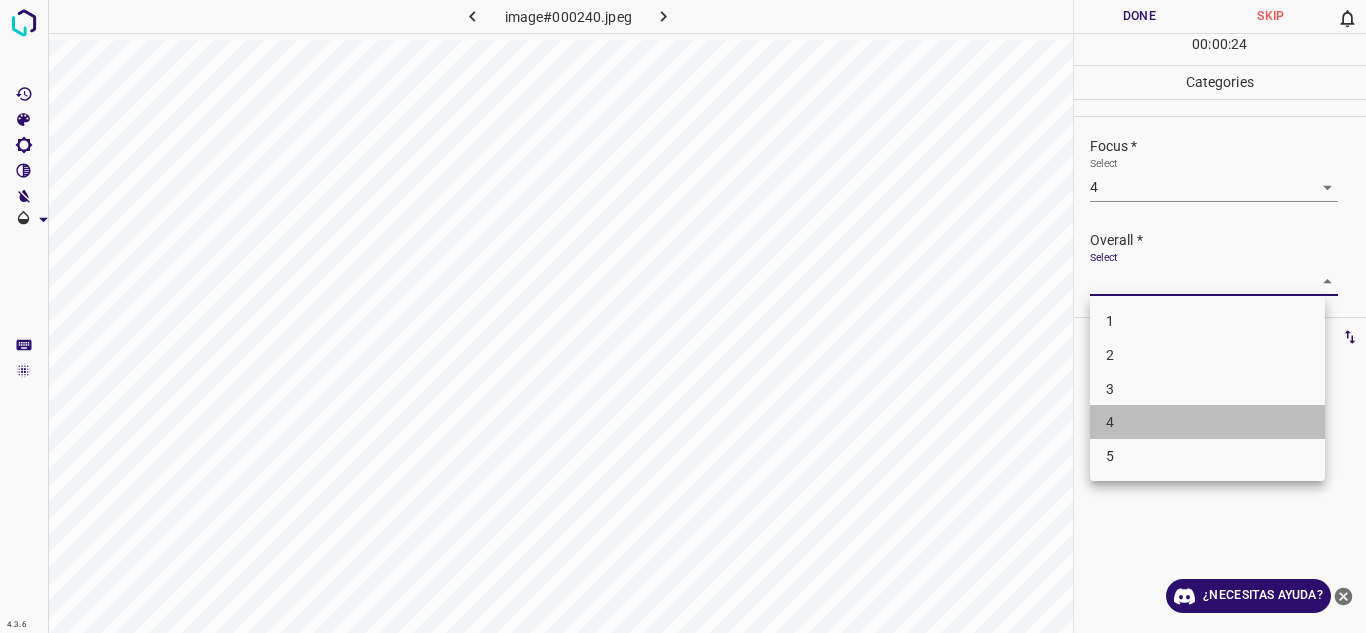 click on "4" at bounding box center (1207, 422) 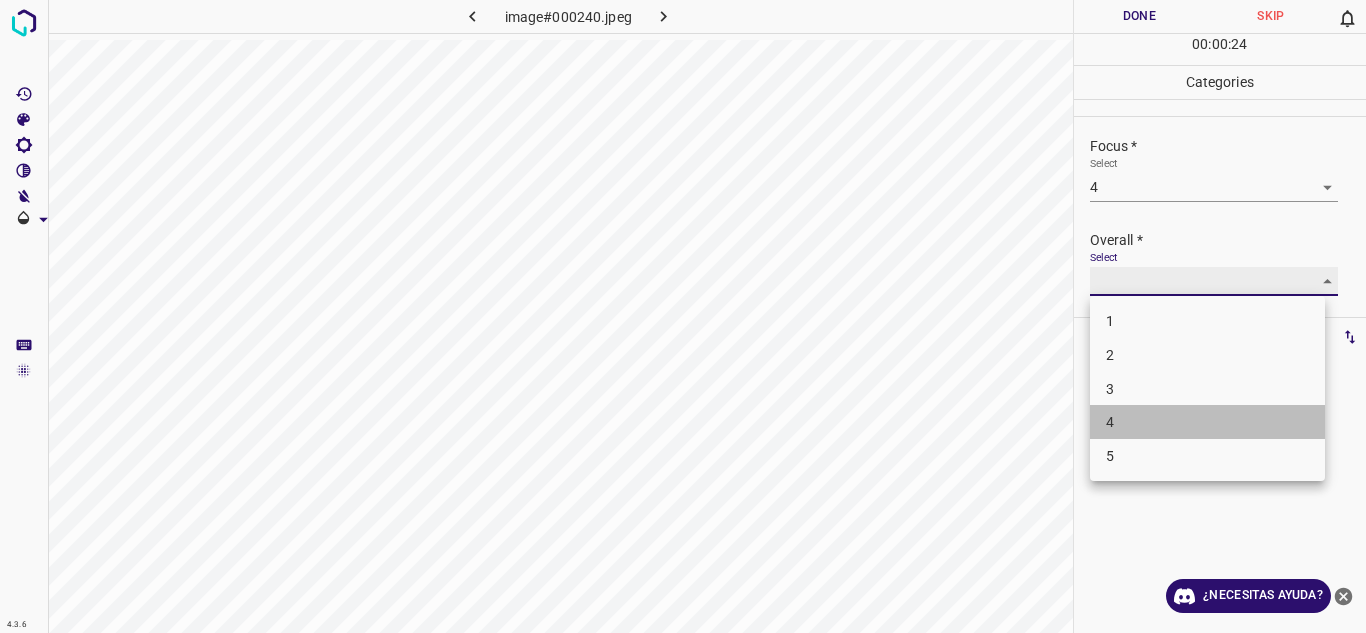 type on "4" 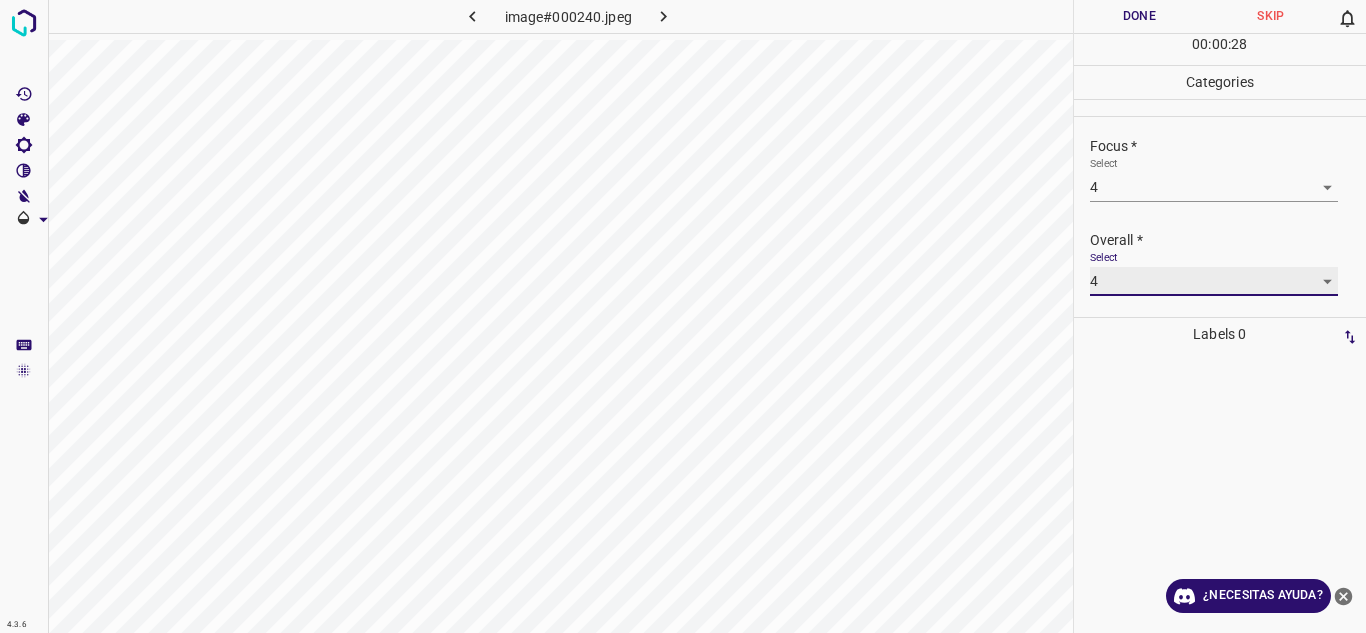scroll, scrollTop: 0, scrollLeft: 0, axis: both 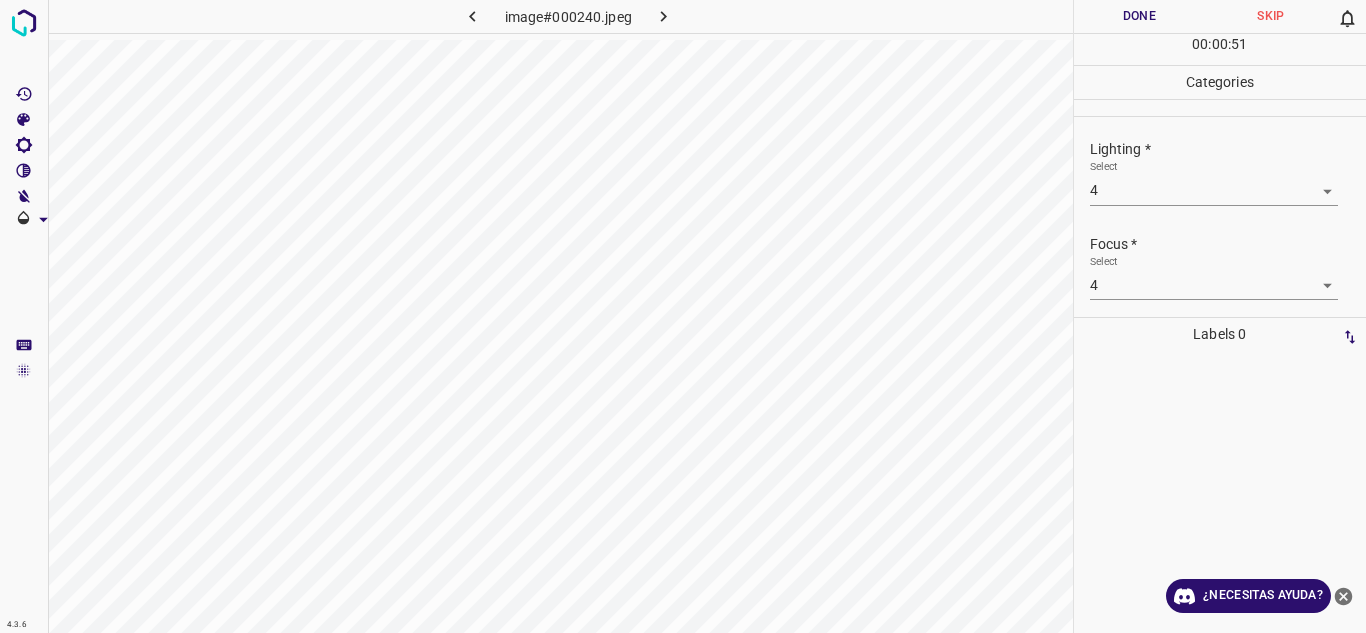 click on "Done" at bounding box center [1140, 16] 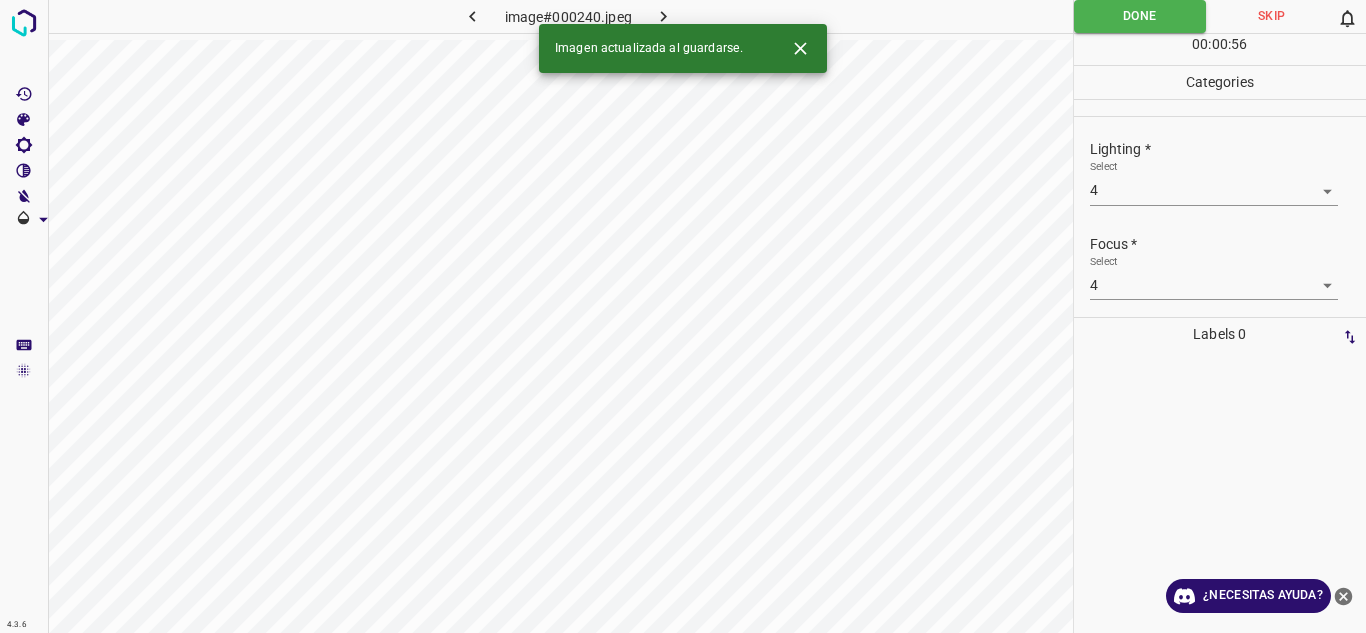 click 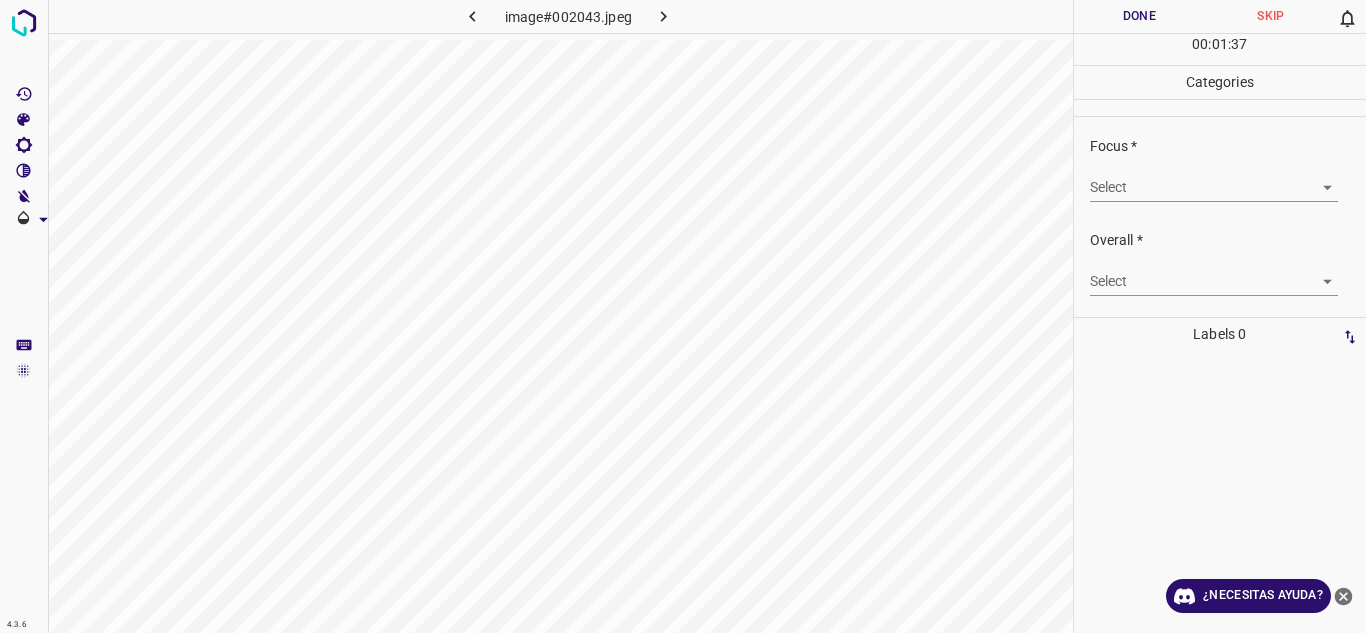 scroll, scrollTop: 0, scrollLeft: 0, axis: both 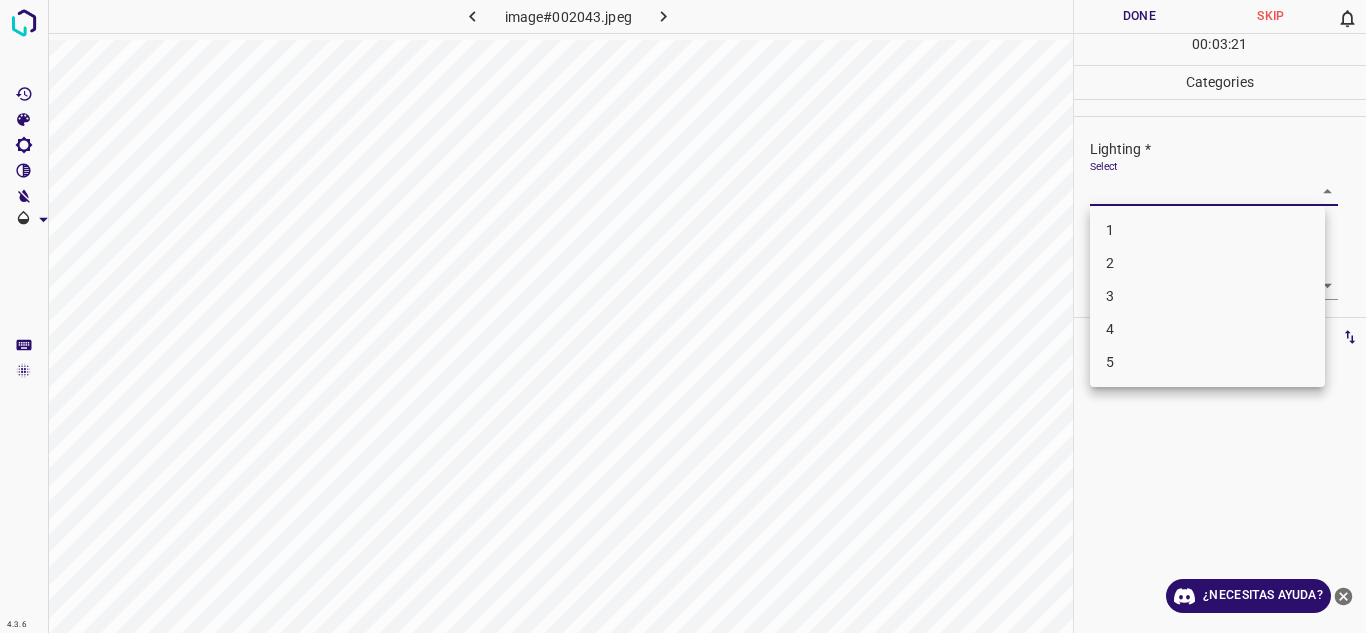 click on "4.3.6  image#002043.jpeg Done Skip 0 00   : 03   : 21   Categories Lighting *  Select ​ Focus *  Select ​ Overall *  Select ​ Labels   0 Categories 1 Lighting 2 Focus 3 Overall Tools Space Change between modes (Draw & Edit) I Auto labeling R Restore zoom M Zoom in N Zoom out Delete Delete selecte label Filters Z Restore filters X Saturation filter C Brightness filter V Contrast filter B Gray scale filter General O Download ¿Necesitas ayuda? Texto original Valora esta traducción Tu opinión servirá para ayudar a mejorar el Traductor de Google - Texto - Esconder - Borrar 1 2 3 4 5" at bounding box center (683, 316) 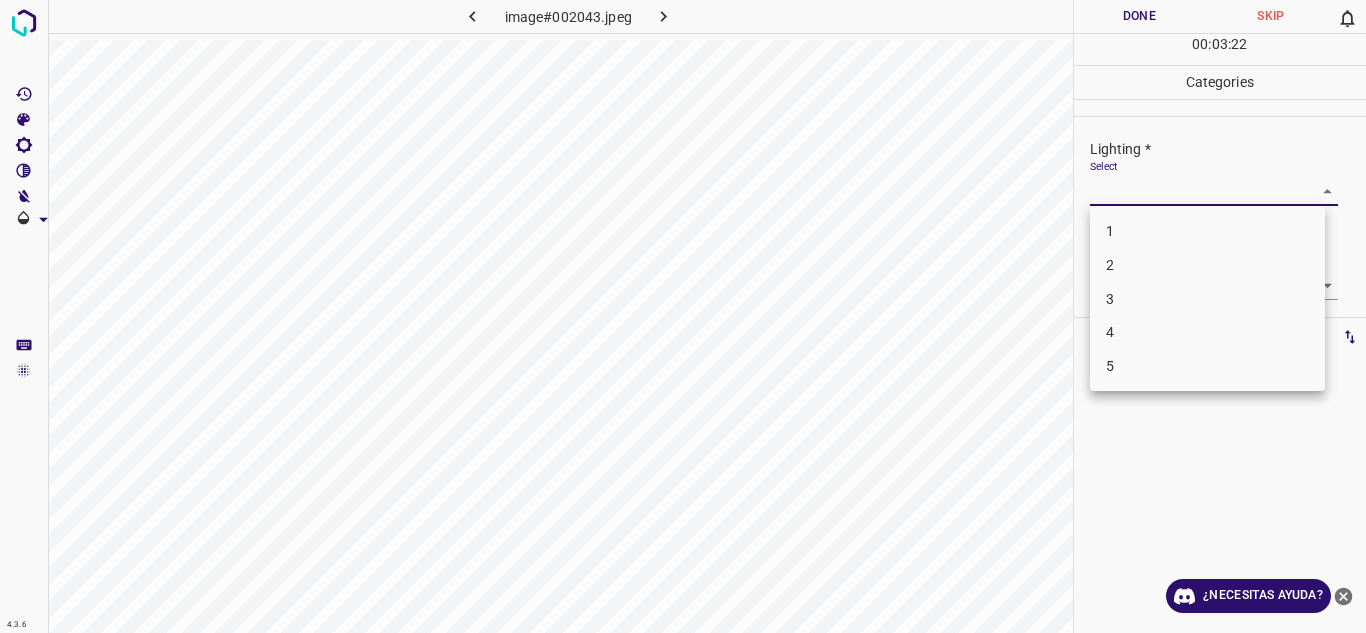 click on "4" at bounding box center (1207, 332) 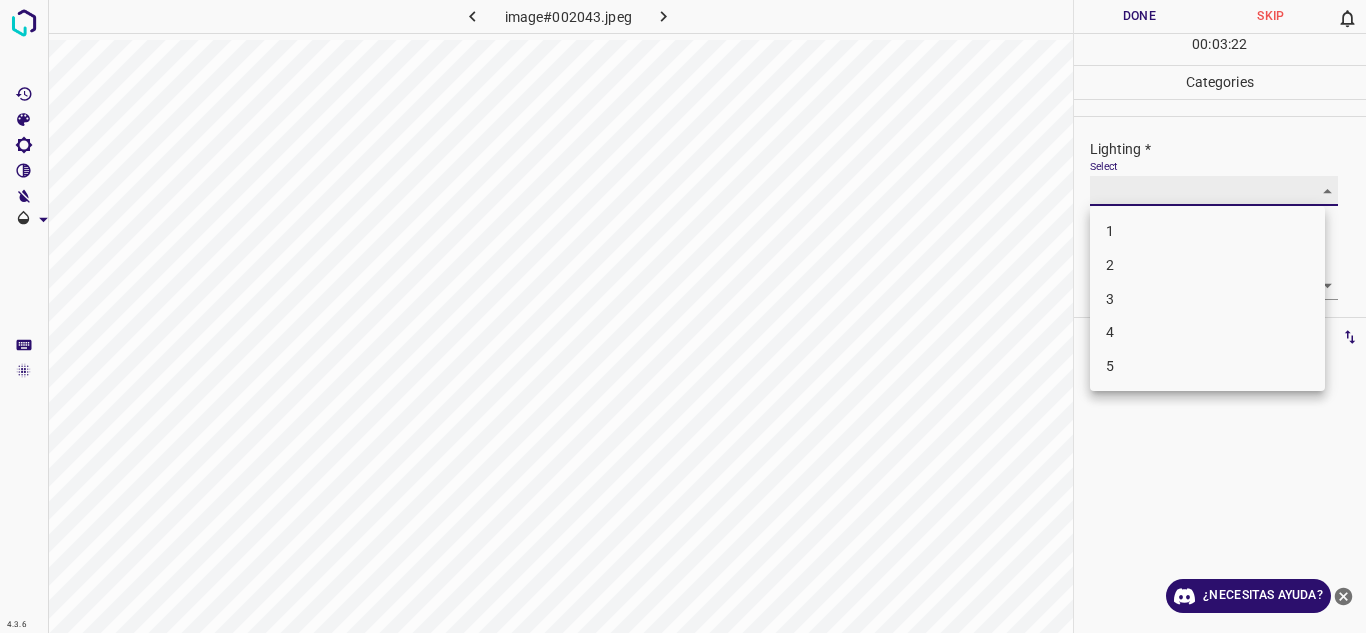 type on "4" 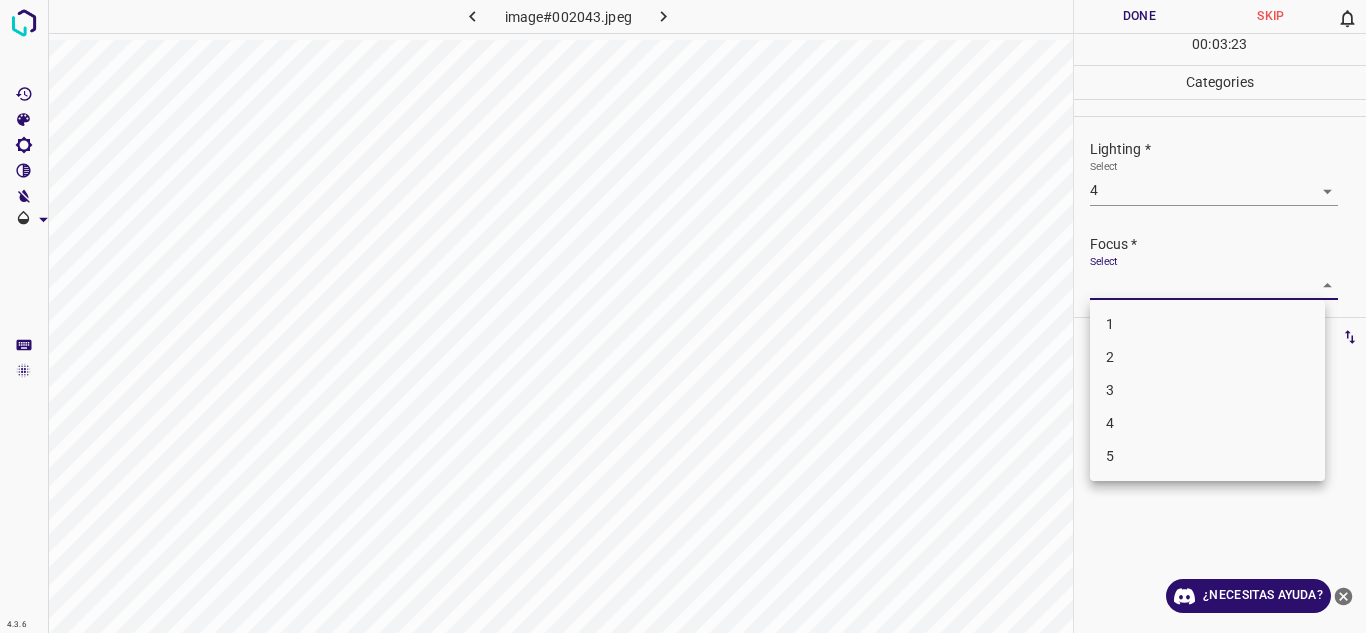 click on "4.3.6  image#002043.jpeg Done Skip 0 00   : 03   : 23   Categories Lighting *  Select 4 4 Focus *  Select ​ Overall *  Select ​ Labels   0 Categories 1 Lighting 2 Focus 3 Overall Tools Space Change between modes (Draw & Edit) I Auto labeling R Restore zoom M Zoom in N Zoom out Delete Delete selecte label Filters Z Restore filters X Saturation filter C Brightness filter V Contrast filter B Gray scale filter General O Download ¿Necesitas ayuda? Texto original Valora esta traducción Tu opinión servirá para ayudar a mejorar el Traductor de Google - Texto - Esconder - Borrar 1 2 3 4 5" at bounding box center (683, 316) 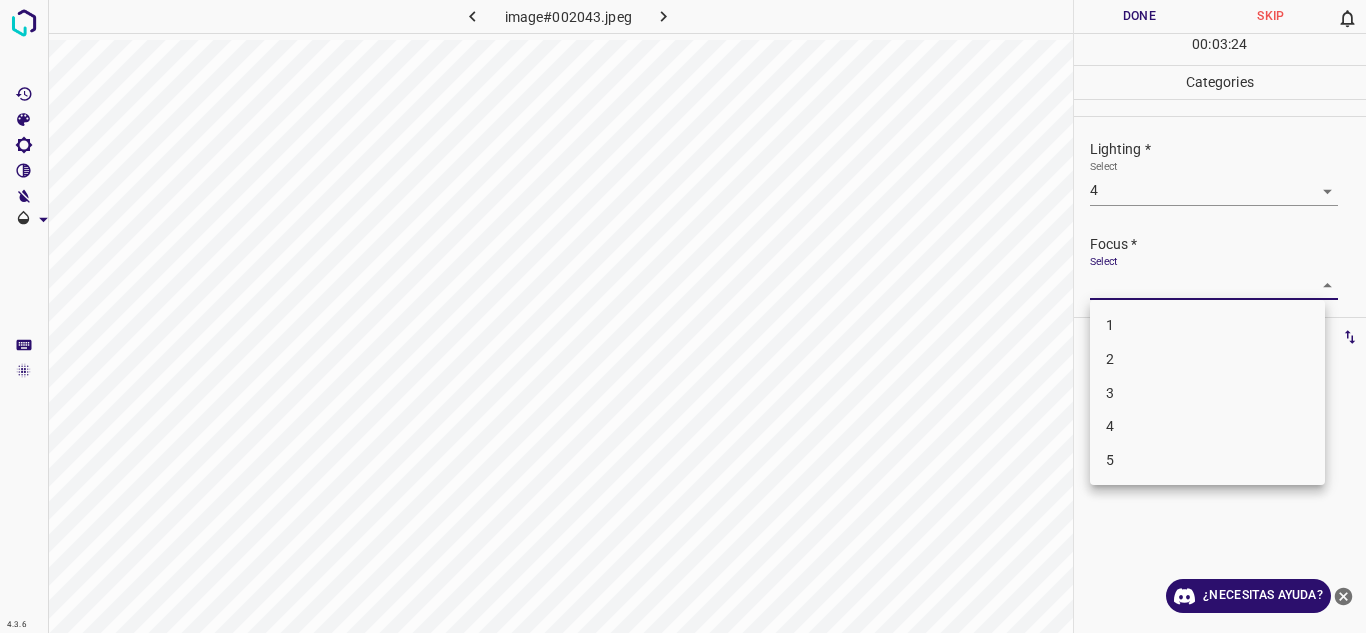 click on "3" at bounding box center [1207, 393] 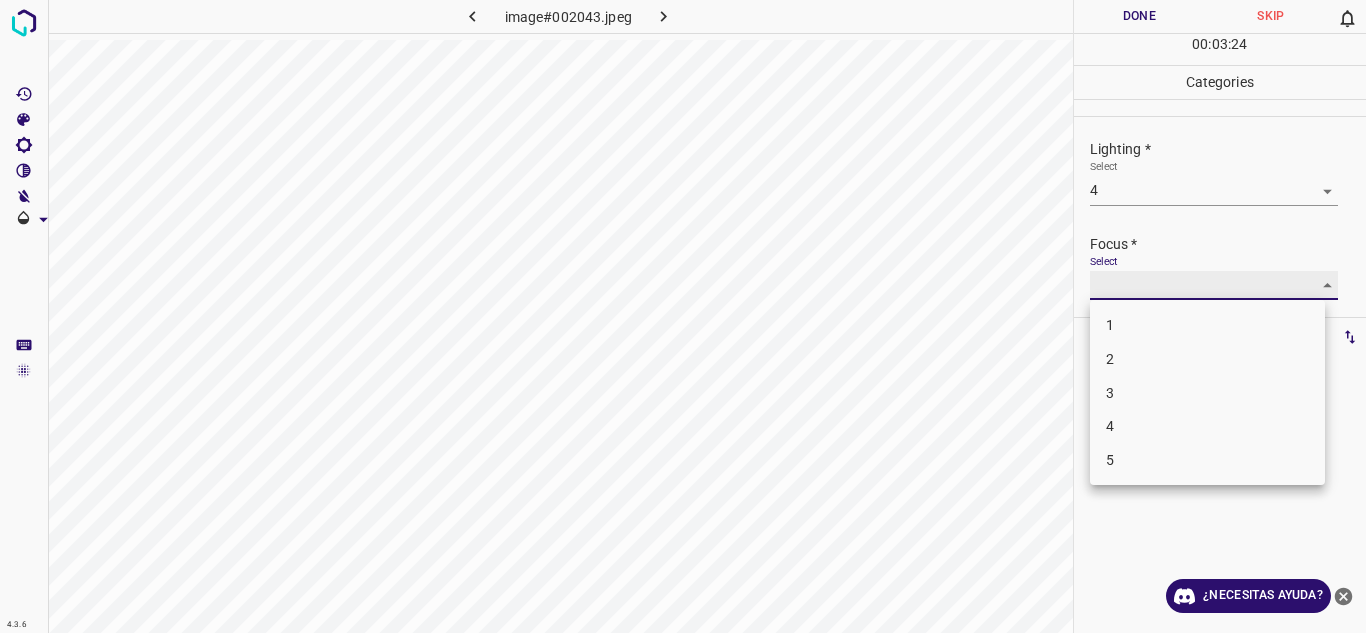 type on "3" 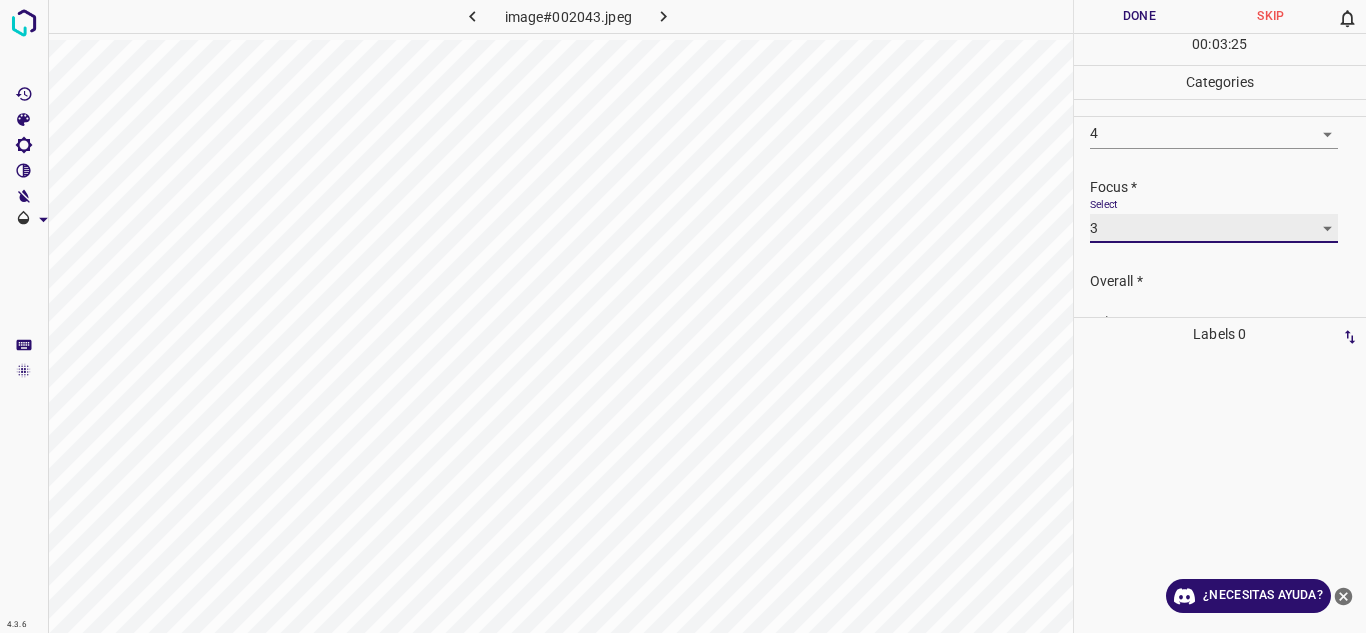 scroll, scrollTop: 98, scrollLeft: 0, axis: vertical 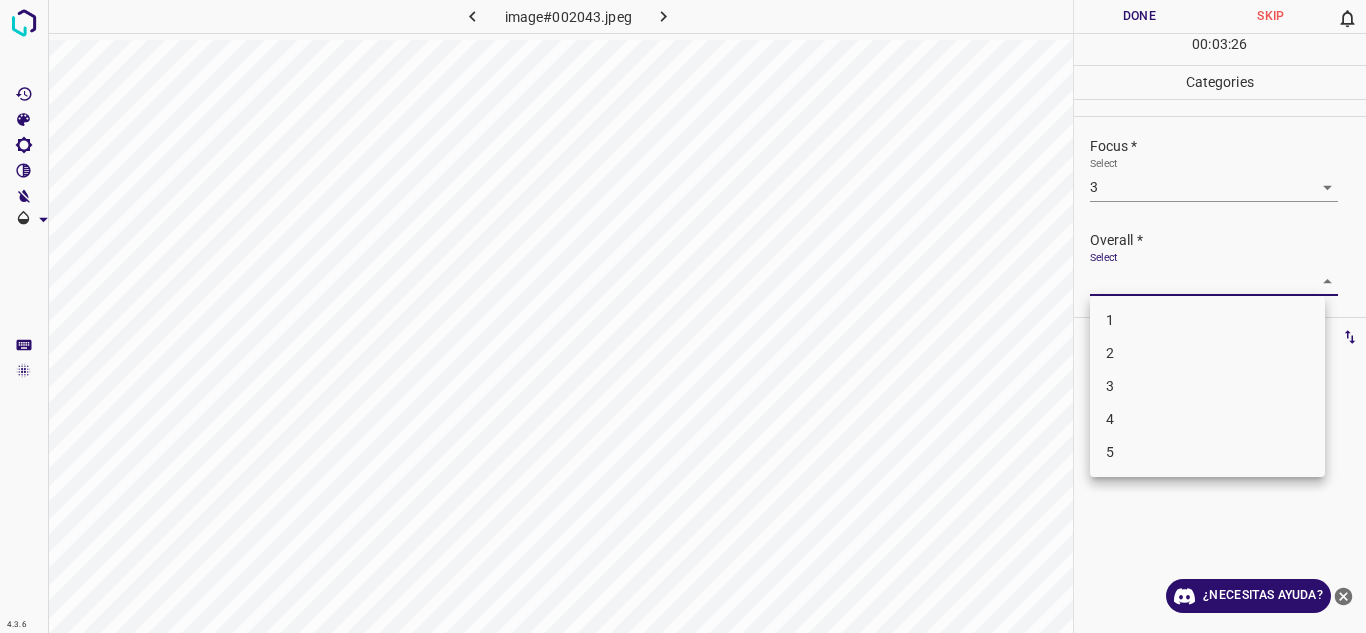 click on "4.3.6  image#002043.jpeg Done Skip 0 00   : 03   : 26   Categories Lighting *  Select 4 4 Focus *  Select 3 3 Overall *  Select ​ Labels   0 Categories 1 Lighting 2 Focus 3 Overall Tools Space Change between modes (Draw & Edit) I Auto labeling R Restore zoom M Zoom in N Zoom out Delete Delete selecte label Filters Z Restore filters X Saturation filter C Brightness filter V Contrast filter B Gray scale filter General O Download ¿Necesitas ayuda? Texto original Valora esta traducción Tu opinión servirá para ayudar a mejorar el Traductor de Google - Texto - Esconder - Borrar 1 2 3 4 5" at bounding box center (683, 316) 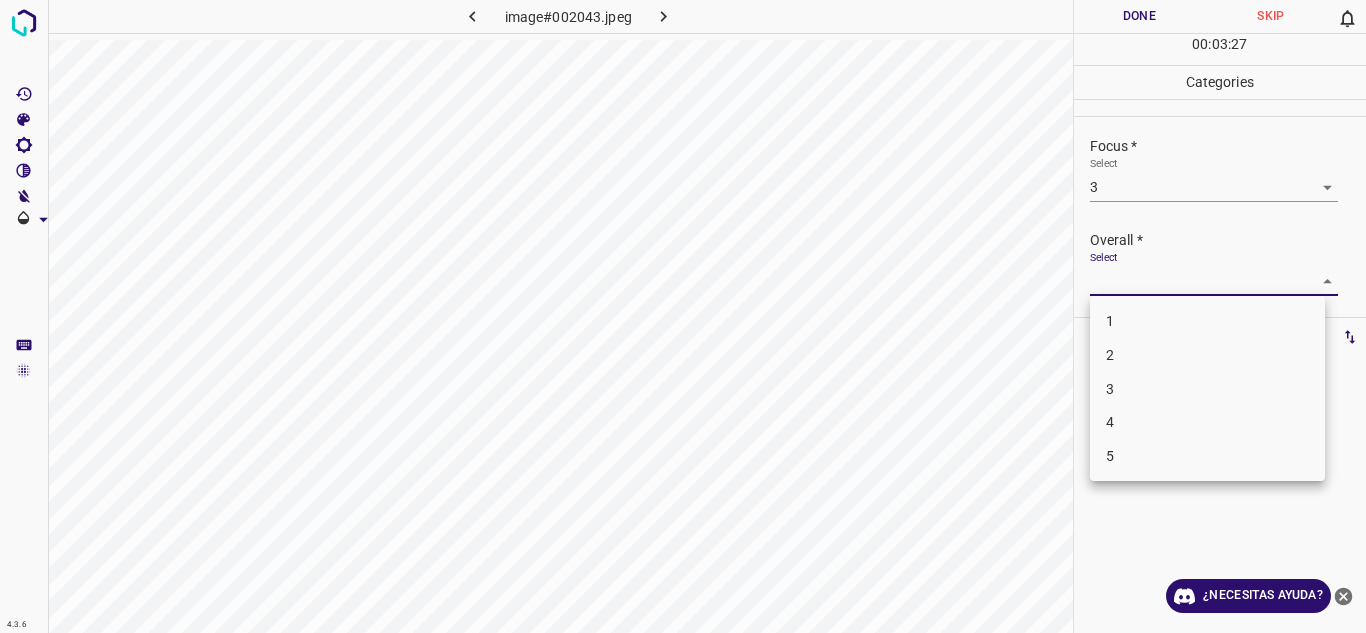 click on "3" at bounding box center (1207, 389) 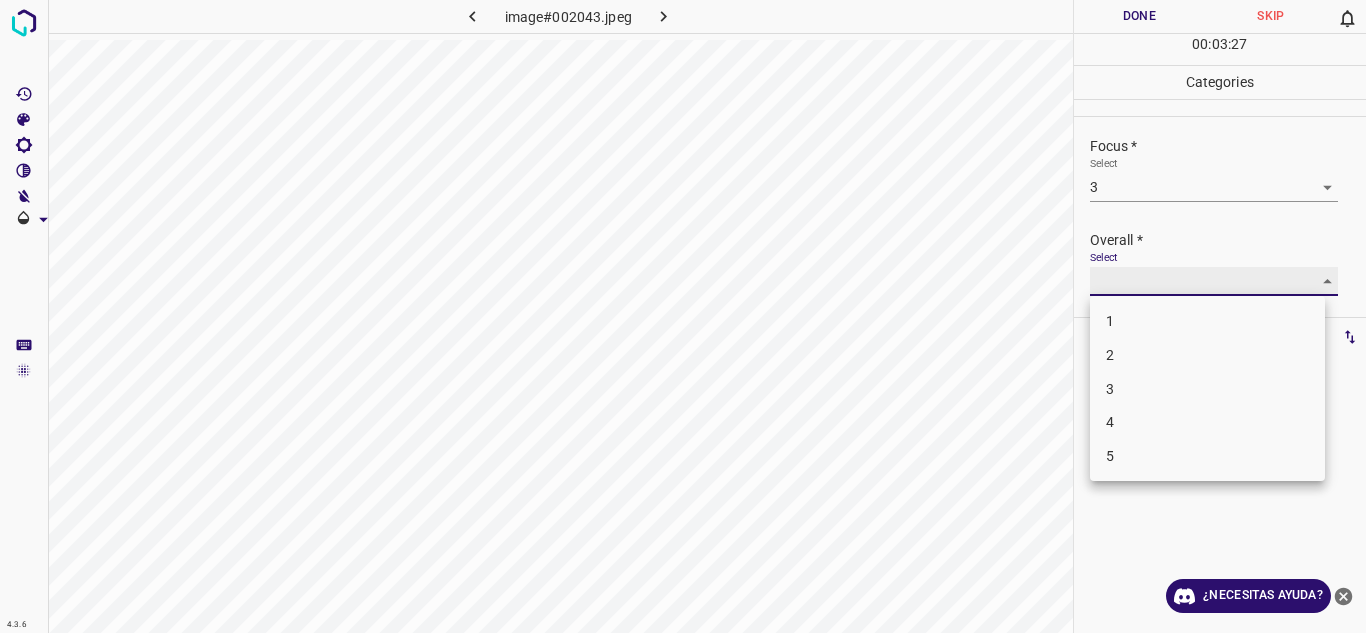 type on "3" 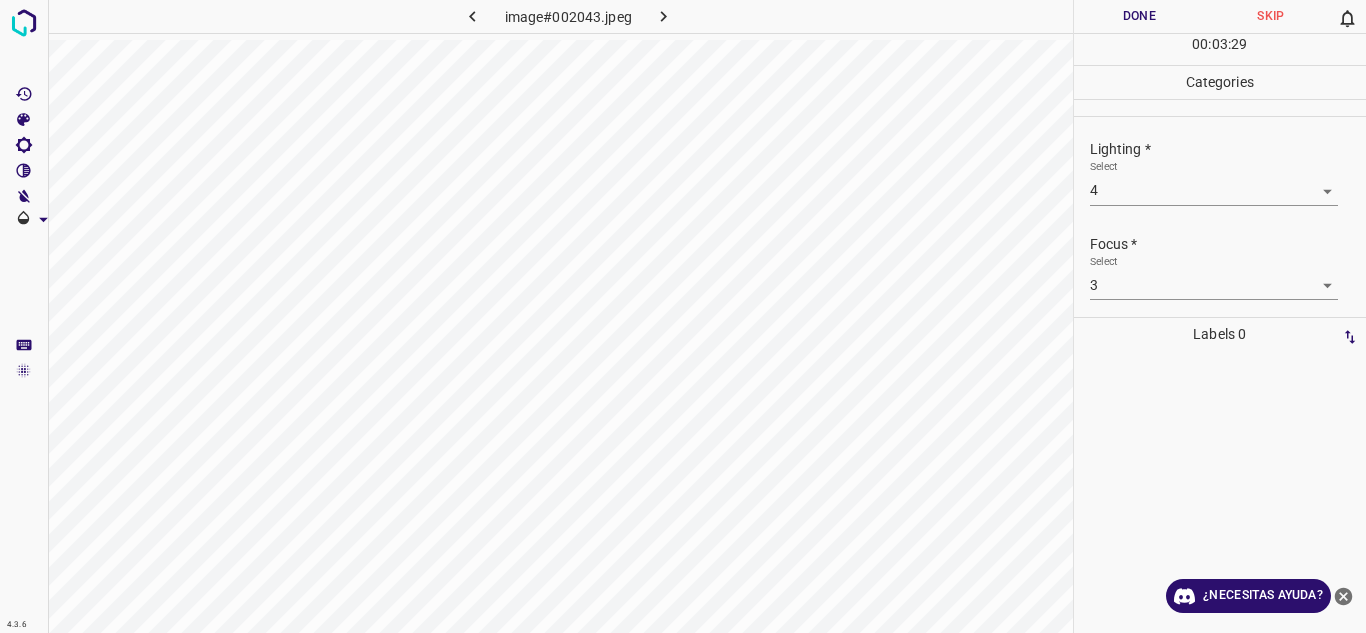scroll, scrollTop: 98, scrollLeft: 0, axis: vertical 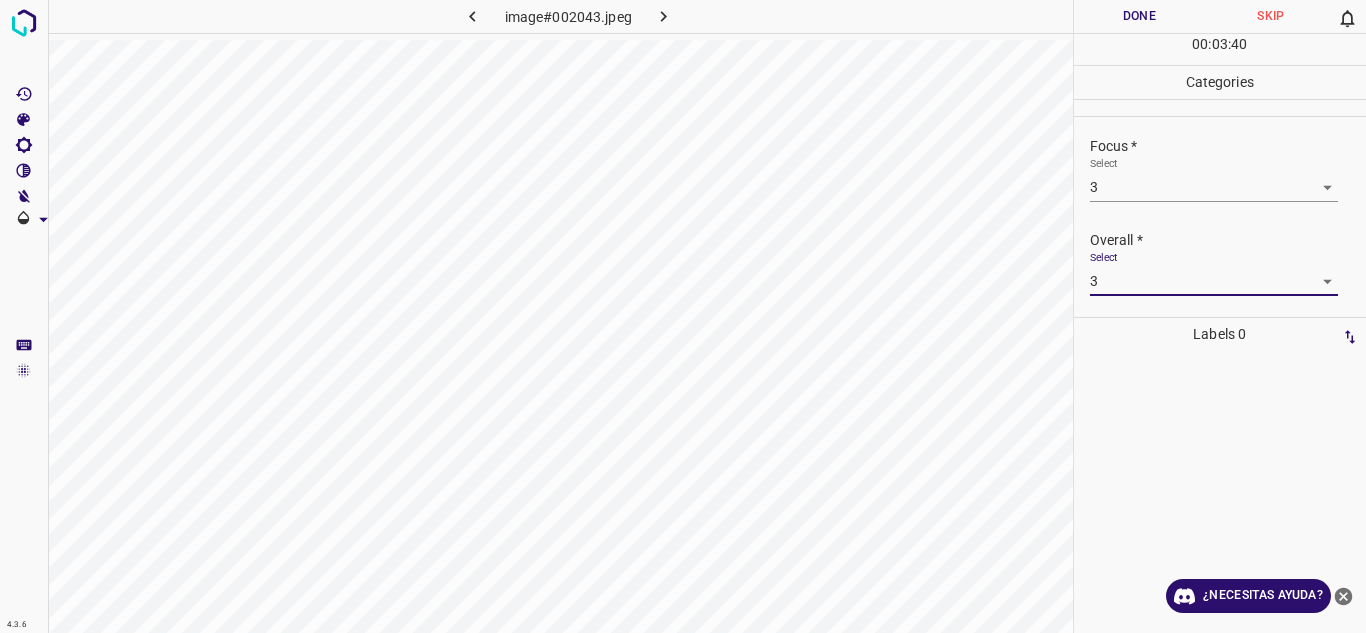 click on "Done" at bounding box center (1140, 16) 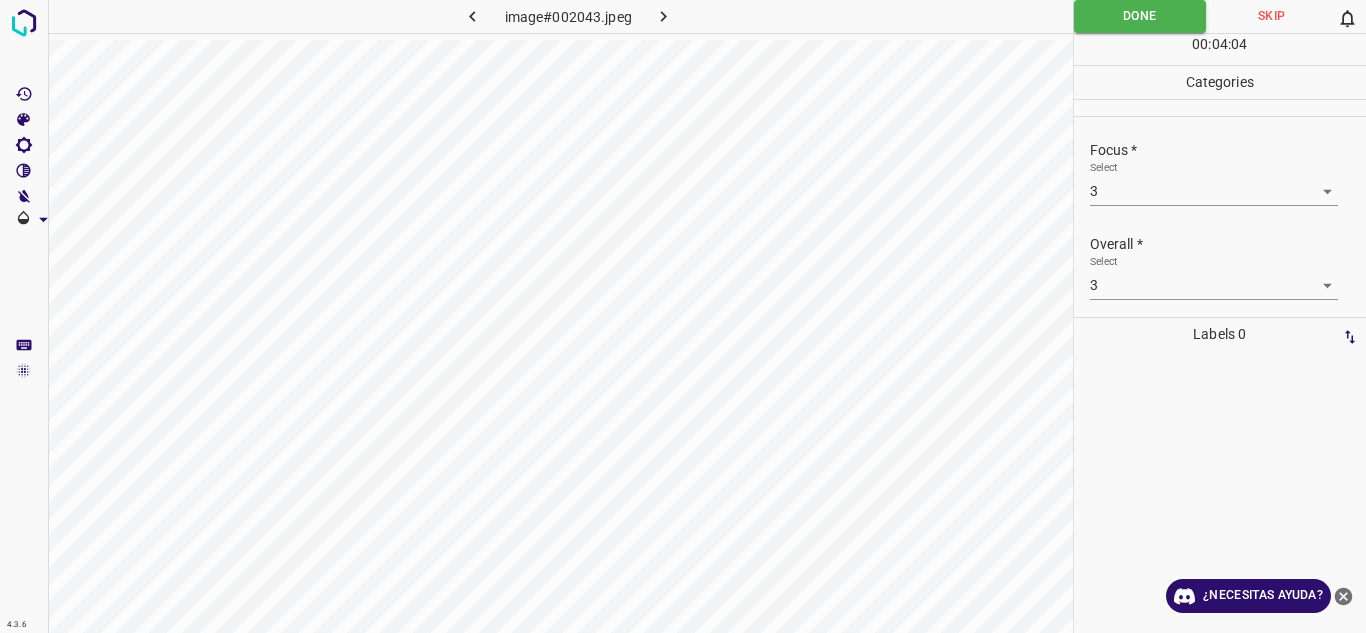 scroll, scrollTop: 98, scrollLeft: 0, axis: vertical 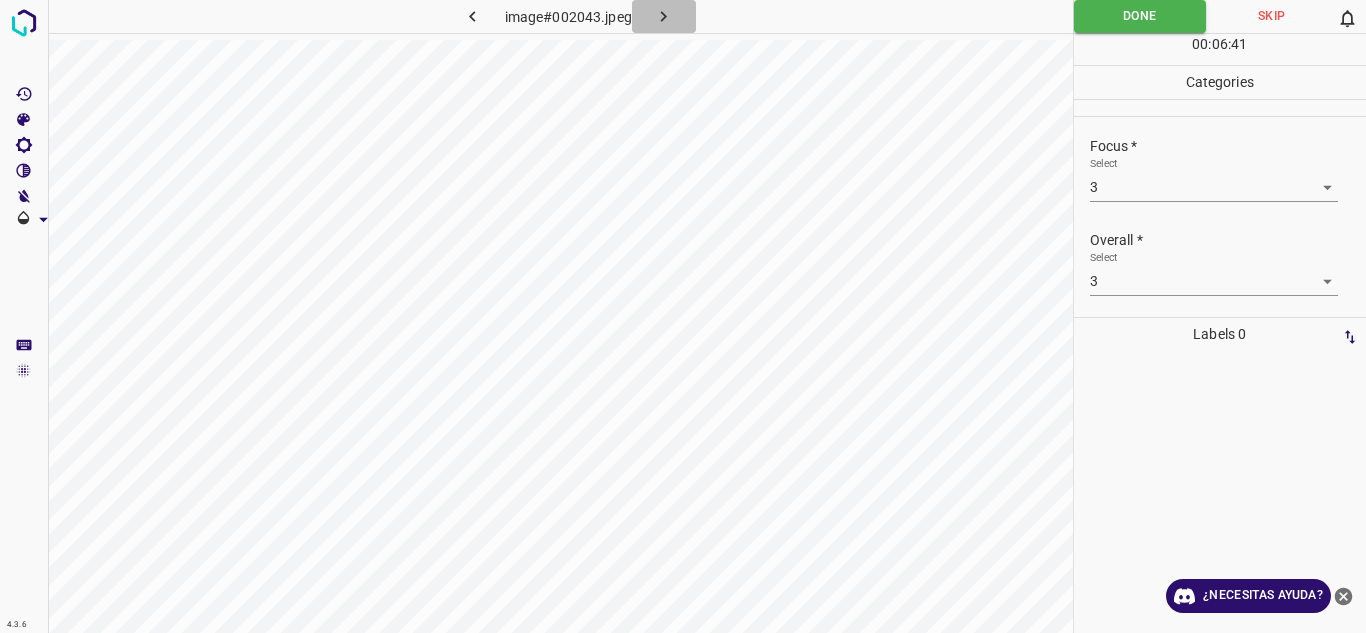 click 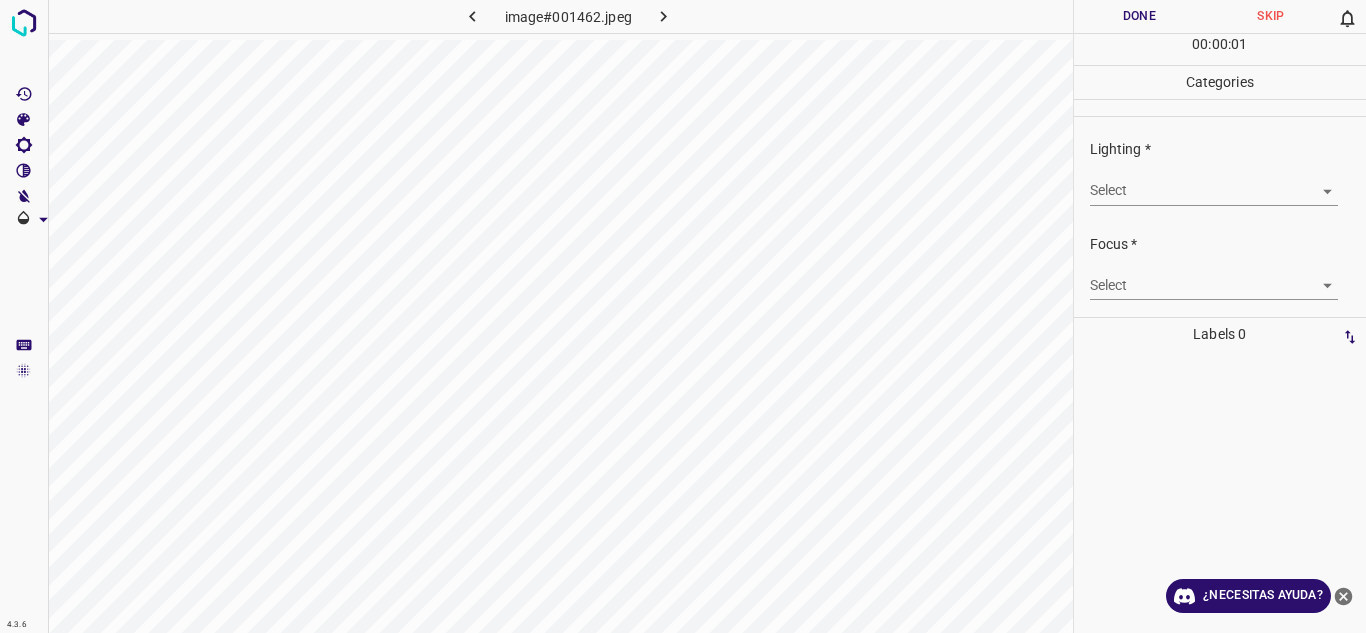 click on "4.3.6  image#001462.jpeg Done Skip 0 00   : 00   : 01   Categories Lighting *  Select ​ Focus *  Select ​ Overall *  Select ​ Labels   0 Categories 1 Lighting 2 Focus 3 Overall Tools Space Change between modes (Draw & Edit) I Auto labeling R Restore zoom M Zoom in N Zoom out Delete Delete selecte label Filters Z Restore filters X Saturation filter C Brightness filter V Contrast filter B Gray scale filter General O Download ¿Necesitas ayuda? Texto original Valora esta traducción Tu opinión servirá para ayudar a mejorar el Traductor de Google - Texto - Esconder - Borrar" at bounding box center (683, 316) 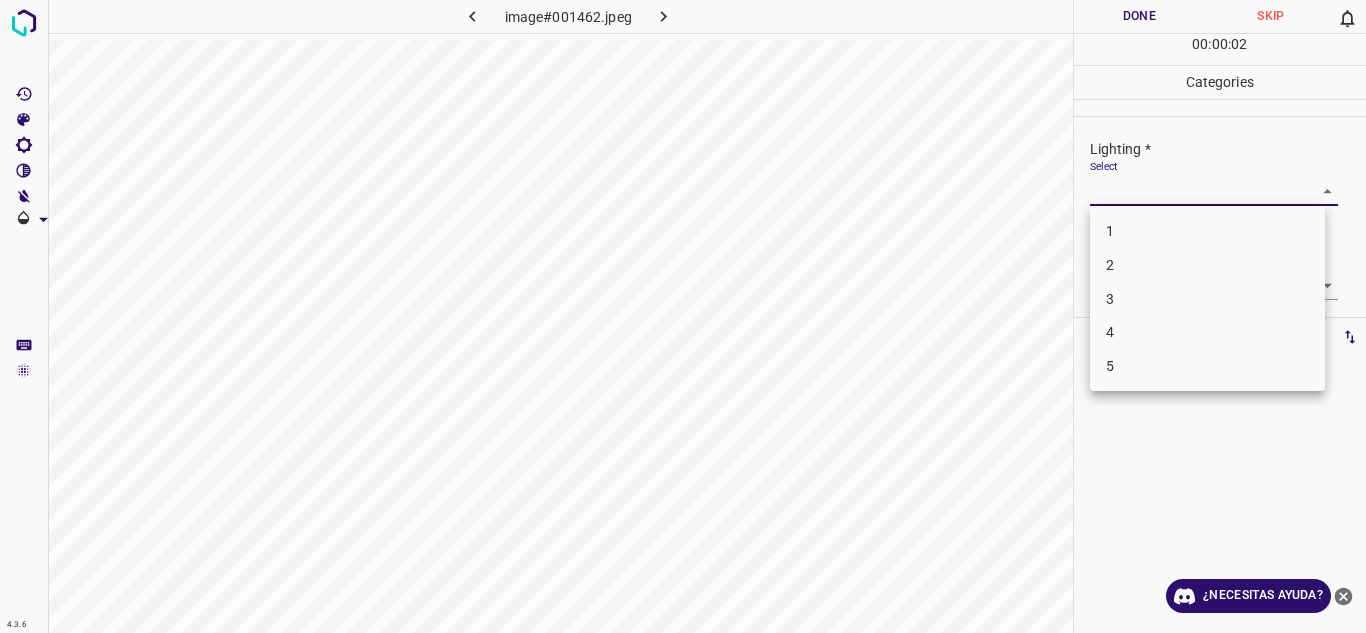 click on "4" at bounding box center [1207, 332] 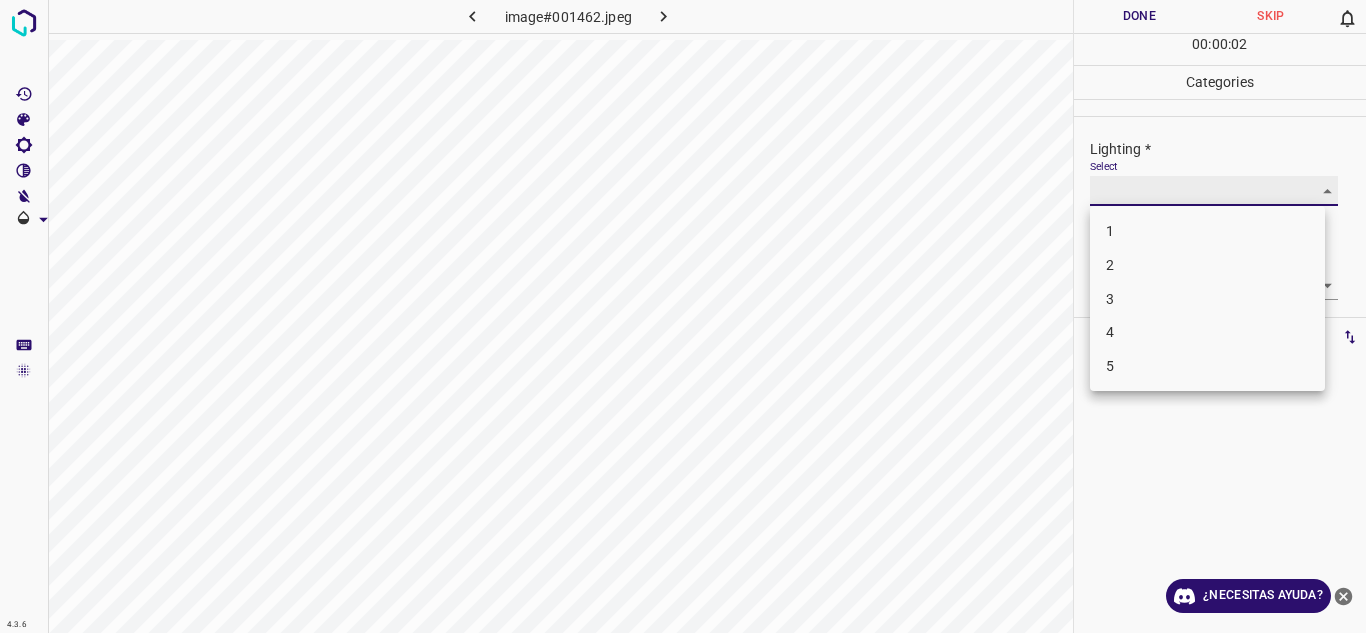 type on "4" 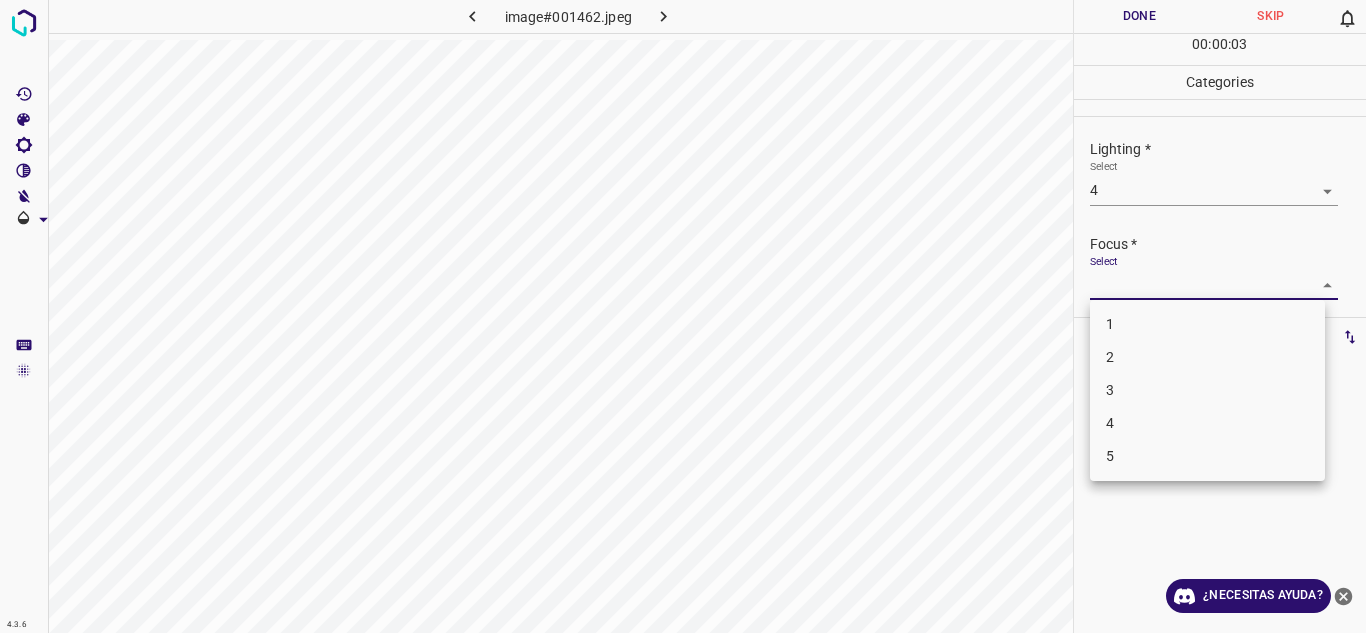click on "4.3.6  image#001462.jpeg Done Skip 0 00   : 00   : 03   Categories Lighting *  Select 4 4 Focus *  Select ​ Overall *  Select ​ Labels   0 Categories 1 Lighting 2 Focus 3 Overall Tools Space Change between modes (Draw & Edit) I Auto labeling R Restore zoom M Zoom in N Zoom out Delete Delete selecte label Filters Z Restore filters X Saturation filter C Brightness filter V Contrast filter B Gray scale filter General O Download ¿Necesitas ayuda? Texto original Valora esta traducción Tu opinión servirá para ayudar a mejorar el Traductor de Google - Texto - Esconder - Borrar 1 2 3 4 5" at bounding box center (683, 316) 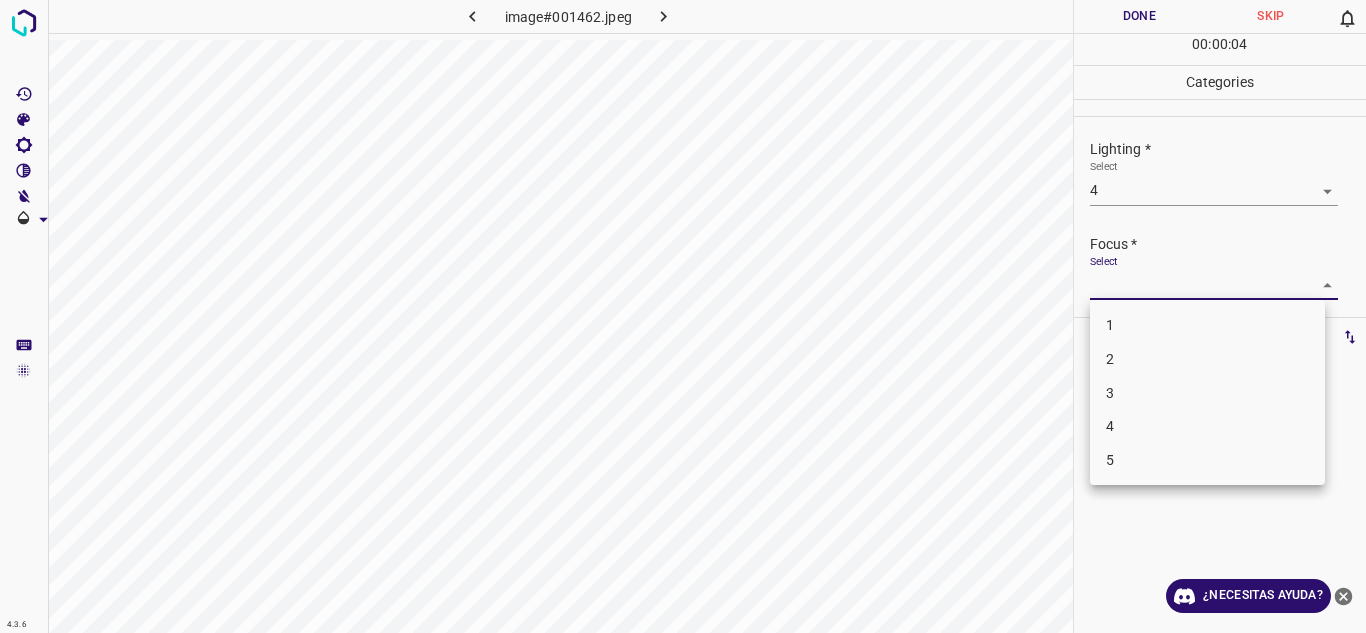 click on "3" at bounding box center (1207, 393) 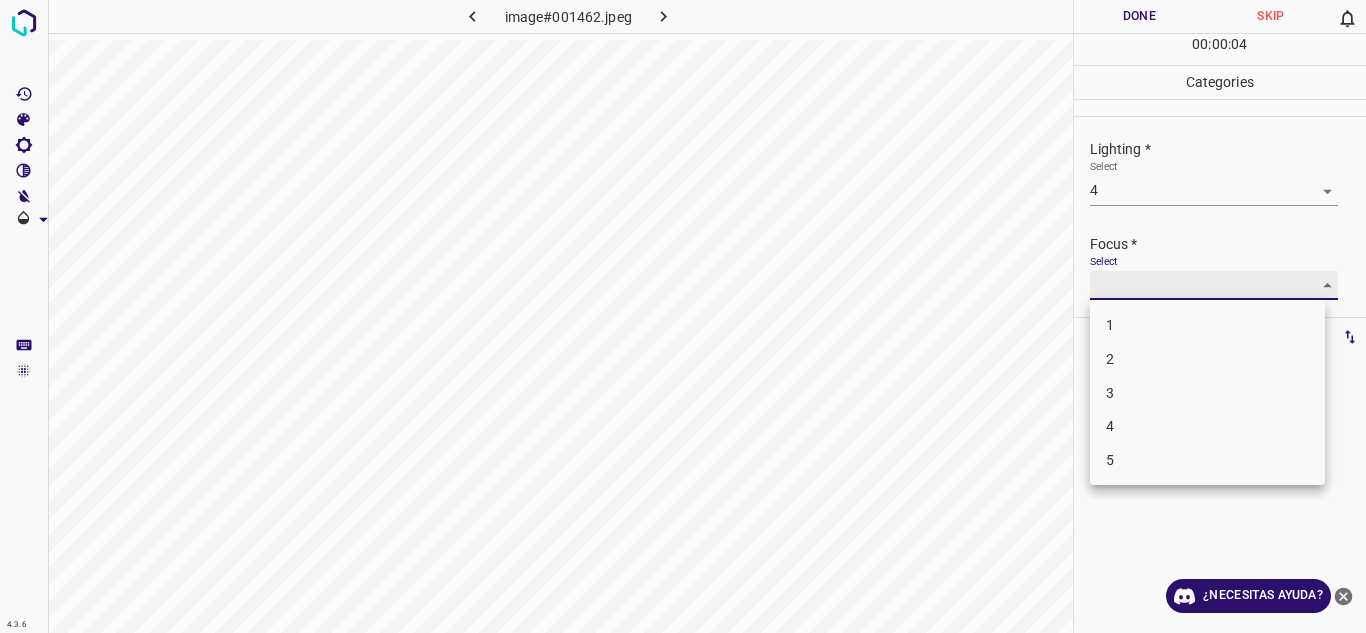 type on "3" 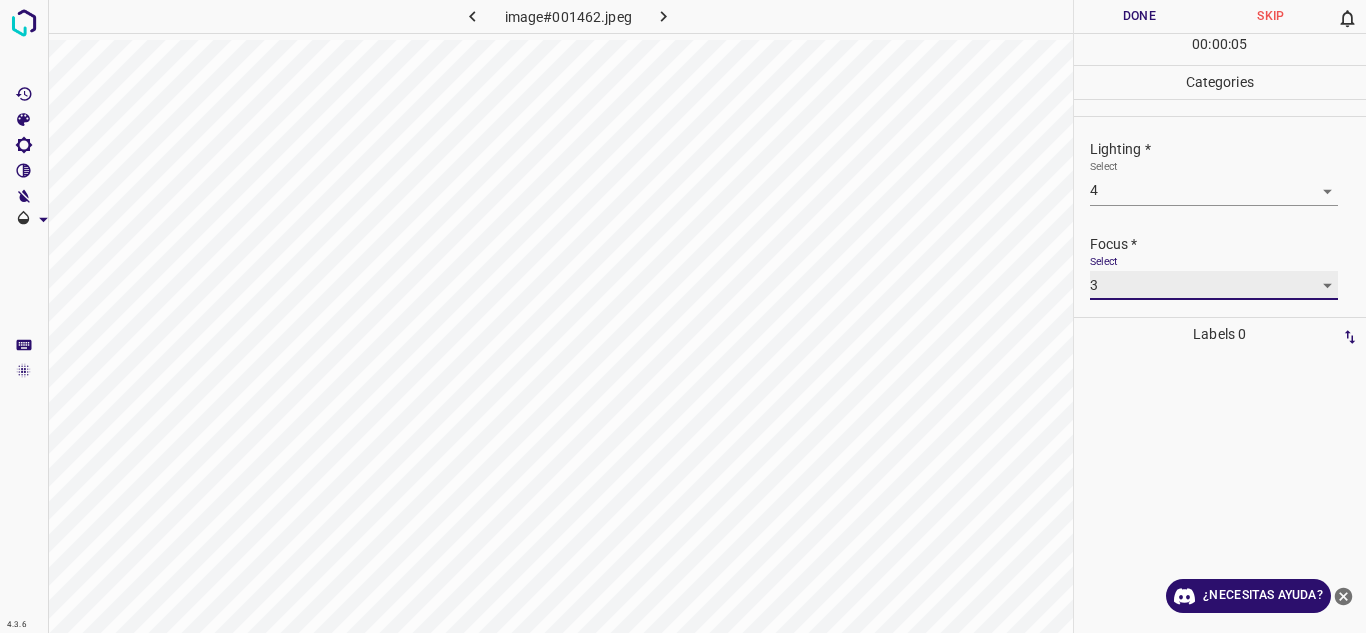 scroll, scrollTop: 98, scrollLeft: 0, axis: vertical 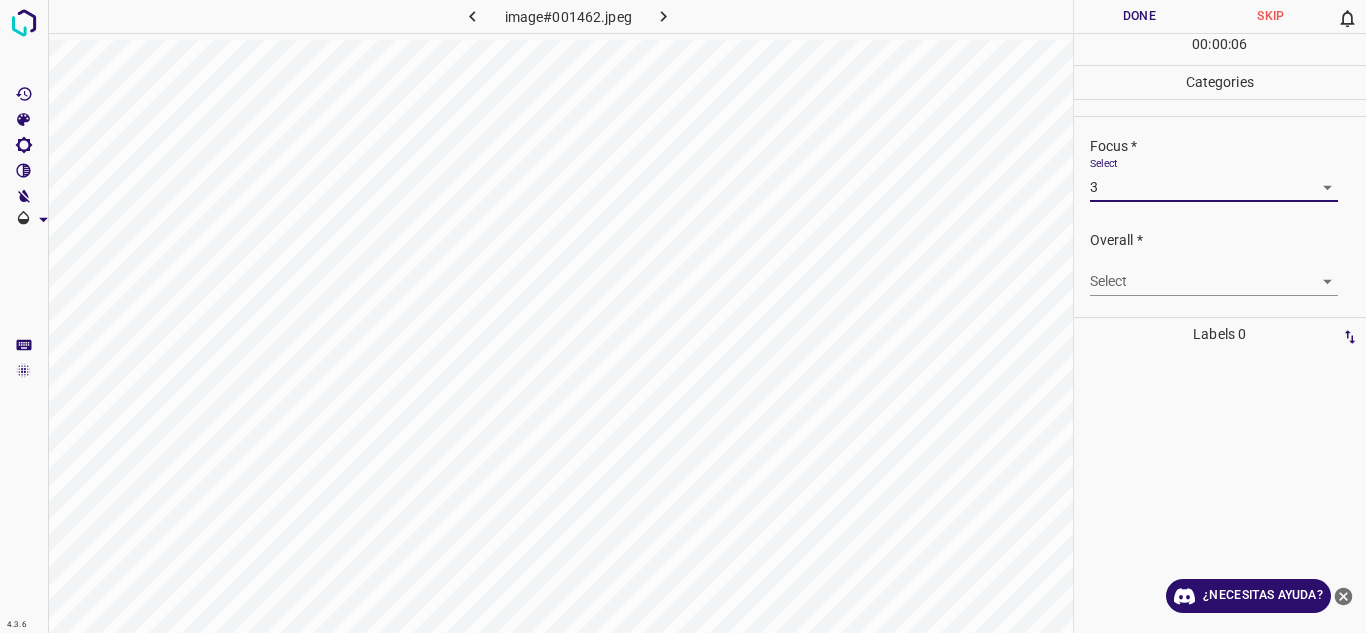 click on "4.3.6  image#001462.jpeg Done Skip 0 00   : 00   : 06   Categories Lighting *  Select 4 4 Focus *  Select 3 3 Overall *  Select ​ Labels   0 Categories 1 Lighting 2 Focus 3 Overall Tools Space Change between modes (Draw & Edit) I Auto labeling R Restore zoom M Zoom in N Zoom out Delete Delete selecte label Filters Z Restore filters X Saturation filter C Brightness filter V Contrast filter B Gray scale filter General O Download ¿Necesitas ayuda? Texto original Valora esta traducción Tu opinión servirá para ayudar a mejorar el Traductor de Google - Texto - Esconder - Borrar" at bounding box center (683, 316) 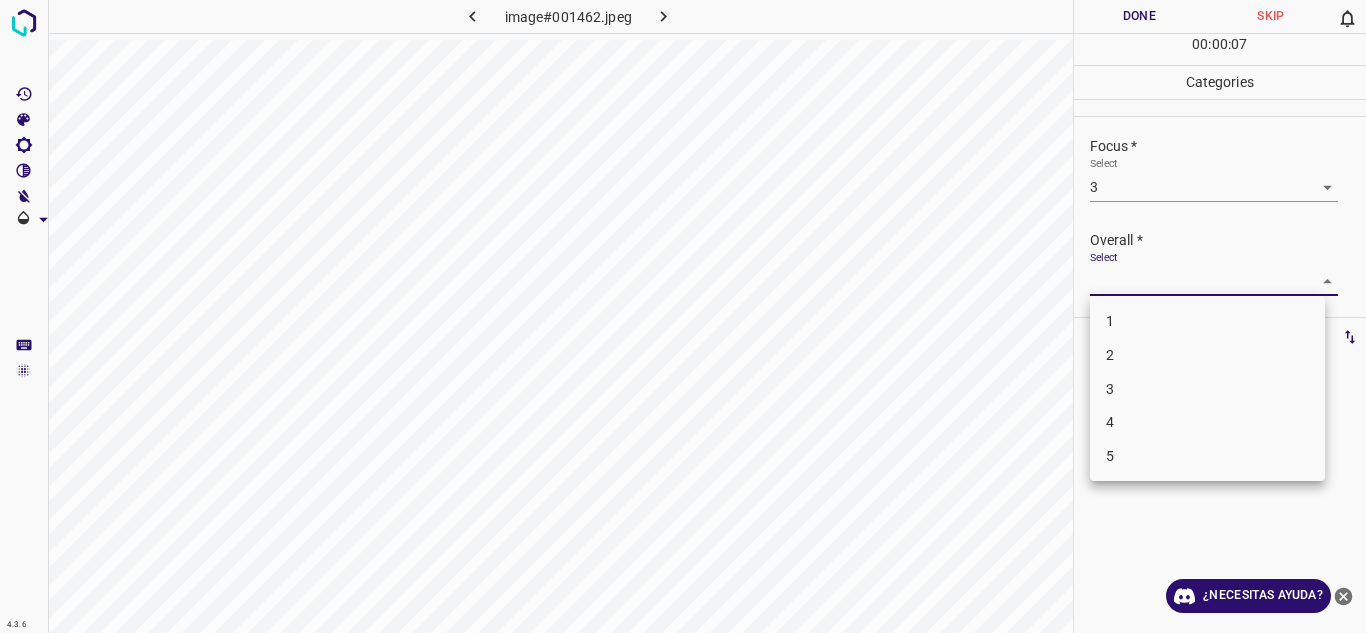 click on "4" at bounding box center [1207, 422] 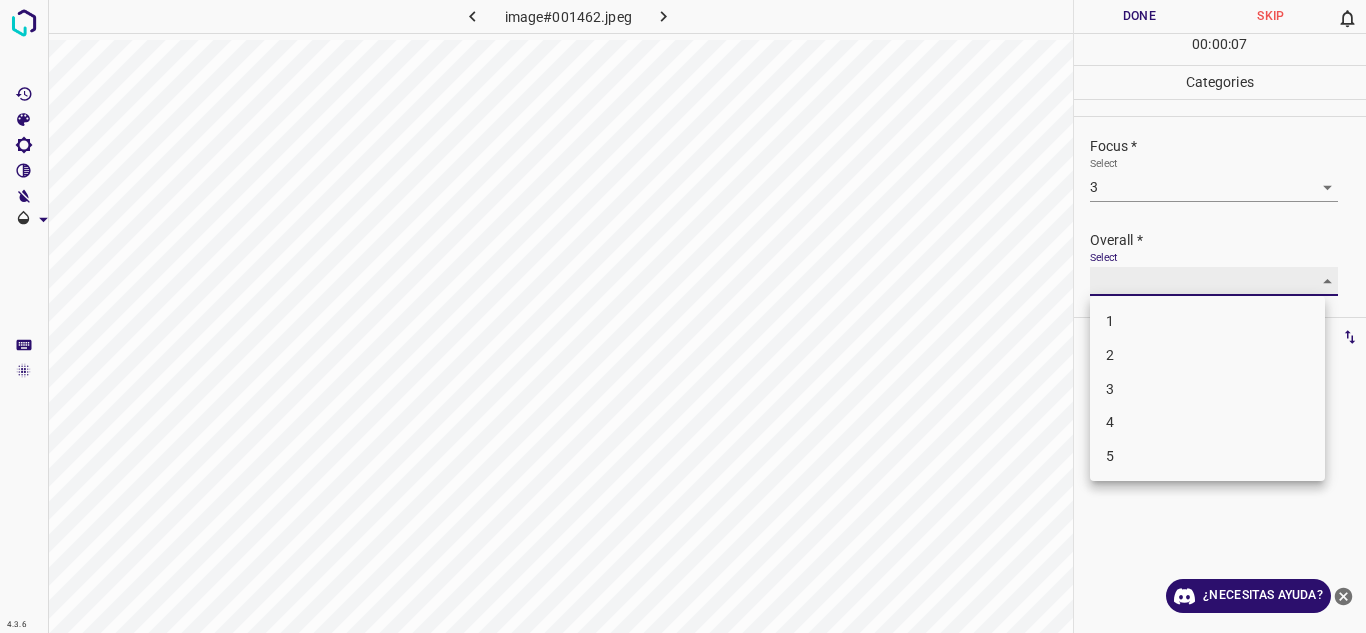 type on "4" 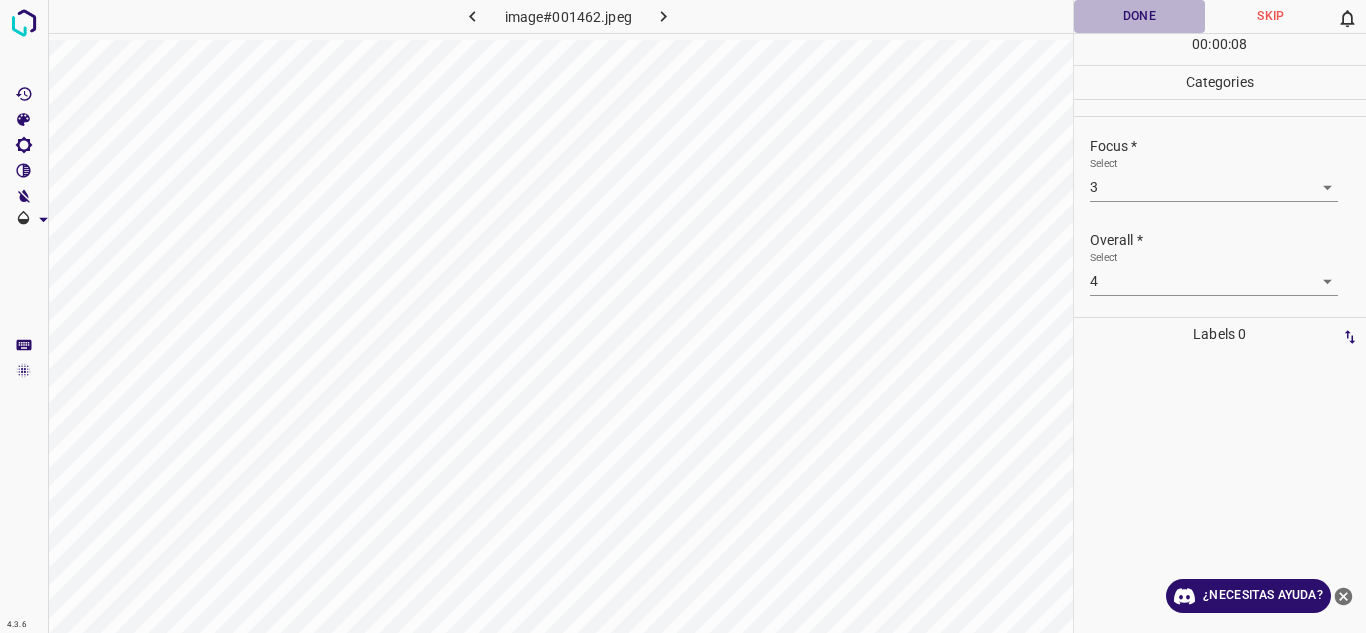click on "Done" at bounding box center [1140, 16] 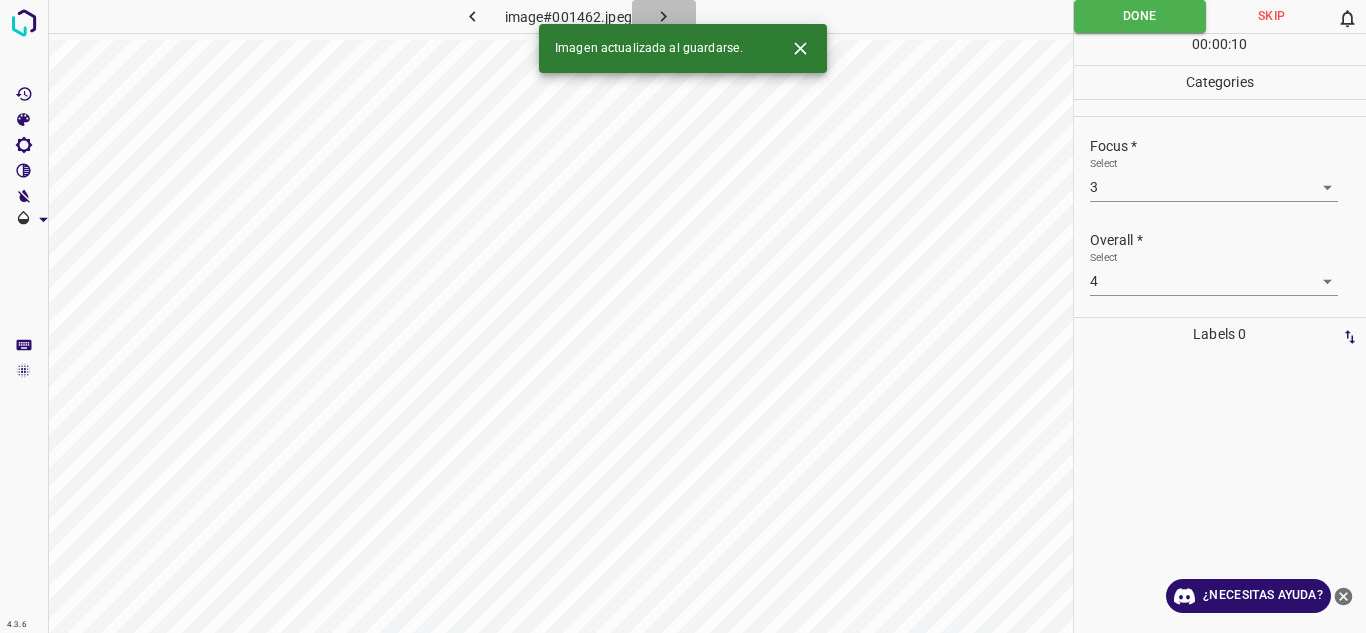 click at bounding box center (664, 16) 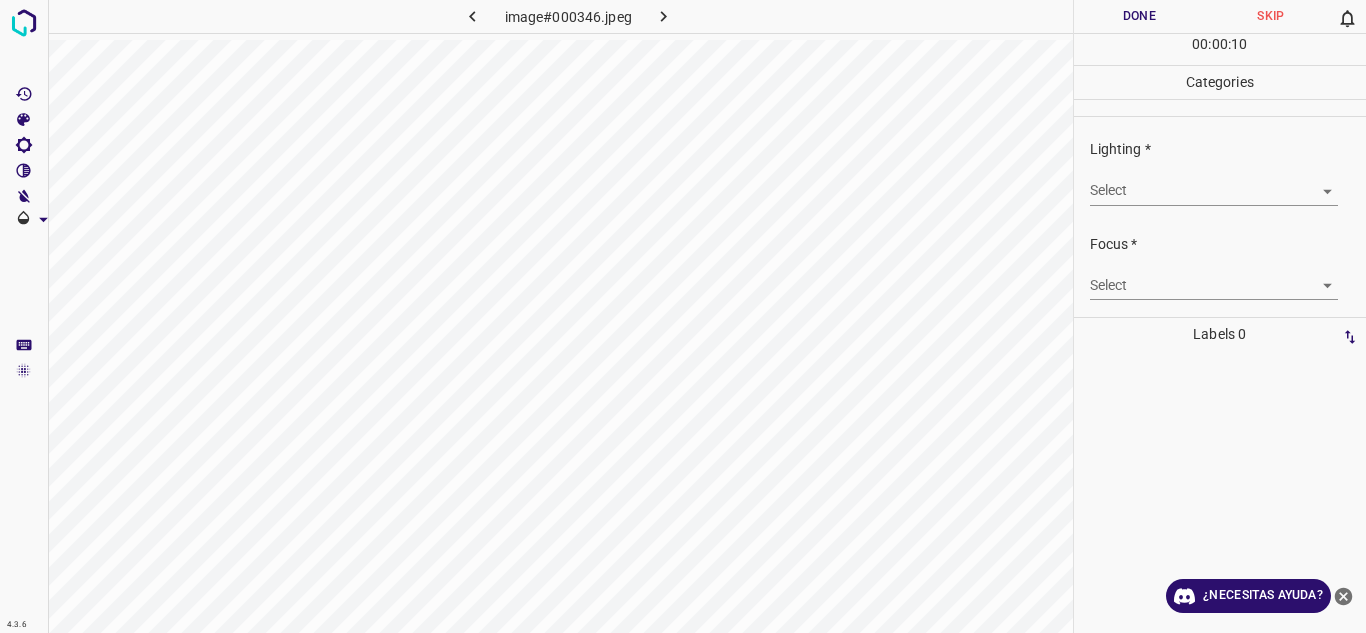 click on "4.3.6  image#000346.jpeg Done Skip 0 00   : 00   : 10   Categories Lighting *  Select ​ Focus *  Select ​ Overall *  Select ​ Labels   0 Categories 1 Lighting 2 Focus 3 Overall Tools Space Change between modes (Draw & Edit) I Auto labeling R Restore zoom M Zoom in N Zoom out Delete Delete selecte label Filters Z Restore filters X Saturation filter C Brightness filter V Contrast filter B Gray scale filter General O Download ¿Necesitas ayuda? Texto original Valora esta traducción Tu opinión servirá para ayudar a mejorar el Traductor de Google - Texto - Esconder - Borrar" at bounding box center (683, 316) 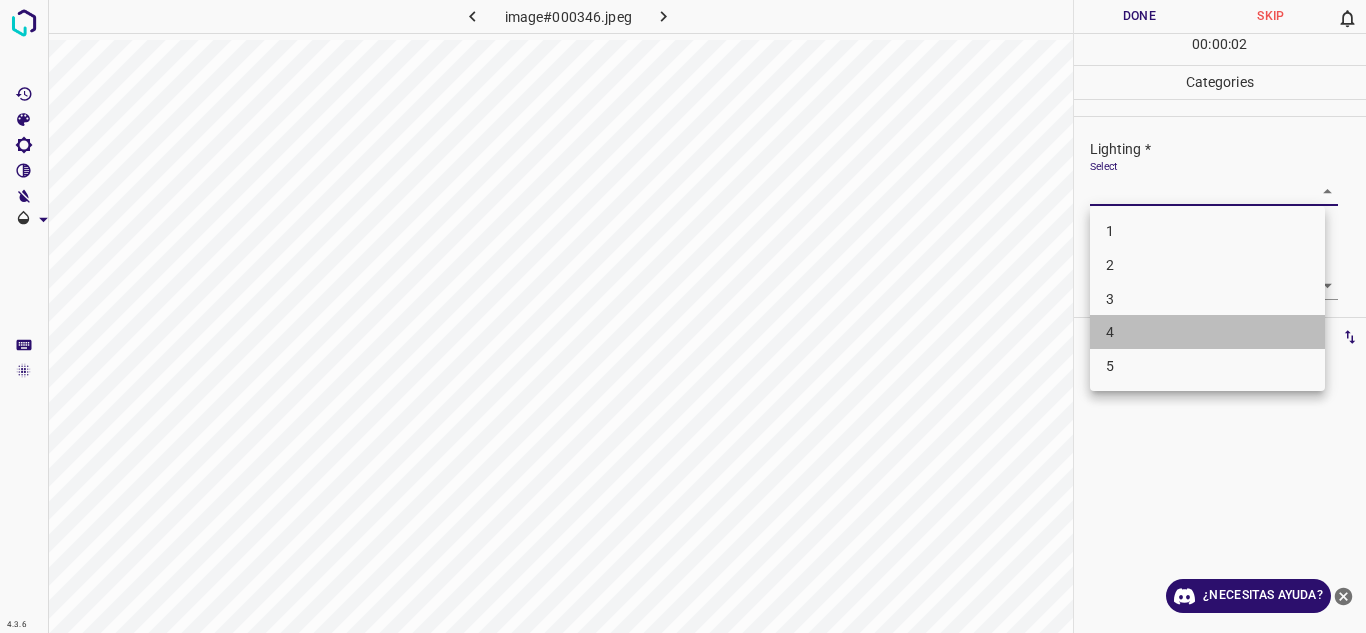 click on "4" at bounding box center [1207, 332] 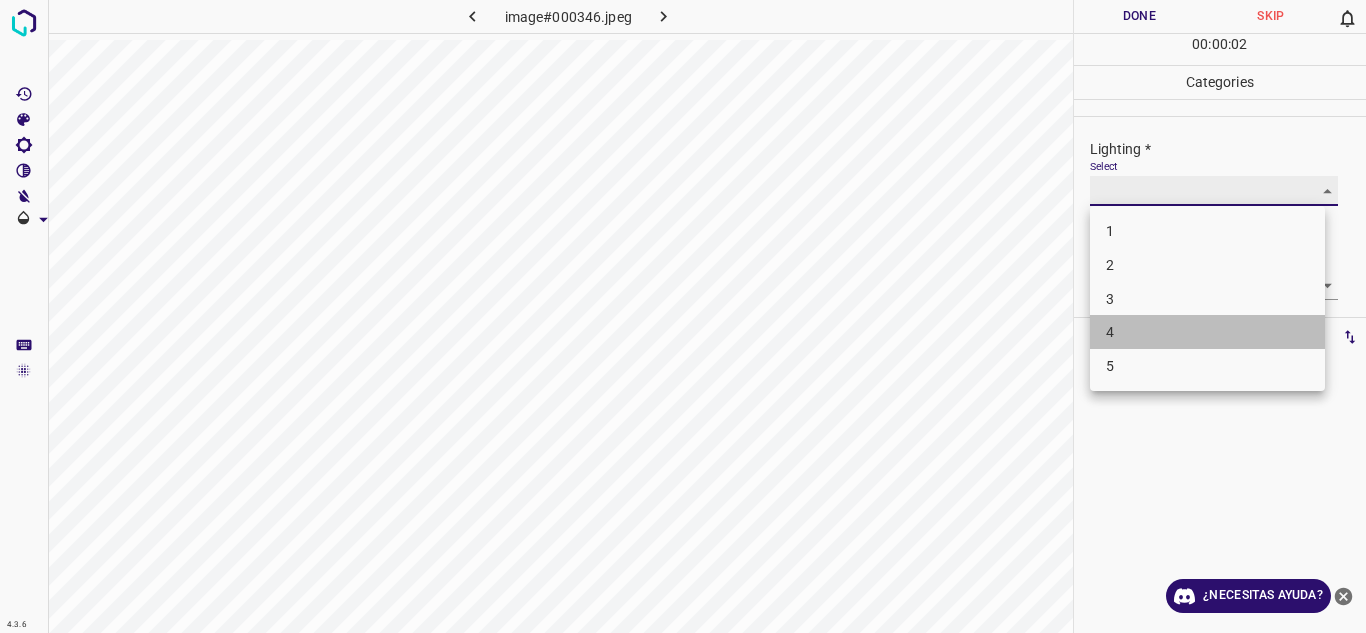 type on "4" 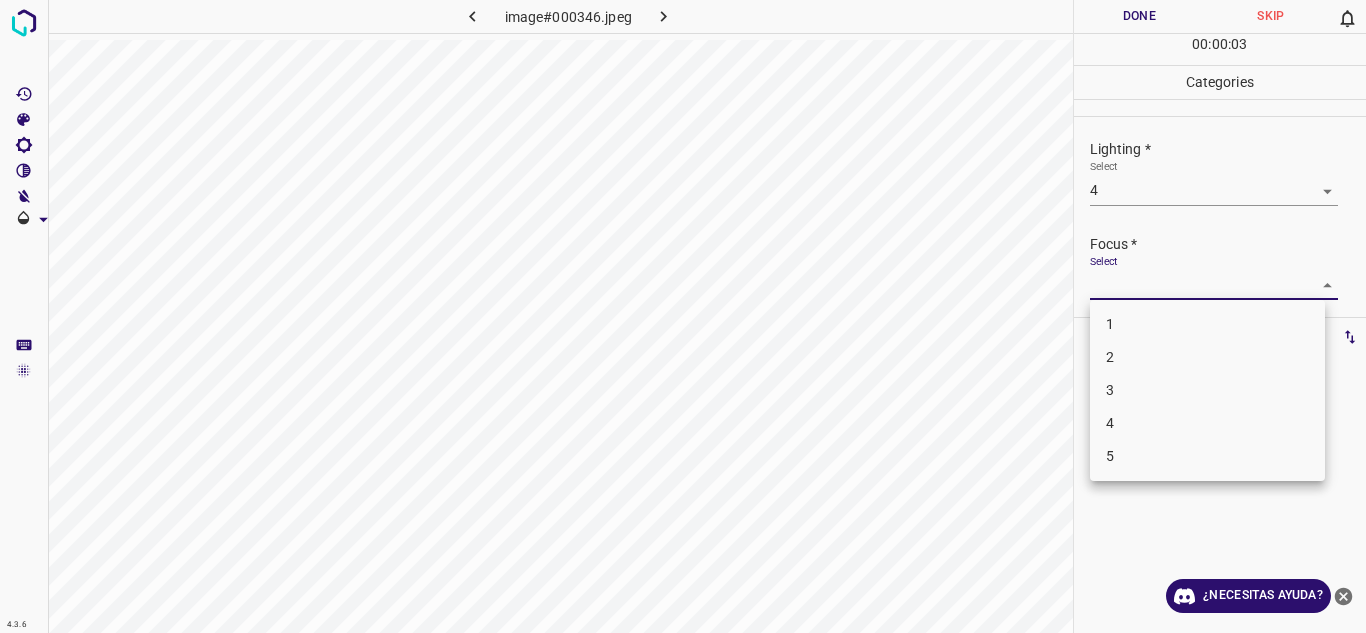 click on "4.3.6  image#000346.jpeg Done Skip 0 00   : 00   : 03   Categories Lighting *  Select 4 4 Focus *  Select ​ Overall *  Select ​ Labels   0 Categories 1 Lighting 2 Focus 3 Overall Tools Space Change between modes (Draw & Edit) I Auto labeling R Restore zoom M Zoom in N Zoom out Delete Delete selecte label Filters Z Restore filters X Saturation filter C Brightness filter V Contrast filter B Gray scale filter General O Download ¿Necesitas ayuda? Texto original Valora esta traducción Tu opinión servirá para ayudar a mejorar el Traductor de Google - Texto - Esconder - Borrar 1 2 3 4 5" at bounding box center [683, 316] 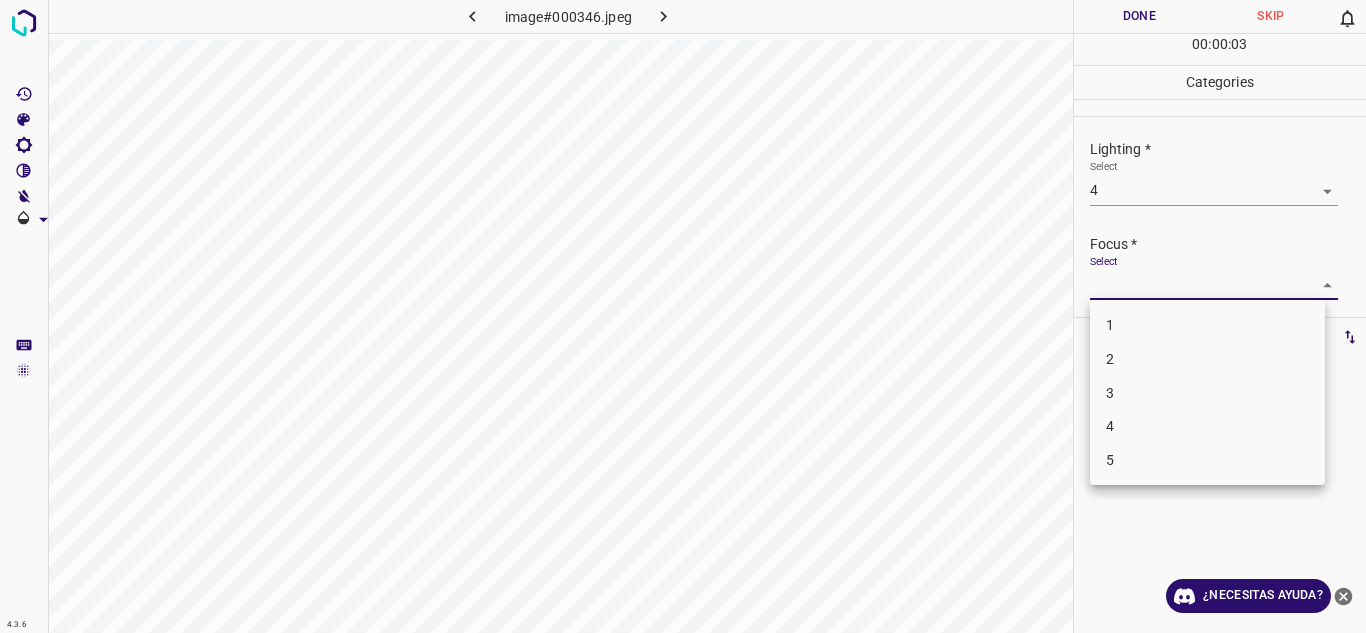 click on "4" at bounding box center [1207, 426] 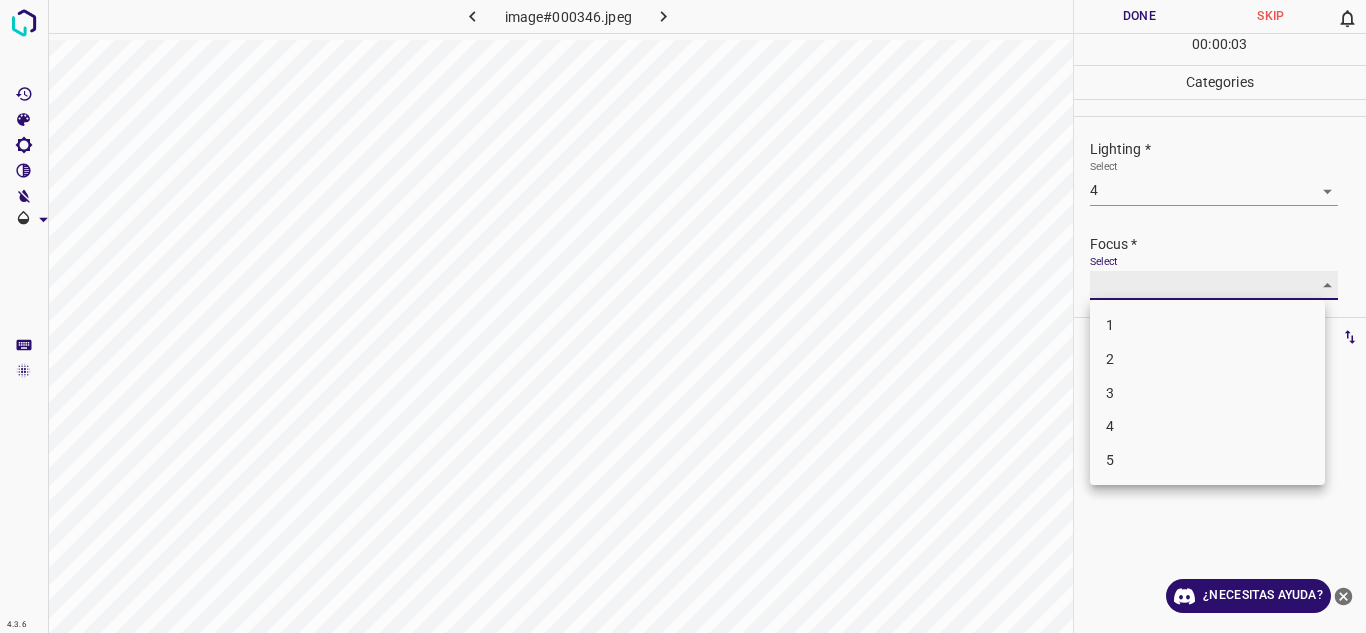 type on "4" 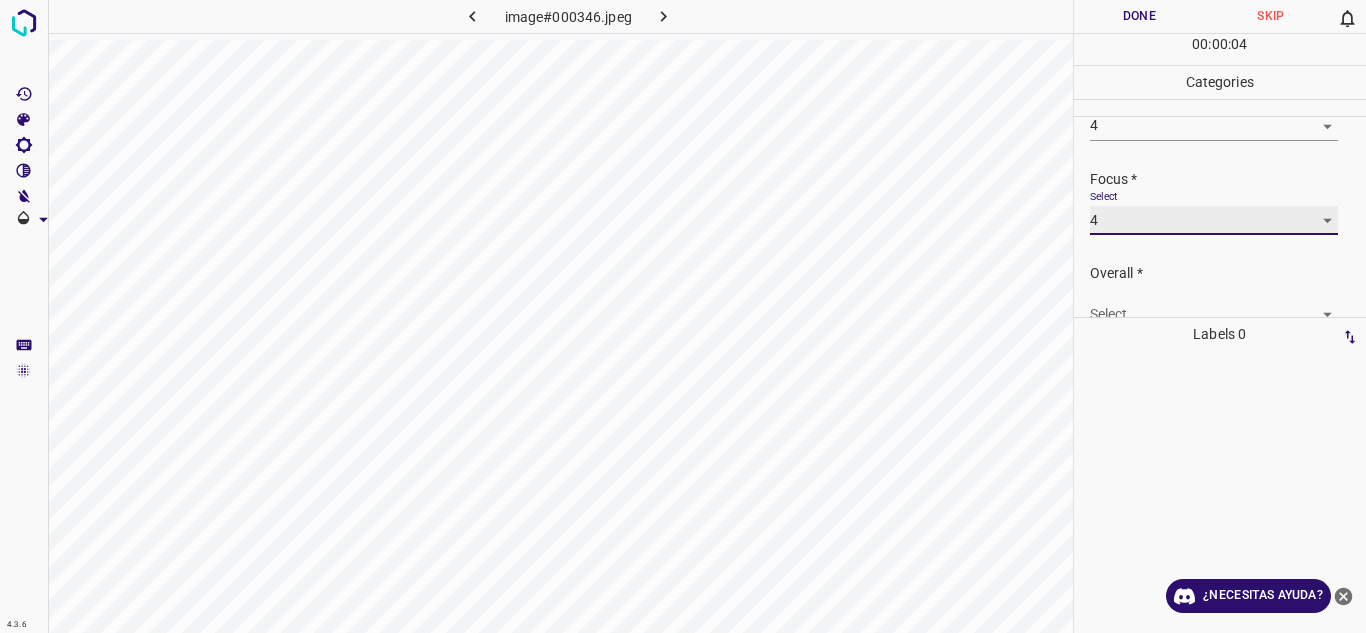 scroll, scrollTop: 98, scrollLeft: 0, axis: vertical 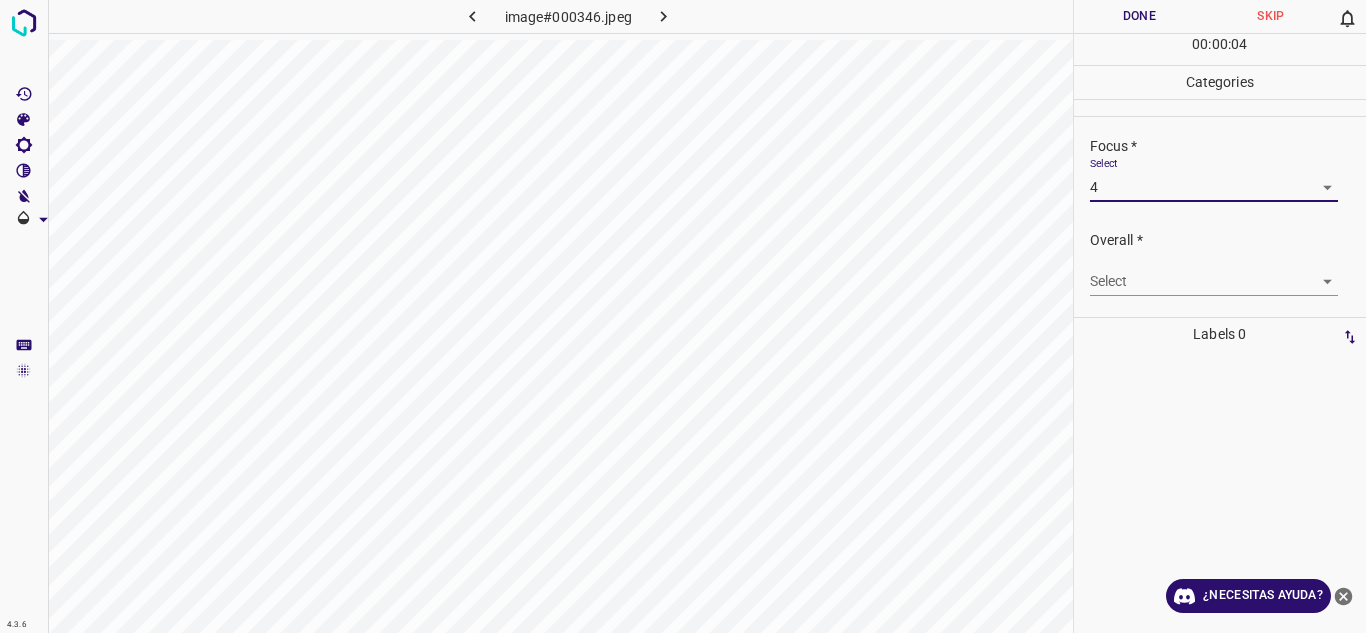 click on "4.3.6  image#000346.jpeg Done Skip 0 00   : 00   : 04   Categories Lighting *  Select 4 4 Focus *  Select 4 4 Overall *  Select ​ Labels   0 Categories 1 Lighting 2 Focus 3 Overall Tools Space Change between modes (Draw & Edit) I Auto labeling R Restore zoom M Zoom in N Zoom out Delete Delete selecte label Filters Z Restore filters X Saturation filter C Brightness filter V Contrast filter B Gray scale filter General O Download ¿Necesitas ayuda? Texto original Valora esta traducción Tu opinión servirá para ayudar a mejorar el Traductor de Google - Texto - Esconder - Borrar" at bounding box center [683, 316] 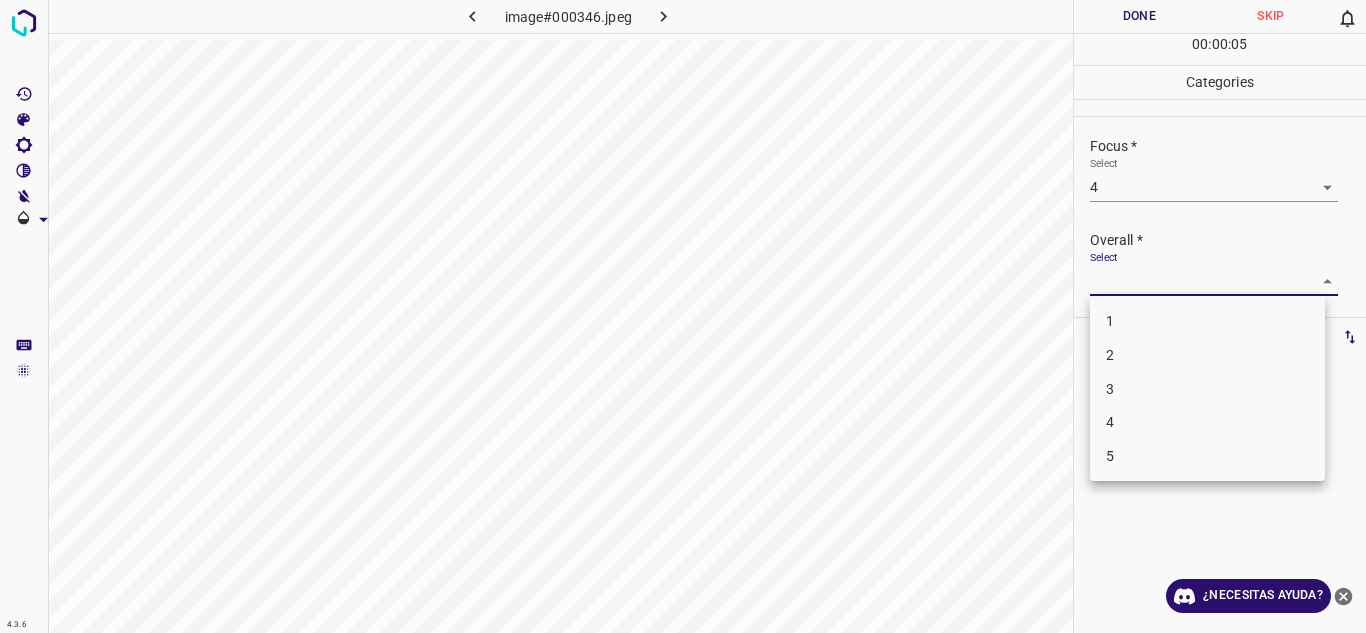 click on "4" at bounding box center (1207, 422) 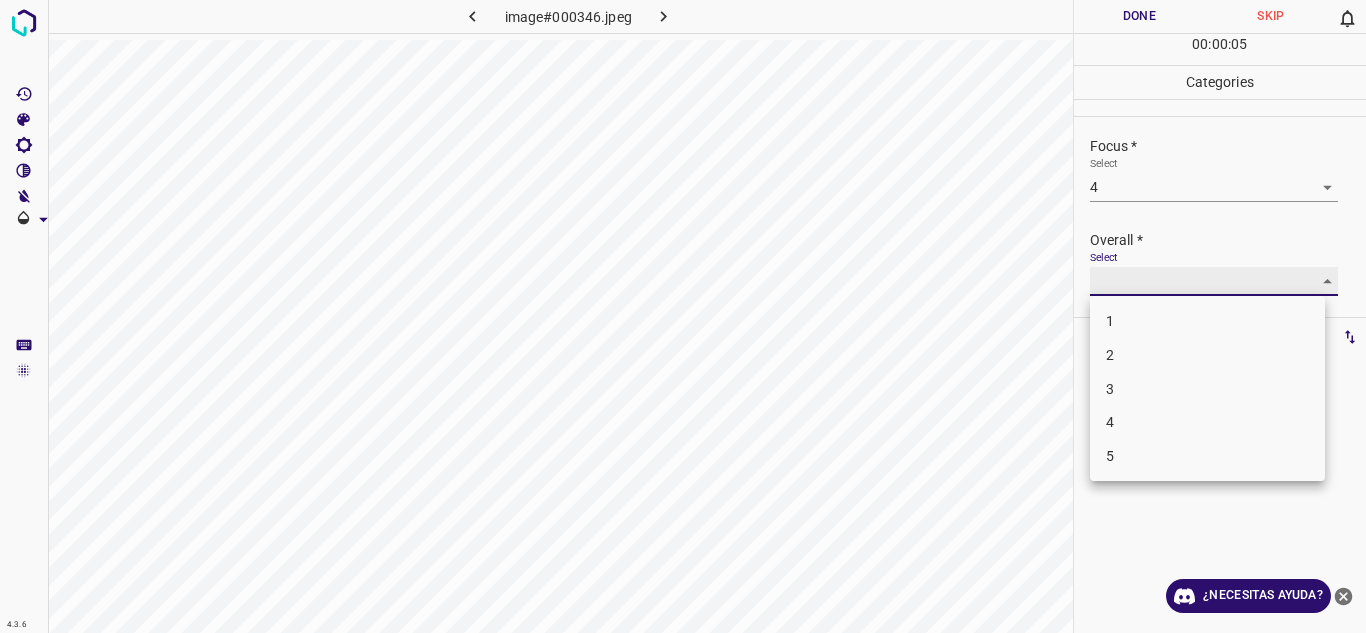 type on "4" 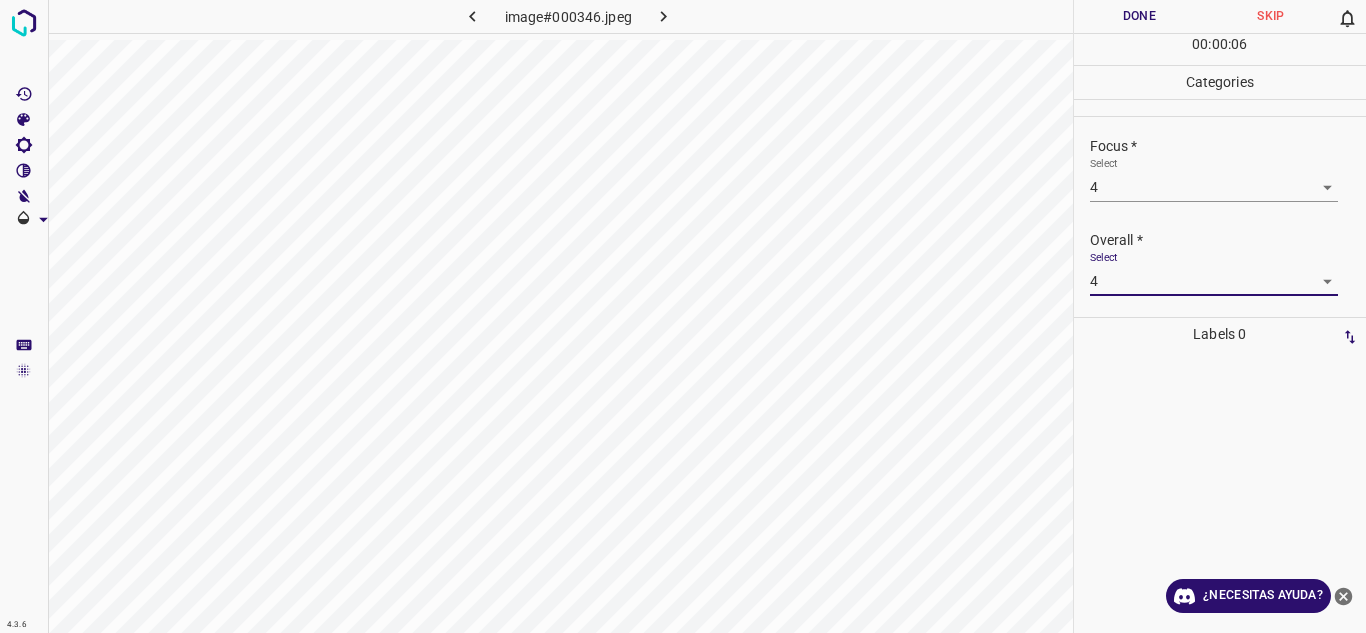 click on "Done" at bounding box center (1140, 16) 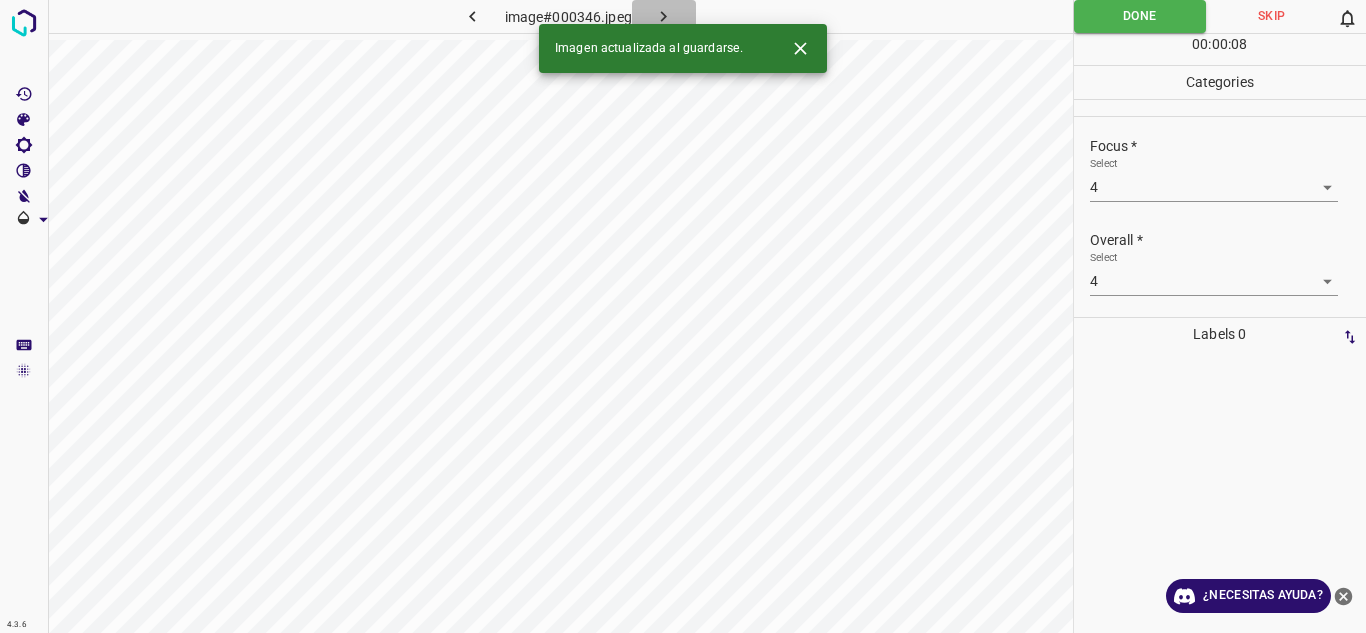 click at bounding box center (664, 16) 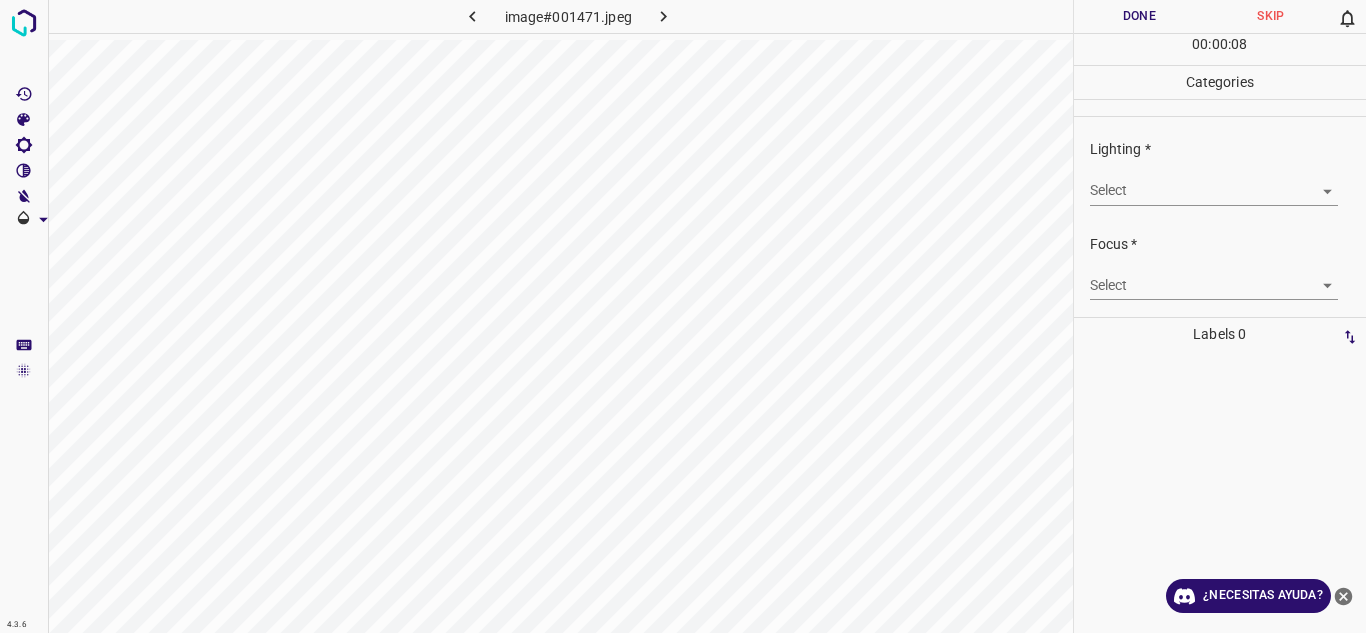 click on "4.3.6  image#001471.jpeg Done Skip 0 00   : 00   : 08   Categories Lighting *  Select ​ Focus *  Select ​ Overall *  Select ​ Labels   0 Categories 1 Lighting 2 Focus 3 Overall Tools Space Change between modes (Draw & Edit) I Auto labeling R Restore zoom M Zoom in N Zoom out Delete Delete selecte label Filters Z Restore filters X Saturation filter C Brightness filter V Contrast filter B Gray scale filter General O Download ¿Necesitas ayuda? Texto original Valora esta traducción Tu opinión servirá para ayudar a mejorar el Traductor de Google - Texto - Esconder - Borrar" at bounding box center [683, 316] 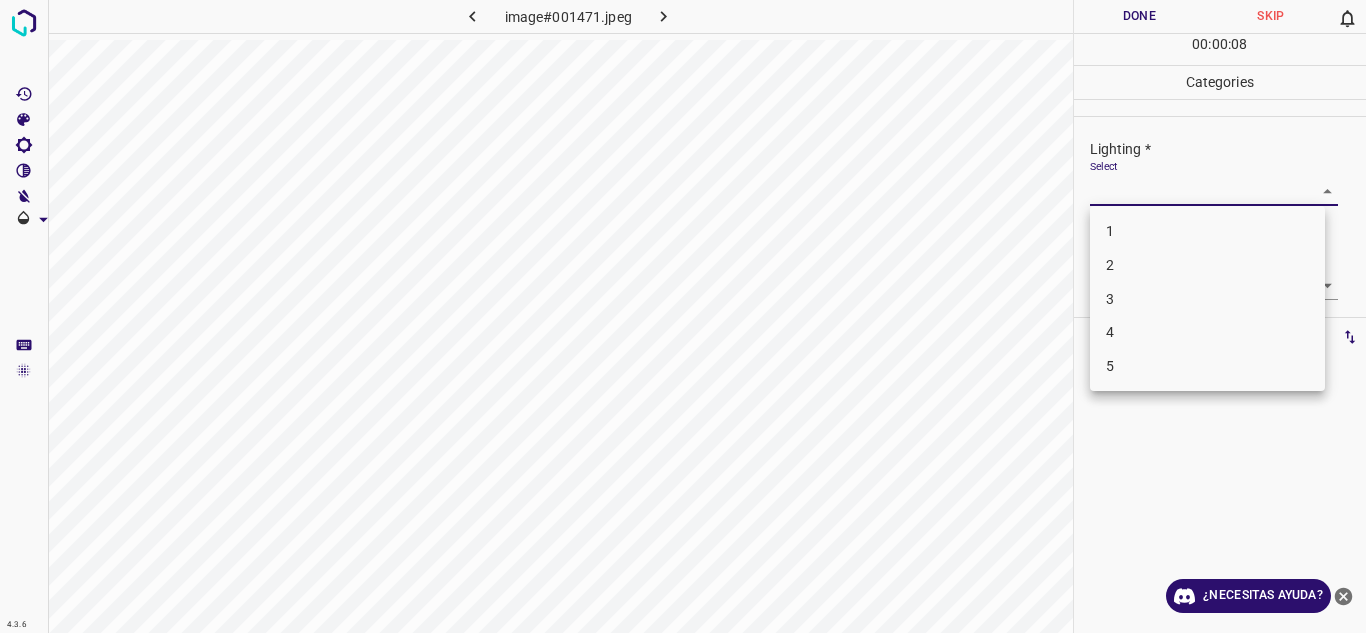 click on "2" at bounding box center (1207, 265) 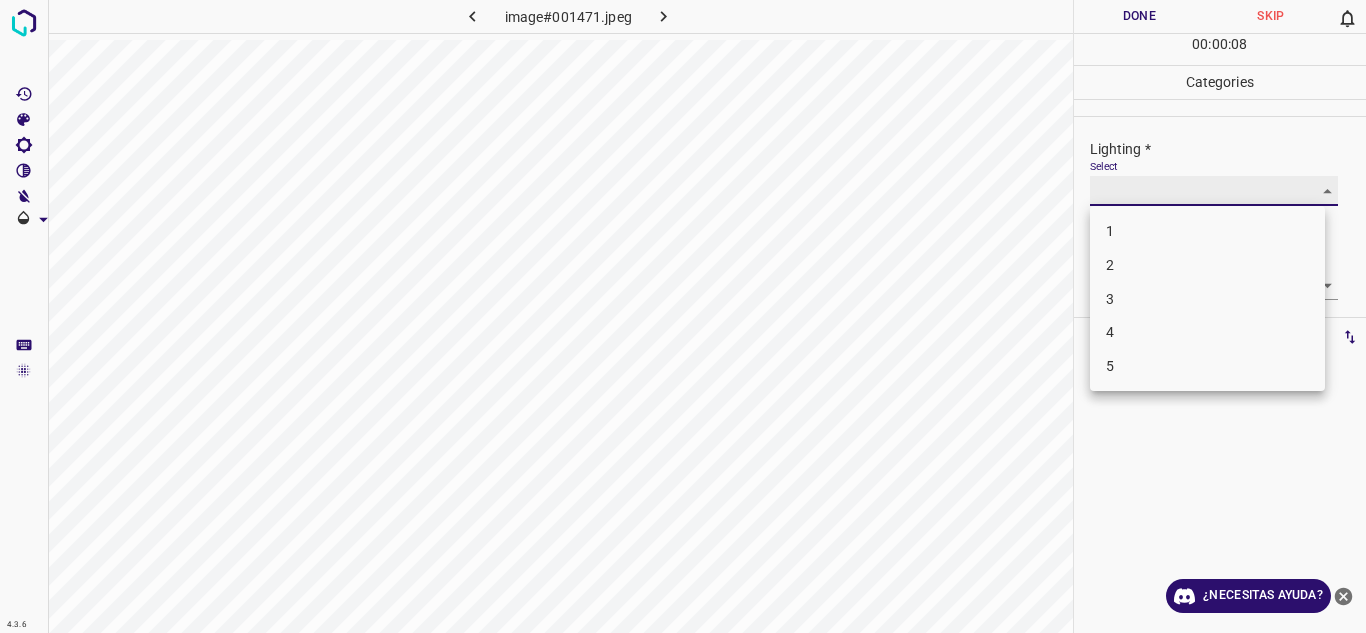 type on "2" 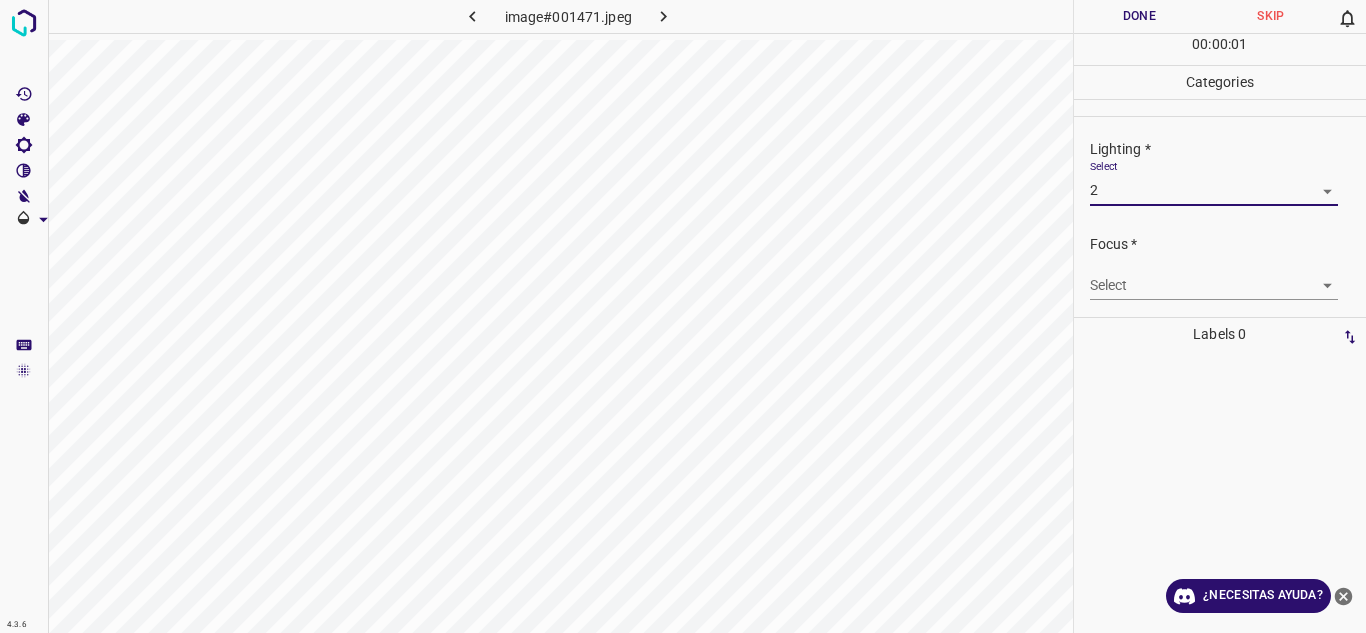 click on "4.3.6  image#001471.jpeg Done Skip 0 00   : 00   : 01   Categories Lighting *  Select 2 2 Focus *  Select ​ Overall *  Select ​ Labels   0 Categories 1 Lighting 2 Focus 3 Overall Tools Space Change between modes (Draw & Edit) I Auto labeling R Restore zoom M Zoom in N Zoom out Delete Delete selecte label Filters Z Restore filters X Saturation filter C Brightness filter V Contrast filter B Gray scale filter General O Download ¿Necesitas ayuda? Texto original Valora esta traducción Tu opinión servirá para ayudar a mejorar el Traductor de Google - Texto - Esconder - Borrar" at bounding box center [683, 316] 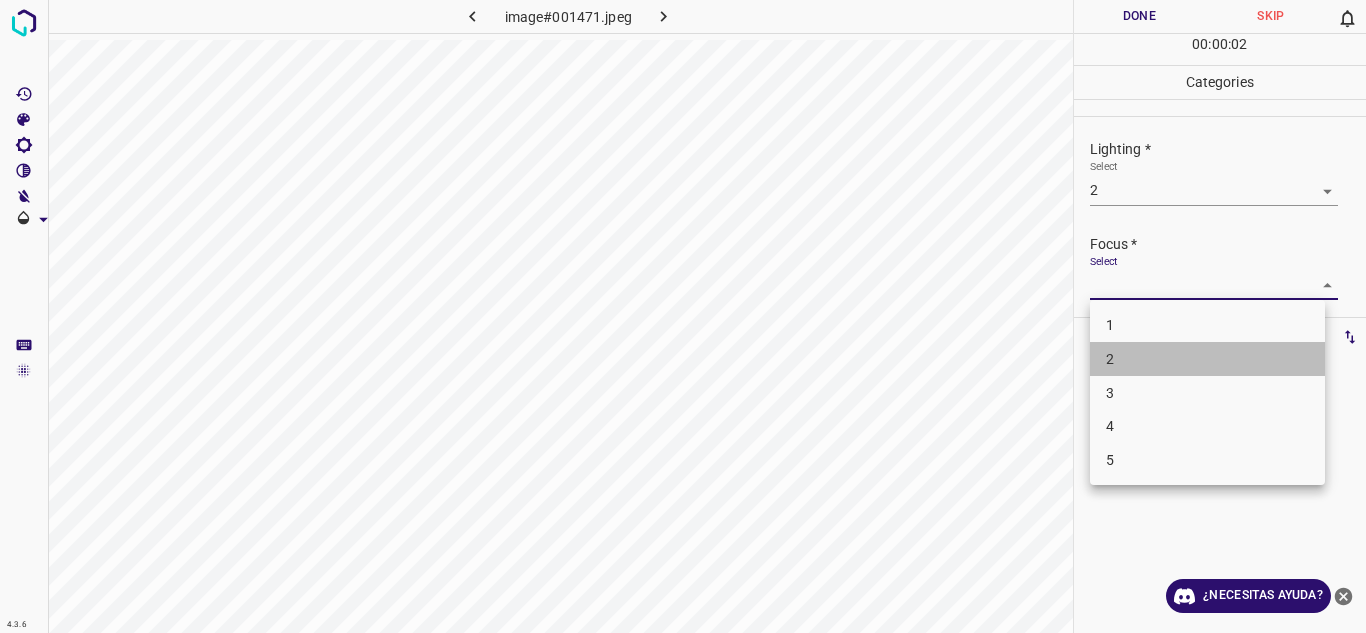 click on "2" at bounding box center (1110, 359) 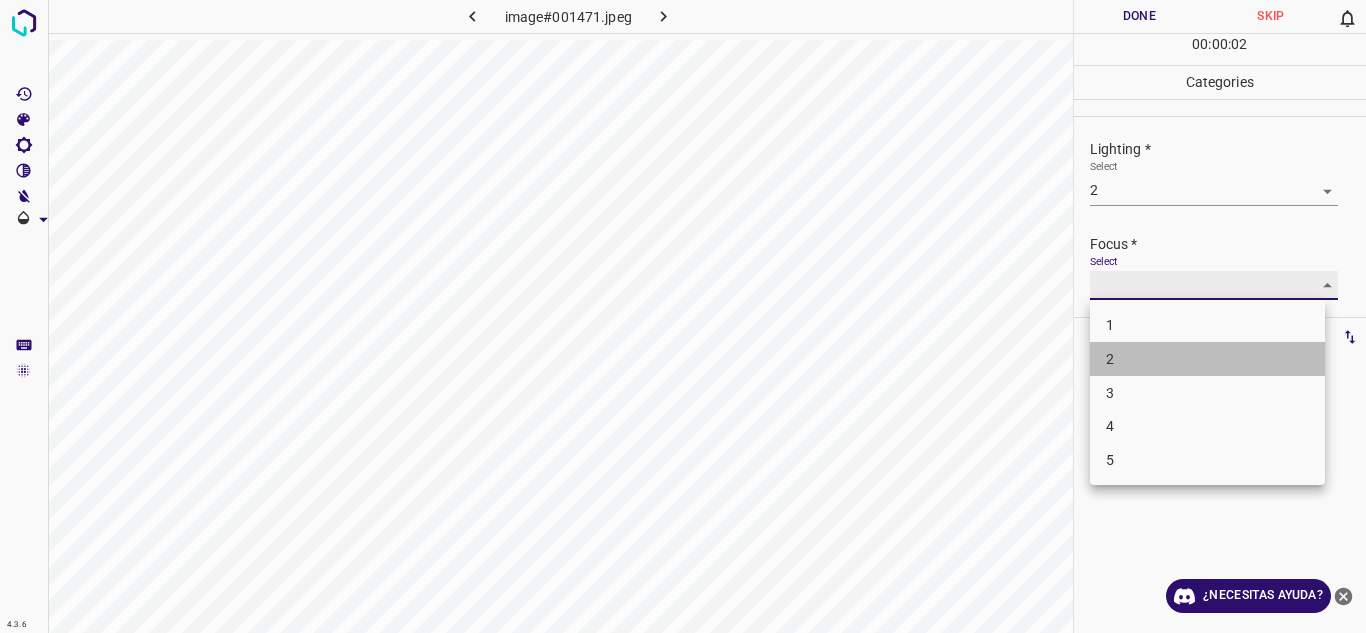 type on "2" 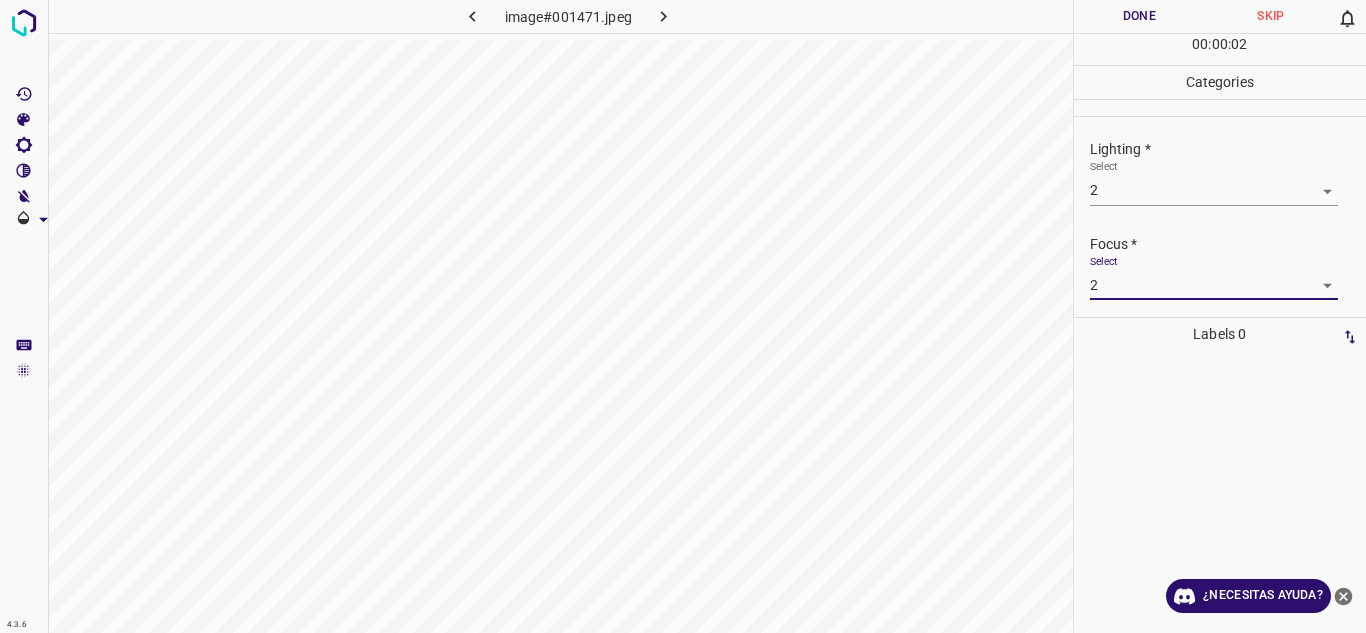 click on "Focus *" at bounding box center (1228, 244) 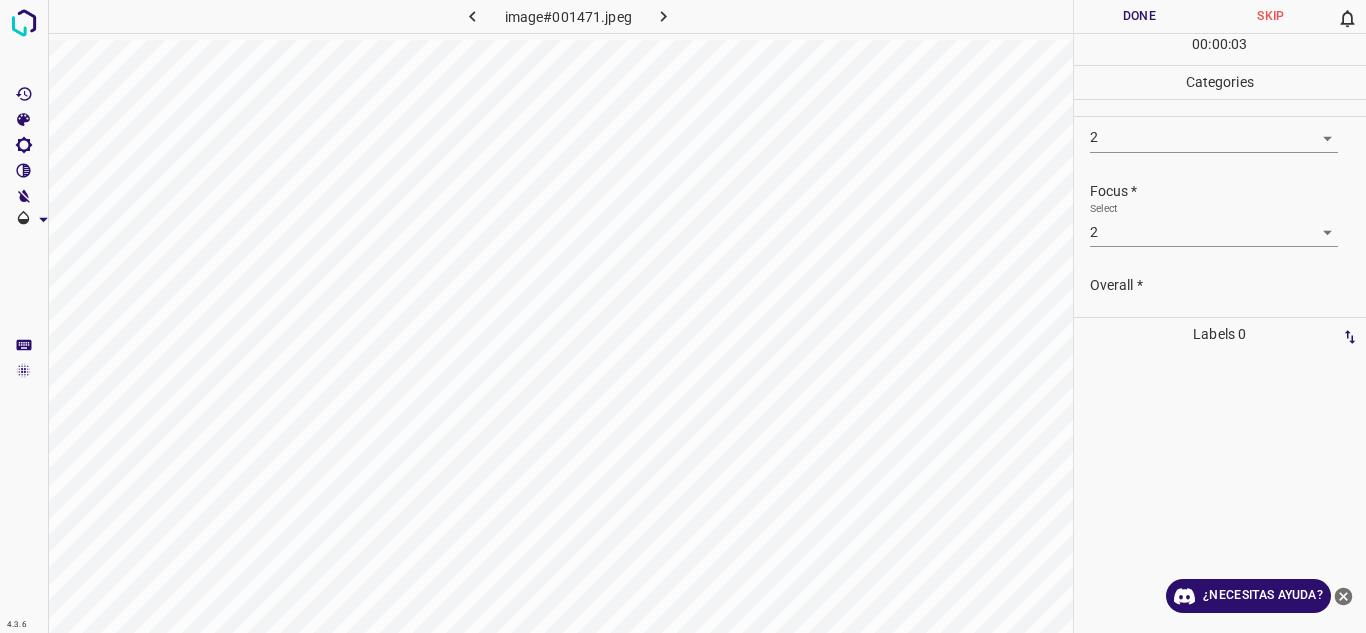 scroll, scrollTop: 98, scrollLeft: 0, axis: vertical 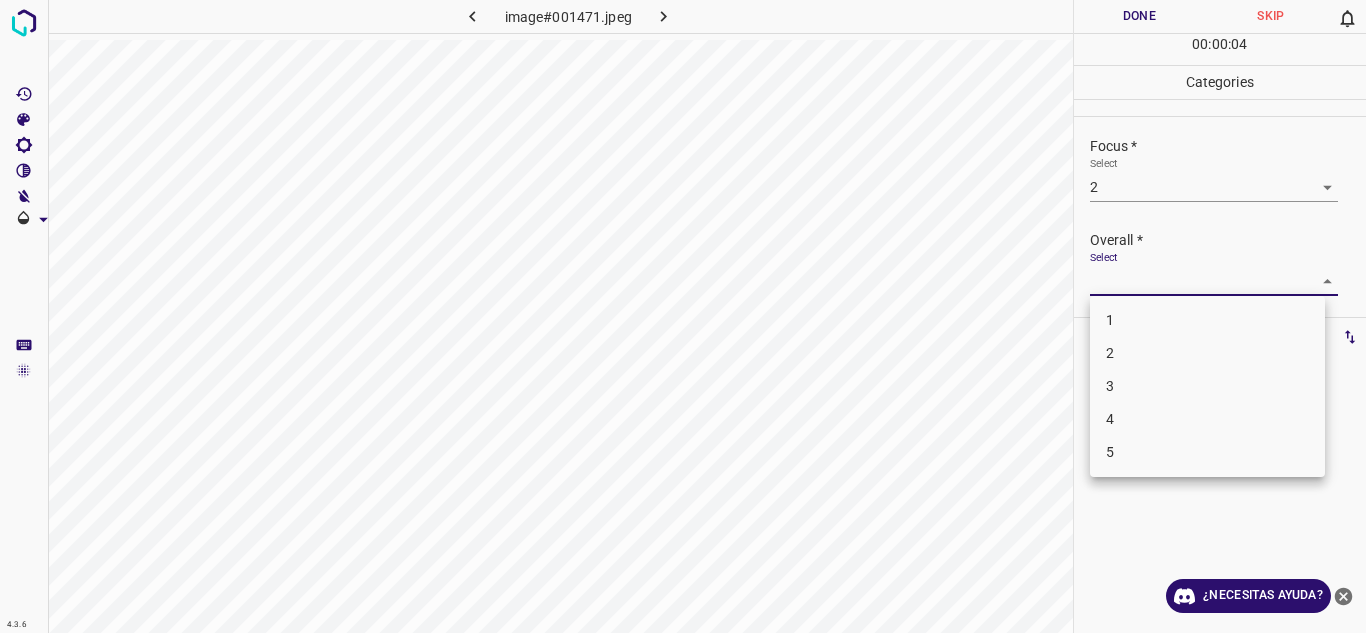 click on "4.3.6  image#001471.jpeg Done Skip 0 00   : 00   : 04   Categories Lighting *  Select 2 2 Focus *  Select 2 2 Overall *  Select ​ Labels   0 Categories 1 Lighting 2 Focus 3 Overall Tools Space Change between modes (Draw & Edit) I Auto labeling R Restore zoom M Zoom in N Zoom out Delete Delete selecte label Filters Z Restore filters X Saturation filter C Brightness filter V Contrast filter B Gray scale filter General O Download ¿Necesitas ayuda? Texto original Valora esta traducción Tu opinión servirá para ayudar a mejorar el Traductor de Google - Texto - Esconder - Borrar 1 2 3 4 5" at bounding box center [683, 316] 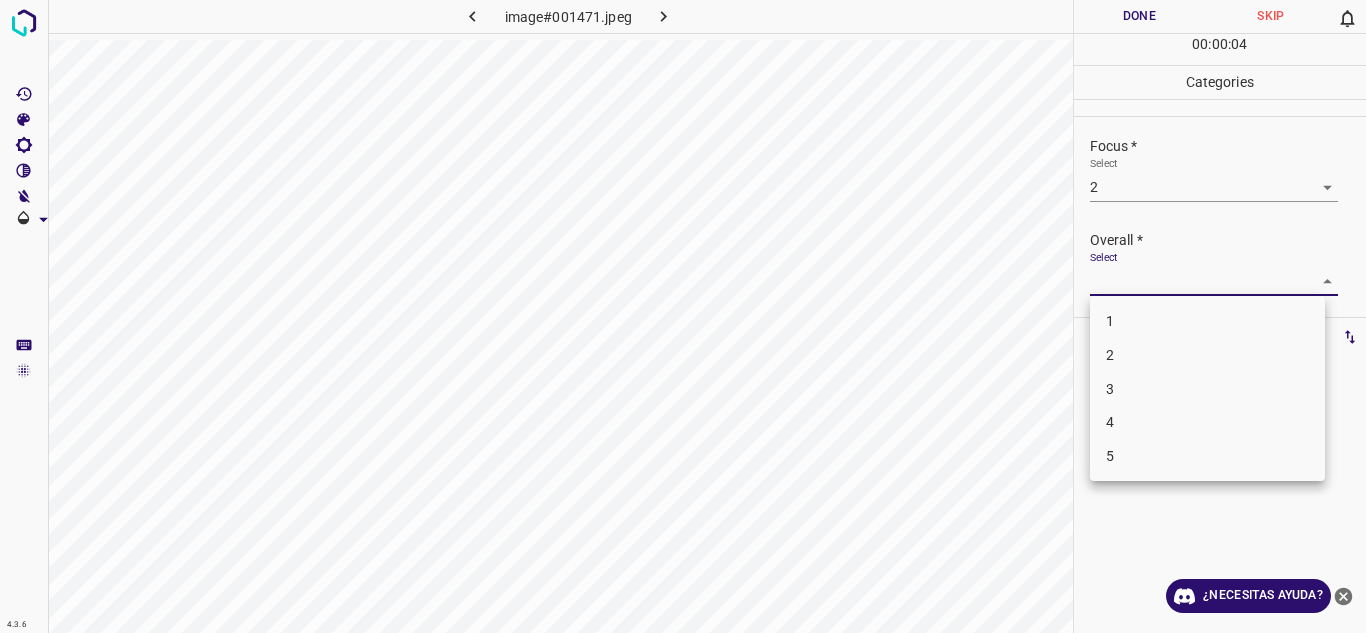 click on "2" at bounding box center (1207, 355) 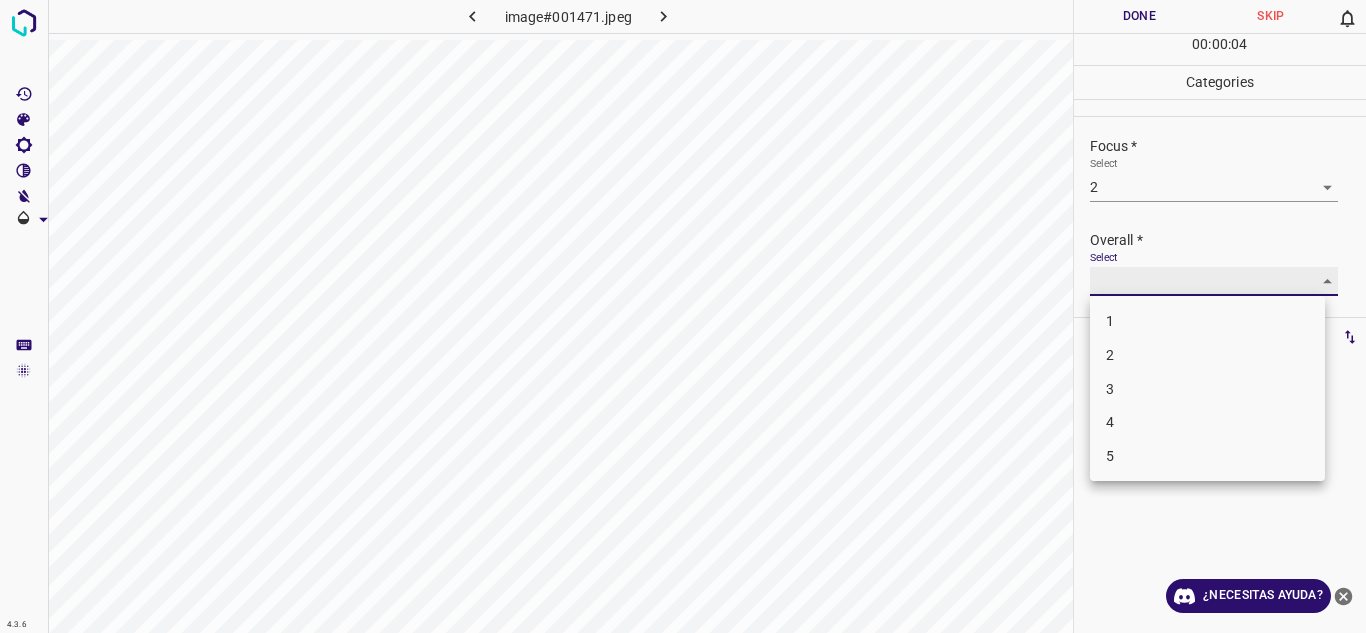 type on "2" 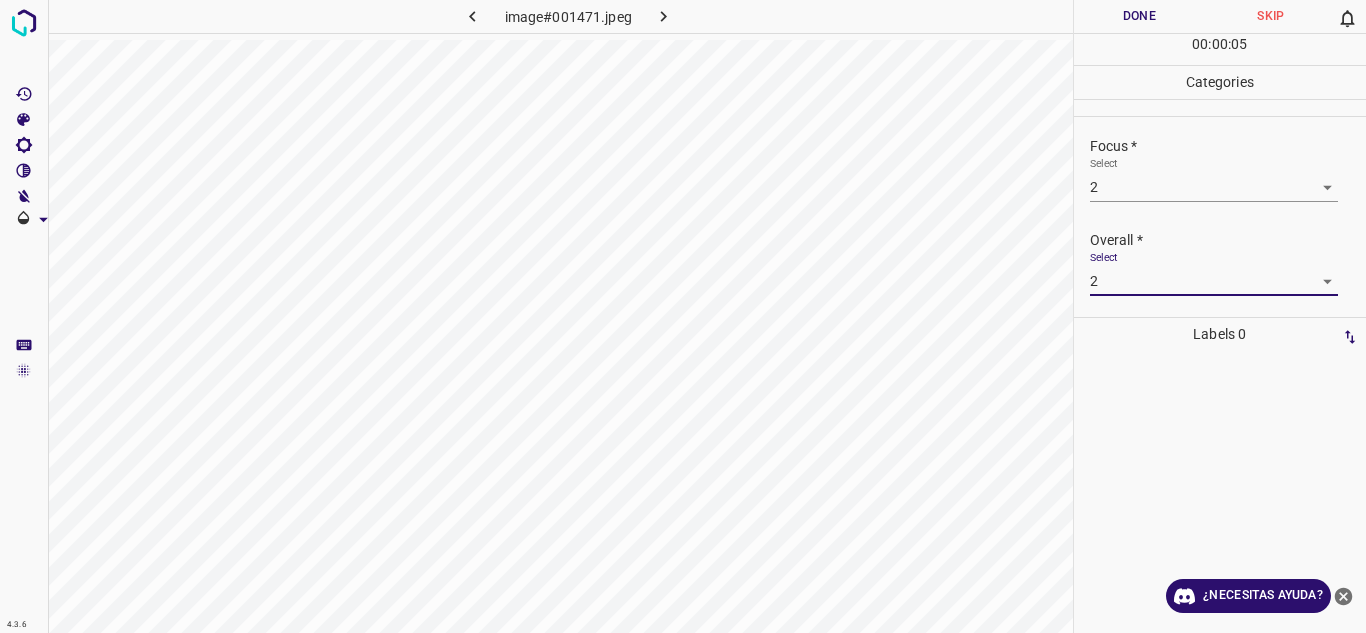 click on "Done" at bounding box center (1140, 16) 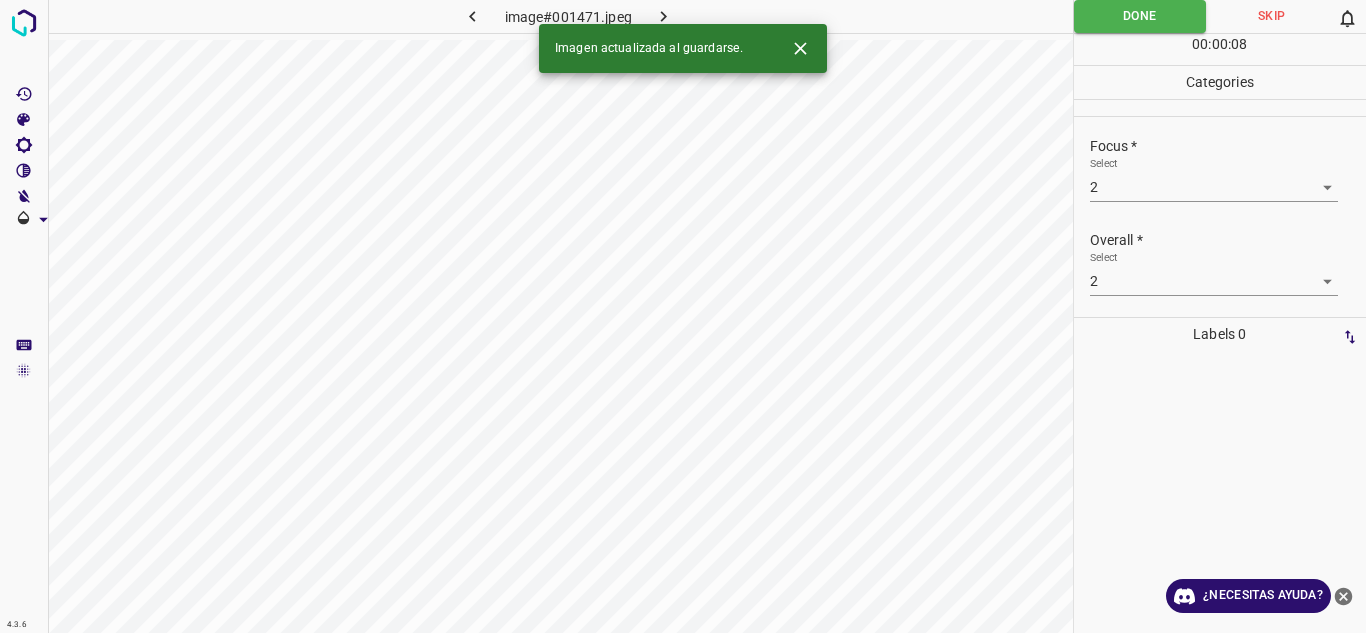 click 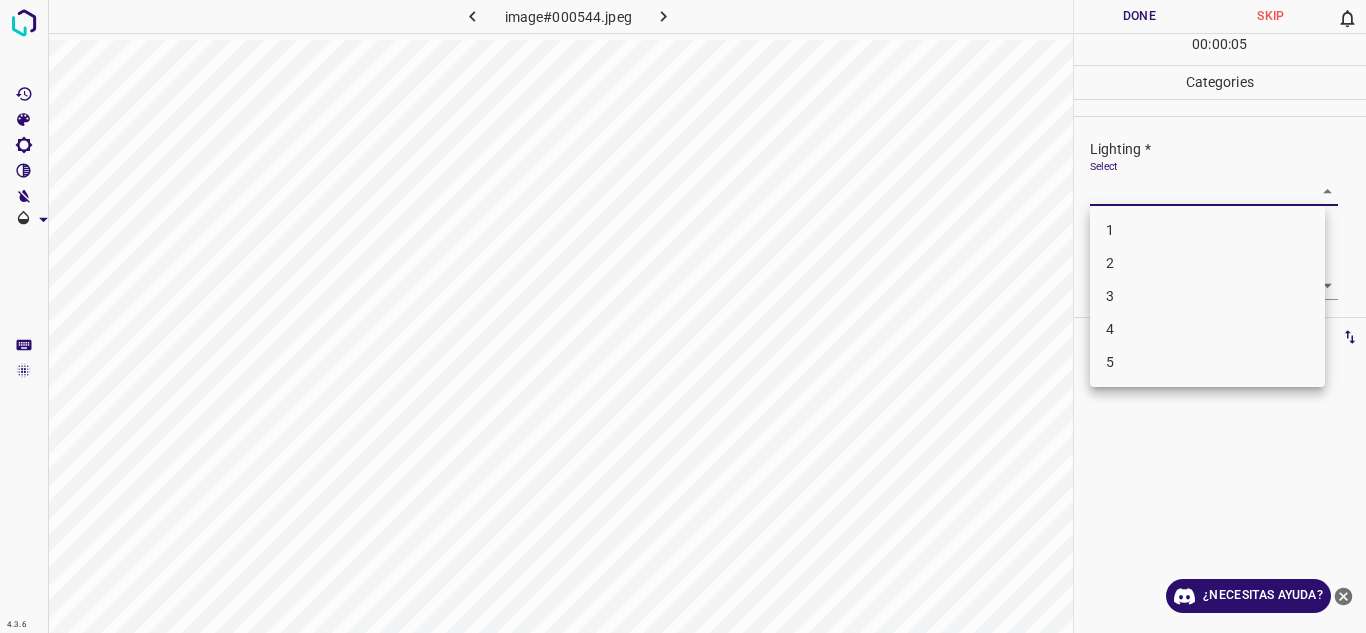 click on "4.3.6  image#000544.jpeg Done Skip 0 00   : 00   : 05   Categories Lighting *  Select ​ Focus *  Select ​ Overall *  Select ​ Labels   0 Categories 1 Lighting 2 Focus 3 Overall Tools Space Change between modes (Draw & Edit) I Auto labeling R Restore zoom M Zoom in N Zoom out Delete Delete selecte label Filters Z Restore filters X Saturation filter C Brightness filter V Contrast filter B Gray scale filter General O Download ¿Necesitas ayuda? Texto original Valora esta traducción Tu opinión servirá para ayudar a mejorar el Traductor de Google - Texto - Esconder - Borrar 1 2 3 4 5" at bounding box center [683, 316] 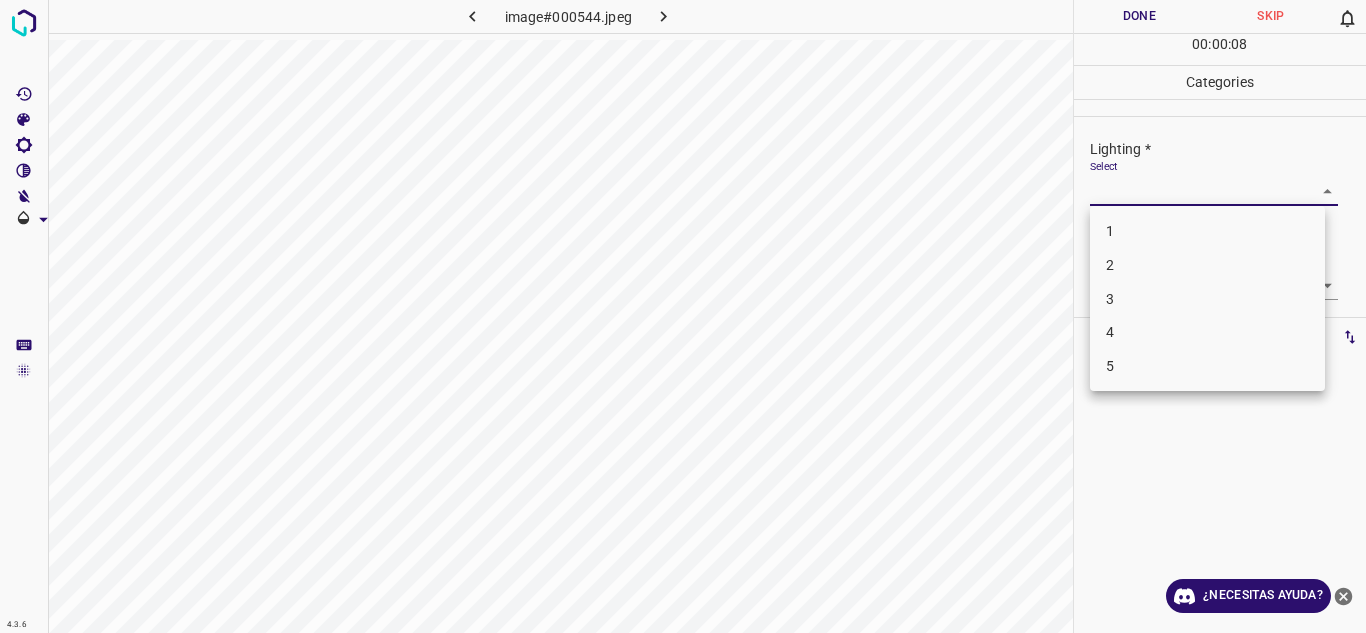 click on "4" at bounding box center (1207, 332) 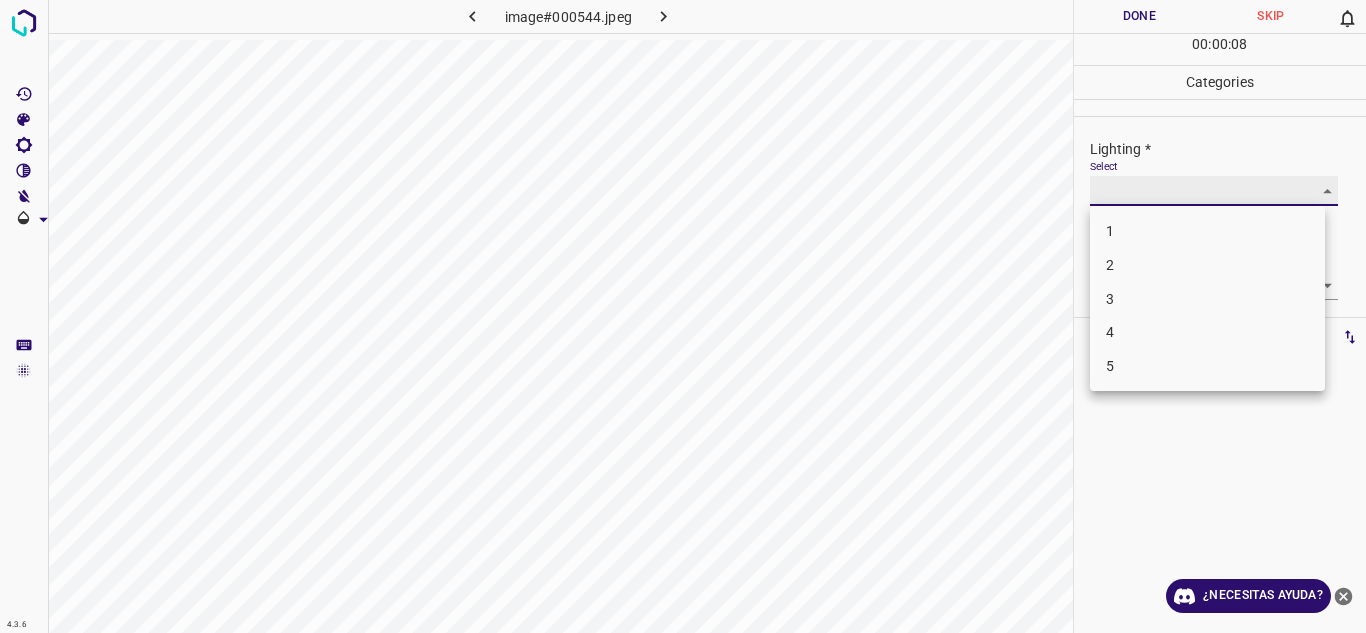 type on "4" 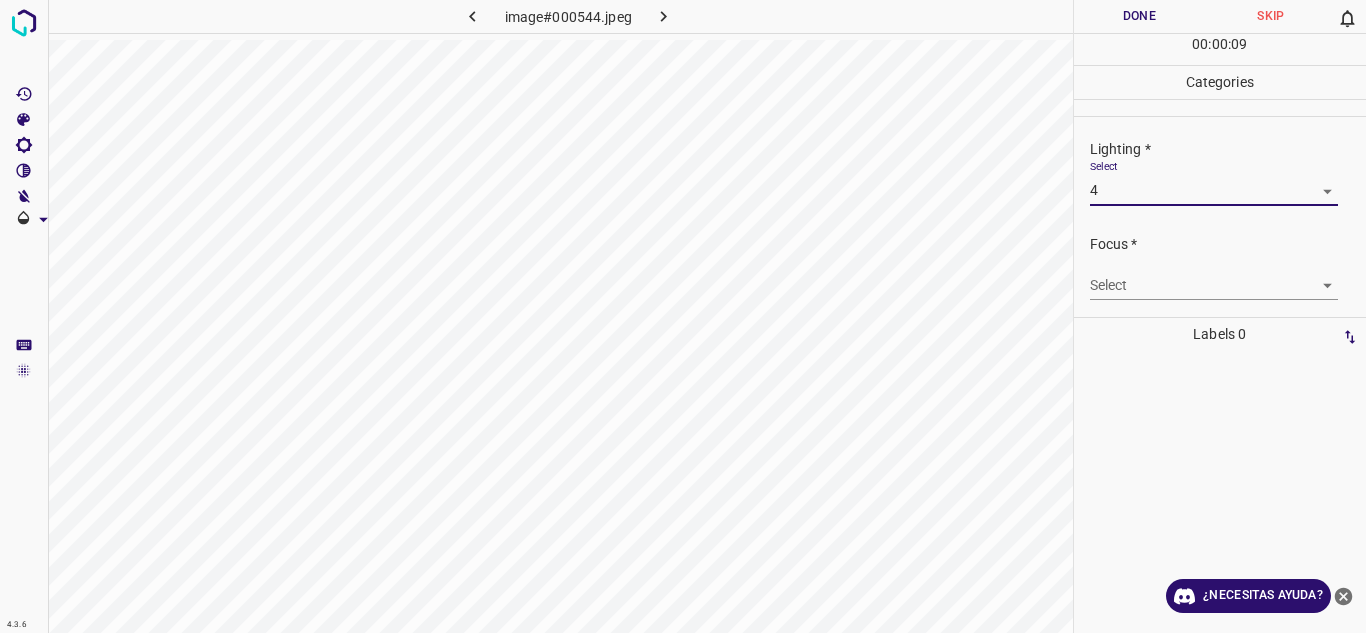 click on "4.3.6  image#000544.jpeg Done Skip 0 00   : 00   : 09   Categories Lighting *  Select 4 4 Focus *  Select ​ Overall *  Select ​ Labels   0 Categories 1 Lighting 2 Focus 3 Overall Tools Space Change between modes (Draw & Edit) I Auto labeling R Restore zoom M Zoom in N Zoom out Delete Delete selecte label Filters Z Restore filters X Saturation filter C Brightness filter V Contrast filter B Gray scale filter General O Download ¿Necesitas ayuda? Texto original Valora esta traducción Tu opinión servirá para ayudar a mejorar el Traductor de Google - Texto - Esconder - Borrar" at bounding box center [683, 316] 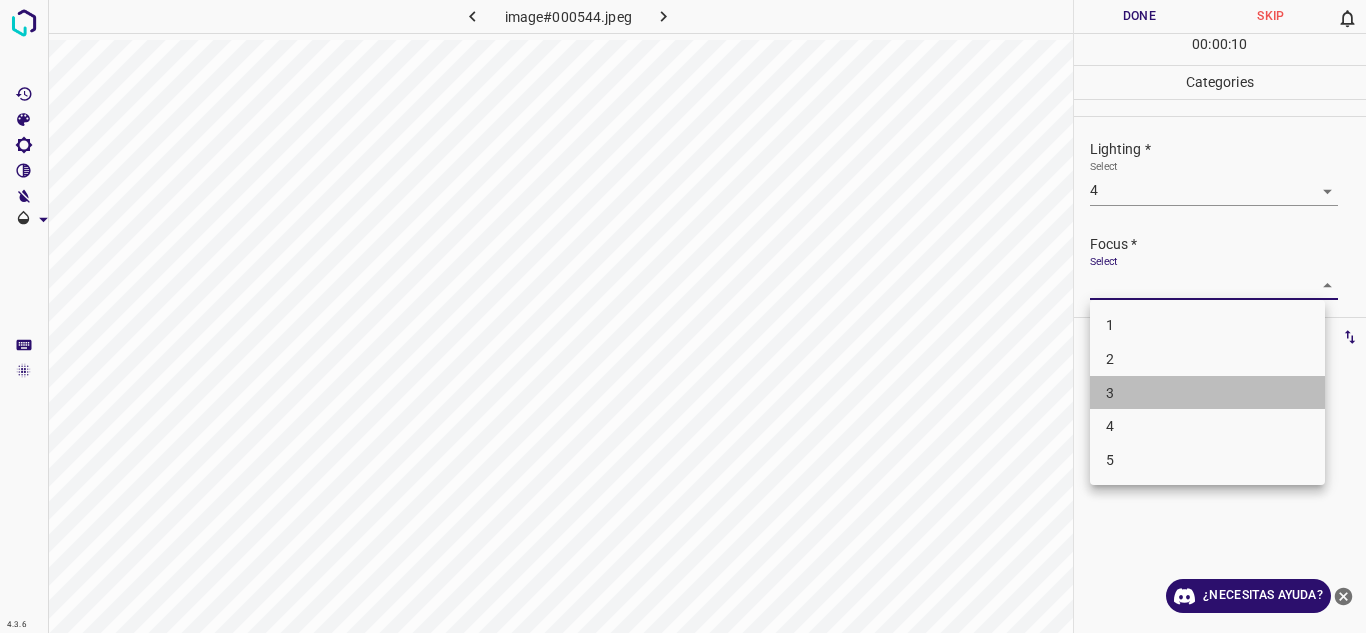 click on "3" at bounding box center [1207, 393] 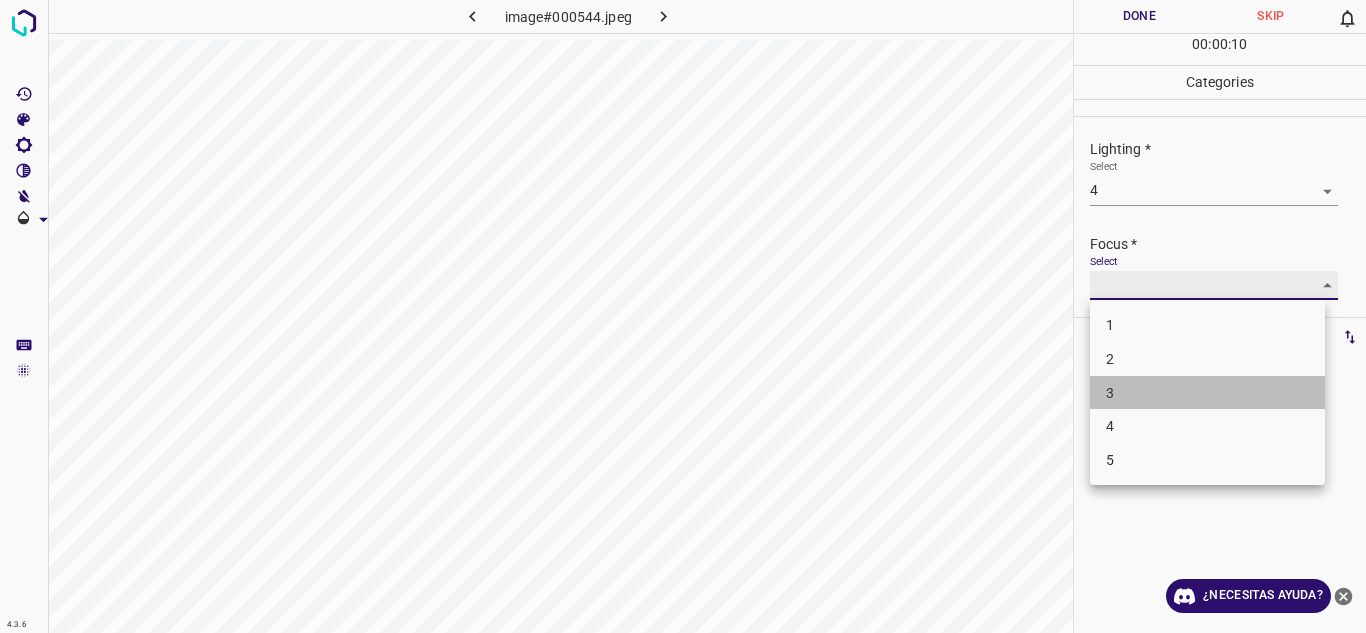type on "3" 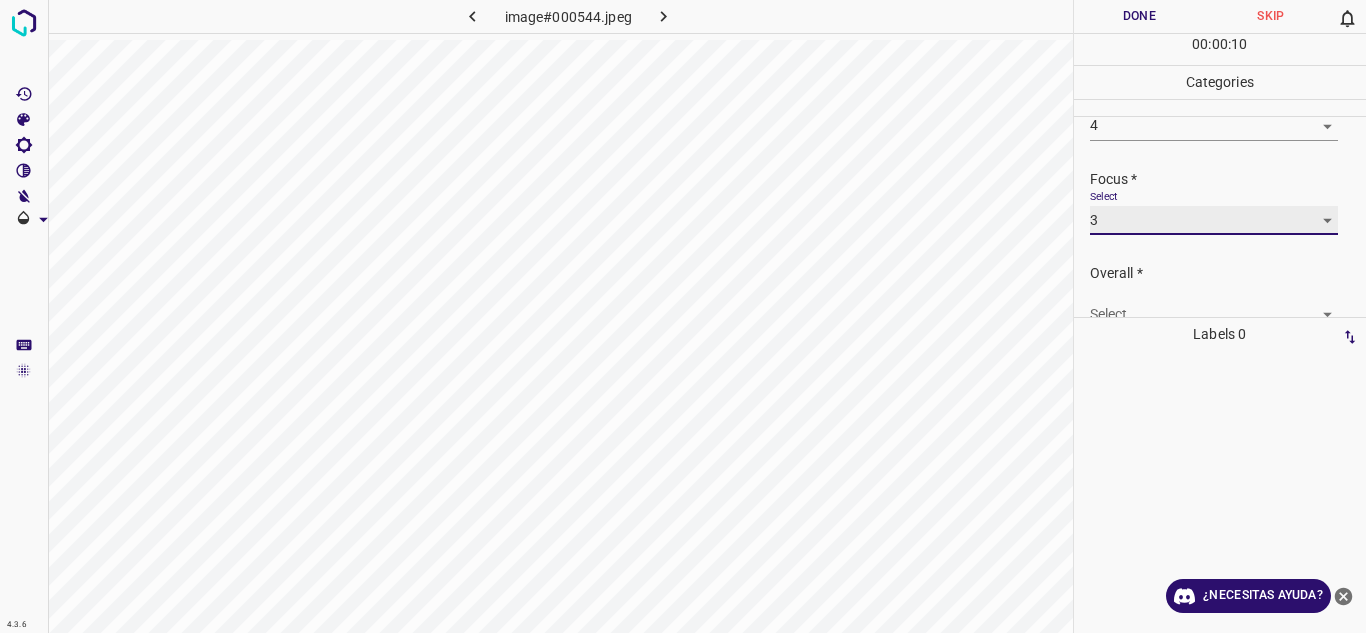 scroll, scrollTop: 98, scrollLeft: 0, axis: vertical 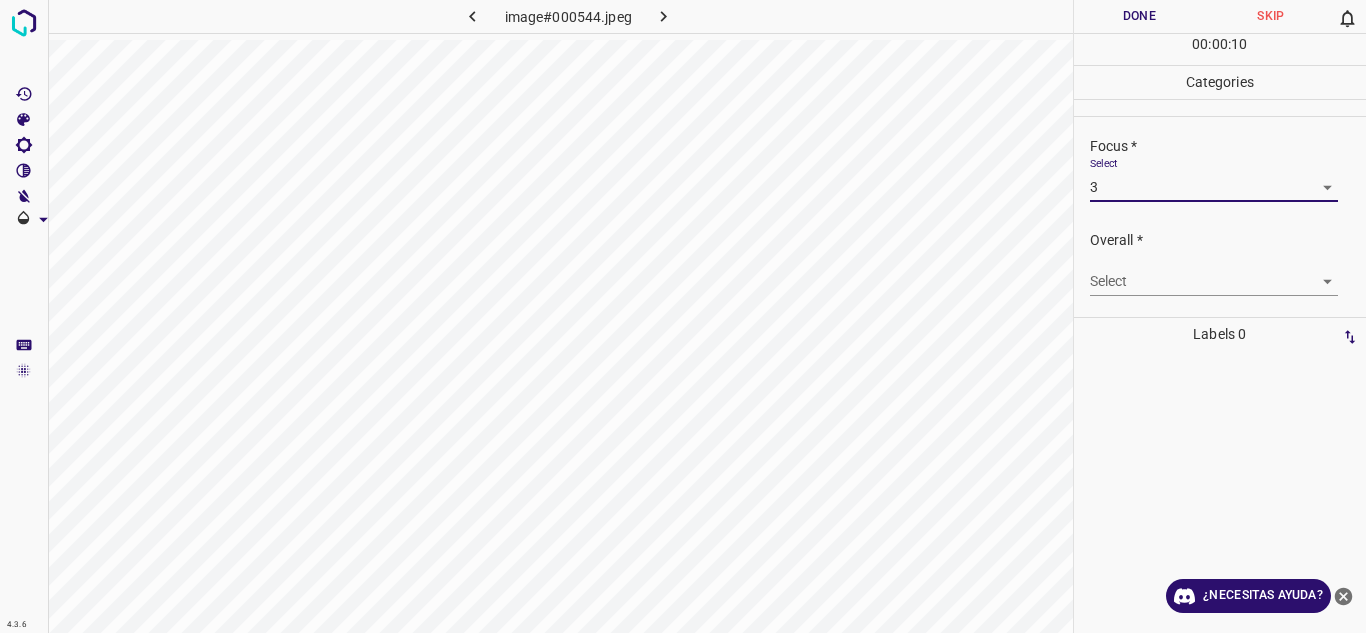 click on "4.3.6  image#000544.jpeg Done Skip 0 00   : 00   : 10   Categories Lighting *  Select 4 4 Focus *  Select 3 3 Overall *  Select ​ Labels   0 Categories 1 Lighting 2 Focus 3 Overall Tools Space Change between modes (Draw & Edit) I Auto labeling R Restore zoom M Zoom in N Zoom out Delete Delete selecte label Filters Z Restore filters X Saturation filter C Brightness filter V Contrast filter B Gray scale filter General O Download ¿Necesitas ayuda? Texto original Valora esta traducción Tu opinión servirá para ayudar a mejorar el Traductor de Google - Texto - Esconder - Borrar" at bounding box center [683, 316] 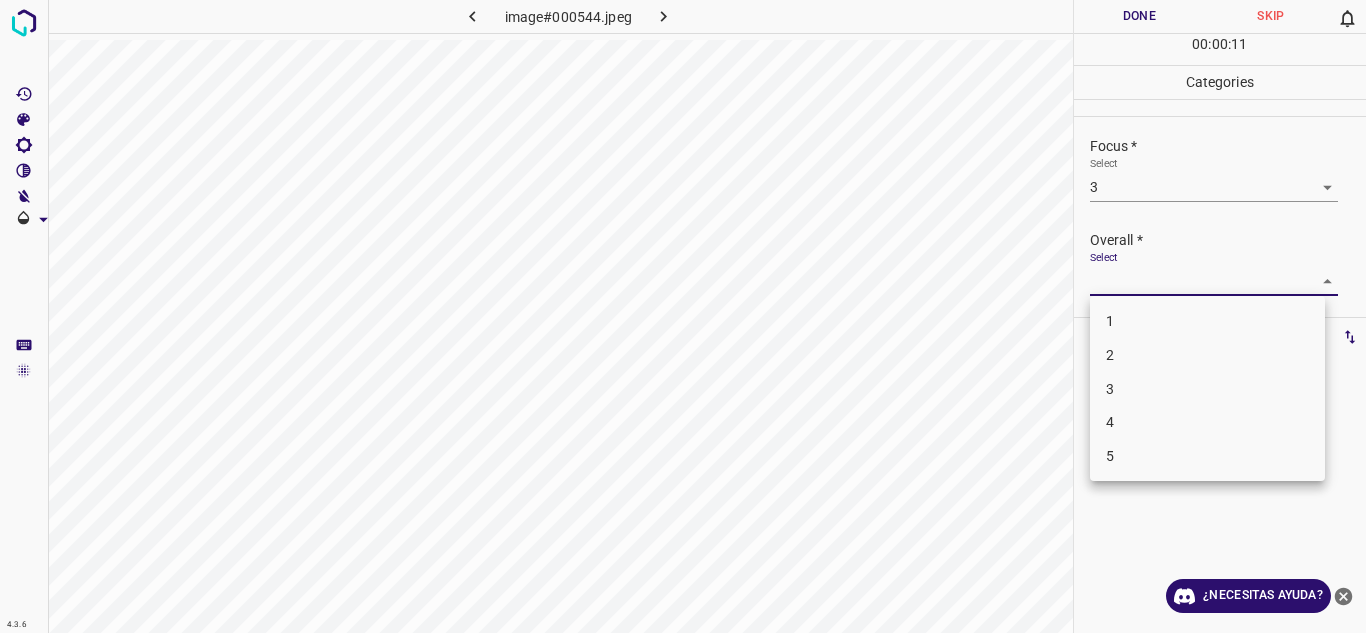 click on "3" at bounding box center (1207, 389) 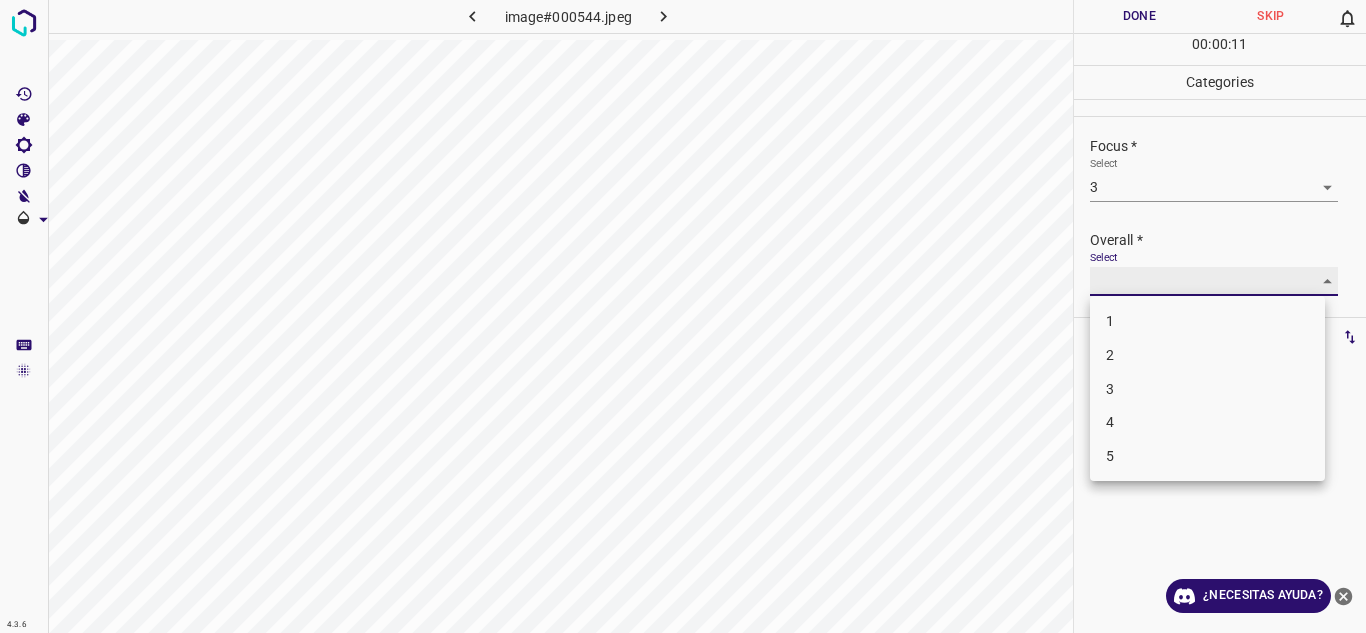 type on "3" 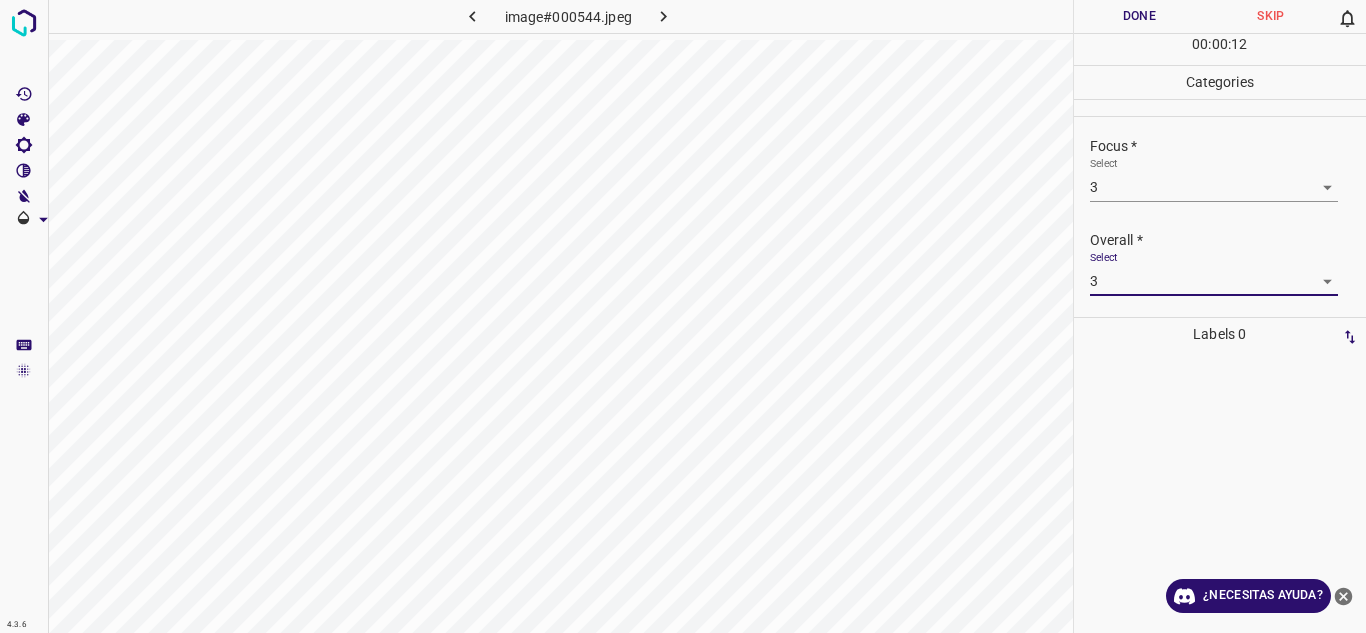 click on "Done" at bounding box center (1140, 16) 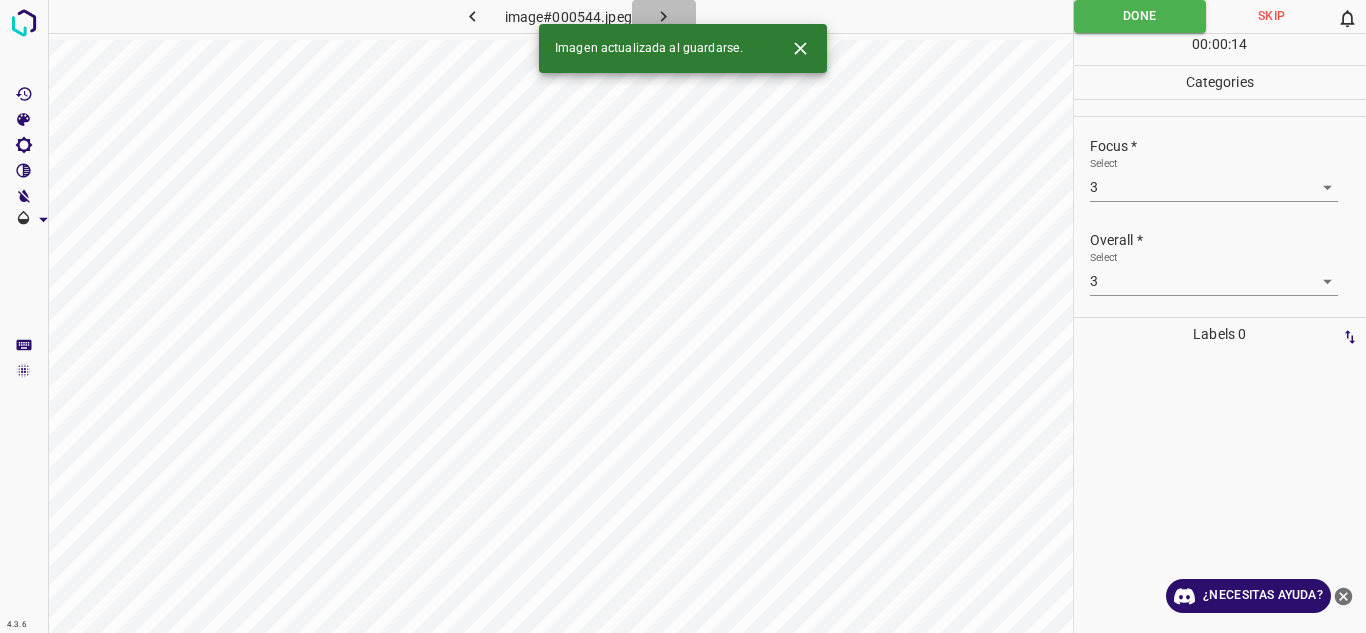 click at bounding box center [664, 16] 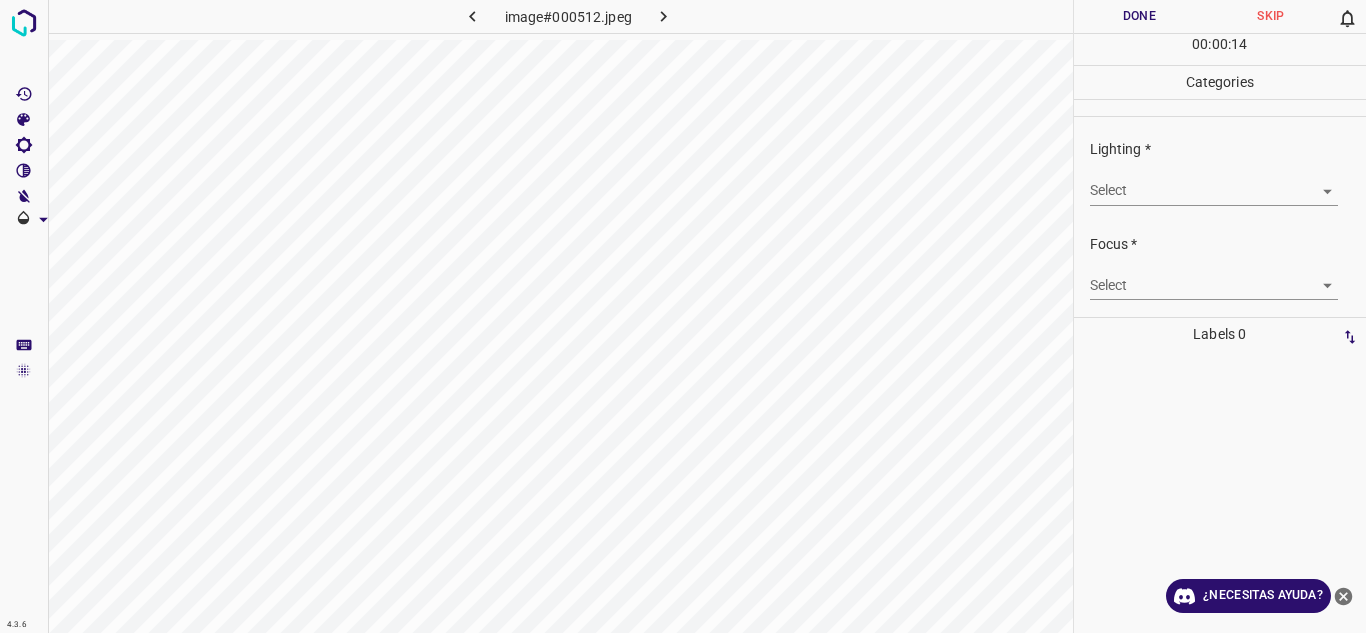 click on "4.3.6  image#000512.jpeg Done Skip 0 00   : 00   : 14   Categories Lighting *  Select ​ Focus *  Select ​ Overall *  Select ​ Labels   0 Categories 1 Lighting 2 Focus 3 Overall Tools Space Change between modes (Draw & Edit) I Auto labeling R Restore zoom M Zoom in N Zoom out Delete Delete selecte label Filters Z Restore filters X Saturation filter C Brightness filter V Contrast filter B Gray scale filter General O Download ¿Necesitas ayuda? Texto original Valora esta traducción Tu opinión servirá para ayudar a mejorar el Traductor de Google - Texto - Esconder - Borrar" at bounding box center [683, 316] 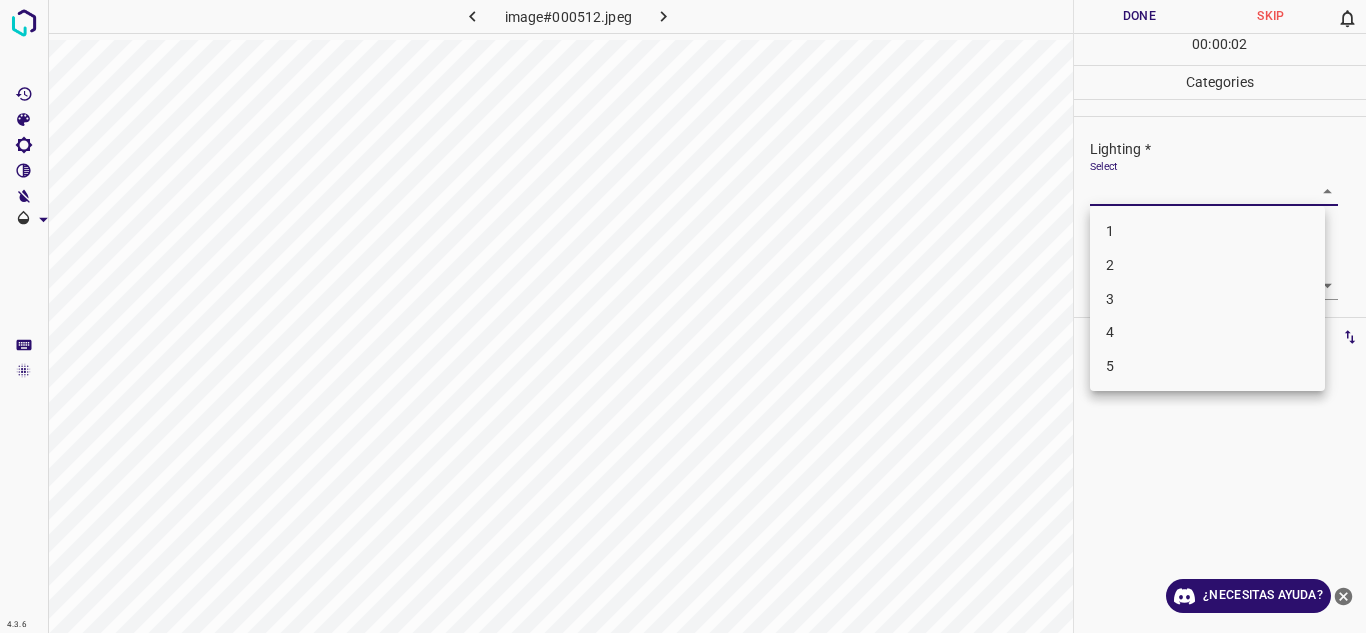click on "4" at bounding box center (1207, 332) 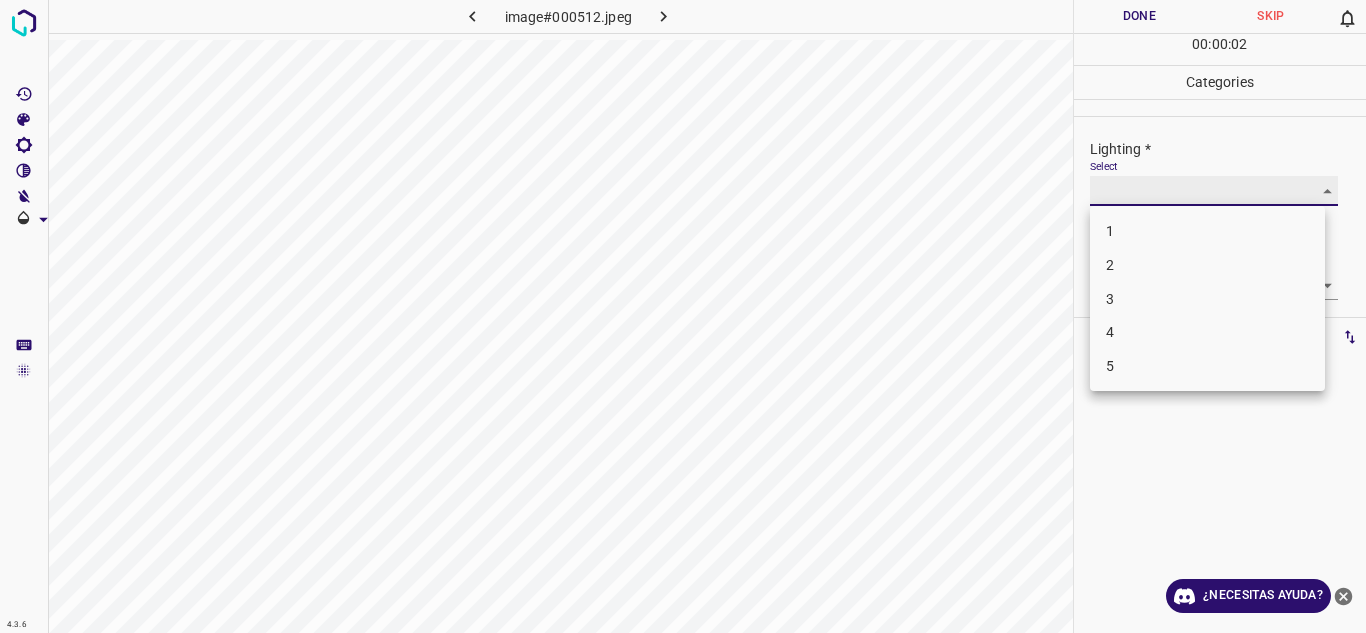 type on "4" 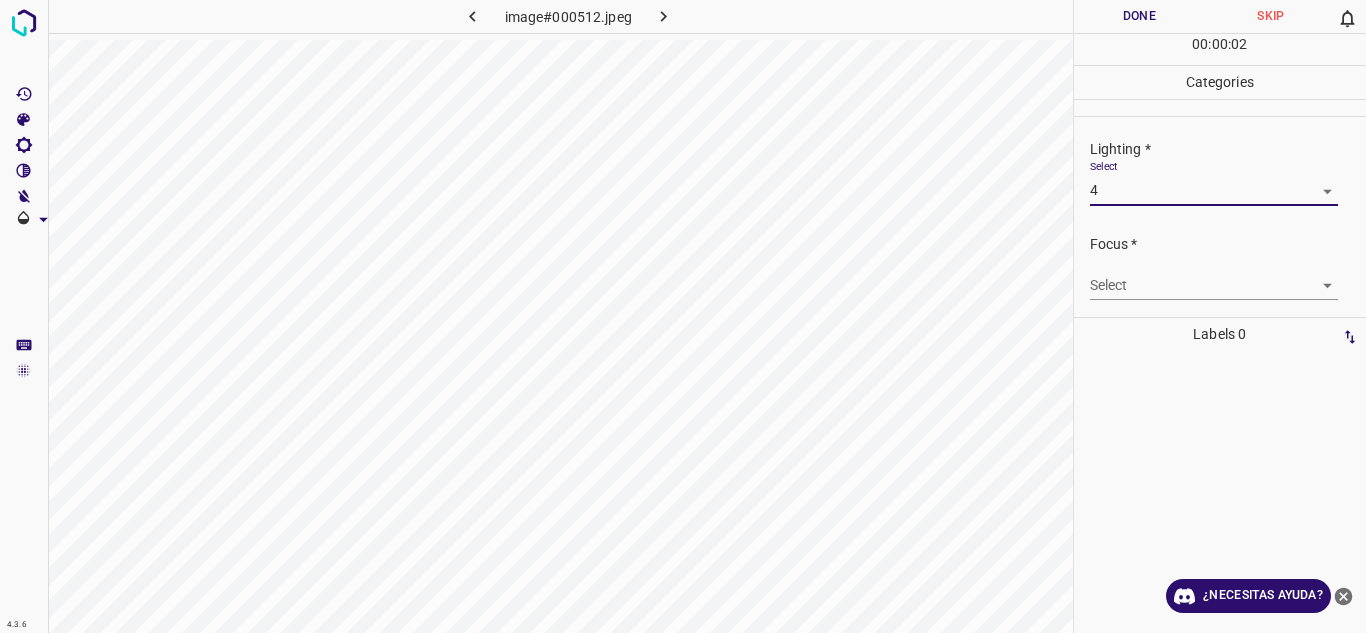 click on "4.3.6  image#000512.jpeg Done Skip 0 00   : 00   : 02   Categories Lighting *  Select 4 4 Focus *  Select ​ Overall *  Select ​ Labels   0 Categories 1 Lighting 2 Focus 3 Overall Tools Space Change between modes (Draw & Edit) I Auto labeling R Restore zoom M Zoom in N Zoom out Delete Delete selecte label Filters Z Restore filters X Saturation filter C Brightness filter V Contrast filter B Gray scale filter General O Download ¿Necesitas ayuda? Texto original Valora esta traducción Tu opinión servirá para ayudar a mejorar el Traductor de Google - Texto - Esconder - Borrar" at bounding box center [683, 316] 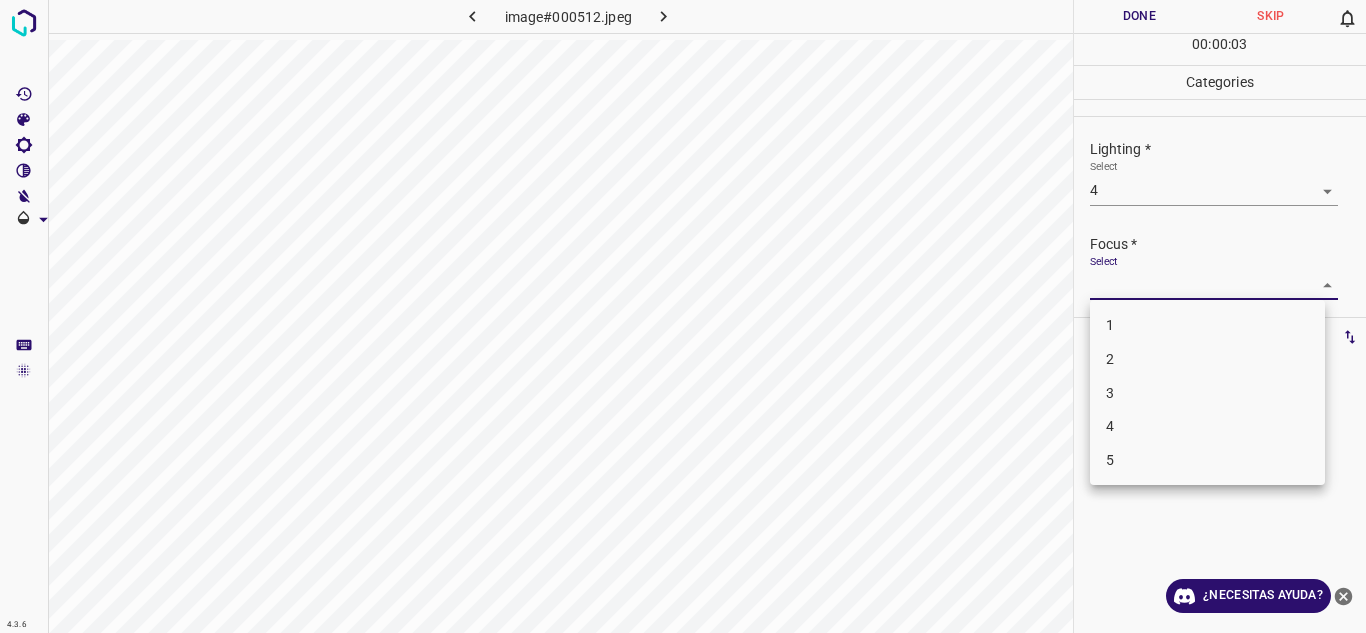 drag, startPoint x: 1144, startPoint y: 420, endPoint x: 1133, endPoint y: 403, distance: 20.248457 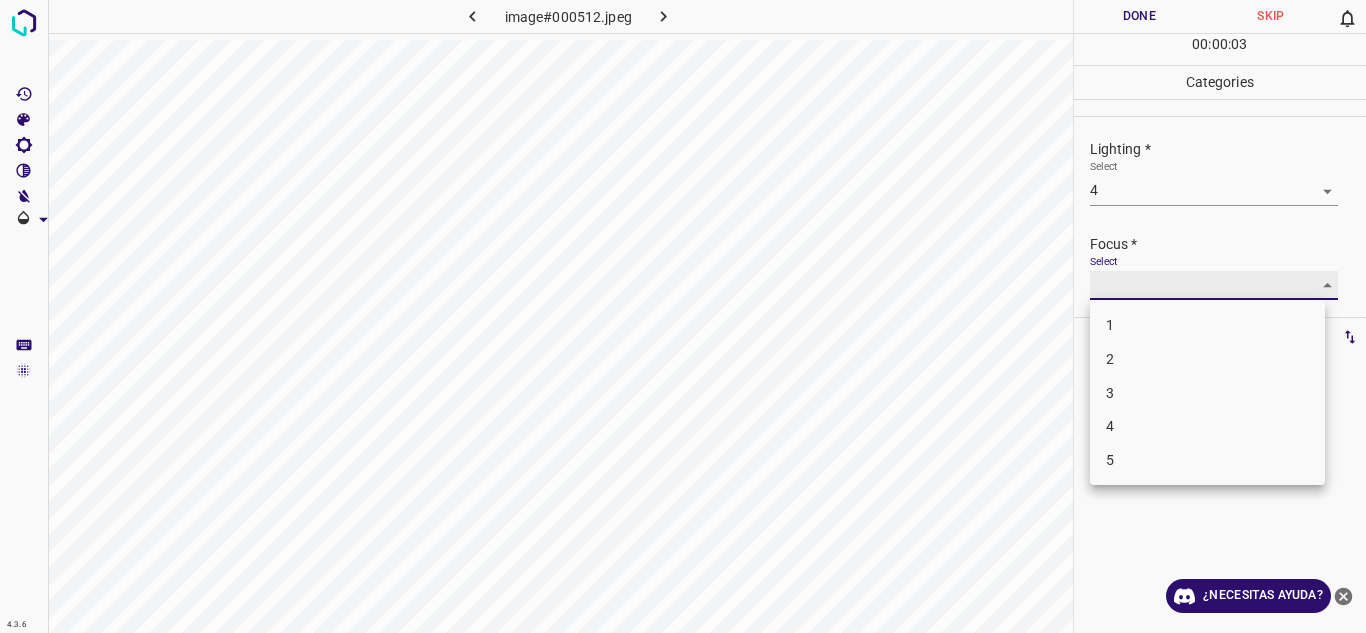 type on "4" 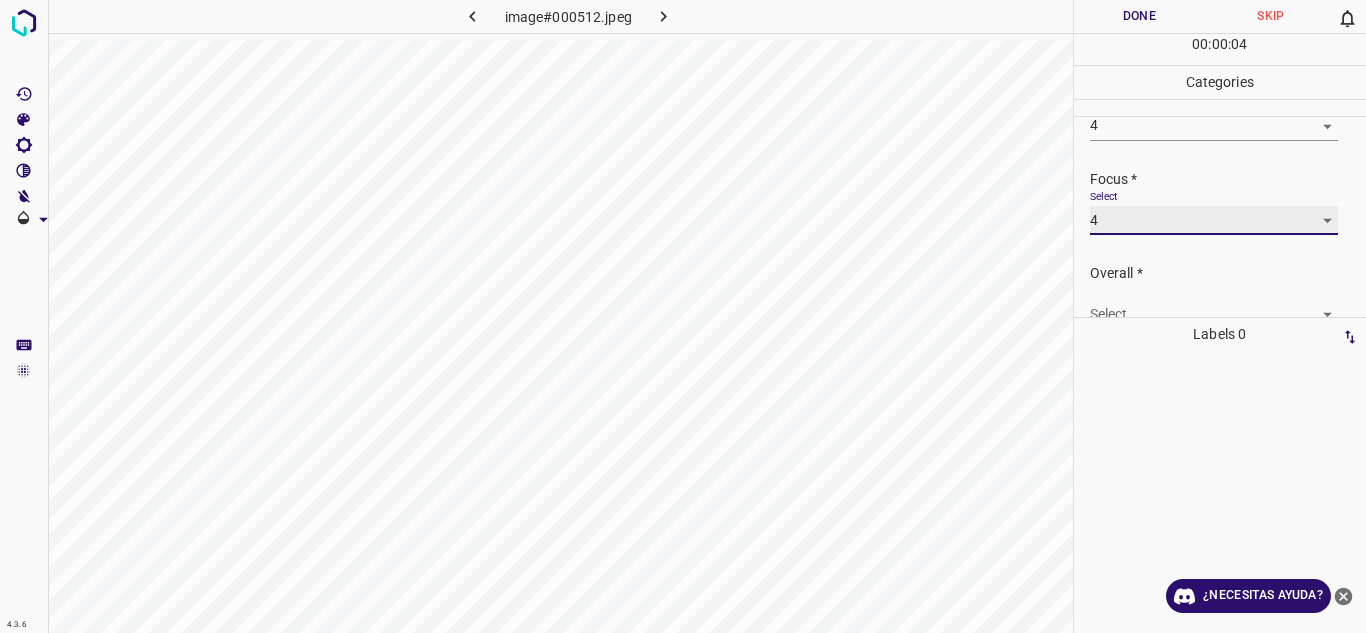 scroll, scrollTop: 98, scrollLeft: 0, axis: vertical 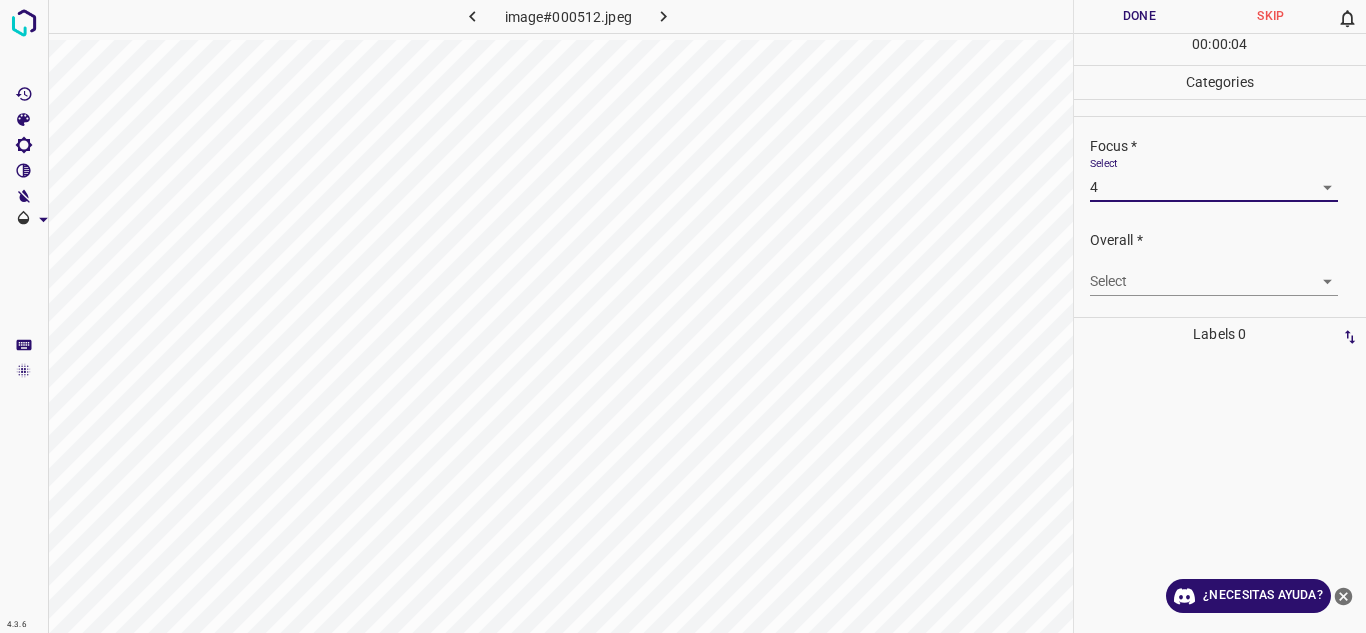 click on "4.3.6  image#000512.jpeg Done Skip 0 00   : 00   : 04   Categories Lighting *  Select 4 4 Focus *  Select 4 4 Overall *  Select ​ Labels   0 Categories 1 Lighting 2 Focus 3 Overall Tools Space Change between modes (Draw & Edit) I Auto labeling R Restore zoom M Zoom in N Zoom out Delete Delete selecte label Filters Z Restore filters X Saturation filter C Brightness filter V Contrast filter B Gray scale filter General O Download ¿Necesitas ayuda? Texto original Valora esta traducción Tu opinión servirá para ayudar a mejorar el Traductor de Google - Texto - Esconder - Borrar" at bounding box center [683, 316] 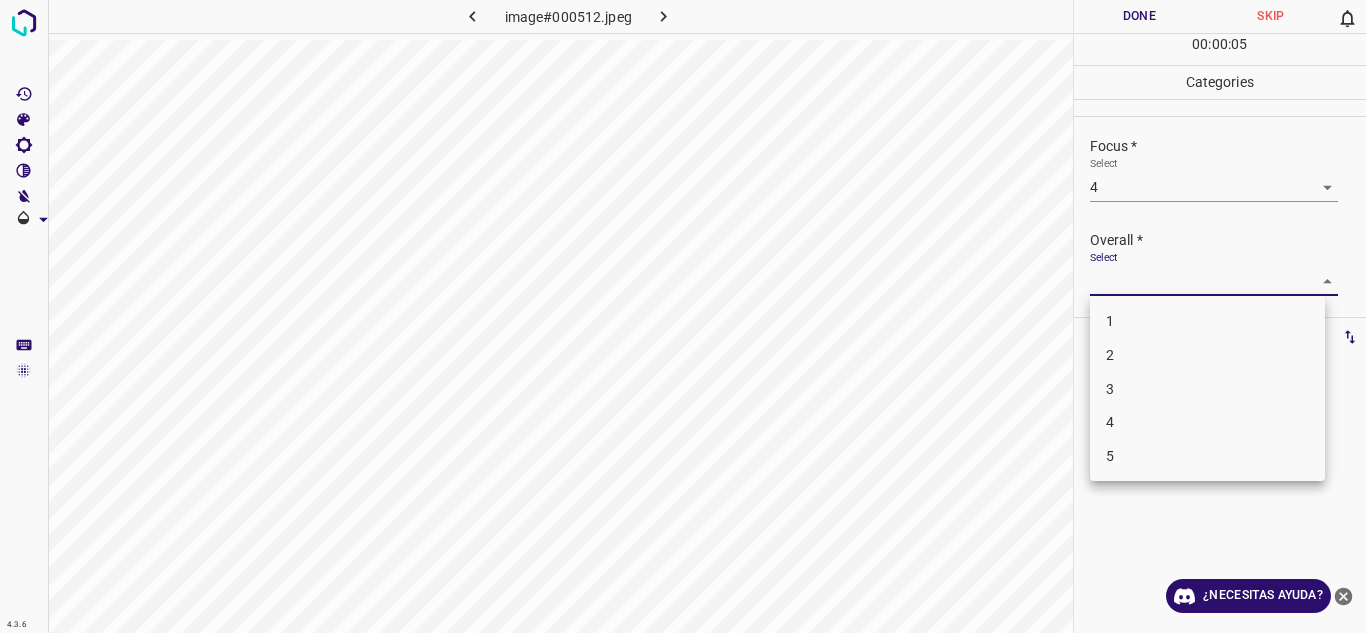 click on "4" at bounding box center (1207, 422) 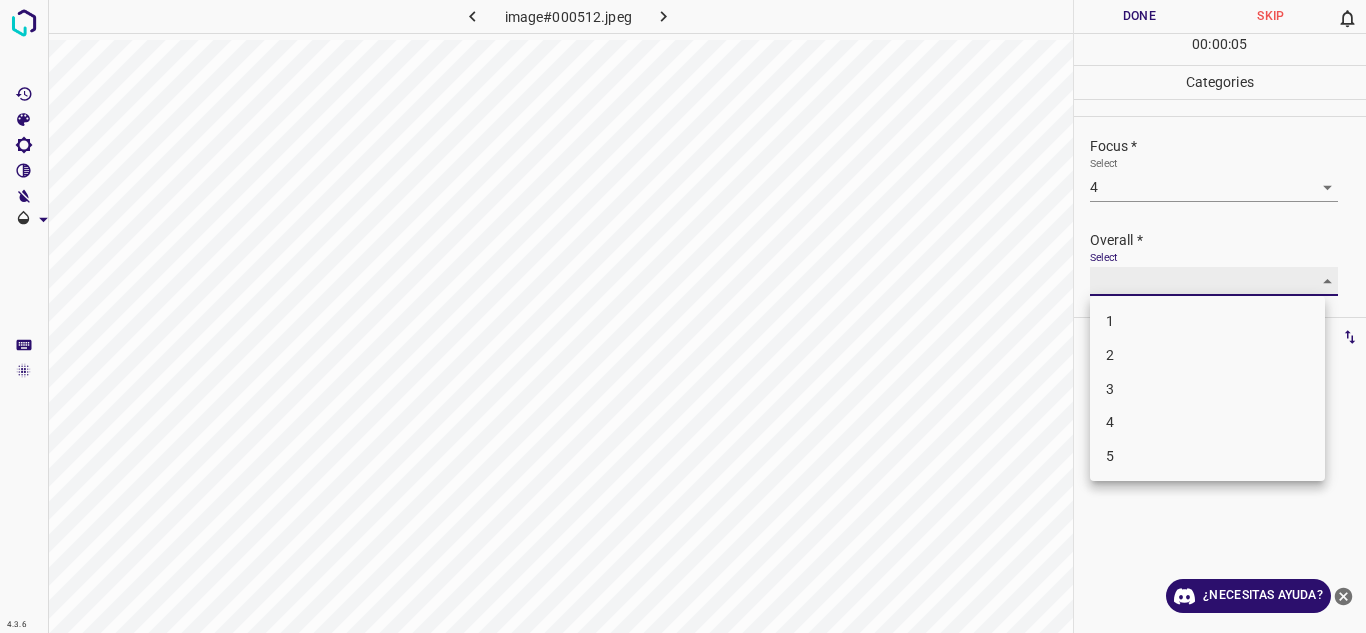 type on "4" 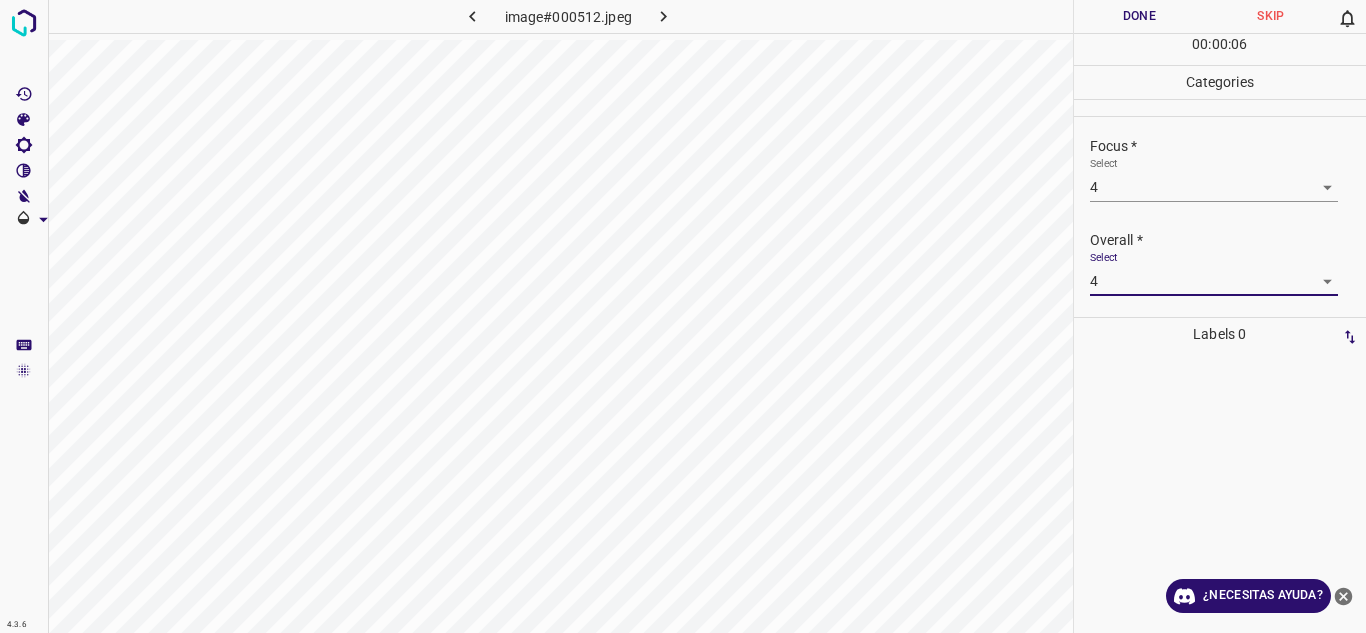 click on "Done" at bounding box center (1140, 16) 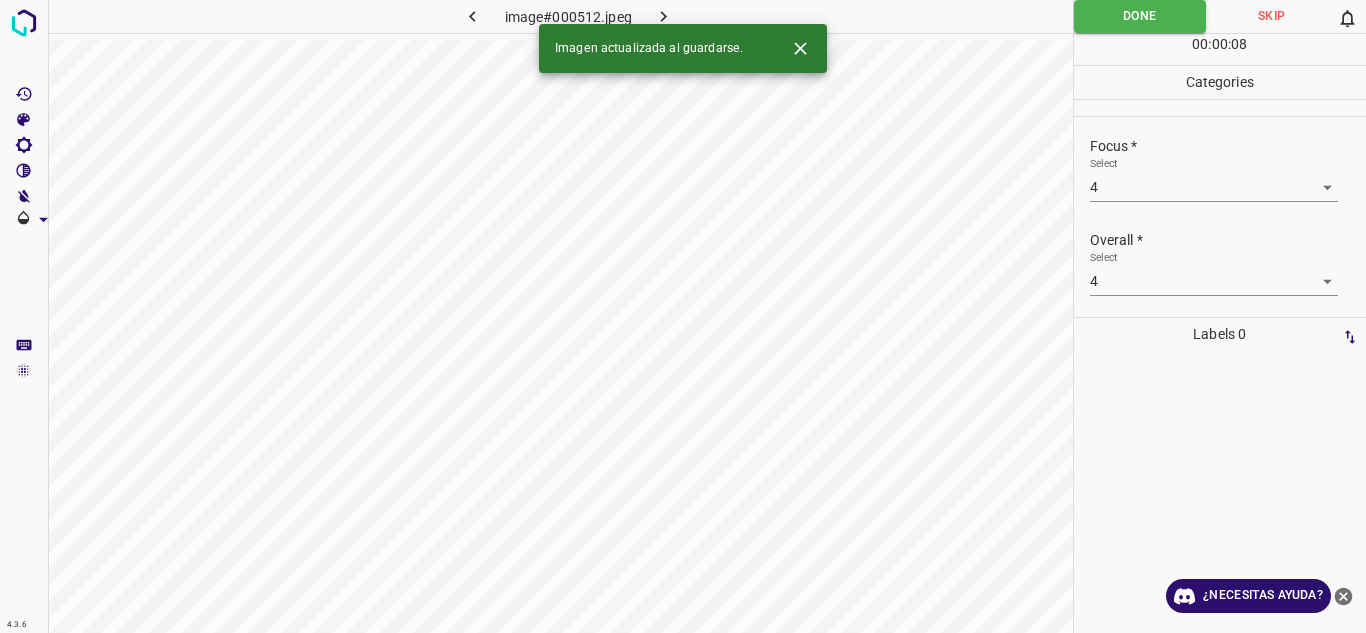click at bounding box center (664, 16) 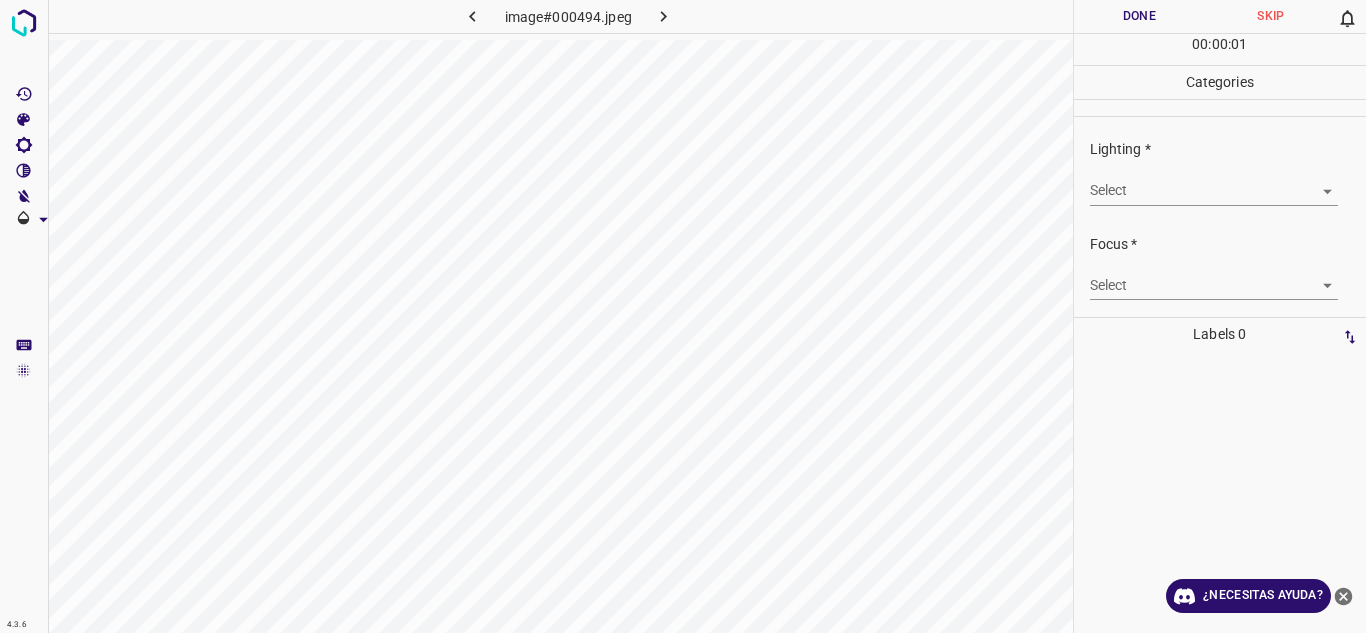 click on "4.3.6  image#000494.jpeg Done Skip 0 00   : 00   : 01   Categories Lighting *  Select ​ Focus *  Select ​ Overall *  Select ​ Labels   0 Categories 1 Lighting 2 Focus 3 Overall Tools Space Change between modes (Draw & Edit) I Auto labeling R Restore zoom M Zoom in N Zoom out Delete Delete selecte label Filters Z Restore filters X Saturation filter C Brightness filter V Contrast filter B Gray scale filter General O Download ¿Necesitas ayuda? Texto original Valora esta traducción Tu opinión servirá para ayudar a mejorar el Traductor de Google - Texto - Esconder - Borrar" at bounding box center [683, 316] 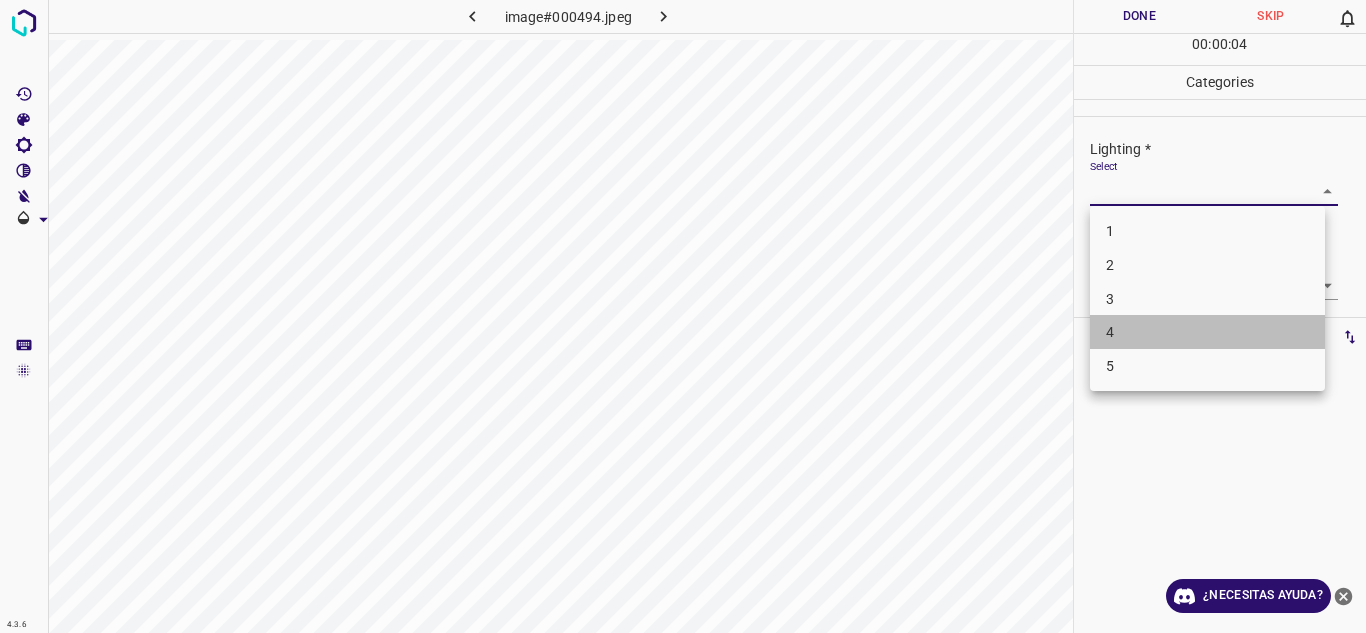 click on "4" at bounding box center (1207, 332) 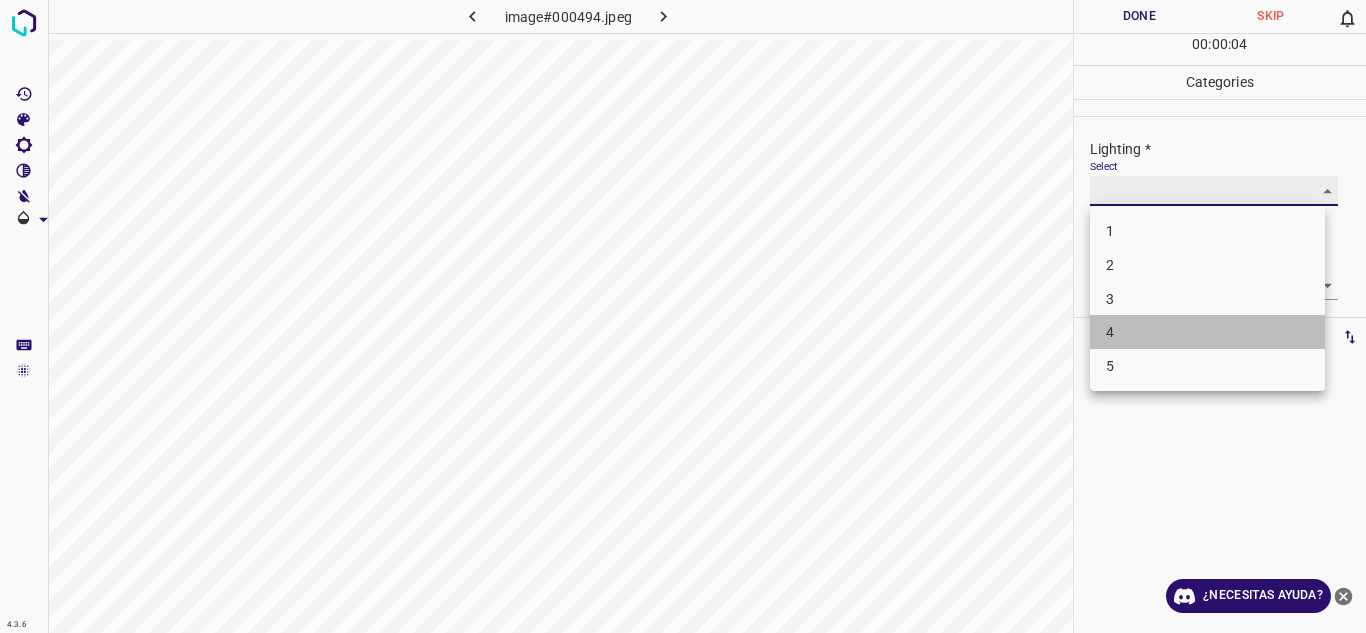 type on "4" 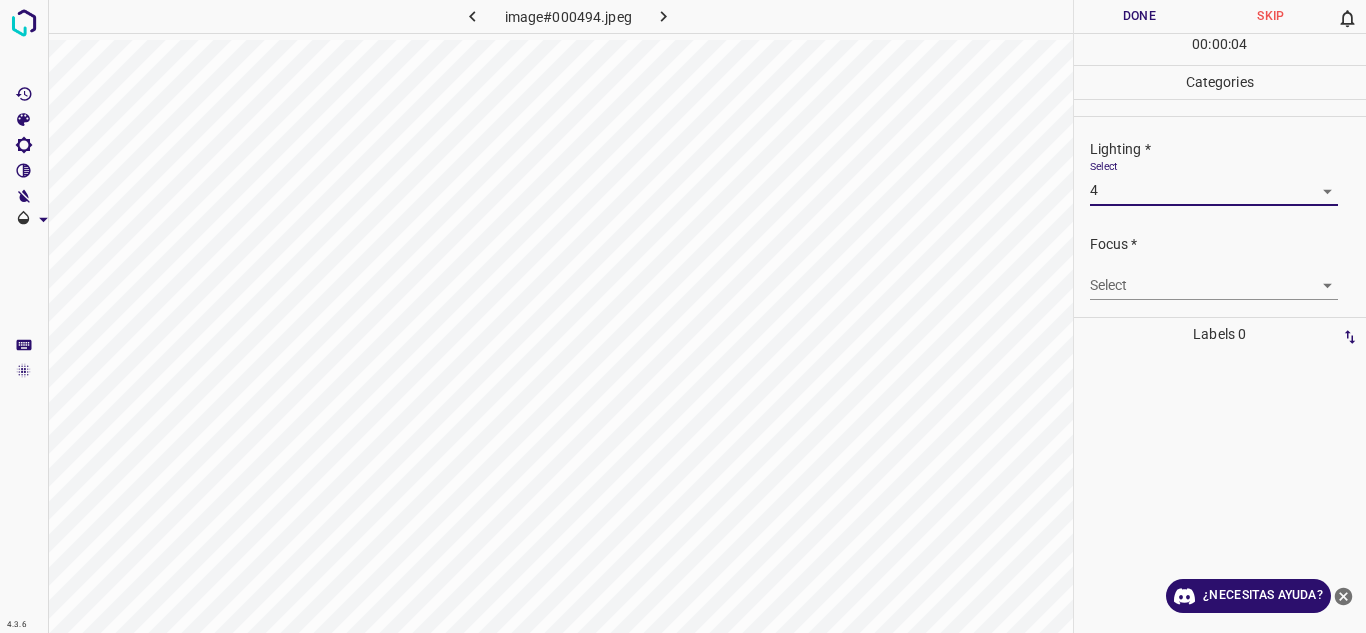 click on "4.3.6  image#000494.jpeg Done Skip 0 00   : 00   : 04   Categories Lighting *  Select 4 4 Focus *  Select ​ Overall *  Select ​ Labels   0 Categories 1 Lighting 2 Focus 3 Overall Tools Space Change between modes (Draw & Edit) I Auto labeling R Restore zoom M Zoom in N Zoom out Delete Delete selecte label Filters Z Restore filters X Saturation filter C Brightness filter V Contrast filter B Gray scale filter General O Download ¿Necesitas ayuda? Texto original Valora esta traducción Tu opinión servirá para ayudar a mejorar el Traductor de Google - Texto - Esconder - Borrar" at bounding box center [683, 316] 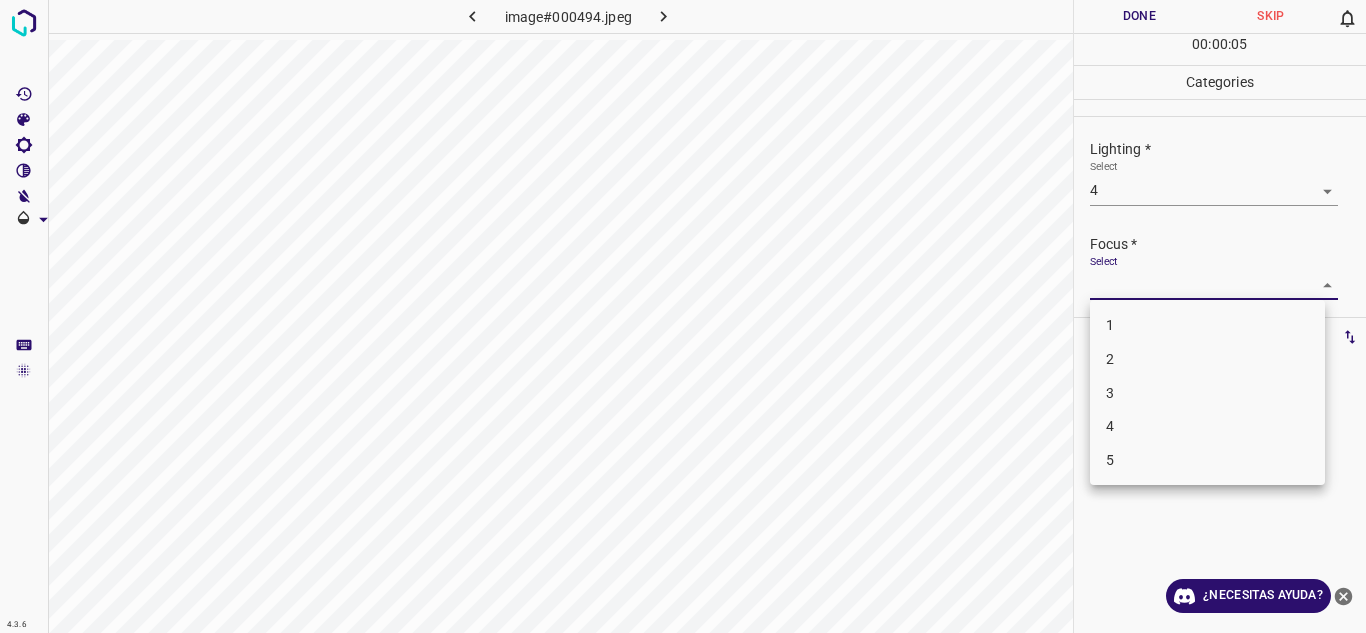 click on "3" at bounding box center (1207, 393) 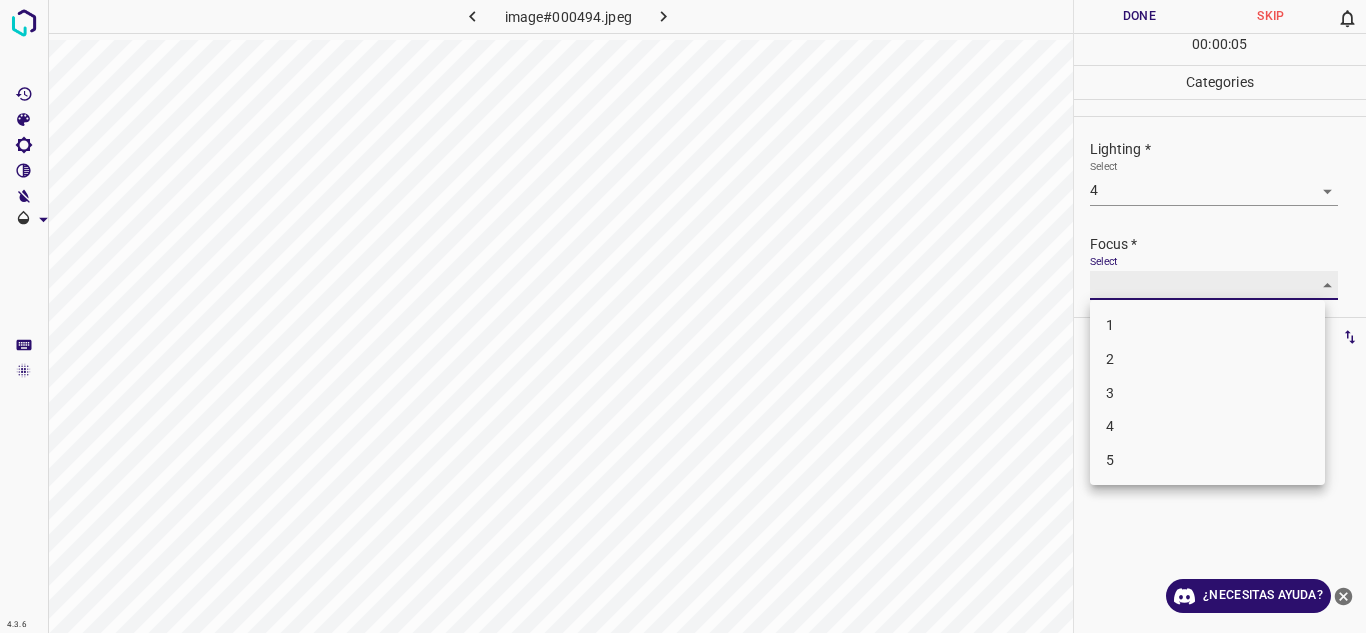 type on "3" 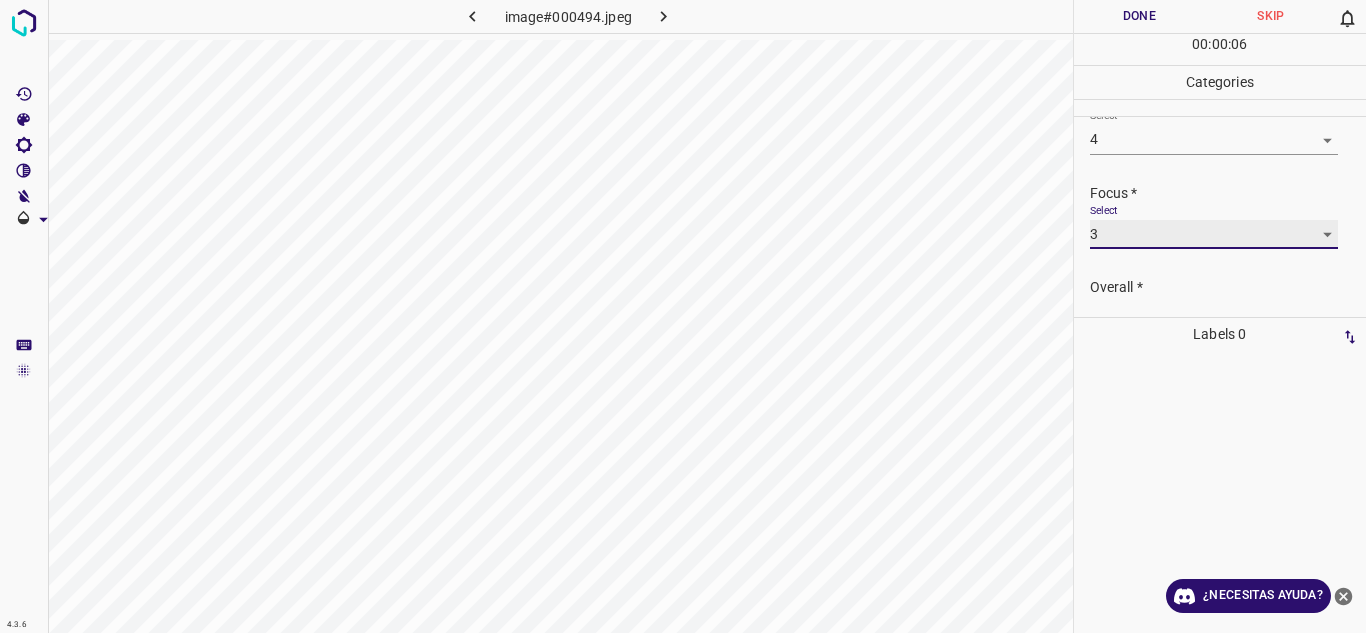 scroll, scrollTop: 98, scrollLeft: 0, axis: vertical 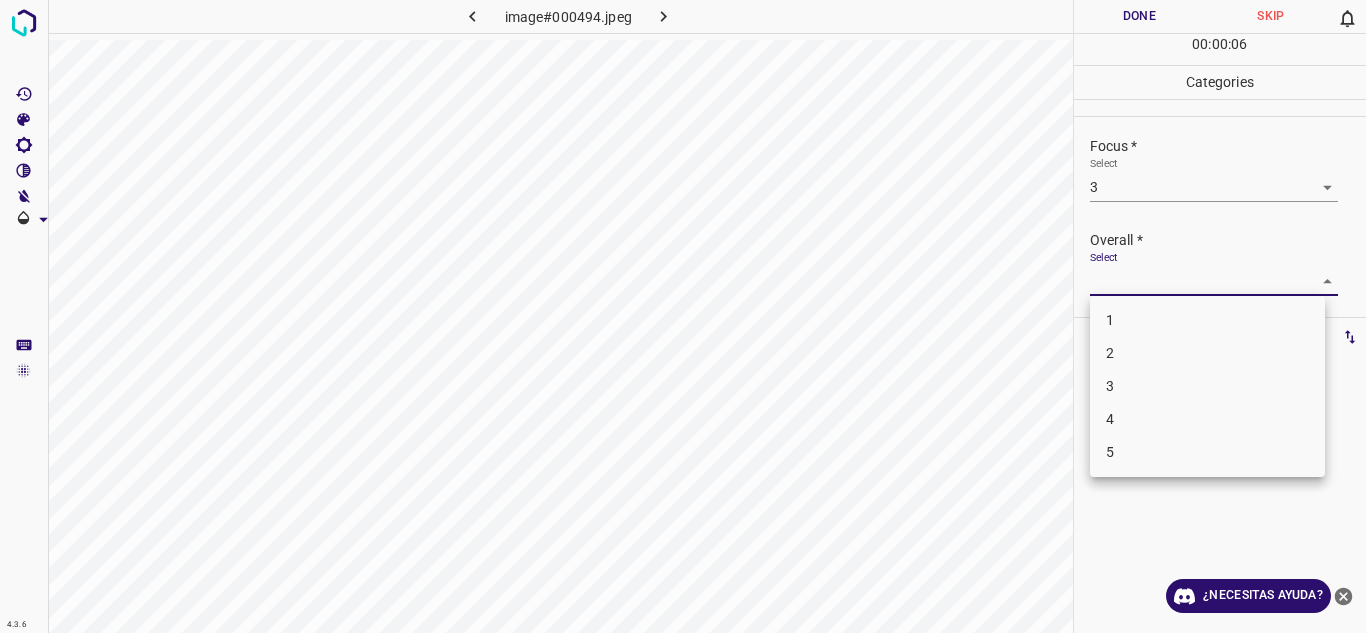 click on "4.3.6  image#000494.jpeg Done Skip 0 00   : 00   : 06   Categories Lighting *  Select 4 4 Focus *  Select 3 3 Overall *  Select ​ Labels   0 Categories 1 Lighting 2 Focus 3 Overall Tools Space Change between modes (Draw & Edit) I Auto labeling R Restore zoom M Zoom in N Zoom out Delete Delete selecte label Filters Z Restore filters X Saturation filter C Brightness filter V Contrast filter B Gray scale filter General O Download ¿Necesitas ayuda? Texto original Valora esta traducción Tu opinión servirá para ayudar a mejorar el Traductor de Google - Texto - Esconder - Borrar 1 2 3 4 5" at bounding box center [683, 316] 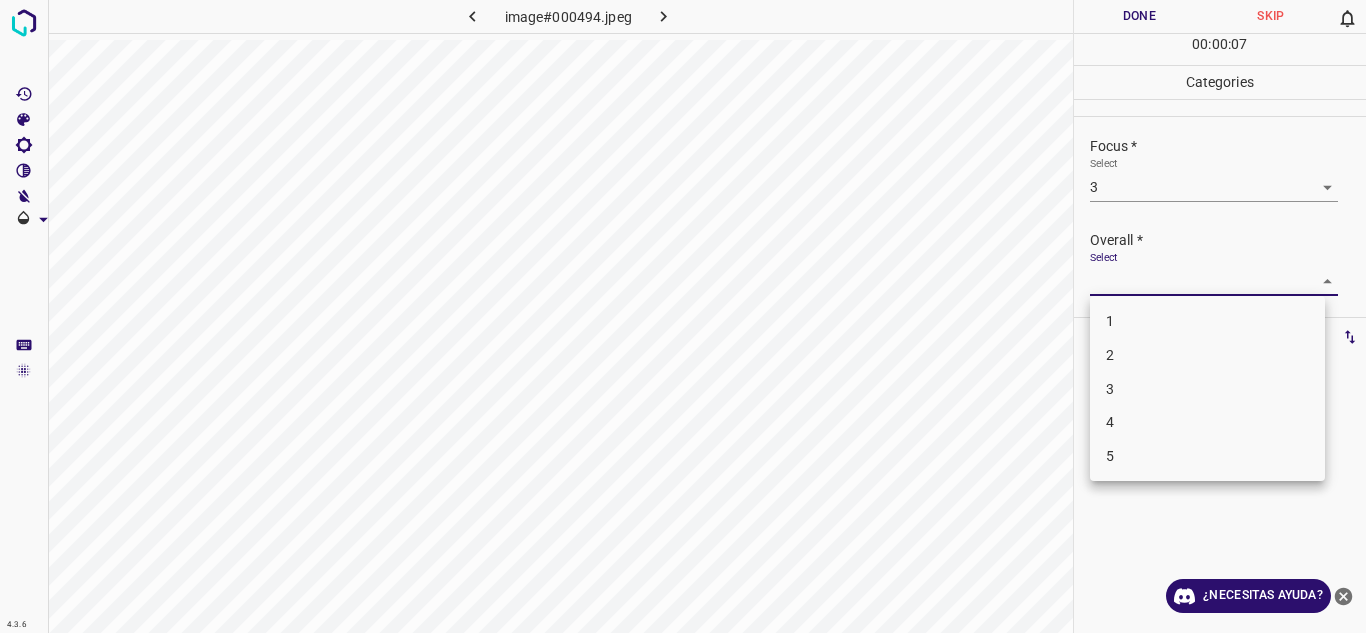 click on "3" at bounding box center (1207, 389) 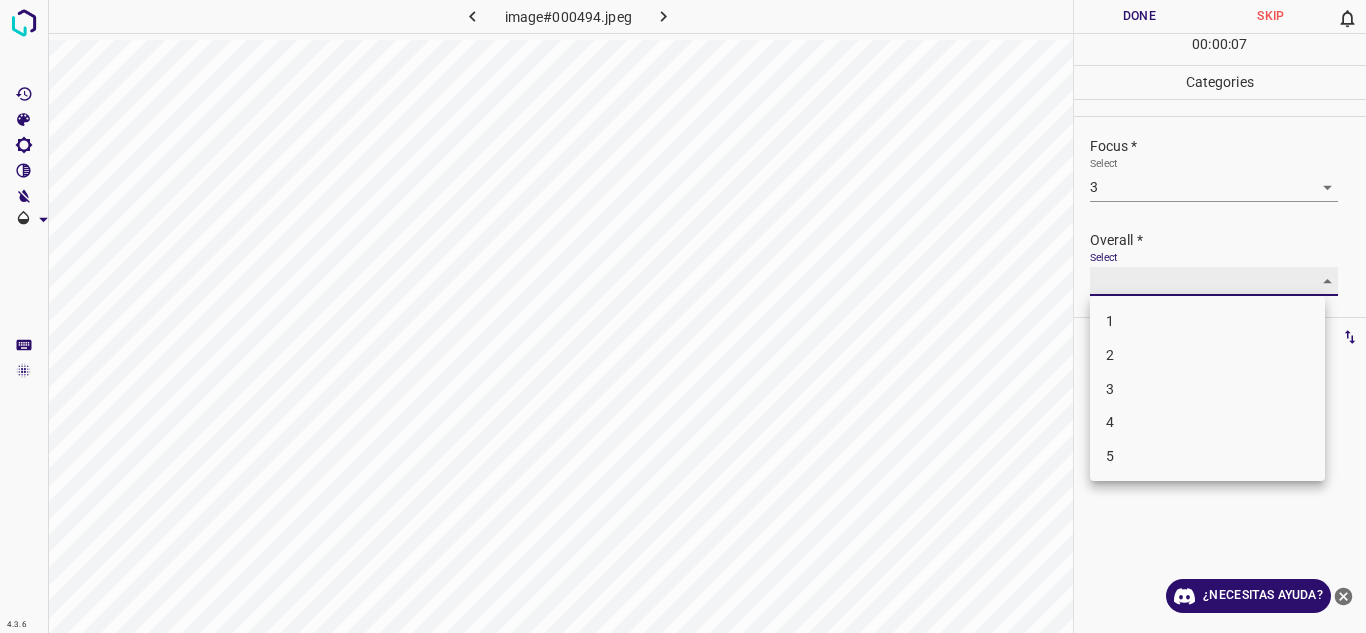 type on "3" 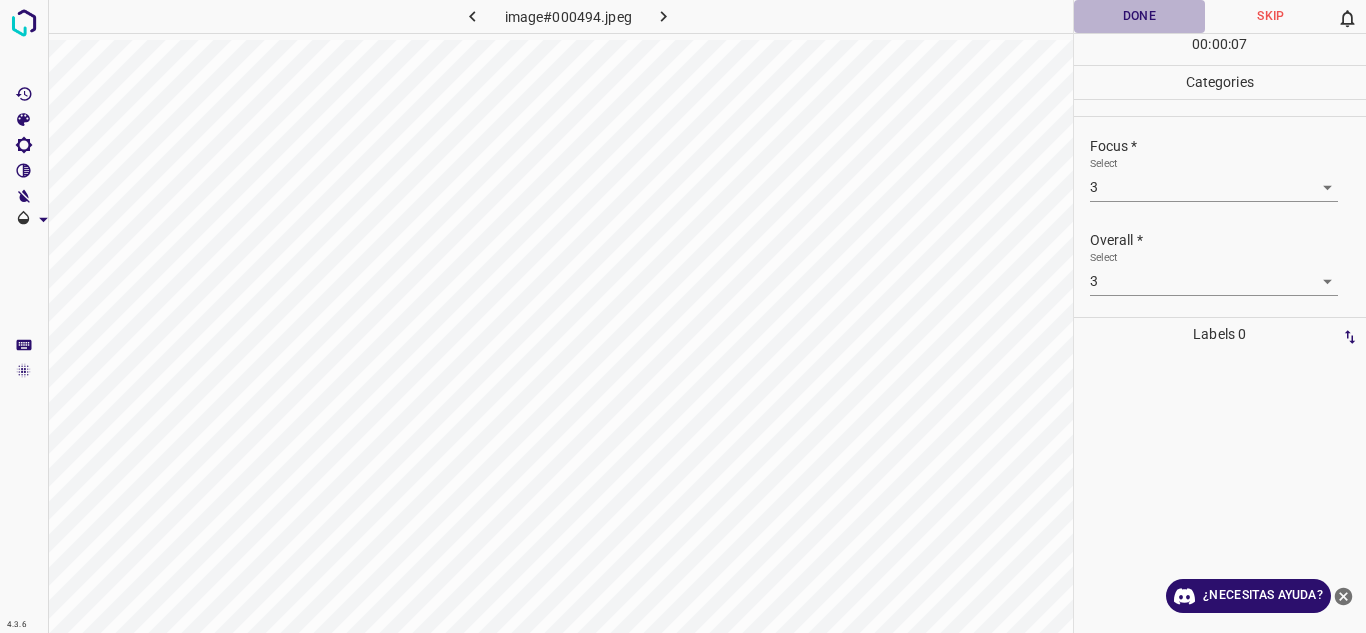 click on "Done" at bounding box center (1140, 16) 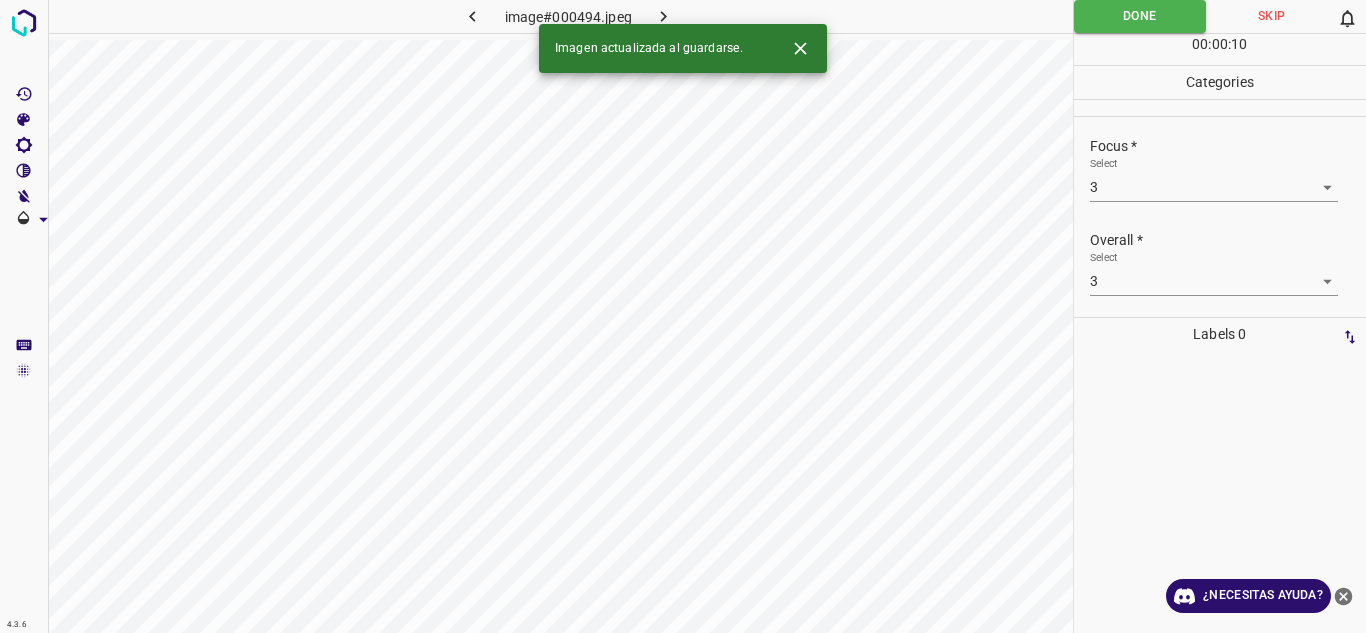 click at bounding box center (664, 16) 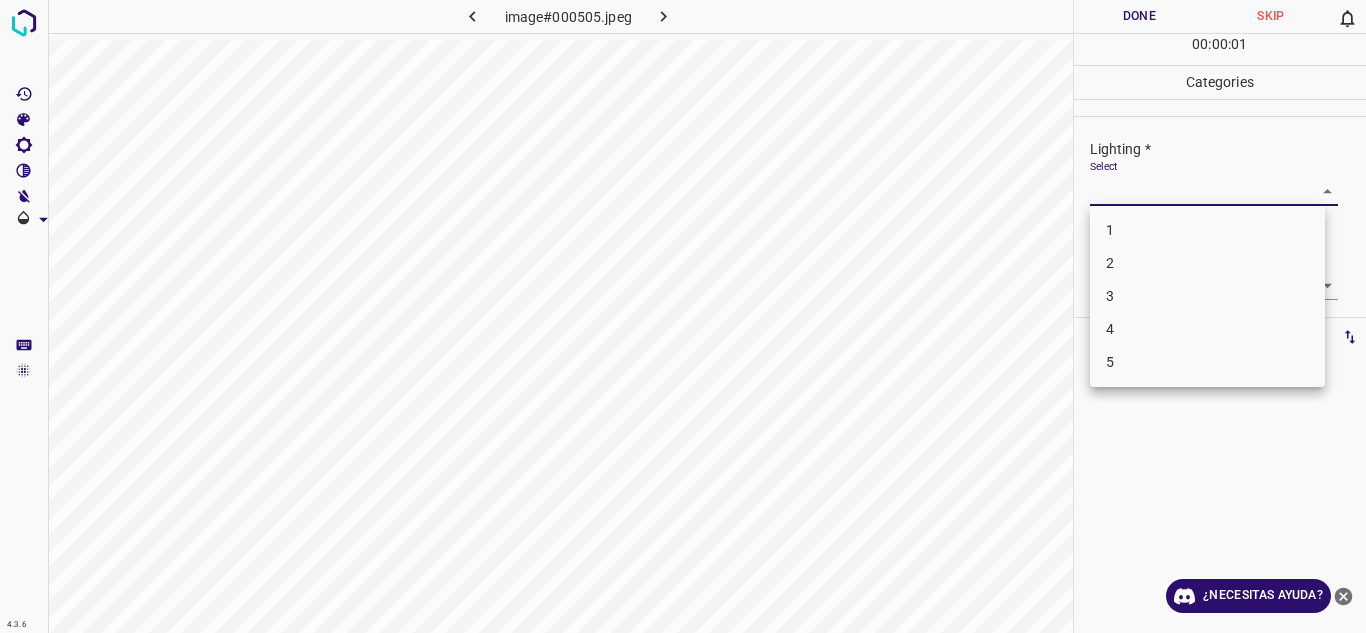 click on "4.3.6  image#000505.jpeg Done Skip 0 00   : 00   : 01   Categories Lighting *  Select ​ Focus *  Select ​ Overall *  Select ​ Labels   0 Categories 1 Lighting 2 Focus 3 Overall Tools Space Change between modes (Draw & Edit) I Auto labeling R Restore zoom M Zoom in N Zoom out Delete Delete selecte label Filters Z Restore filters X Saturation filter C Brightness filter V Contrast filter B Gray scale filter General O Download ¿Necesitas ayuda? Texto original Valora esta traducción Tu opinión servirá para ayudar a mejorar el Traductor de Google - Texto - Esconder - Borrar 1 2 3 4 5" at bounding box center [683, 316] 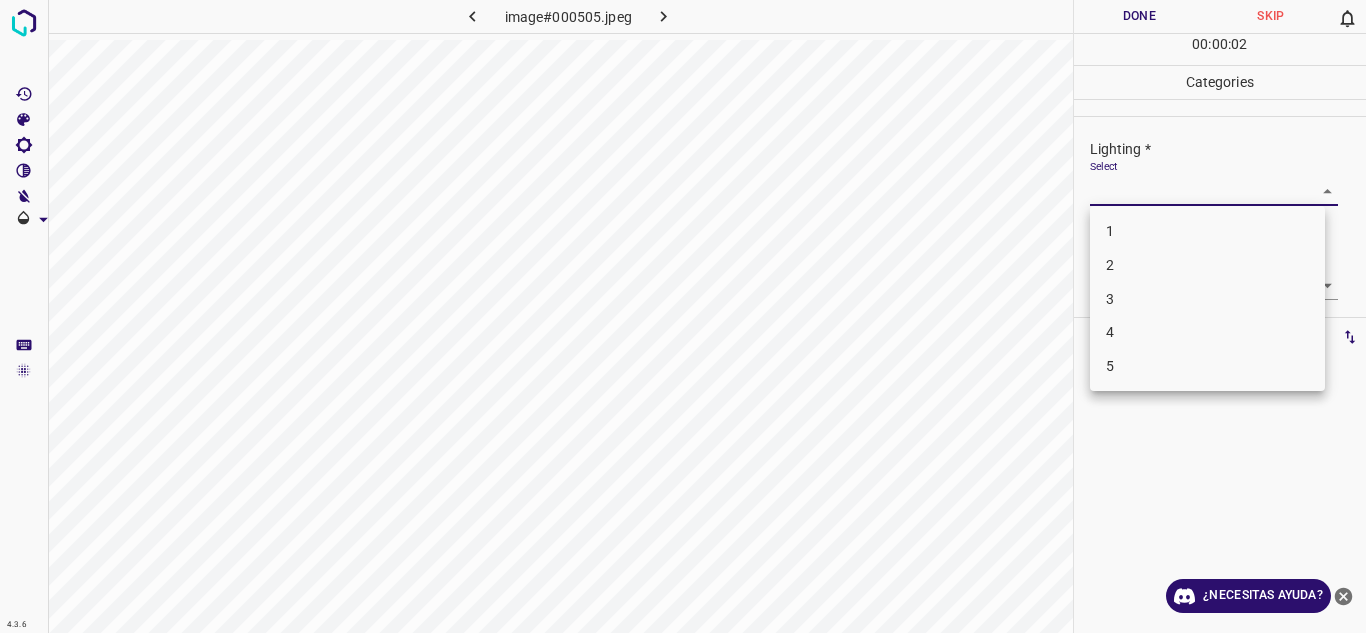 click on "3" at bounding box center [1207, 299] 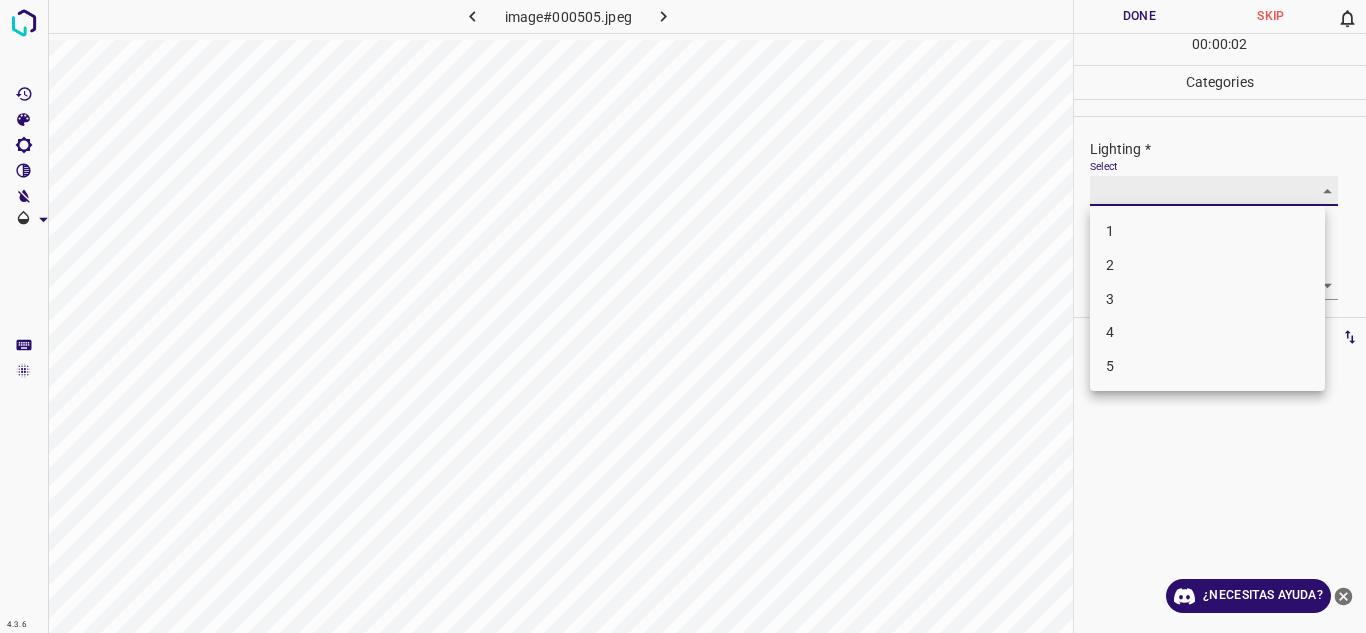 type on "3" 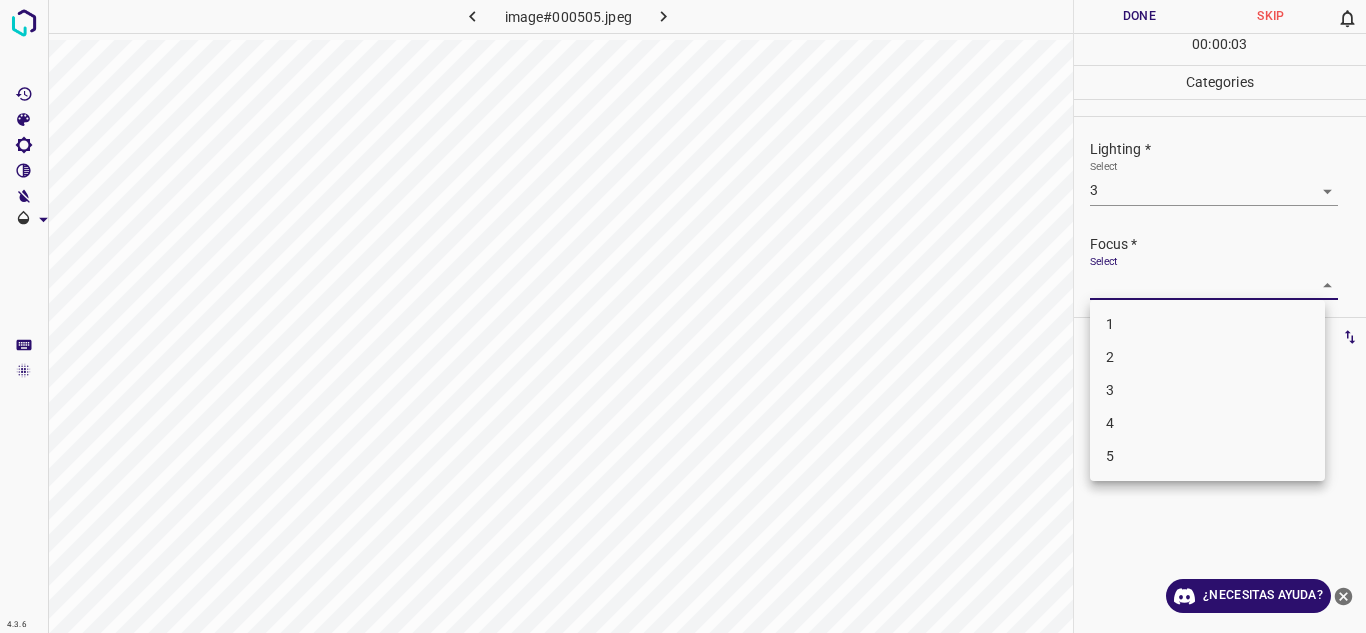 drag, startPoint x: 1153, startPoint y: 290, endPoint x: 1152, endPoint y: 302, distance: 12.0415945 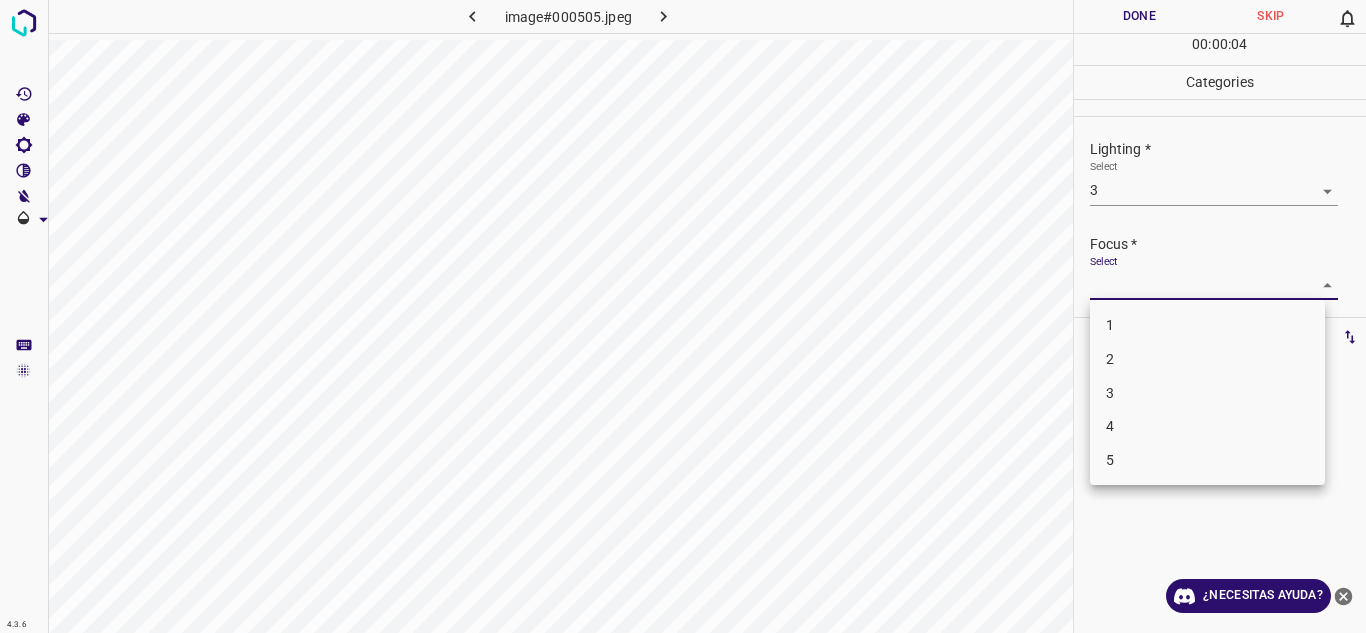 click on "3" at bounding box center [1207, 393] 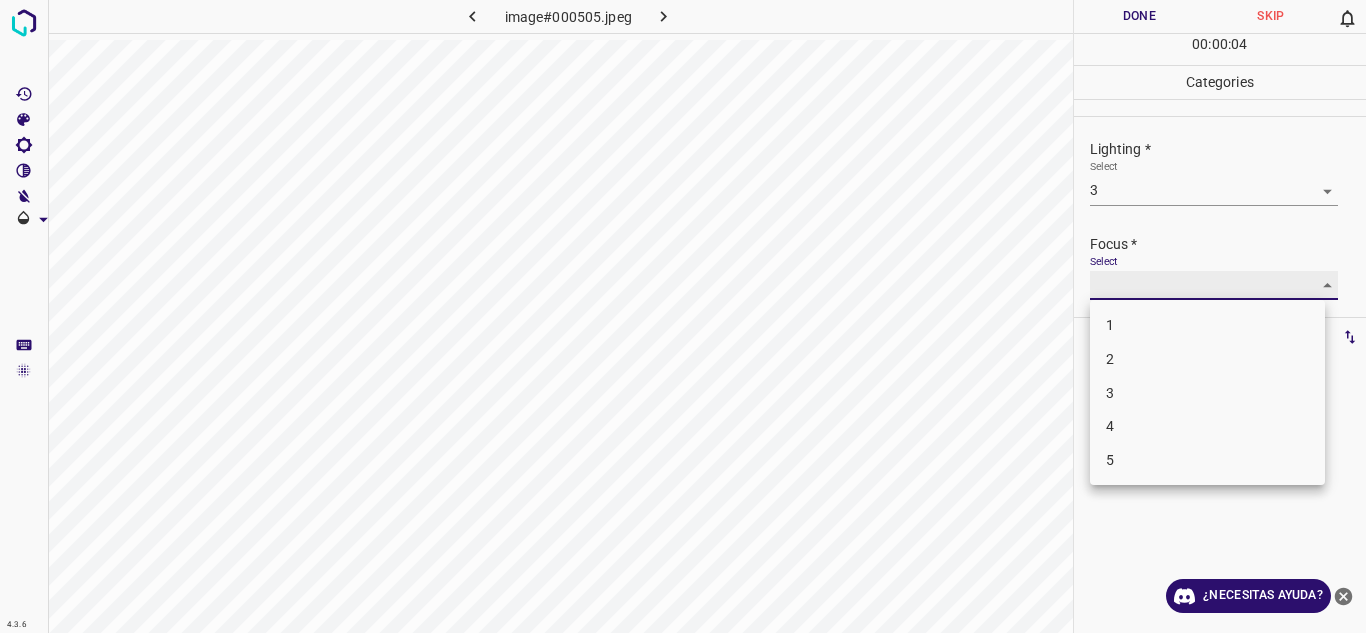 type on "3" 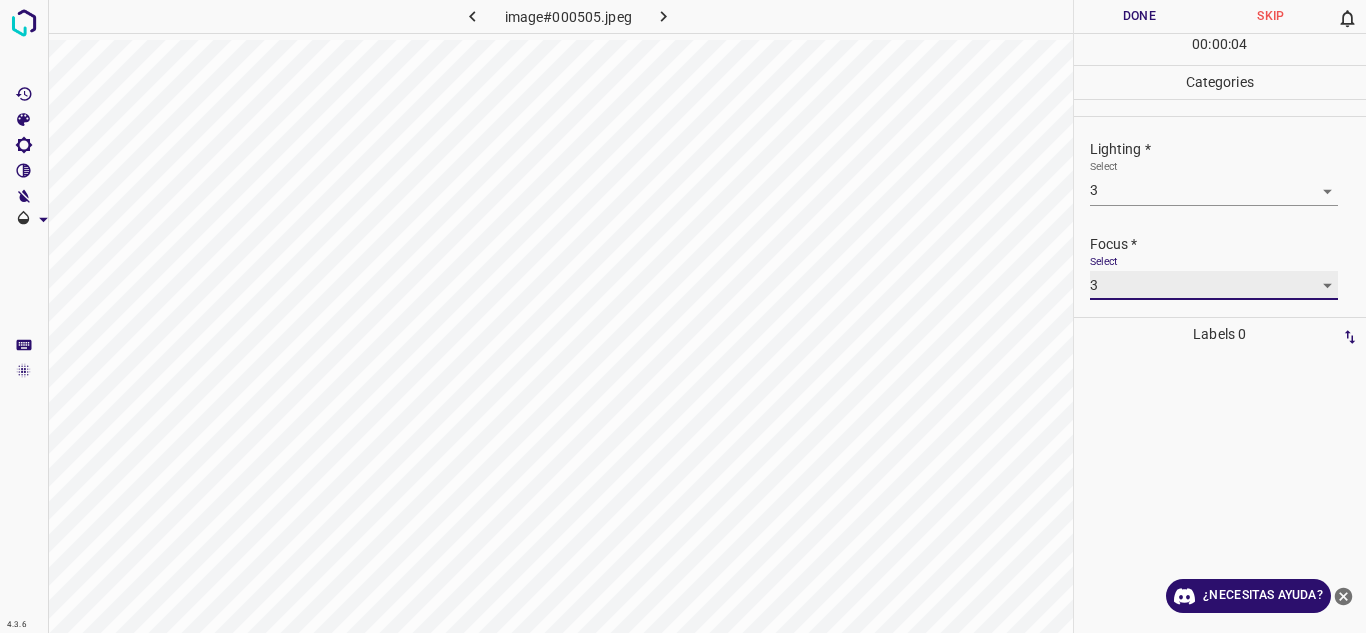 scroll, scrollTop: 98, scrollLeft: 0, axis: vertical 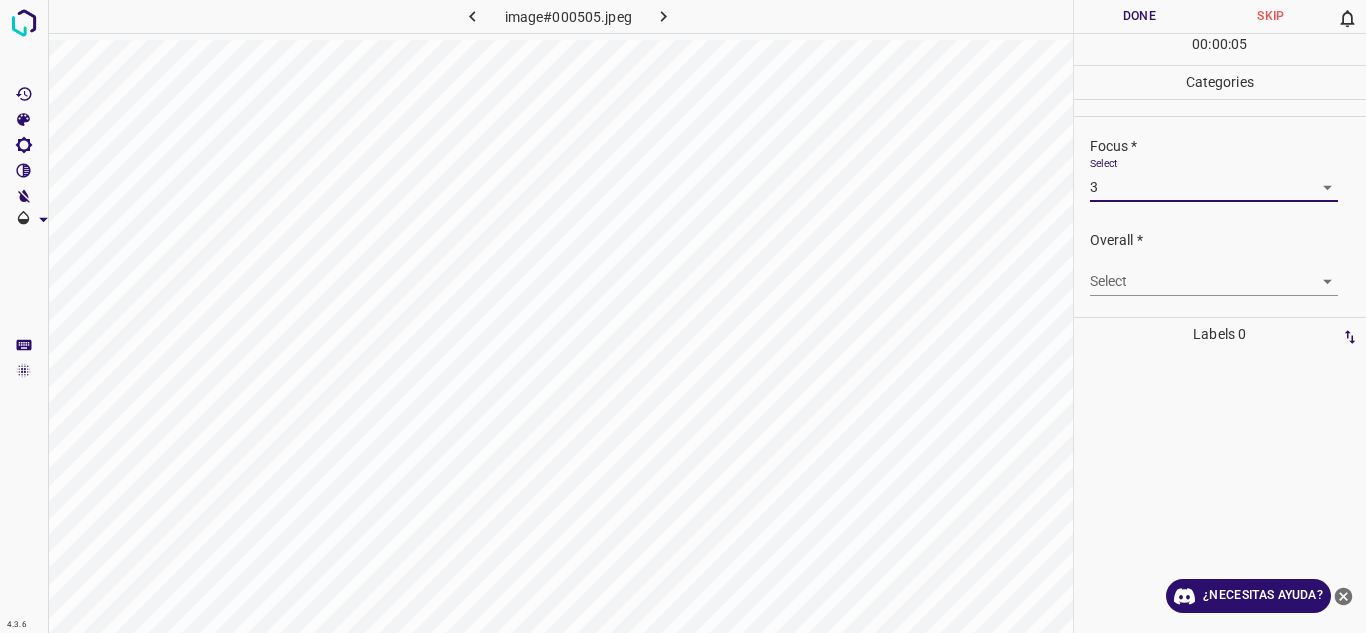 click on "4.3.6  image#000505.jpeg Done Skip 0 00   : 00   : 05   Categories Lighting *  Select 3 3 Focus *  Select 3 3 Overall *  Select ​ Labels   0 Categories 1 Lighting 2 Focus 3 Overall Tools Space Change between modes (Draw & Edit) I Auto labeling R Restore zoom M Zoom in N Zoom out Delete Delete selecte label Filters Z Restore filters X Saturation filter C Brightness filter V Contrast filter B Gray scale filter General O Download ¿Necesitas ayuda? Texto original Valora esta traducción Tu opinión servirá para ayudar a mejorar el Traductor de Google - Texto - Esconder - Borrar" at bounding box center [683, 316] 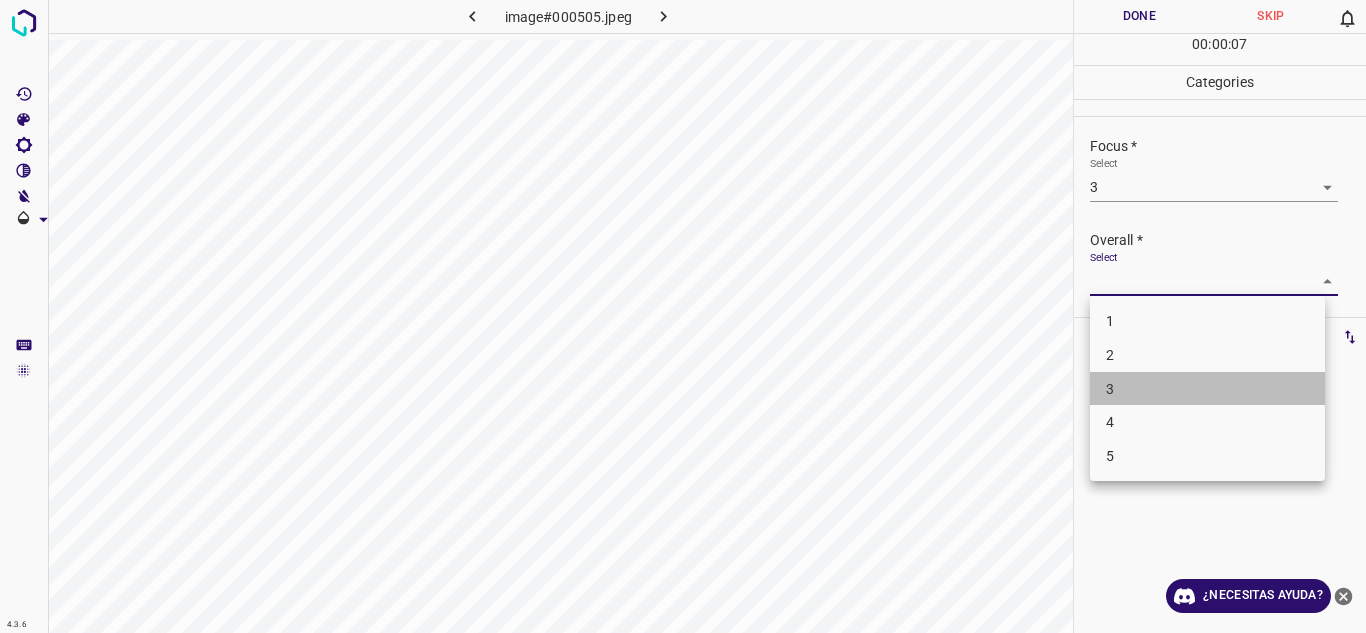 drag, startPoint x: 1134, startPoint y: 390, endPoint x: 1125, endPoint y: 211, distance: 179.22612 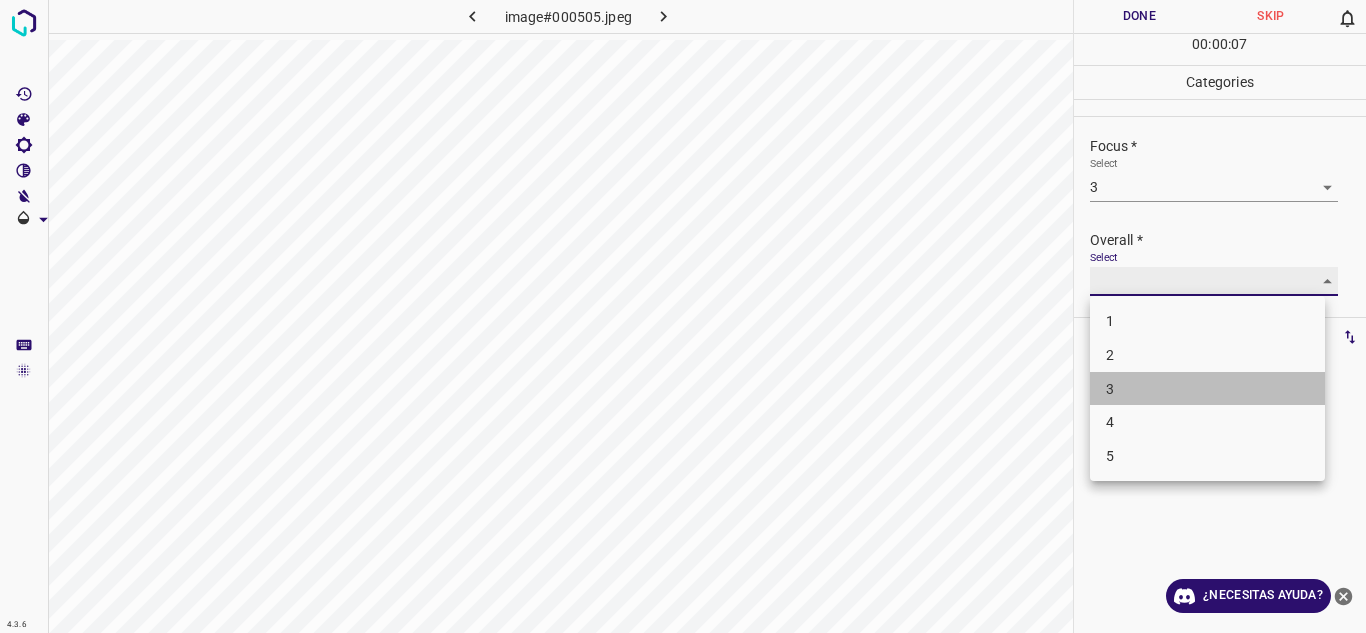 type on "3" 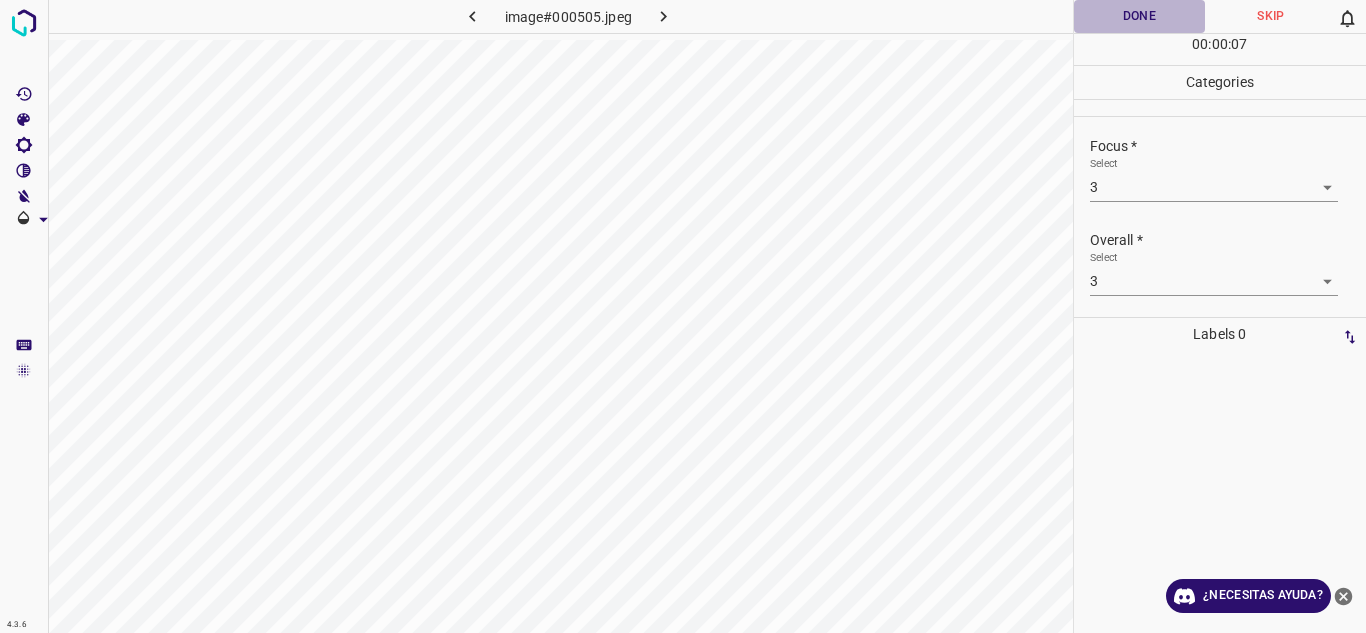 click on "Done" at bounding box center (1140, 16) 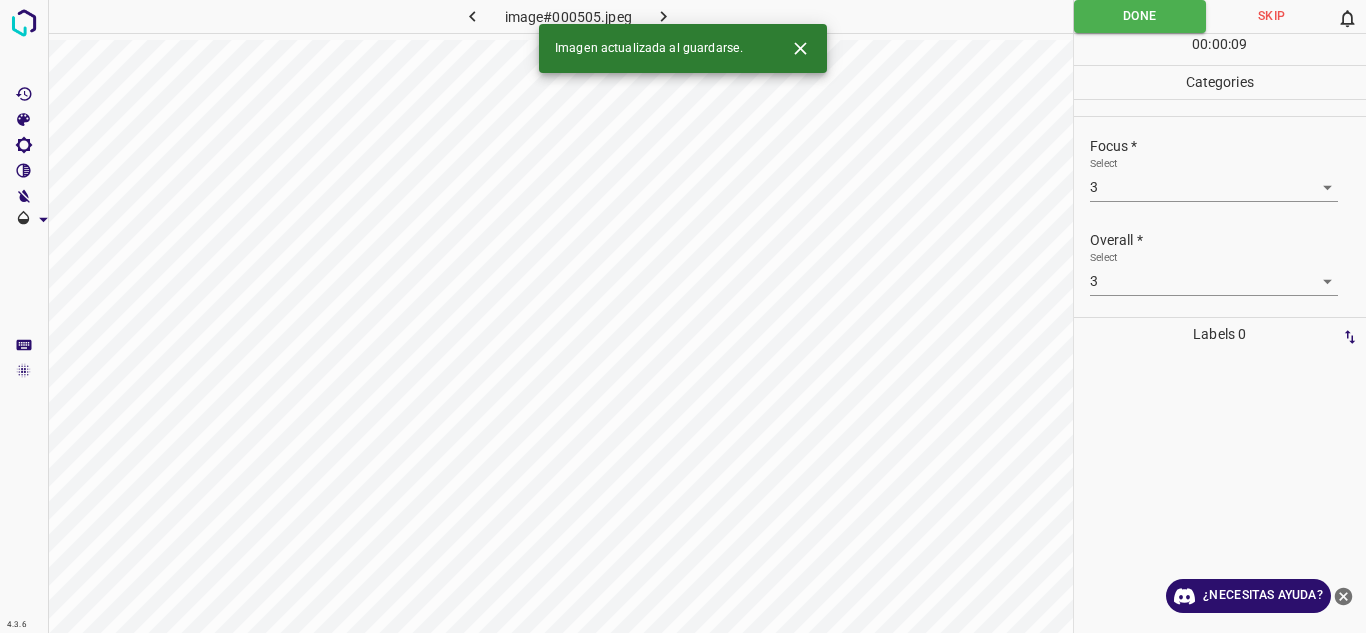 click 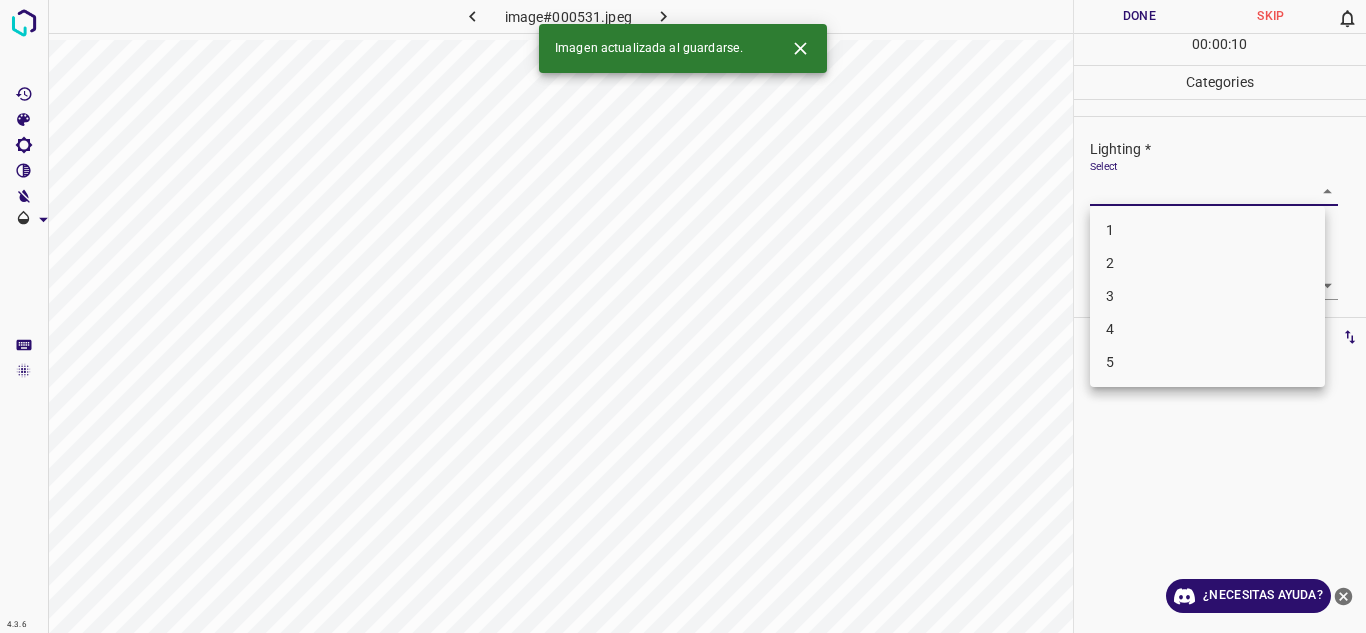 click on "4.3.6  image#000531.jpeg Done Skip 0 00   : 00   : 10   Categories Lighting *  Select ​ Focus *  Select ​ Overall *  Select ​ Labels   0 Categories 1 Lighting 2 Focus 3 Overall Tools Space Change between modes (Draw & Edit) I Auto labeling R Restore zoom M Zoom in N Zoom out Delete Delete selecte label Filters Z Restore filters X Saturation filter C Brightness filter V Contrast filter B Gray scale filter General O Download Imagen actualizada al guardarse. ¿Necesitas ayuda? Texto original Valora esta traducción Tu opinión servirá para ayudar a mejorar el Traductor de Google - Texto - Esconder - Borrar 1 2 3 4 5" at bounding box center [683, 316] 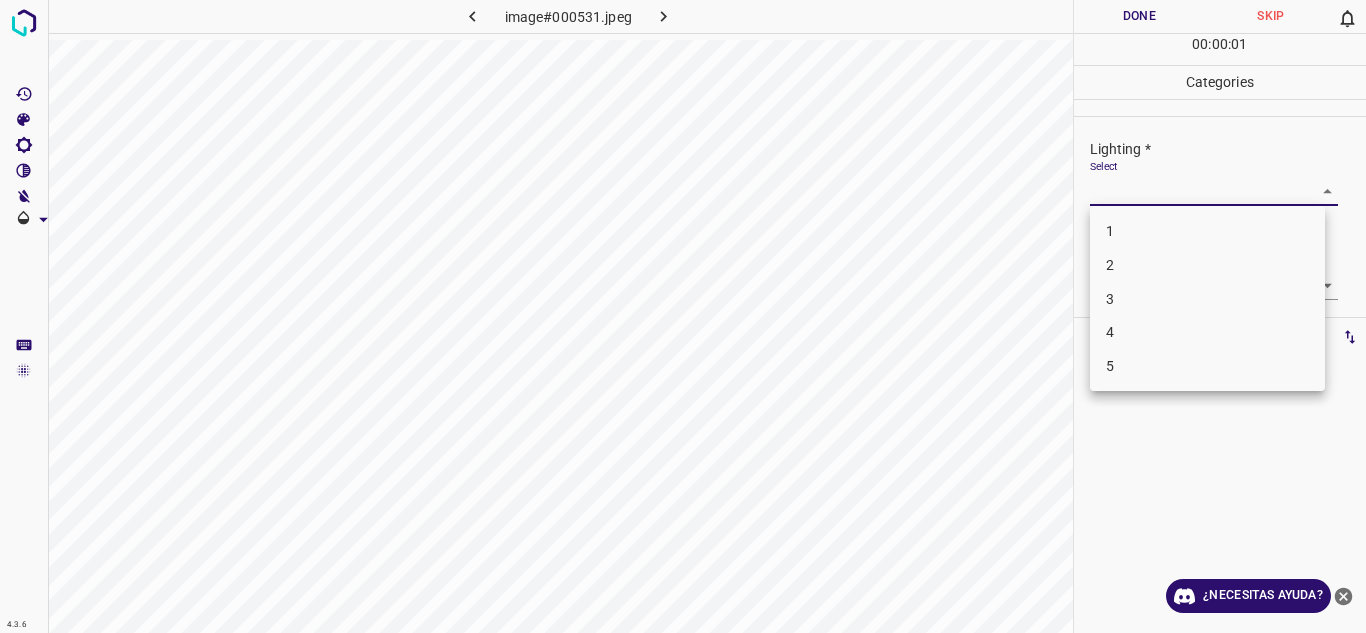click on "4" at bounding box center [1207, 332] 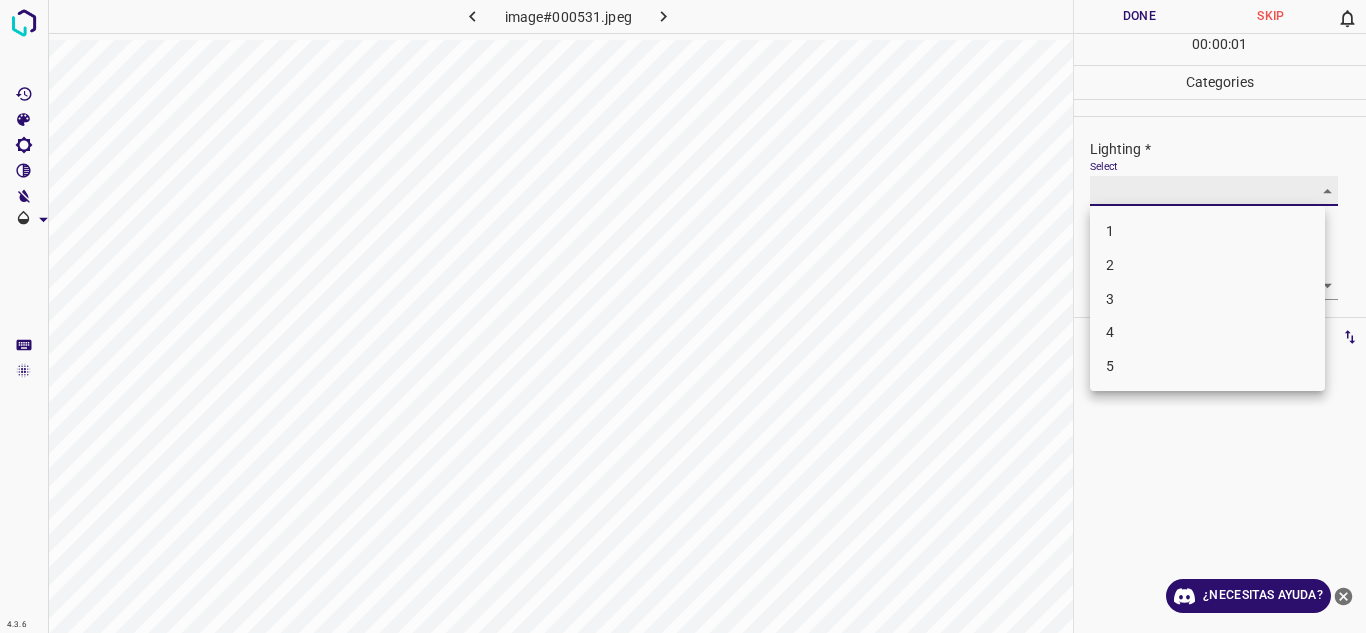 type on "4" 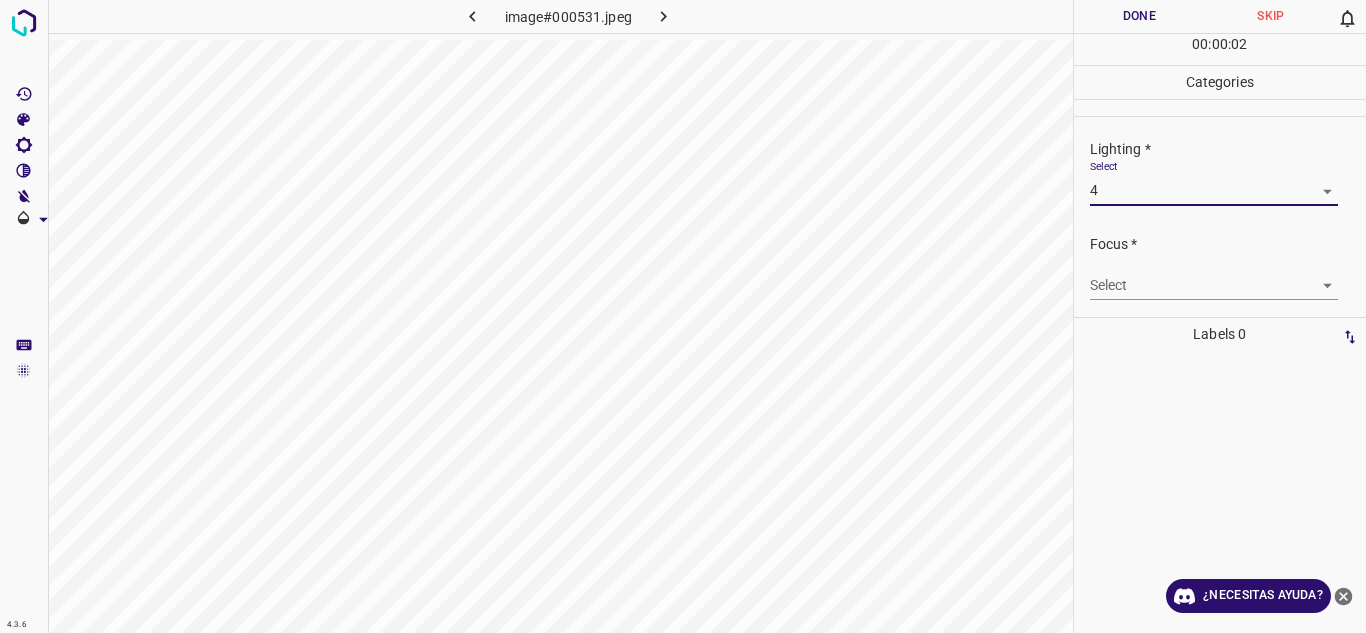 click on "4.3.6  image#000531.jpeg Done Skip 0 00   : 00   : 02   Categories Lighting *  Select 4 4 Focus *  Select ​ Overall *  Select ​ Labels   0 Categories 1 Lighting 2 Focus 3 Overall Tools Space Change between modes (Draw & Edit) I Auto labeling R Restore zoom M Zoom in N Zoom out Delete Delete selecte label Filters Z Restore filters X Saturation filter C Brightness filter V Contrast filter B Gray scale filter General O Download ¿Necesitas ayuda? Texto original Valora esta traducción Tu opinión servirá para ayudar a mejorar el Traductor de Google - Texto - Esconder - Borrar" at bounding box center (683, 316) 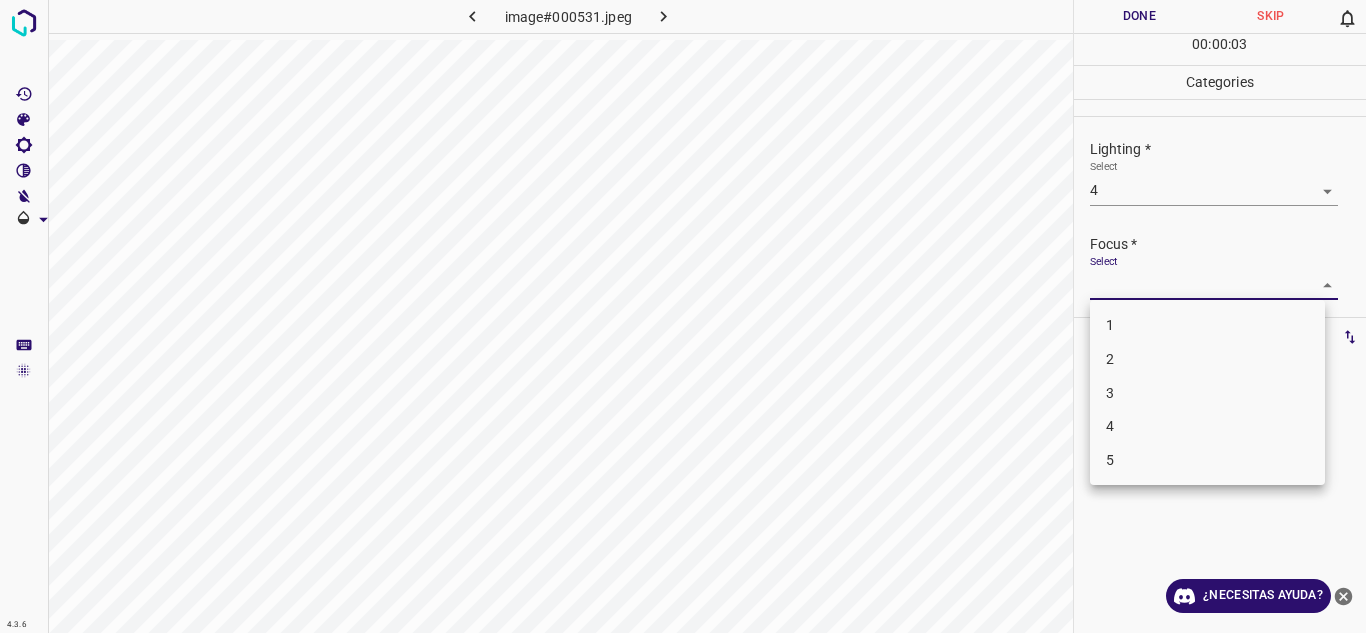 click on "4" at bounding box center (1207, 426) 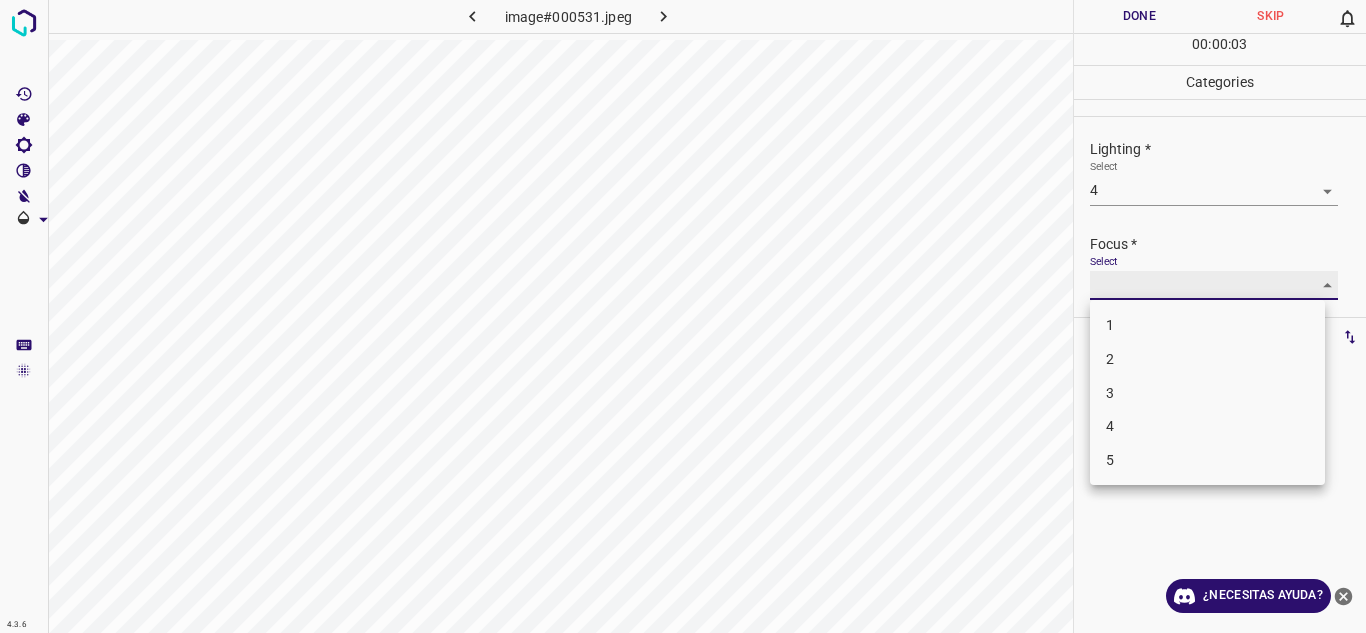 type on "4" 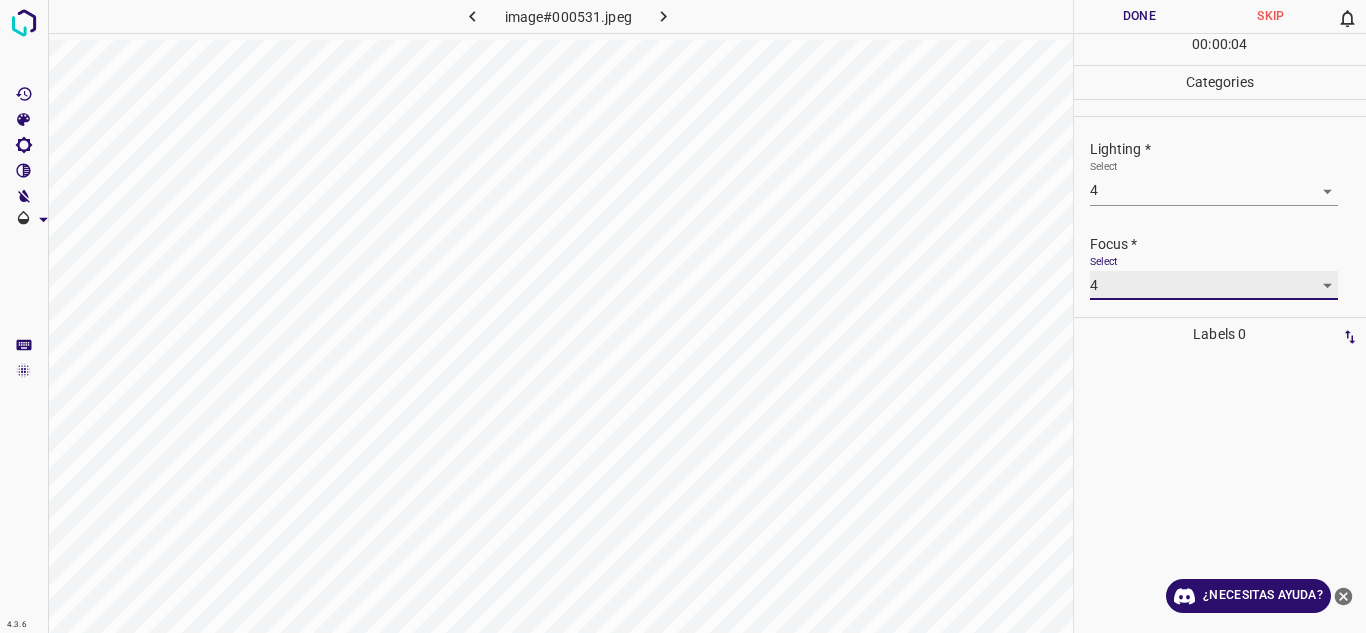 scroll, scrollTop: 98, scrollLeft: 0, axis: vertical 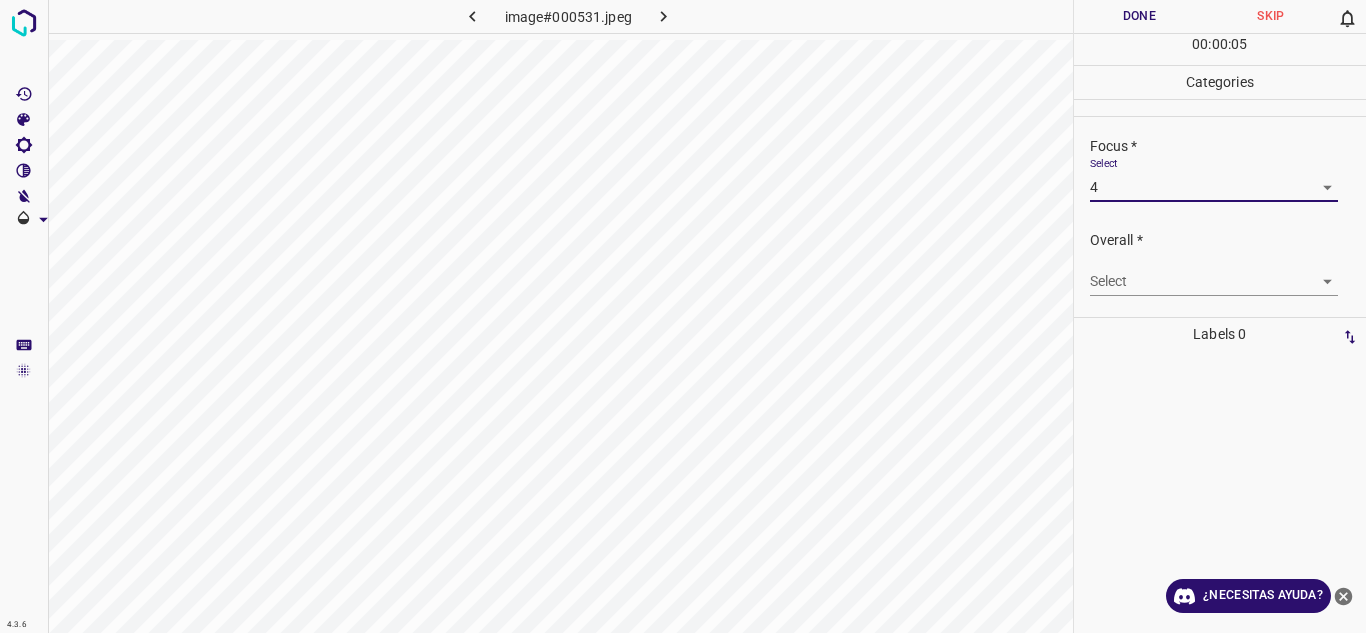 click on "4.3.6  image#000531.jpeg Done Skip 0 00   : 00   : 05   Categories Lighting *  Select 4 4 Focus *  Select 4 4 Overall *  Select ​ Labels   0 Categories 1 Lighting 2 Focus 3 Overall Tools Space Change between modes (Draw & Edit) I Auto labeling R Restore zoom M Zoom in N Zoom out Delete Delete selecte label Filters Z Restore filters X Saturation filter C Brightness filter V Contrast filter B Gray scale filter General O Download ¿Necesitas ayuda? Texto original Valora esta traducción Tu opinión servirá para ayudar a mejorar el Traductor de Google - Texto - Esconder - Borrar" at bounding box center (683, 316) 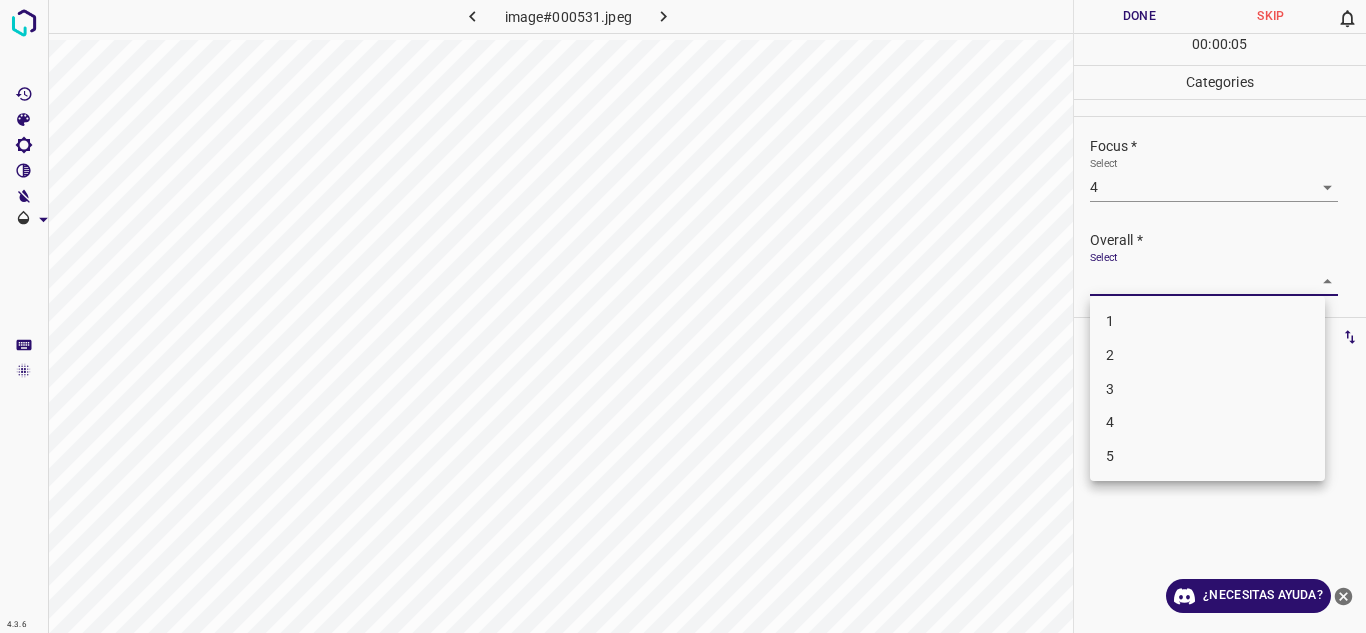click on "4" at bounding box center (1207, 422) 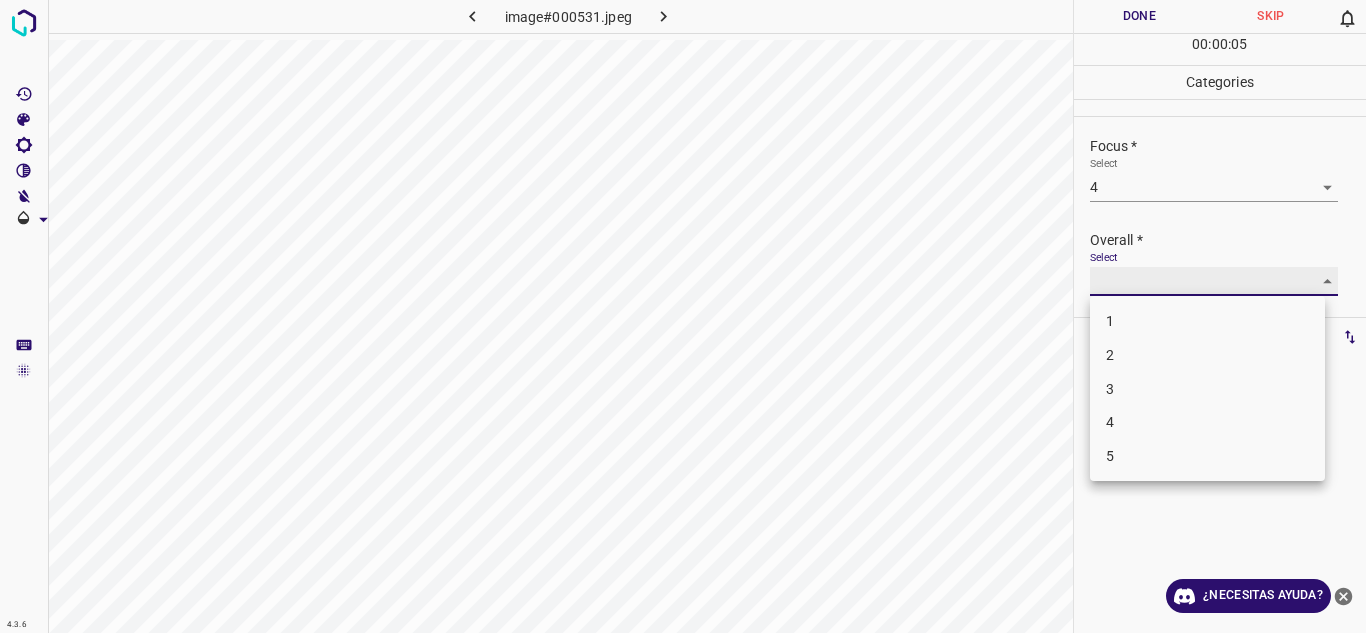 type on "4" 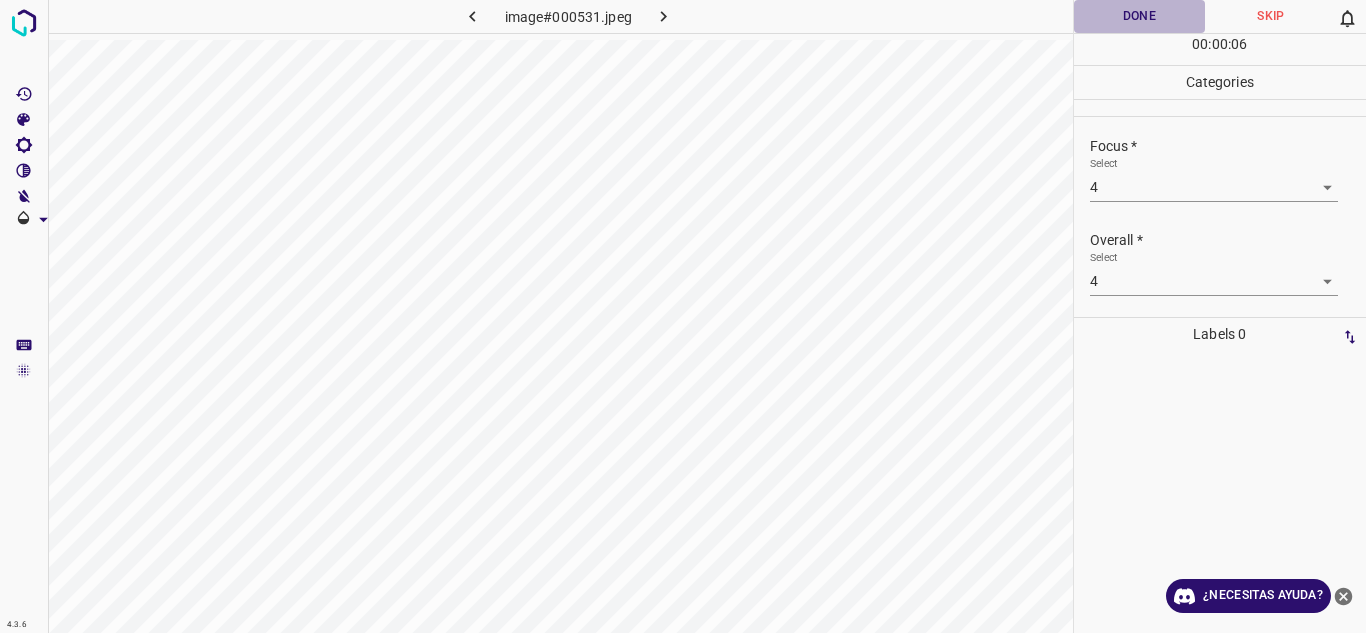 click on "Done" at bounding box center (1140, 16) 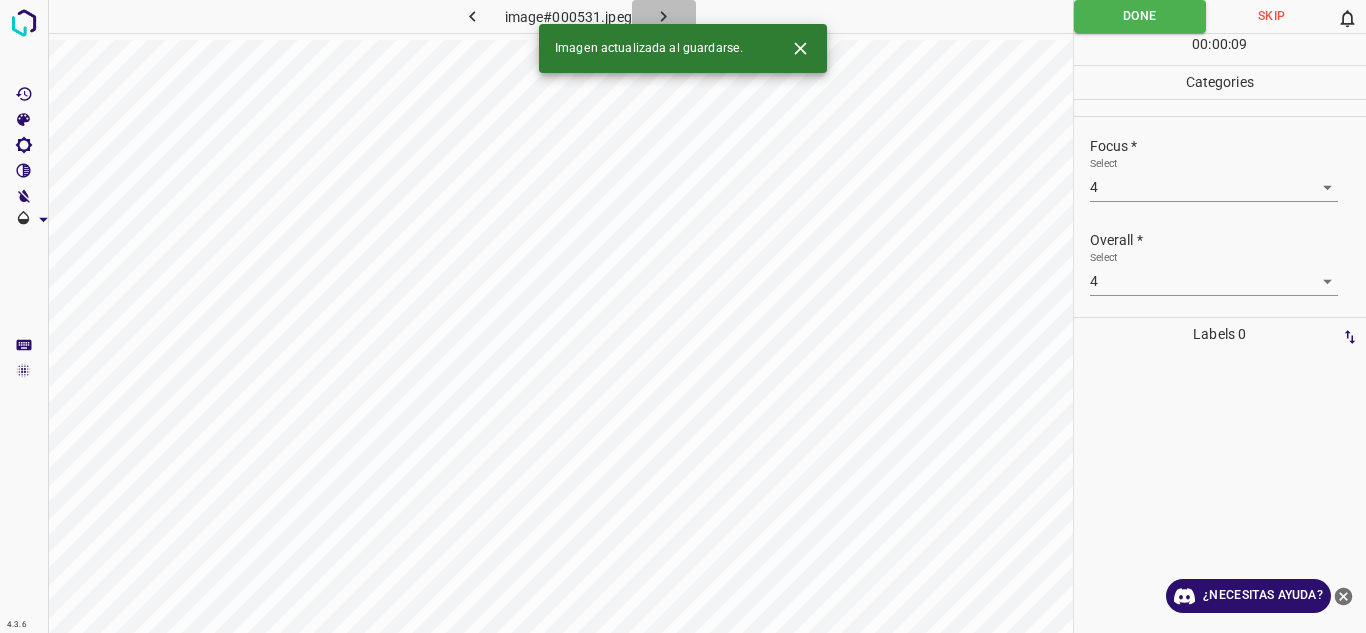 click 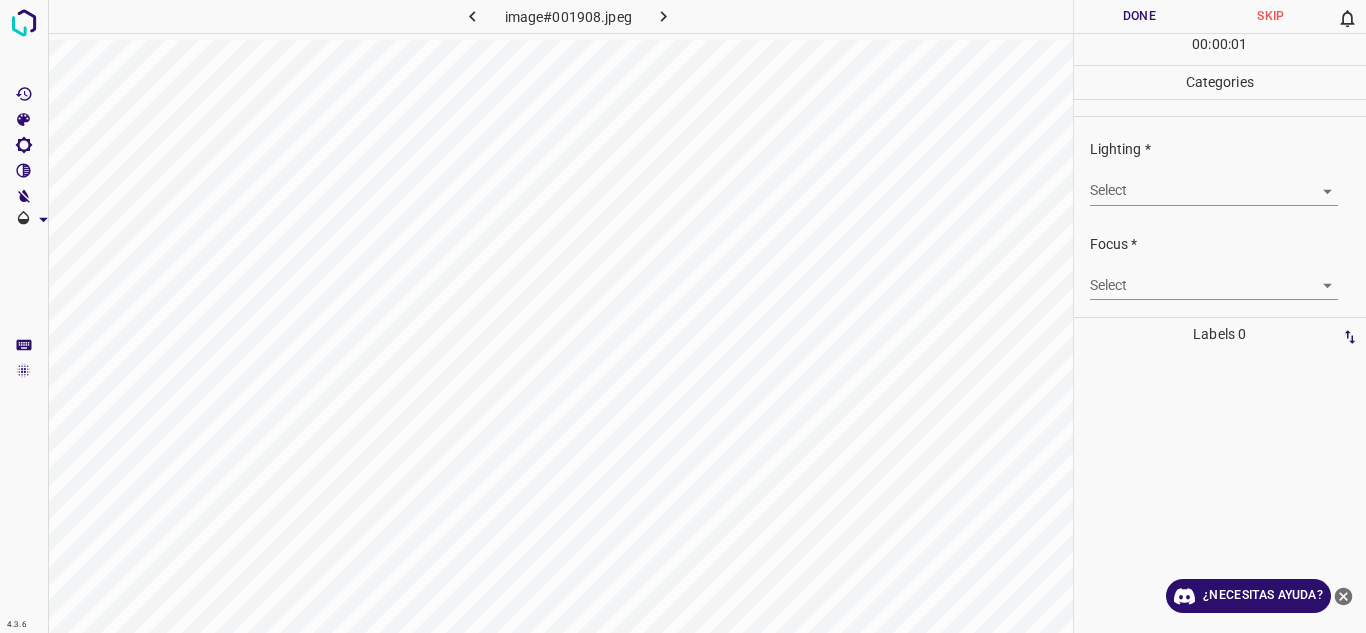 click on "4.3.6  image#001908.jpeg Done Skip 0 00   : 00   : 01   Categories Lighting *  Select ​ Focus *  Select ​ Overall *  Select ​ Labels   0 Categories 1 Lighting 2 Focus 3 Overall Tools Space Change between modes (Draw & Edit) I Auto labeling R Restore zoom M Zoom in N Zoom out Delete Delete selecte label Filters Z Restore filters X Saturation filter C Brightness filter V Contrast filter B Gray scale filter General O Download ¿Necesitas ayuda? Texto original Valora esta traducción Tu opinión servirá para ayudar a mejorar el Traductor de Google - Texto - Esconder - Borrar" at bounding box center [683, 316] 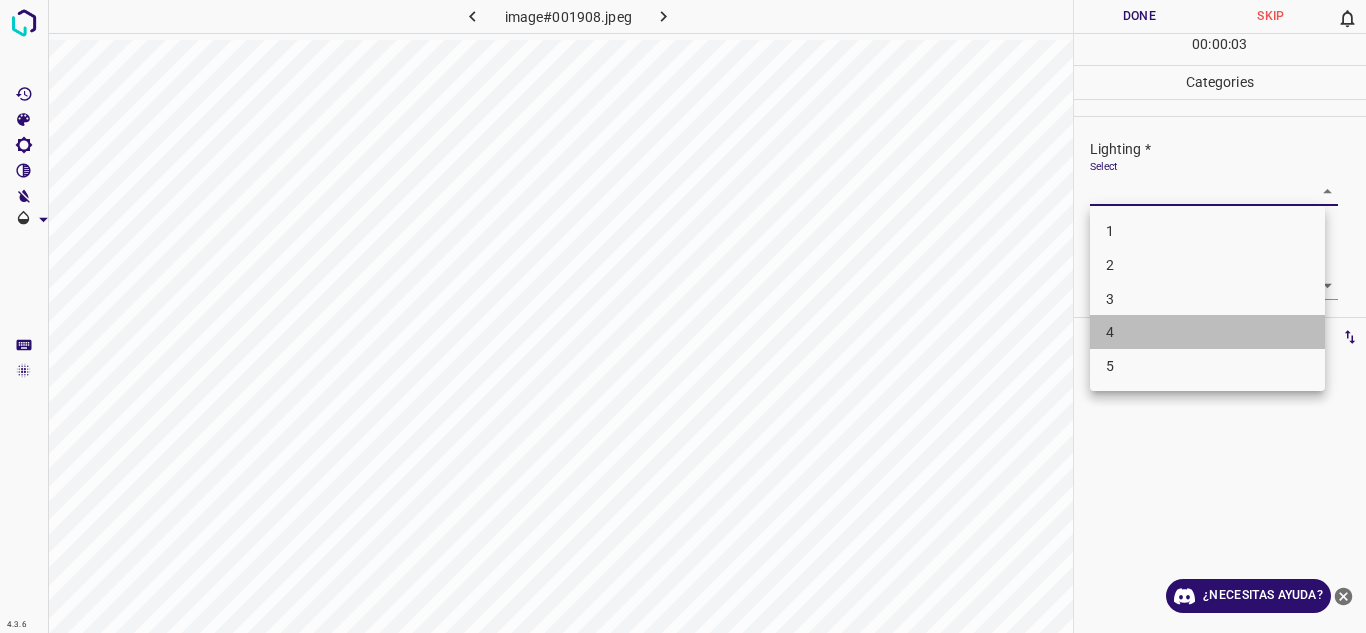 click on "4" at bounding box center [1207, 332] 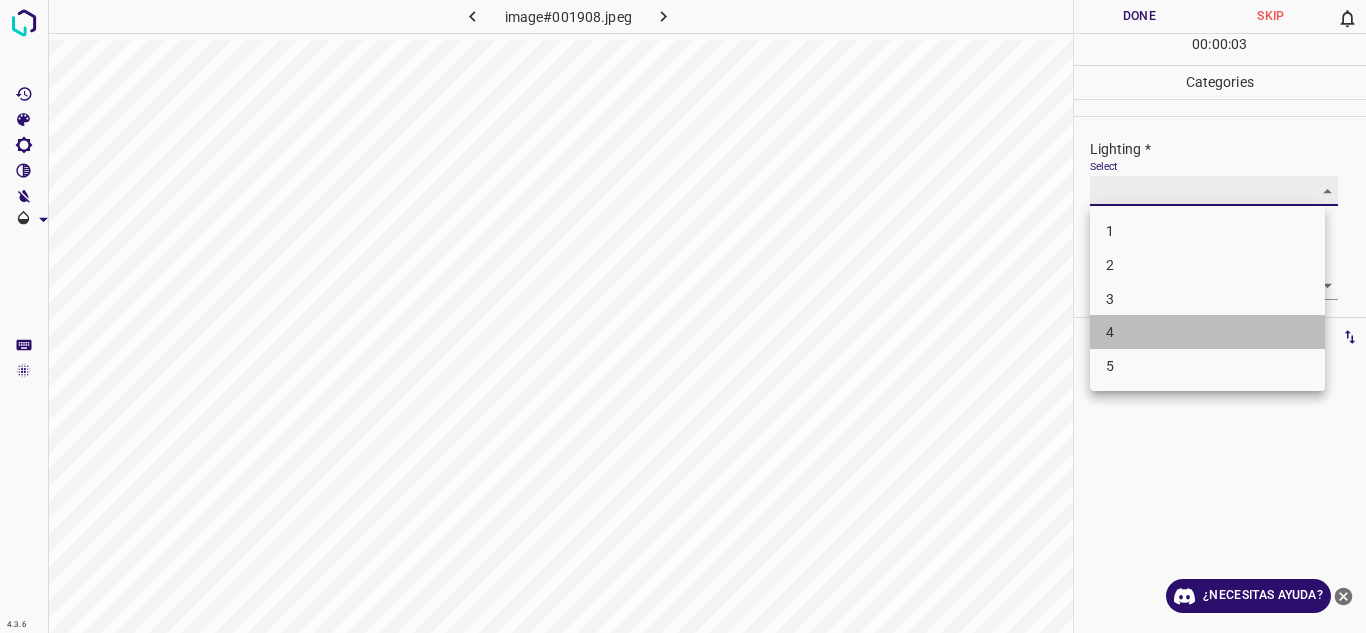 type on "4" 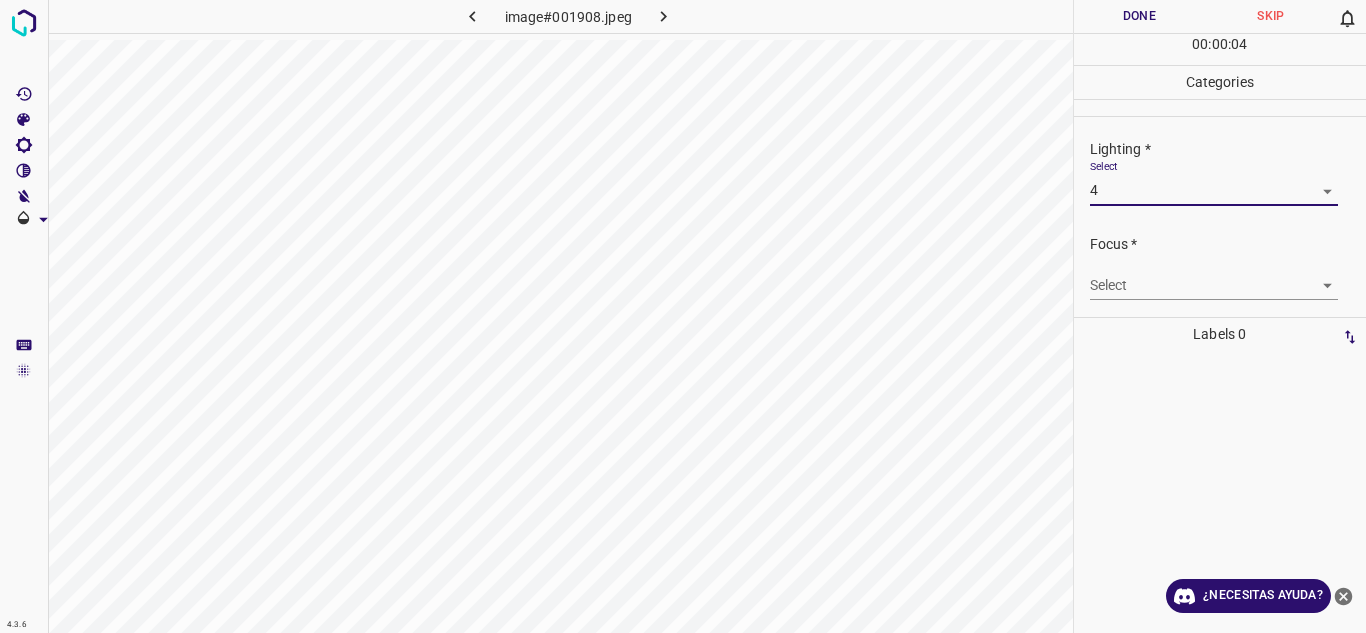 click on "4.3.6  image#001908.jpeg Done Skip 0 00   : 00   : 04   Categories Lighting *  Select 4 4 Focus *  Select ​ Overall *  Select ​ Labels   0 Categories 1 Lighting 2 Focus 3 Overall Tools Space Change between modes (Draw & Edit) I Auto labeling R Restore zoom M Zoom in N Zoom out Delete Delete selecte label Filters Z Restore filters X Saturation filter C Brightness filter V Contrast filter B Gray scale filter General O Download ¿Necesitas ayuda? Texto original Valora esta traducción Tu opinión servirá para ayudar a mejorar el Traductor de Google - Texto - Esconder - Borrar" at bounding box center (683, 316) 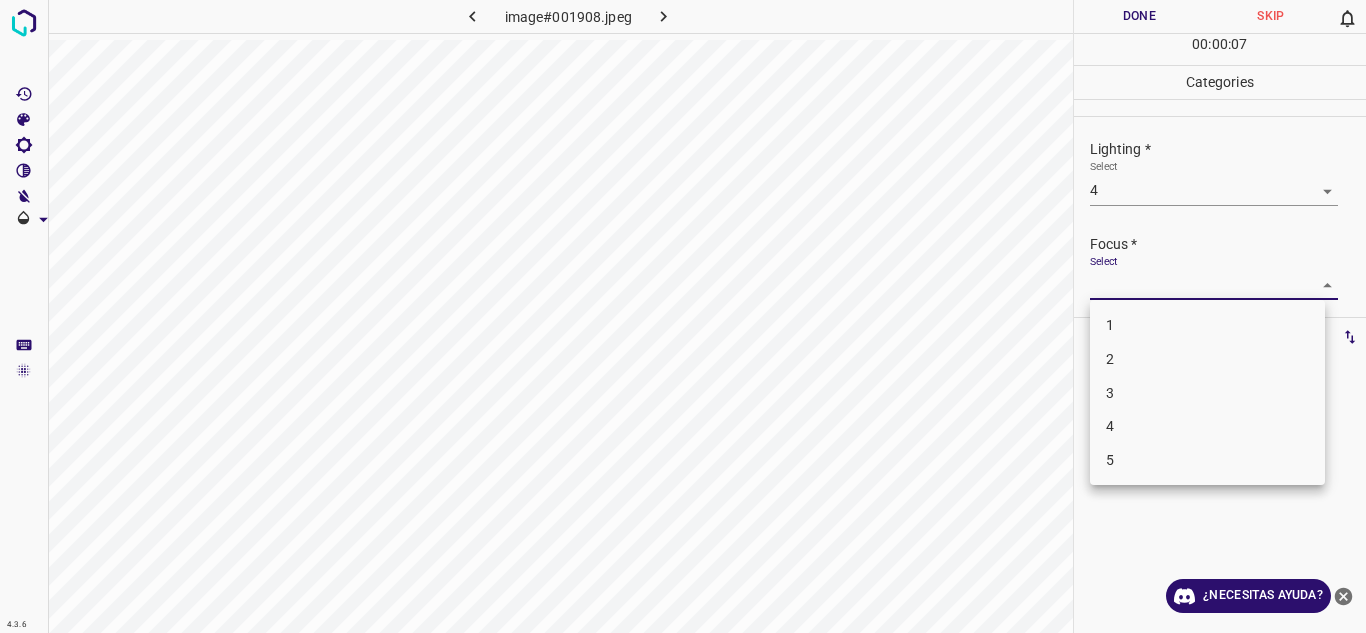 click on "3" at bounding box center (1207, 393) 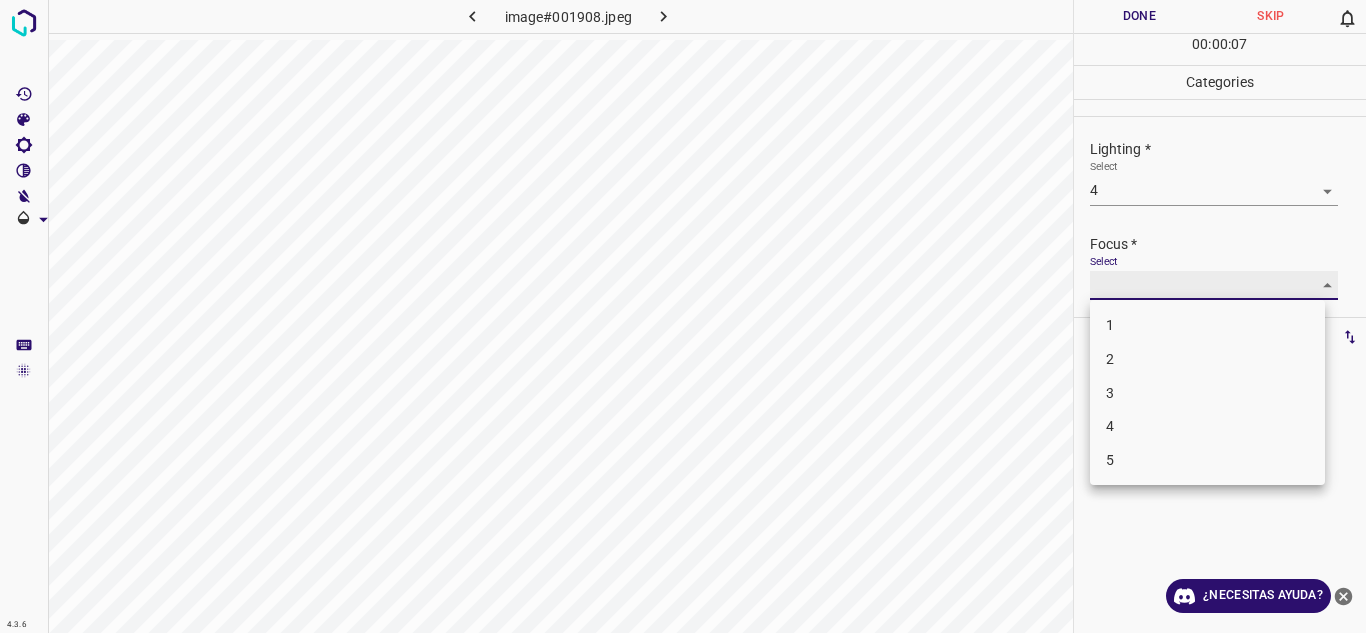 type on "3" 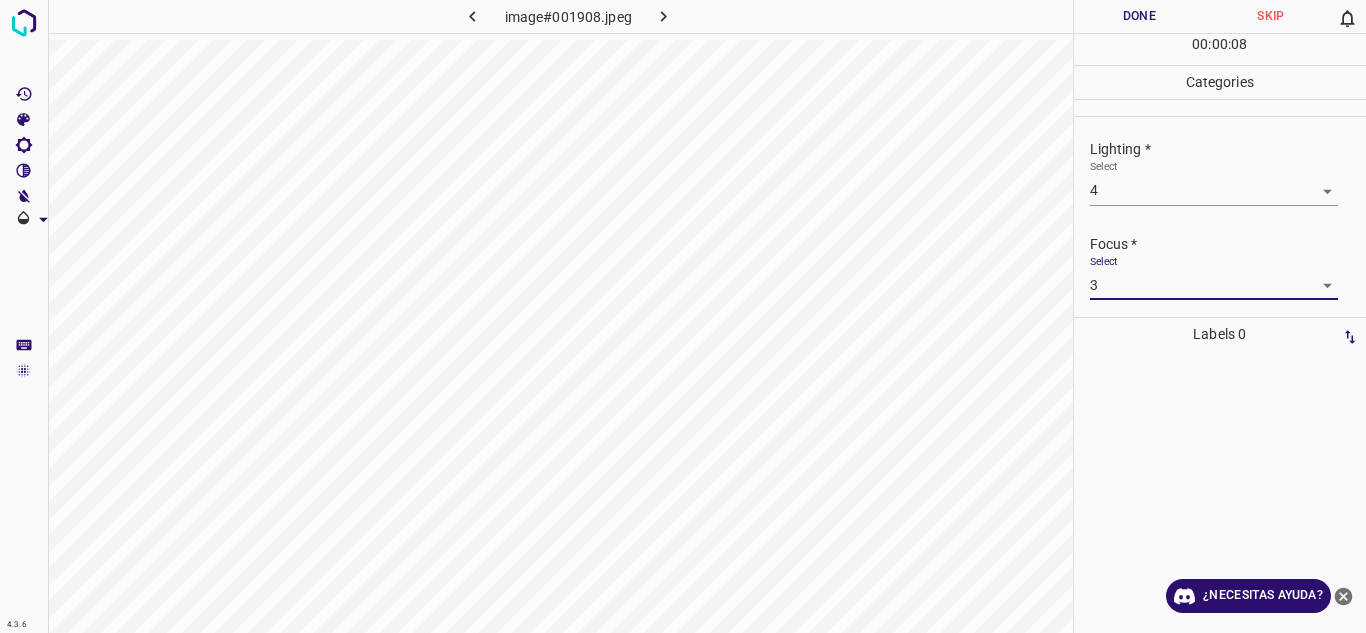 click on "Focus *  Select 3 3" at bounding box center [1220, 267] 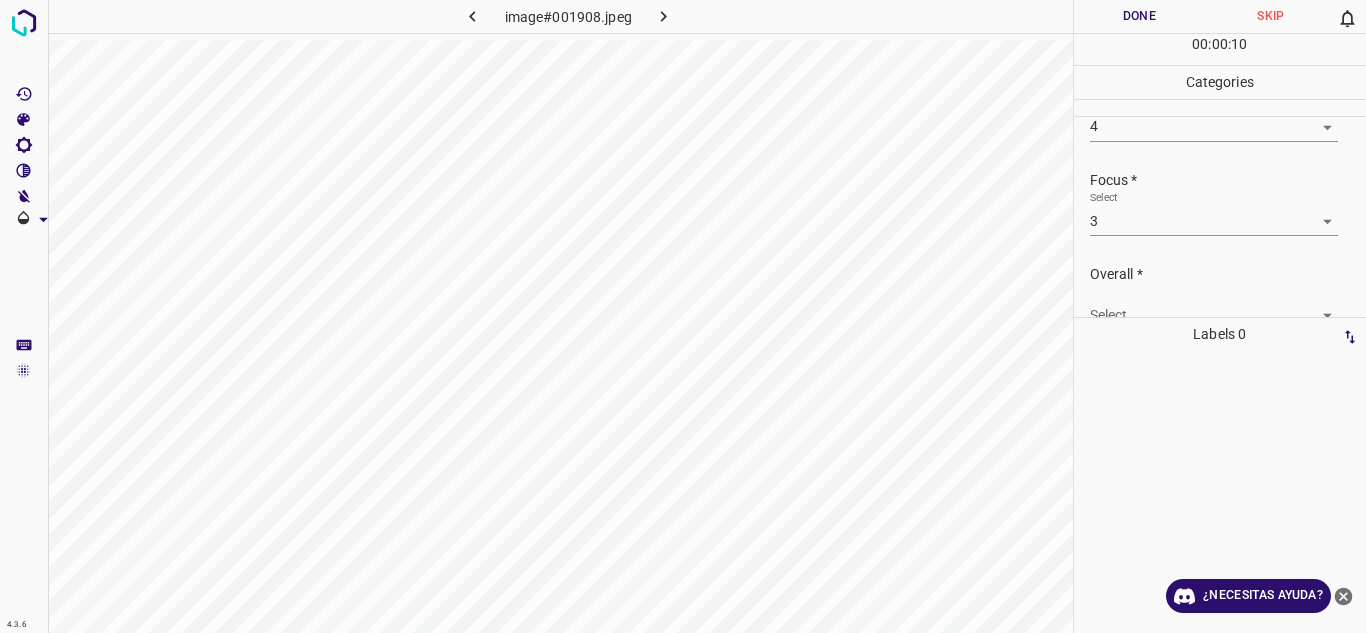 scroll, scrollTop: 98, scrollLeft: 0, axis: vertical 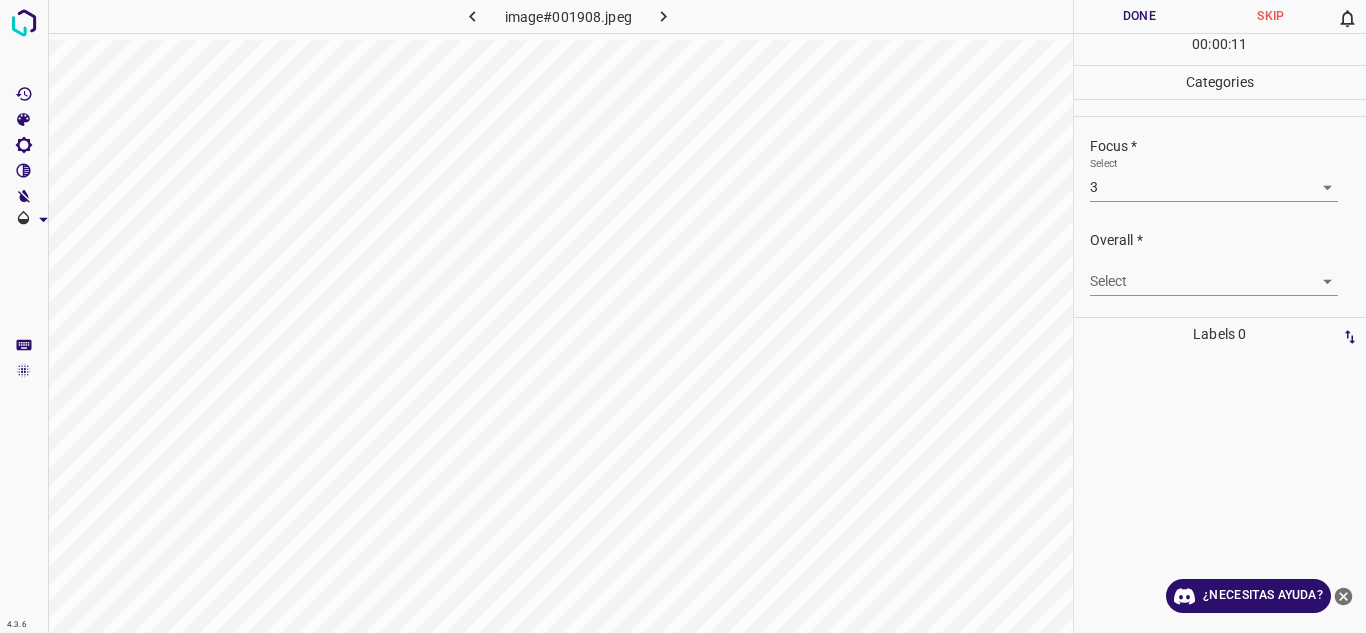 click on "4.3.6  image#001908.jpeg Done Skip 0 00   : 00   : 11   Categories Lighting *  Select 4 4 Focus *  Select 3 3 Overall *  Select ​ Labels   0 Categories 1 Lighting 2 Focus 3 Overall Tools Space Change between modes (Draw & Edit) I Auto labeling R Restore zoom M Zoom in N Zoom out Delete Delete selecte label Filters Z Restore filters X Saturation filter C Brightness filter V Contrast filter B Gray scale filter General O Download ¿Necesitas ayuda? Texto original Valora esta traducción Tu opinión servirá para ayudar a mejorar el Traductor de Google - Texto - Esconder - Borrar" at bounding box center [683, 316] 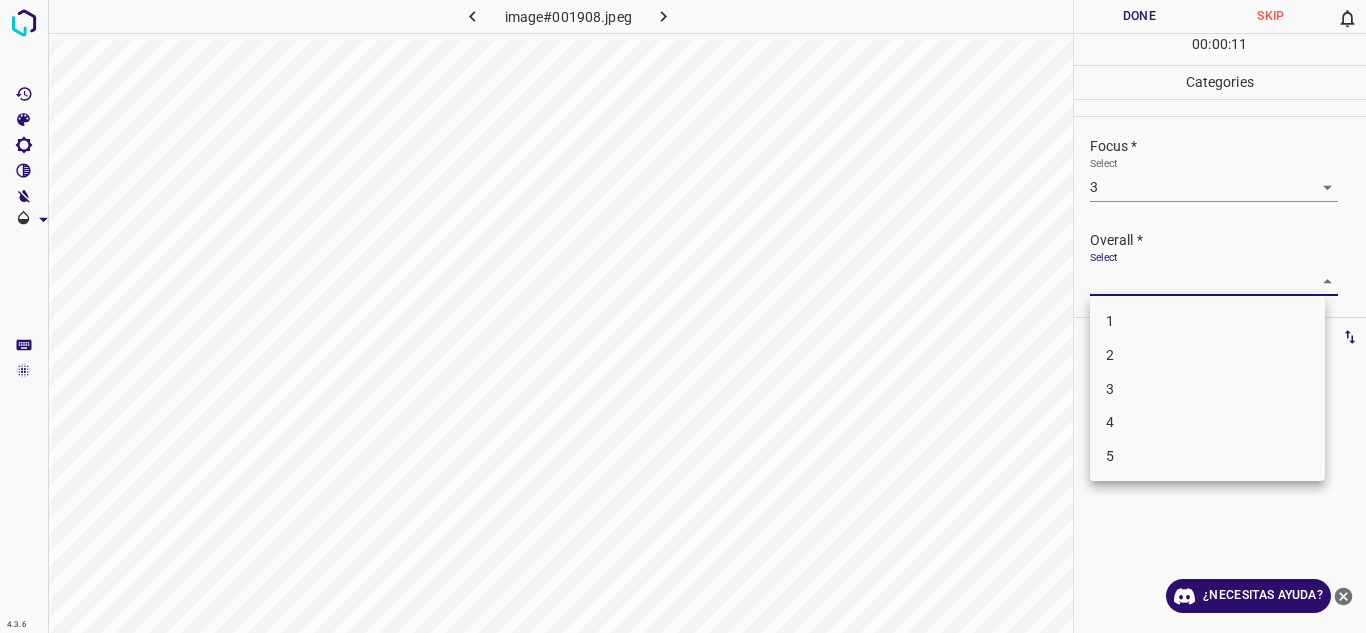 click on "3" at bounding box center (1207, 389) 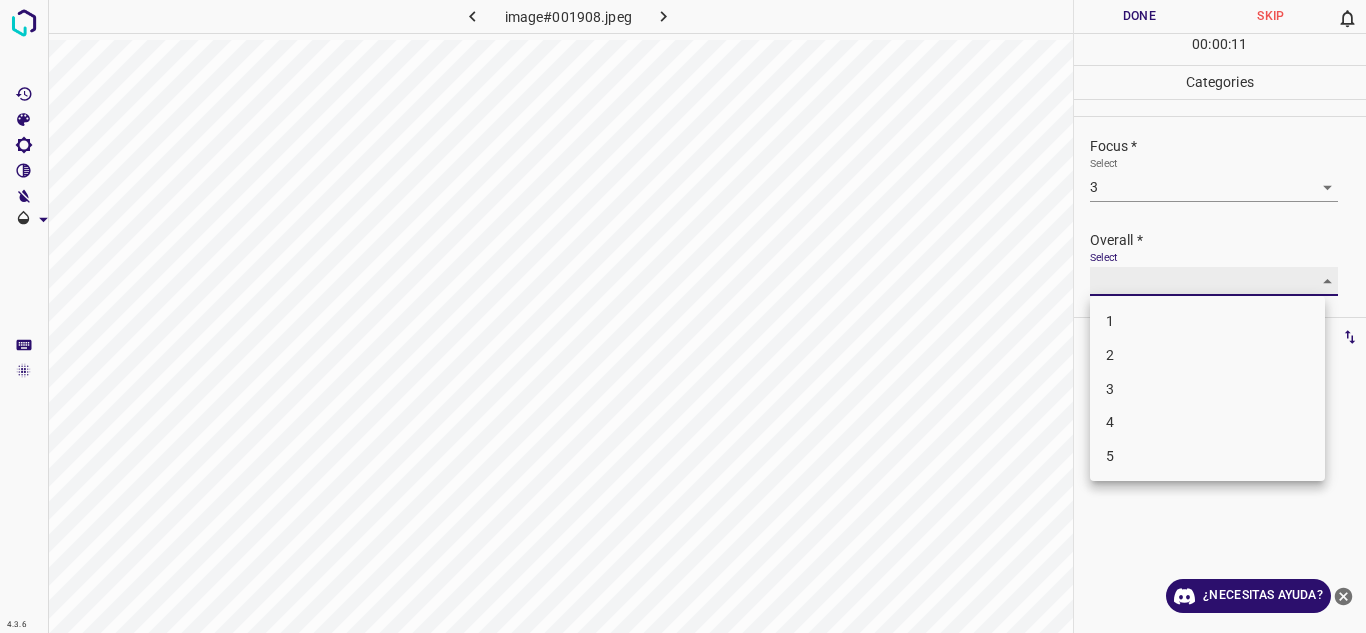 type on "3" 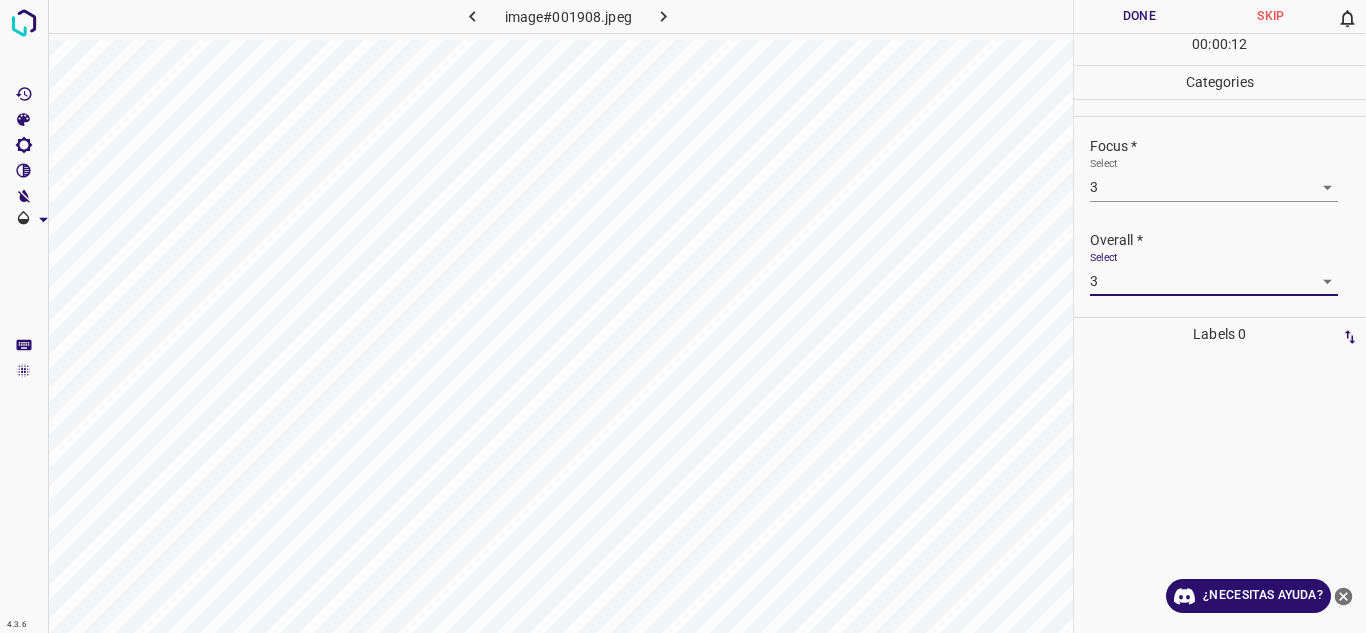 click on "Focus *  Select 3 3" at bounding box center (1220, 169) 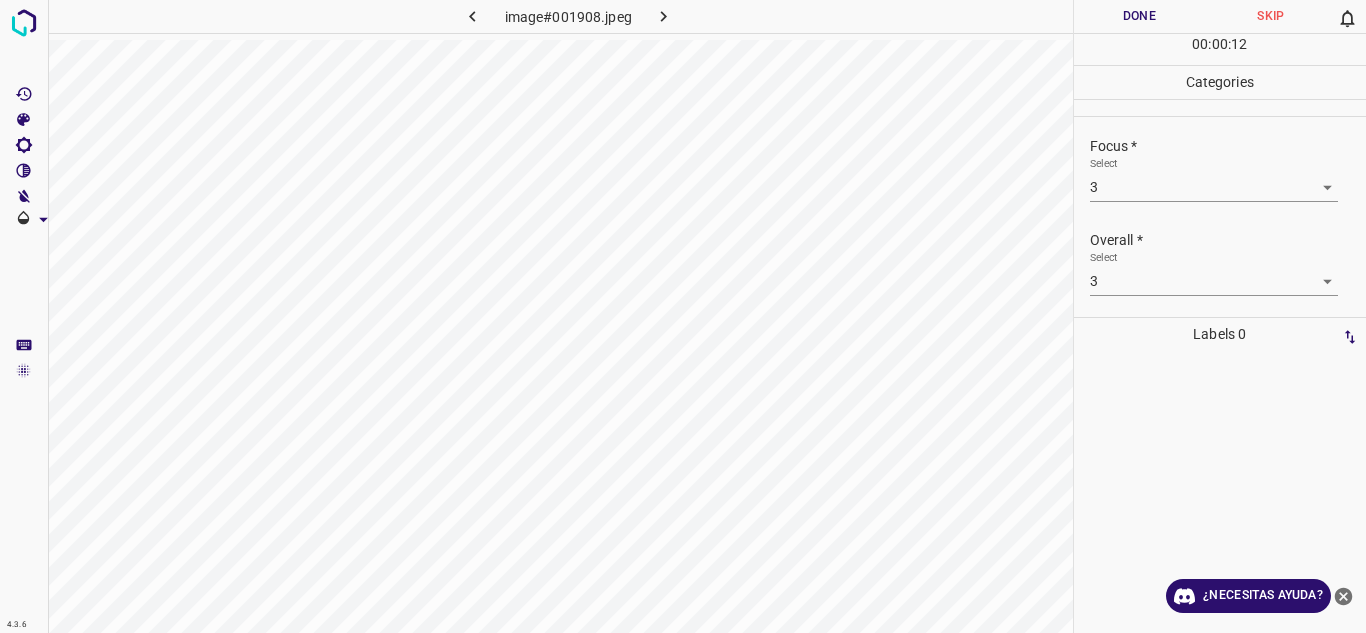 click on "Done" at bounding box center [1140, 16] 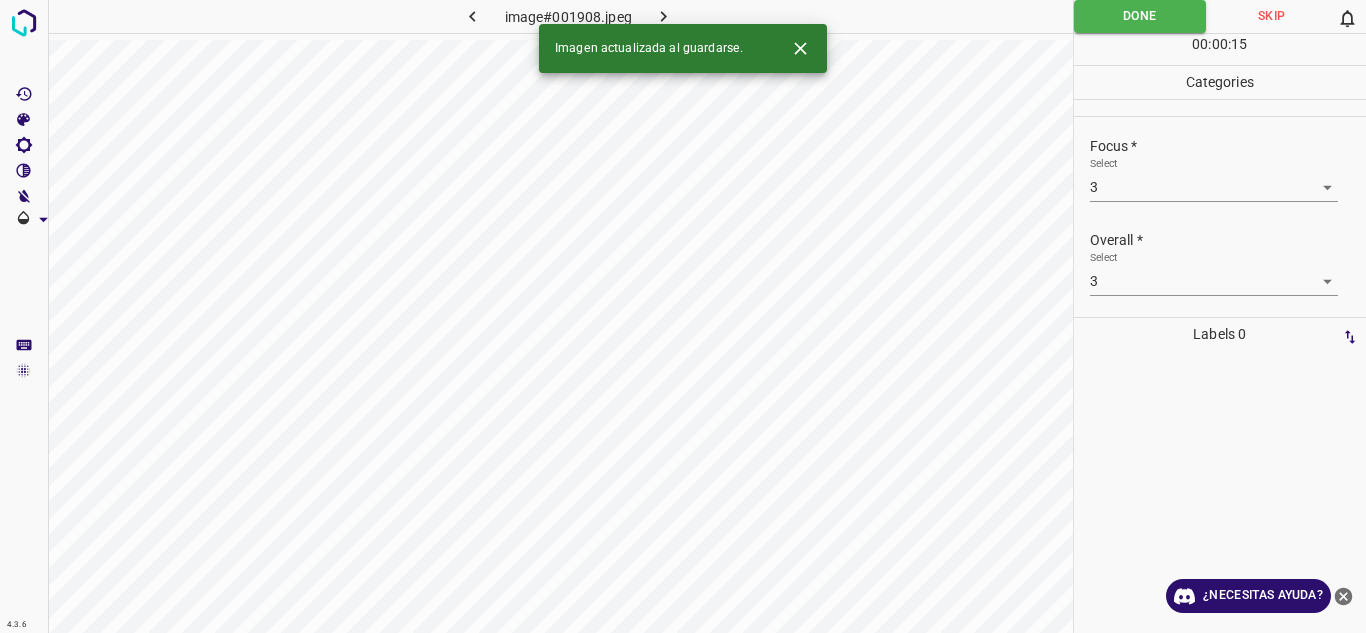 click at bounding box center [664, 16] 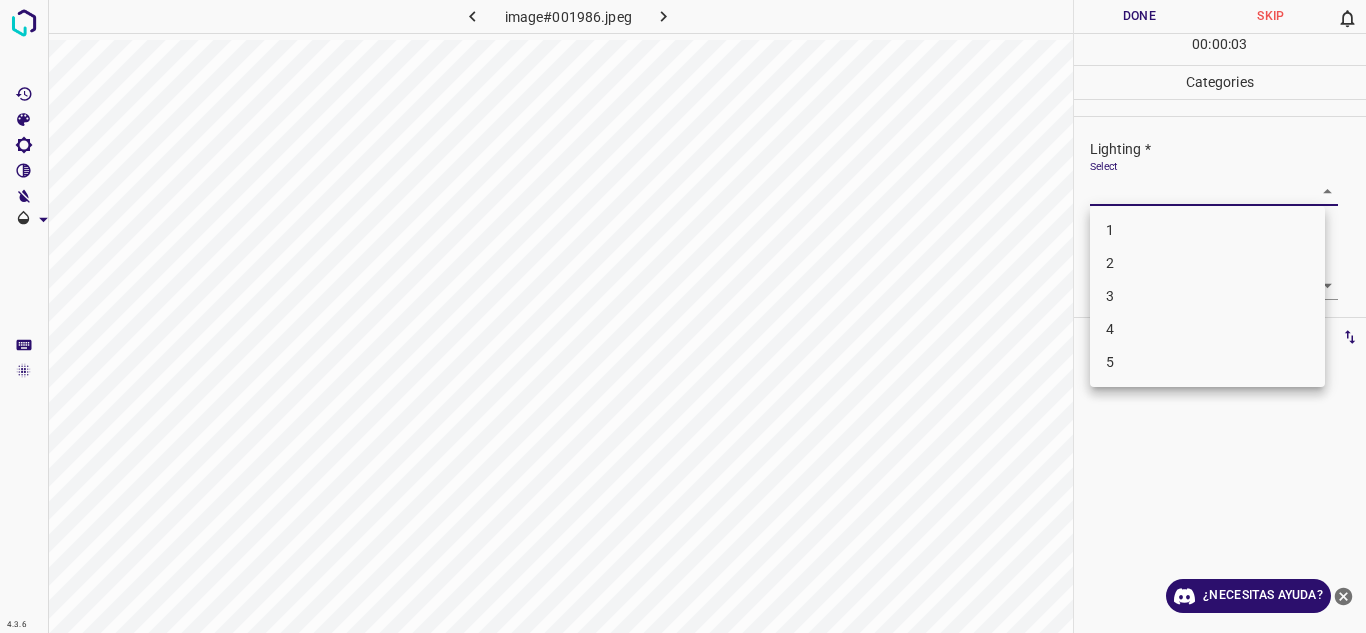 click on "4.3.6  image#001986.jpeg Done Skip 0 00   : 00   : 03   Categories Lighting *  Select ​ Focus *  Select ​ Overall *  Select ​ Labels   0 Categories 1 Lighting 2 Focus 3 Overall Tools Space Change between modes (Draw & Edit) I Auto labeling R Restore zoom M Zoom in N Zoom out Delete Delete selecte label Filters Z Restore filters X Saturation filter C Brightness filter V Contrast filter B Gray scale filter General O Download ¿Necesitas ayuda? Texto original Valora esta traducción Tu opinión servirá para ayudar a mejorar el Traductor de Google - Texto - Esconder - Borrar 1 2 3 4 5" at bounding box center (683, 316) 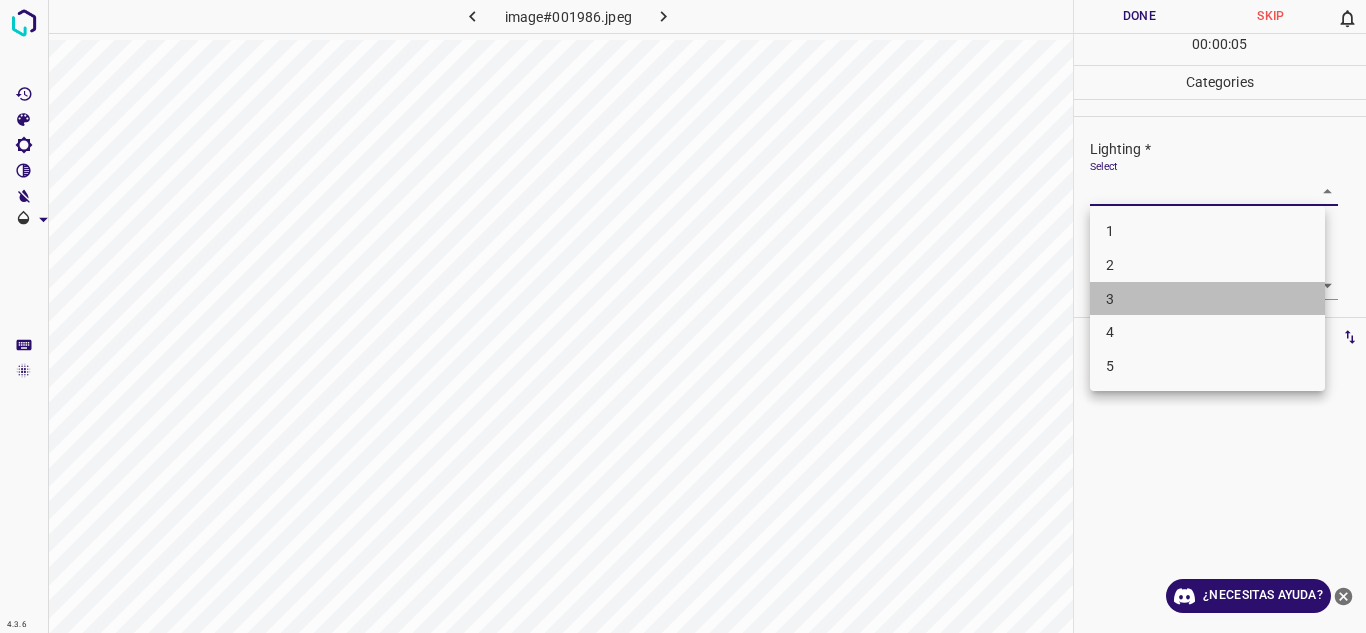 click on "3" at bounding box center (1207, 299) 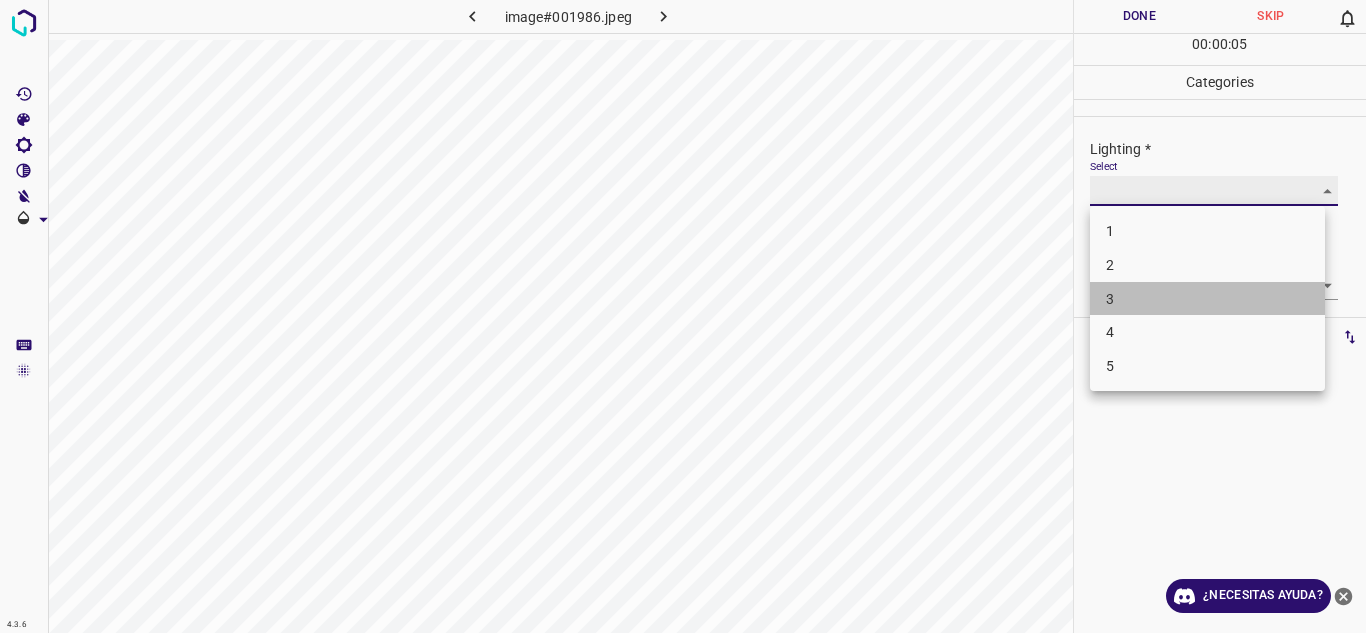 type on "3" 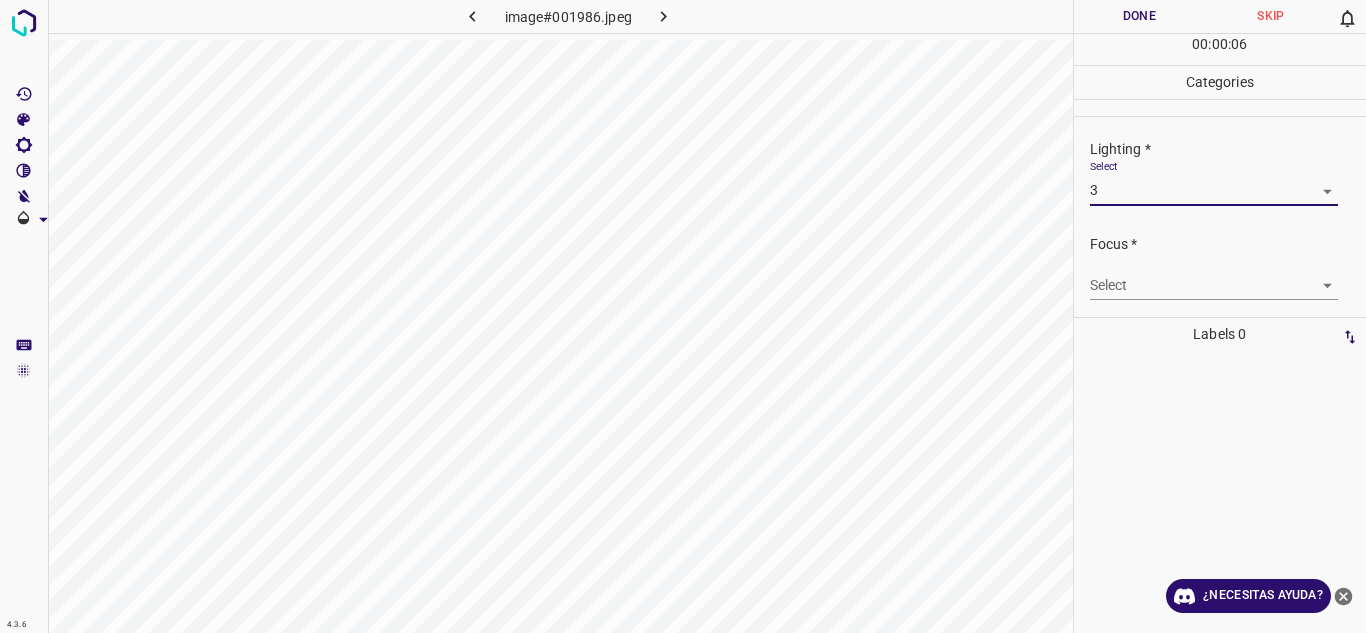 click on "4.3.6  image#001986.jpeg Done Skip 0 00   : 00   : 06   Categories Lighting *  Select 3 3 Focus *  Select ​ Overall *  Select ​ Labels   0 Categories 1 Lighting 2 Focus 3 Overall Tools Space Change between modes (Draw & Edit) I Auto labeling R Restore zoom M Zoom in N Zoom out Delete Delete selecte label Filters Z Restore filters X Saturation filter C Brightness filter V Contrast filter B Gray scale filter General O Download ¿Necesitas ayuda? Texto original Valora esta traducción Tu opinión servirá para ayudar a mejorar el Traductor de Google - Texto - Esconder - Borrar" at bounding box center [683, 316] 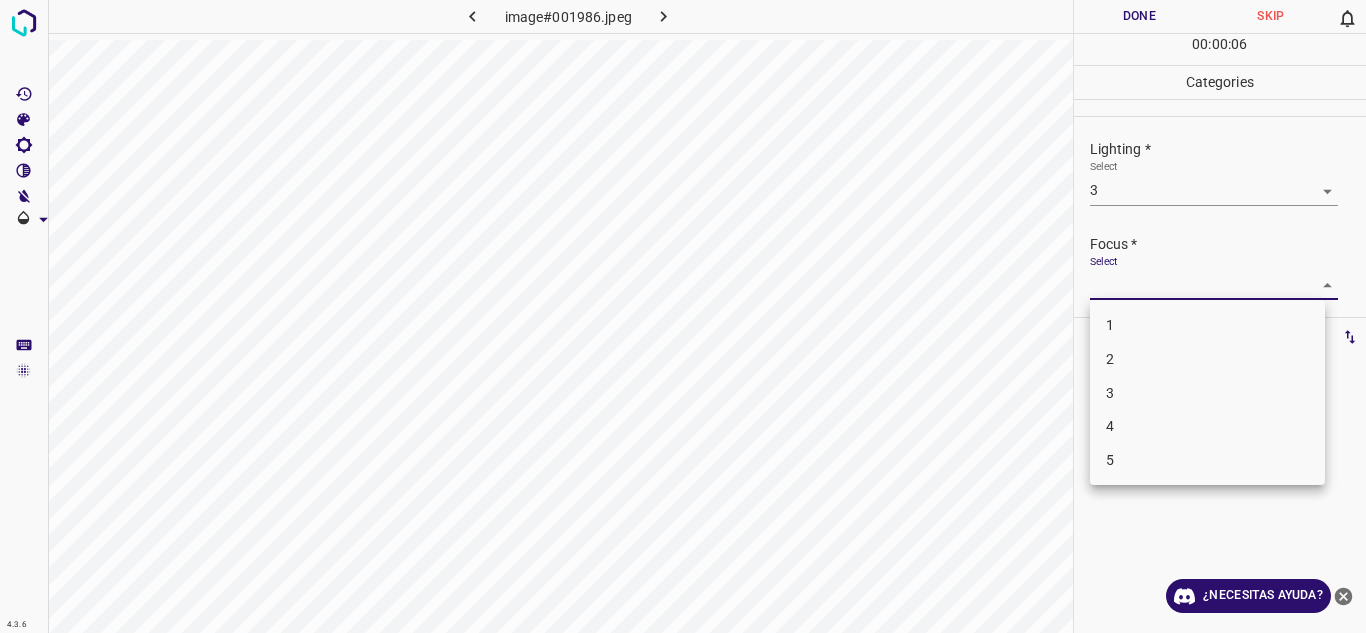 click on "3" at bounding box center (1110, 392) 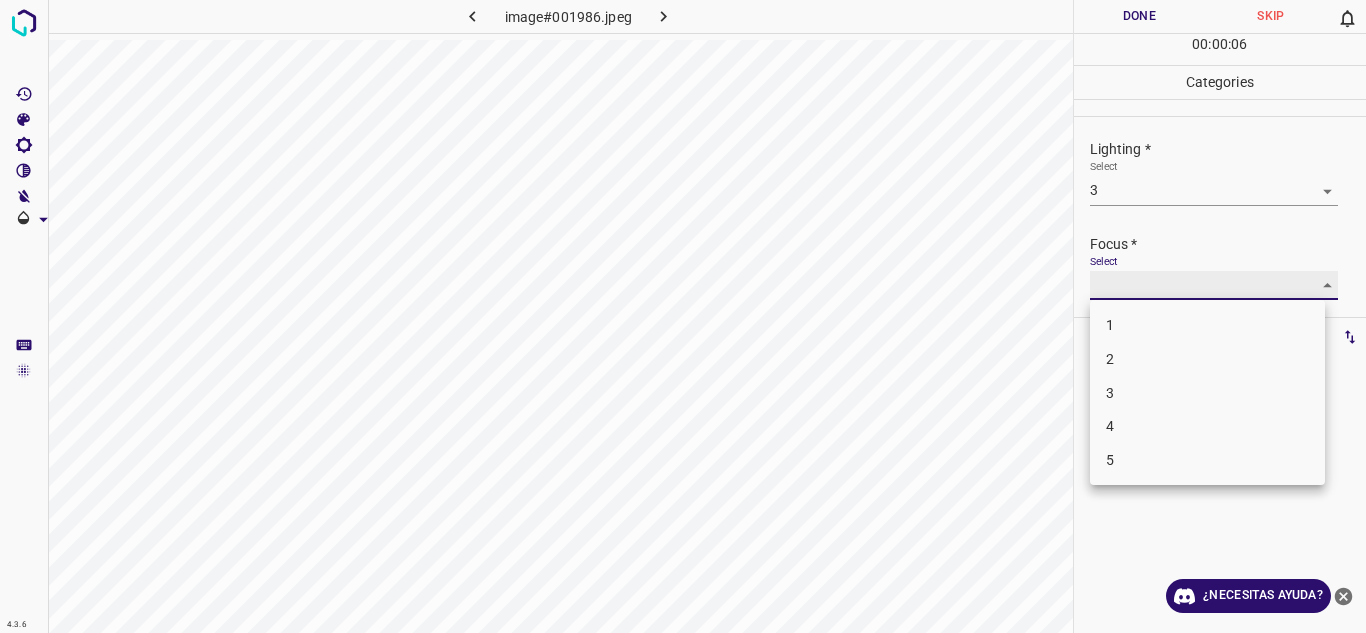 type on "3" 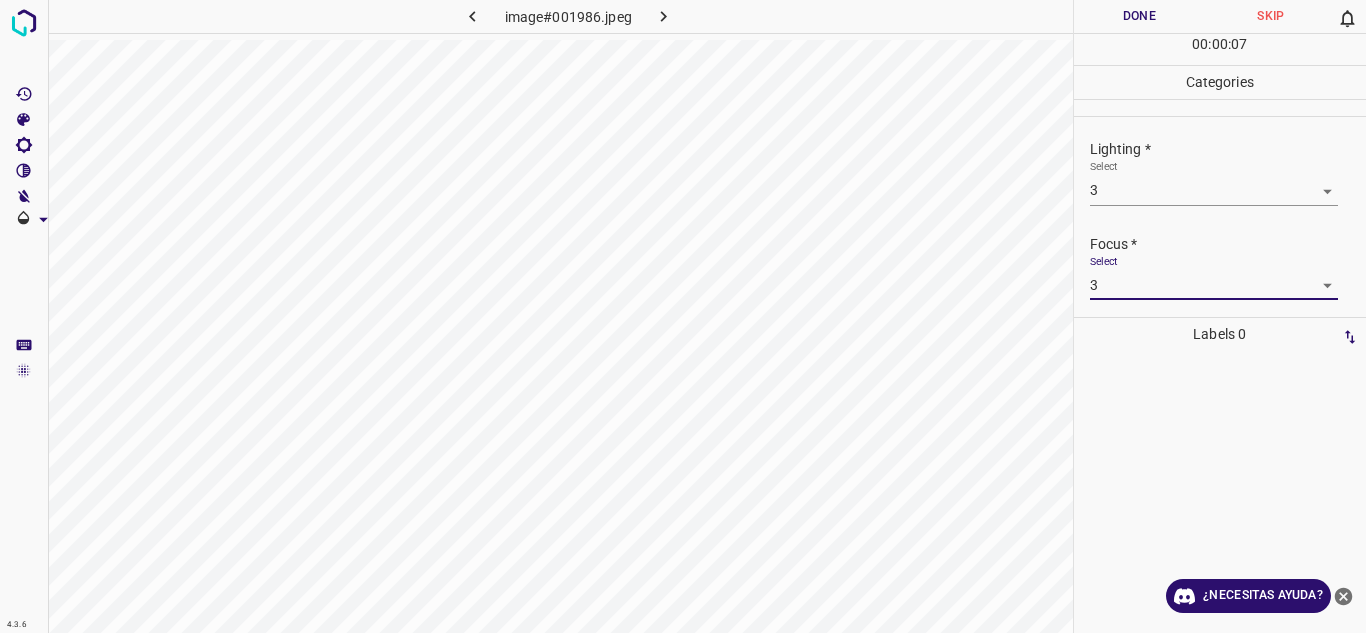 click on "Focus *  Select 3 3" at bounding box center [1220, 267] 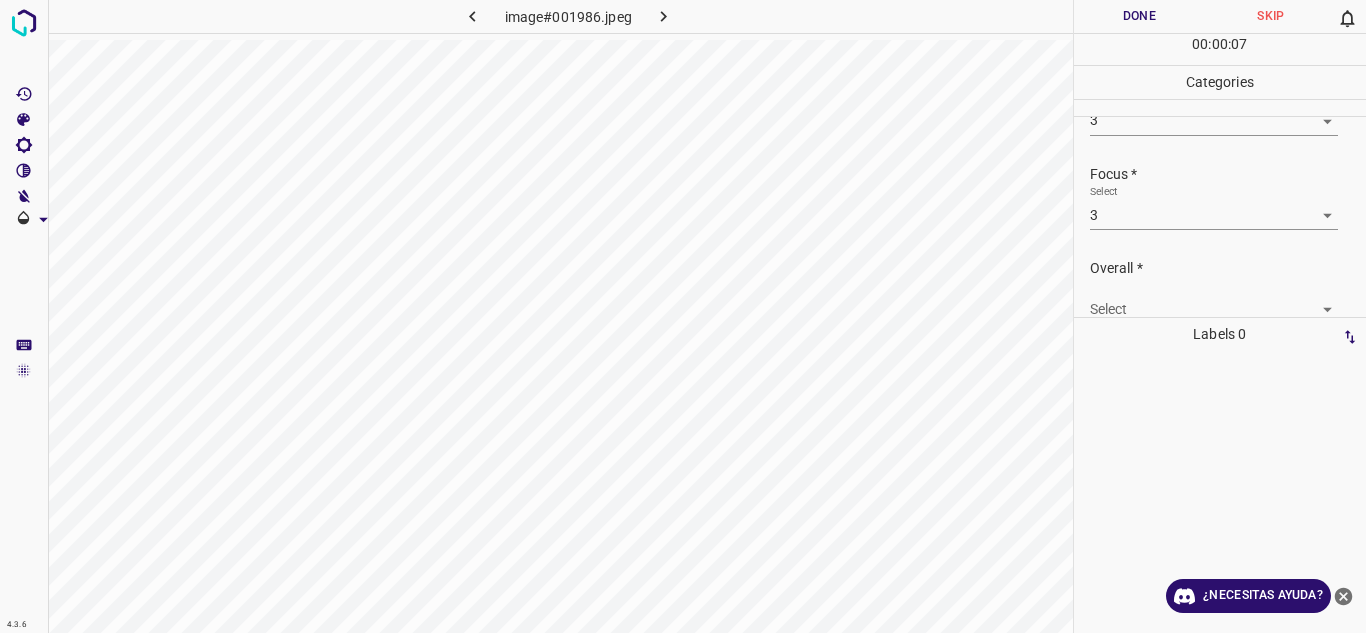 scroll, scrollTop: 98, scrollLeft: 0, axis: vertical 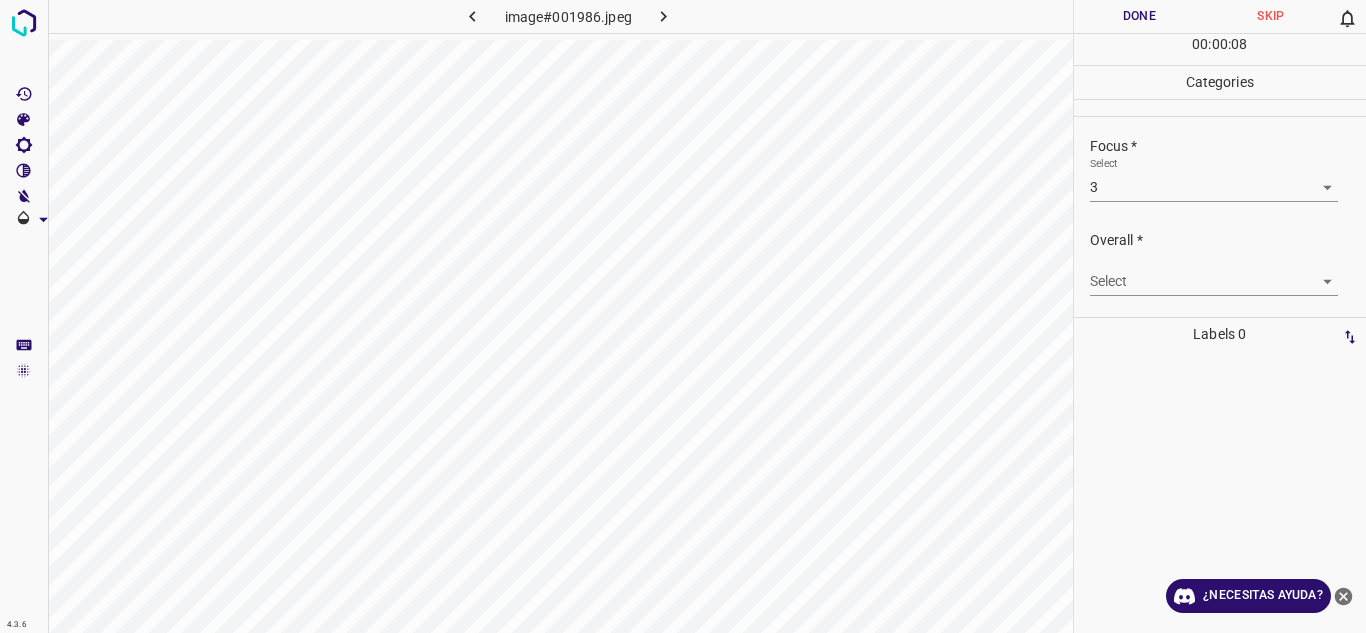 click on "4.3.6  image#001986.jpeg Done Skip 0 00   : 00   : 08   Categories Lighting *  Select 3 3 Focus *  Select 3 3 Overall *  Select ​ Labels   0 Categories 1 Lighting 2 Focus 3 Overall Tools Space Change between modes (Draw & Edit) I Auto labeling R Restore zoom M Zoom in N Zoom out Delete Delete selecte label Filters Z Restore filters X Saturation filter C Brightness filter V Contrast filter B Gray scale filter General O Download ¿Necesitas ayuda? Texto original Valora esta traducción Tu opinión servirá para ayudar a mejorar el Traductor de Google - Texto - Esconder - Borrar" at bounding box center [683, 316] 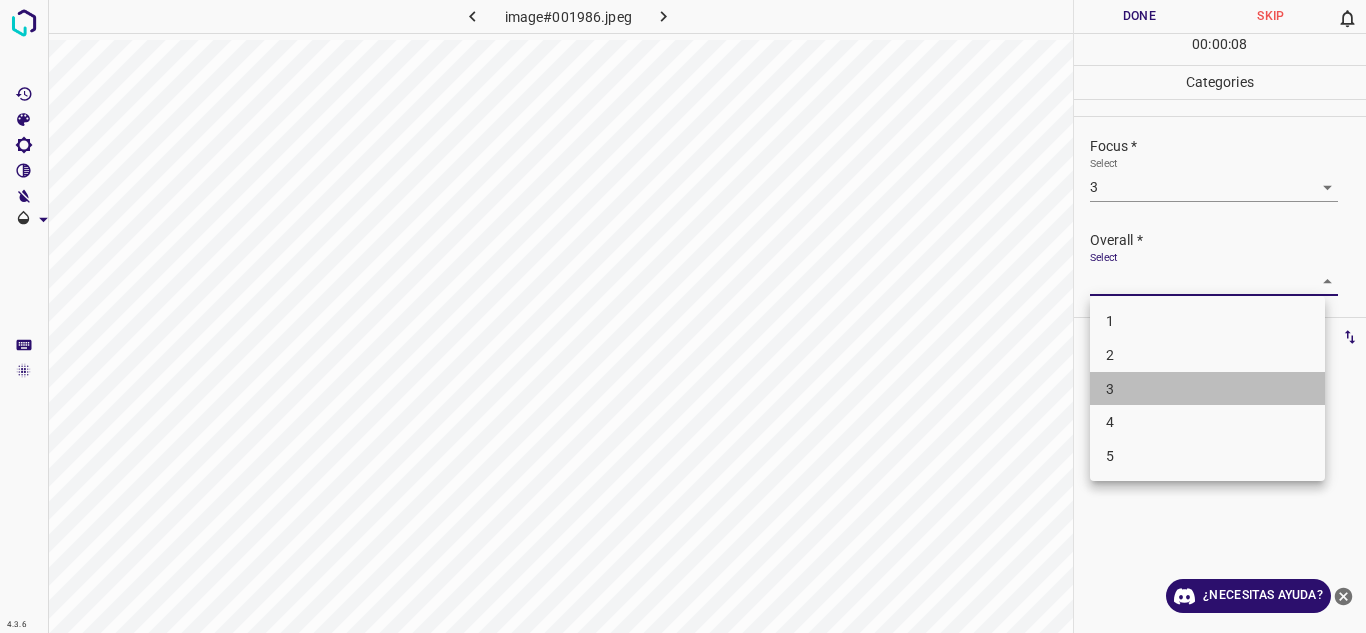 click on "3" at bounding box center [1110, 388] 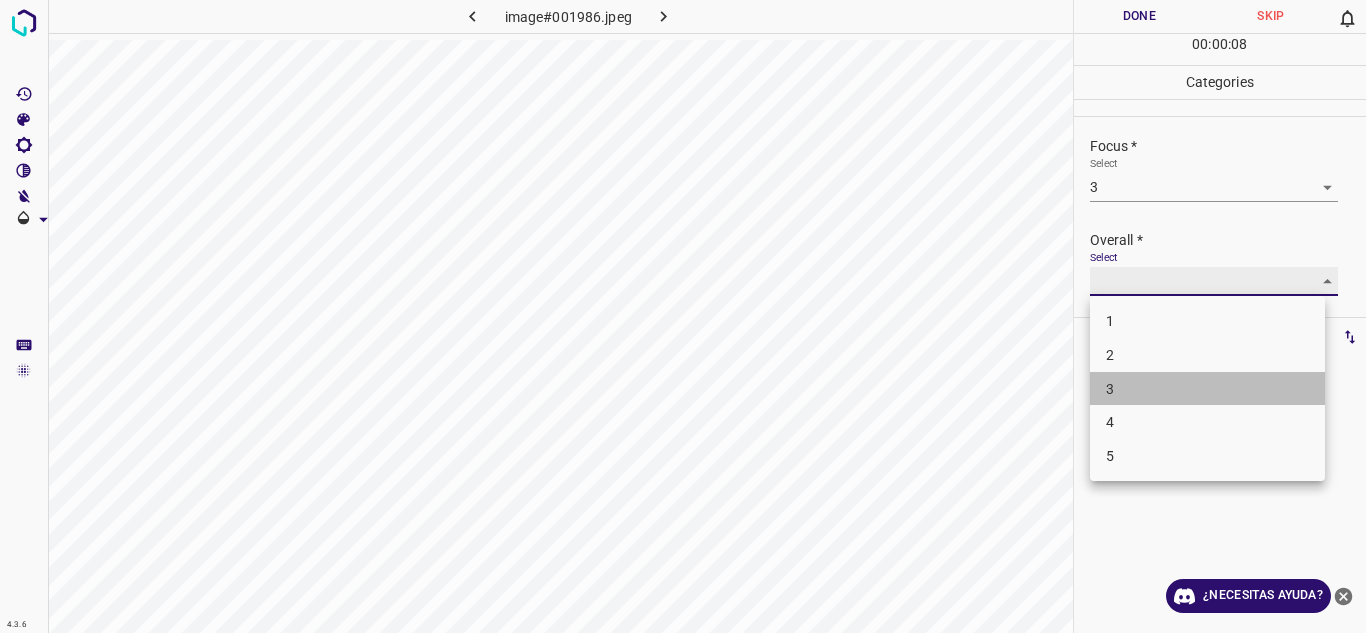 type on "3" 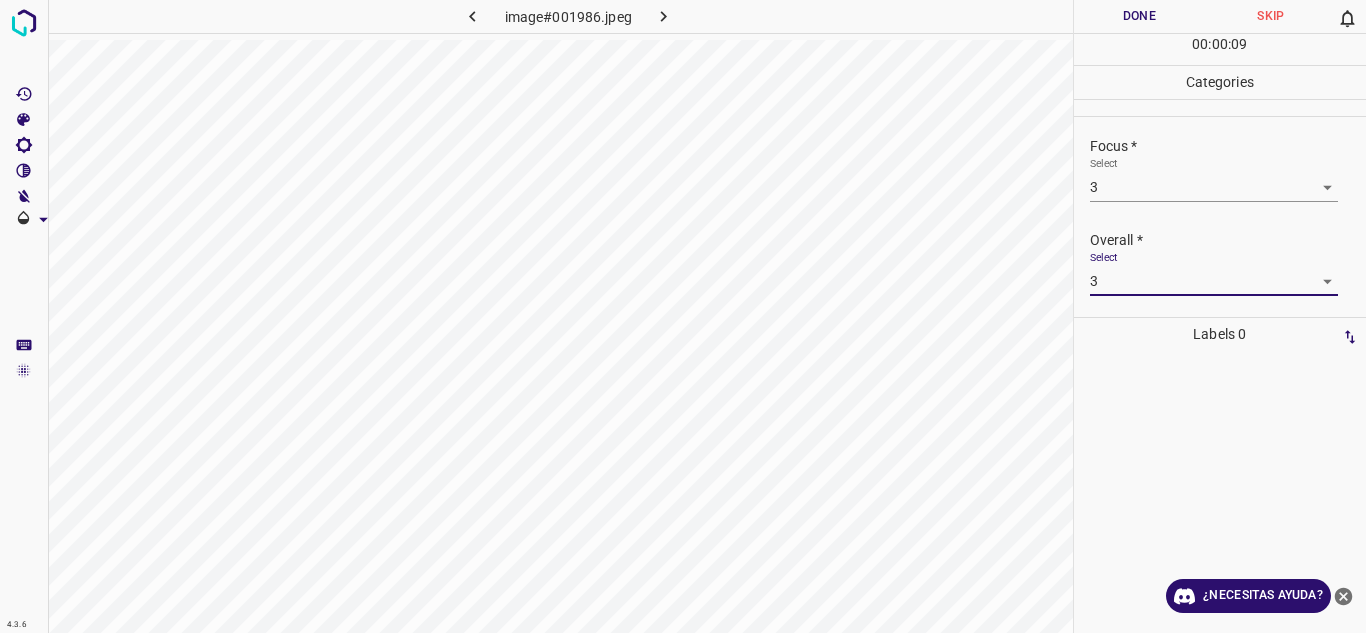 click on "Overall *" at bounding box center [1228, 240] 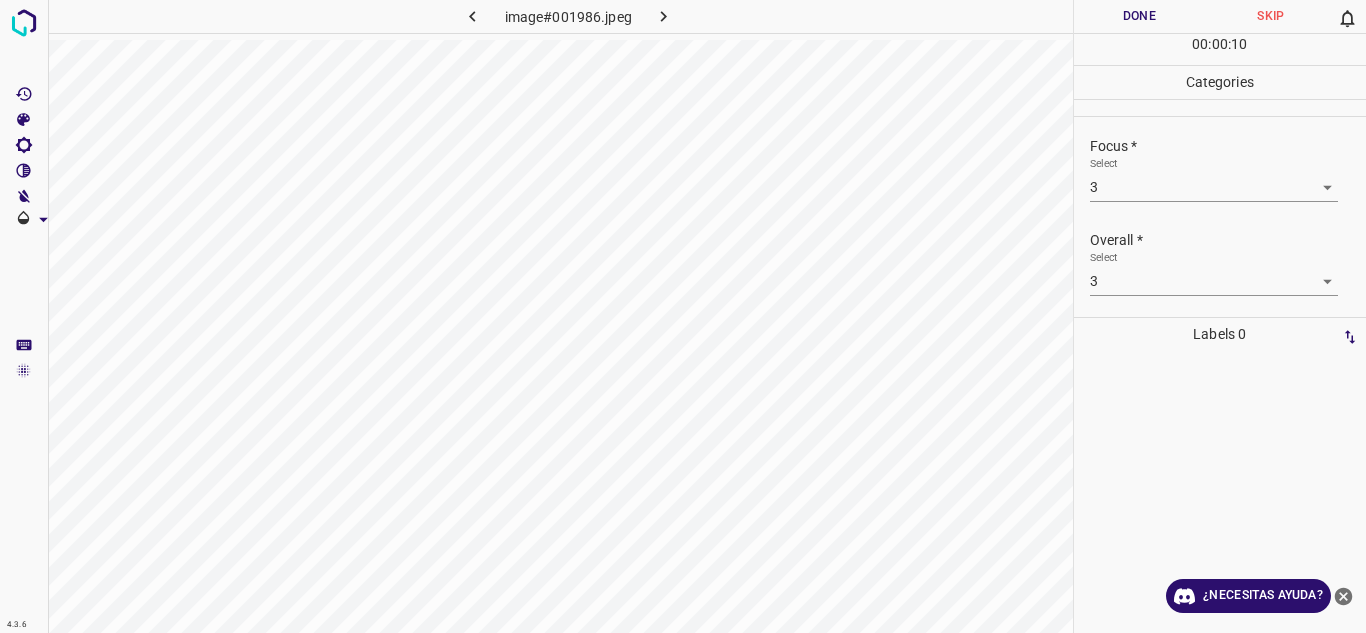 click on "Done" at bounding box center [1140, 16] 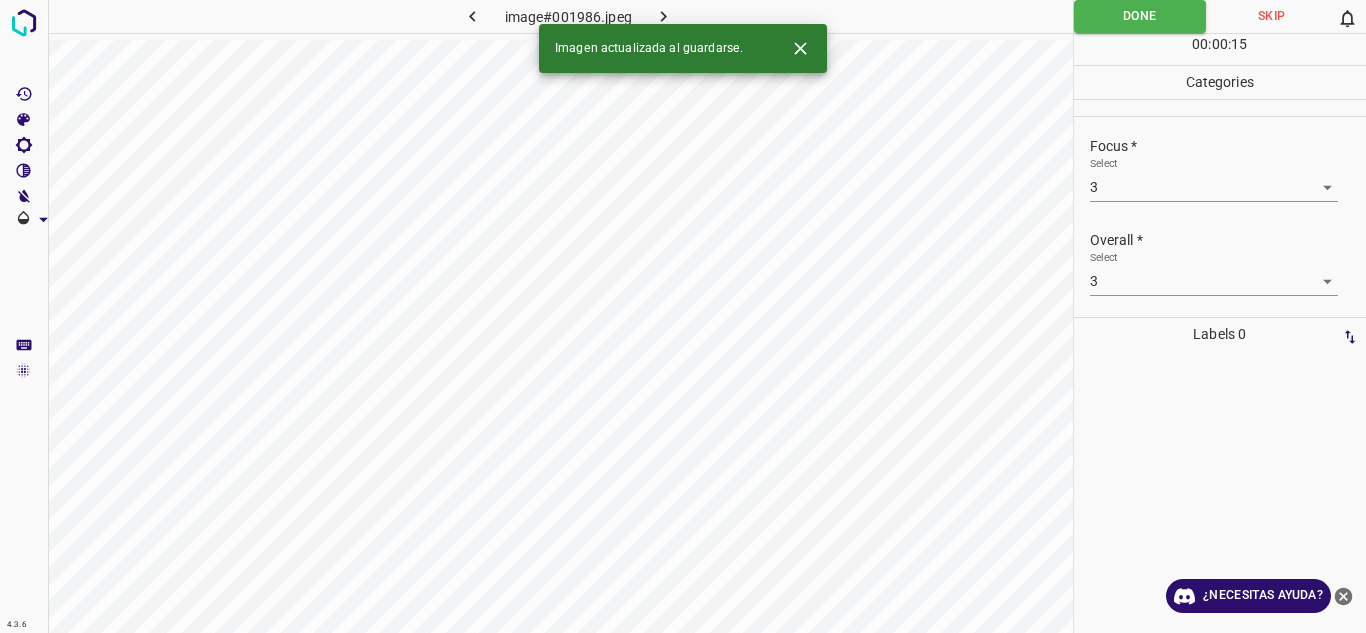 click 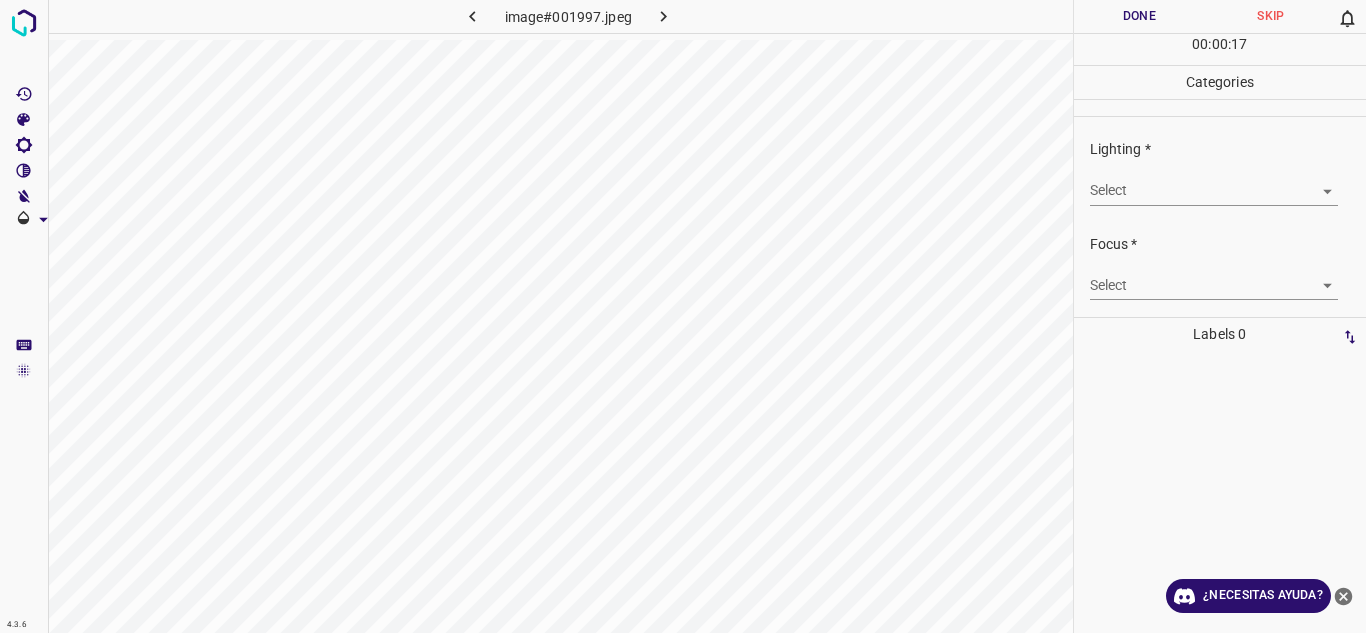 click on "4.3.6  image#001997.jpeg Done Skip 0 00   : 00   : 17   Categories Lighting *  Select ​ Focus *  Select ​ Overall *  Select ​ Labels   0 Categories 1 Lighting 2 Focus 3 Overall Tools Space Change between modes (Draw & Edit) I Auto labeling R Restore zoom M Zoom in N Zoom out Delete Delete selecte label Filters Z Restore filters X Saturation filter C Brightness filter V Contrast filter B Gray scale filter General O Download ¿Necesitas ayuda? Texto original Valora esta traducción Tu opinión servirá para ayudar a mejorar el Traductor de Google - Texto - Esconder - Borrar" at bounding box center [683, 316] 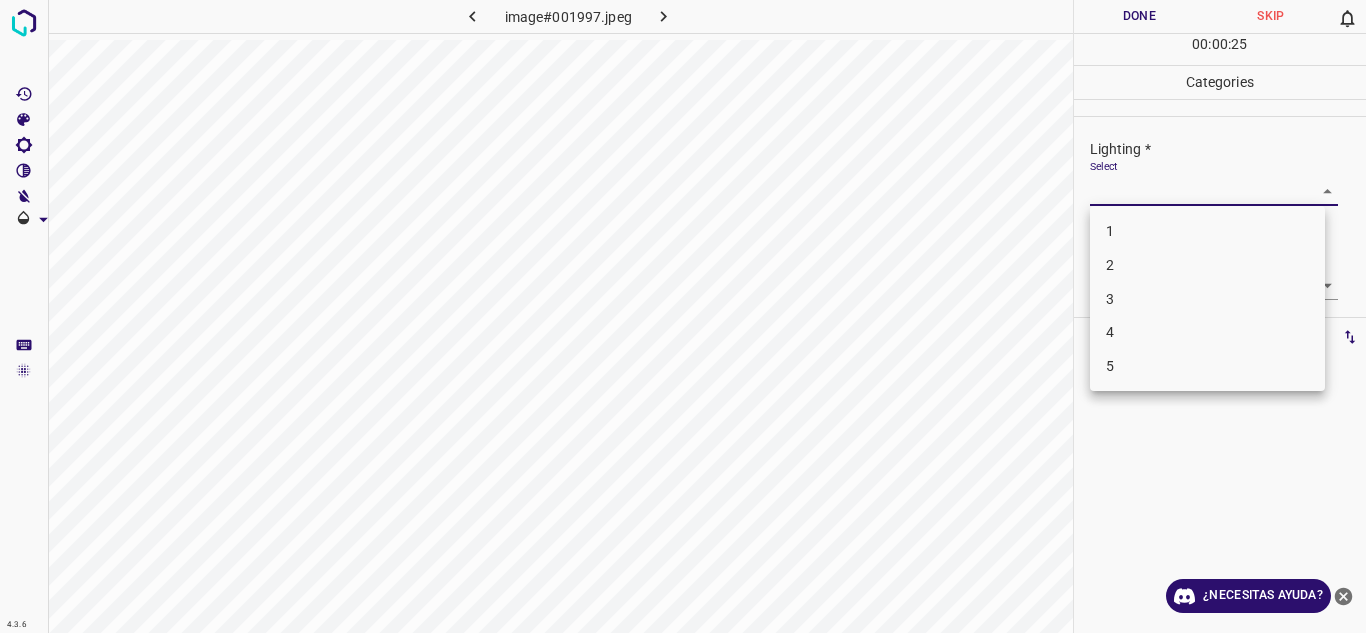 click on "4" at bounding box center [1207, 332] 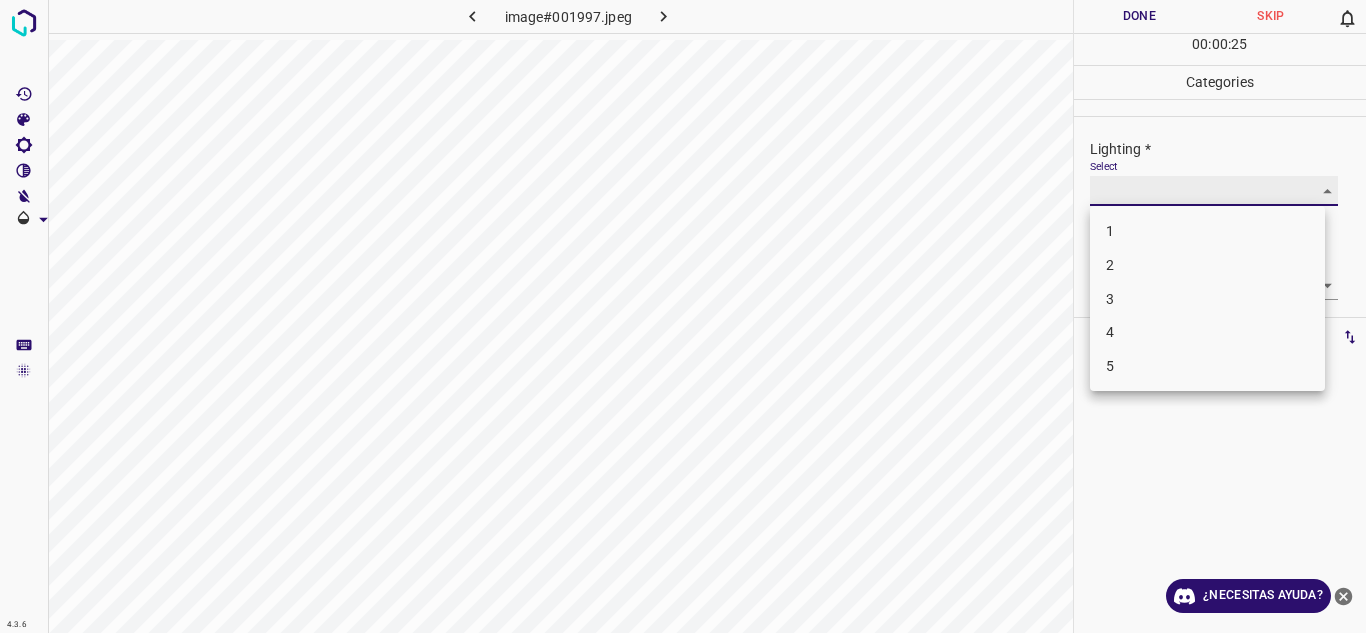 type on "4" 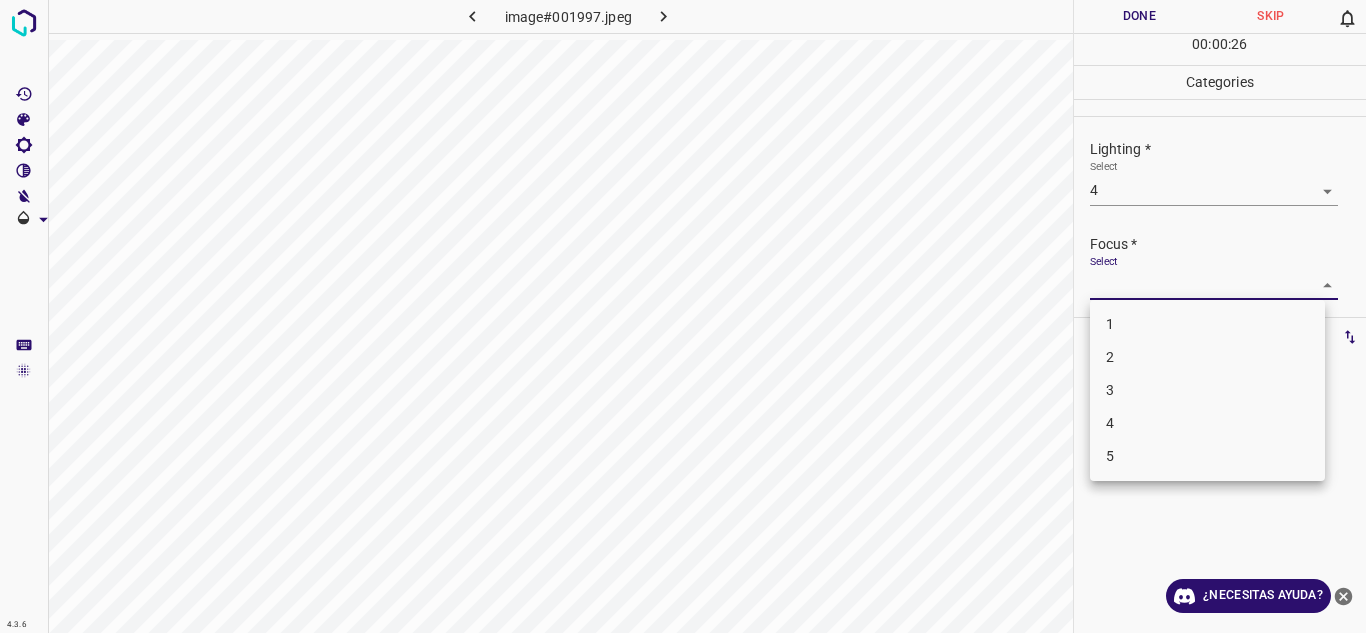 click on "4.3.6  image#001997.jpeg Done Skip 0 00   : 00   : 26   Categories Lighting *  Select 4 4 Focus *  Select ​ Overall *  Select ​ Labels   0 Categories 1 Lighting 2 Focus 3 Overall Tools Space Change between modes (Draw & Edit) I Auto labeling R Restore zoom M Zoom in N Zoom out Delete Delete selecte label Filters Z Restore filters X Saturation filter C Brightness filter V Contrast filter B Gray scale filter General O Download ¿Necesitas ayuda? Texto original Valora esta traducción Tu opinión servirá para ayudar a mejorar el Traductor de Google - Texto - Esconder - Borrar 1 2 3 4 5" at bounding box center (683, 316) 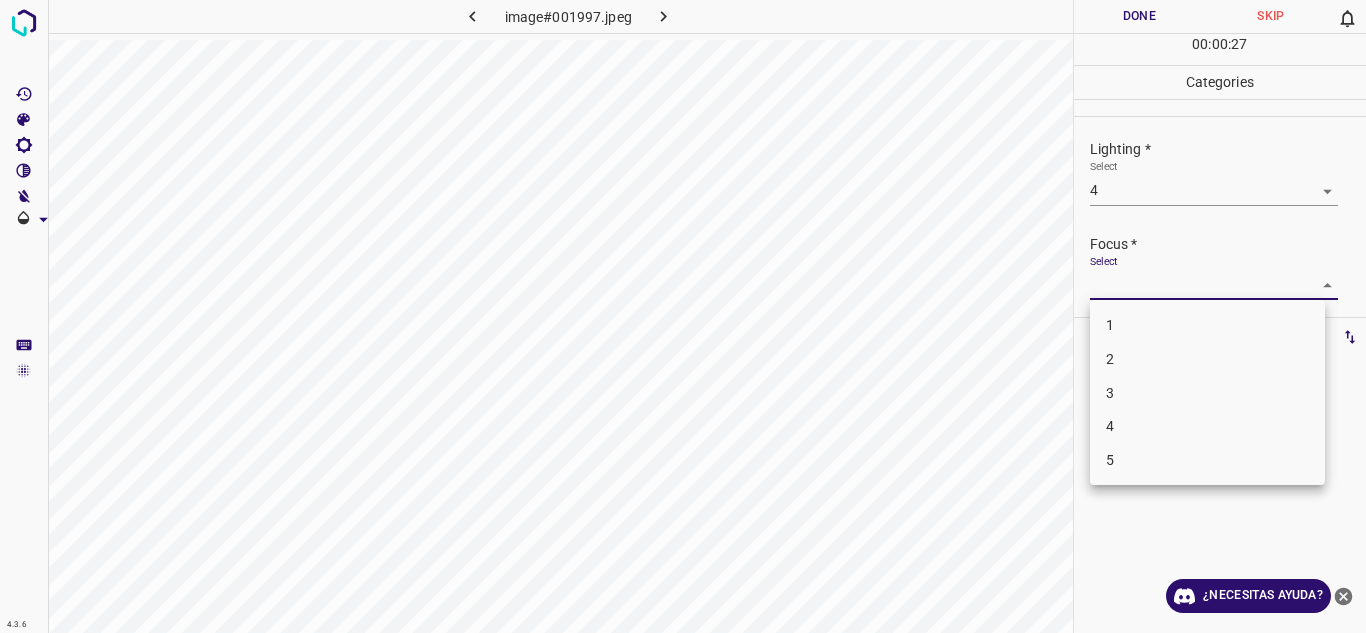 click on "3" at bounding box center [1207, 393] 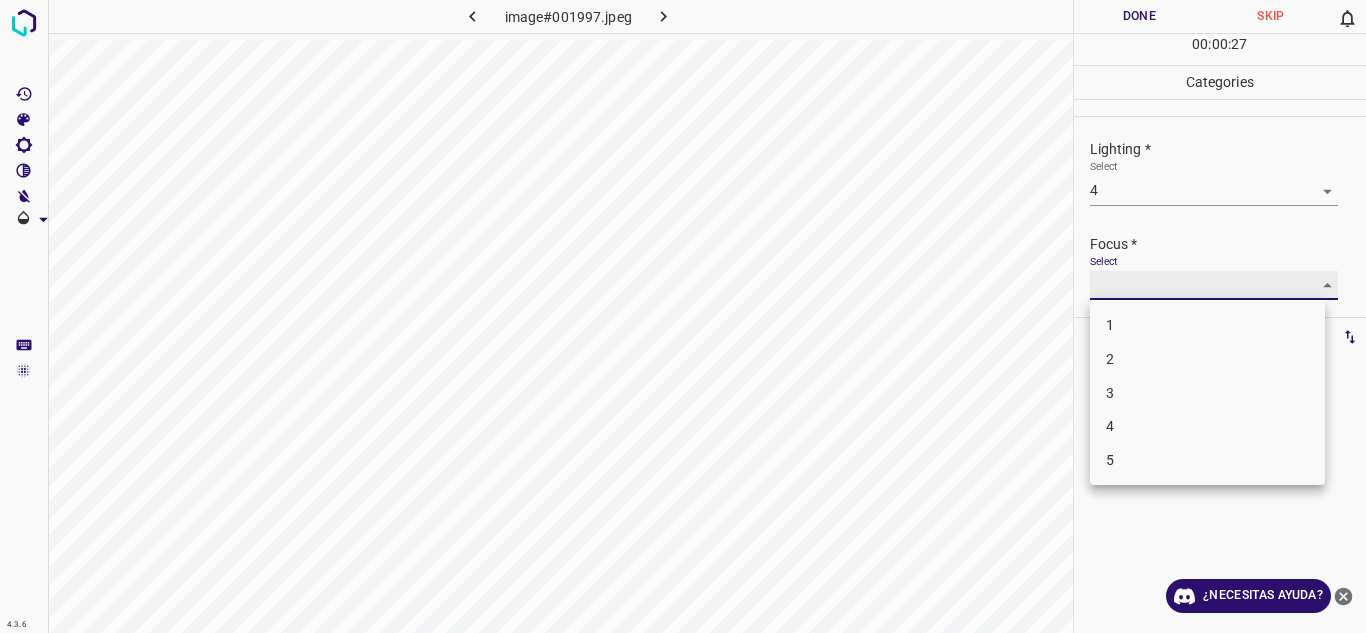 type on "3" 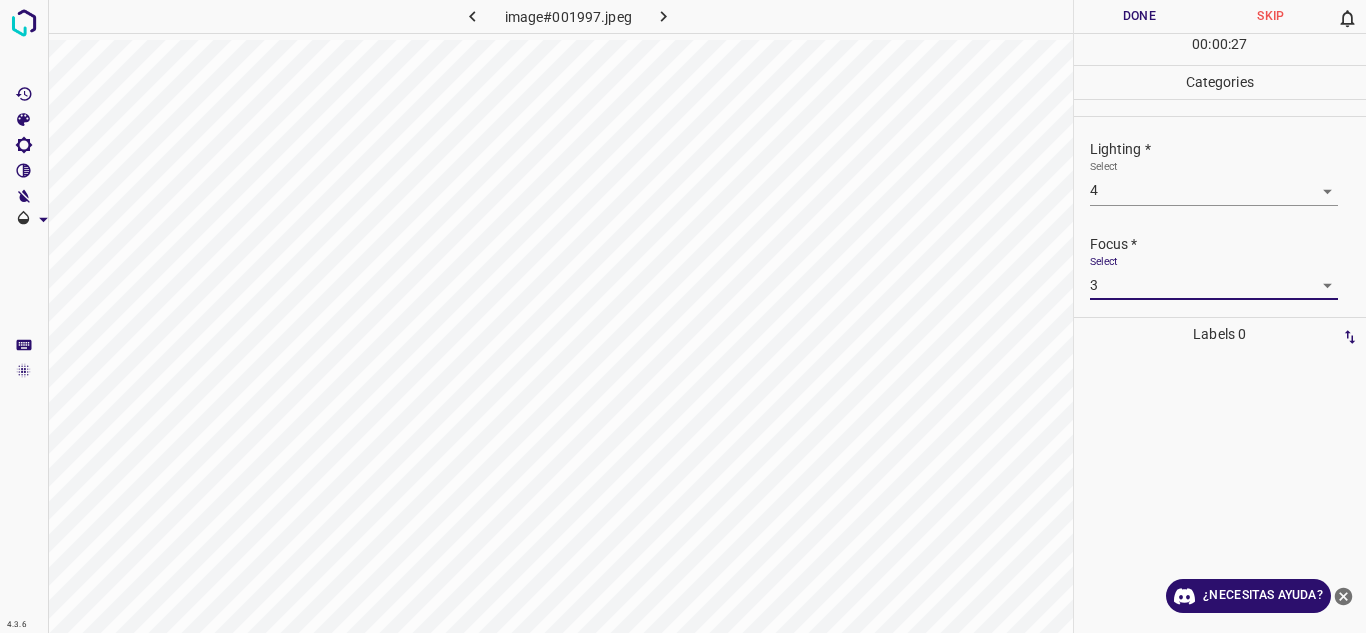 click on "Focus *" at bounding box center [1228, 244] 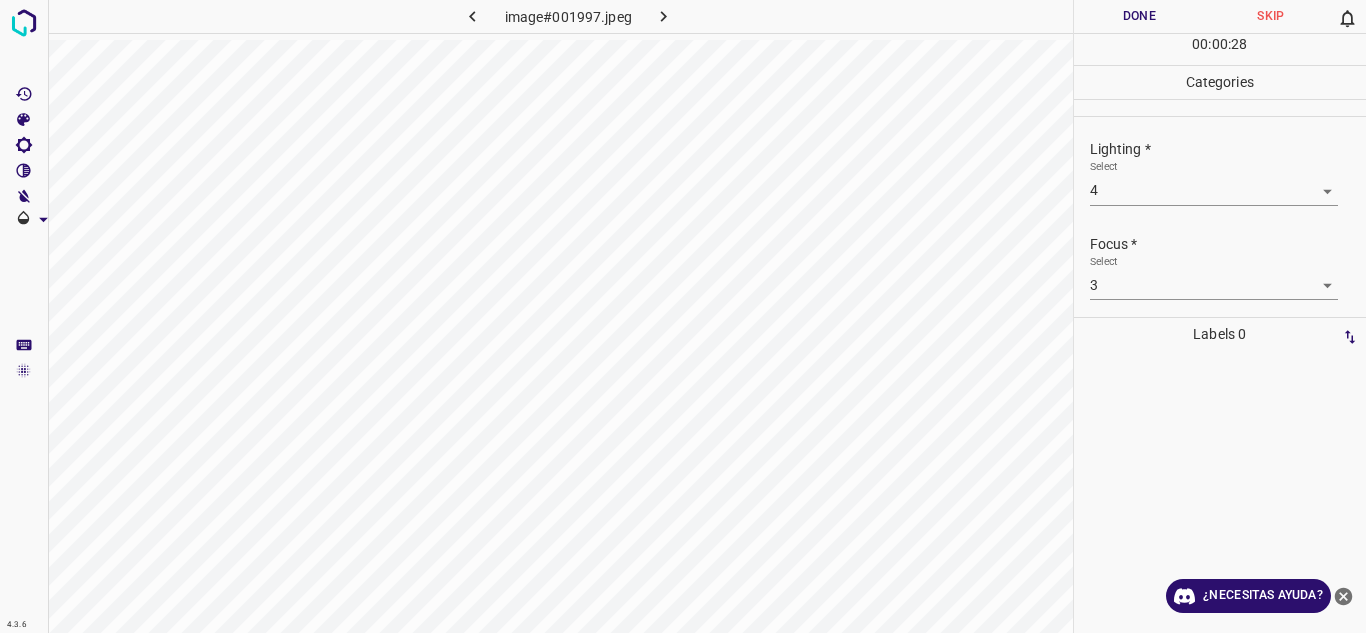 scroll, scrollTop: 98, scrollLeft: 0, axis: vertical 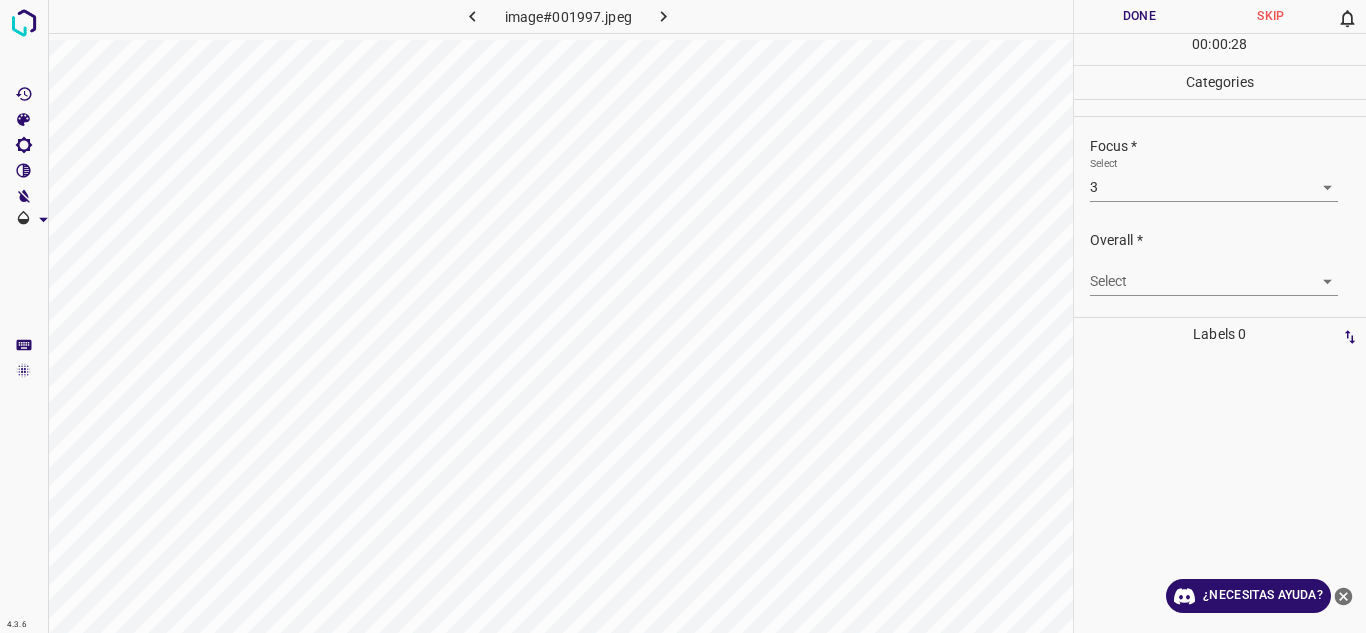 click on "4.3.6  image#001997.jpeg Done Skip 0 00   : 00   : 28   Categories Lighting *  Select 4 4 Focus *  Select 3 3 Overall *  Select ​ Labels   0 Categories 1 Lighting 2 Focus 3 Overall Tools Space Change between modes (Draw & Edit) I Auto labeling R Restore zoom M Zoom in N Zoom out Delete Delete selecte label Filters Z Restore filters X Saturation filter C Brightness filter V Contrast filter B Gray scale filter General O Download ¿Necesitas ayuda? Texto original Valora esta traducción Tu opinión servirá para ayudar a mejorar el Traductor de Google - Texto - Esconder - Borrar" at bounding box center [683, 316] 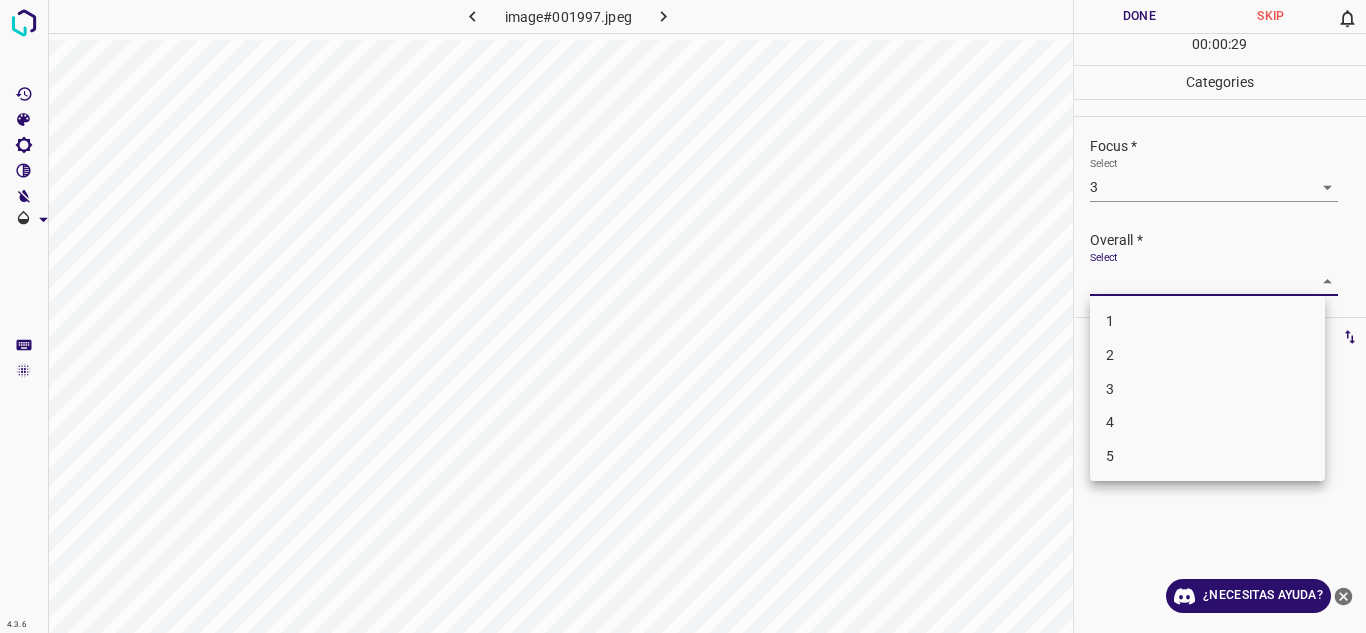 click on "3" at bounding box center [1207, 389] 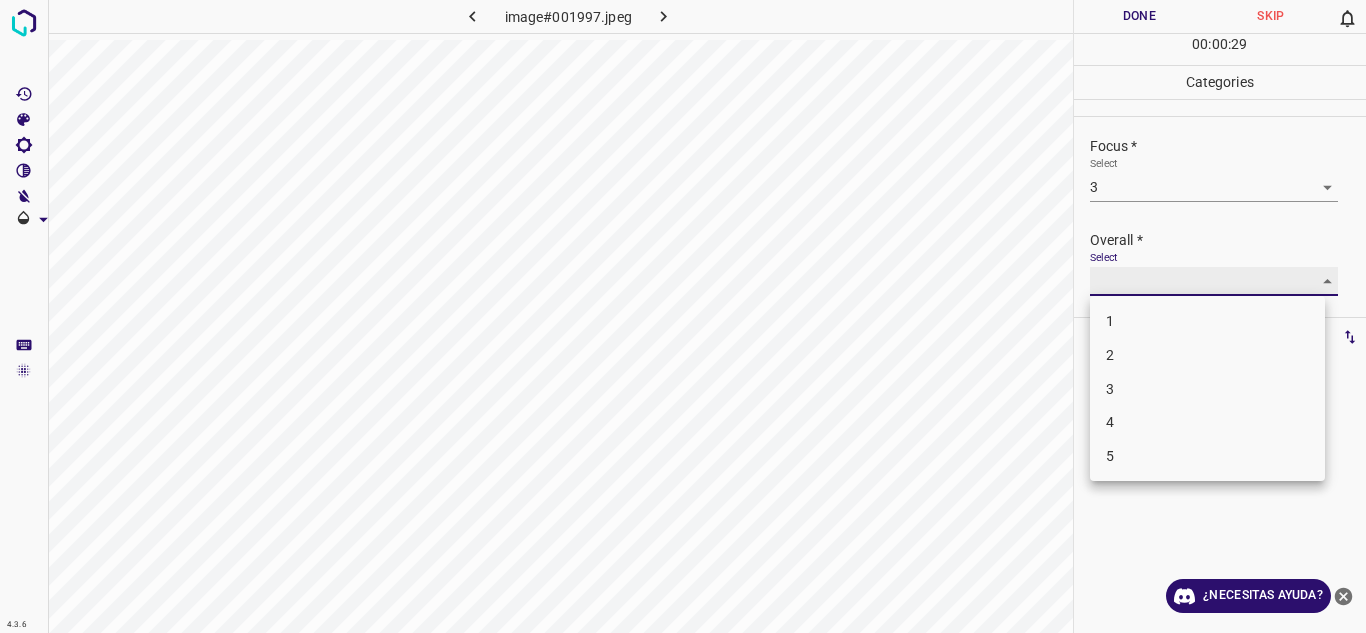 type on "3" 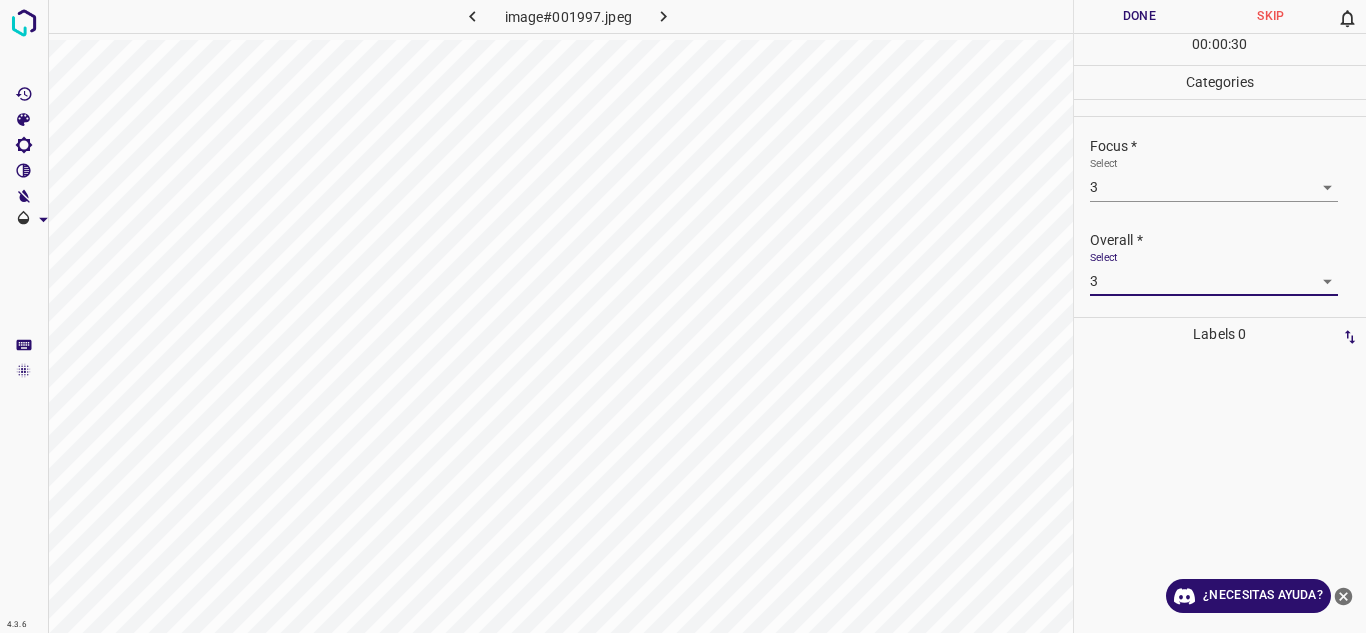 click on "Focus *  Select 3 3" at bounding box center (1220, 169) 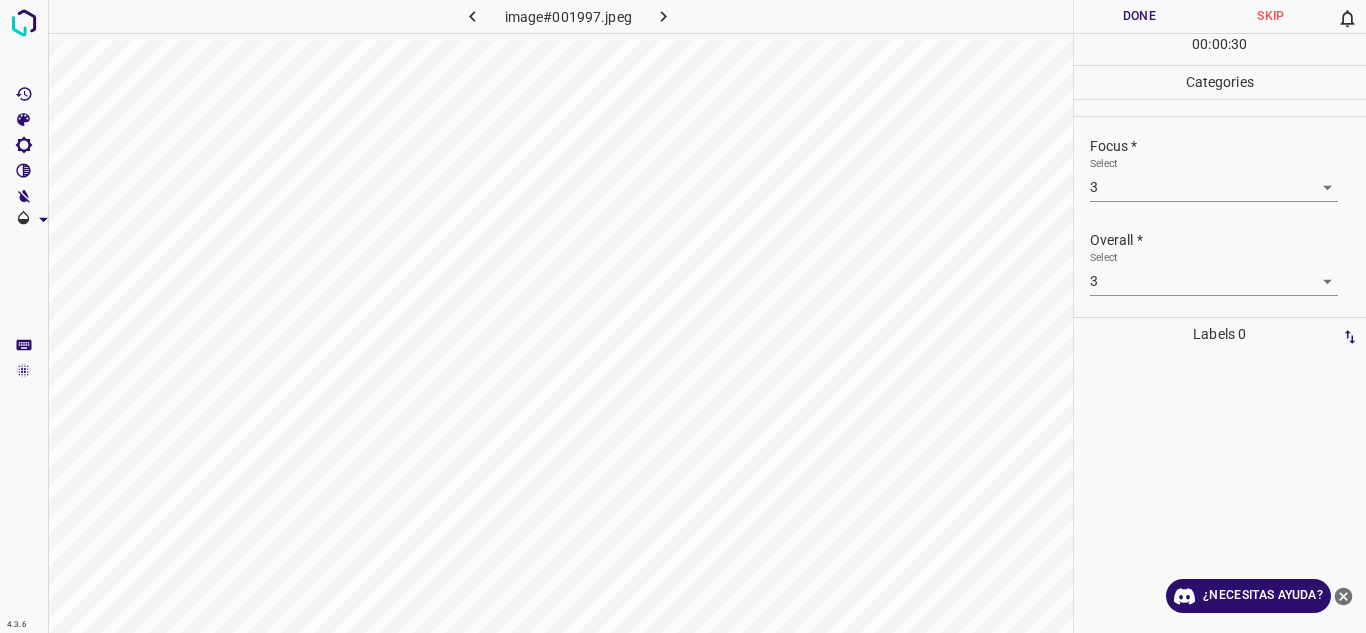 click on "Done" at bounding box center [1140, 16] 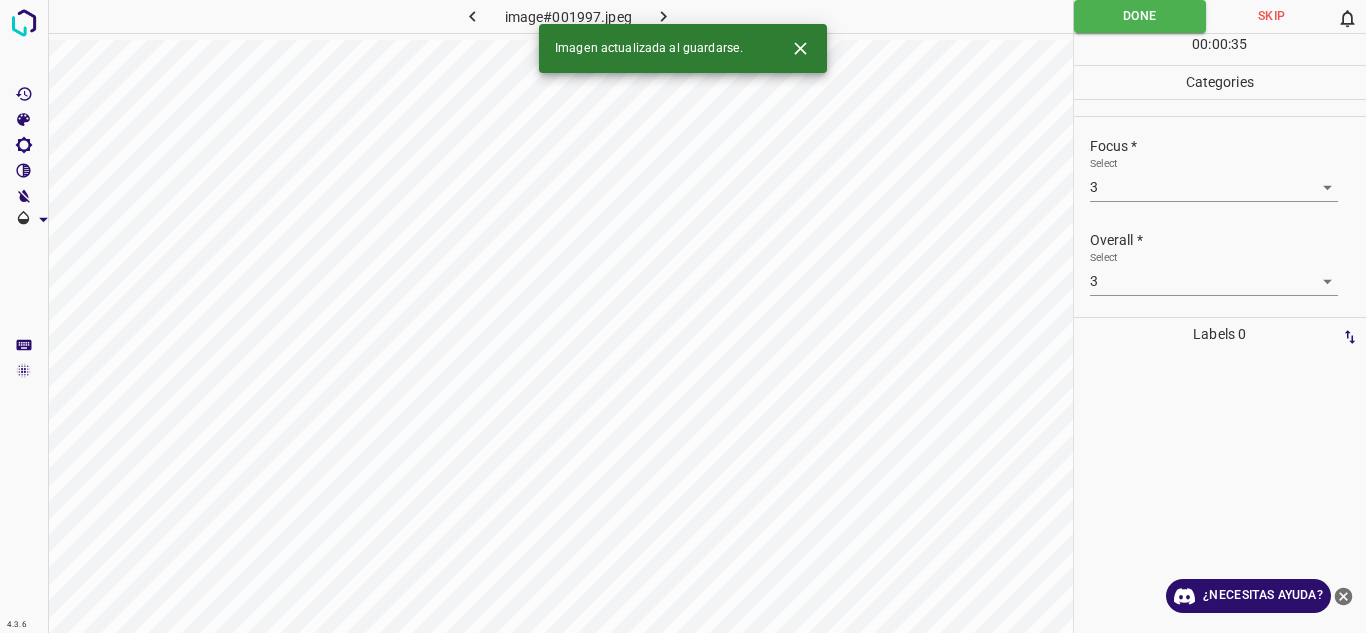 click at bounding box center [664, 16] 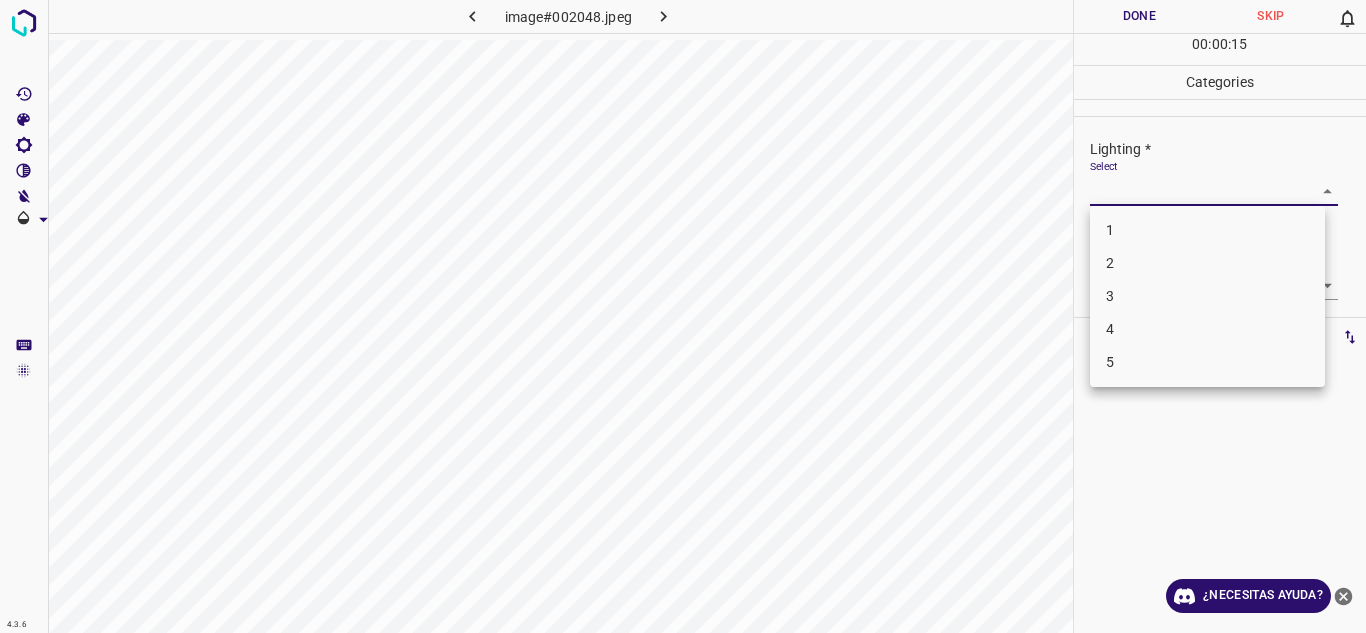click on "4.3.6  image#002048.jpeg Done Skip 0 00   : 00   : 15   Categories Lighting *  Select ​ Focus *  Select ​ Overall *  Select ​ Labels   0 Categories 1 Lighting 2 Focus 3 Overall Tools Space Change between modes (Draw & Edit) I Auto labeling R Restore zoom M Zoom in N Zoom out Delete Delete selecte label Filters Z Restore filters X Saturation filter C Brightness filter V Contrast filter B Gray scale filter General O Download ¿Necesitas ayuda? Texto original Valora esta traducción Tu opinión servirá para ayudar a mejorar el Traductor de Google - Texto - Esconder - Borrar 1 2 3 4 5" at bounding box center [683, 316] 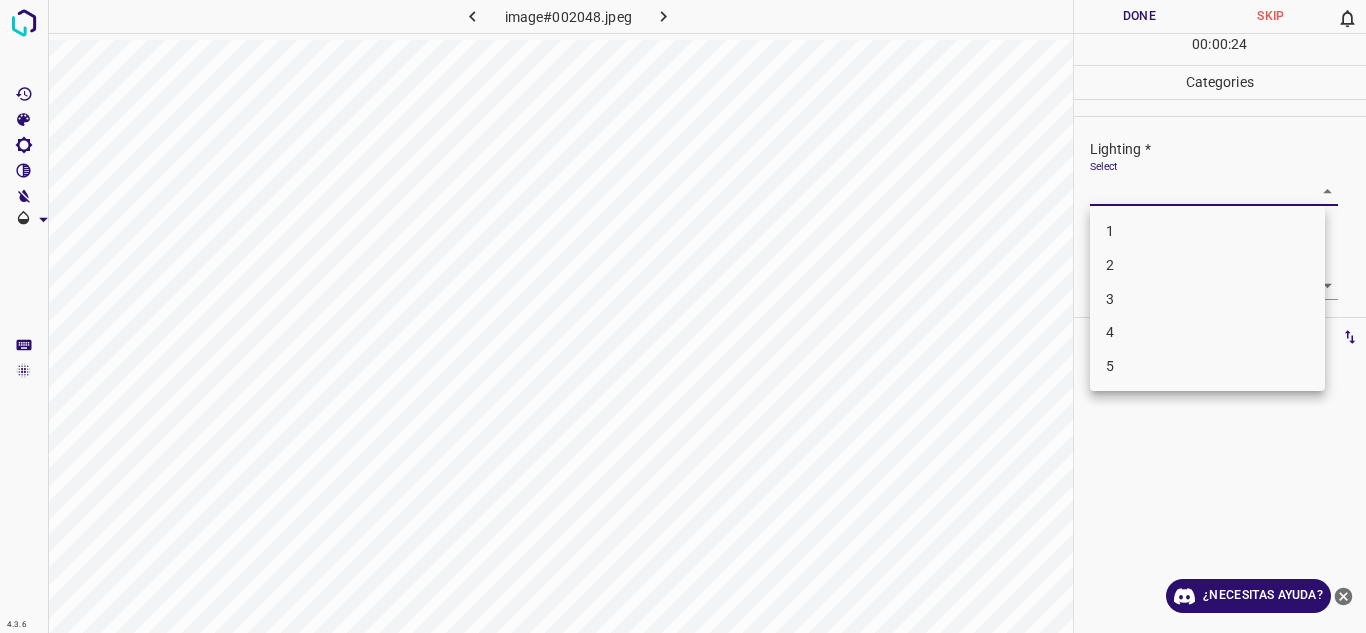 click on "2" at bounding box center (1207, 265) 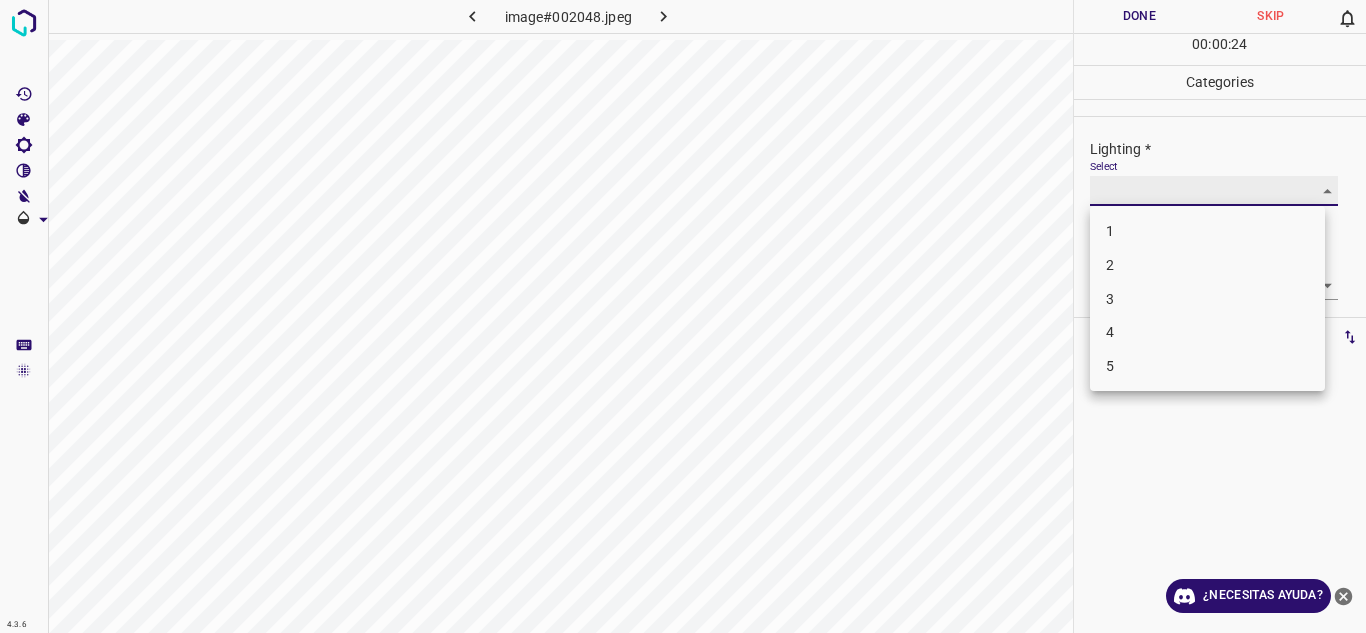 type on "2" 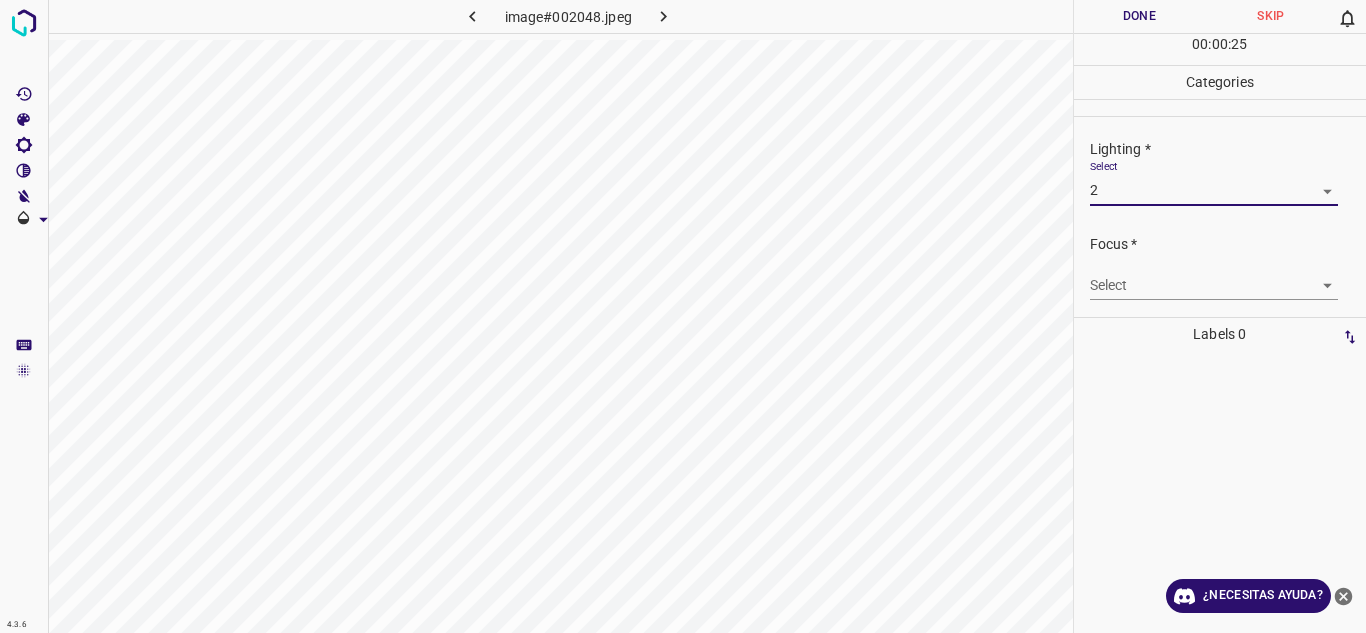 click on "Select ​" at bounding box center [1214, 277] 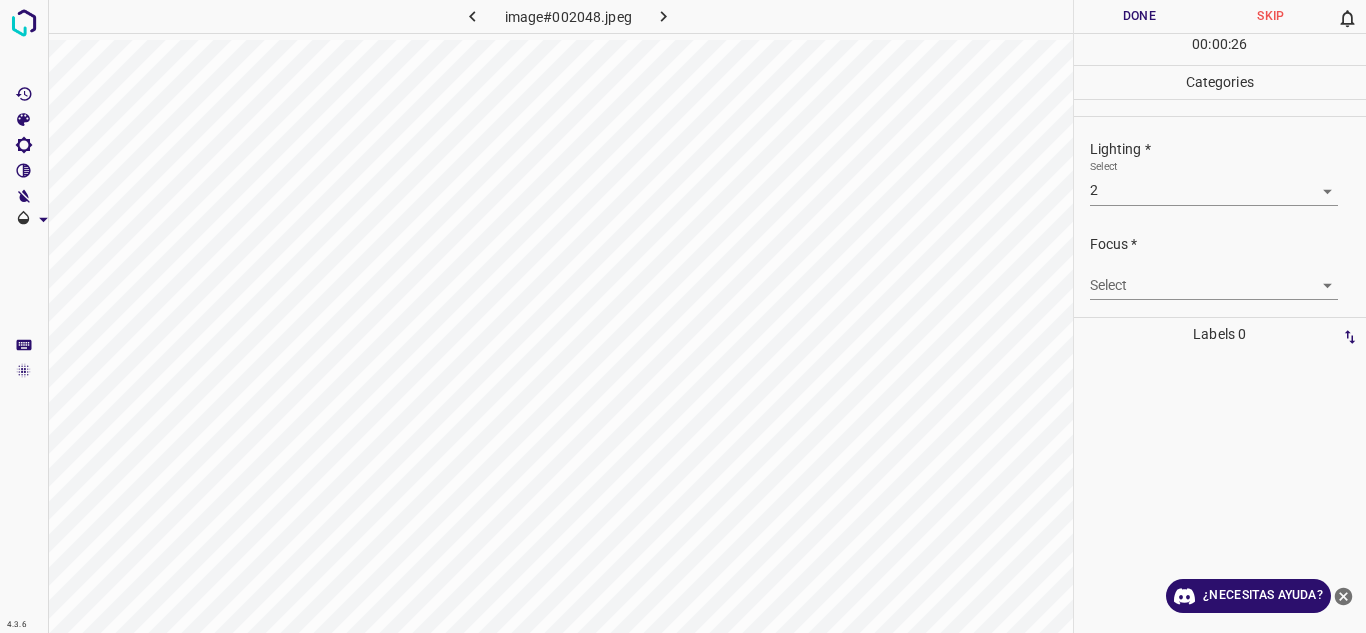 click on "4.3.6  image#002048.jpeg Done Skip 0 00   : 00   : 26   Categories Lighting *  Select 2 2 Focus *  Select ​ Overall *  Select ​ Labels   0 Categories 1 Lighting 2 Focus 3 Overall Tools Space Change between modes (Draw & Edit) I Auto labeling R Restore zoom M Zoom in N Zoom out Delete Delete selecte label Filters Z Restore filters X Saturation filter C Brightness filter V Contrast filter B Gray scale filter General O Download ¿Necesitas ayuda? Texto original Valora esta traducción Tu opinión servirá para ayudar a mejorar el Traductor de Google - Texto - Esconder - Borrar" at bounding box center (683, 316) 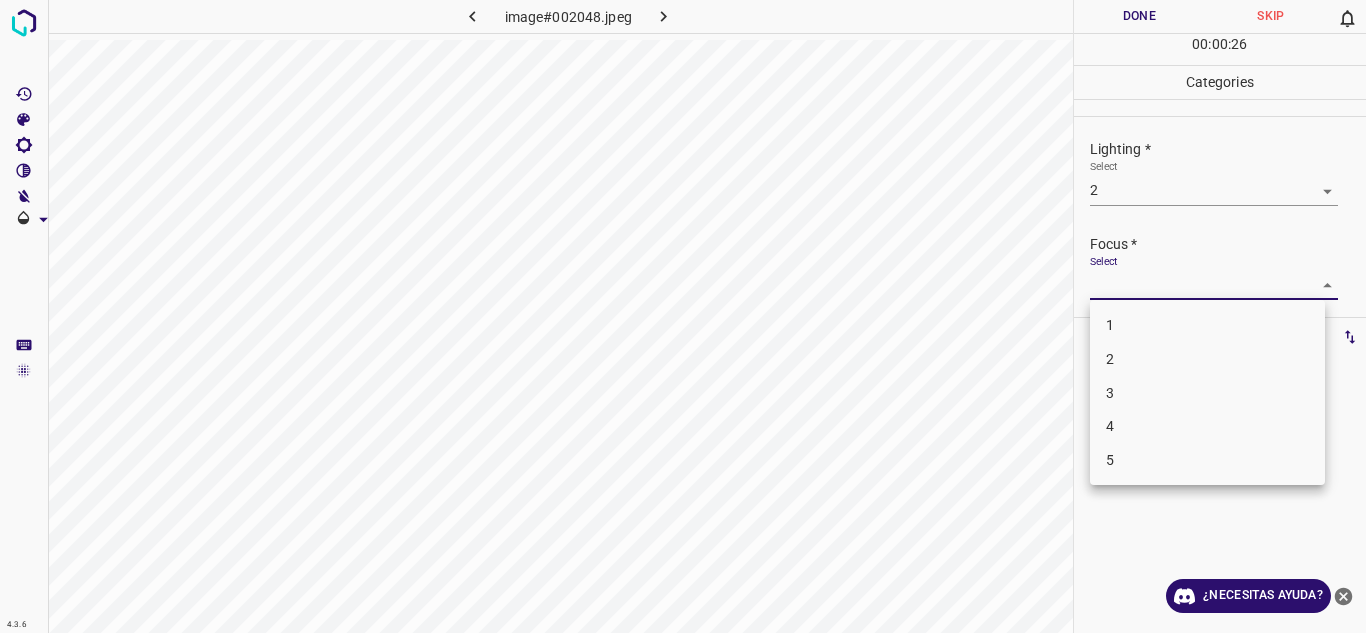 drag, startPoint x: 1157, startPoint y: 355, endPoint x: 1168, endPoint y: 324, distance: 32.89377 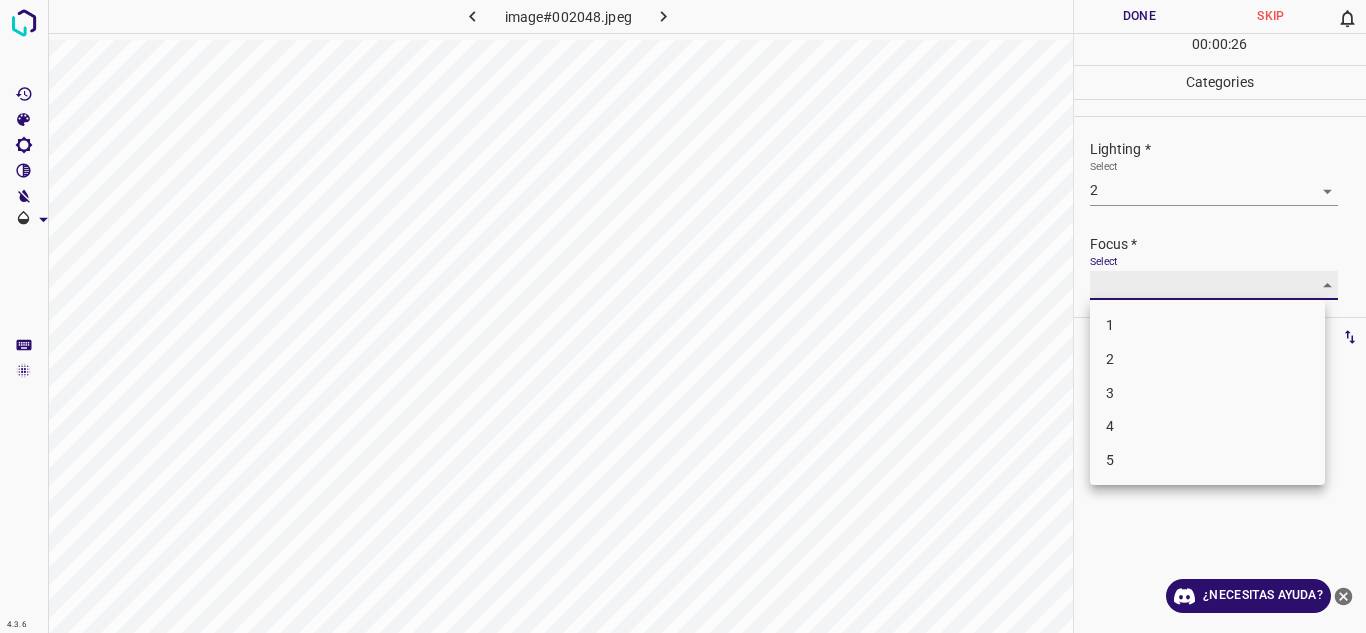 type on "2" 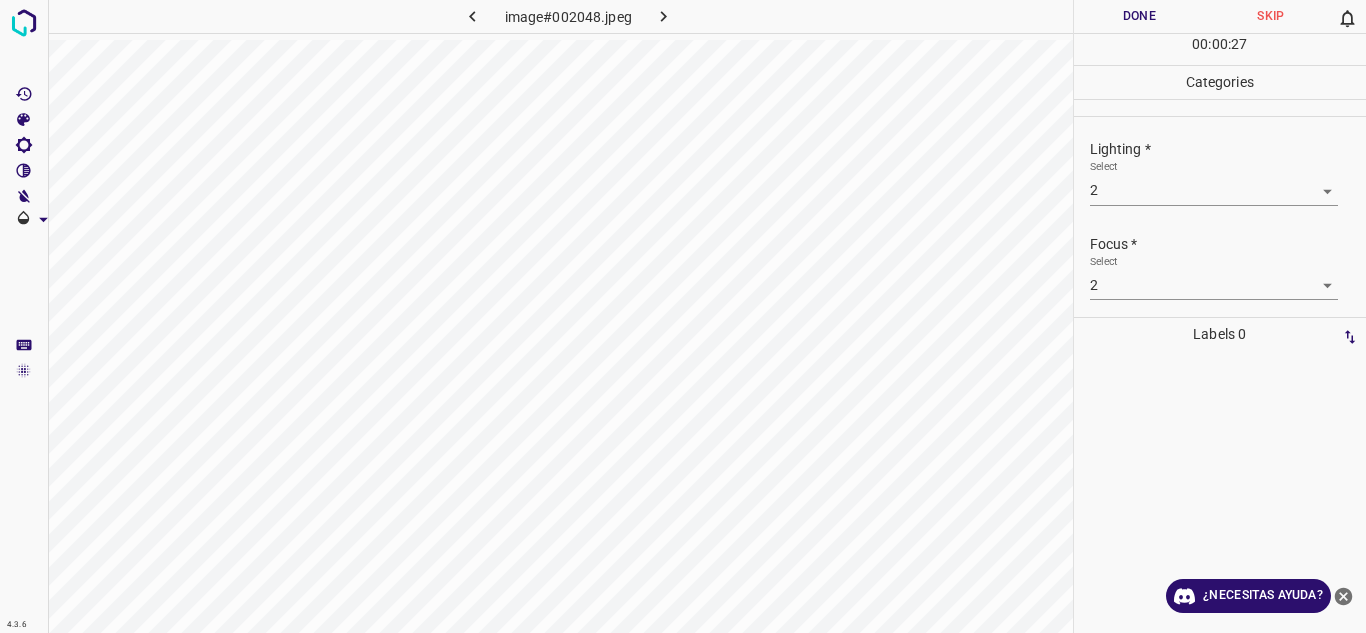 click on "Focus *" at bounding box center (1228, 244) 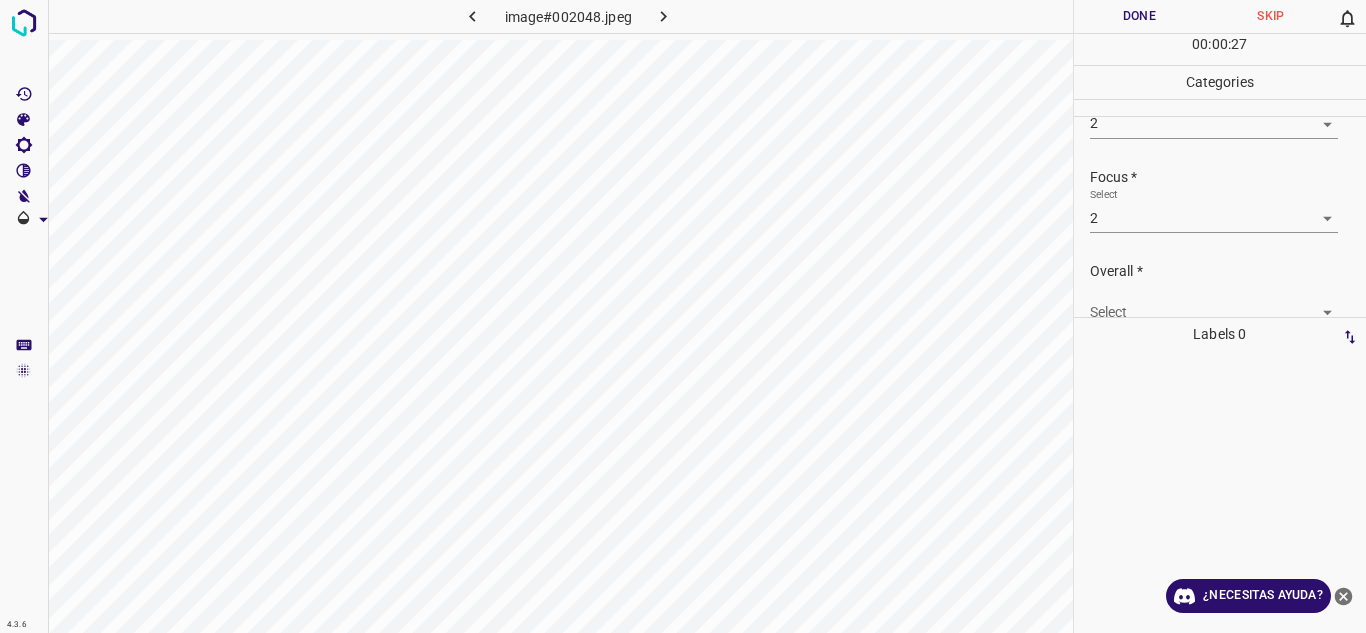 scroll, scrollTop: 98, scrollLeft: 0, axis: vertical 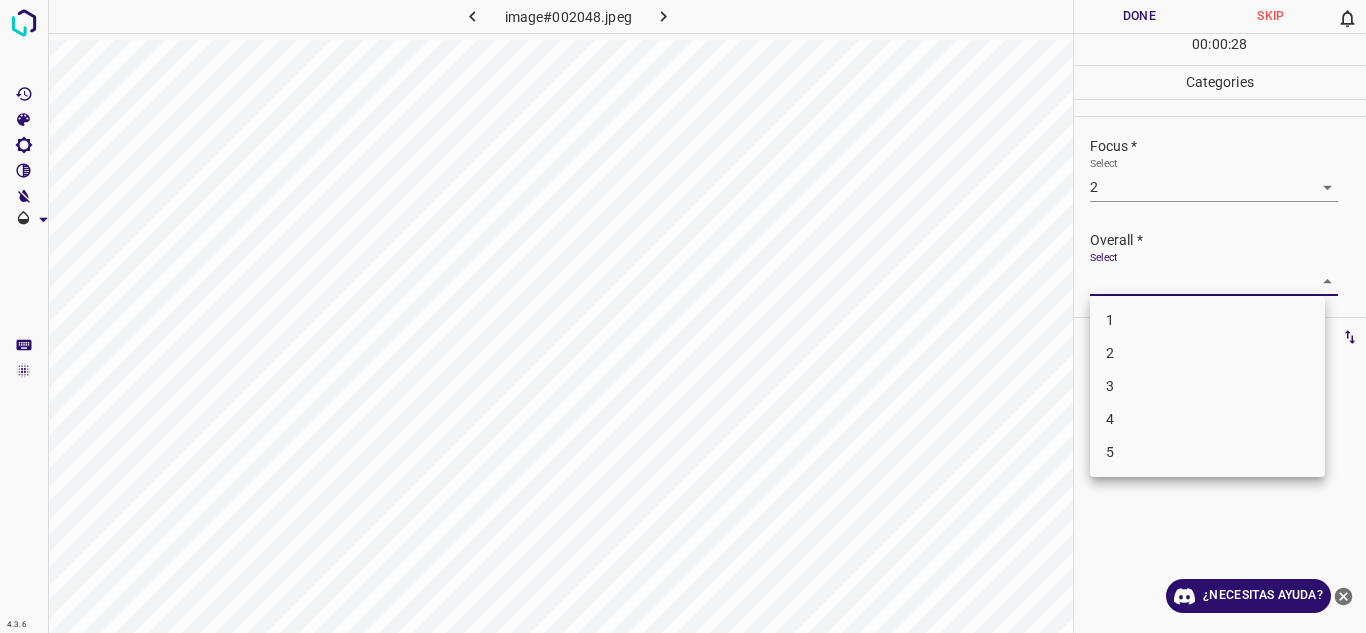 click on "4.3.6  image#002048.jpeg Done Skip 0 00   : 00   : 28   Categories Lighting *  Select 2 2 Focus *  Select 2 2 Overall *  Select ​ Labels   0 Categories 1 Lighting 2 Focus 3 Overall Tools Space Change between modes (Draw & Edit) I Auto labeling R Restore zoom M Zoom in N Zoom out Delete Delete selecte label Filters Z Restore filters X Saturation filter C Brightness filter V Contrast filter B Gray scale filter General O Download ¿Necesitas ayuda? Texto original Valora esta traducción Tu opinión servirá para ayudar a mejorar el Traductor de Google - Texto - Esconder - Borrar 1 2 3 4 5" at bounding box center [683, 316] 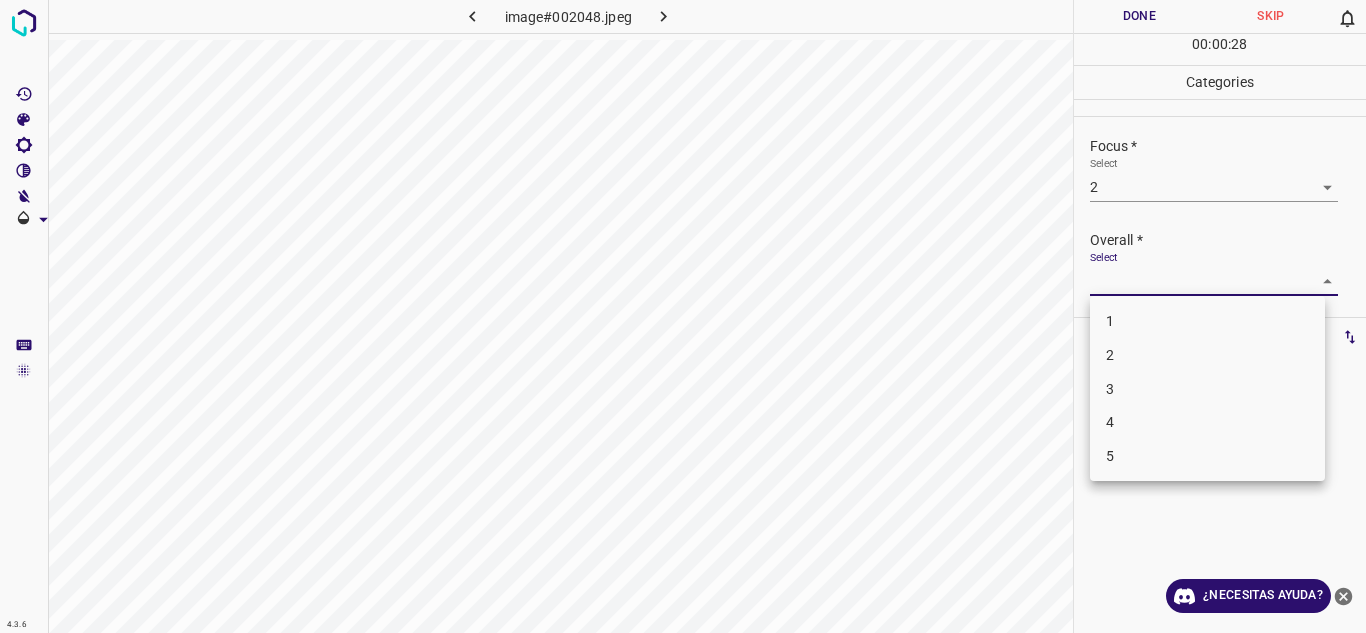 click on "2" at bounding box center [1207, 355] 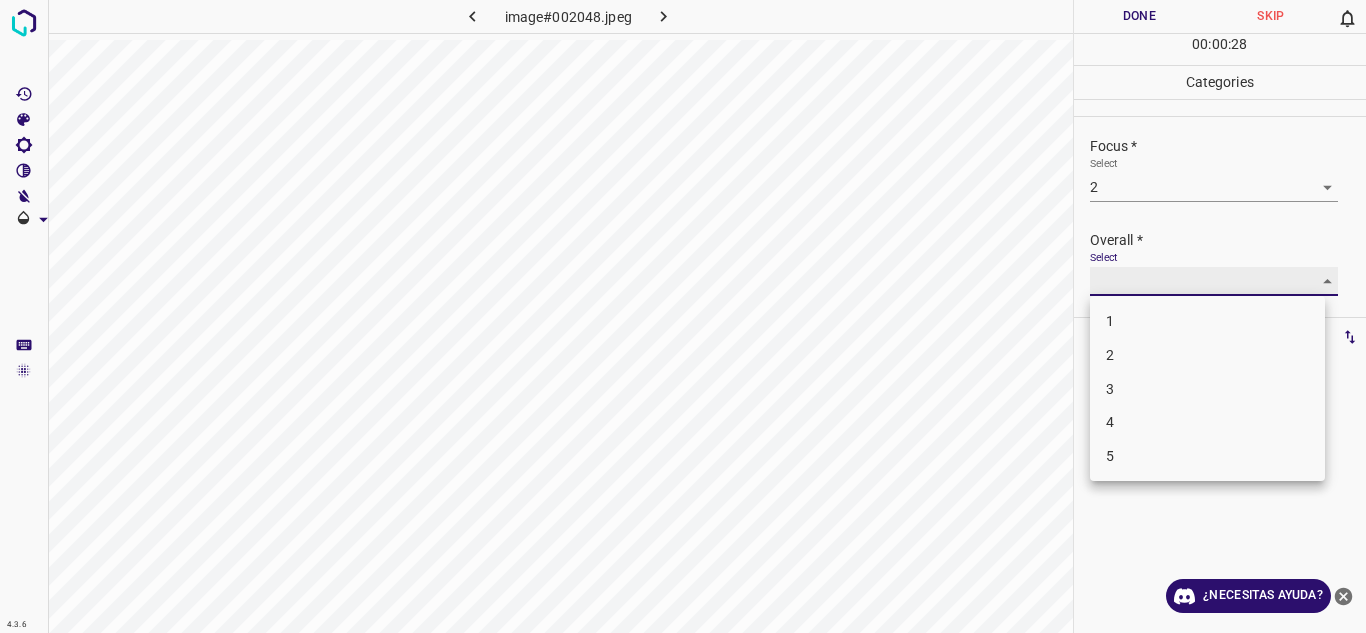 type on "2" 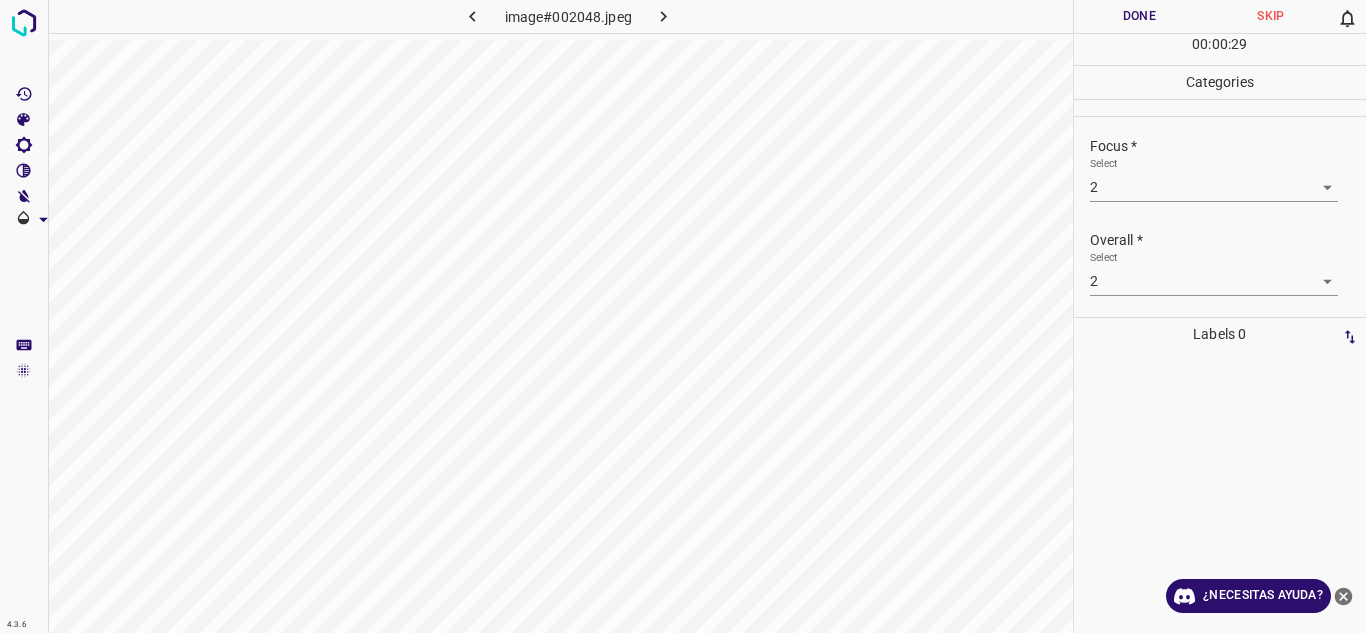 click on "Overall *" at bounding box center [1228, 240] 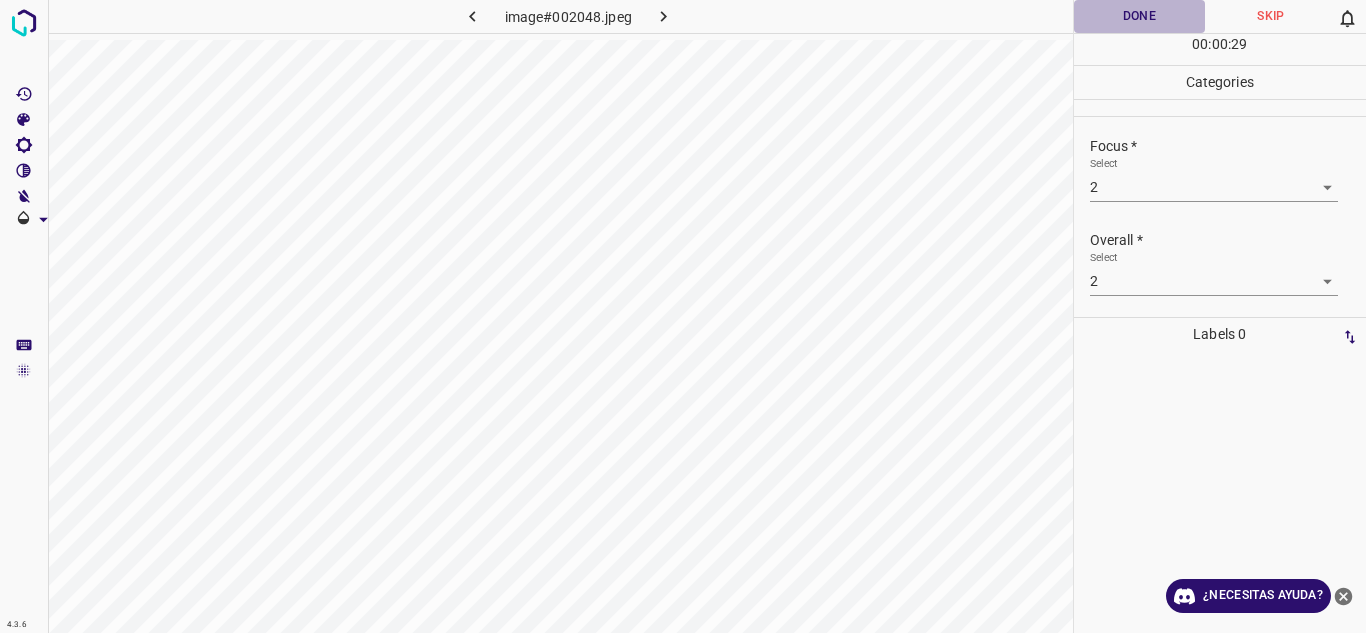 click on "Done" at bounding box center [1140, 16] 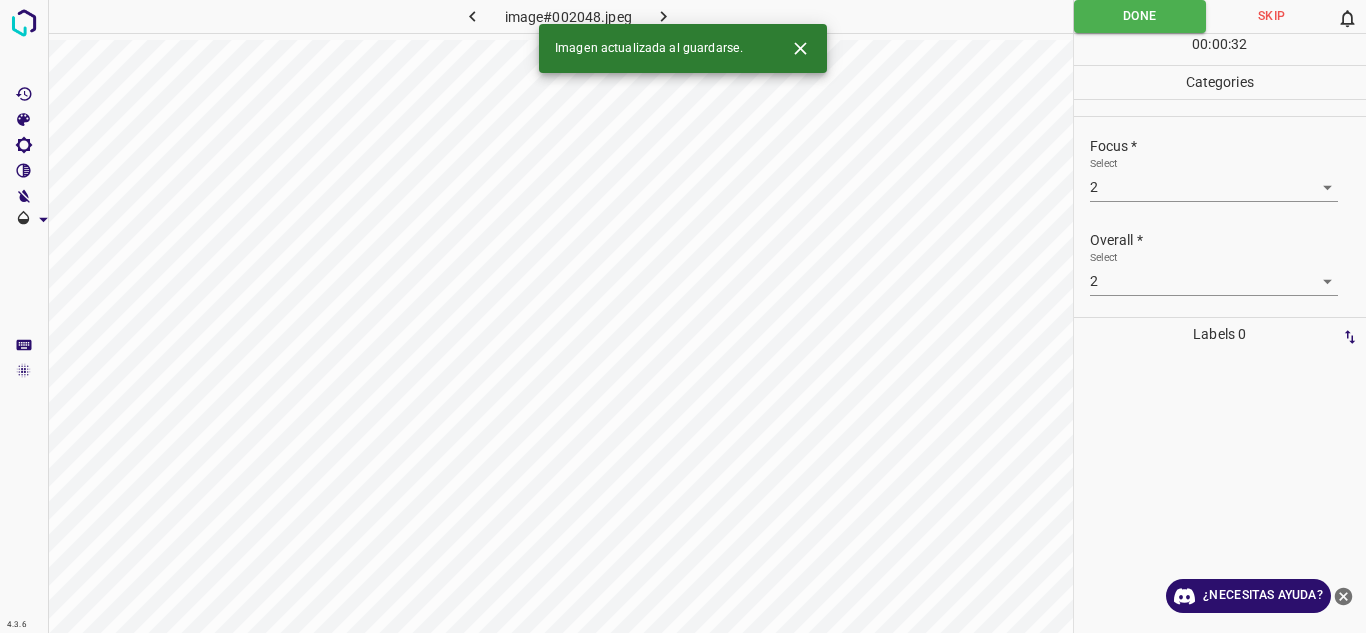 click 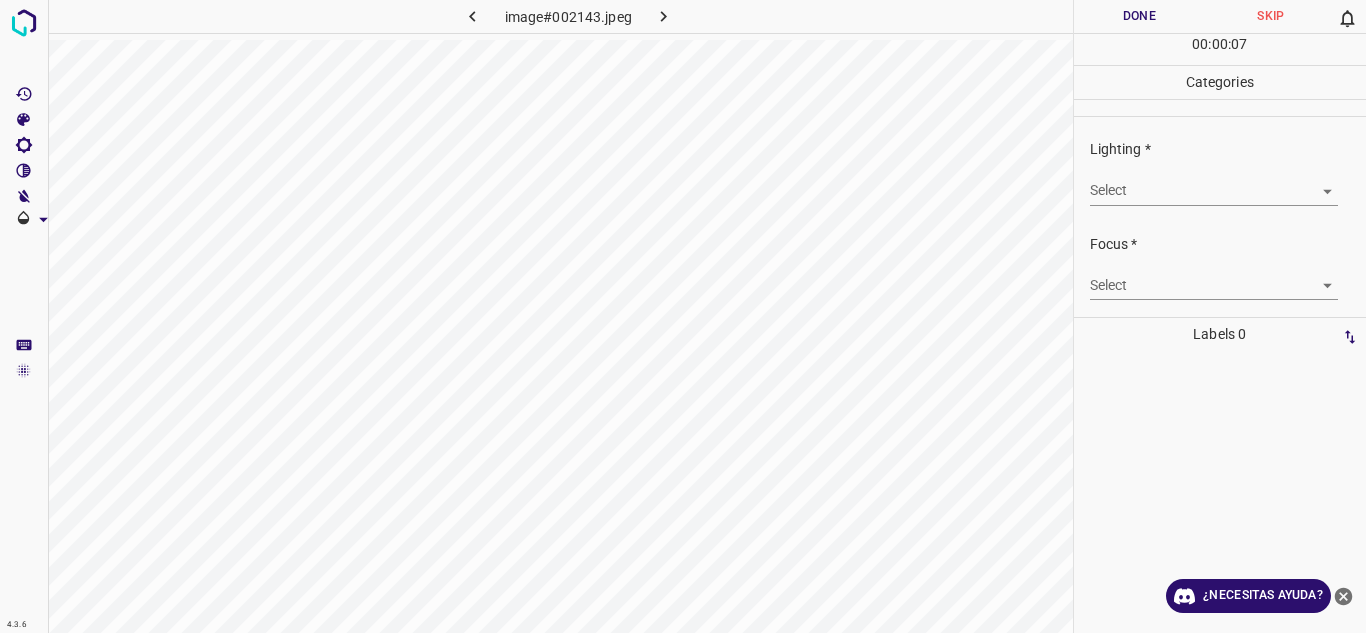 click on "4.3.6  image#002143.jpeg Done Skip 0 00   : 00   : 07   Categories Lighting *  Select ​ Focus *  Select ​ Overall *  Select ​ Labels   0 Categories 1 Lighting 2 Focus 3 Overall Tools Space Change between modes (Draw & Edit) I Auto labeling R Restore zoom M Zoom in N Zoom out Delete Delete selecte label Filters Z Restore filters X Saturation filter C Brightness filter V Contrast filter B Gray scale filter General O Download ¿Necesitas ayuda? Texto original Valora esta traducción Tu opinión servirá para ayudar a mejorar el Traductor de Google - Texto - Esconder - Borrar" at bounding box center (683, 316) 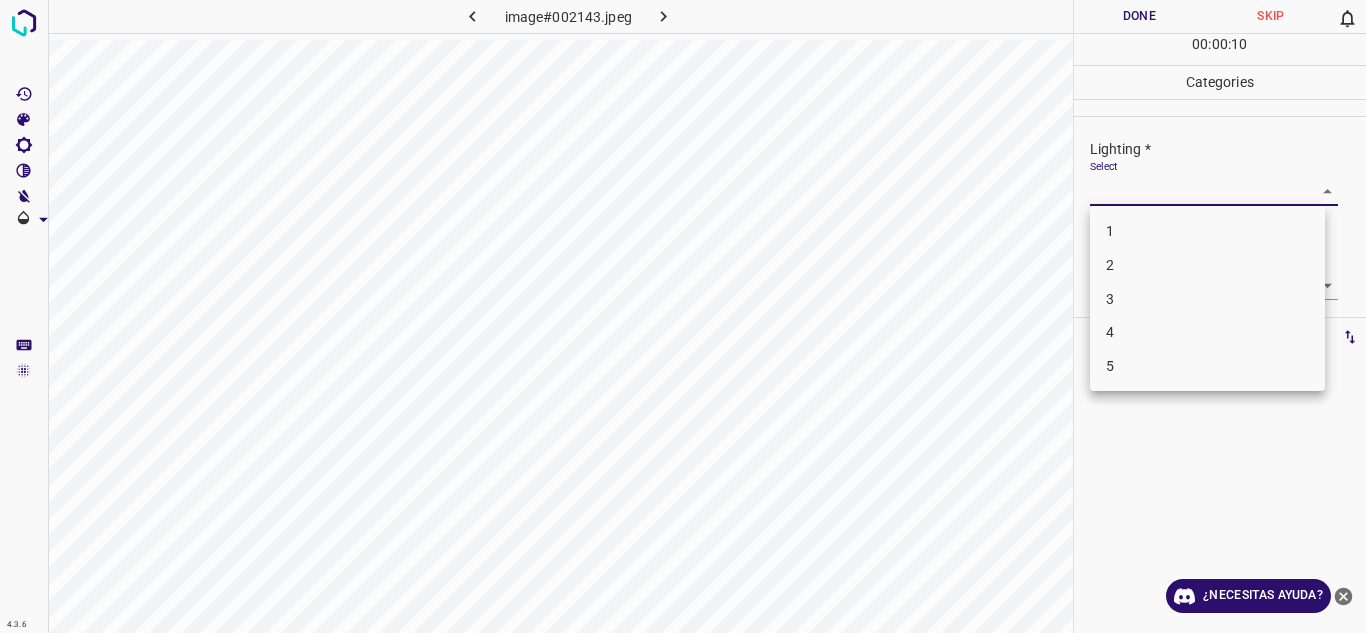 click on "4" at bounding box center (1207, 332) 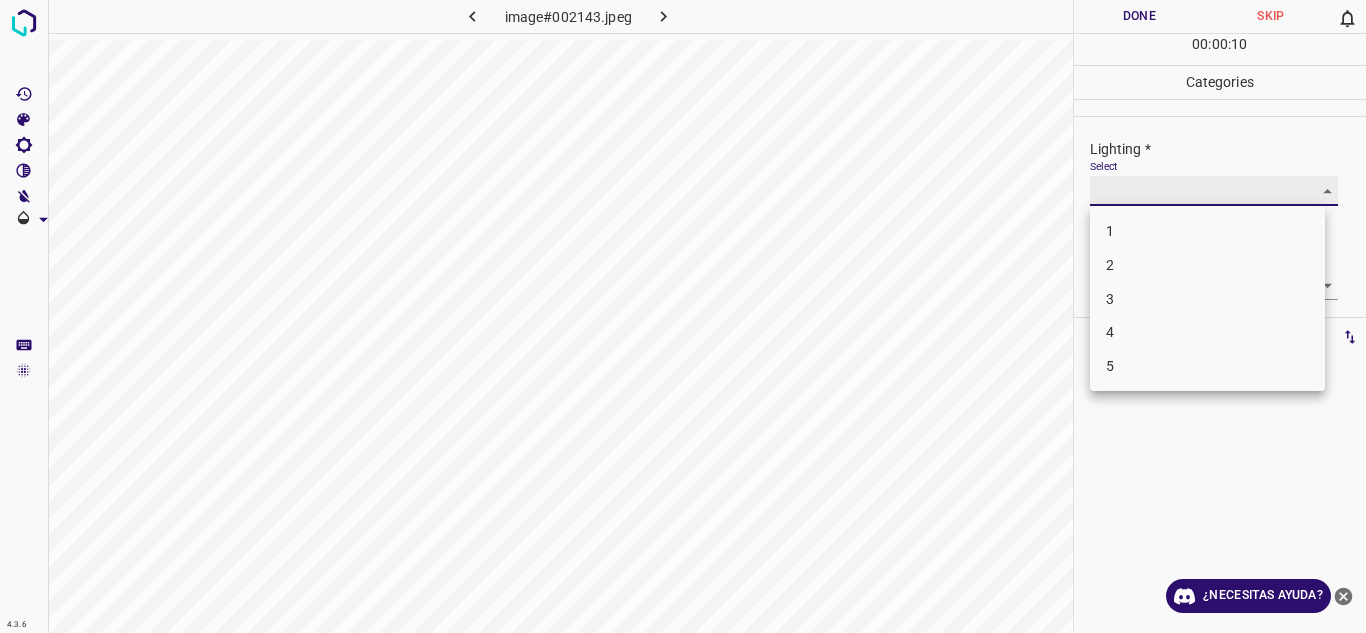 type on "4" 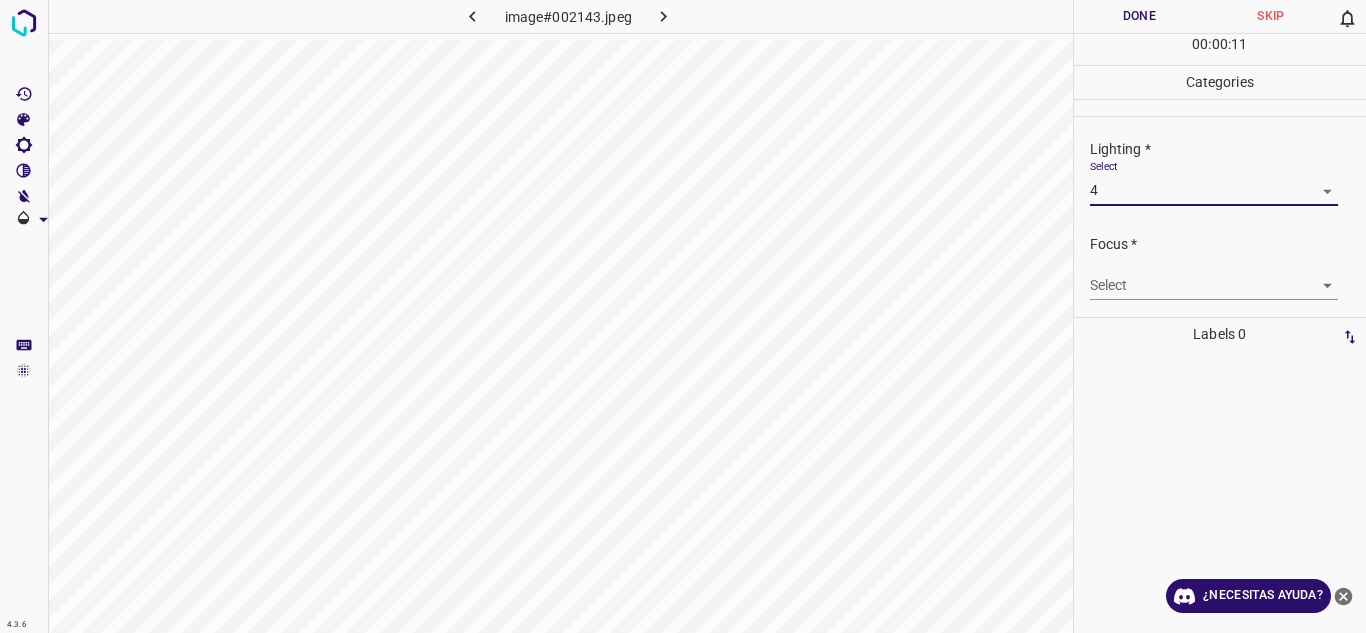 click on "4.3.6  image#002143.jpeg Done Skip 0 00   : 00   : 11   Categories Lighting *  Select 4 4 Focus *  Select ​ Overall *  Select ​ Labels   0 Categories 1 Lighting 2 Focus 3 Overall Tools Space Change between modes (Draw & Edit) I Auto labeling R Restore zoom M Zoom in N Zoom out Delete Delete selecte label Filters Z Restore filters X Saturation filter C Brightness filter V Contrast filter B Gray scale filter General O Download ¿Necesitas ayuda? Texto original Valora esta traducción Tu opinión servirá para ayudar a mejorar el Traductor de Google - Texto - Esconder - Borrar" at bounding box center (683, 316) 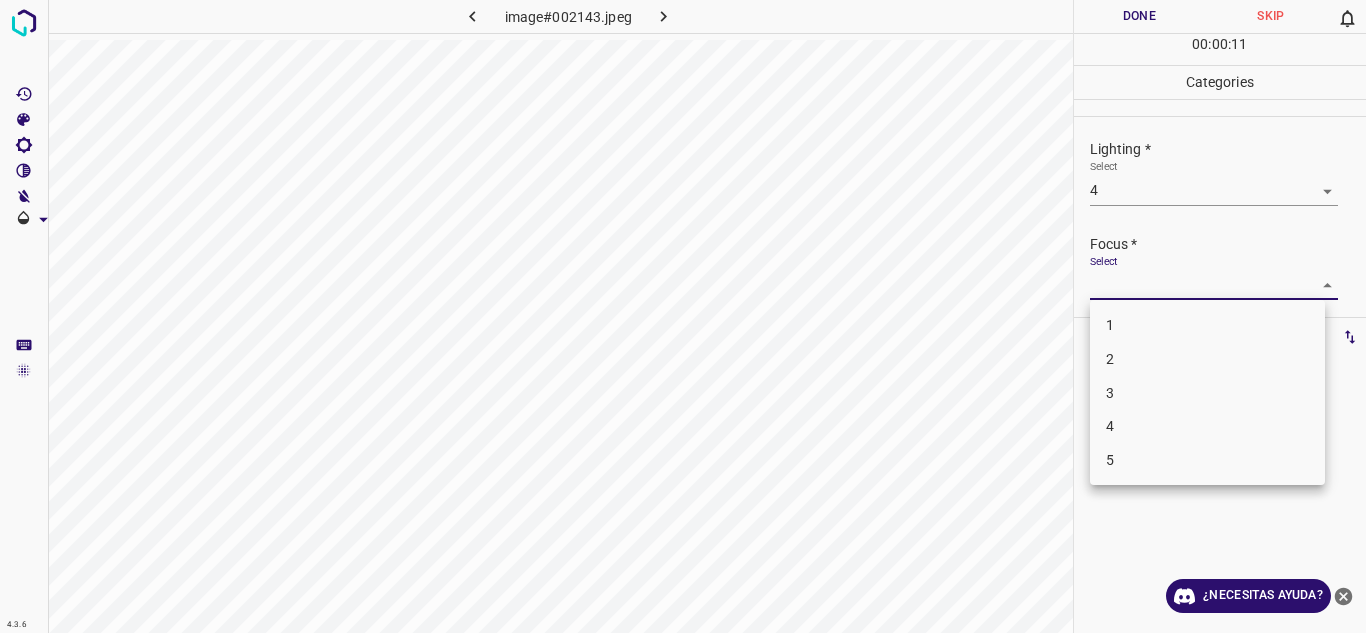 drag, startPoint x: 1134, startPoint y: 432, endPoint x: 1137, endPoint y: 394, distance: 38.118237 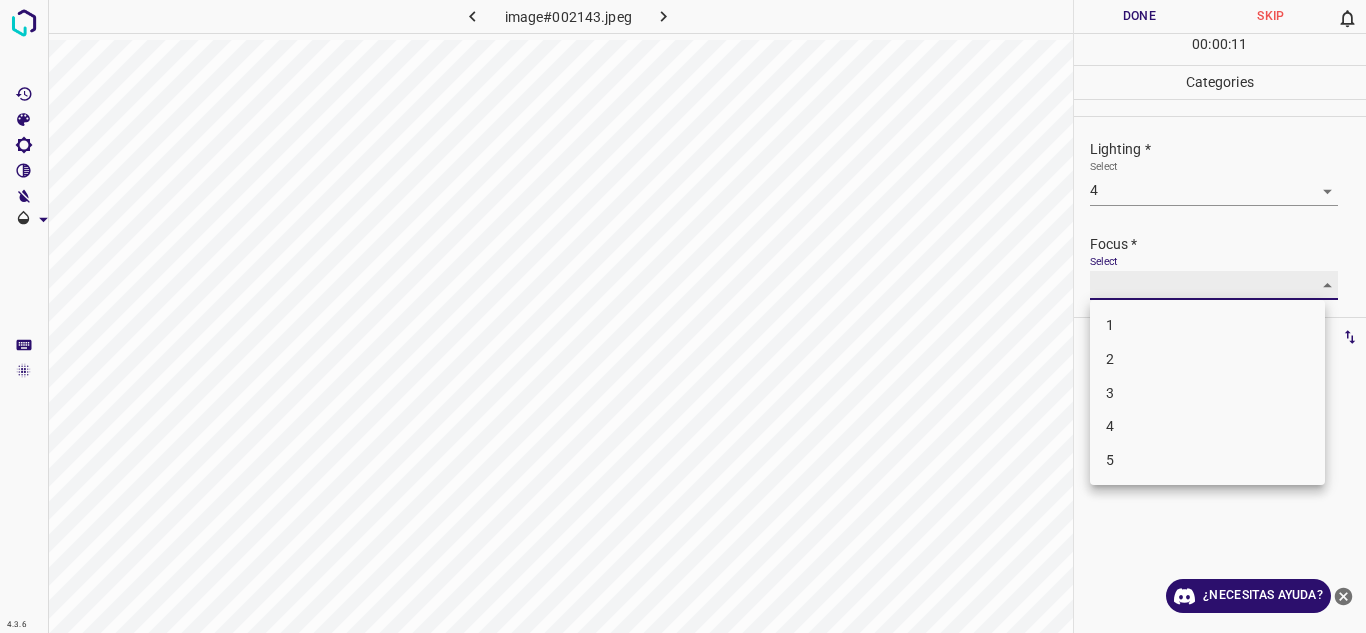 type on "4" 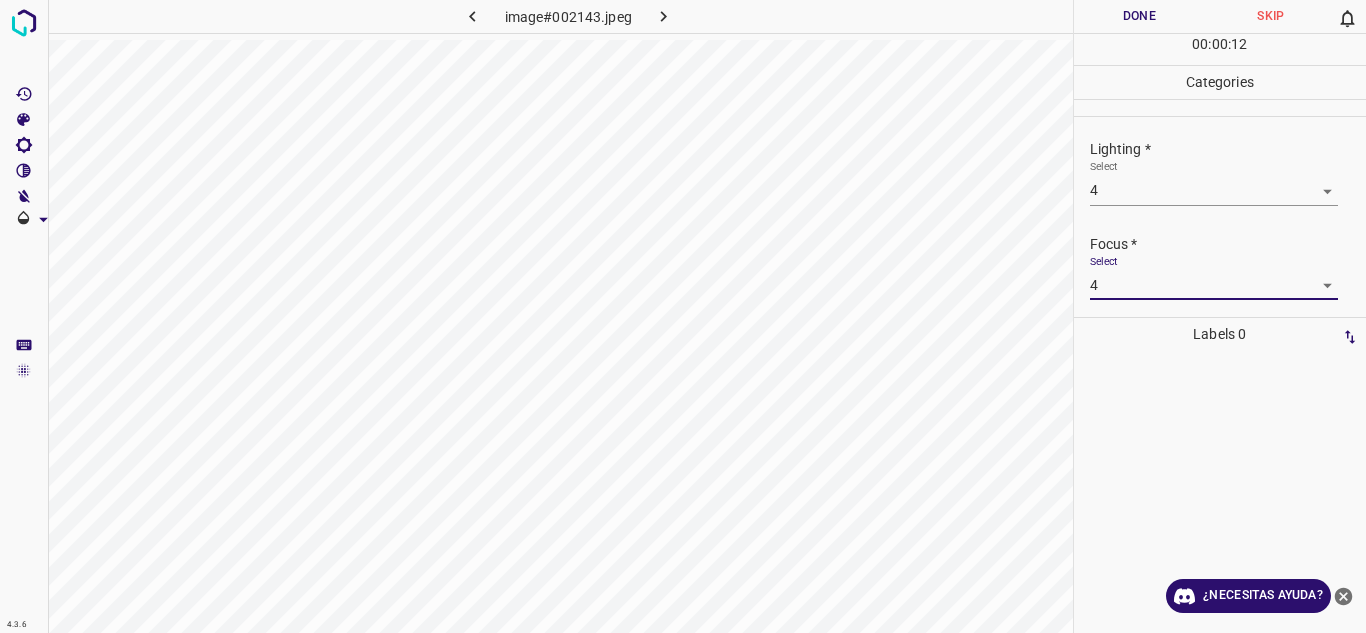 click on "Focus *  Select 4 4" at bounding box center (1220, 267) 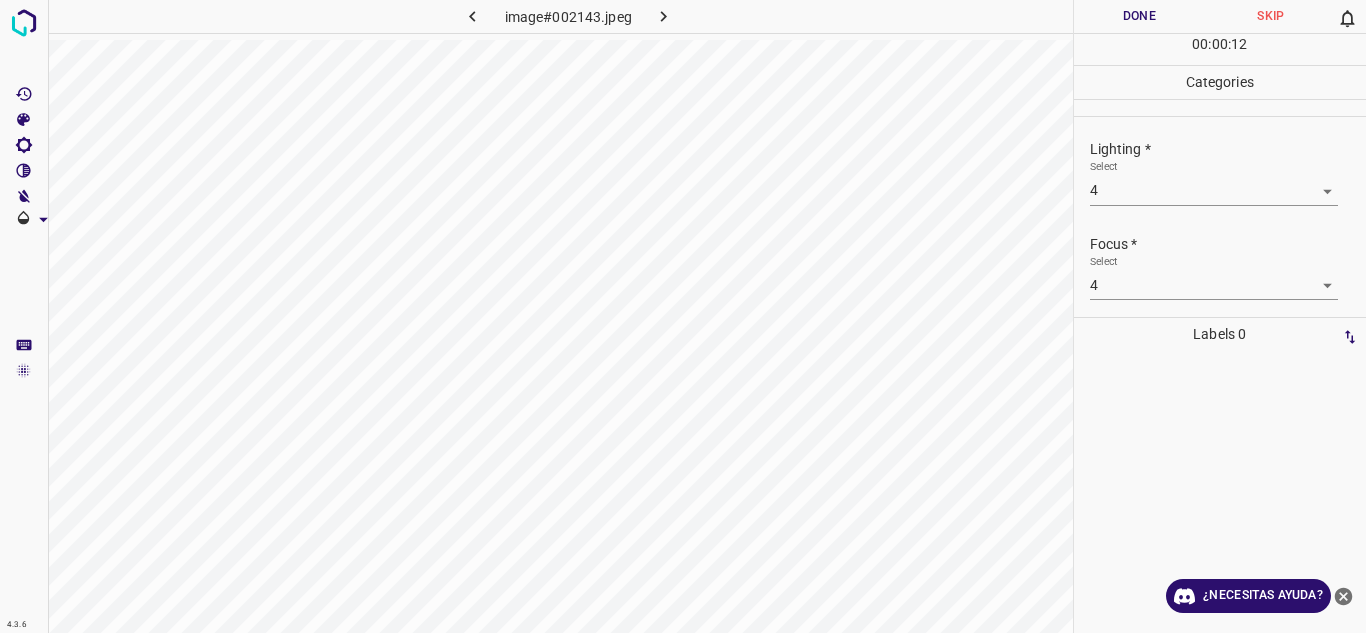 scroll, scrollTop: 98, scrollLeft: 0, axis: vertical 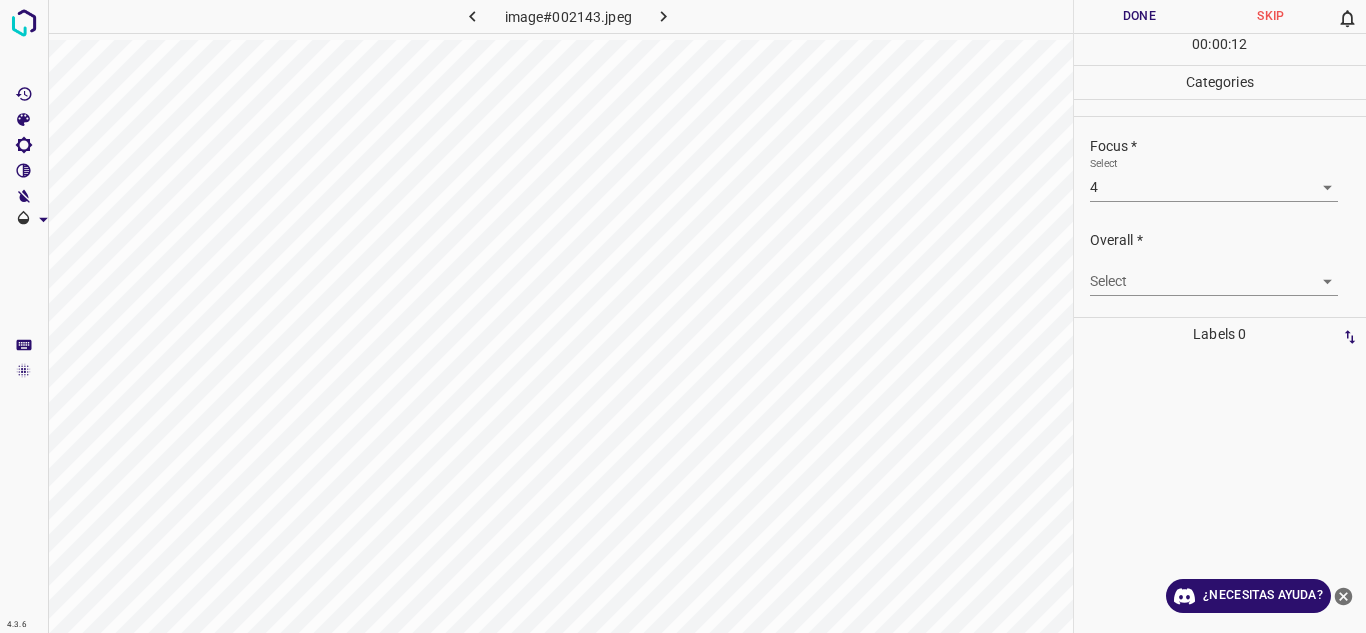 click on "4.3.6  image#002143.jpeg Done Skip 0 00   : 00   : 12   Categories Lighting *  Select 4 4 Focus *  Select 4 4 Overall *  Select ​ Labels   0 Categories 1 Lighting 2 Focus 3 Overall Tools Space Change between modes (Draw & Edit) I Auto labeling R Restore zoom M Zoom in N Zoom out Delete Delete selecte label Filters Z Restore filters X Saturation filter C Brightness filter V Contrast filter B Gray scale filter General O Download ¿Necesitas ayuda? Texto original Valora esta traducción Tu opinión servirá para ayudar a mejorar el Traductor de Google - Texto - Esconder - Borrar" at bounding box center (683, 316) 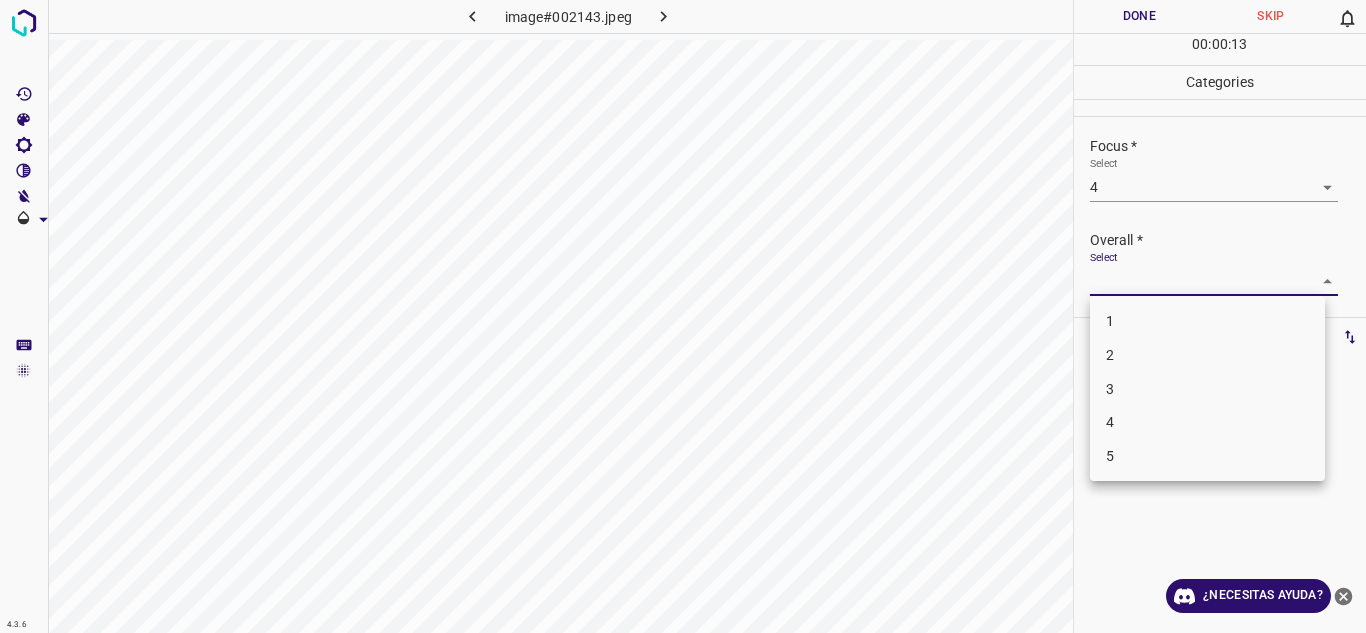 click on "4" at bounding box center [1110, 422] 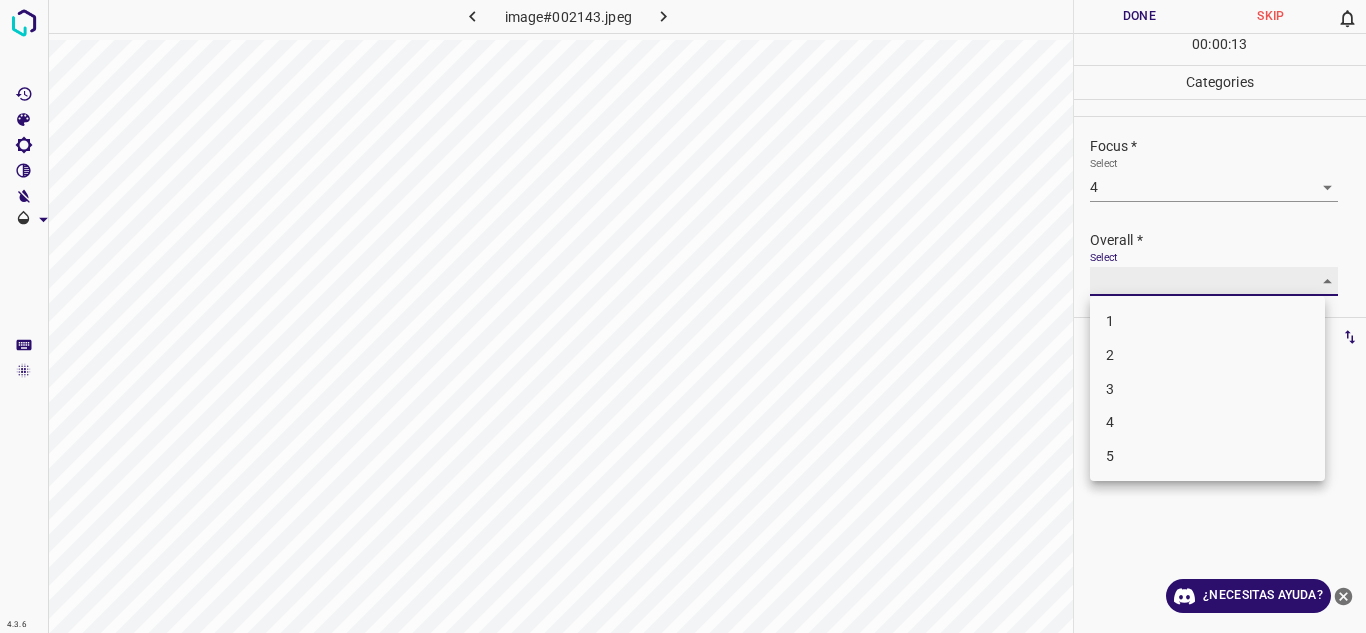 type on "4" 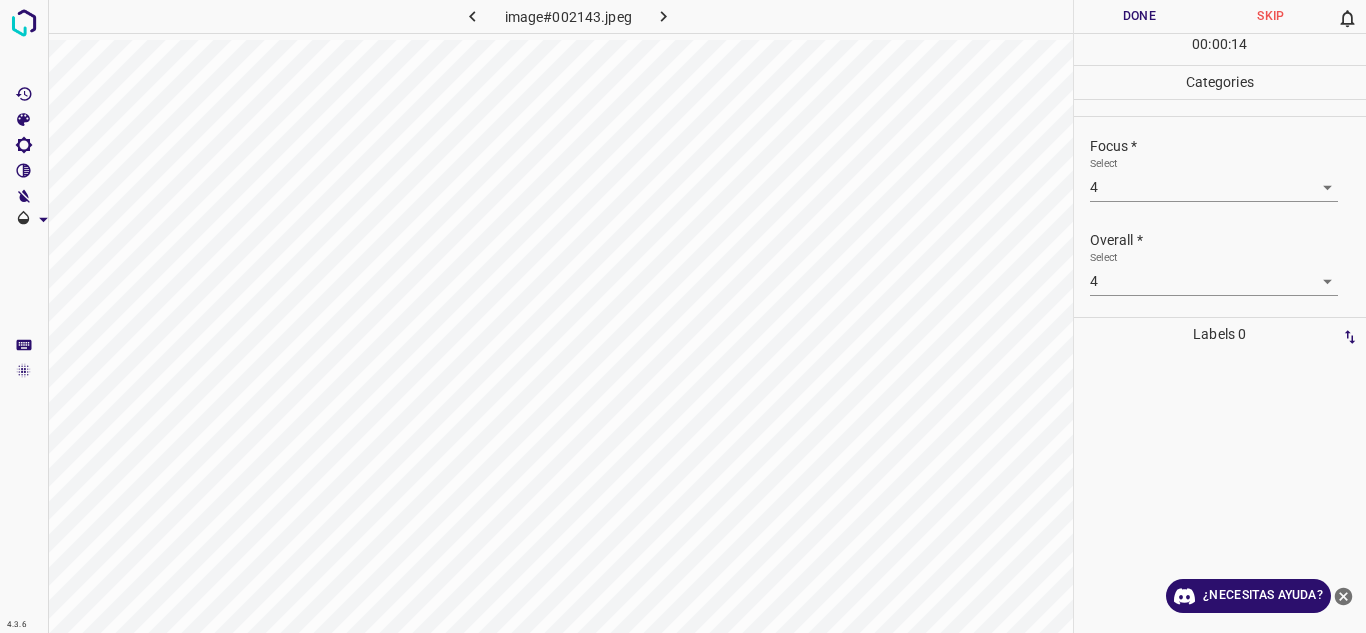 click on "Overall *" at bounding box center (1228, 240) 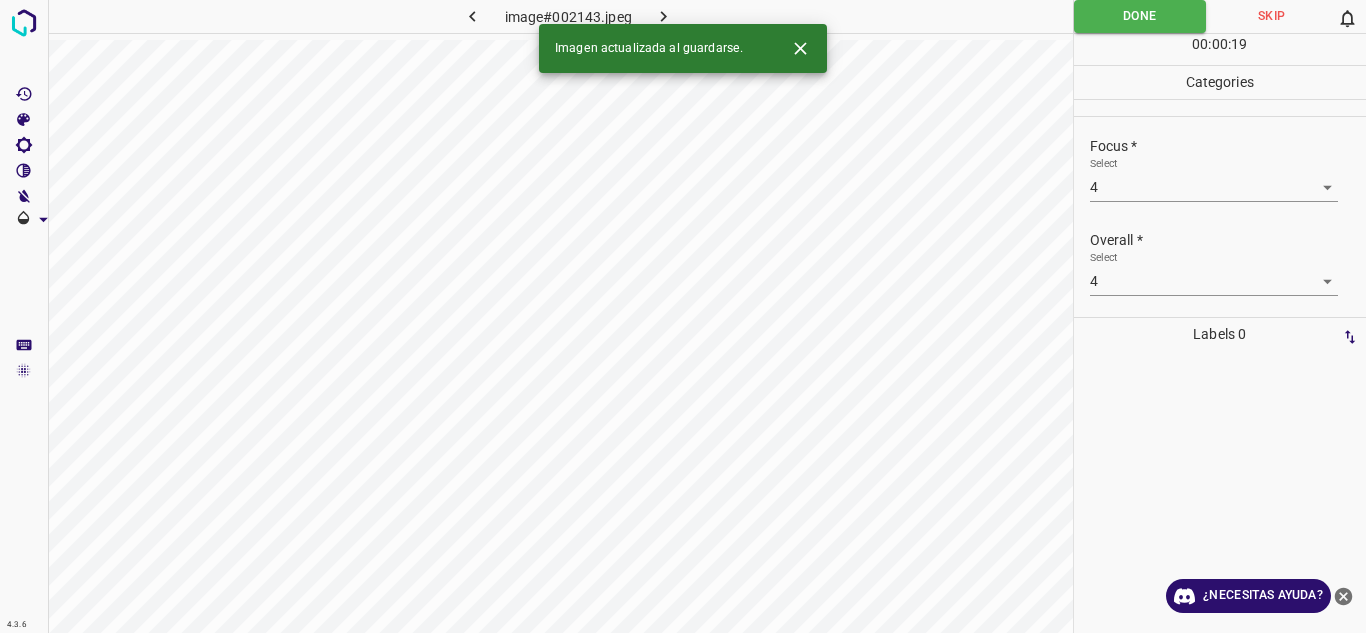 click at bounding box center [664, 16] 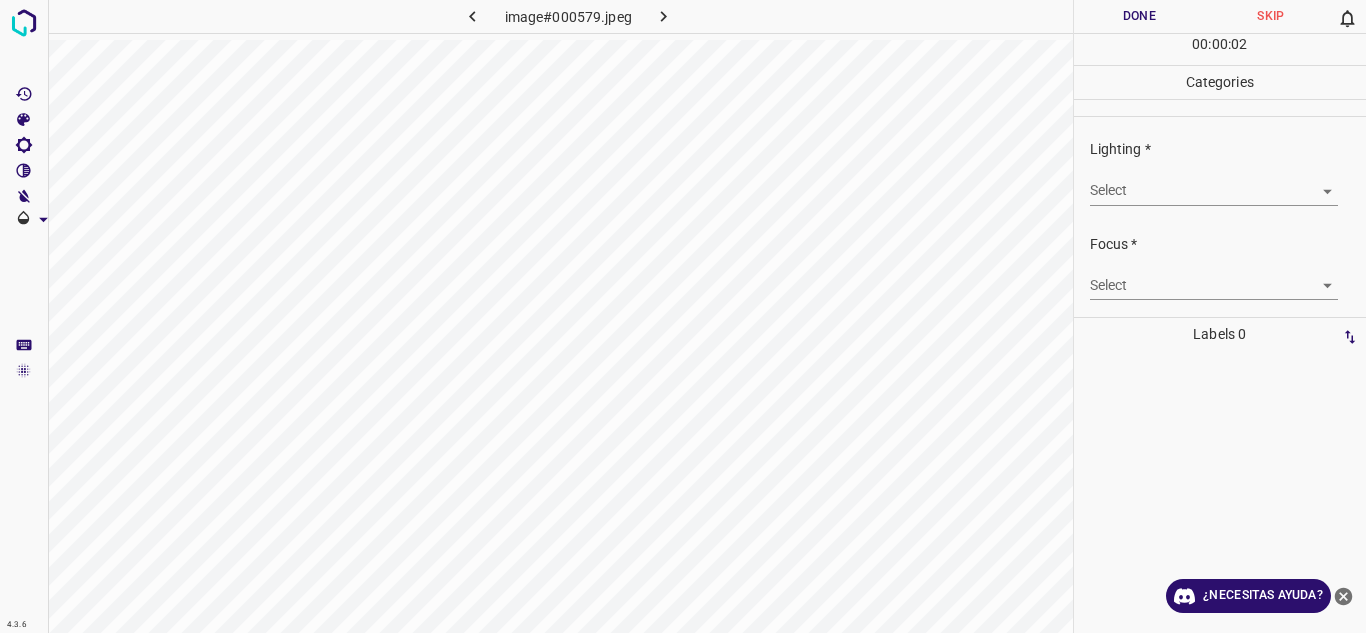 click on "4.3.6  image#000579.jpeg Done Skip 0 00   : 00   : 02   Categories Lighting *  Select ​ Focus *  Select ​ Overall *  Select ​ Labels   0 Categories 1 Lighting 2 Focus 3 Overall Tools Space Change between modes (Draw & Edit) I Auto labeling R Restore zoom M Zoom in N Zoom out Delete Delete selecte label Filters Z Restore filters X Saturation filter C Brightness filter V Contrast filter B Gray scale filter General O Download ¿Necesitas ayuda? Texto original Valora esta traducción Tu opinión servirá para ayudar a mejorar el Traductor de Google - Texto - Esconder - Borrar" at bounding box center (683, 316) 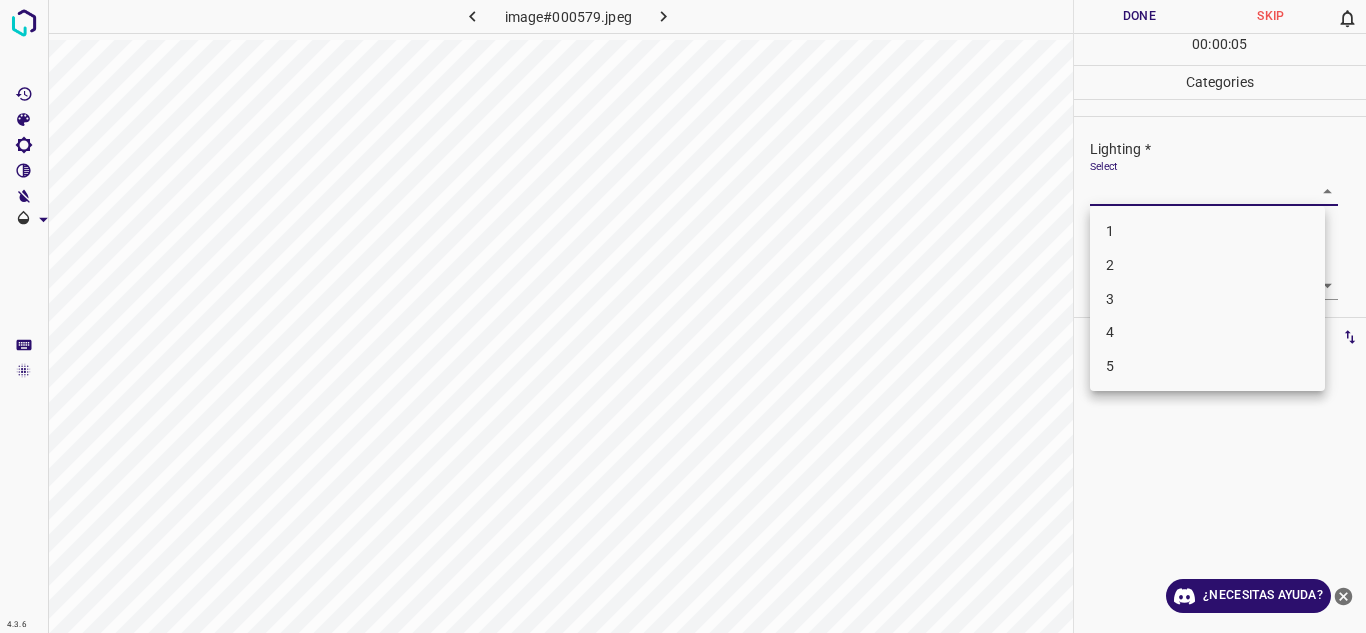 click on "4" at bounding box center [1207, 332] 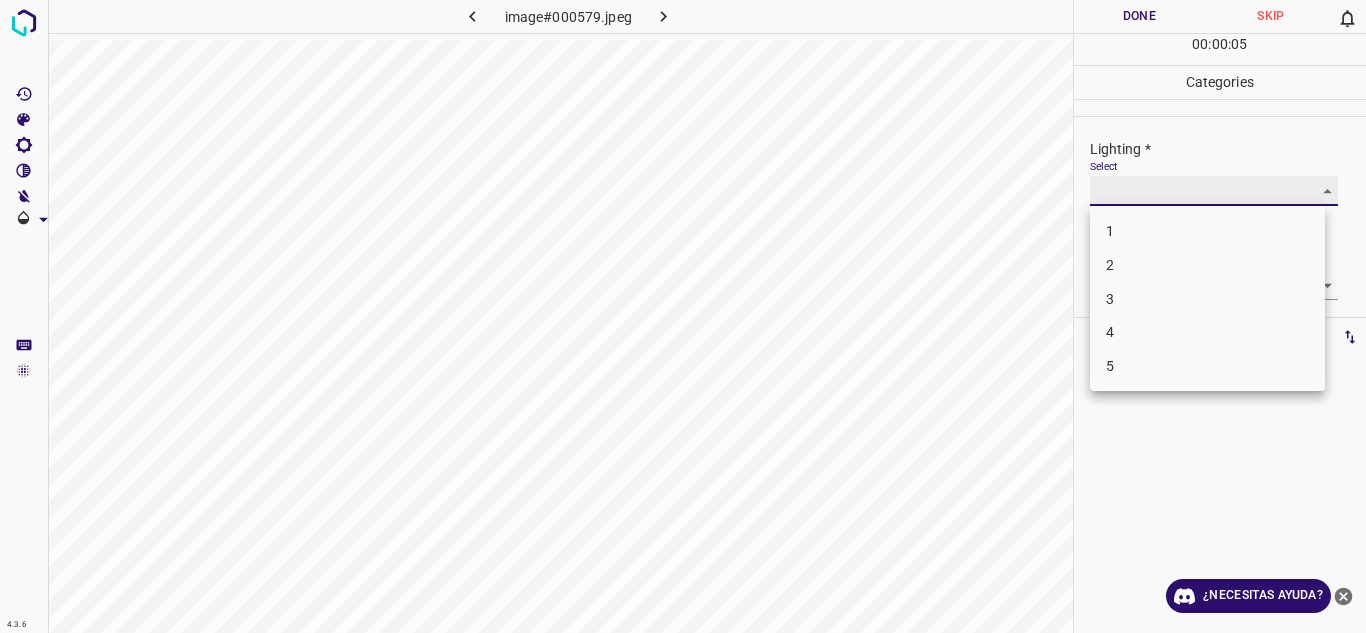 type on "4" 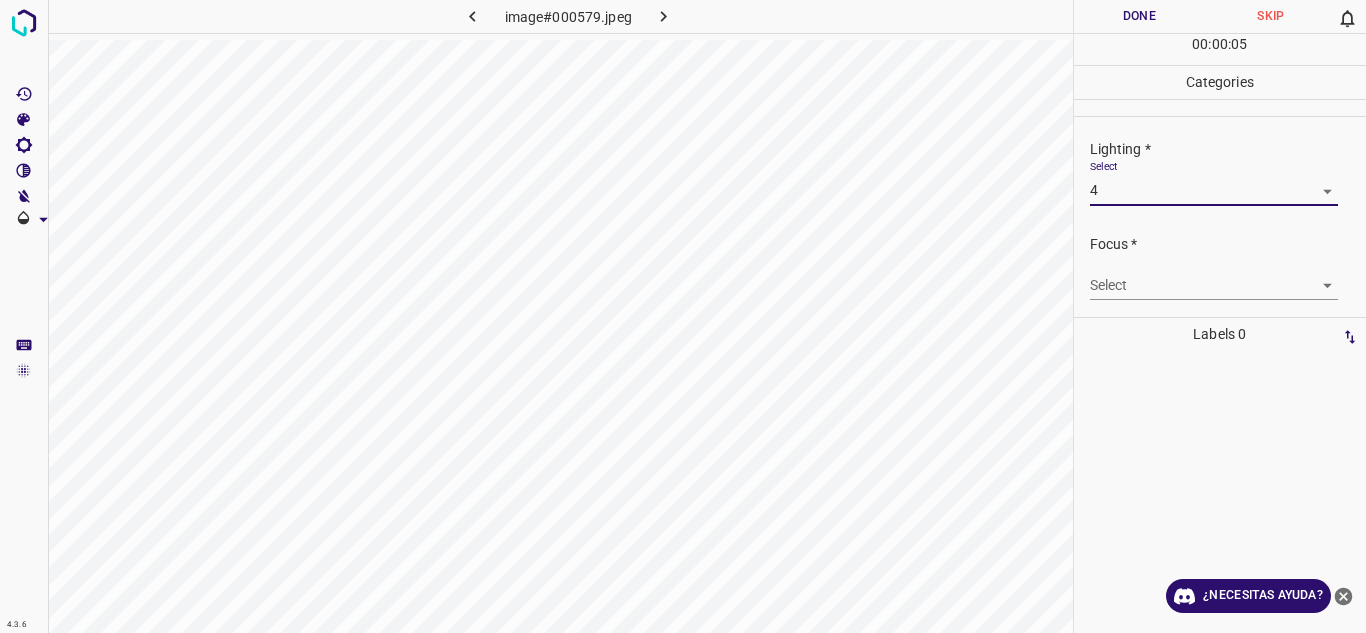 click on "4.3.6  image#000579.jpeg Done Skip 0 00   : 00   : 05   Categories Lighting *  Select 4 4 Focus *  Select ​ Overall *  Select ​ Labels   0 Categories 1 Lighting 2 Focus 3 Overall Tools Space Change between modes (Draw & Edit) I Auto labeling R Restore zoom M Zoom in N Zoom out Delete Delete selecte label Filters Z Restore filters X Saturation filter C Brightness filter V Contrast filter B Gray scale filter General O Download ¿Necesitas ayuda? Texto original Valora esta traducción Tu opinión servirá para ayudar a mejorar el Traductor de Google - Texto - Esconder - Borrar" at bounding box center (683, 316) 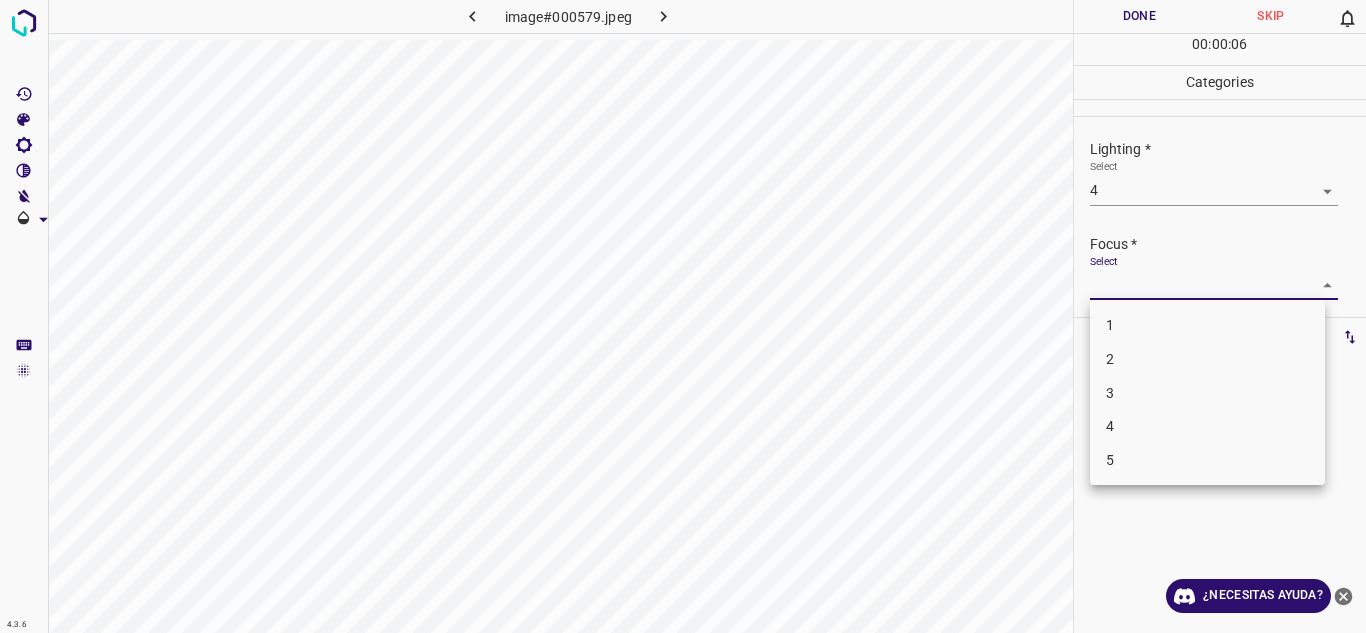 click on "4" at bounding box center [1207, 426] 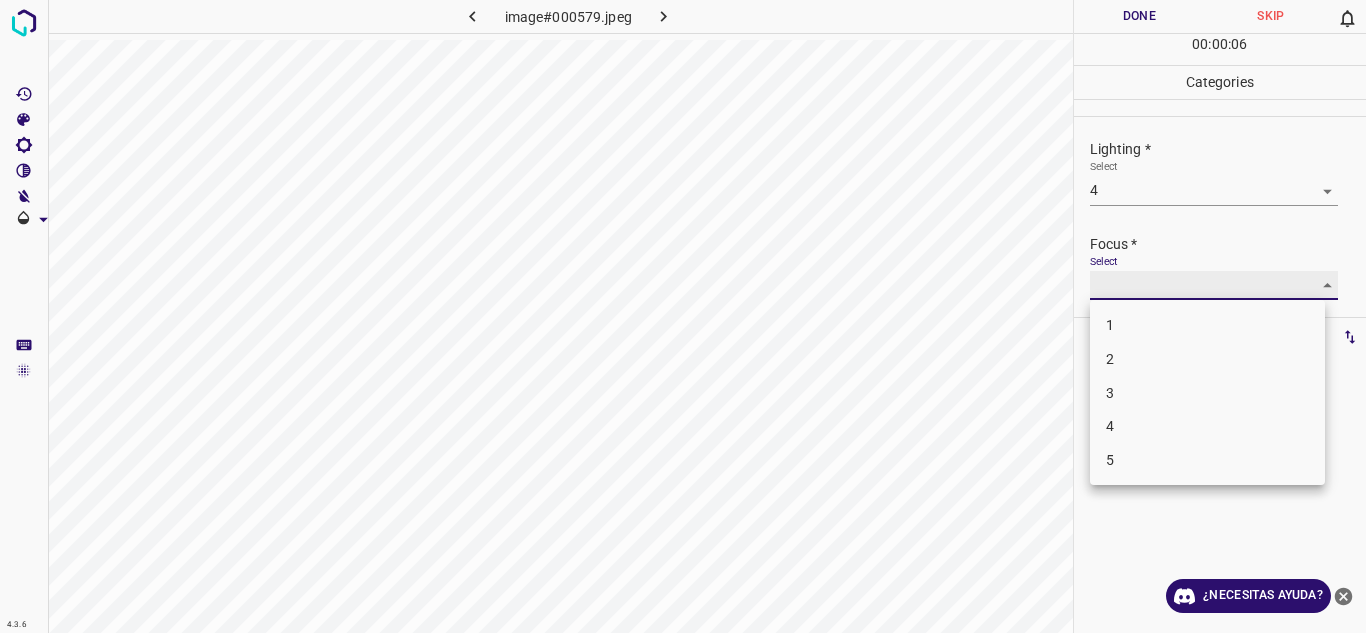 type on "4" 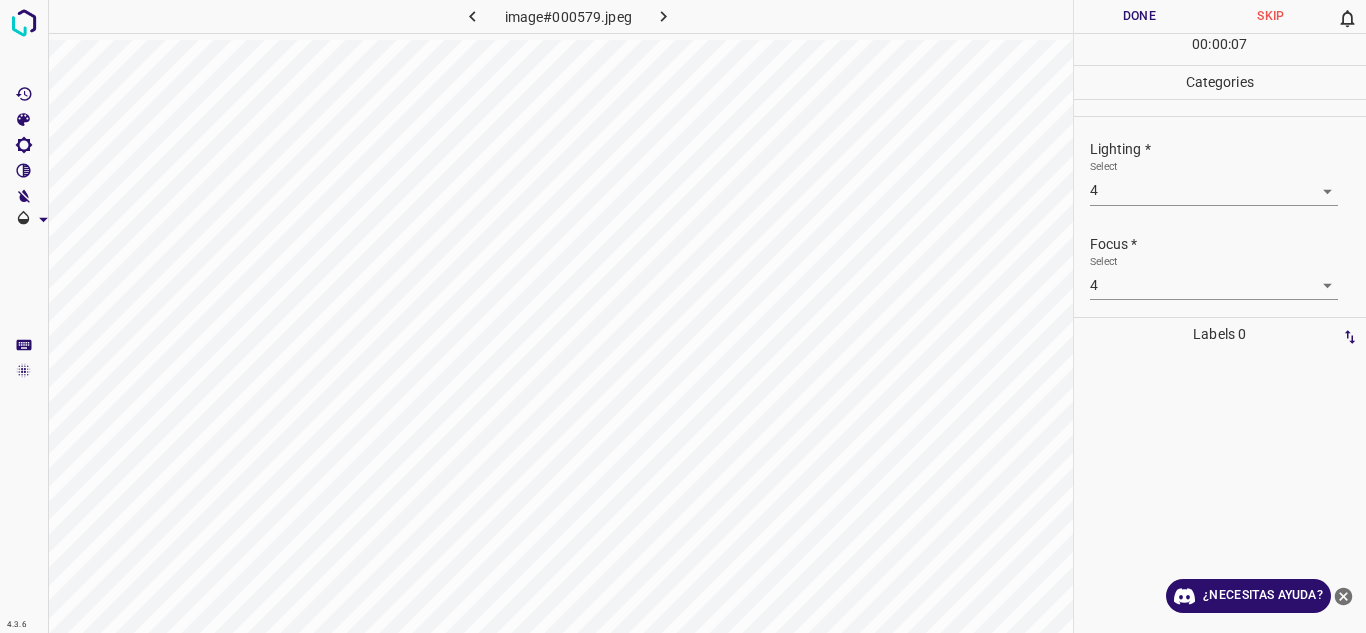click on "Focus *" at bounding box center [1228, 244] 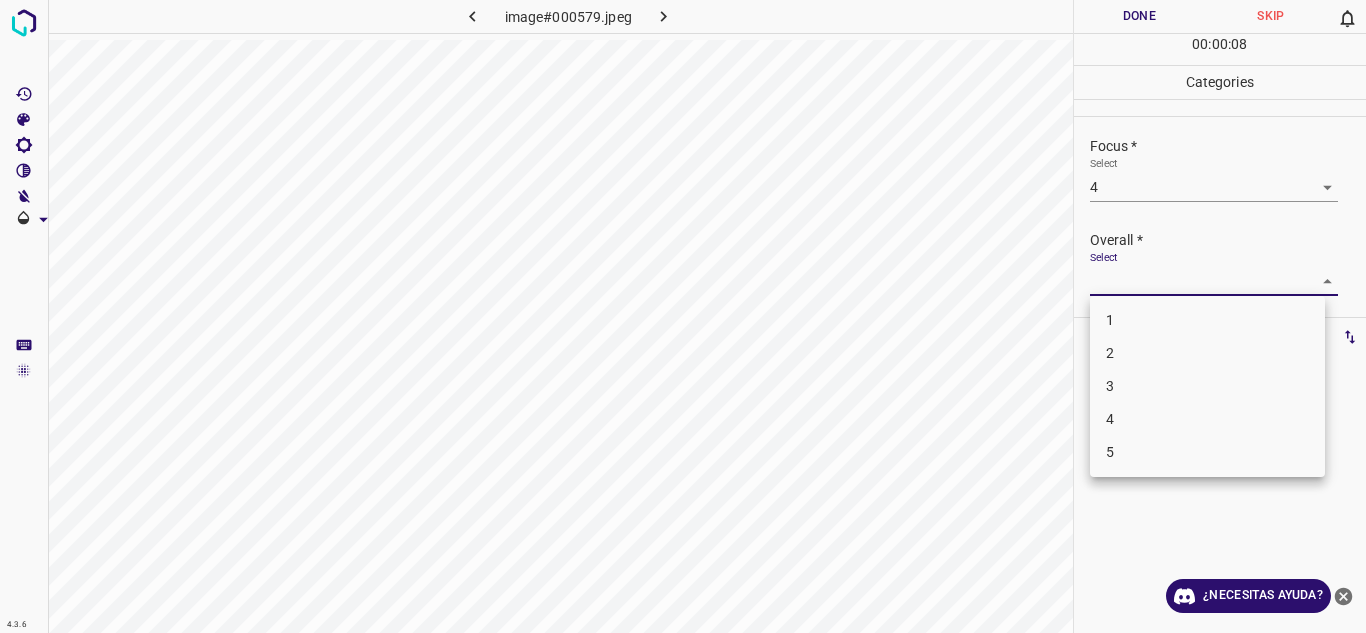 click on "4.3.6  image#000579.jpeg Done Skip 0 00   : 00   : 08   Categories Lighting *  Select 4 4 Focus *  Select 4 4 Overall *  Select ​ Labels   0 Categories 1 Lighting 2 Focus 3 Overall Tools Space Change between modes (Draw & Edit) I Auto labeling R Restore zoom M Zoom in N Zoom out Delete Delete selecte label Filters Z Restore filters X Saturation filter C Brightness filter V Contrast filter B Gray scale filter General O Download ¿Necesitas ayuda? Texto original Valora esta traducción Tu opinión servirá para ayudar a mejorar el Traductor de Google - Texto - Esconder - Borrar 1 2 3 4 5" at bounding box center [683, 316] 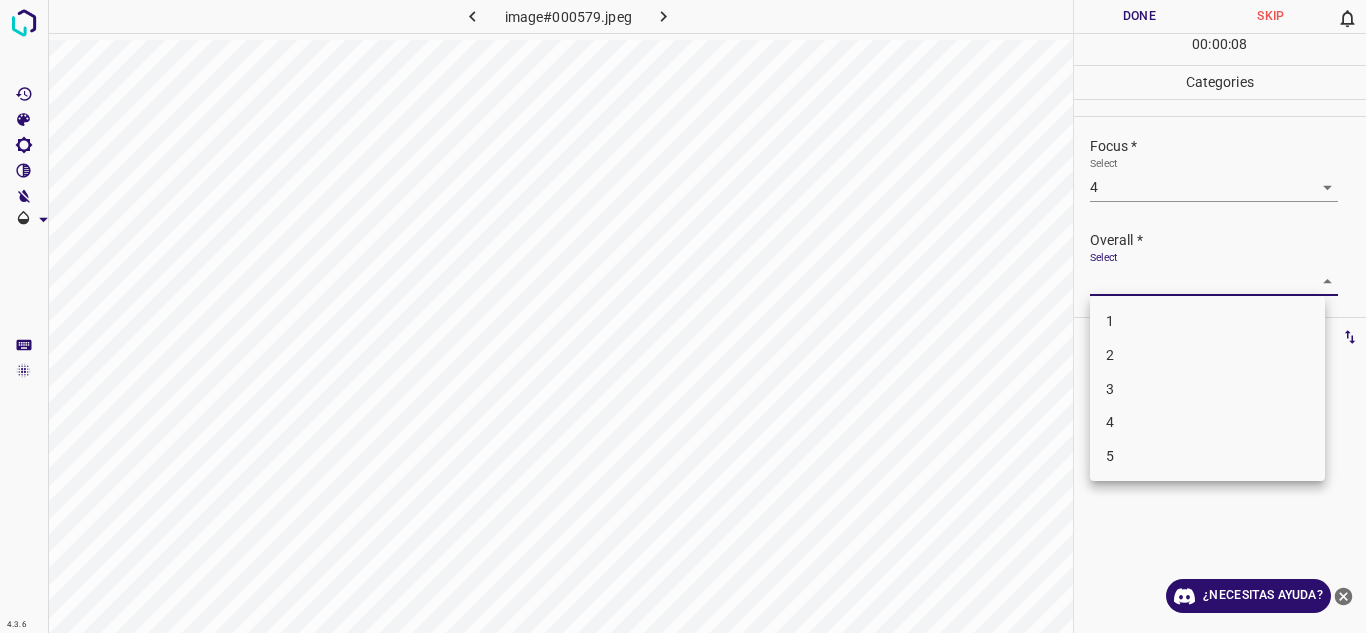 click on "4" at bounding box center (1207, 422) 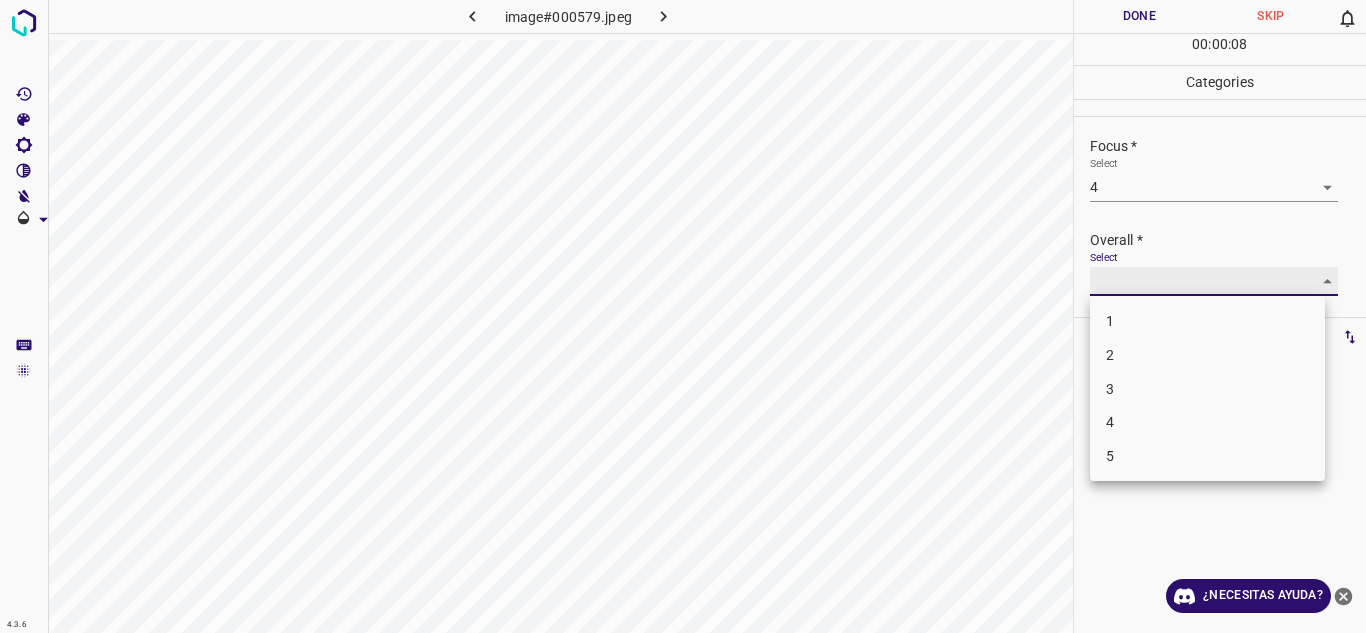 type on "4" 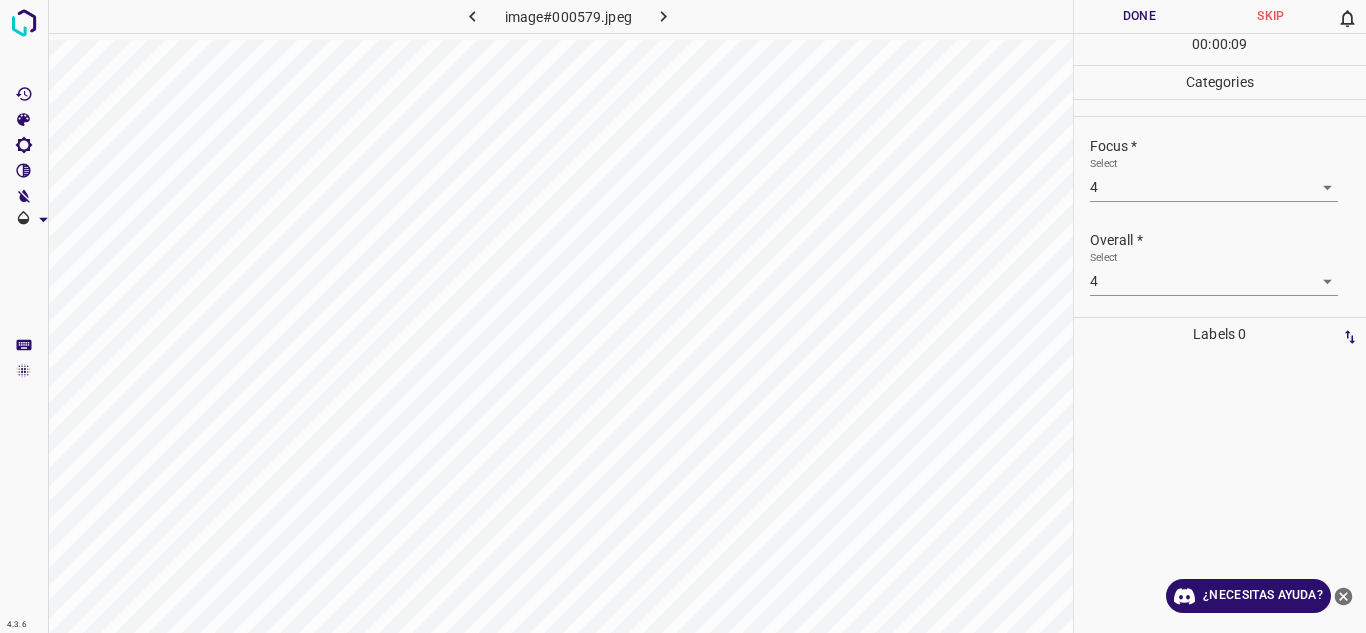 click on "Overall *" at bounding box center [1228, 240] 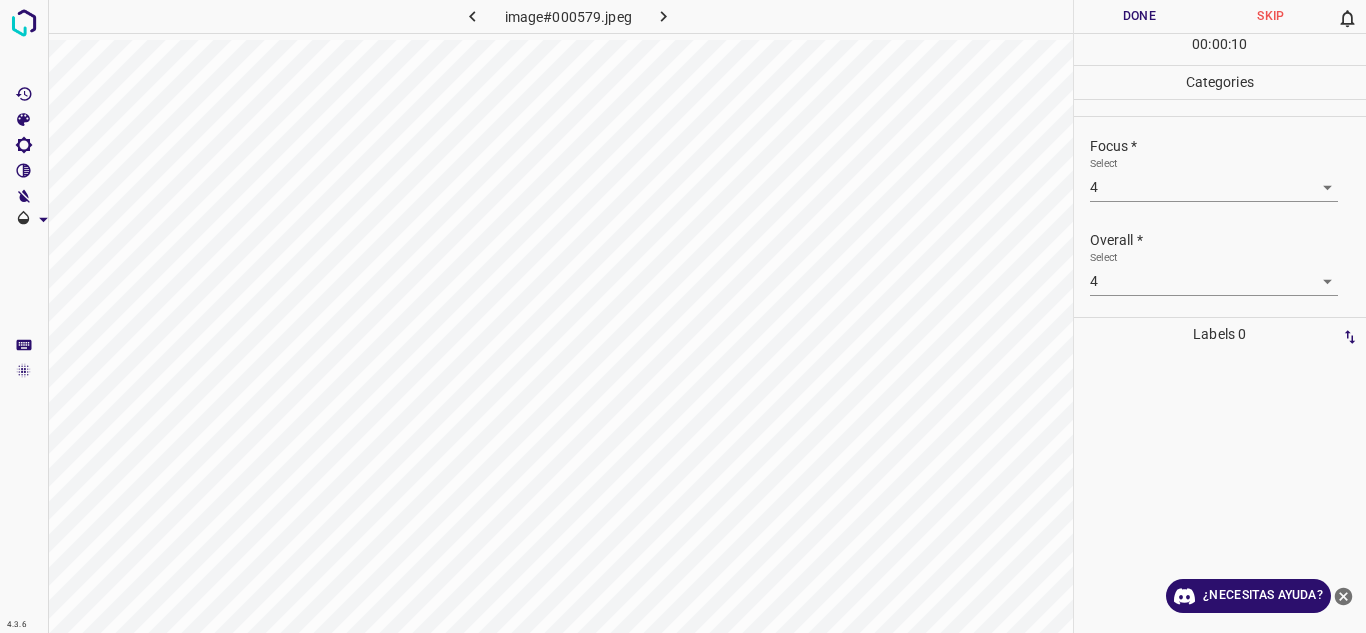 click on "Done" at bounding box center [1140, 16] 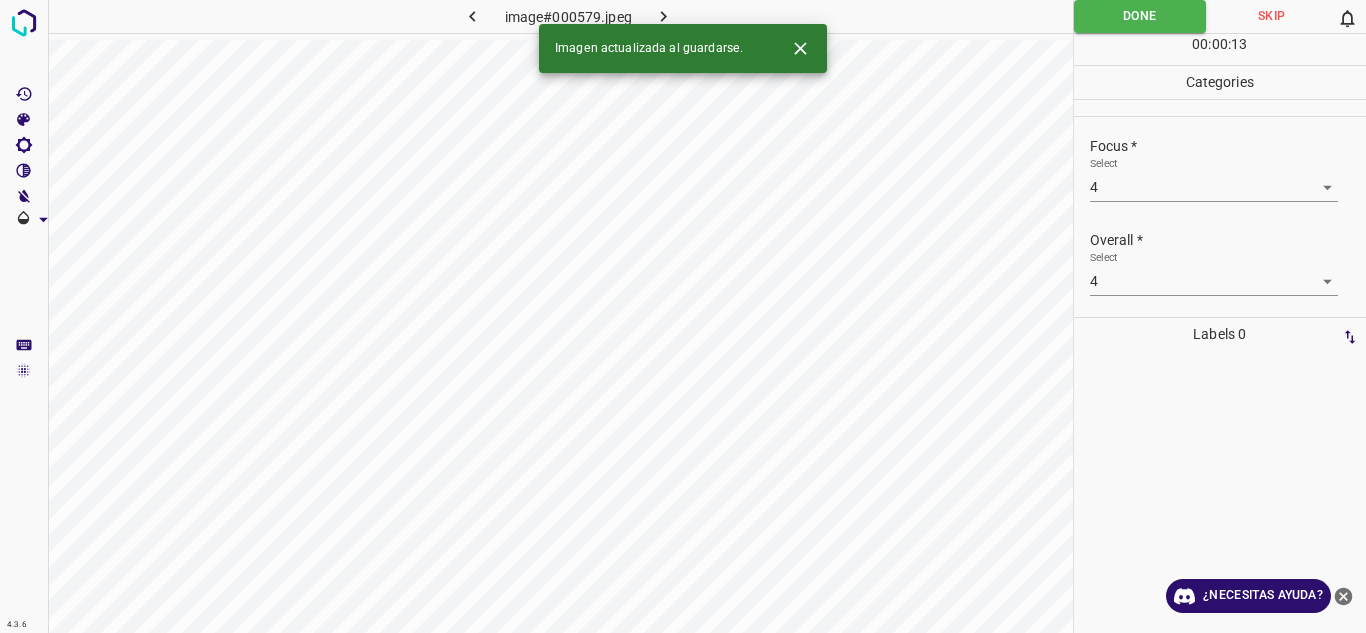 click 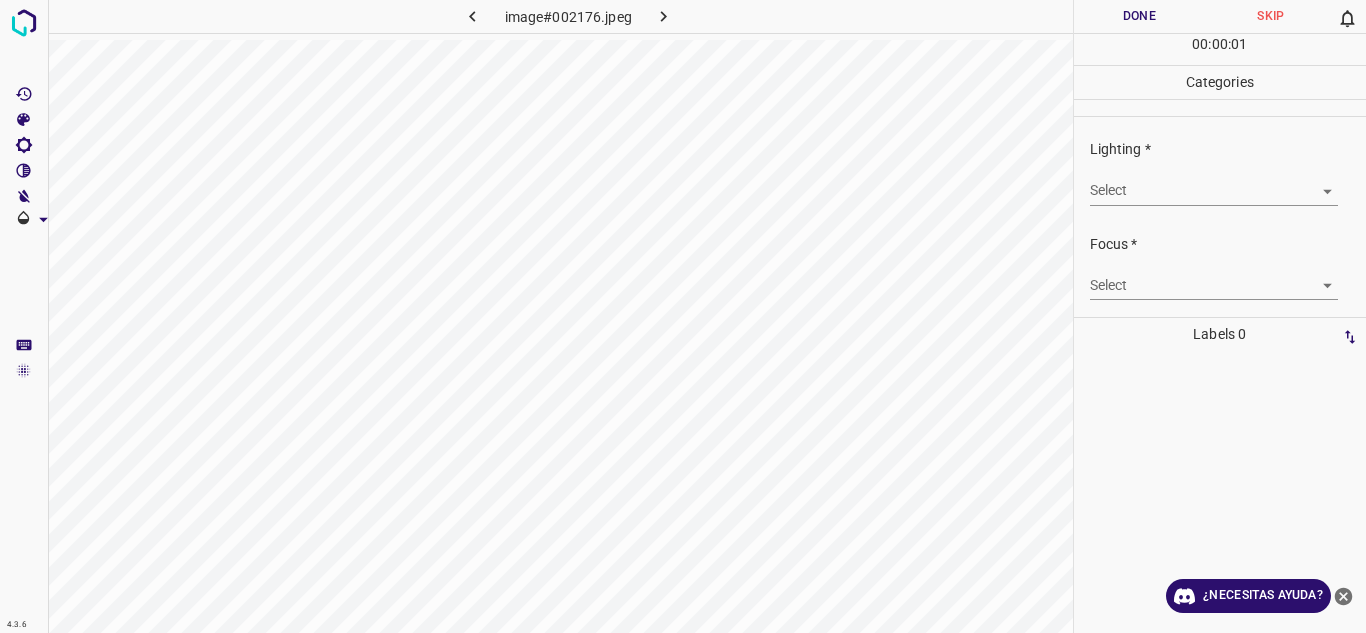 click on "4.3.6  image#002176.jpeg Done Skip 0 00   : 00   : 01   Categories Lighting *  Select ​ Focus *  Select ​ Overall *  Select ​ Labels   0 Categories 1 Lighting 2 Focus 3 Overall Tools Space Change between modes (Draw & Edit) I Auto labeling R Restore zoom M Zoom in N Zoom out Delete Delete selecte label Filters Z Restore filters X Saturation filter C Brightness filter V Contrast filter B Gray scale filter General O Download ¿Necesitas ayuda? Texto original Valora esta traducción Tu opinión servirá para ayudar a mejorar el Traductor de Google - Texto - Esconder - Borrar" at bounding box center [683, 316] 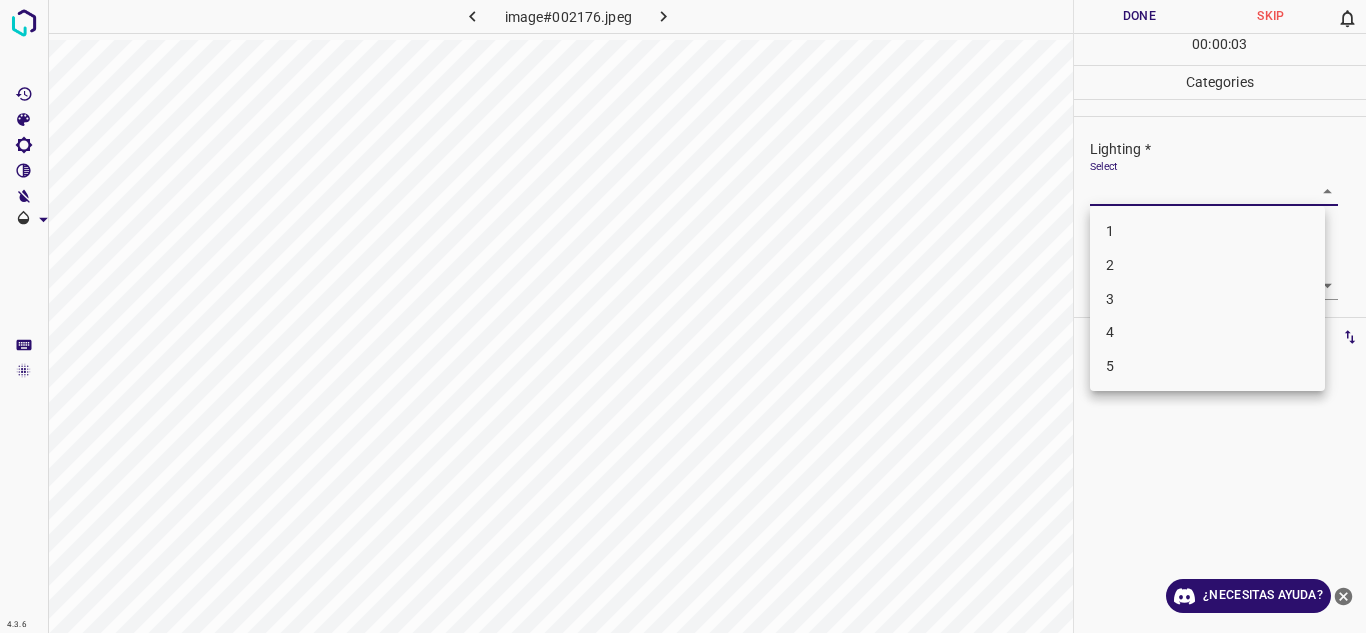 click on "4" at bounding box center (1207, 332) 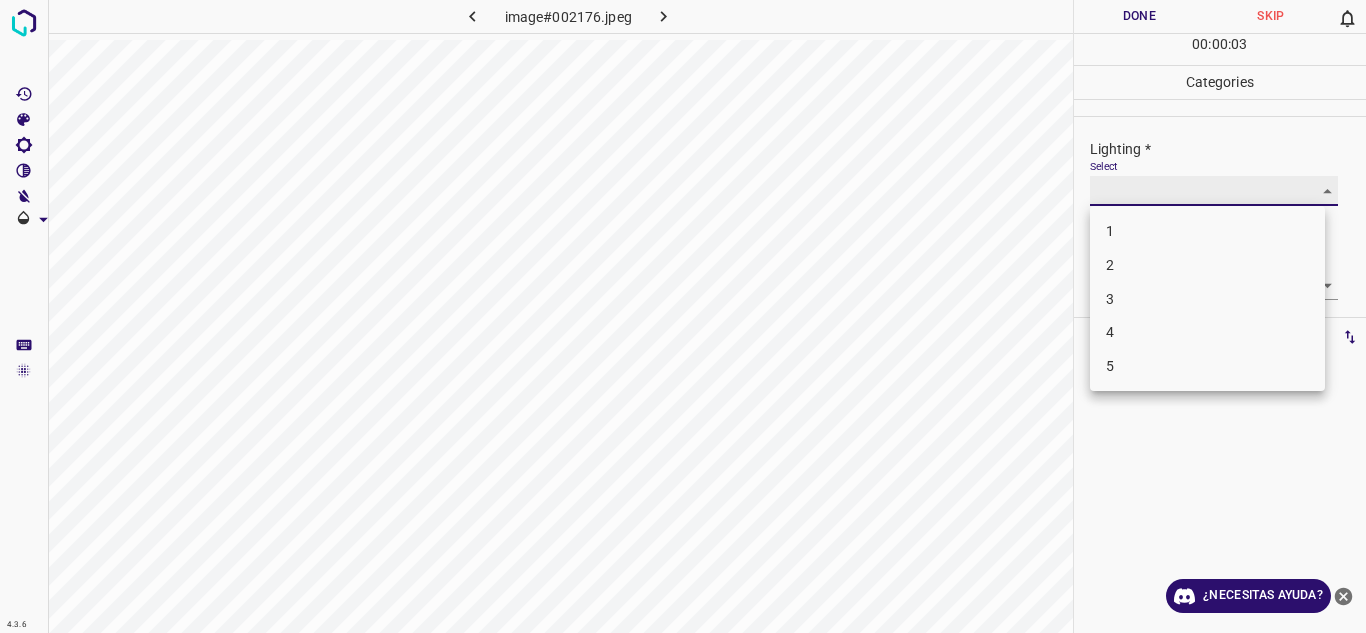 type on "4" 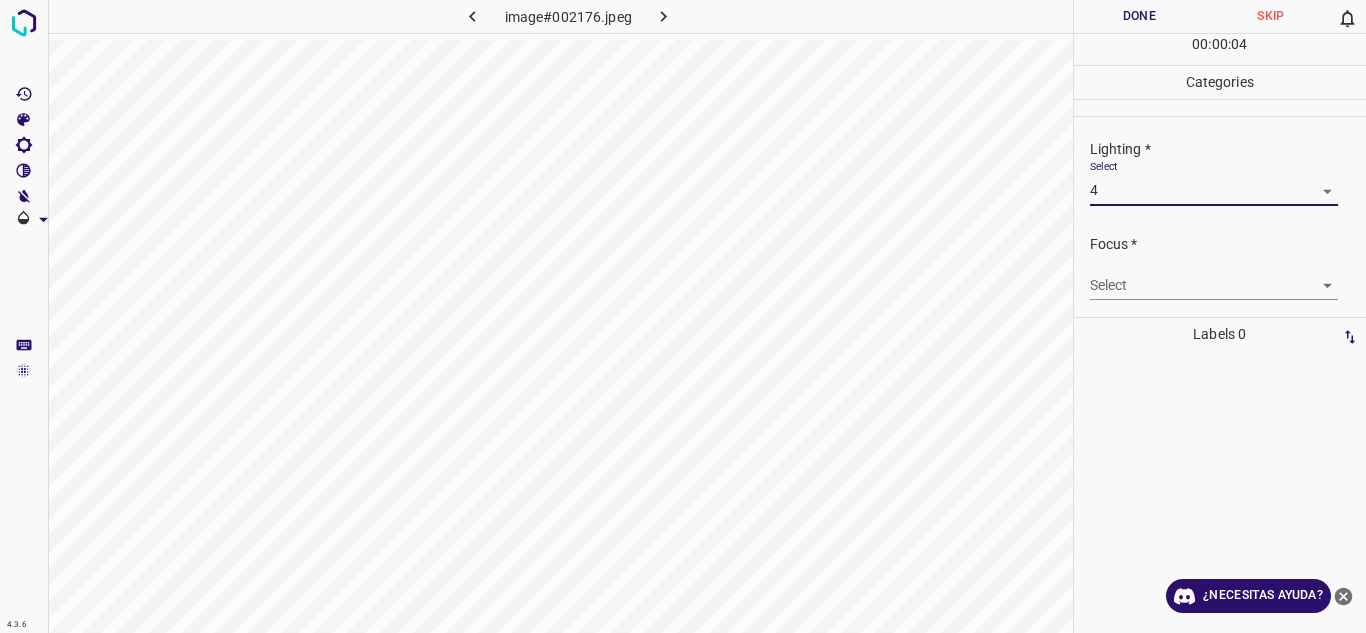 click on "4.3.6  image#002176.jpeg Done Skip 0 00   : 00   : 04   Categories Lighting *  Select 4 4 Focus *  Select ​ Overall *  Select ​ Labels   0 Categories 1 Lighting 2 Focus 3 Overall Tools Space Change between modes (Draw & Edit) I Auto labeling R Restore zoom M Zoom in N Zoom out Delete Delete selecte label Filters Z Restore filters X Saturation filter C Brightness filter V Contrast filter B Gray scale filter General O Download ¿Necesitas ayuda? Texto original Valora esta traducción Tu opinión servirá para ayudar a mejorar el Traductor de Google - Texto - Esconder - Borrar" at bounding box center [683, 316] 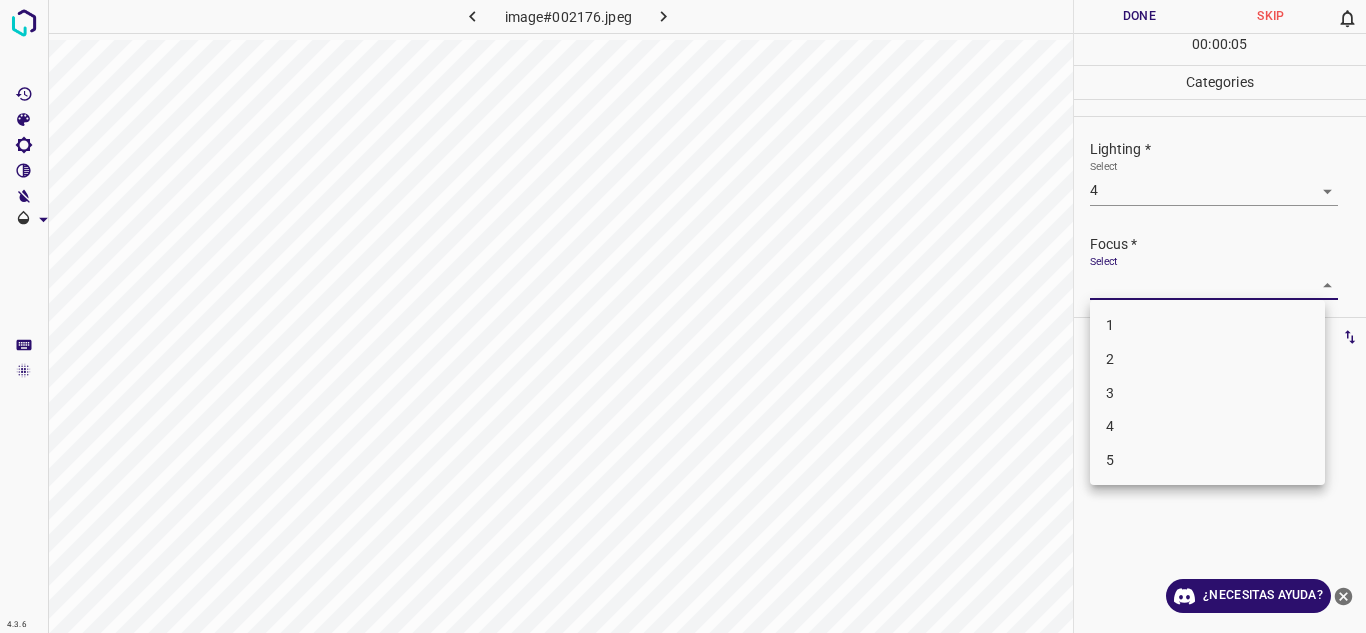 click on "3" at bounding box center (1207, 393) 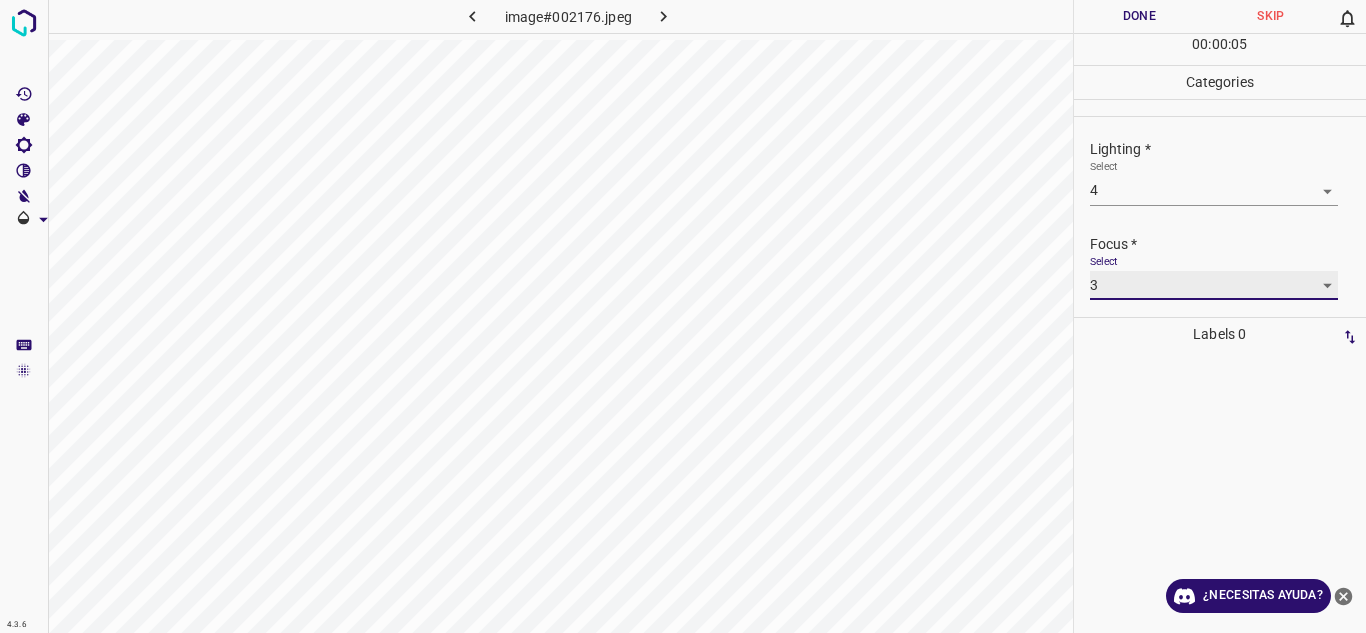 type on "3" 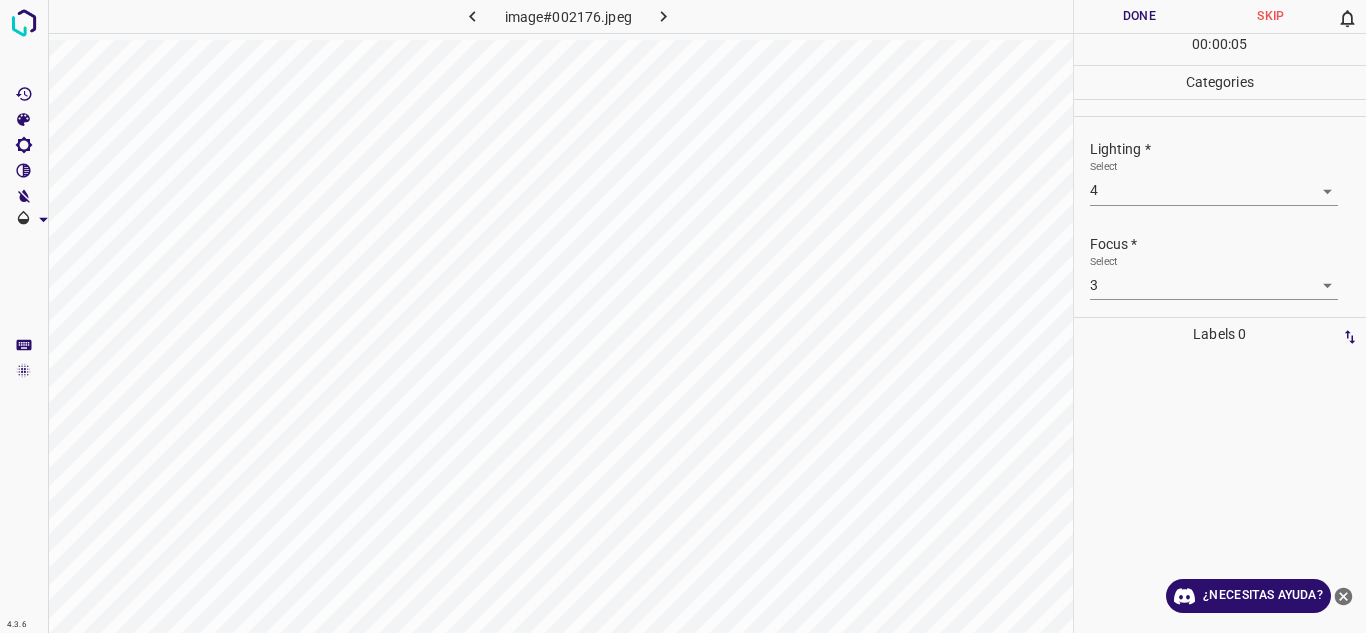 click on "Focus *" at bounding box center [1228, 244] 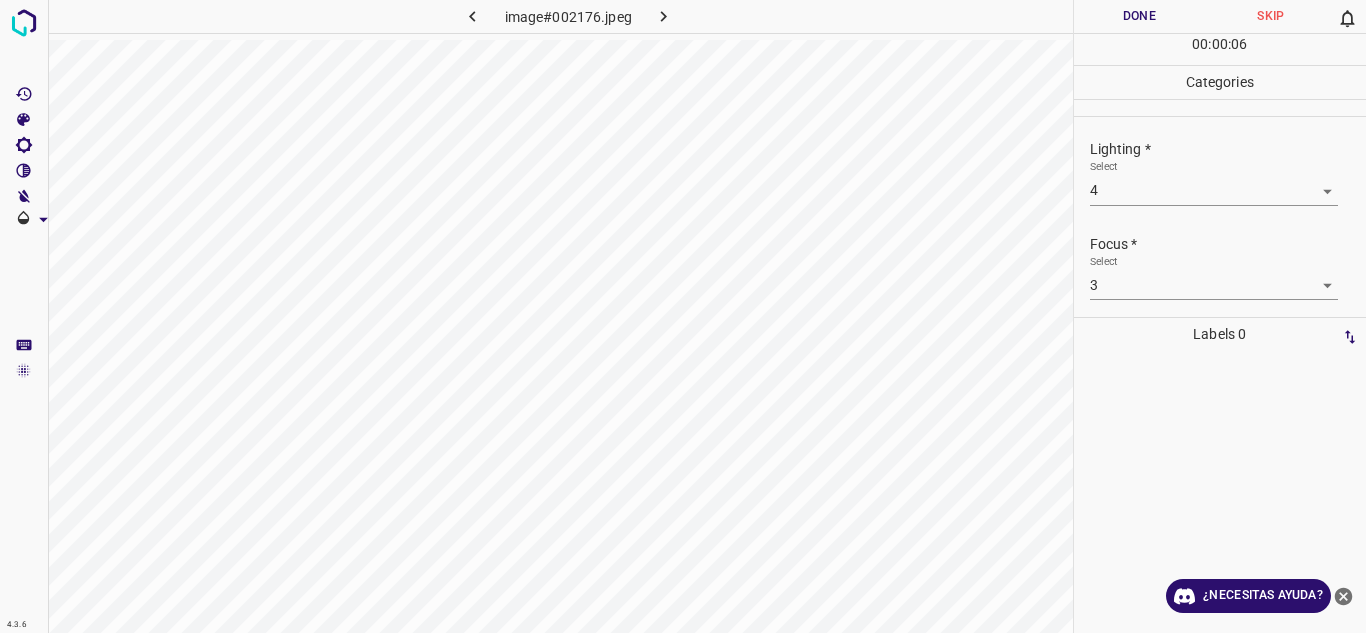 scroll, scrollTop: 98, scrollLeft: 0, axis: vertical 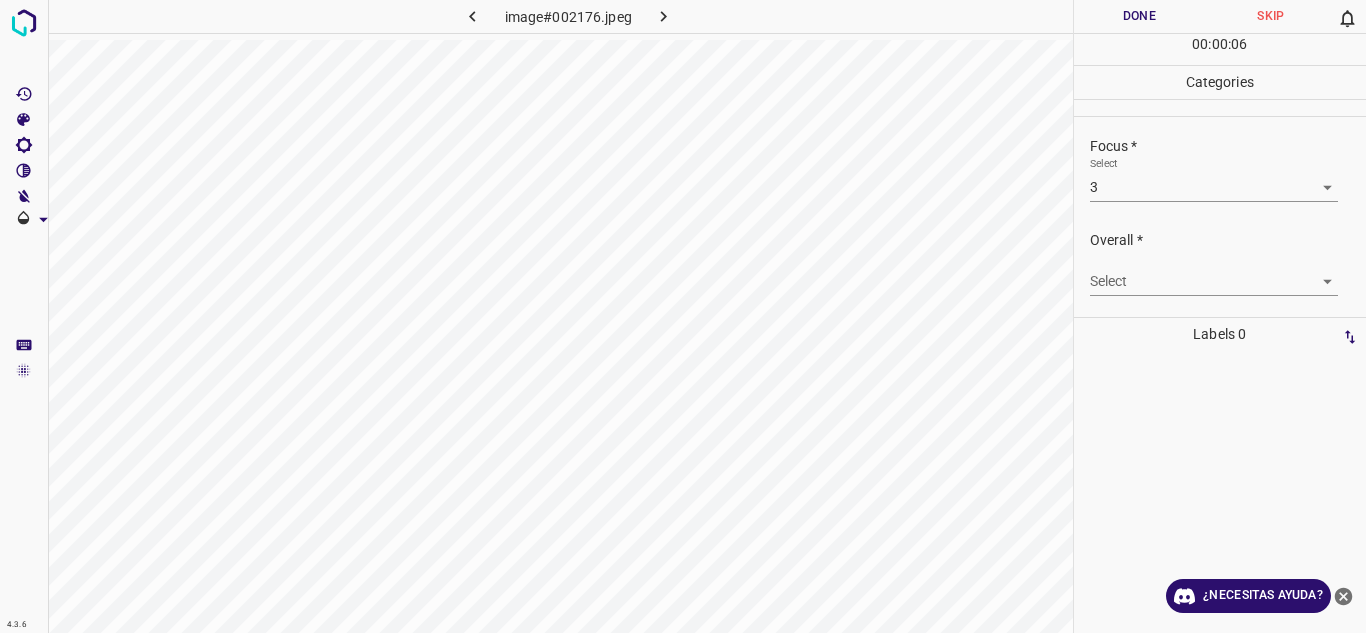 click on "4.3.6  image#002176.jpeg Done Skip 0 00   : 00   : 06   Categories Lighting *  Select 4 4 Focus *  Select 3 3 Overall *  Select ​ Labels   0 Categories 1 Lighting 2 Focus 3 Overall Tools Space Change between modes (Draw & Edit) I Auto labeling R Restore zoom M Zoom in N Zoom out Delete Delete selecte label Filters Z Restore filters X Saturation filter C Brightness filter V Contrast filter B Gray scale filter General O Download ¿Necesitas ayuda? Texto original Valora esta traducción Tu opinión servirá para ayudar a mejorar el Traductor de Google - Texto - Esconder - Borrar" at bounding box center [683, 316] 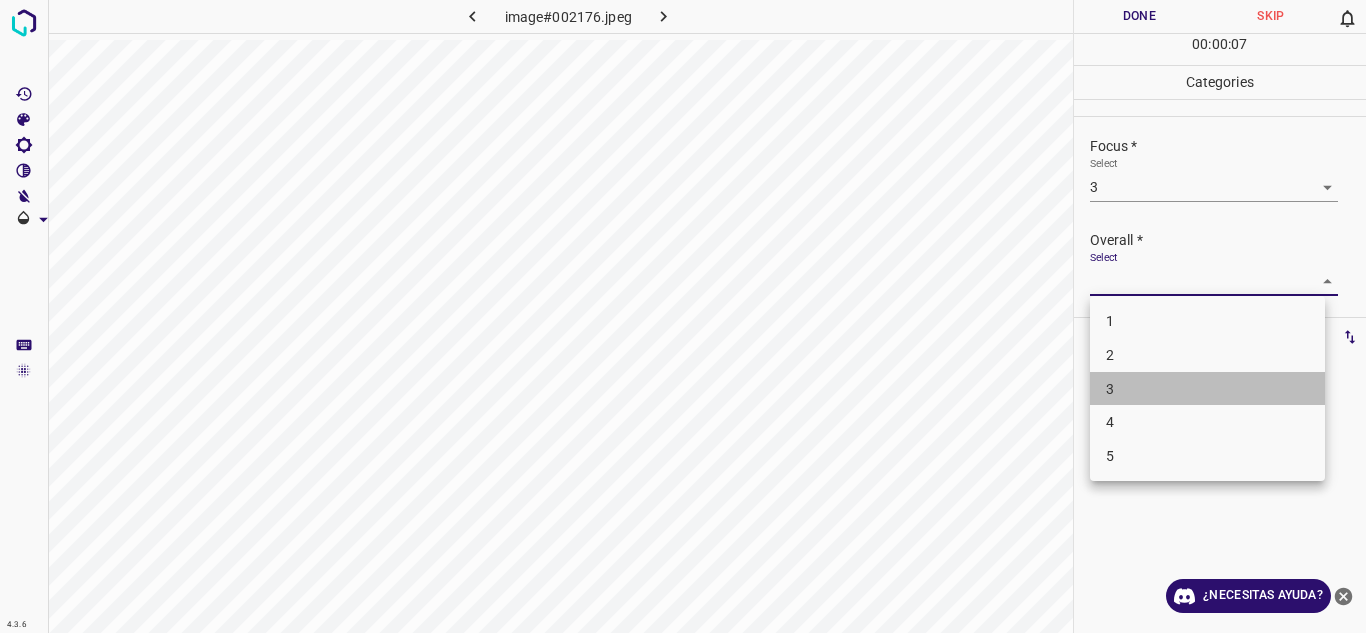 click on "3" at bounding box center (1207, 389) 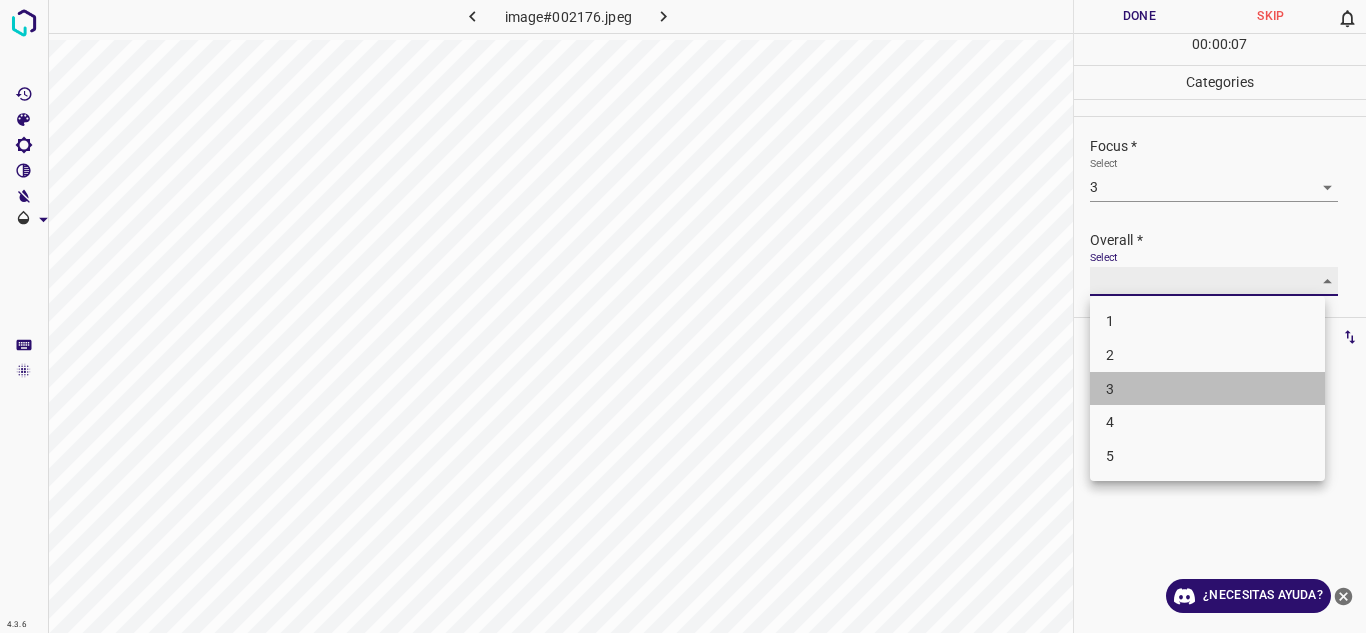 type on "3" 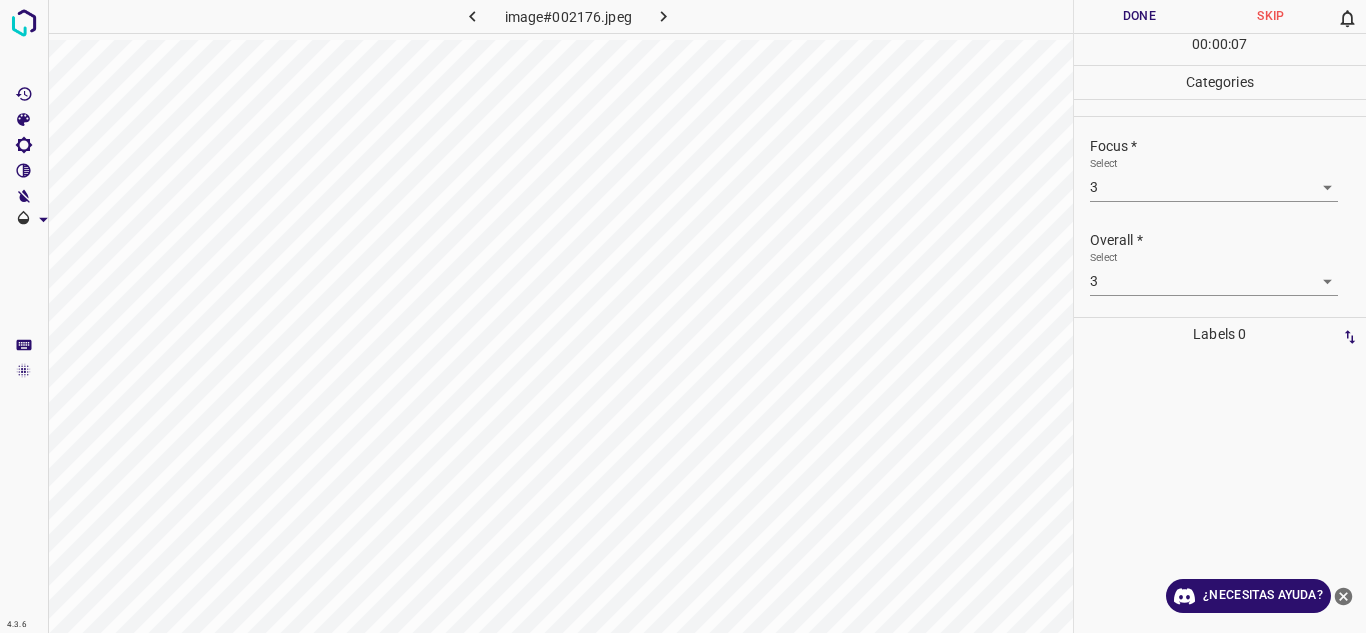 click on "Overall *" at bounding box center [1228, 240] 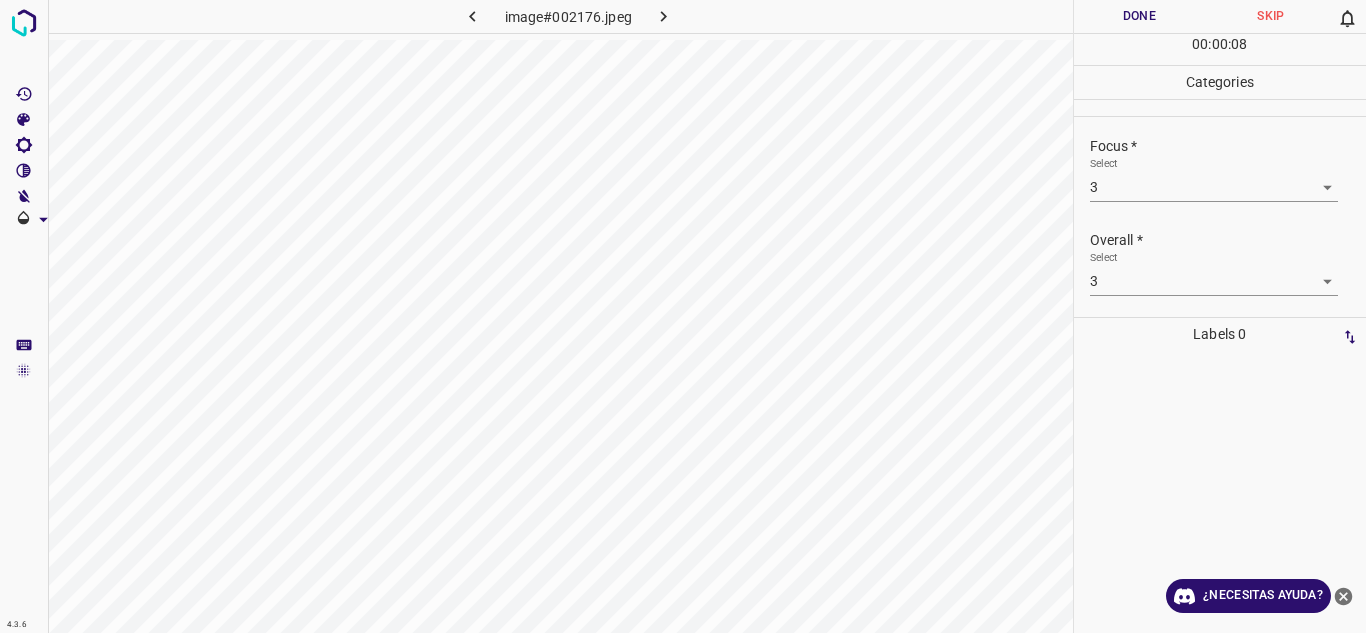 click on "Done" at bounding box center (1140, 16) 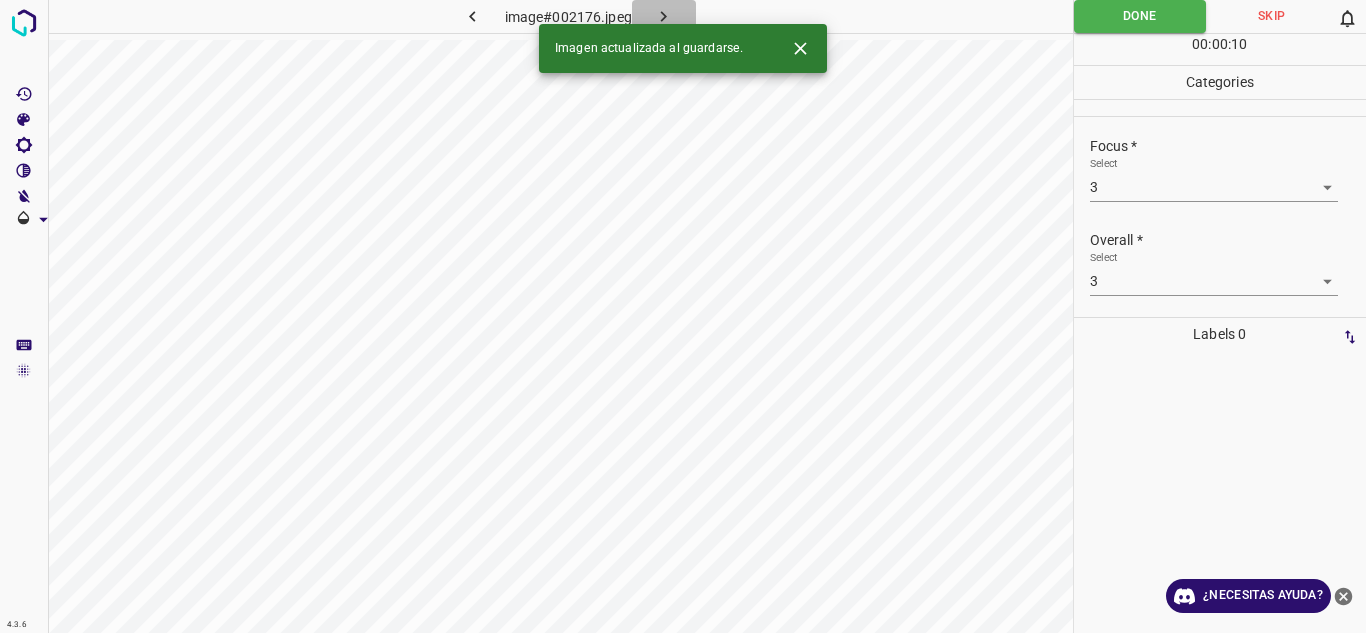 click 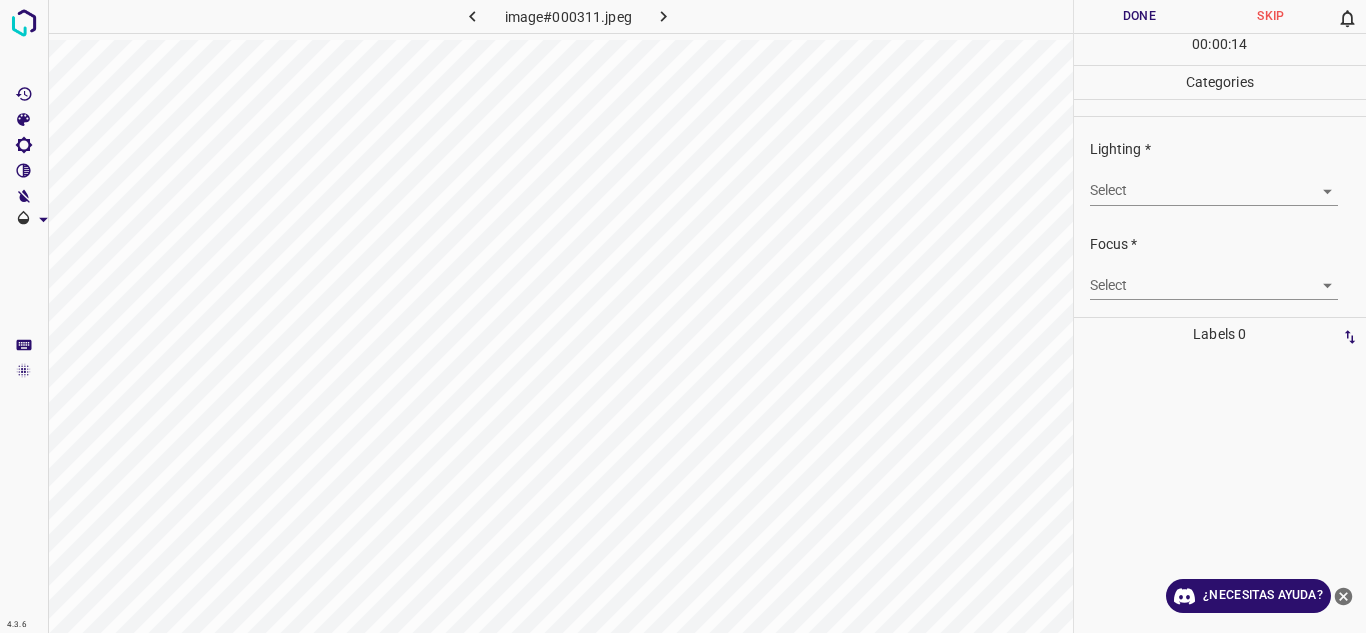 click on "4.3.6  image#000311.jpeg Done Skip 0 00   : 00   : 14   Categories Lighting *  Select ​ Focus *  Select ​ Overall *  Select ​ Labels   0 Categories 1 Lighting 2 Focus 3 Overall Tools Space Change between modes (Draw & Edit) I Auto labeling R Restore zoom M Zoom in N Zoom out Delete Delete selecte label Filters Z Restore filters X Saturation filter C Brightness filter V Contrast filter B Gray scale filter General O Download ¿Necesitas ayuda? Texto original Valora esta traducción Tu opinión servirá para ayudar a mejorar el Traductor de Google - Texto - Esconder - Borrar" at bounding box center [683, 316] 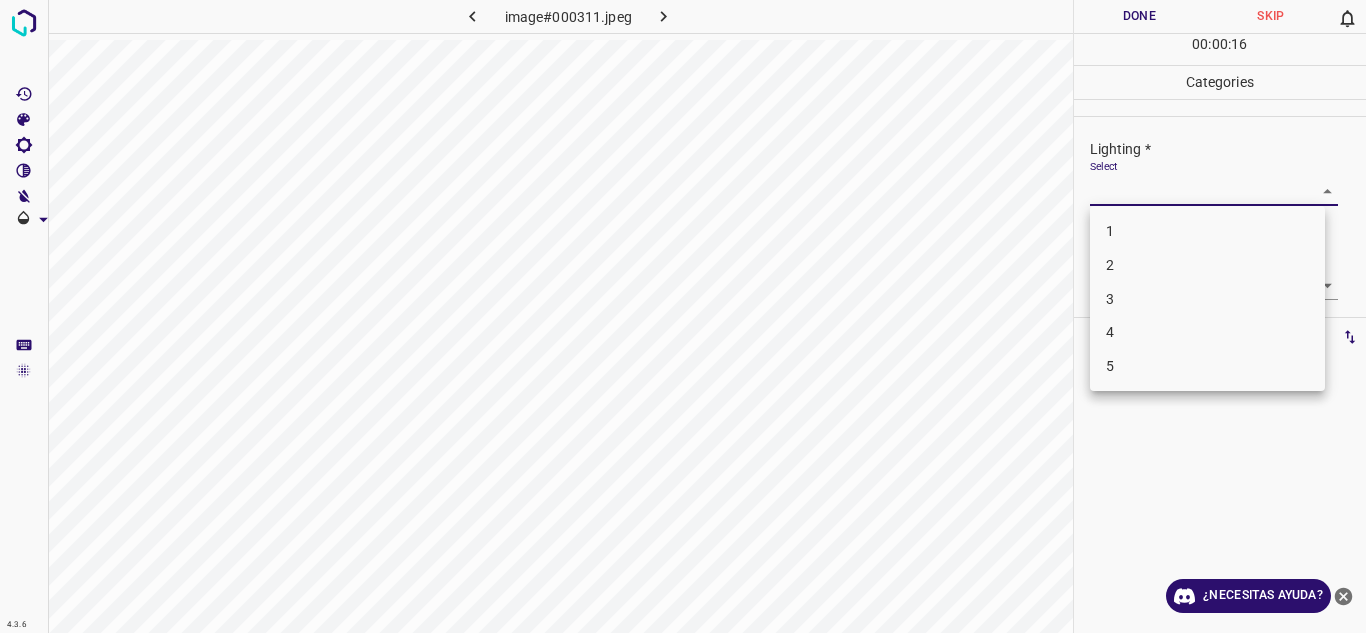 click on "3" at bounding box center (1207, 299) 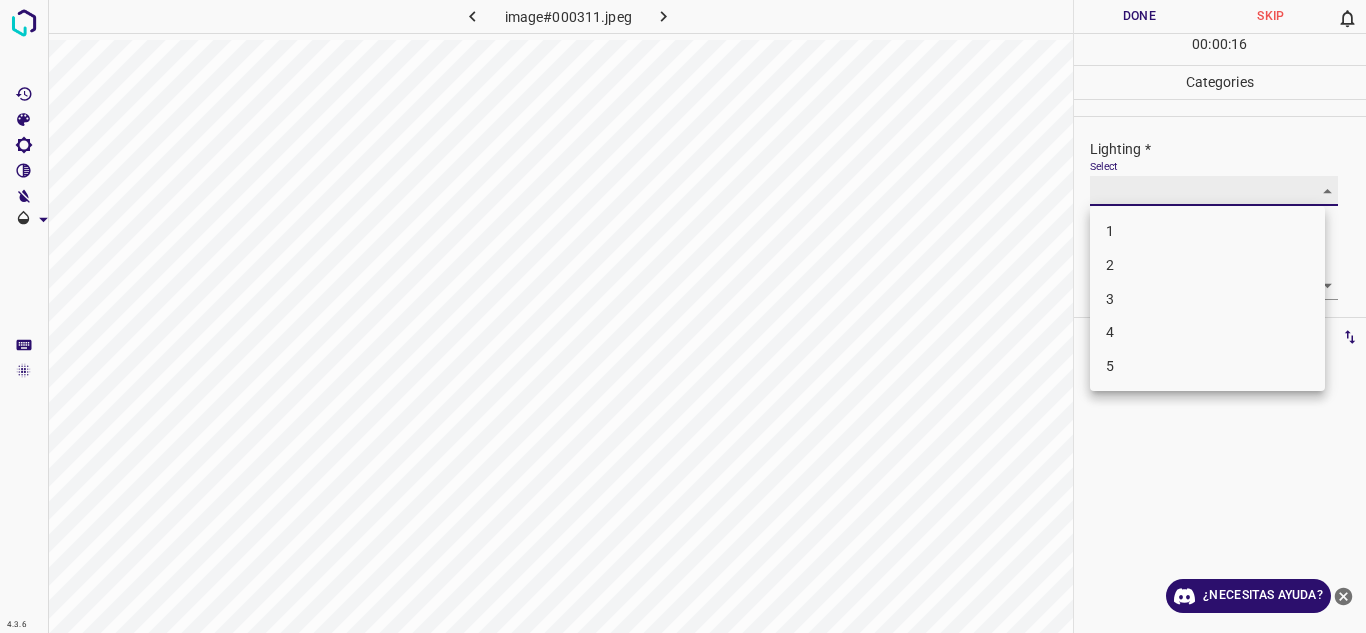type on "3" 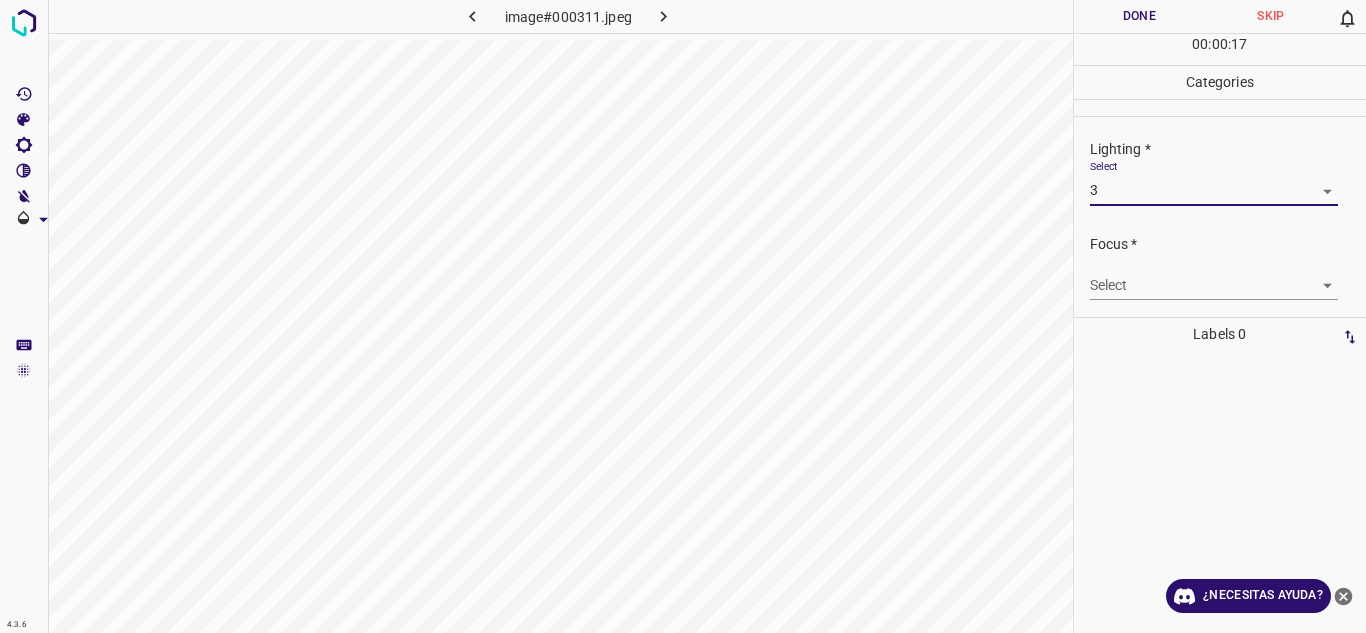 click on "4.3.6  image#000311.jpeg Done Skip 0 00   : 00   : 17   Categories Lighting *  Select 3 3 Focus *  Select ​ Overall *  Select ​ Labels   0 Categories 1 Lighting 2 Focus 3 Overall Tools Space Change between modes (Draw & Edit) I Auto labeling R Restore zoom M Zoom in N Zoom out Delete Delete selecte label Filters Z Restore filters X Saturation filter C Brightness filter V Contrast filter B Gray scale filter General O Download ¿Necesitas ayuda? Texto original Valora esta traducción Tu opinión servirá para ayudar a mejorar el Traductor de Google - Texto - Esconder - Borrar" at bounding box center (683, 316) 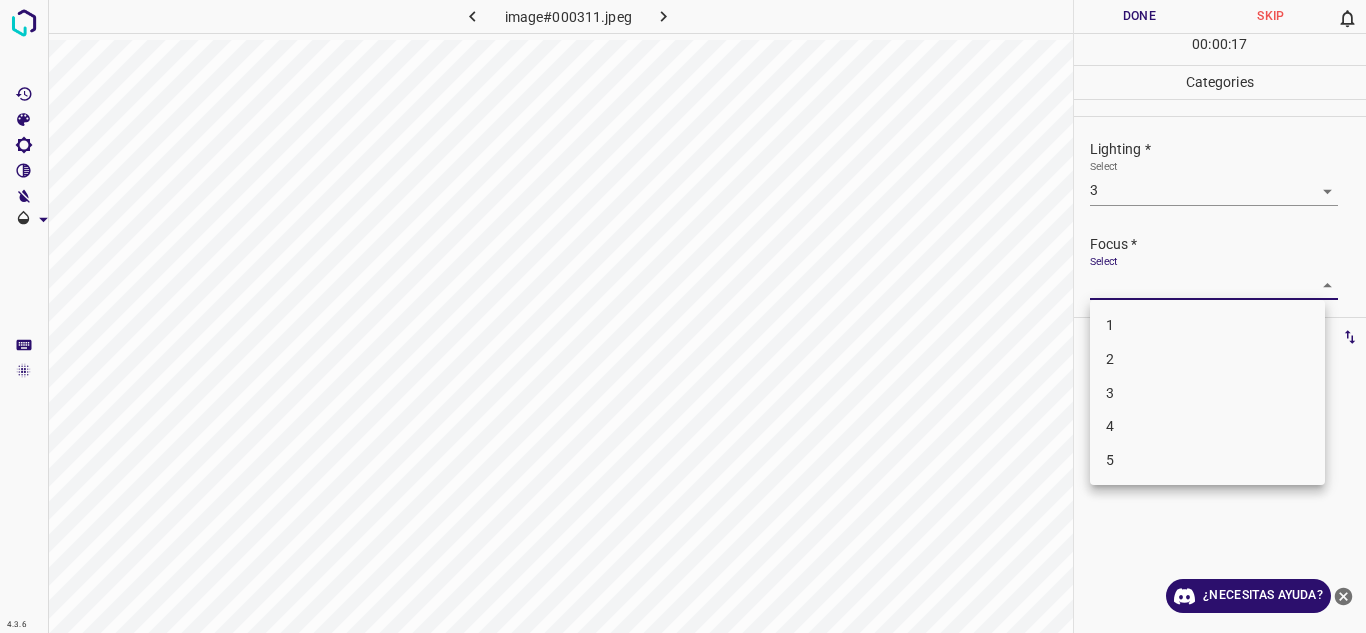 click on "3" at bounding box center (1207, 393) 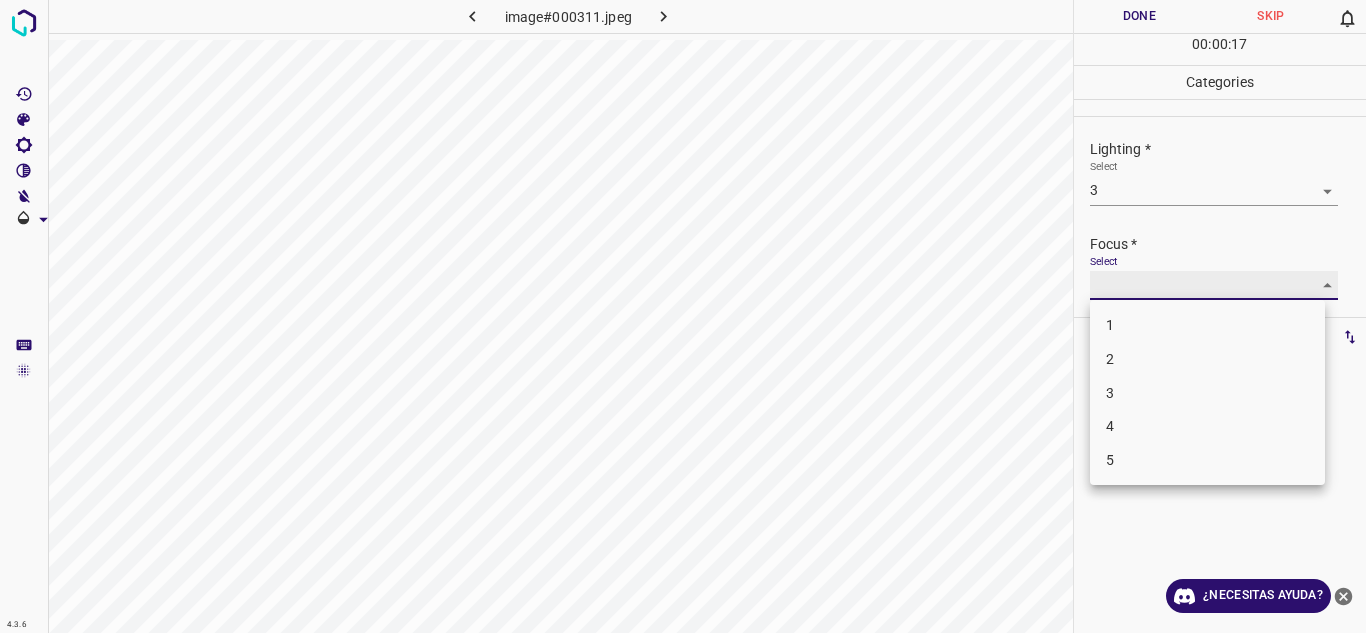 type on "3" 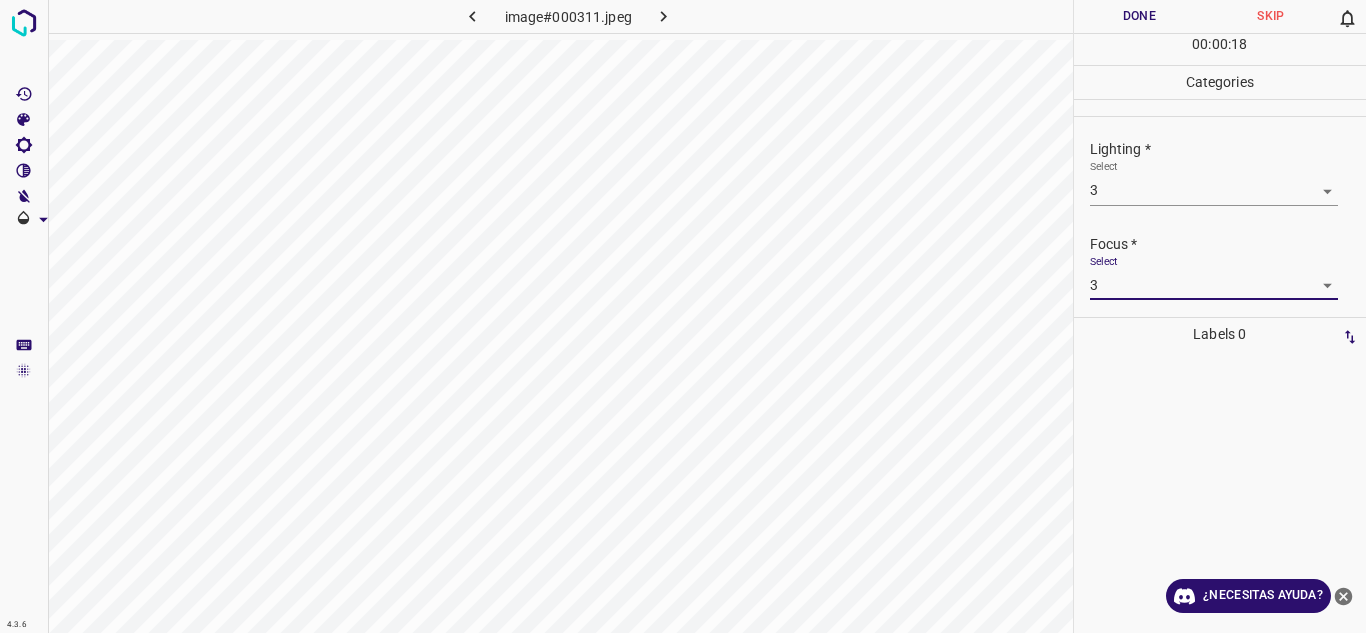 click on "Focus *" at bounding box center (1228, 244) 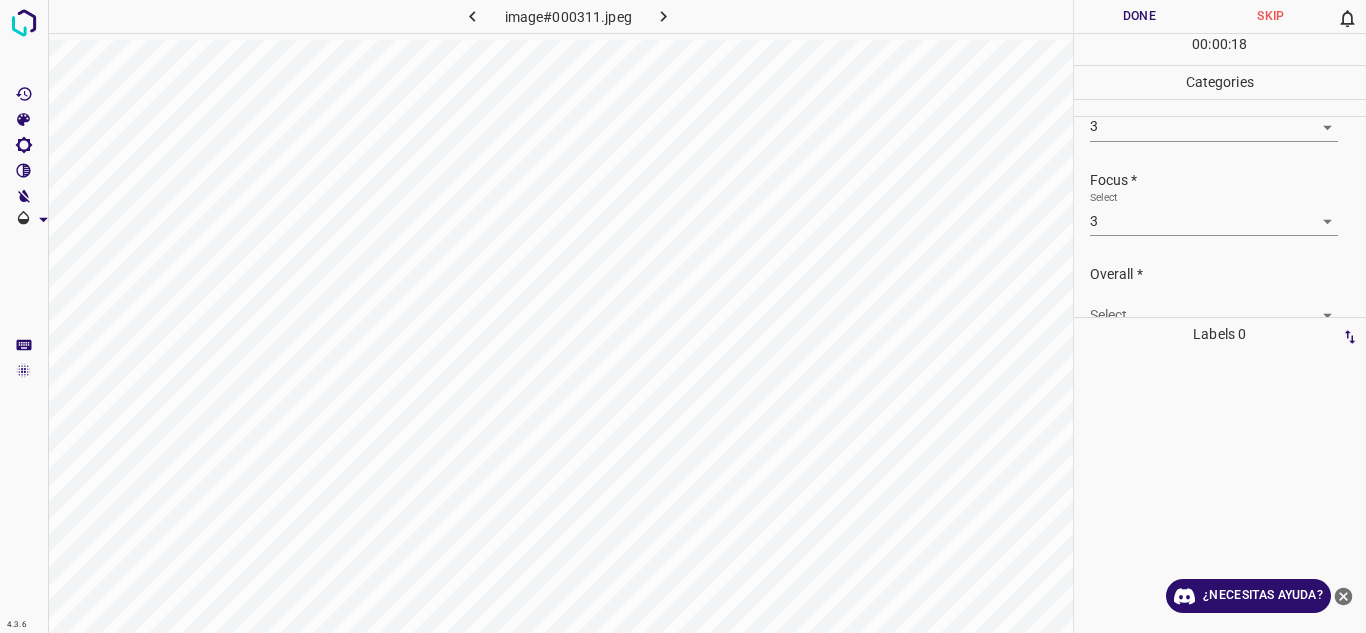 scroll, scrollTop: 98, scrollLeft: 0, axis: vertical 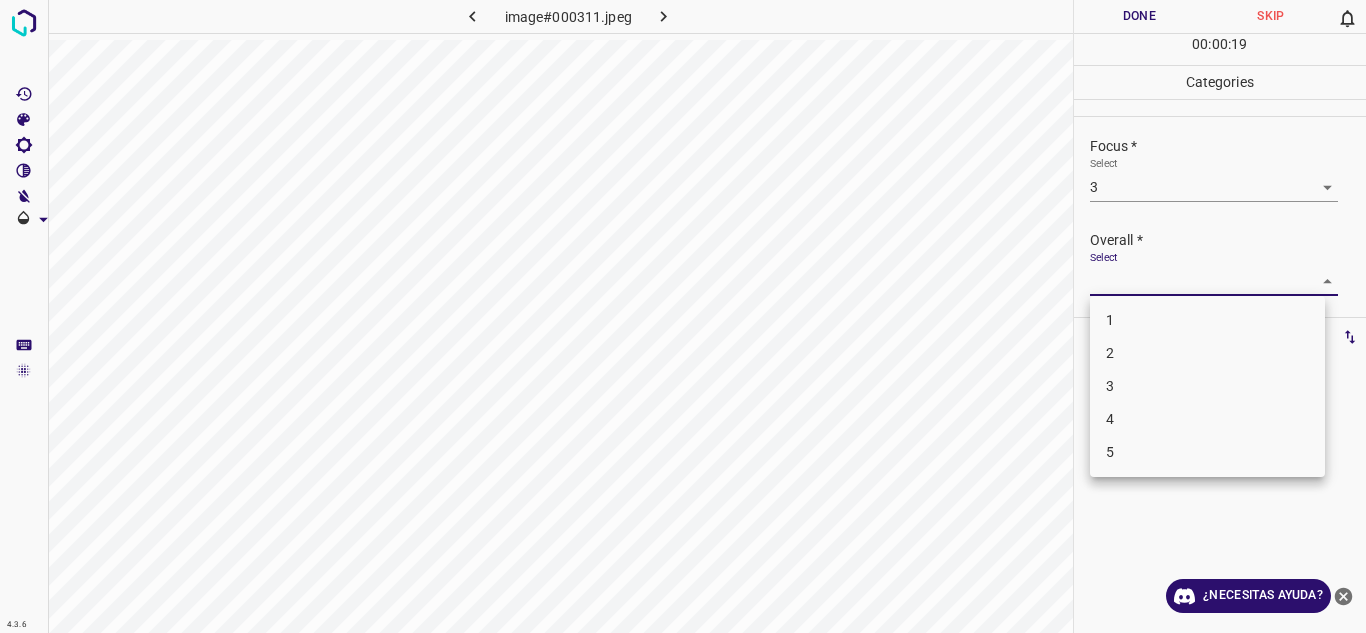 click on "4.3.6  image#000311.jpeg Done Skip 0 00   : 00   : 19   Categories Lighting *  Select 3 3 Focus *  Select 3 3 Overall *  Select ​ Labels   0 Categories 1 Lighting 2 Focus 3 Overall Tools Space Change between modes (Draw & Edit) I Auto labeling R Restore zoom M Zoom in N Zoom out Delete Delete selecte label Filters Z Restore filters X Saturation filter C Brightness filter V Contrast filter B Gray scale filter General O Download ¿Necesitas ayuda? Texto original Valora esta traducción Tu opinión servirá para ayudar a mejorar el Traductor de Google - Texto - Esconder - Borrar 1 2 3 4 5" at bounding box center (683, 316) 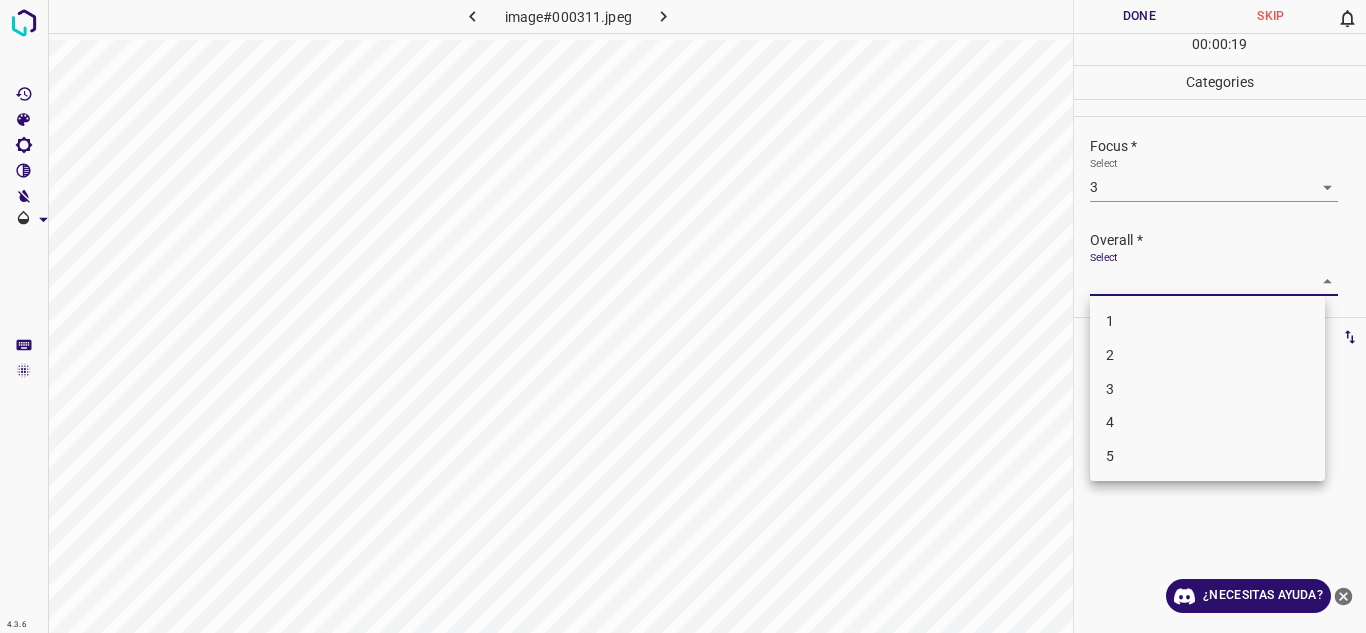 click on "3" at bounding box center (1207, 389) 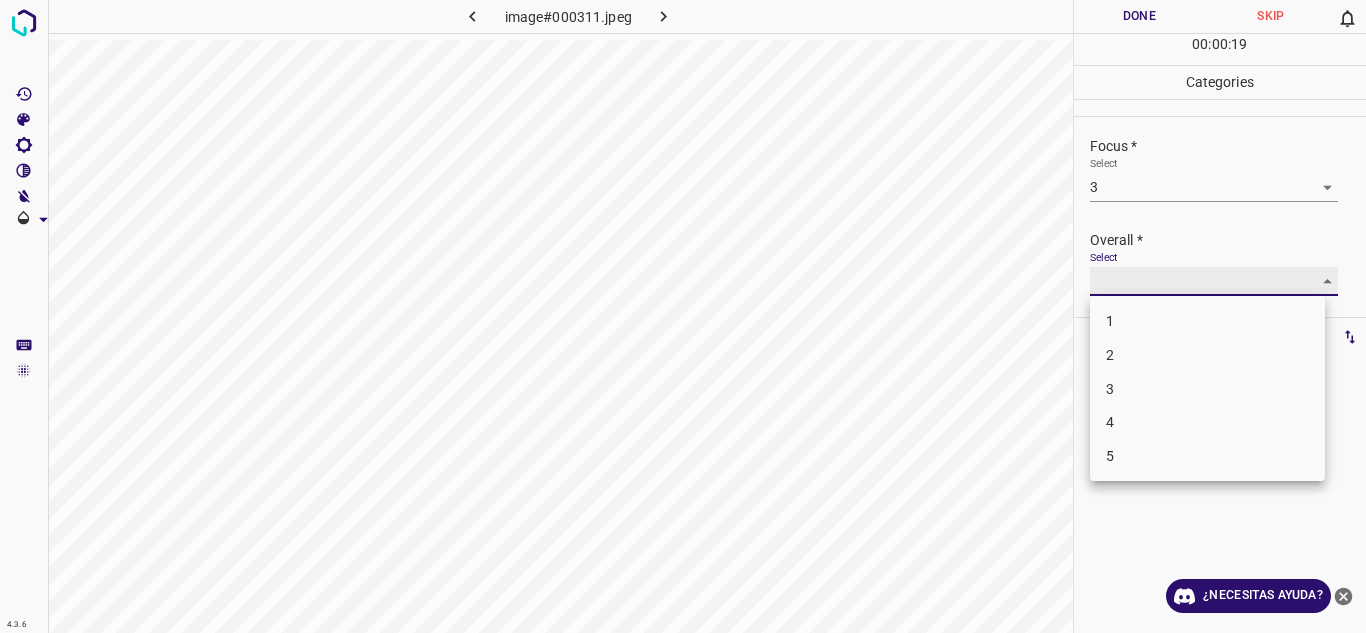 type on "3" 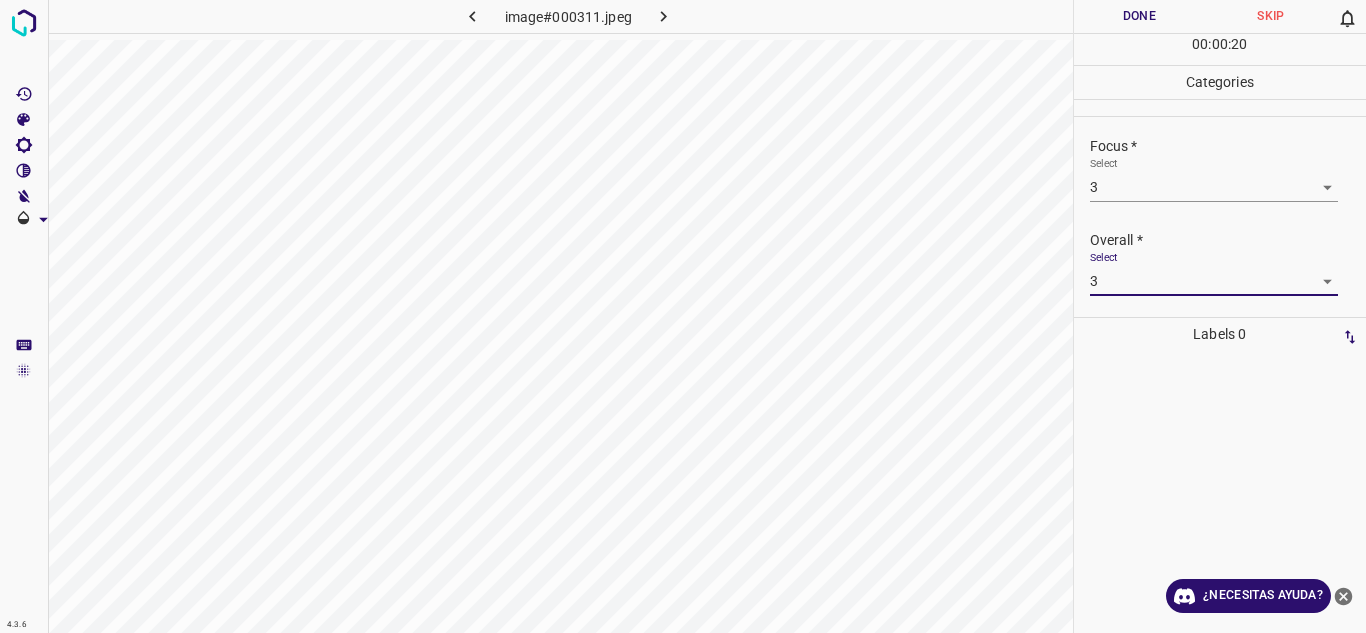 click on "Overall *" at bounding box center [1228, 240] 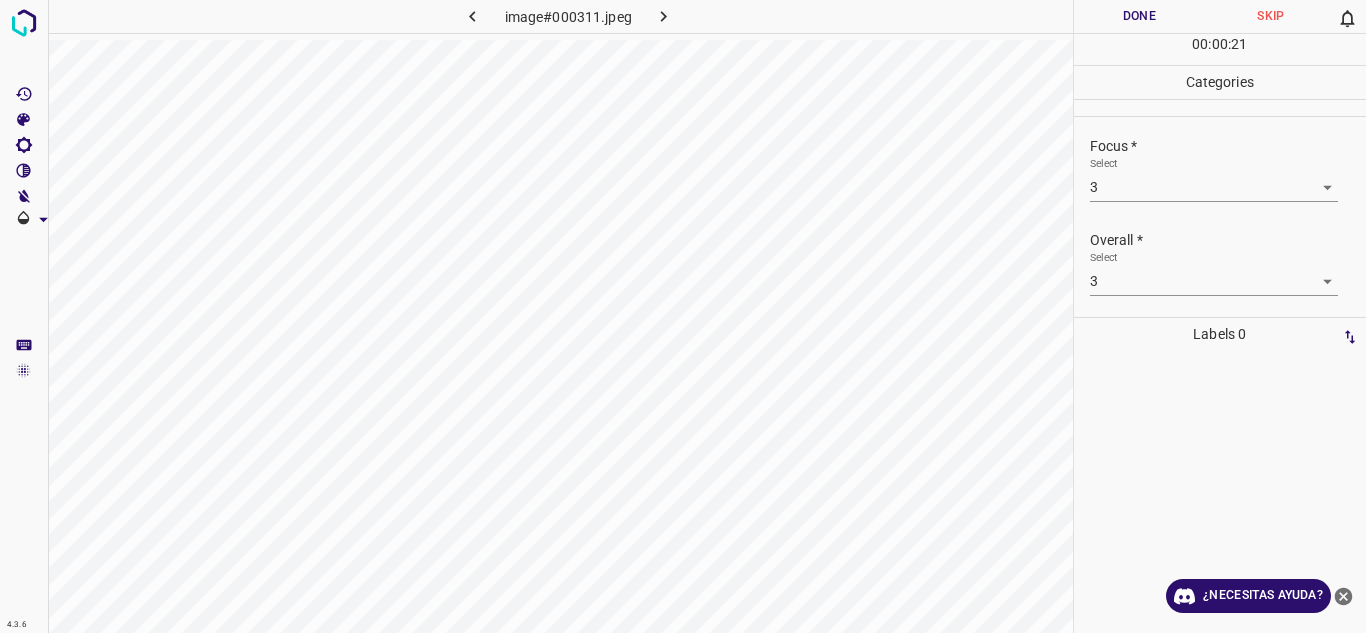 click on "Done" at bounding box center [1140, 16] 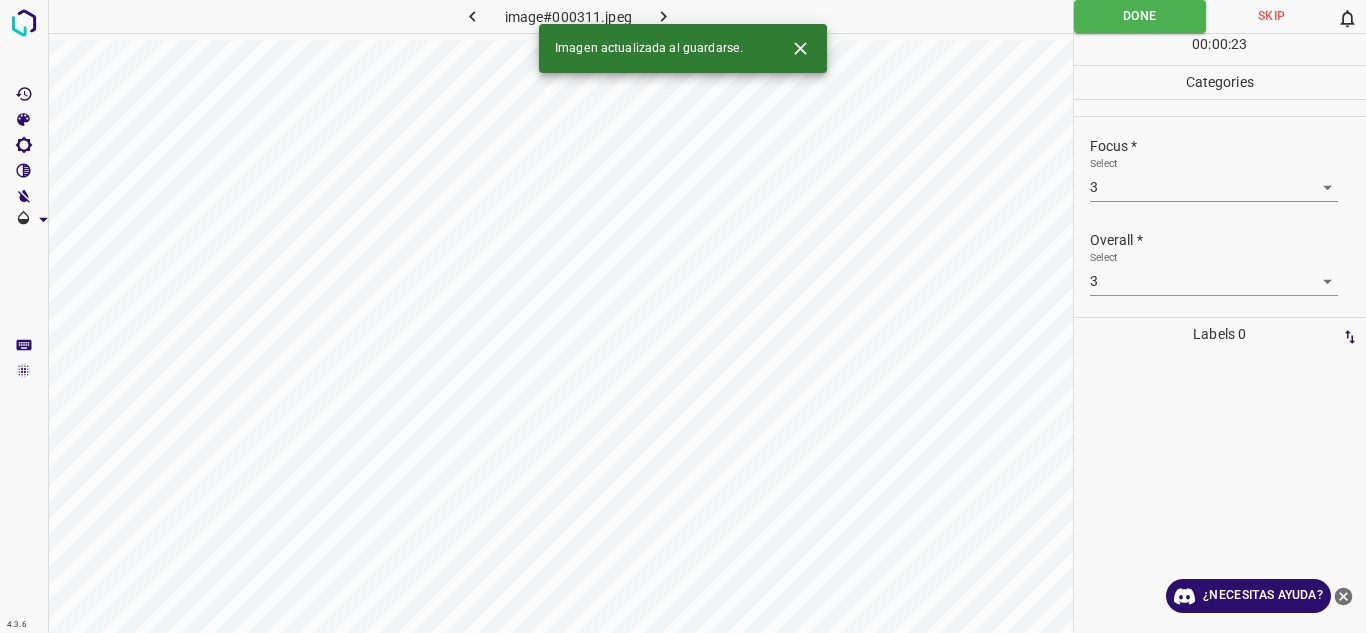 click at bounding box center [664, 16] 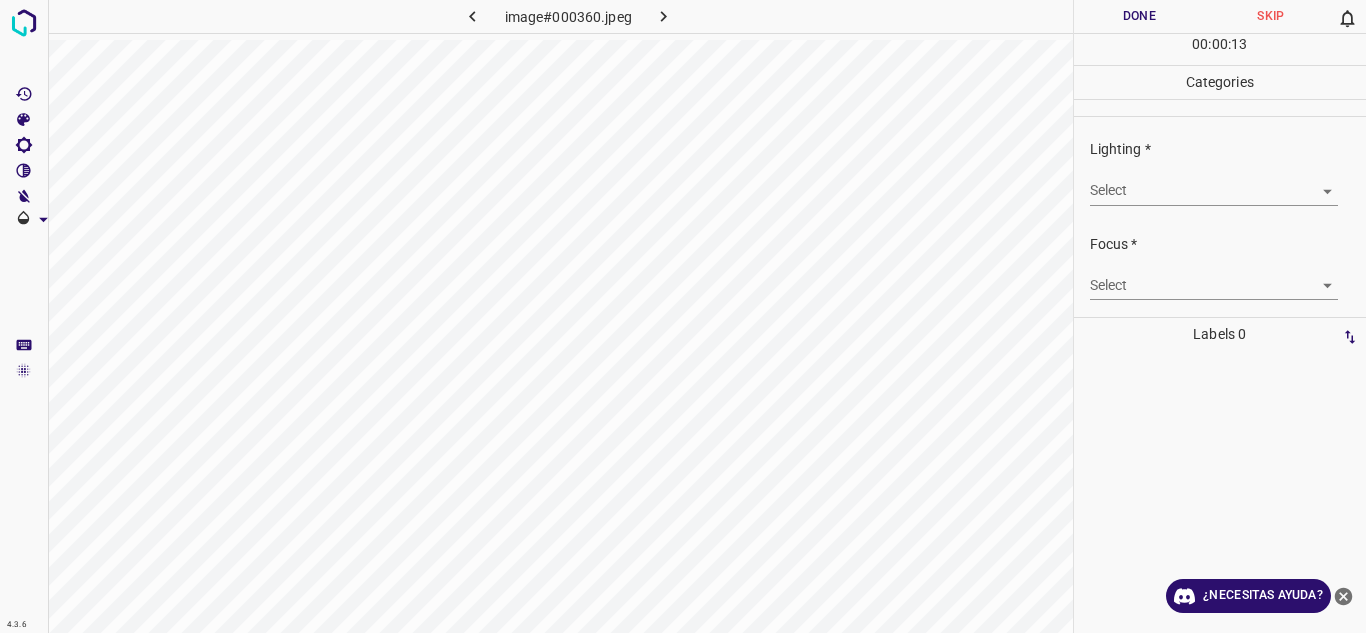 click on "4.3.6  image#000360.jpeg Done Skip 0 00   : 00   : 13   Categories Lighting *  Select ​ Focus *  Select ​ Overall *  Select ​ Labels   0 Categories 1 Lighting 2 Focus 3 Overall Tools Space Change between modes (Draw & Edit) I Auto labeling R Restore zoom M Zoom in N Zoom out Delete Delete selecte label Filters Z Restore filters X Saturation filter C Brightness filter V Contrast filter B Gray scale filter General O Download ¿Necesitas ayuda? Texto original Valora esta traducción Tu opinión servirá para ayudar a mejorar el Traductor de Google - Texto - Esconder - Borrar" at bounding box center [683, 316] 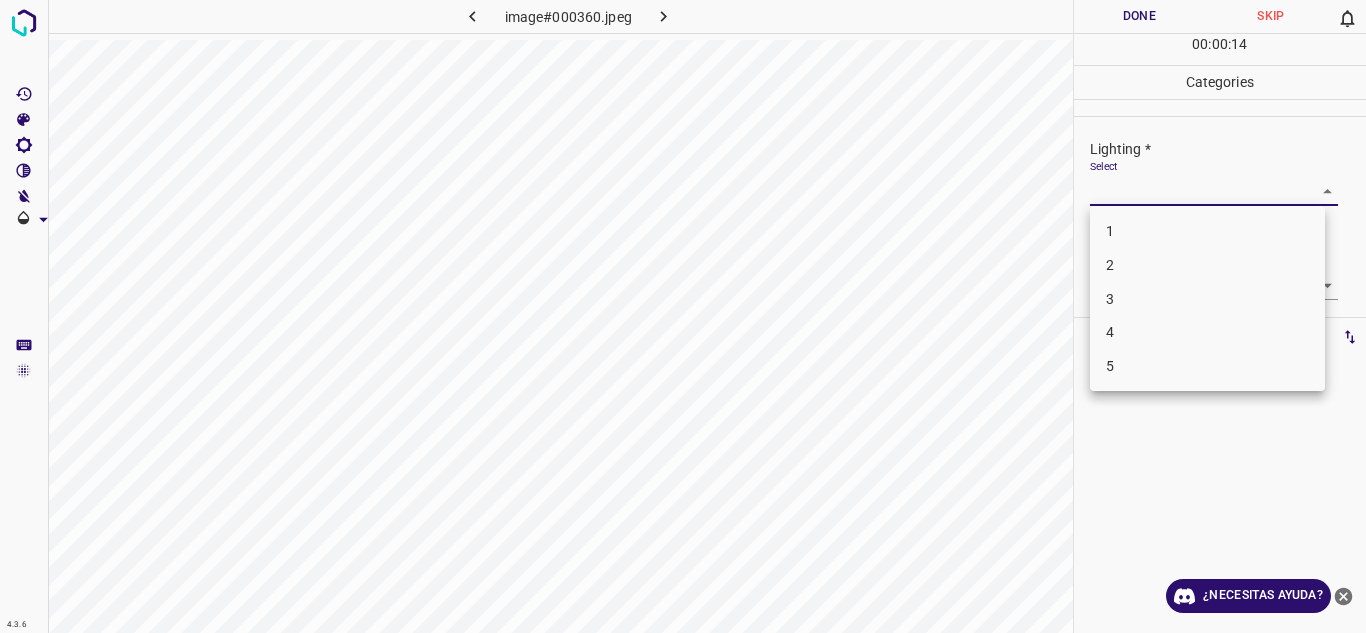 click on "4" at bounding box center (1207, 332) 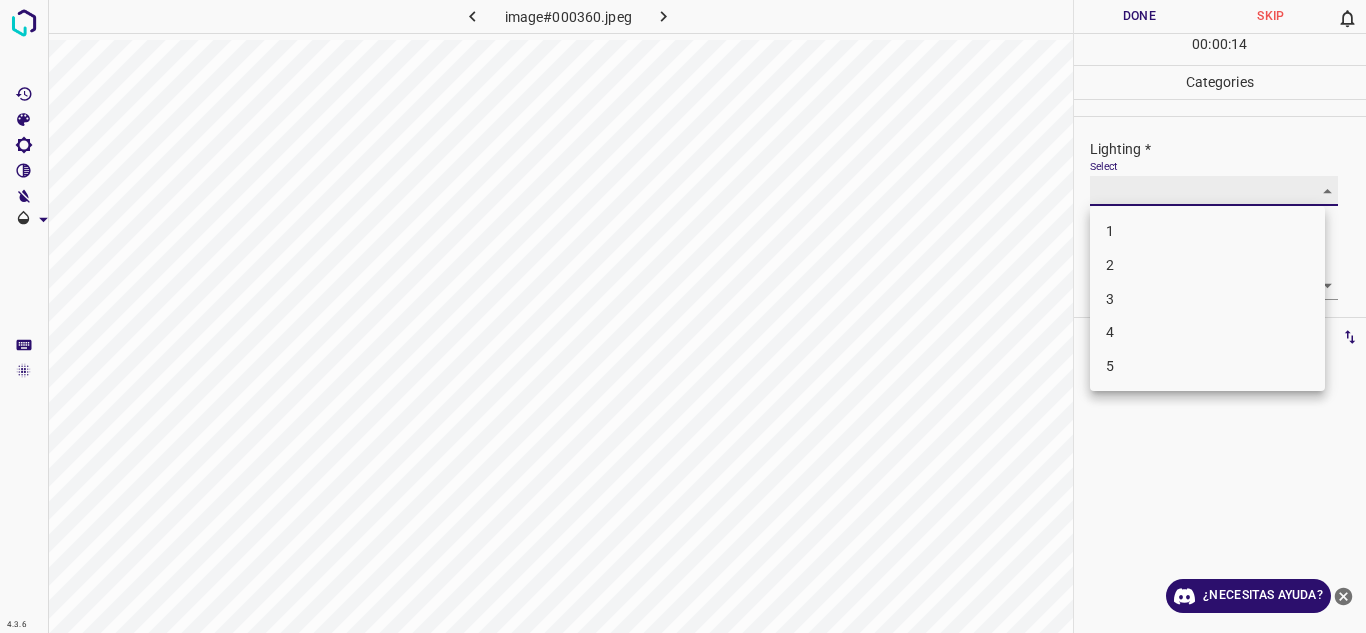 type on "4" 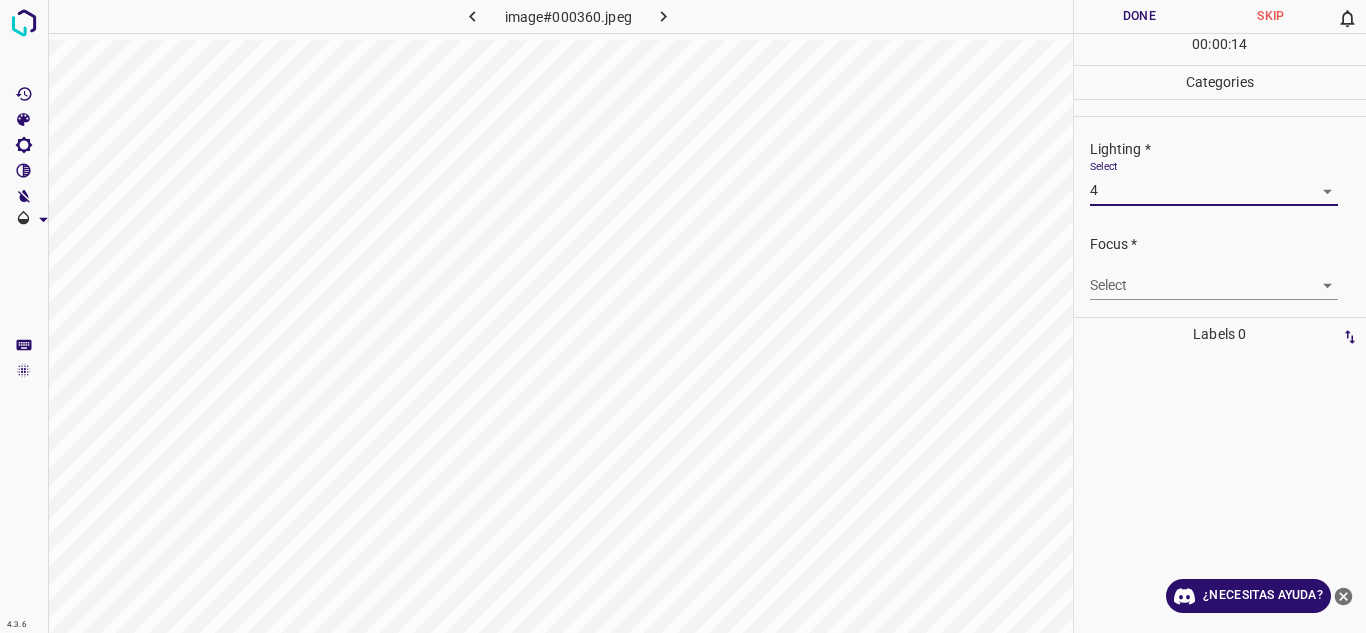 click on "4.3.6  image#000360.jpeg Done Skip 0 00   : 00   : 14   Categories Lighting *  Select 4 4 Focus *  Select ​ Overall *  Select ​ Labels   0 Categories 1 Lighting 2 Focus 3 Overall Tools Space Change between modes (Draw & Edit) I Auto labeling R Restore zoom M Zoom in N Zoom out Delete Delete selecte label Filters Z Restore filters X Saturation filter C Brightness filter V Contrast filter B Gray scale filter General O Download ¿Necesitas ayuda? Texto original Valora esta traducción Tu opinión servirá para ayudar a mejorar el Traductor de Google - Texto - Esconder - Borrar" at bounding box center (683, 316) 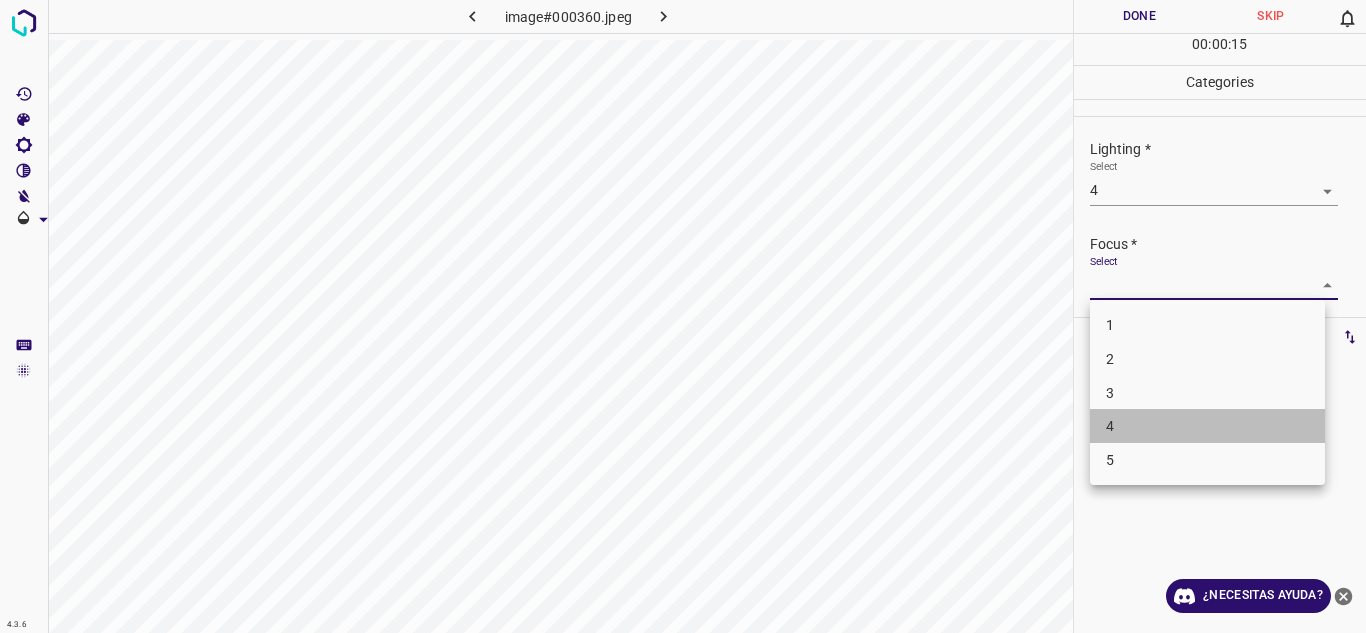 drag, startPoint x: 1136, startPoint y: 425, endPoint x: 1123, endPoint y: 435, distance: 16.40122 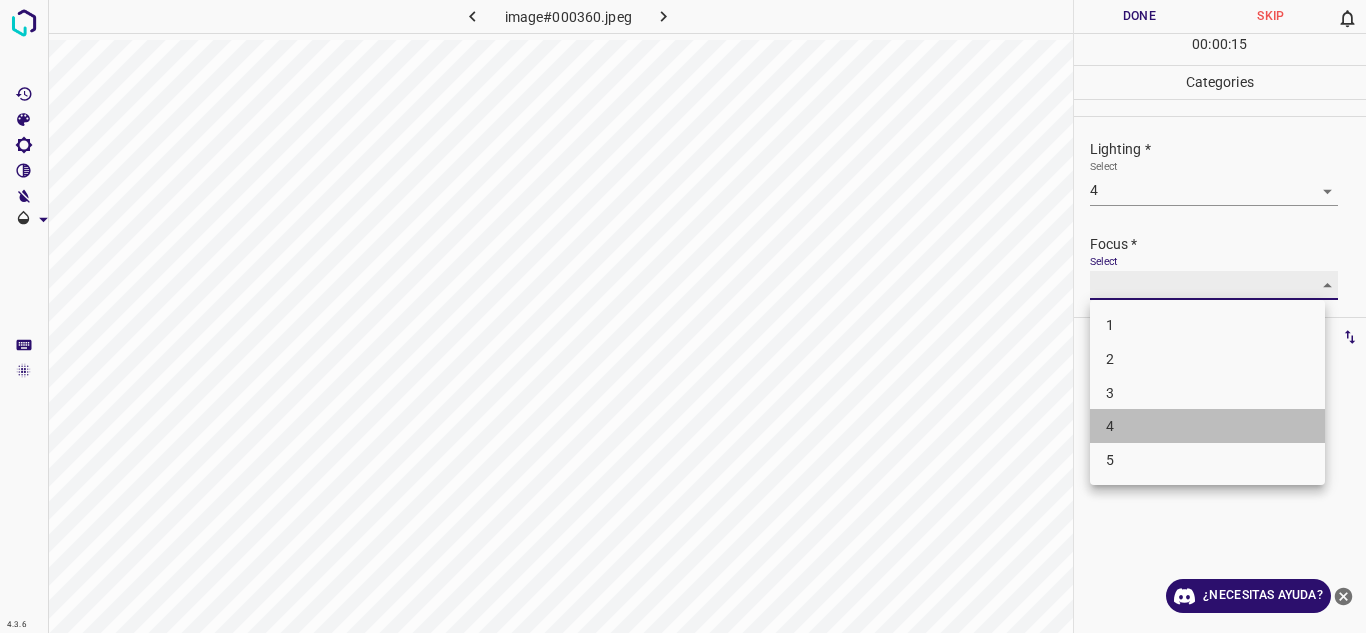 type on "4" 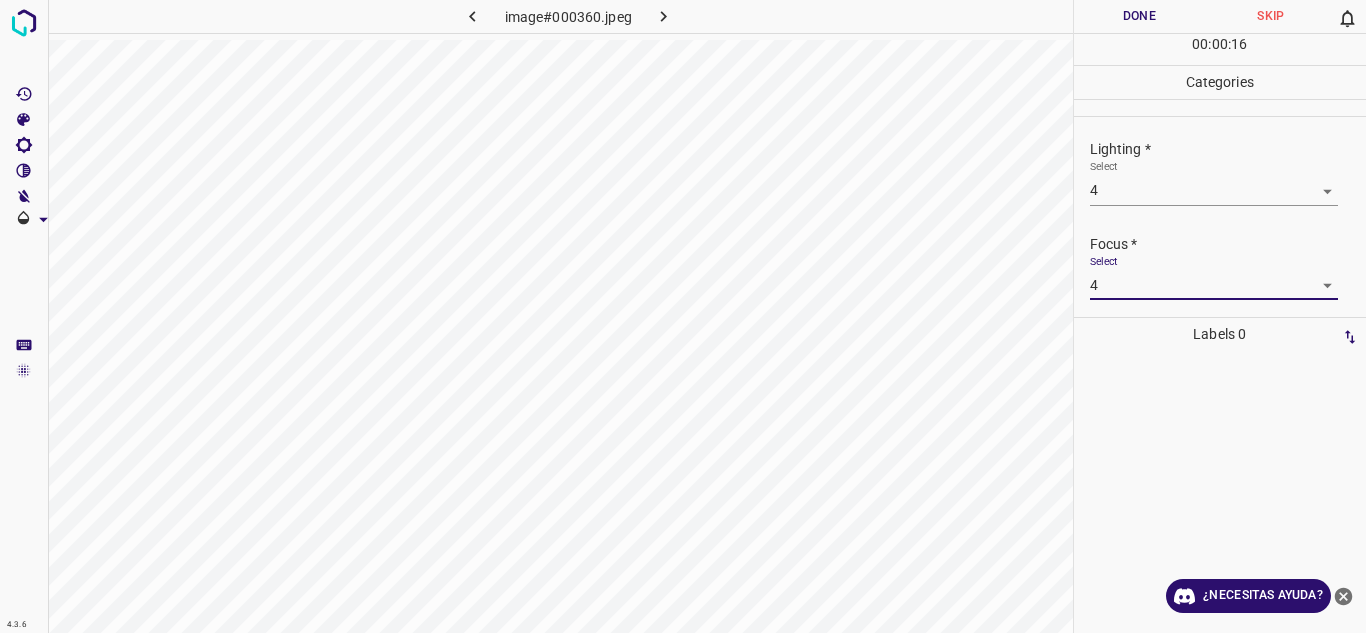 click on "Focus *  Select 4 4" at bounding box center (1220, 267) 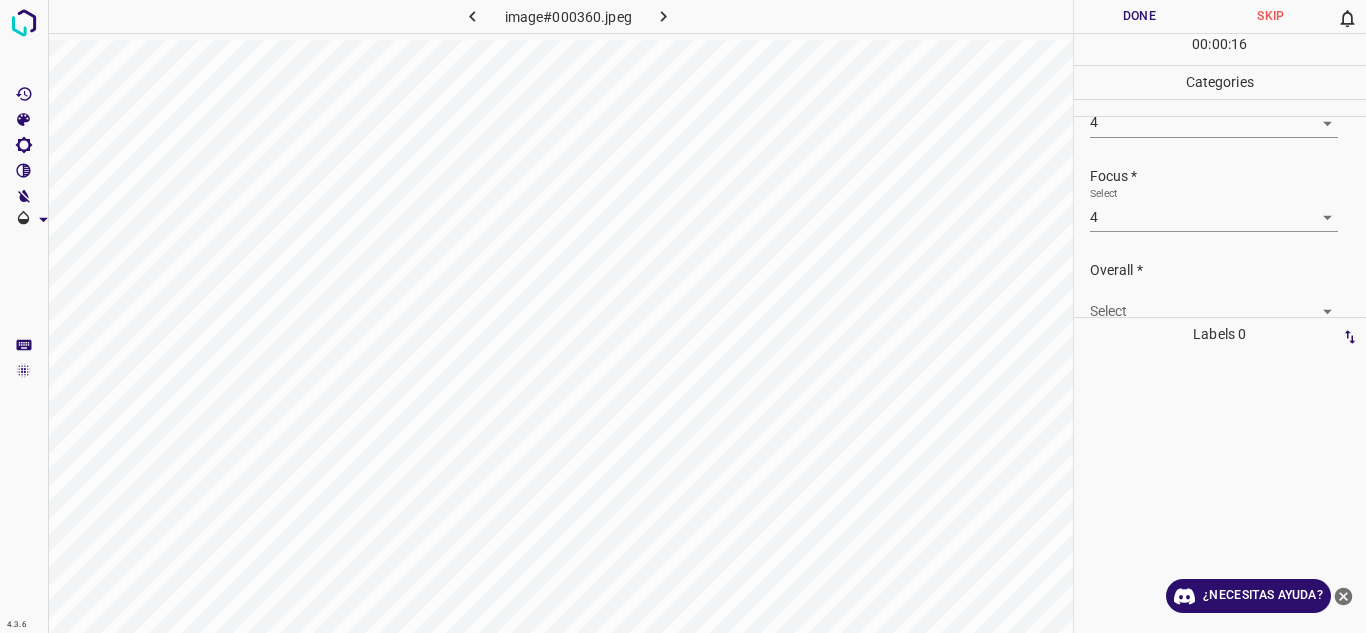 scroll, scrollTop: 98, scrollLeft: 0, axis: vertical 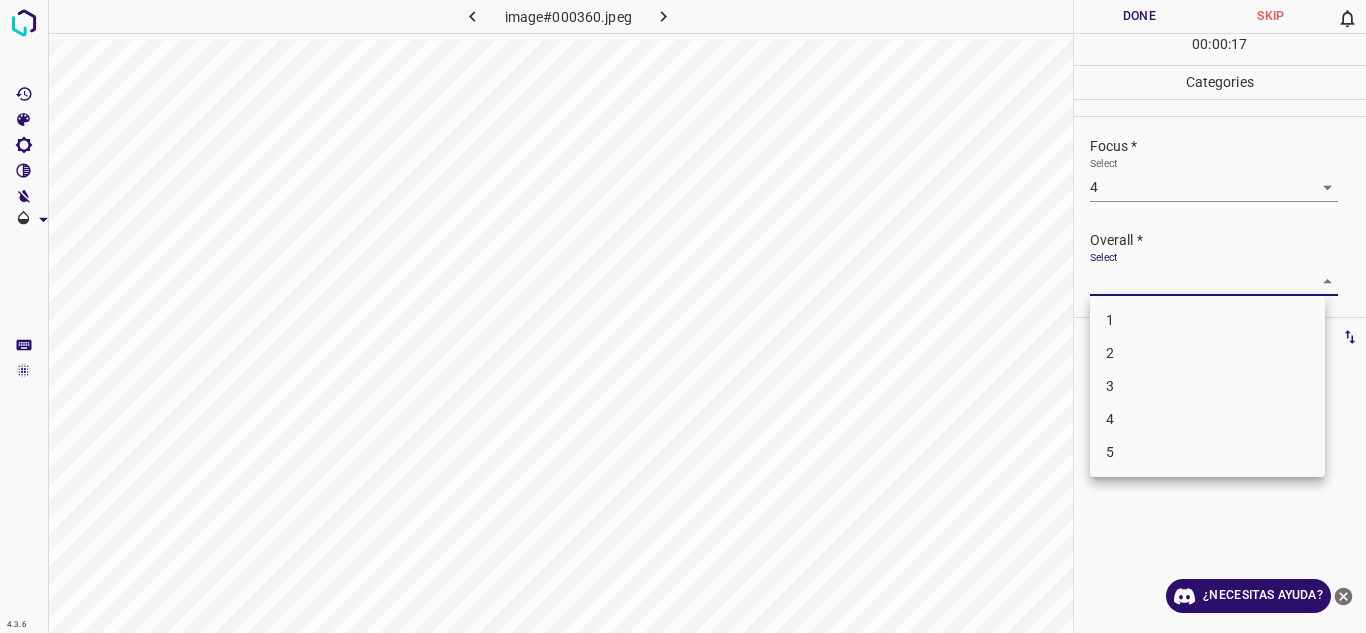 click on "4.3.6  image#000360.jpeg Done Skip 0 00   : 00   : 17   Categories Lighting *  Select 4 4 Focus *  Select 4 4 Overall *  Select ​ Labels   0 Categories 1 Lighting 2 Focus 3 Overall Tools Space Change between modes (Draw & Edit) I Auto labeling R Restore zoom M Zoom in N Zoom out Delete Delete selecte label Filters Z Restore filters X Saturation filter C Brightness filter V Contrast filter B Gray scale filter General O Download ¿Necesitas ayuda? Texto original Valora esta traducción Tu opinión servirá para ayudar a mejorar el Traductor de Google - Texto - Esconder - Borrar 1 2 3 4 5" at bounding box center [683, 316] 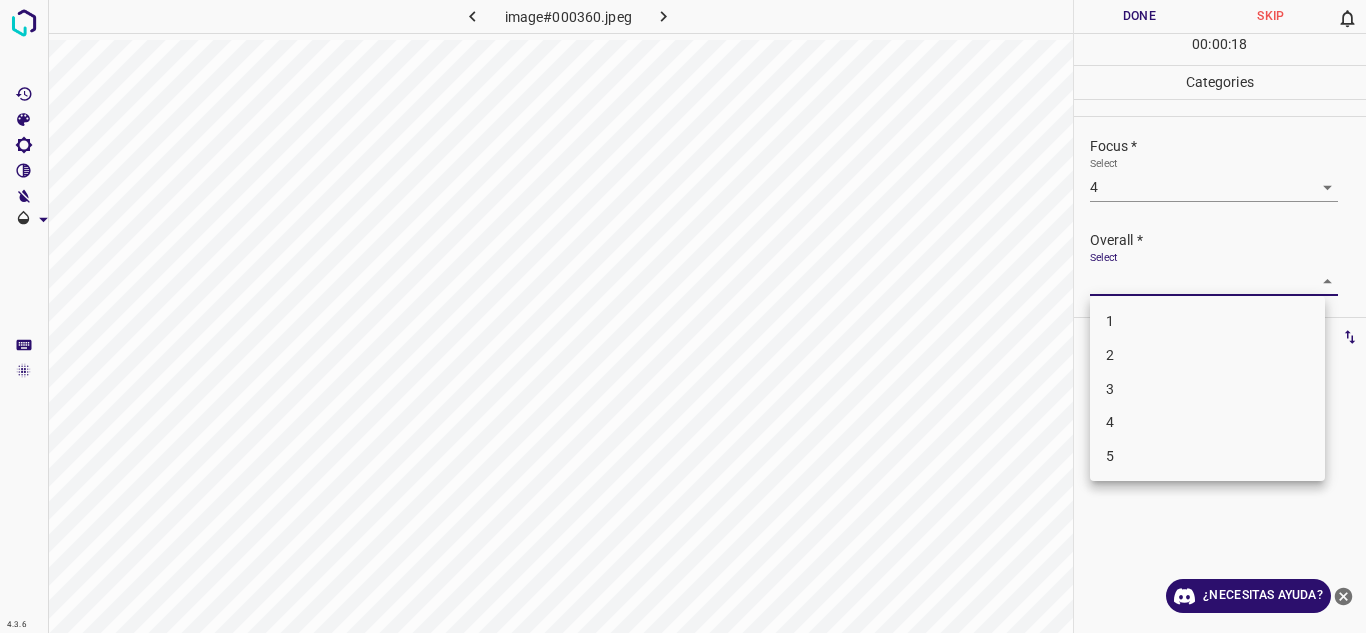 click on "4" at bounding box center (1207, 422) 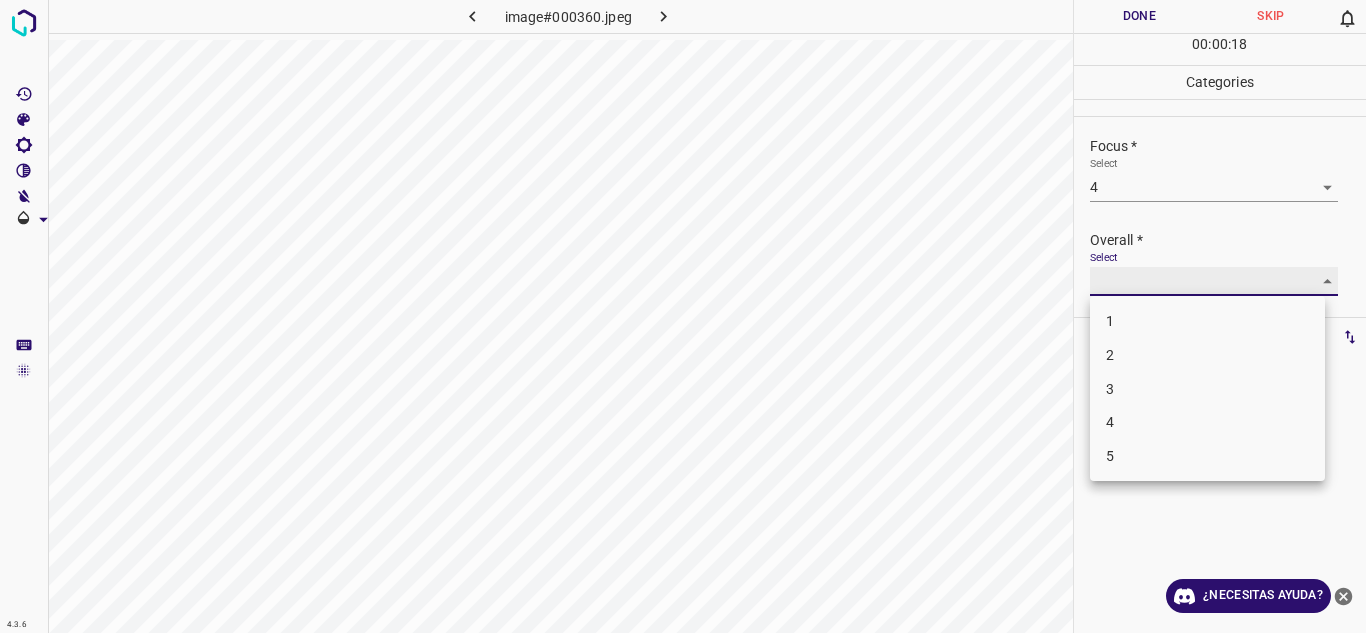 type on "4" 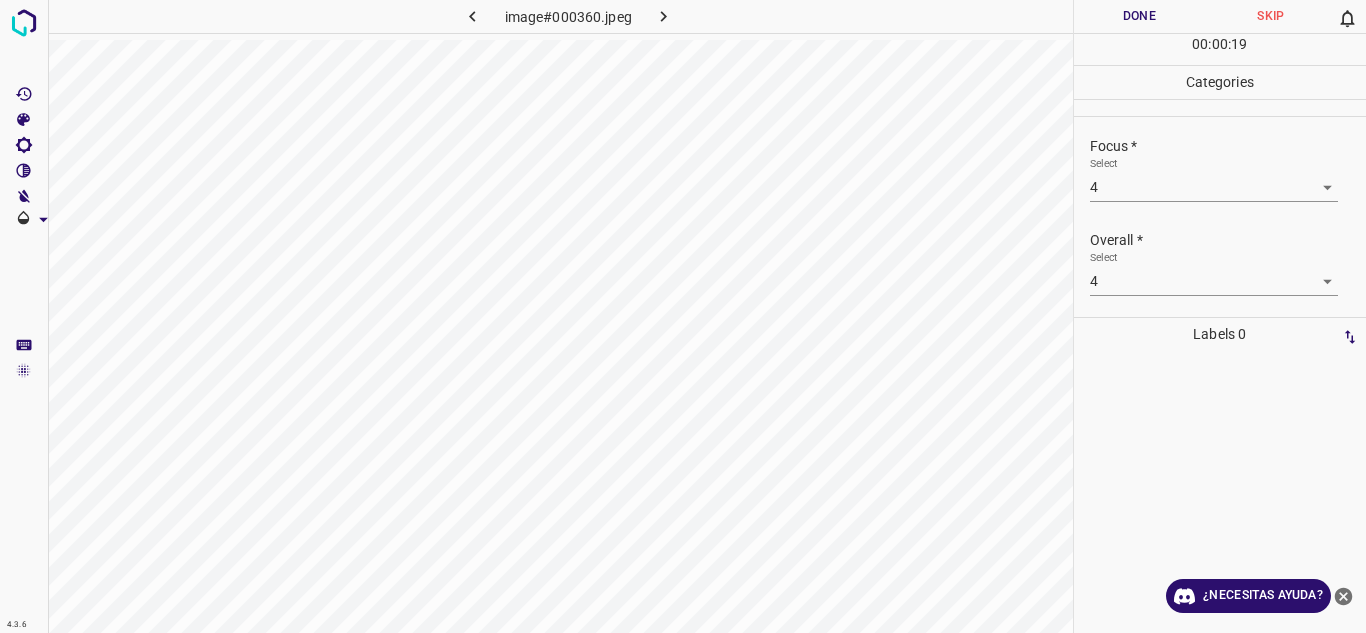 click on "Overall *  Select 4 4" at bounding box center (1220, 263) 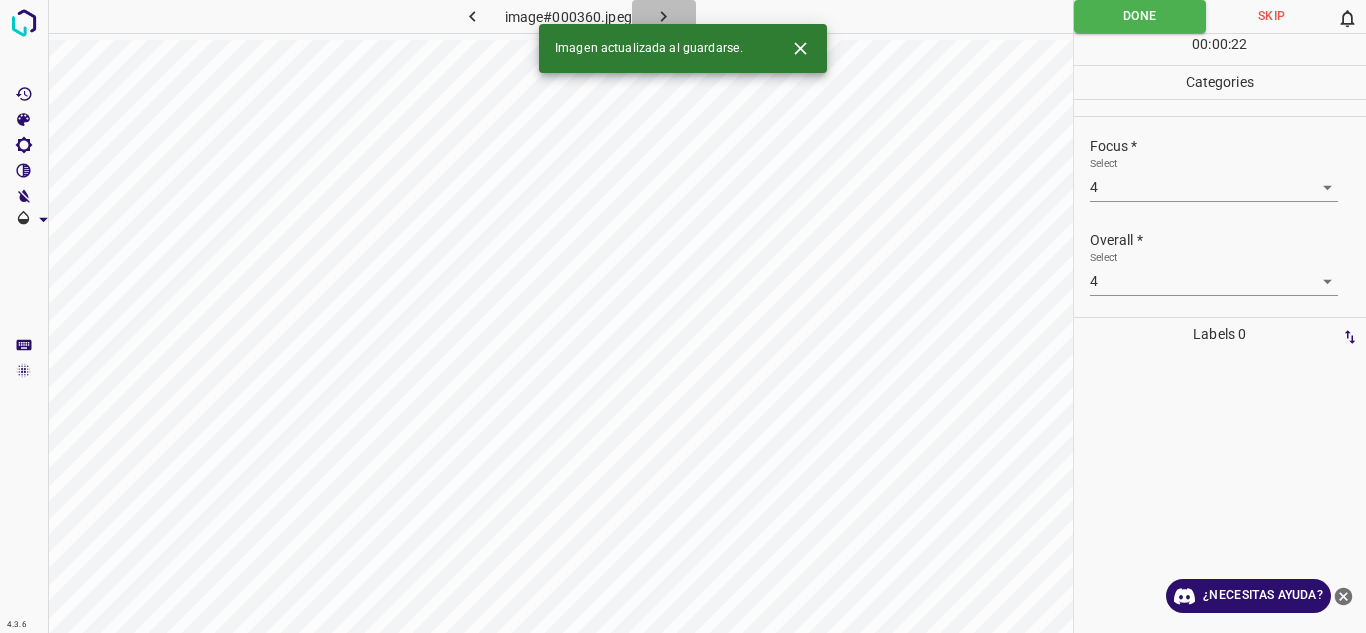 click at bounding box center [664, 16] 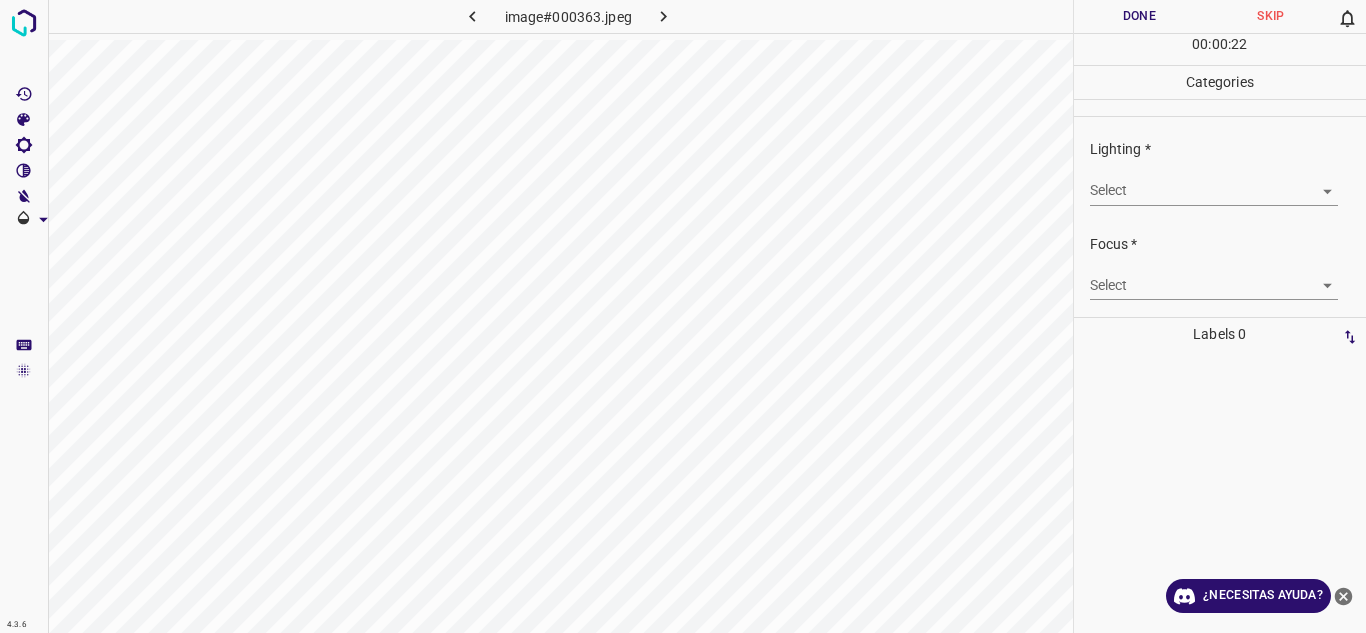 click on "4.3.6  image#000363.jpeg Done Skip 0 00   : 00   : 22   Categories Lighting *  Select ​ Focus *  Select ​ Overall *  Select ​ Labels   0 Categories 1 Lighting 2 Focus 3 Overall Tools Space Change between modes (Draw & Edit) I Auto labeling R Restore zoom M Zoom in N Zoom out Delete Delete selecte label Filters Z Restore filters X Saturation filter C Brightness filter V Contrast filter B Gray scale filter General O Download ¿Necesitas ayuda? Texto original Valora esta traducción Tu opinión servirá para ayudar a mejorar el Traductor de Google - Texto - Esconder - Borrar" at bounding box center [683, 316] 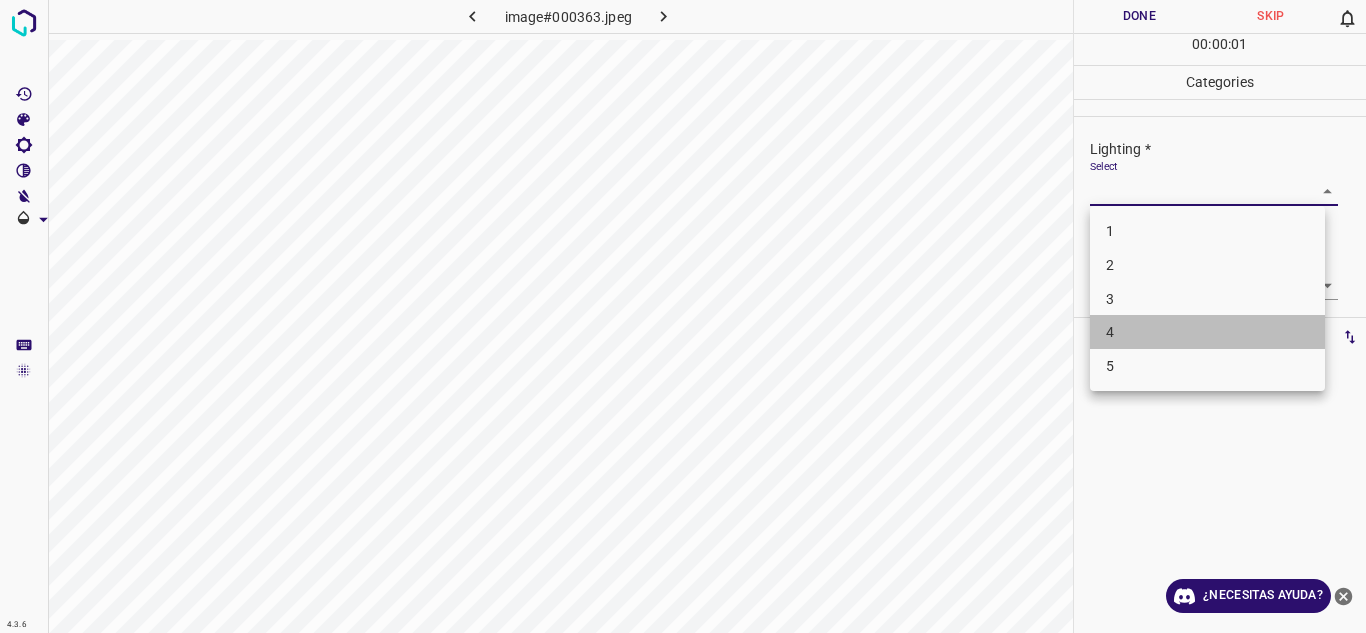 click on "4" at bounding box center (1207, 332) 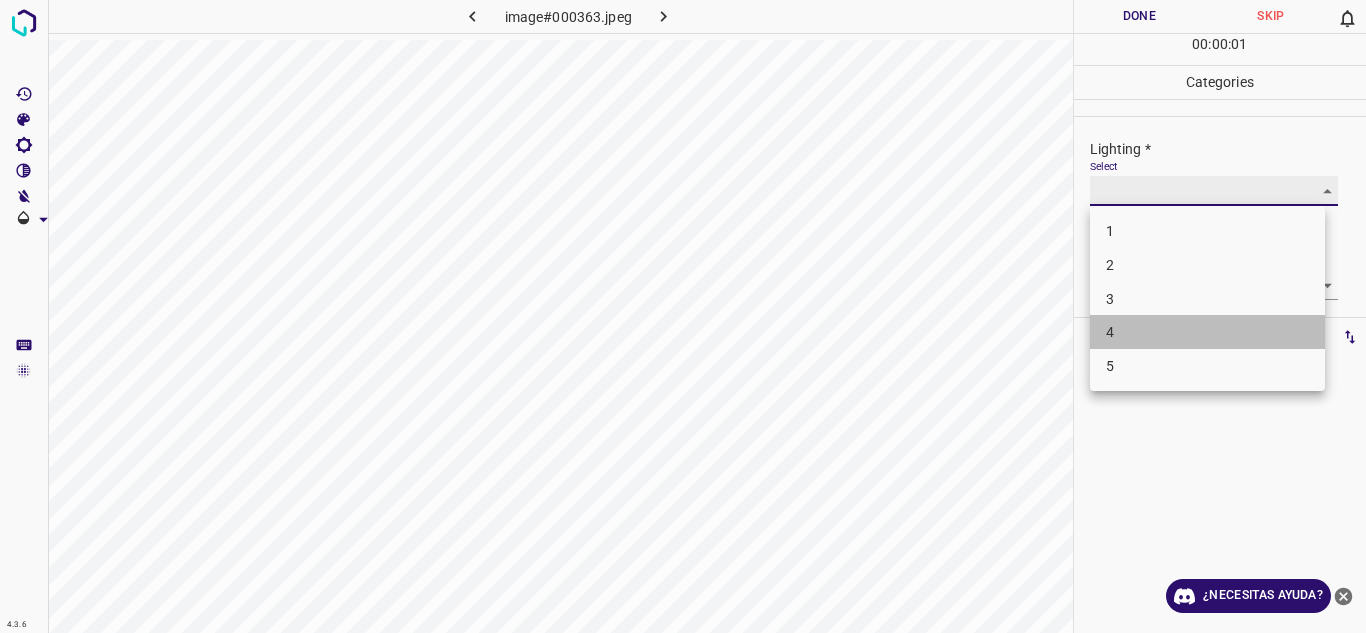 type on "4" 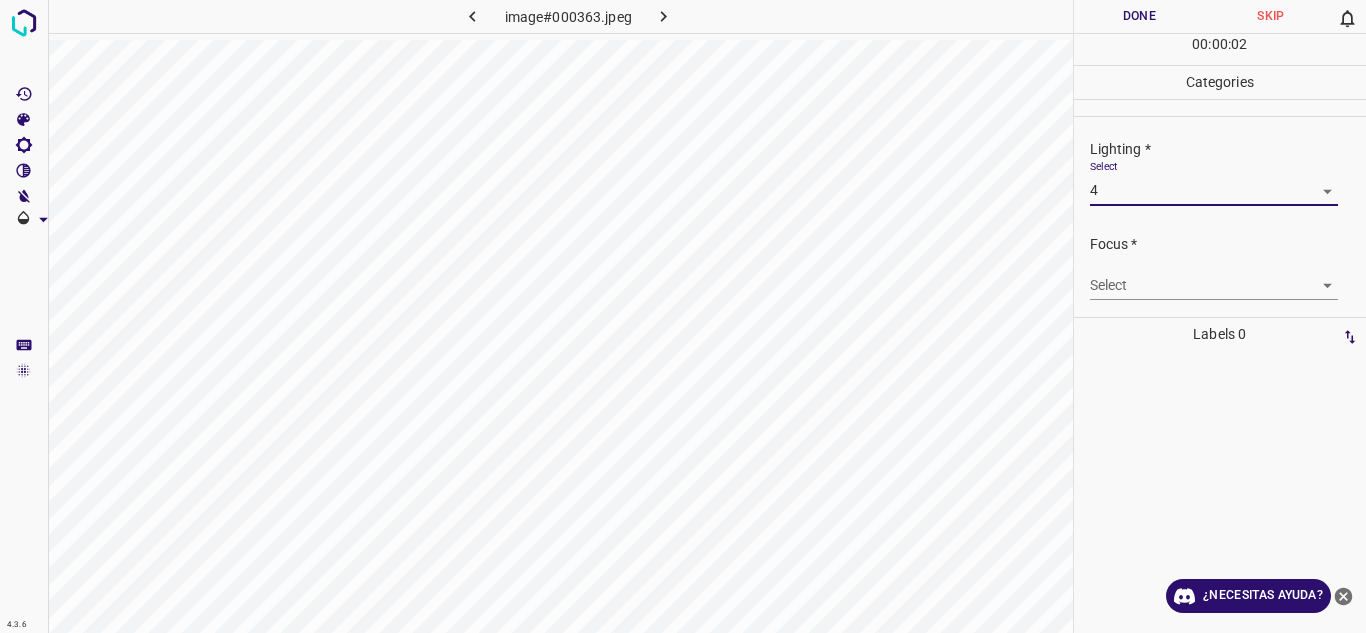 click on "4.3.6  image#000363.jpeg Done Skip 0 00   : 00   : 02   Categories Lighting *  Select 4 4 Focus *  Select ​ Overall *  Select ​ Labels   0 Categories 1 Lighting 2 Focus 3 Overall Tools Space Change between modes (Draw & Edit) I Auto labeling R Restore zoom M Zoom in N Zoom out Delete Delete selecte label Filters Z Restore filters X Saturation filter C Brightness filter V Contrast filter B Gray scale filter General O Download ¿Necesitas ayuda? Texto original Valora esta traducción Tu opinión servirá para ayudar a mejorar el Traductor de Google - Texto - Esconder - Borrar" at bounding box center (683, 316) 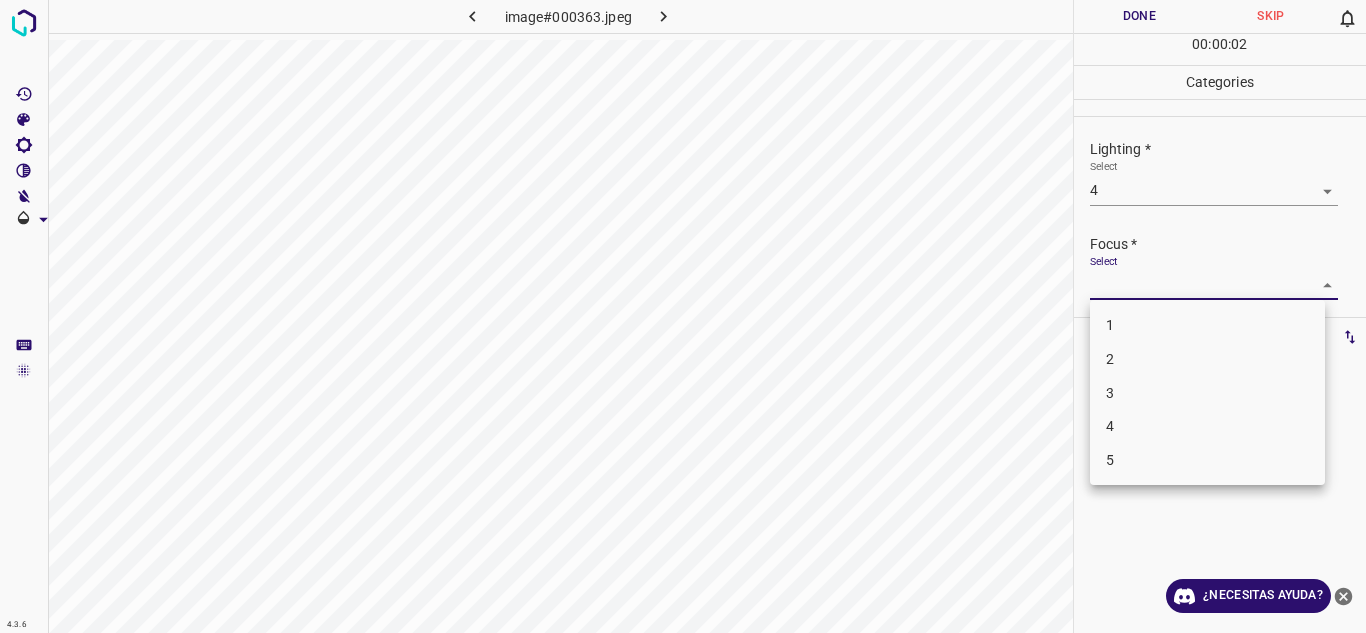 click on "4" at bounding box center (1207, 426) 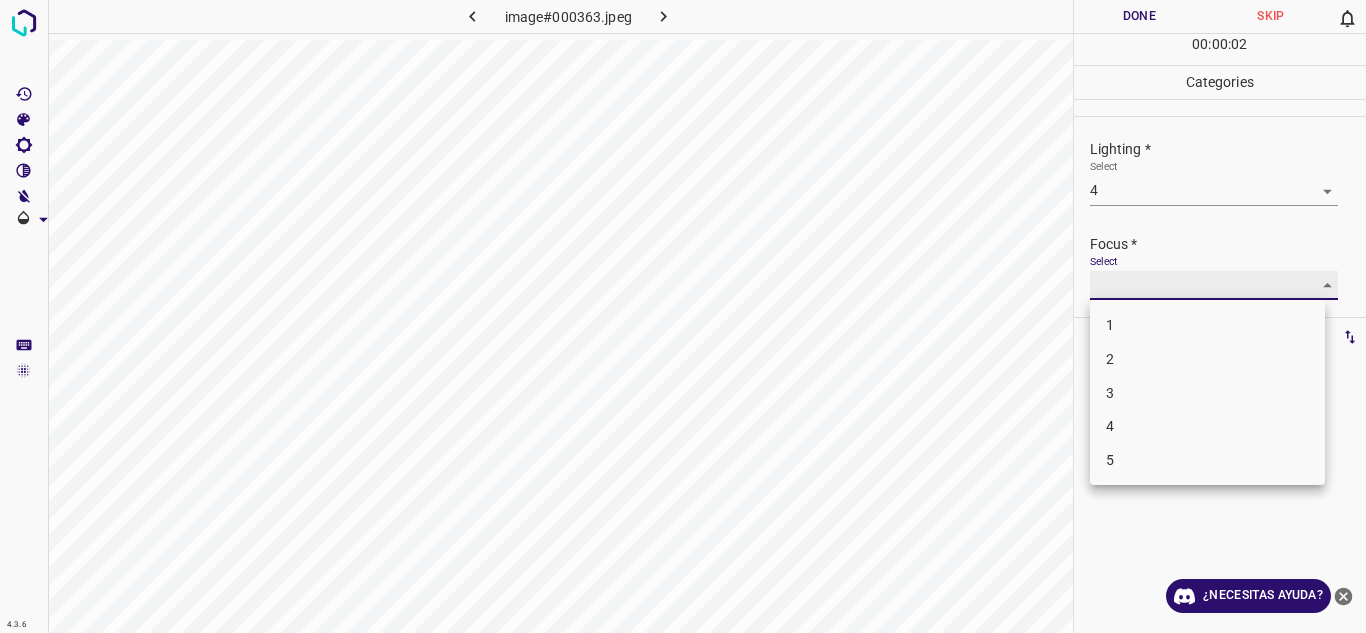 type on "4" 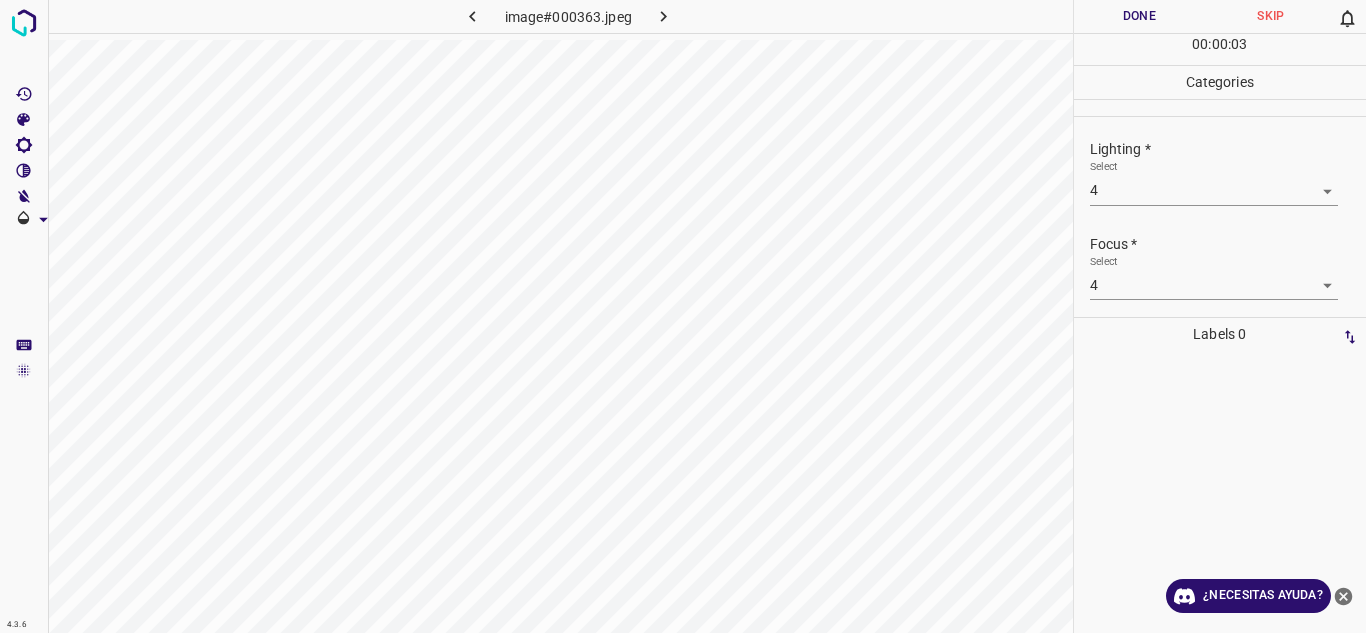 click on "Select 4 4" at bounding box center [1214, 277] 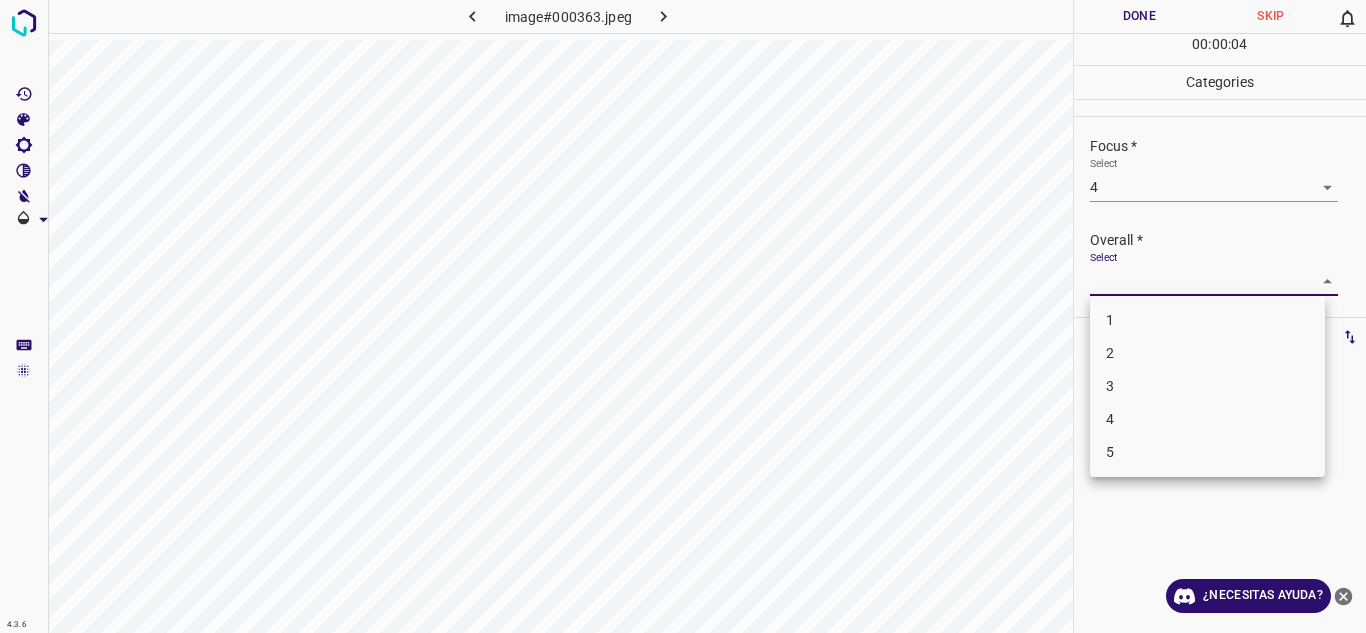 click on "4.3.6  image#000363.jpeg Done Skip 0 00   : 00   : 04   Categories Lighting *  Select 4 4 Focus *  Select 4 4 Overall *  Select ​ Labels   0 Categories 1 Lighting 2 Focus 3 Overall Tools Space Change between modes (Draw & Edit) I Auto labeling R Restore zoom M Zoom in N Zoom out Delete Delete selecte label Filters Z Restore filters X Saturation filter C Brightness filter V Contrast filter B Gray scale filter General O Download ¿Necesitas ayuda? Texto original Valora esta traducción Tu opinión servirá para ayudar a mejorar el Traductor de Google - Texto - Esconder - Borrar 1 2 3 4 5" at bounding box center [683, 316] 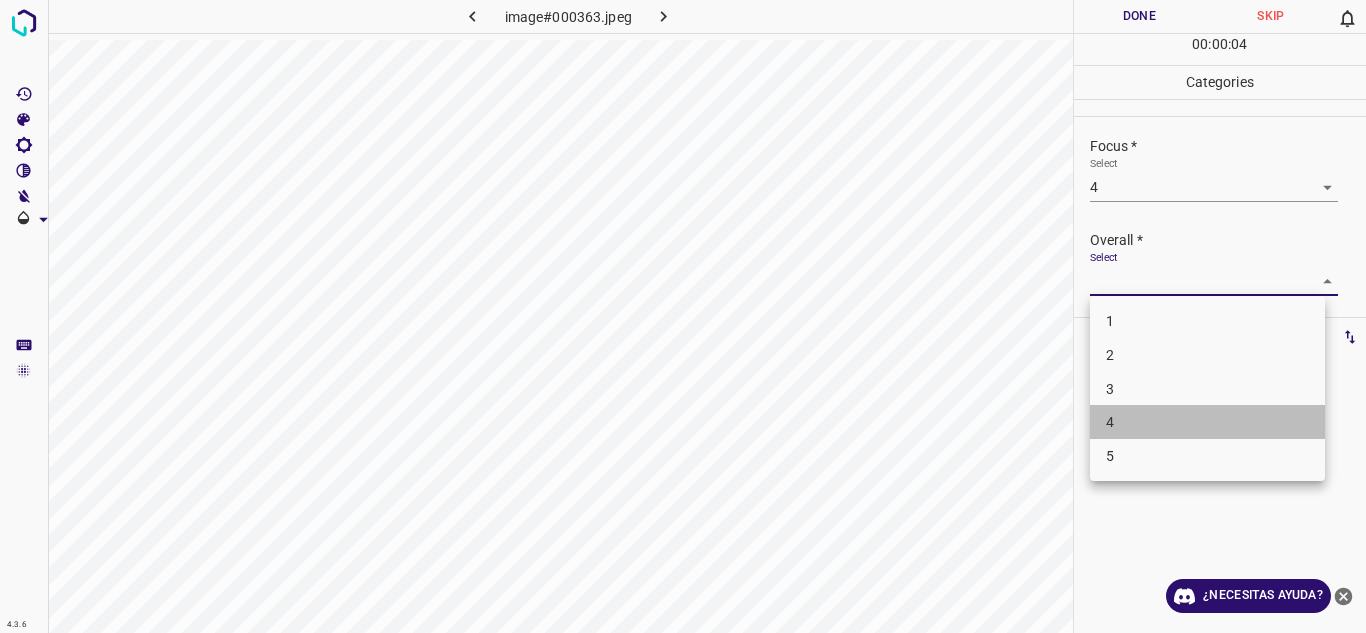 click on "4" at bounding box center [1207, 422] 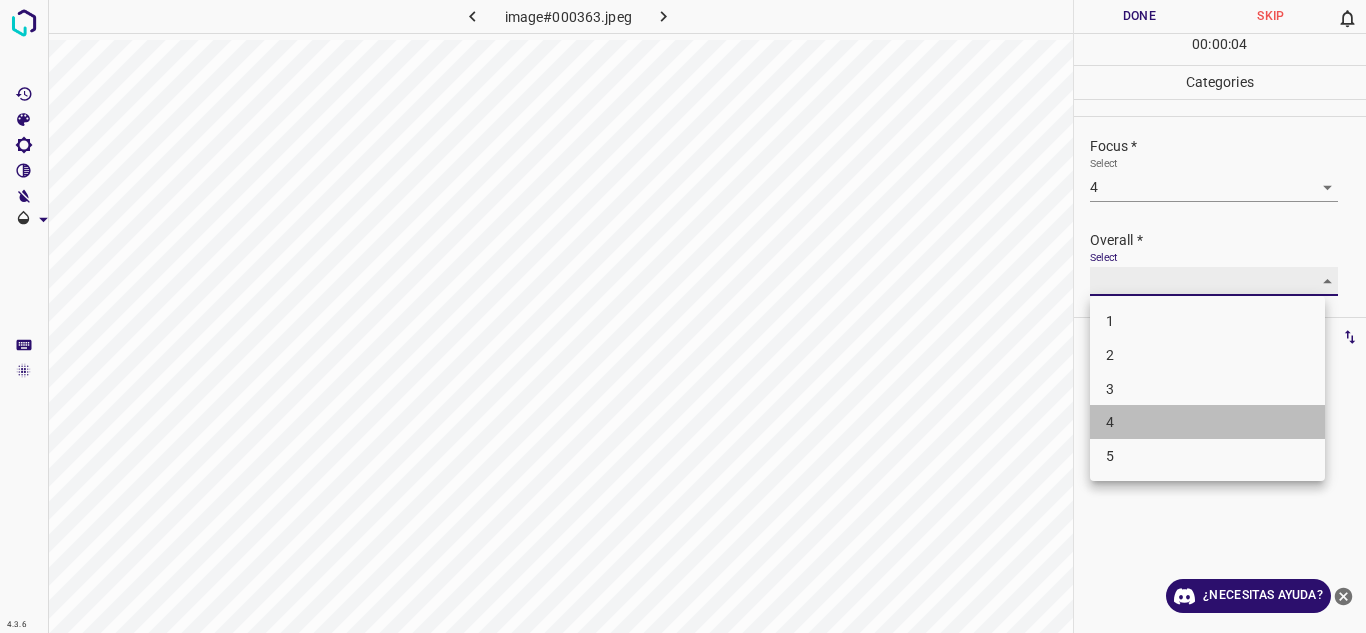 type on "4" 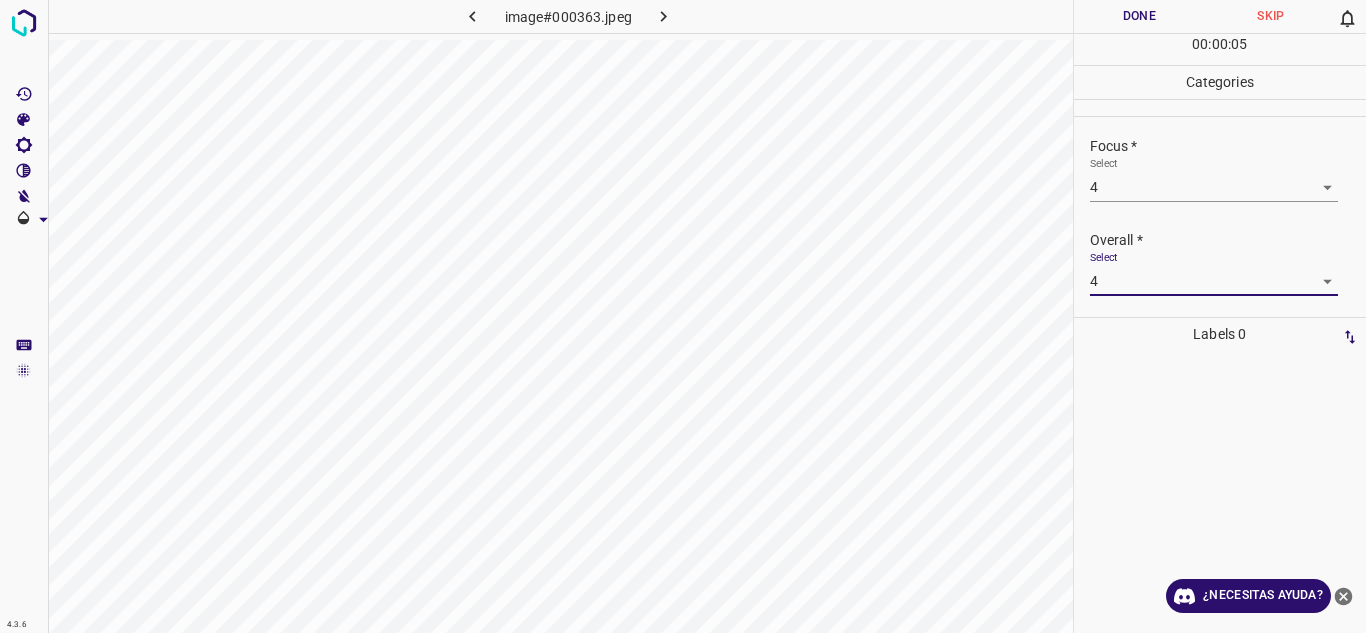 click on "Overall *" at bounding box center [1228, 240] 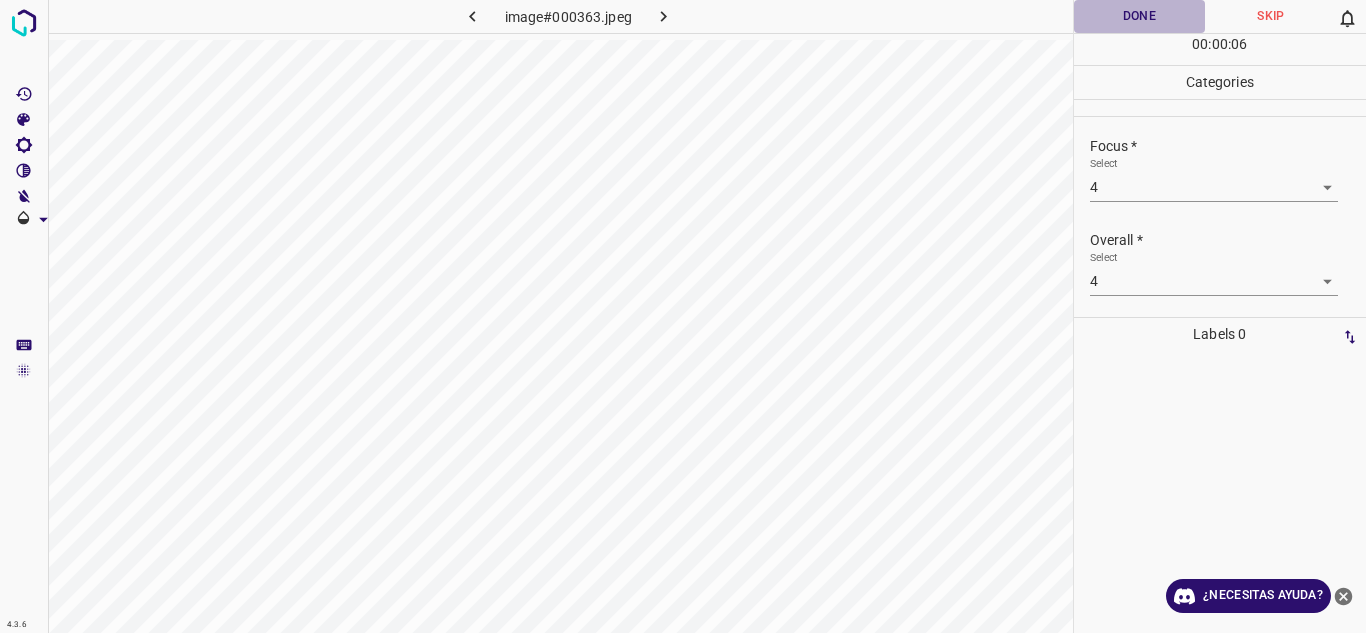 click on "Done" at bounding box center [1140, 16] 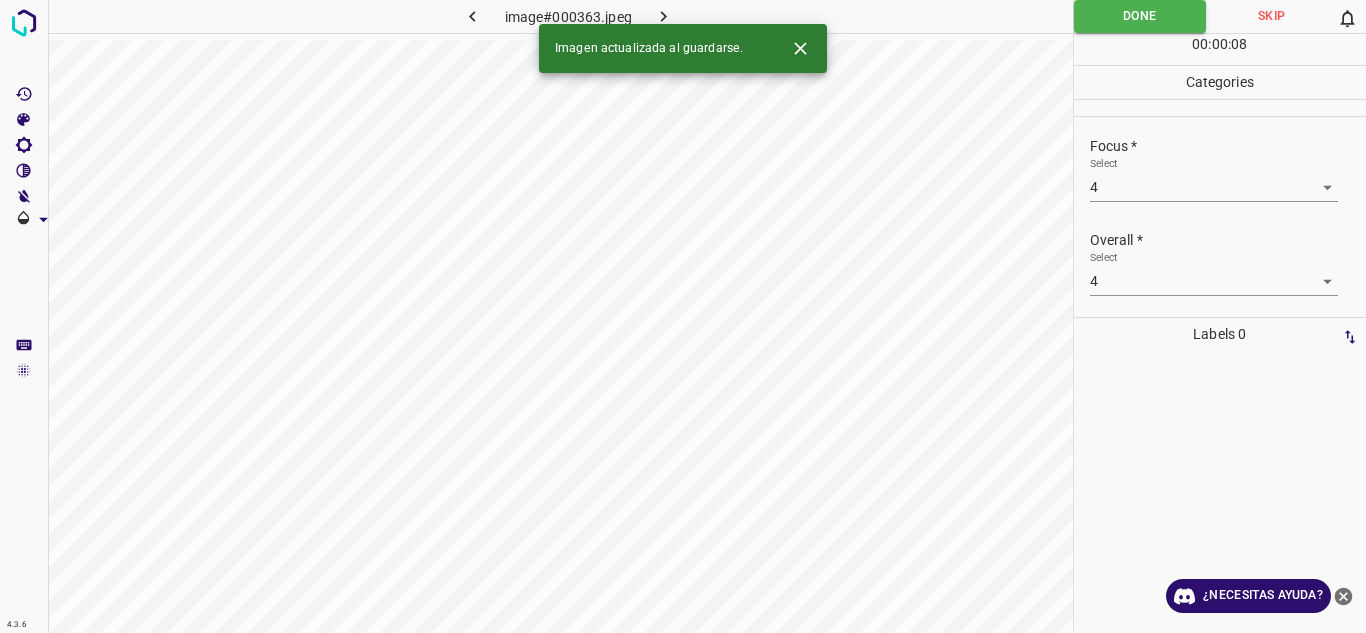 click 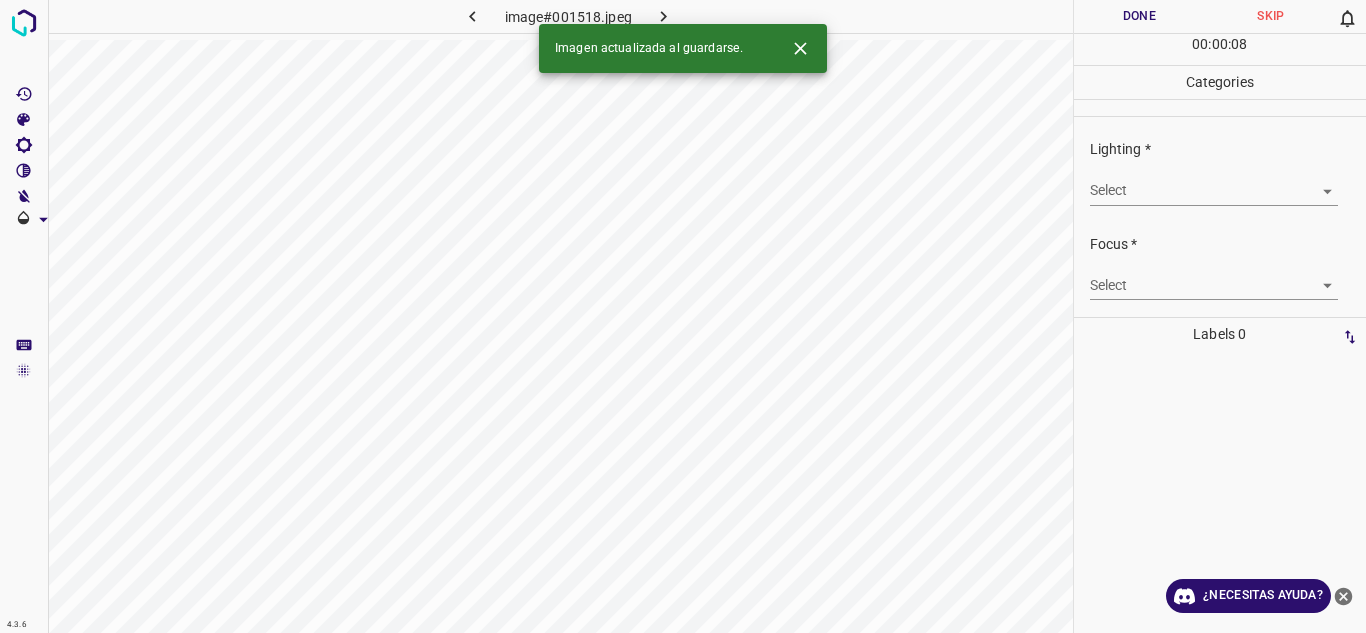 click on "4.3.6  image#001518.jpeg Done Skip 0 00   : 00   : 08   Categories Lighting *  Select ​ Focus *  Select ​ Overall *  Select ​ Labels   0 Categories 1 Lighting 2 Focus 3 Overall Tools Space Change between modes (Draw & Edit) I Auto labeling R Restore zoom M Zoom in N Zoom out Delete Delete selecte label Filters Z Restore filters X Saturation filter C Brightness filter V Contrast filter B Gray scale filter General O Download Imagen actualizada al guardarse. ¿Necesitas ayuda? Texto original Valora esta traducción Tu opinión servirá para ayudar a mejorar el Traductor de Google - Texto - Esconder - Borrar" at bounding box center [683, 316] 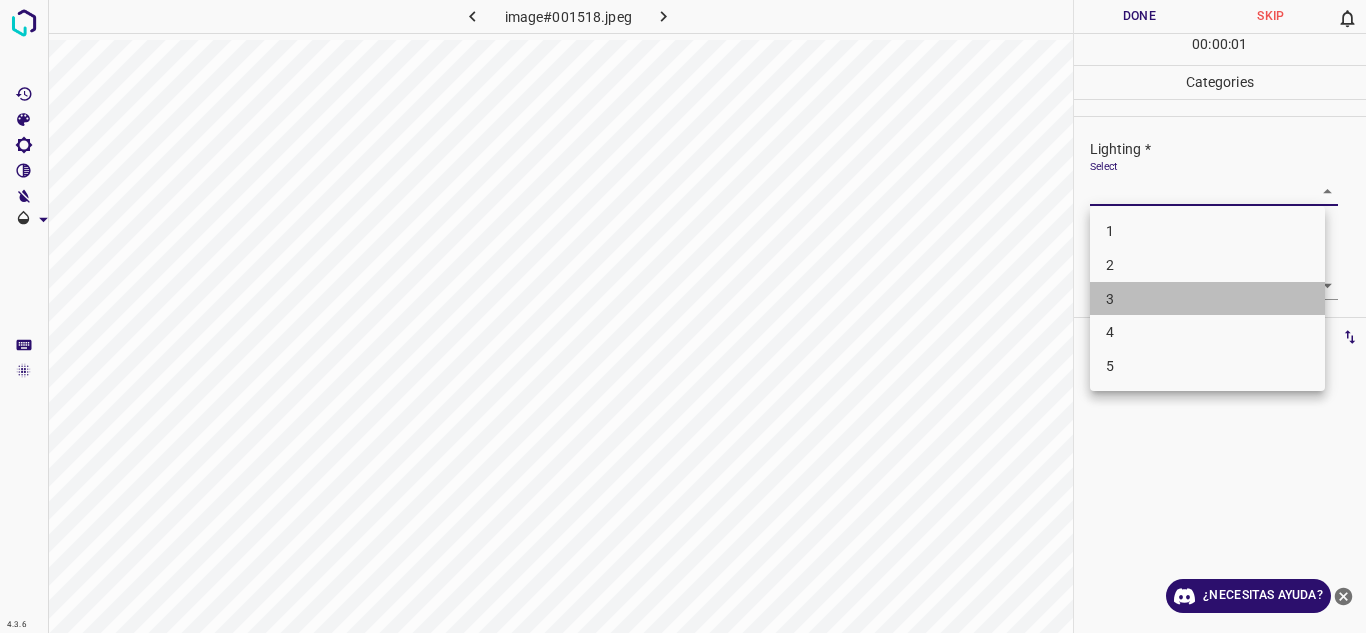 click on "3" at bounding box center (1207, 299) 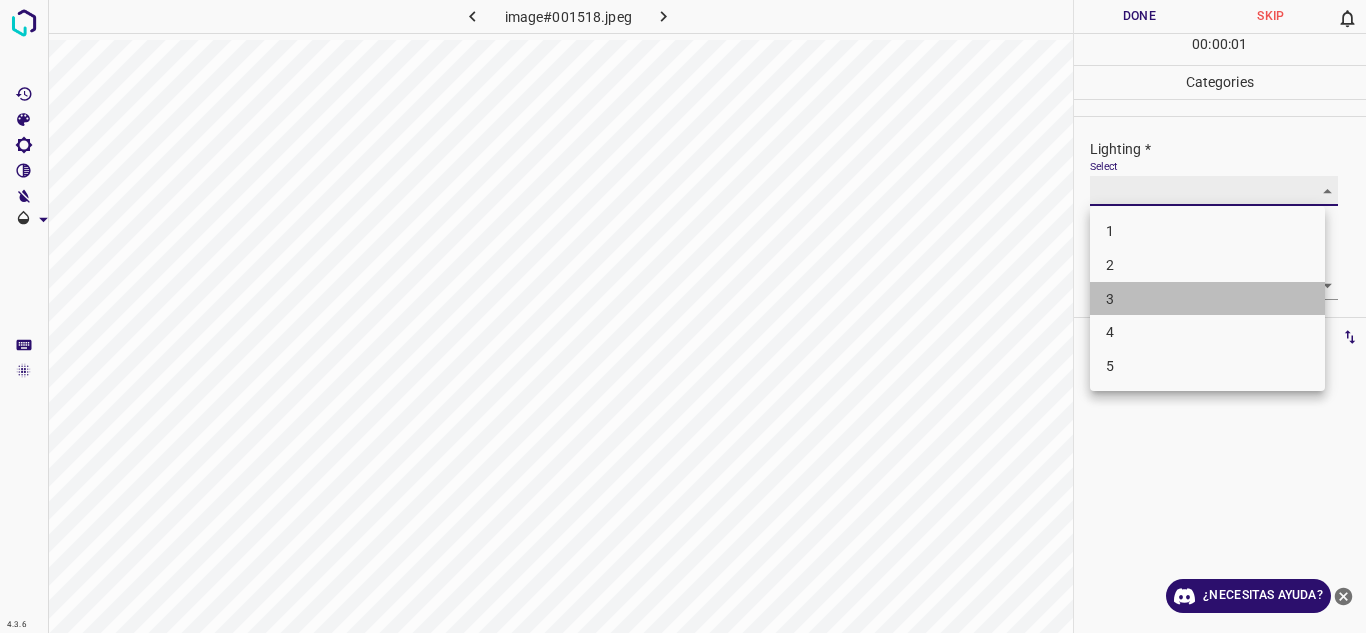 type on "3" 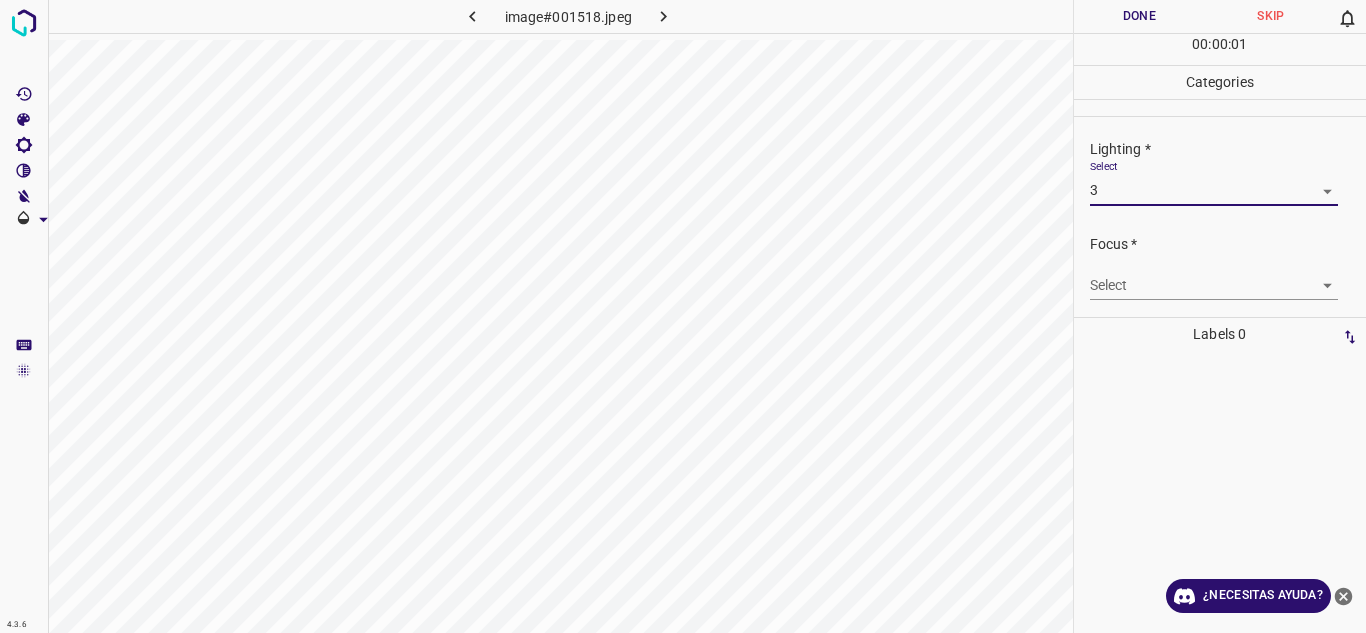 click on "4.3.6  image#001518.jpeg Done Skip 0 00   : 00   : 01   Categories Lighting *  Select 3 3 Focus *  Select ​ Overall *  Select ​ Labels   0 Categories 1 Lighting 2 Focus 3 Overall Tools Space Change between modes (Draw & Edit) I Auto labeling R Restore zoom M Zoom in N Zoom out Delete Delete selecte label Filters Z Restore filters X Saturation filter C Brightness filter V Contrast filter B Gray scale filter General O Download ¿Necesitas ayuda? Texto original Valora esta traducción Tu opinión servirá para ayudar a mejorar el Traductor de Google - Texto - Esconder - Borrar" at bounding box center [683, 316] 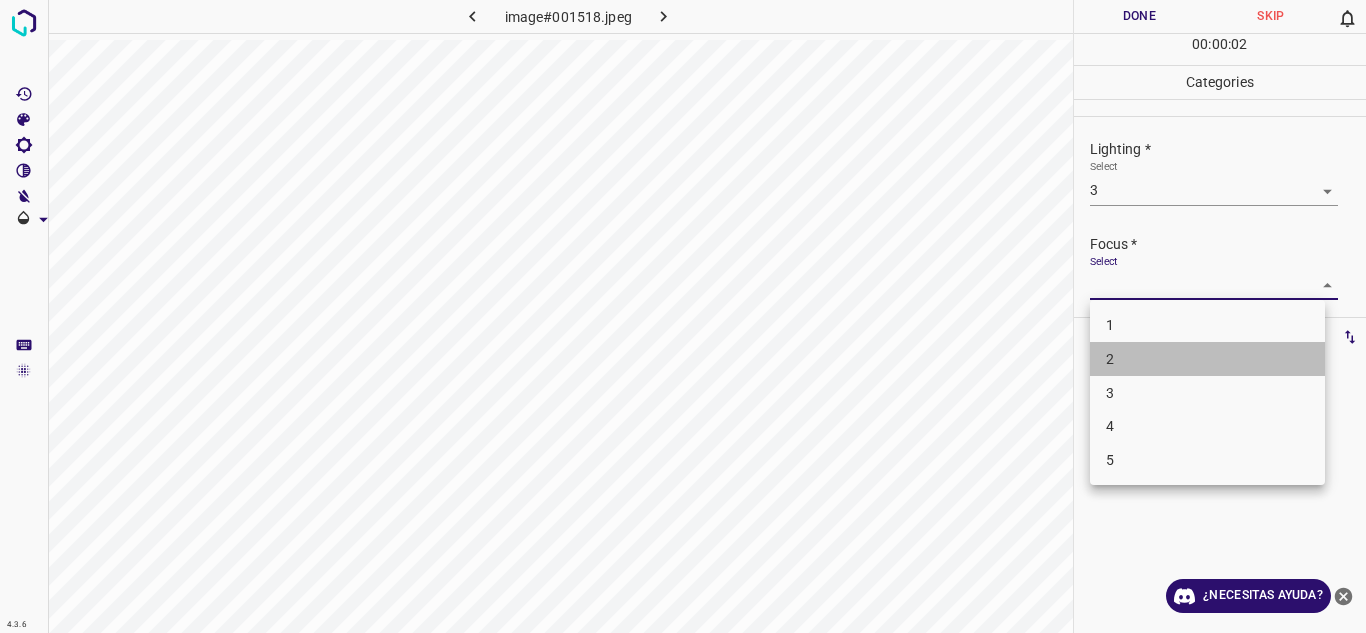 click on "2" at bounding box center (1207, 359) 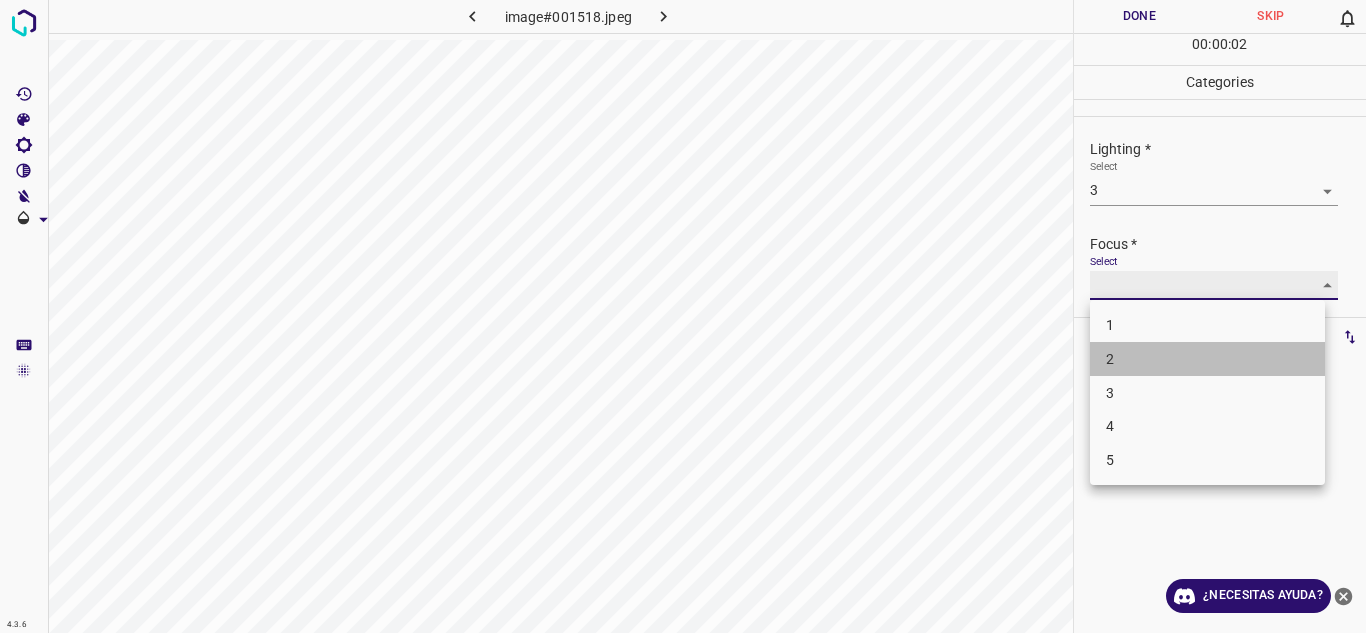type on "2" 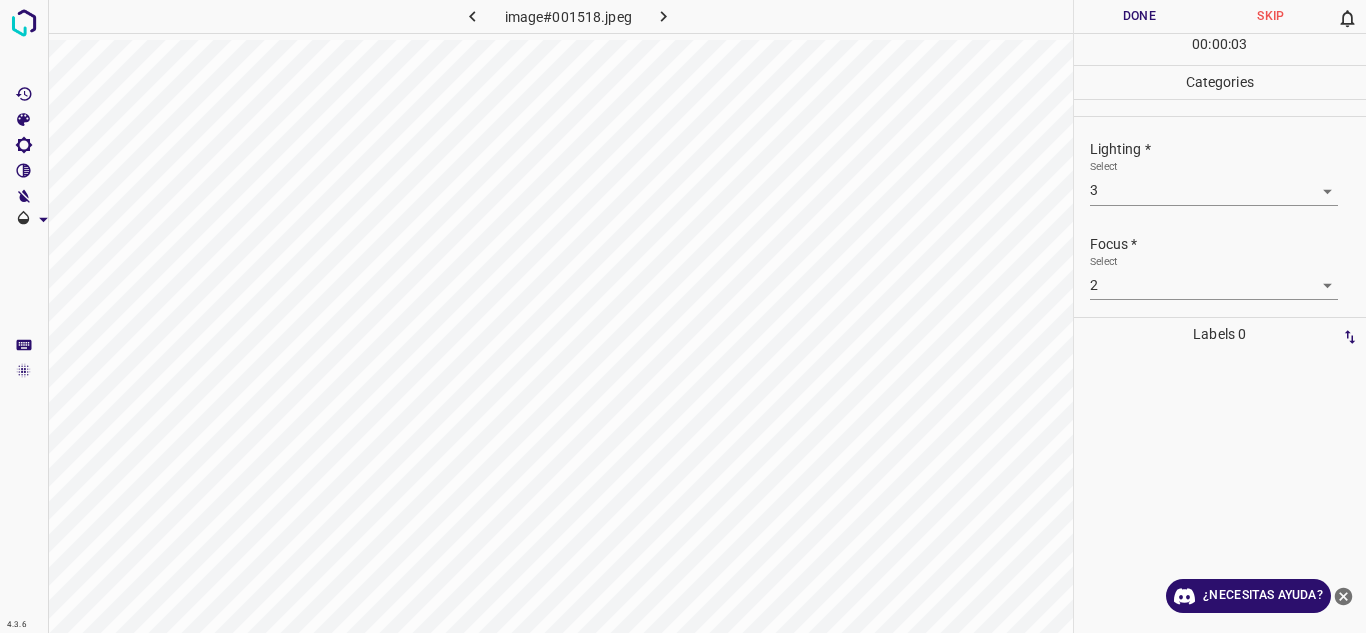 click on "Focus *" at bounding box center [1228, 244] 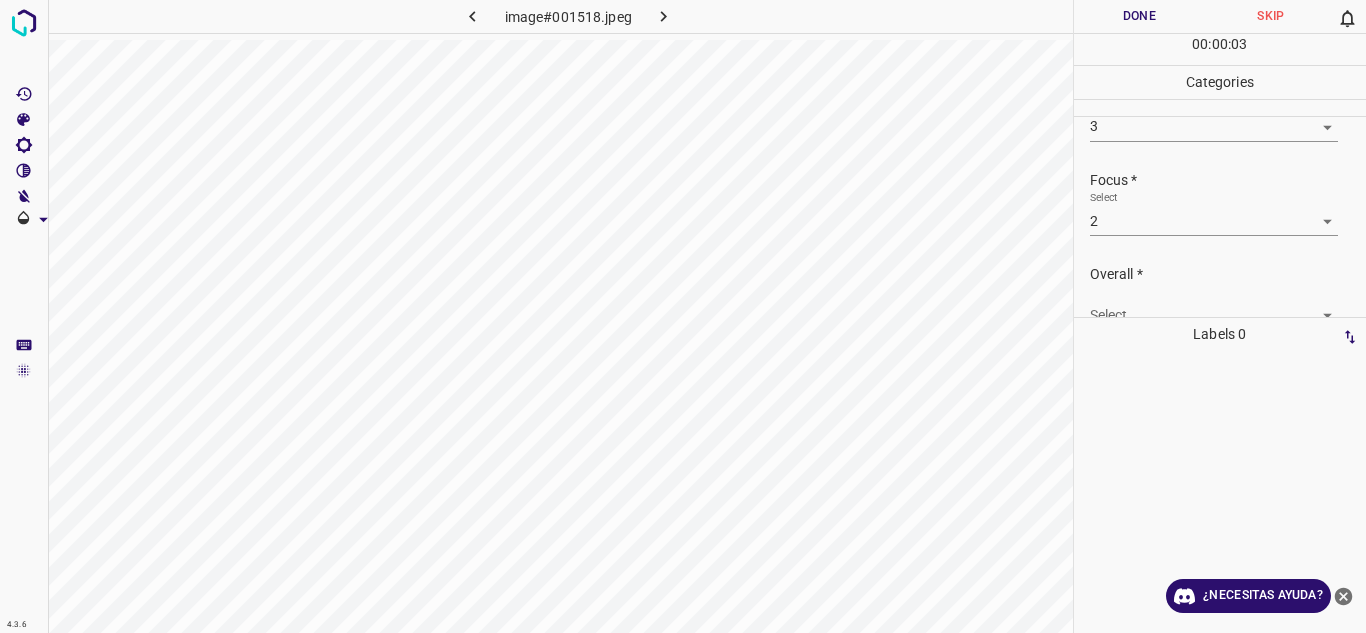 scroll, scrollTop: 98, scrollLeft: 0, axis: vertical 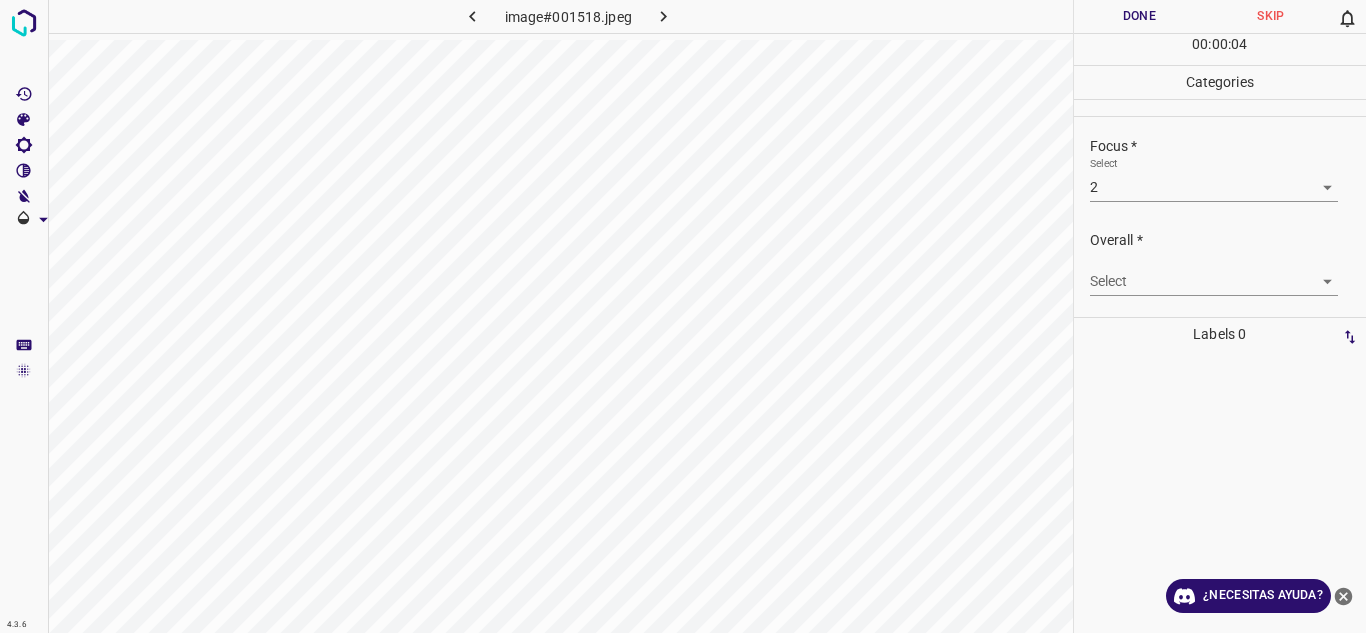 click on "4.3.6  image#001518.jpeg Done Skip 0 00   : 00   : 04   Categories Lighting *  Select 3 3 Focus *  Select 2 2 Overall *  Select ​ Labels   0 Categories 1 Lighting 2 Focus 3 Overall Tools Space Change between modes (Draw & Edit) I Auto labeling R Restore zoom M Zoom in N Zoom out Delete Delete selecte label Filters Z Restore filters X Saturation filter C Brightness filter V Contrast filter B Gray scale filter General O Download ¿Necesitas ayuda? Texto original Valora esta traducción Tu opinión servirá para ayudar a mejorar el Traductor de Google - Texto - Esconder - Borrar" at bounding box center (683, 316) 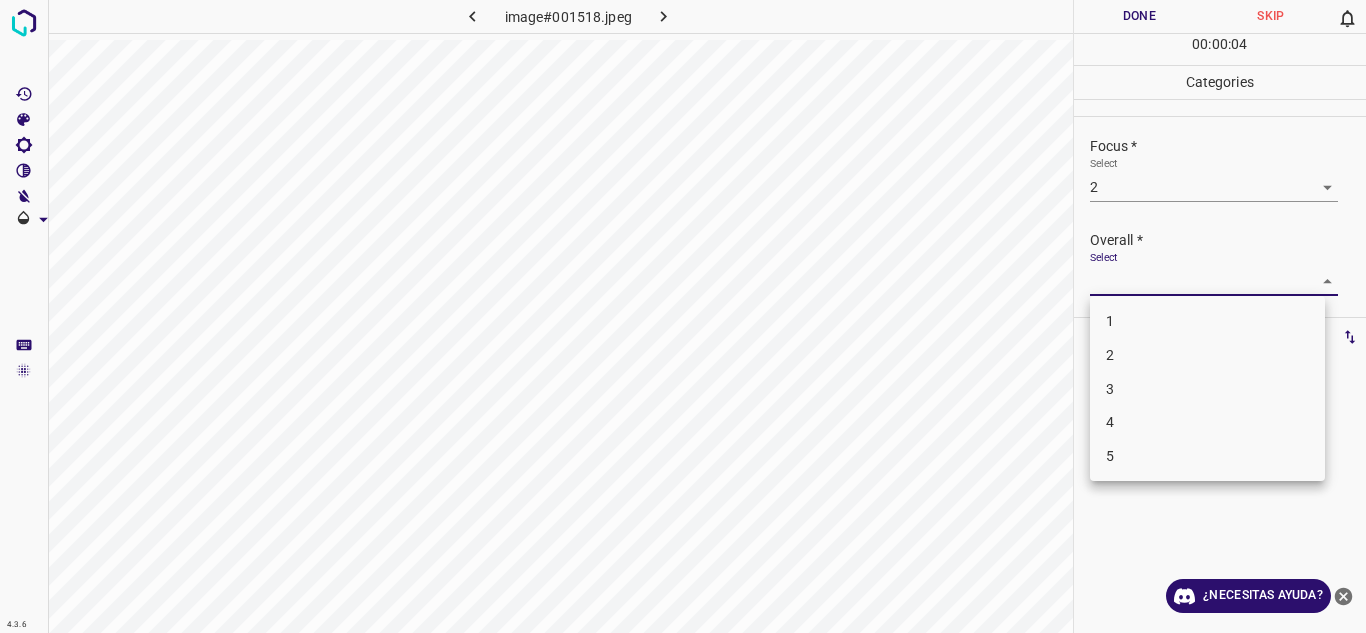 click on "2" at bounding box center (1207, 355) 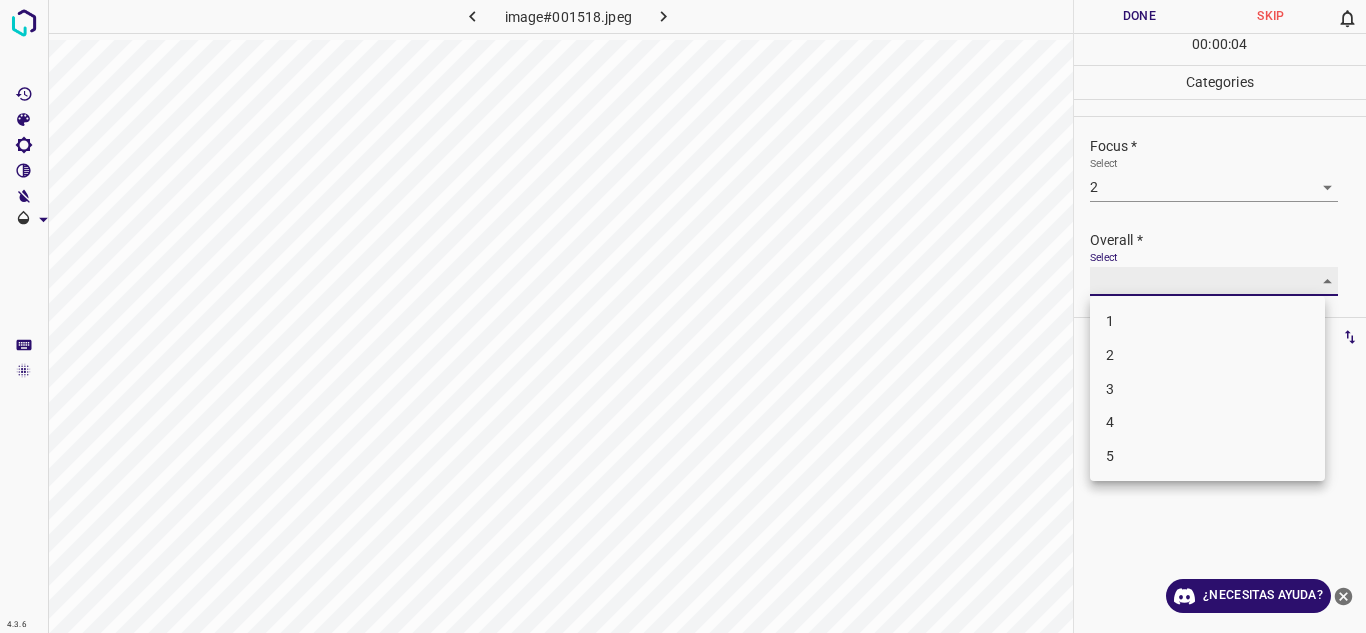 type on "2" 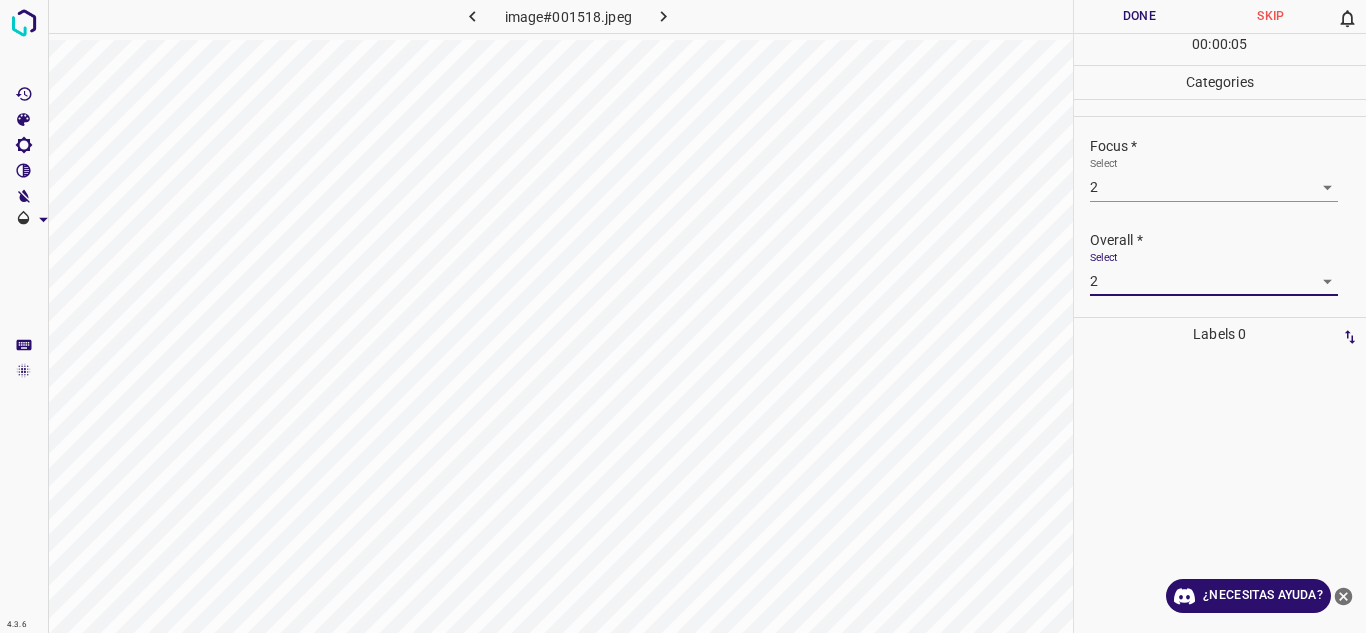 click on "Overall *" at bounding box center [1228, 240] 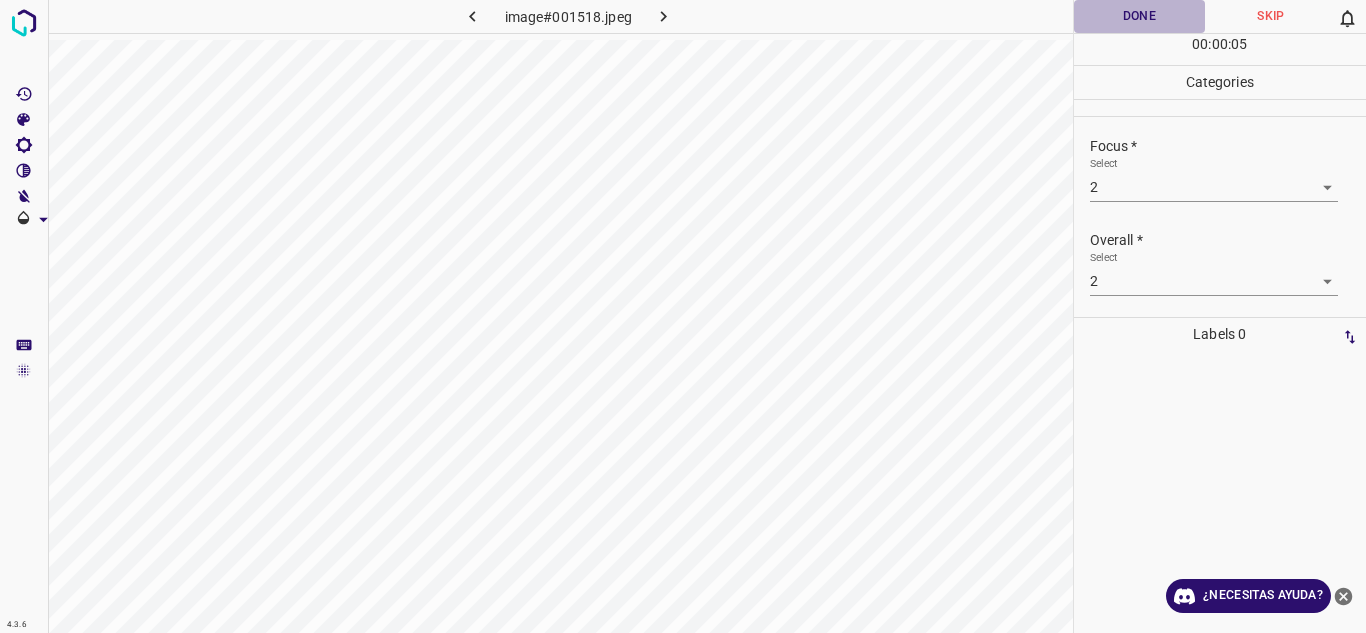 click on "Done" at bounding box center [1140, 16] 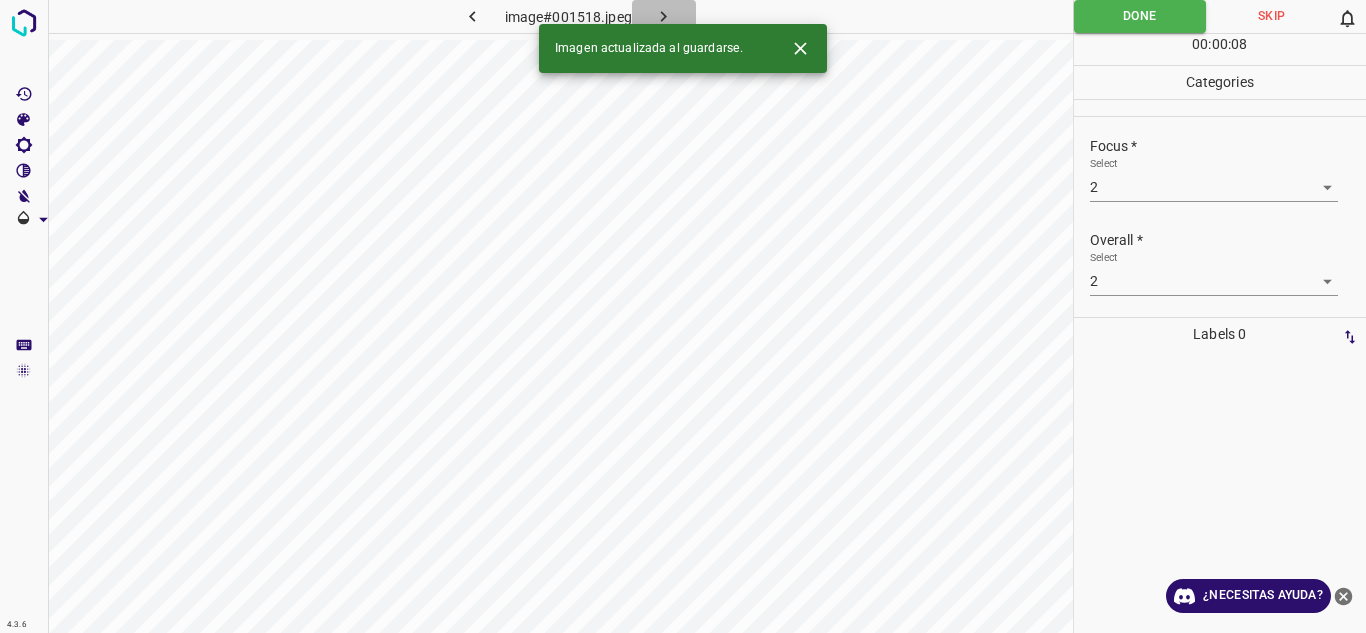 click at bounding box center (664, 16) 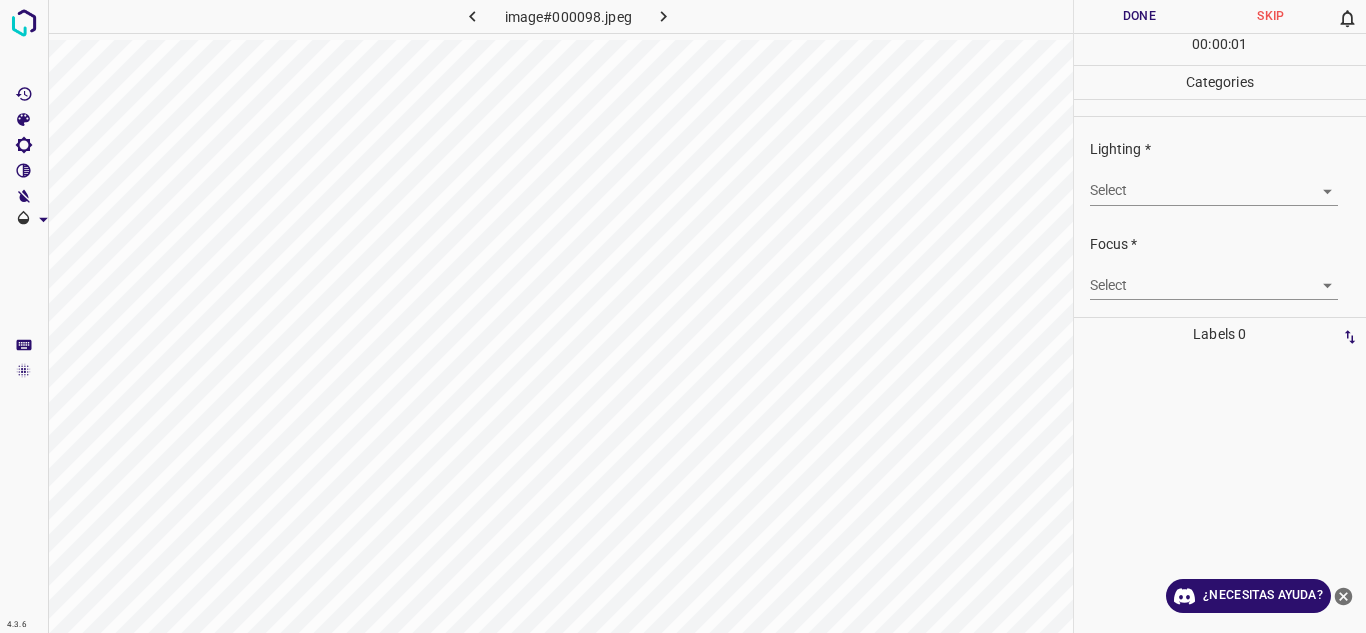 click on "4.3.6  image#000098.jpeg Done Skip 0 00   : 00   : 01   Categories Lighting *  Select ​ Focus *  Select ​ Overall *  Select ​ Labels   0 Categories 1 Lighting 2 Focus 3 Overall Tools Space Change between modes (Draw & Edit) I Auto labeling R Restore zoom M Zoom in N Zoom out Delete Delete selecte label Filters Z Restore filters X Saturation filter C Brightness filter V Contrast filter B Gray scale filter General O Download ¿Necesitas ayuda? Texto original Valora esta traducción Tu opinión servirá para ayudar a mejorar el Traductor de Google - Texto - Esconder - Borrar" at bounding box center (683, 316) 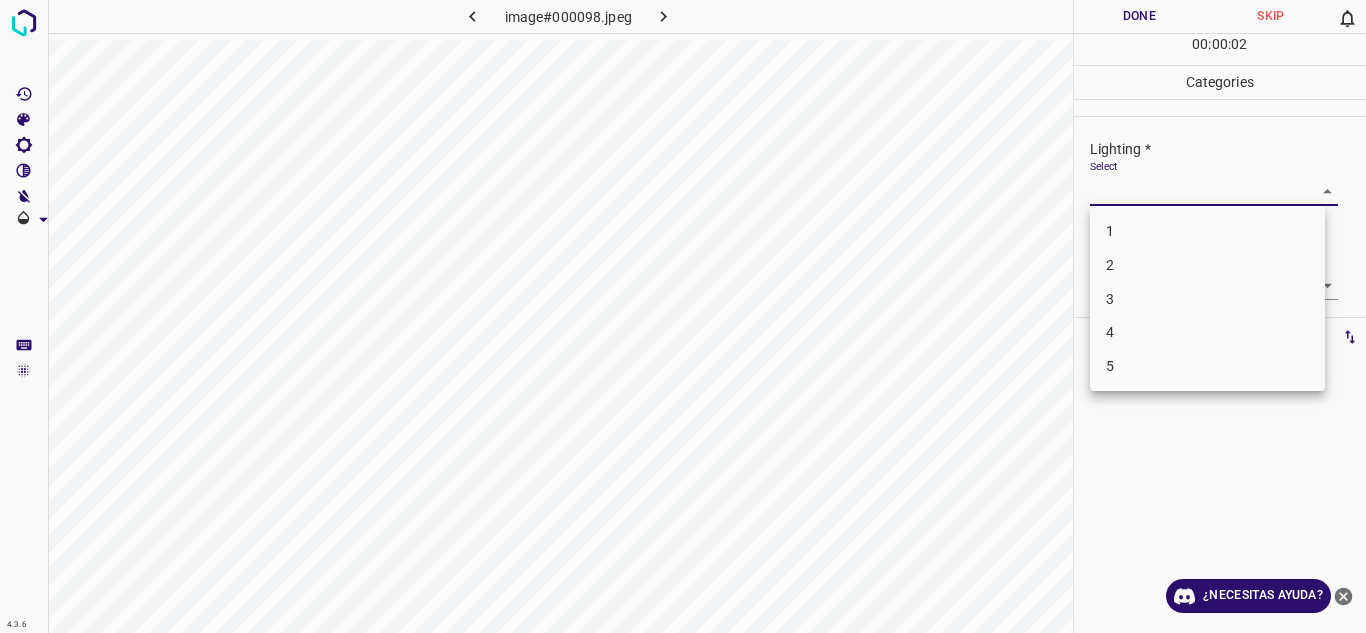 click on "2" at bounding box center [1207, 265] 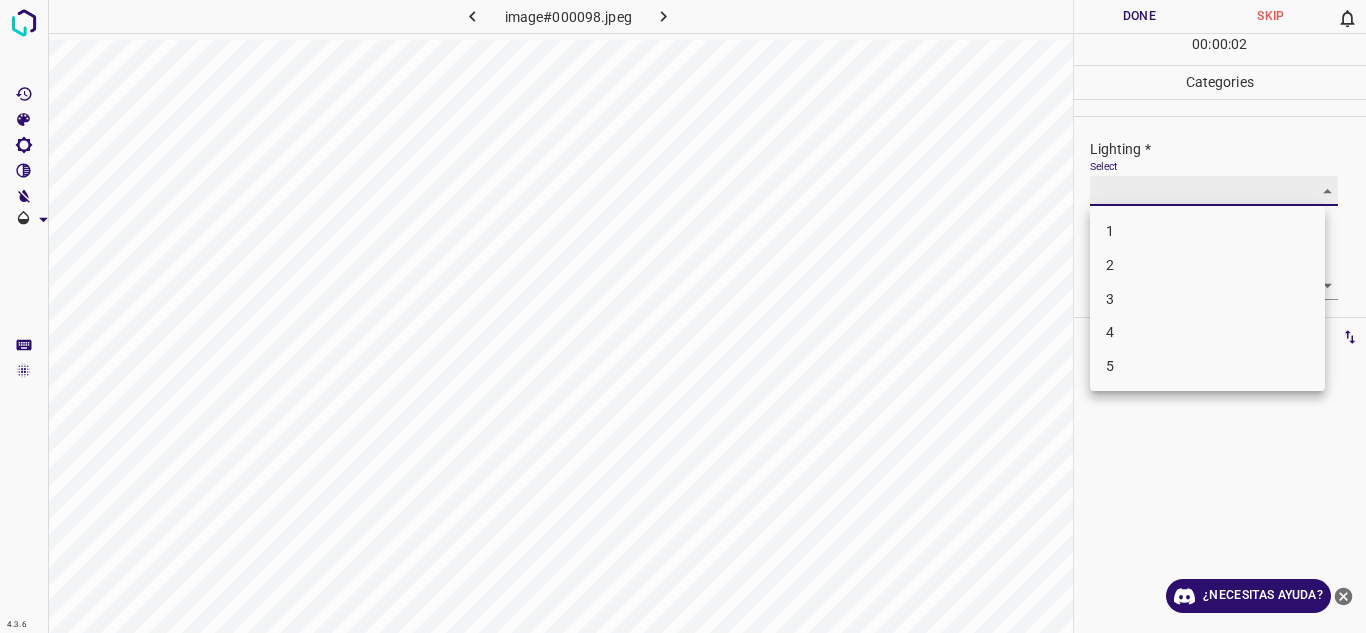 type on "2" 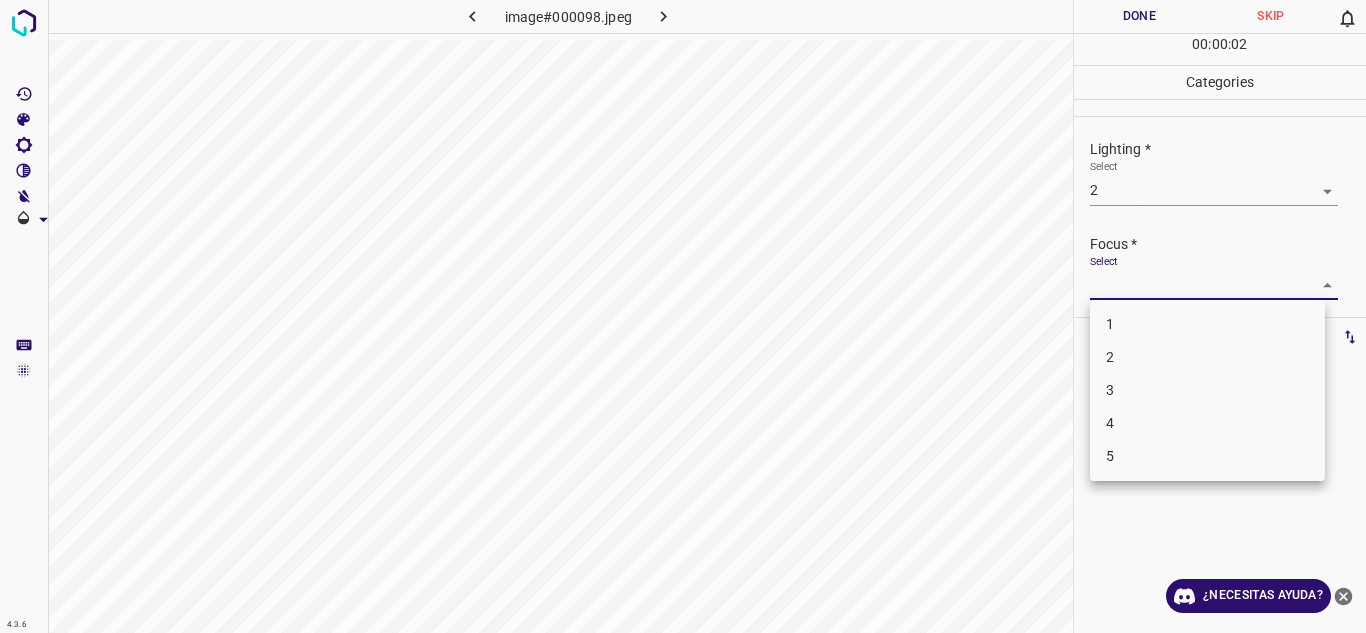 click on "4.3.6  image#000098.jpeg Done Skip 0 00   : 00   : 02   Categories Lighting *  Select 2 2 Focus *  Select ​ Overall *  Select ​ Labels   0 Categories 1 Lighting 2 Focus 3 Overall Tools Space Change between modes (Draw & Edit) I Auto labeling R Restore zoom M Zoom in N Zoom out Delete Delete selecte label Filters Z Restore filters X Saturation filter C Brightness filter V Contrast filter B Gray scale filter General O Download ¿Necesitas ayuda? Texto original Valora esta traducción Tu opinión servirá para ayudar a mejorar el Traductor de Google - Texto - Esconder - Borrar 1 2 3 4 5" at bounding box center (683, 316) 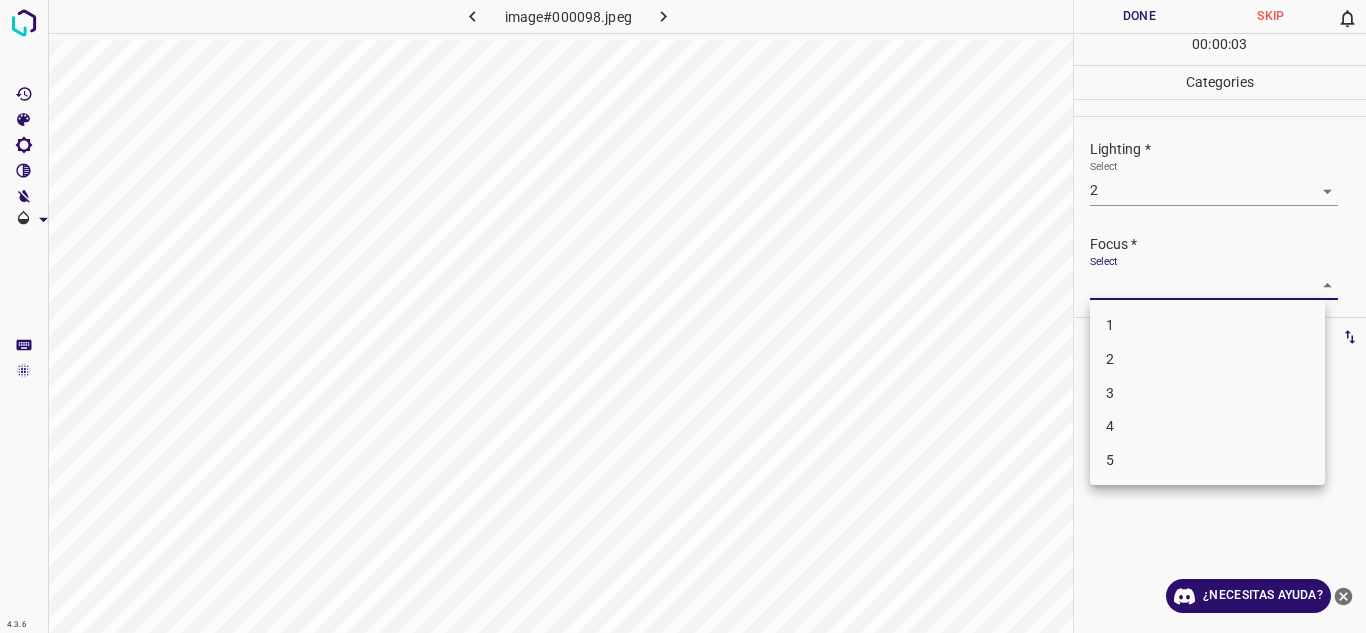 click on "2" at bounding box center (1207, 359) 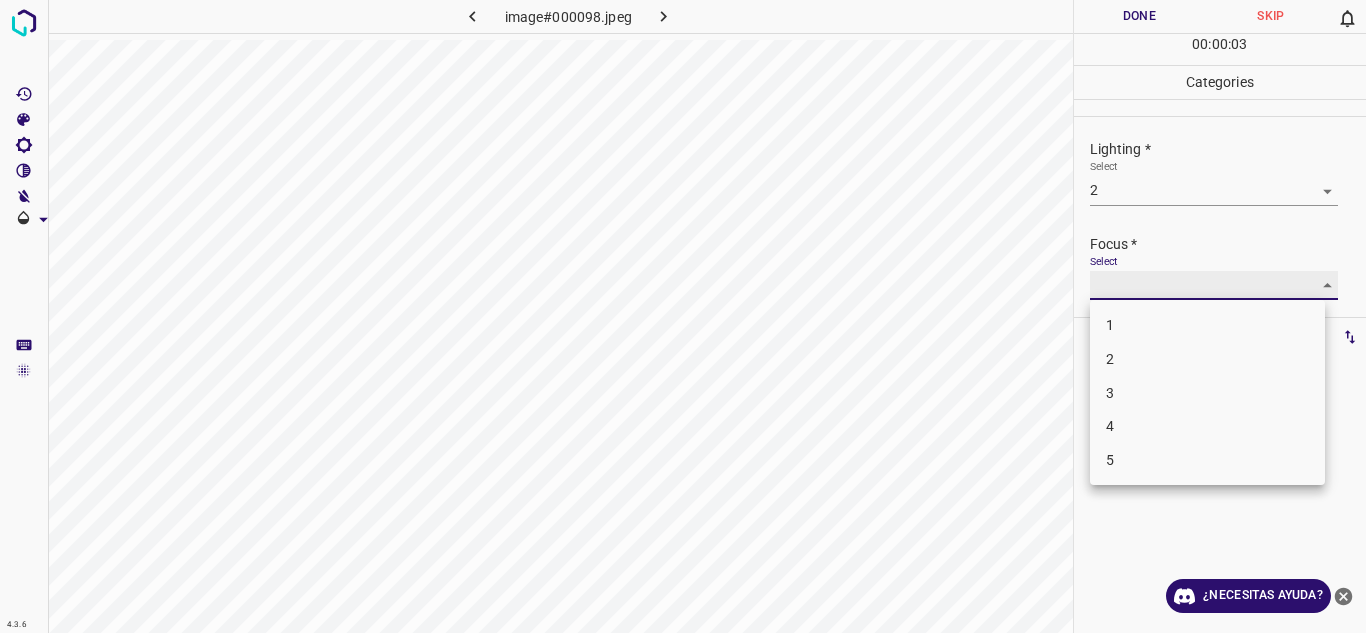 type on "2" 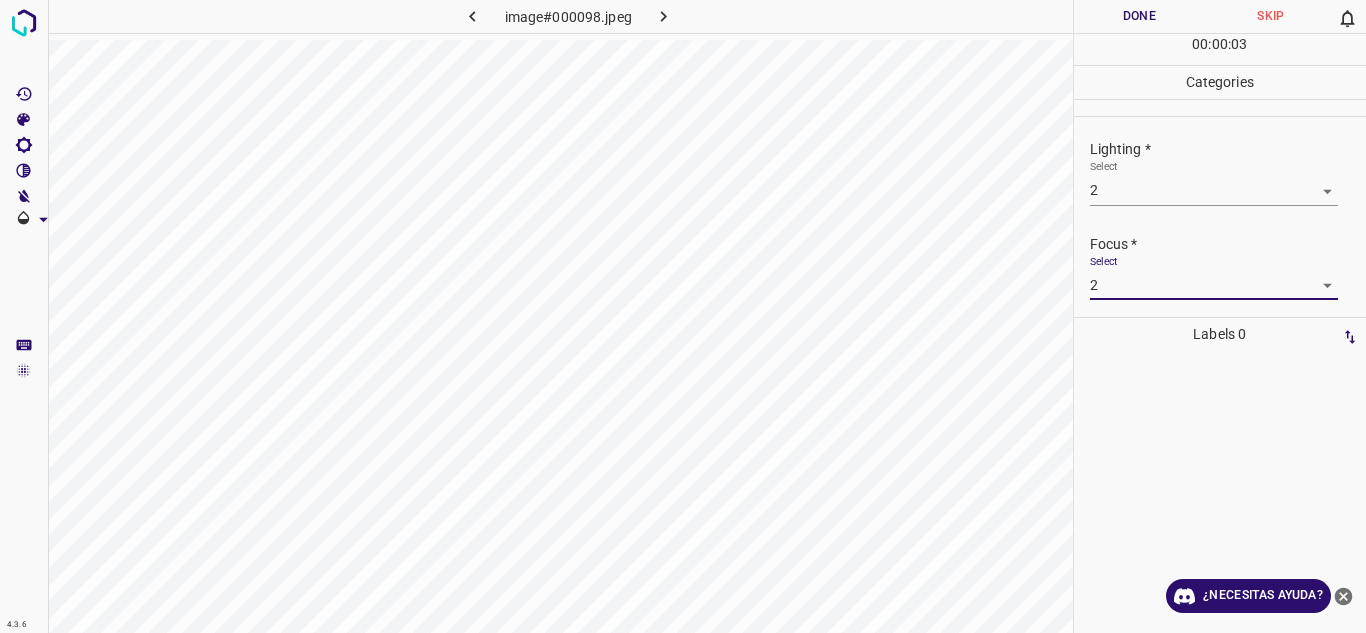 click on "Focus *" at bounding box center [1228, 244] 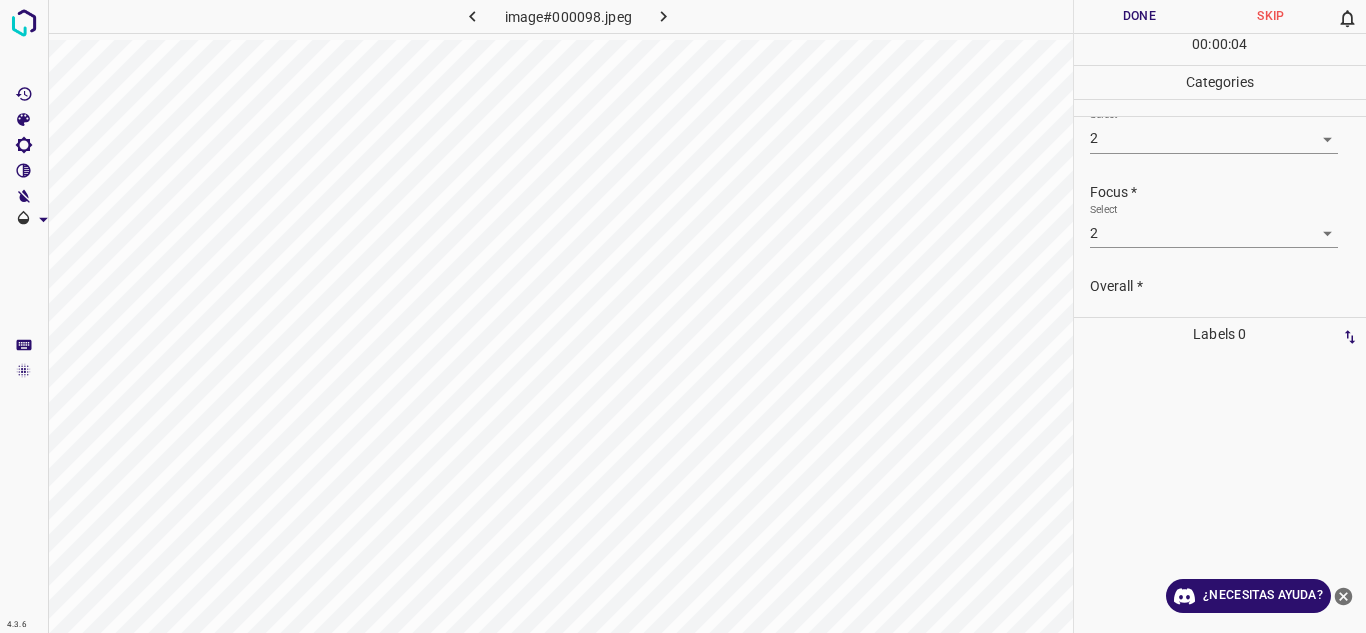 scroll, scrollTop: 98, scrollLeft: 0, axis: vertical 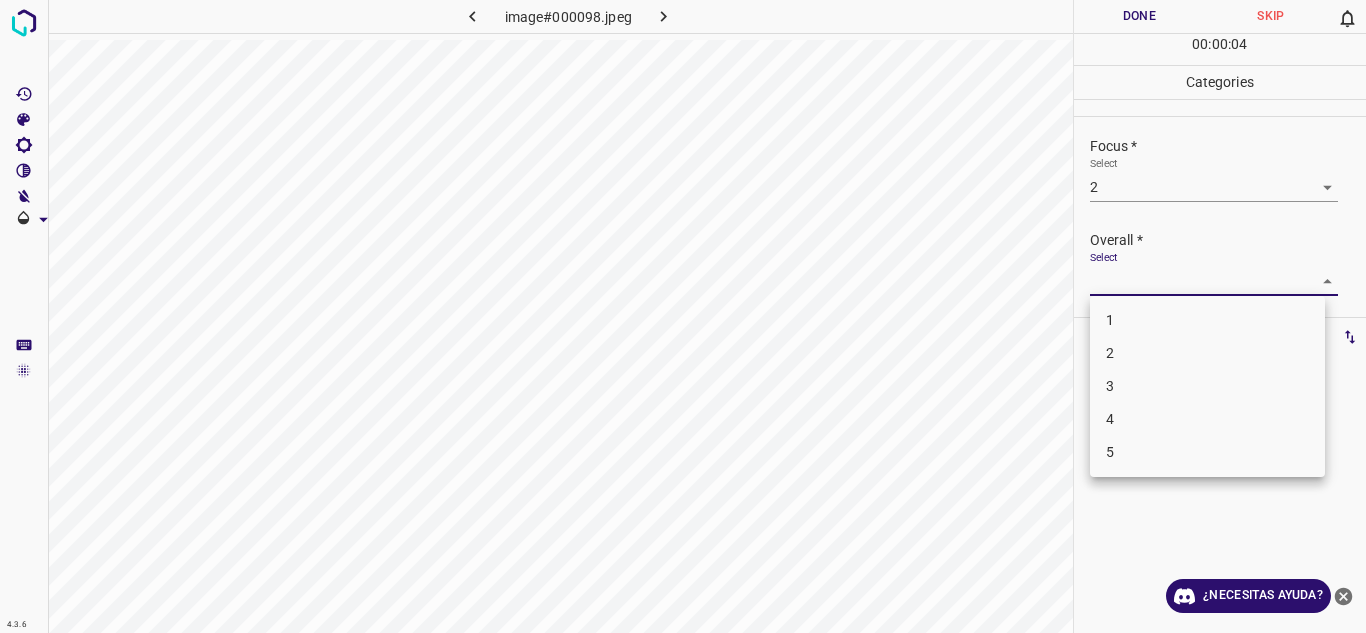 click on "4.3.6  image#000098.jpeg Done Skip 0 00   : 00   : 04   Categories Lighting *  Select 2 2 Focus *  Select 2 2 Overall *  Select ​ Labels   0 Categories 1 Lighting 2 Focus 3 Overall Tools Space Change between modes (Draw & Edit) I Auto labeling R Restore zoom M Zoom in N Zoom out Delete Delete selecte label Filters Z Restore filters X Saturation filter C Brightness filter V Contrast filter B Gray scale filter General O Download ¿Necesitas ayuda? Texto original Valora esta traducción Tu opinión servirá para ayudar a mejorar el Traductor de Google - Texto - Esconder - Borrar 1 2 3 4 5" at bounding box center (683, 316) 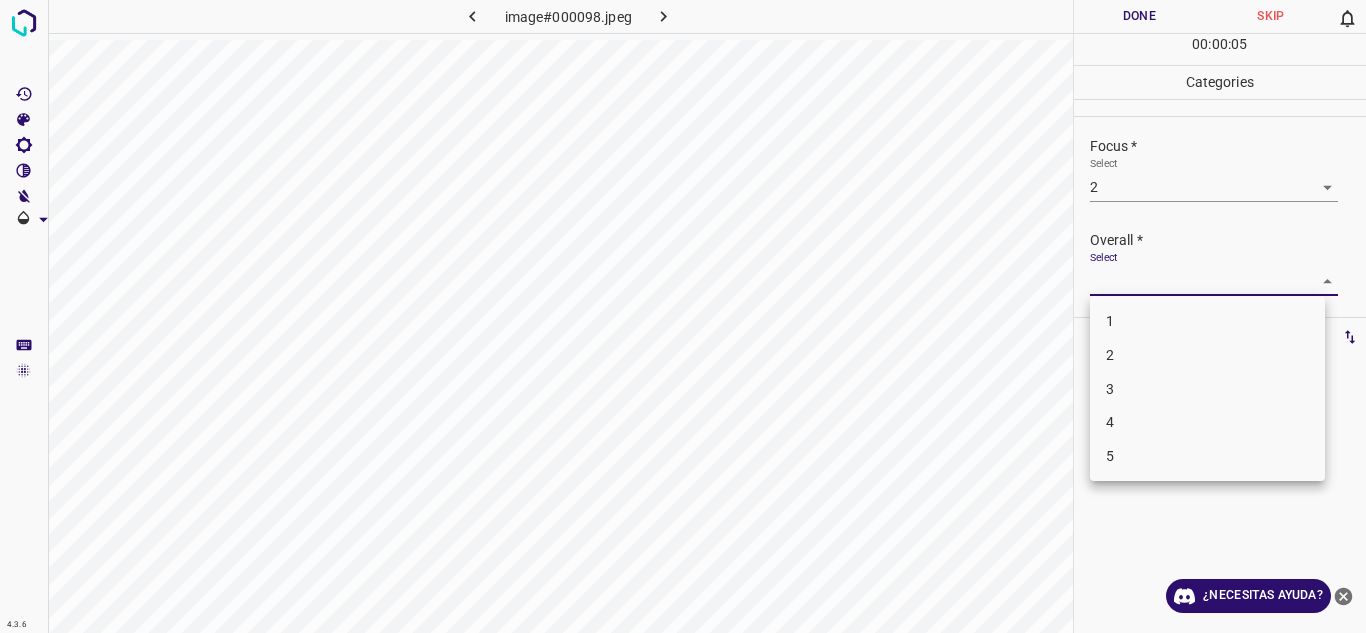 click on "2" at bounding box center (1207, 355) 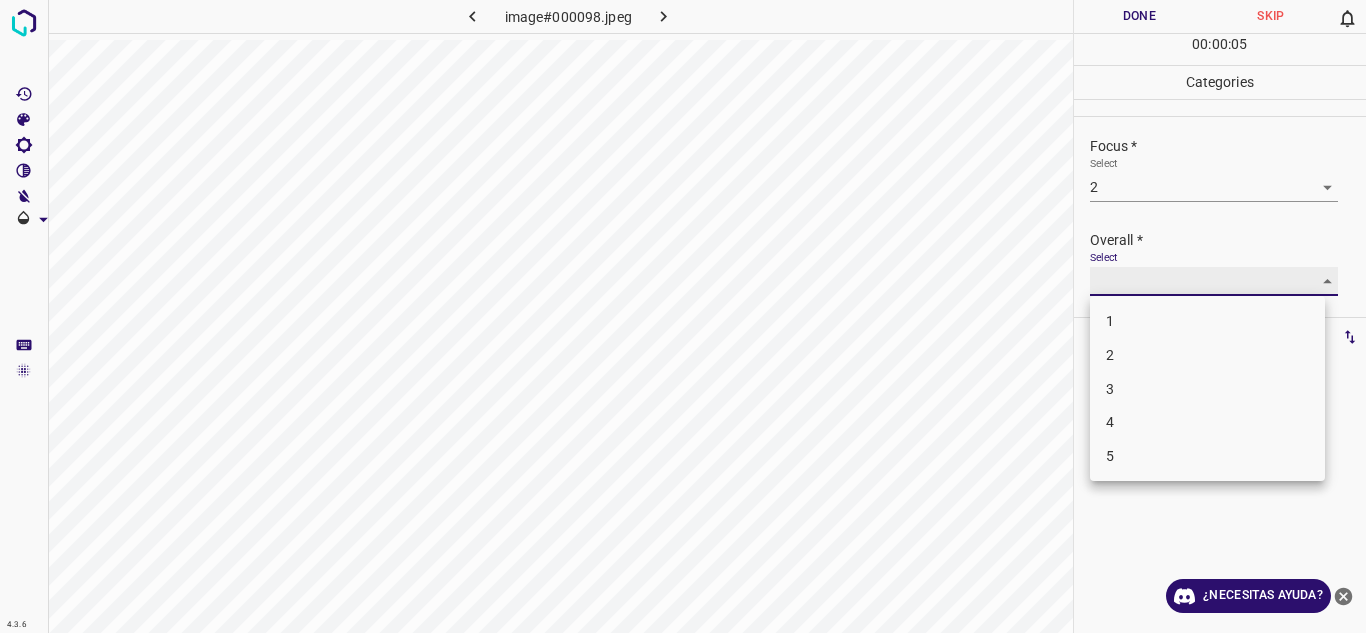 type on "2" 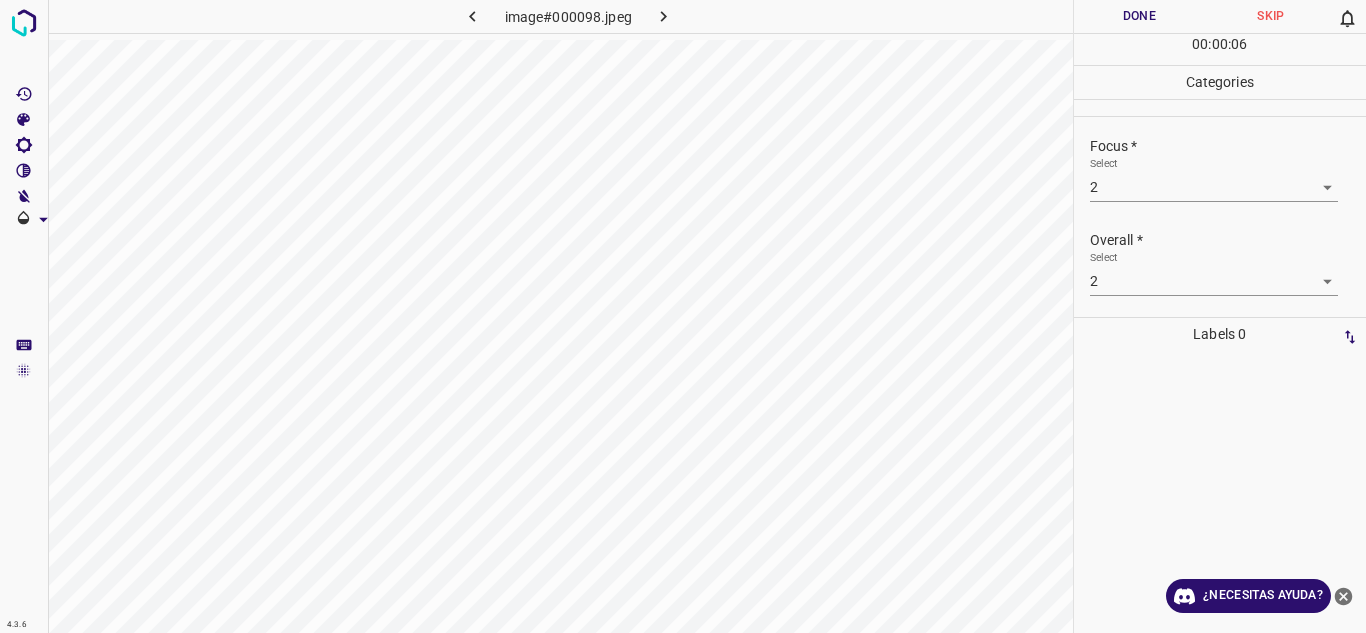 click on "Overall *" at bounding box center (1228, 240) 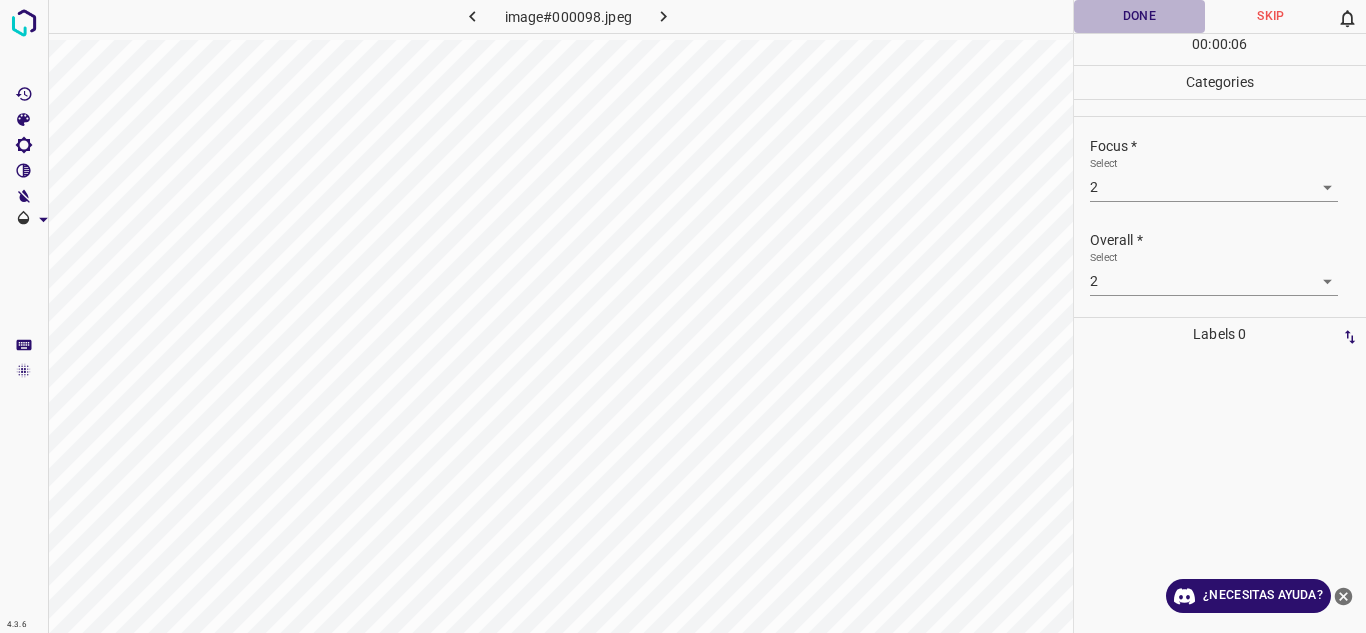 click on "Done" at bounding box center (1140, 16) 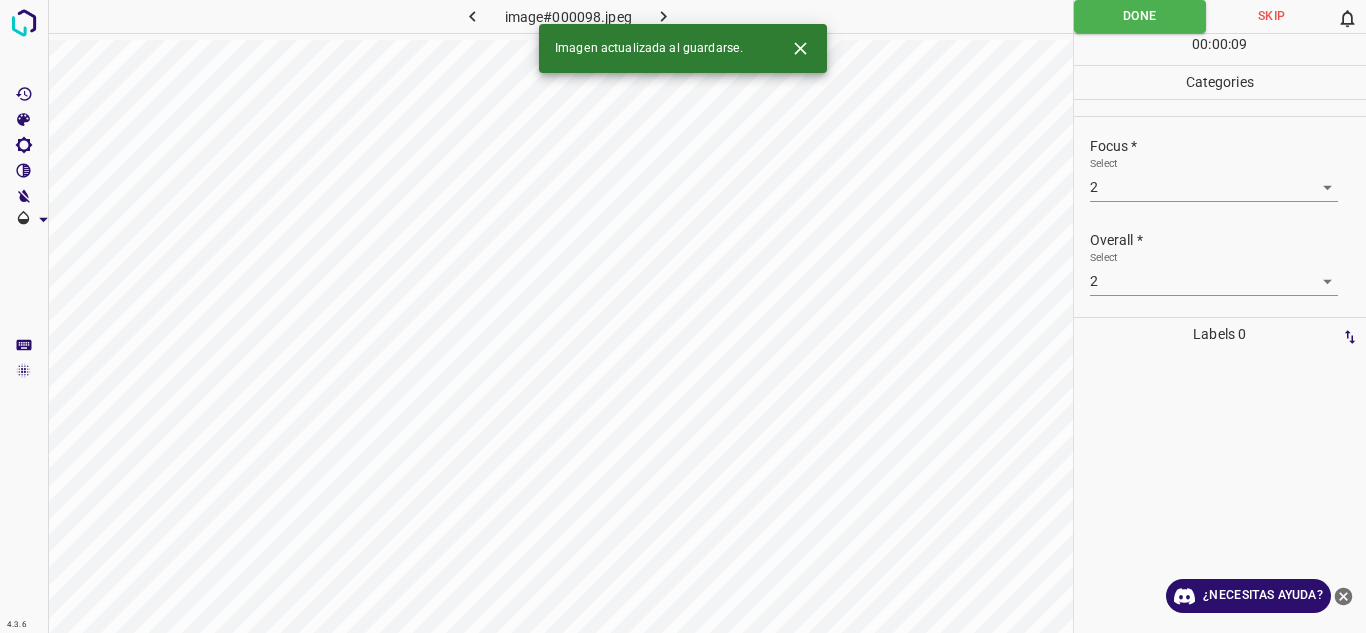 click 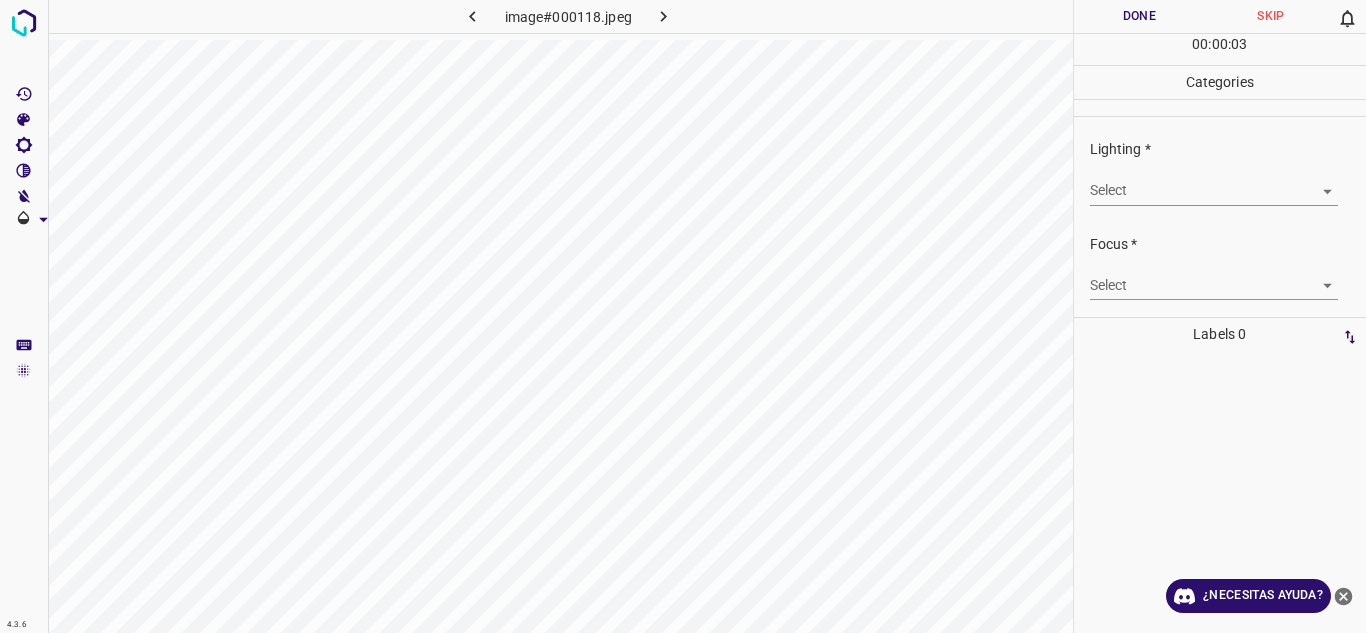 click on "4.3.6  image#000118.jpeg Done Skip 0 00   : 00   : 03   Categories Lighting *  Select ​ Focus *  Select ​ Overall *  Select ​ Labels   0 Categories 1 Lighting 2 Focus 3 Overall Tools Space Change between modes (Draw & Edit) I Auto labeling R Restore zoom M Zoom in N Zoom out Delete Delete selecte label Filters Z Restore filters X Saturation filter C Brightness filter V Contrast filter B Gray scale filter General O Download ¿Necesitas ayuda? Texto original Valora esta traducción Tu opinión servirá para ayudar a mejorar el Traductor de Google - Texto - Esconder - Borrar" at bounding box center (683, 316) 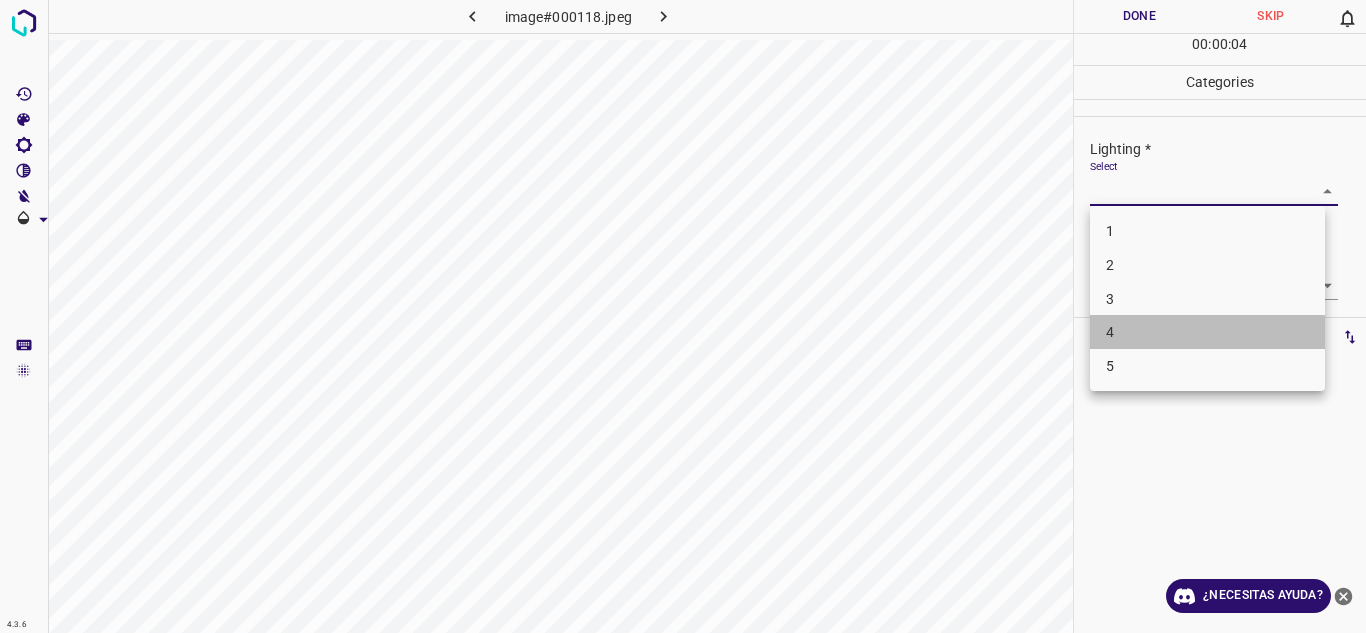 click on "4" at bounding box center [1207, 332] 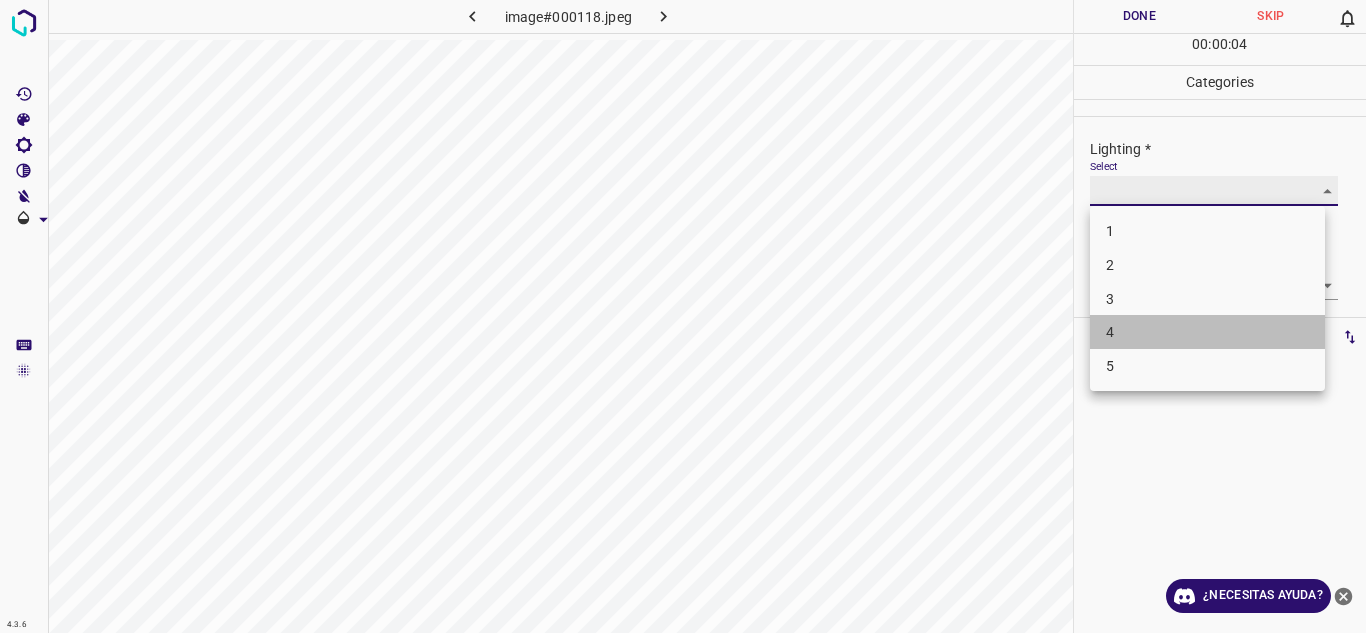 type on "4" 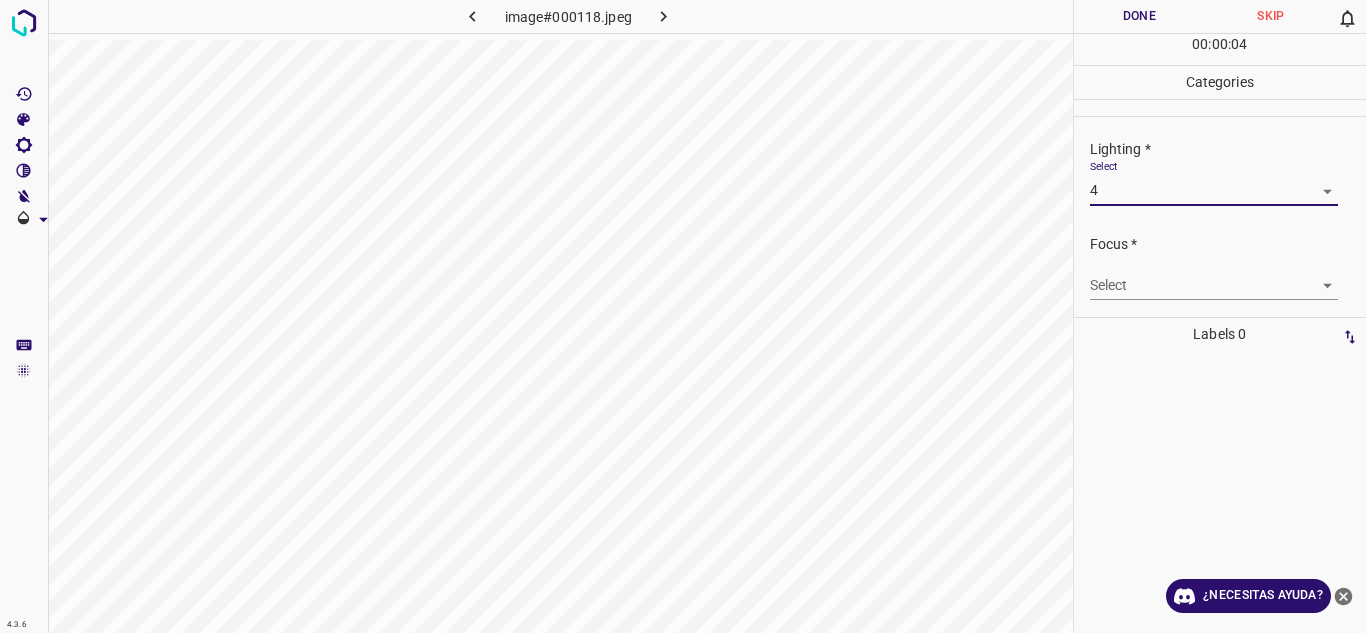 click on "4.3.6  image#000118.jpeg Done Skip 0 00   : 00   : 04   Categories Lighting *  Select 4 4 Focus *  Select ​ Overall *  Select ​ Labels   0 Categories 1 Lighting 2 Focus 3 Overall Tools Space Change between modes (Draw & Edit) I Auto labeling R Restore zoom M Zoom in N Zoom out Delete Delete selecte label Filters Z Restore filters X Saturation filter C Brightness filter V Contrast filter B Gray scale filter General O Download ¿Necesitas ayuda? Texto original Valora esta traducción Tu opinión servirá para ayudar a mejorar el Traductor de Google - Texto - Esconder - Borrar" at bounding box center (683, 316) 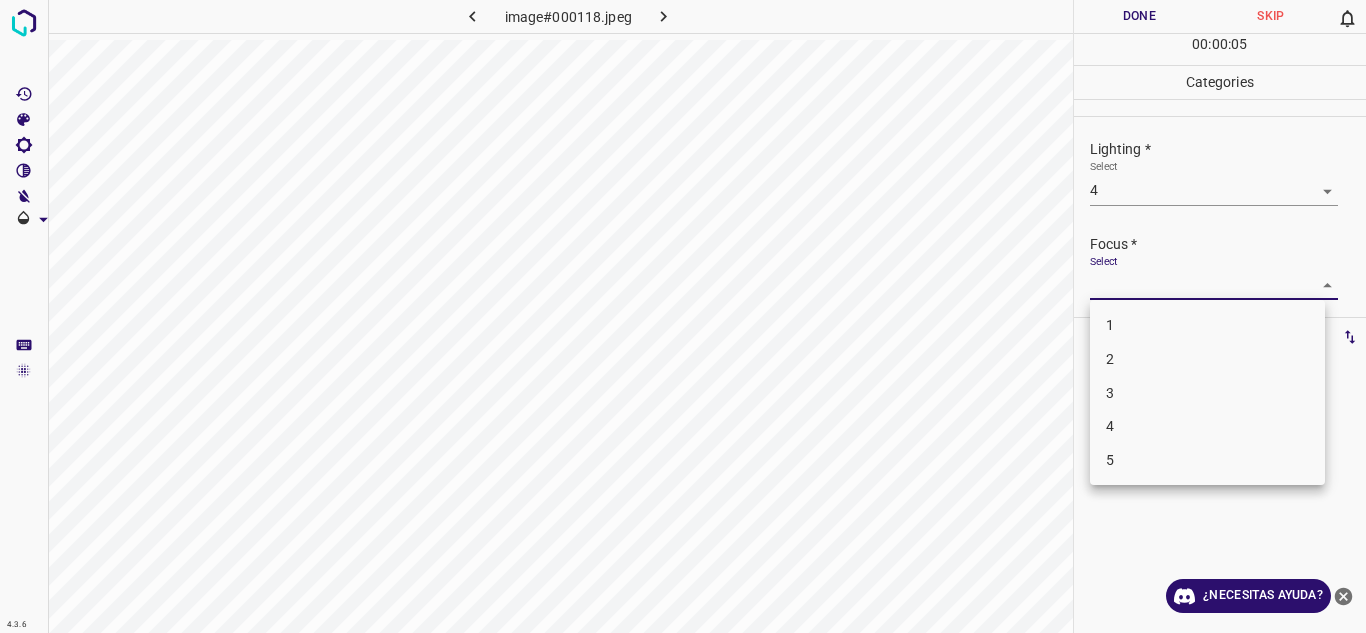 click on "4" at bounding box center [1207, 426] 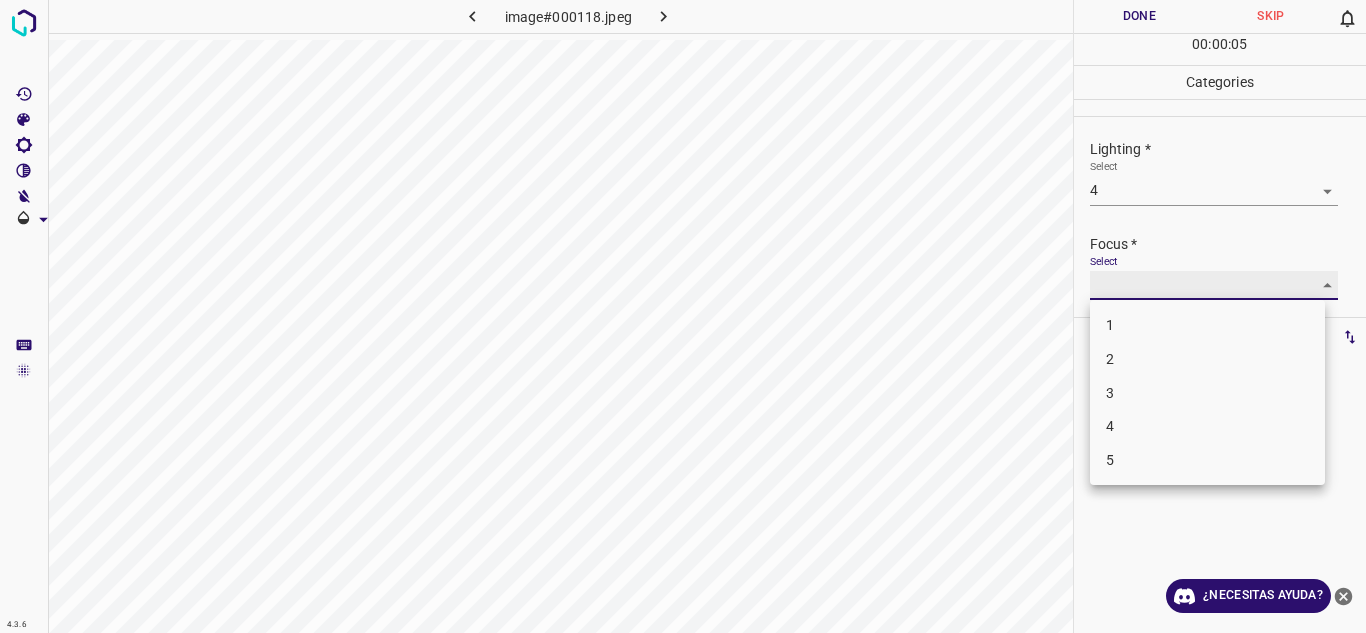 type on "4" 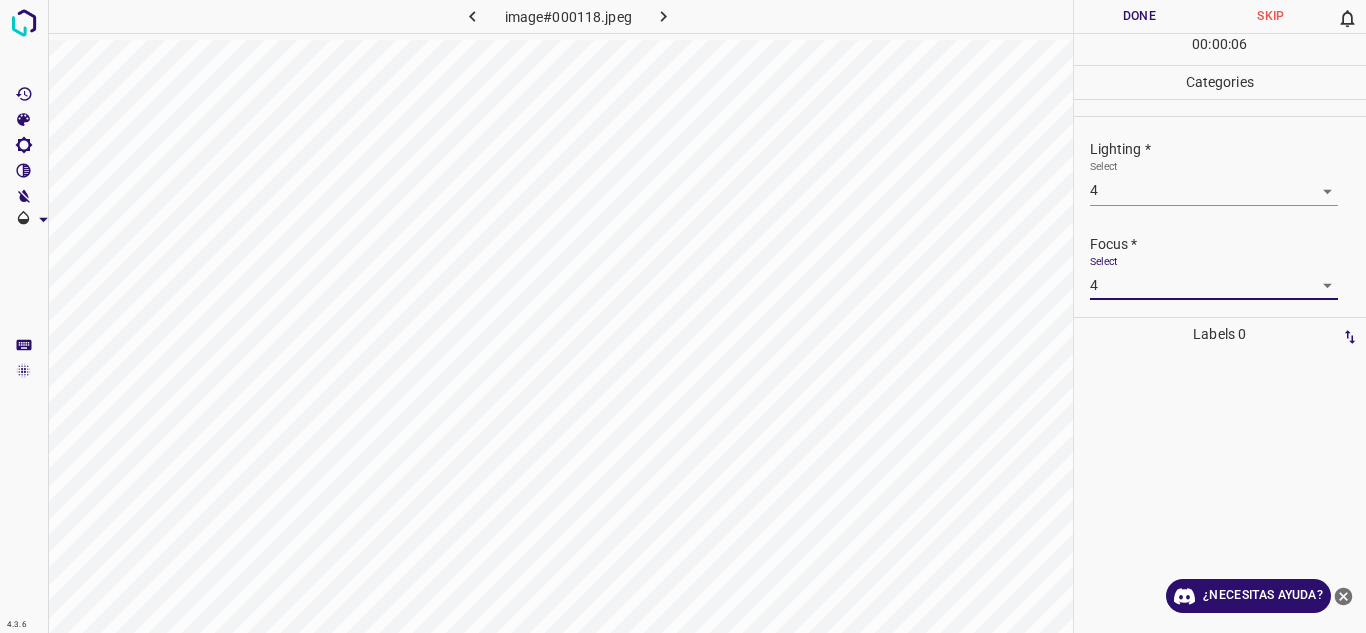 click on "Focus *" at bounding box center (1228, 244) 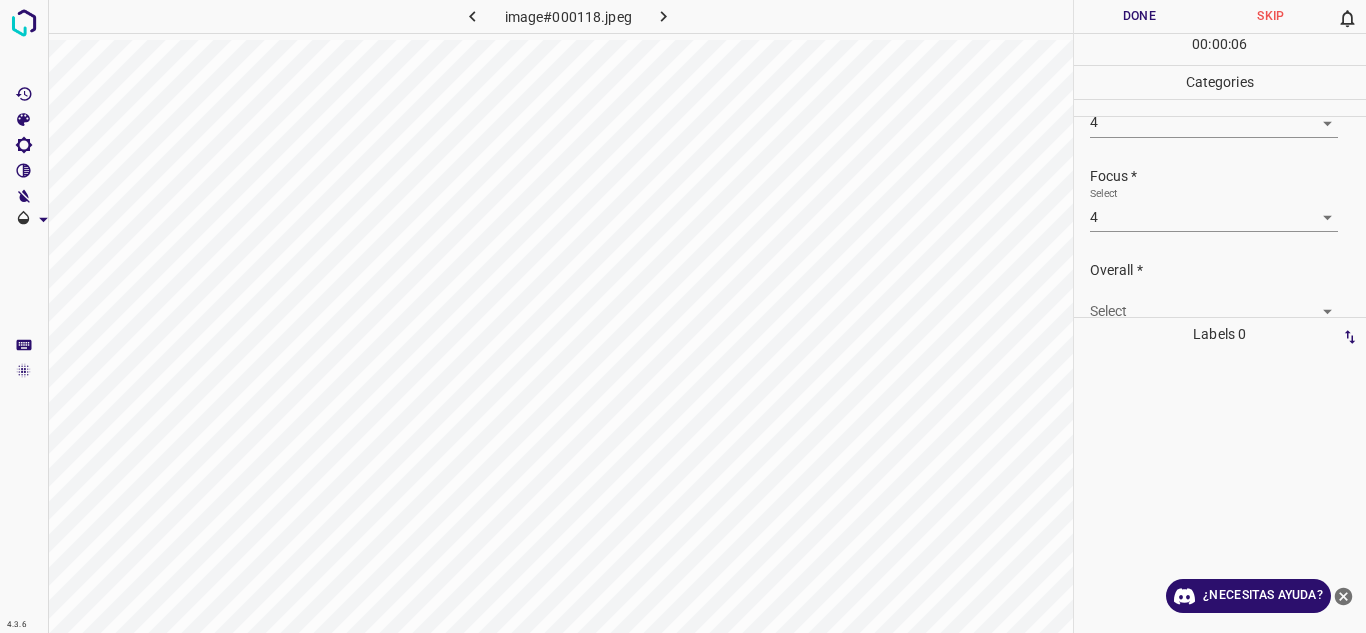 scroll, scrollTop: 98, scrollLeft: 0, axis: vertical 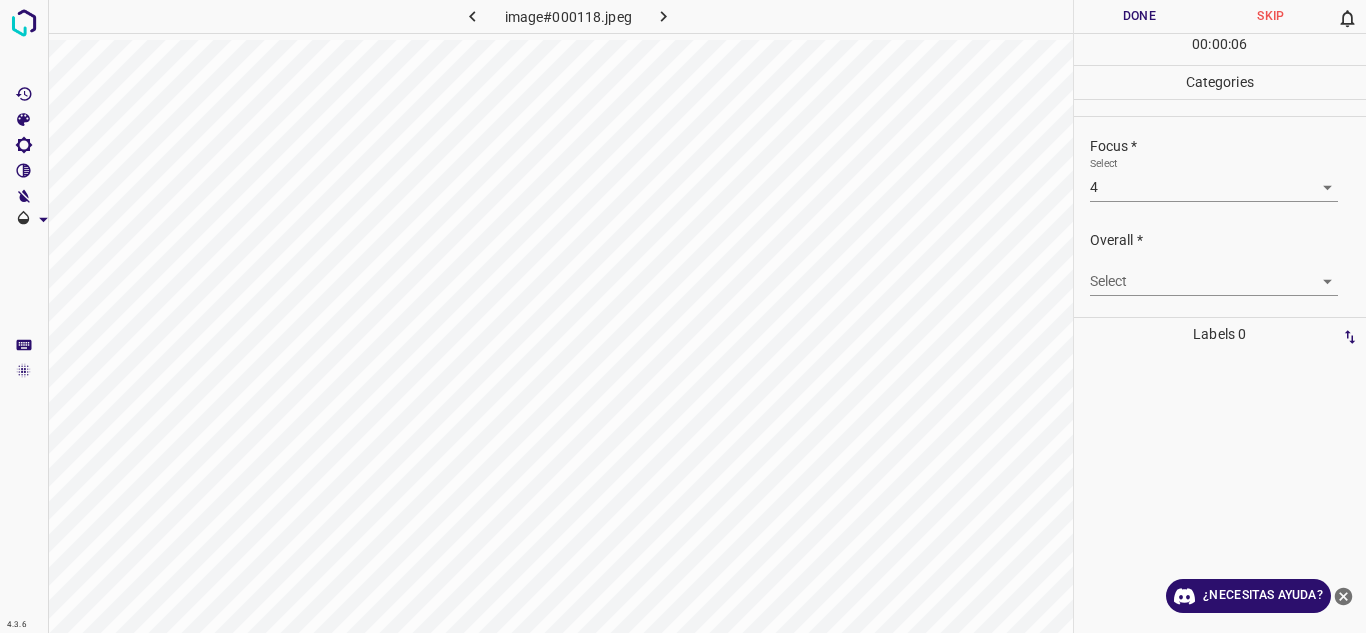 click on "4.3.6  image#000118.jpeg Done Skip 0 00   : 00   : 06   Categories Lighting *  Select 4 4 Focus *  Select 4 4 Overall *  Select ​ Labels   0 Categories 1 Lighting 2 Focus 3 Overall Tools Space Change between modes (Draw & Edit) I Auto labeling R Restore zoom M Zoom in N Zoom out Delete Delete selecte label Filters Z Restore filters X Saturation filter C Brightness filter V Contrast filter B Gray scale filter General O Download ¿Necesitas ayuda? Texto original Valora esta traducción Tu opinión servirá para ayudar a mejorar el Traductor de Google - Texto - Esconder - Borrar" at bounding box center [683, 316] 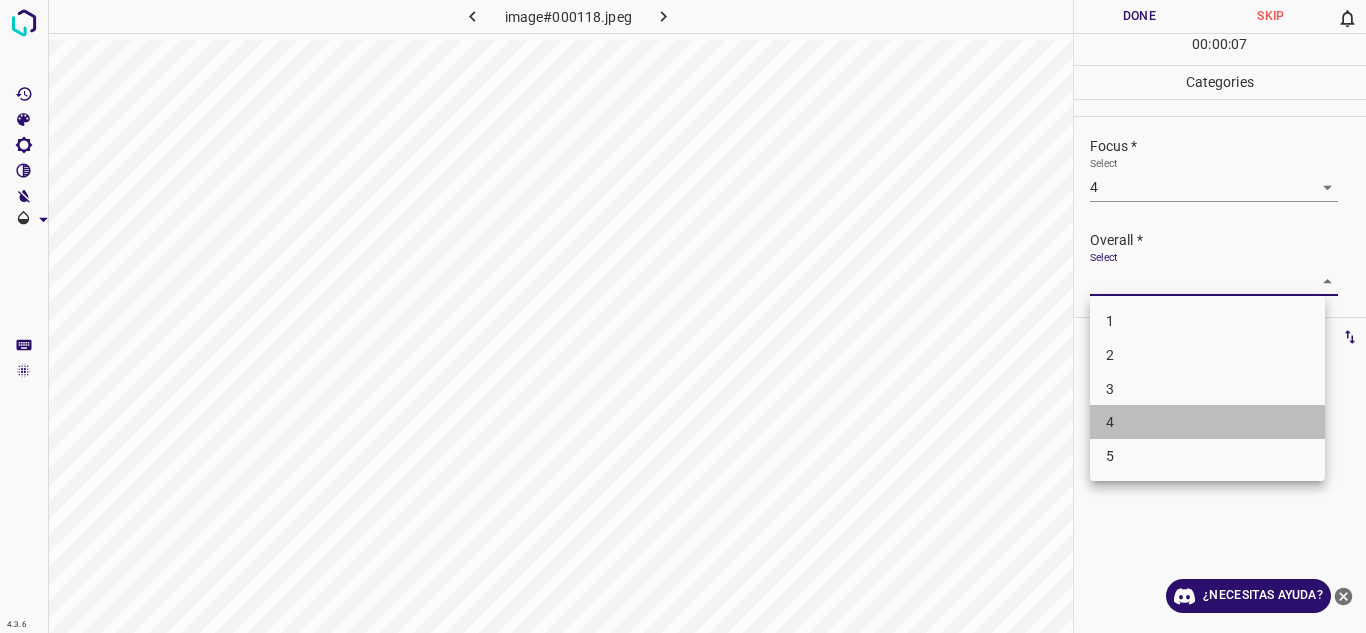 click on "4" at bounding box center [1207, 422] 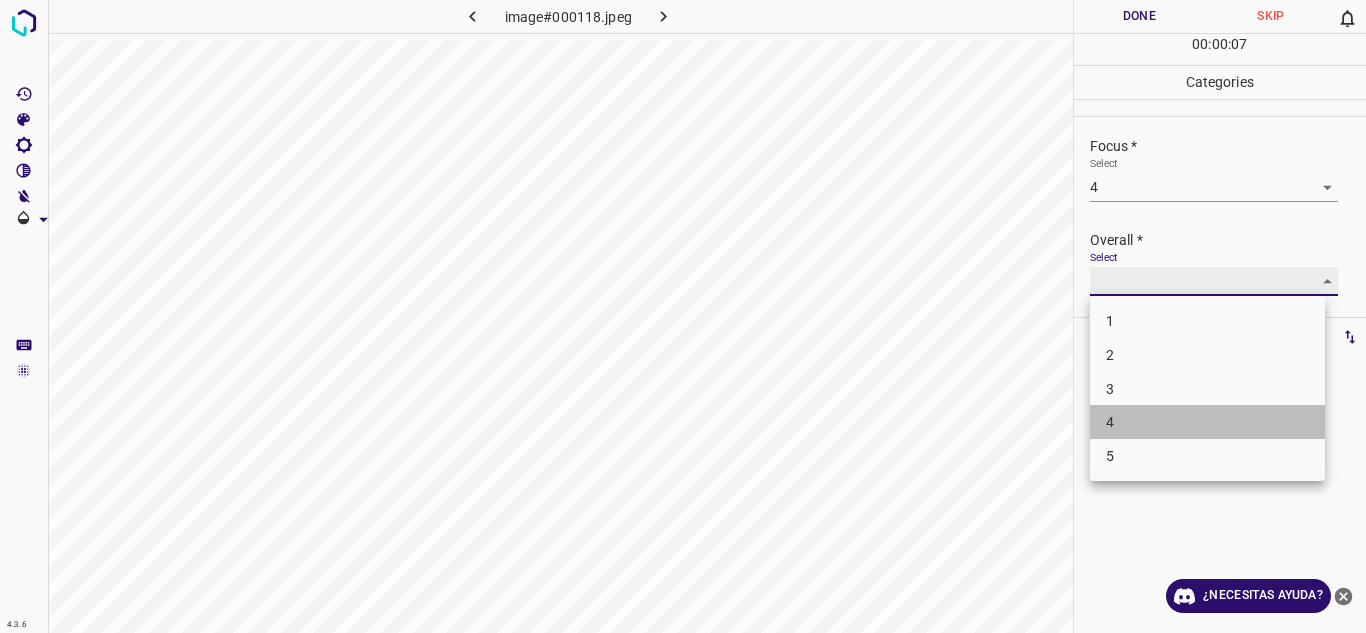 type on "4" 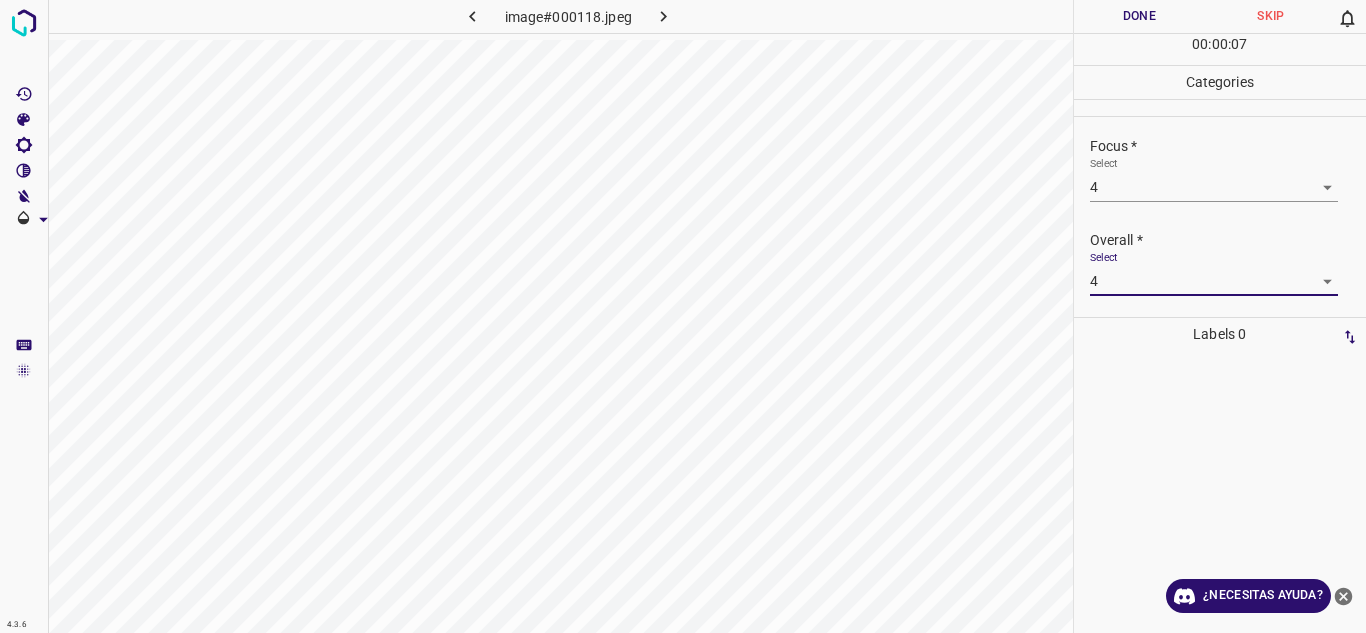 click on "Overall *" at bounding box center (1228, 240) 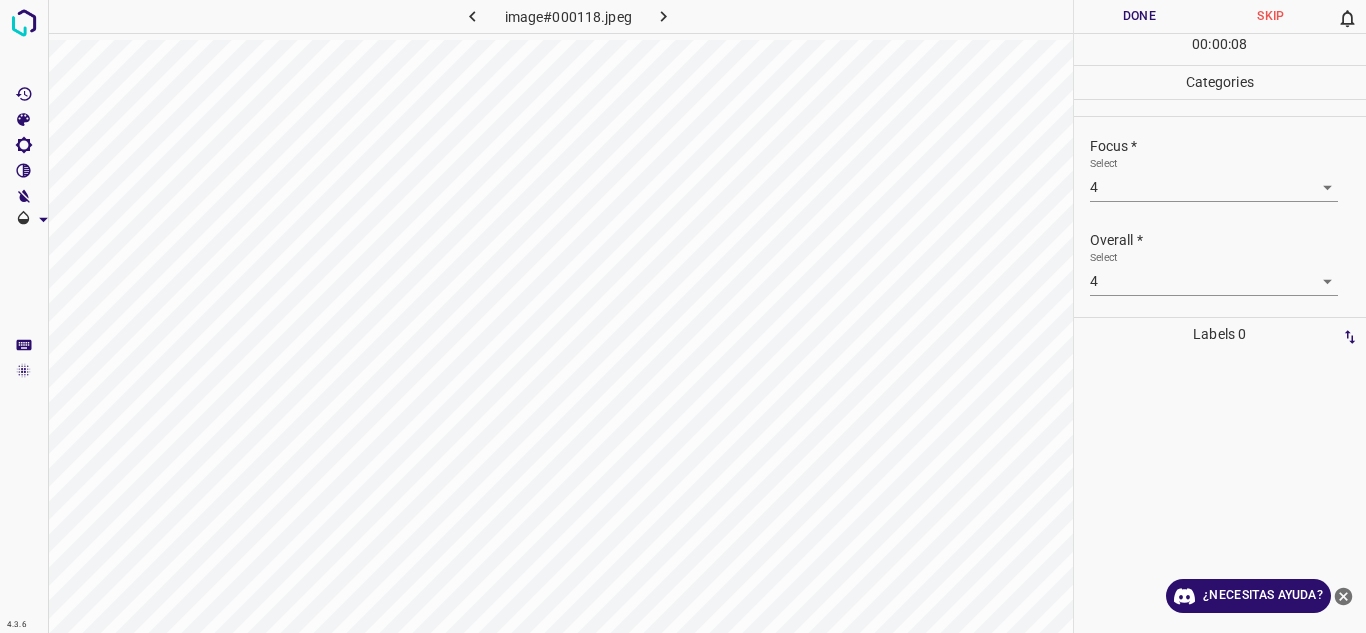 click on "Done" at bounding box center (1140, 16) 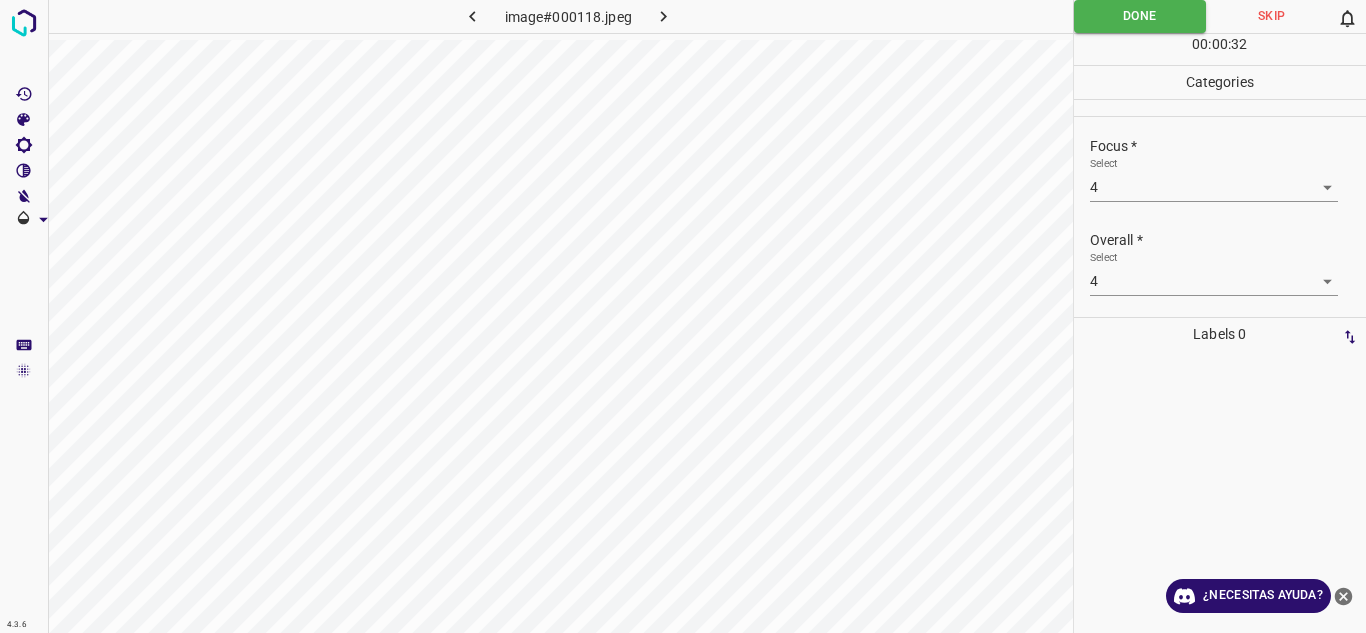 click 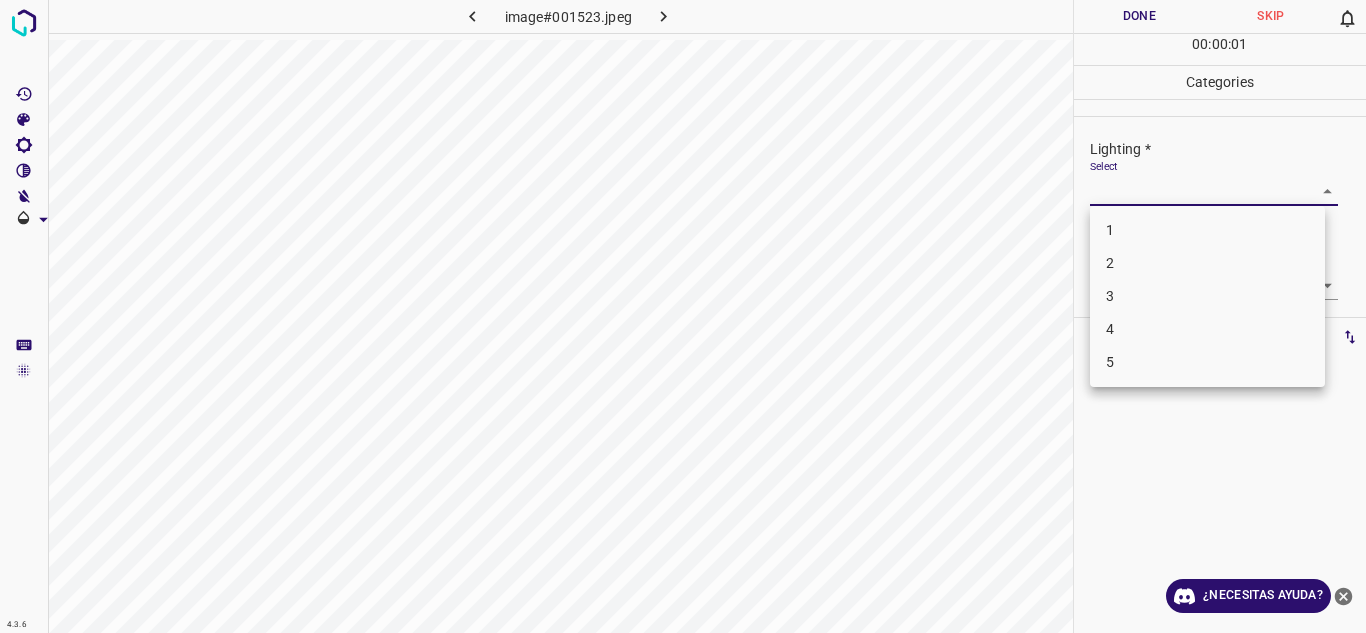 click on "4.3.6  image#001523.jpeg Done Skip 0 00   : 00   : 01   Categories Lighting *  Select ​ Focus *  Select ​ Overall *  Select ​ Labels   0 Categories 1 Lighting 2 Focus 3 Overall Tools Space Change between modes (Draw & Edit) I Auto labeling R Restore zoom M Zoom in N Zoom out Delete Delete selecte label Filters Z Restore filters X Saturation filter C Brightness filter V Contrast filter B Gray scale filter General O Download ¿Necesitas ayuda? Texto original Valora esta traducción Tu opinión servirá para ayudar a mejorar el Traductor de Google - Texto - Esconder - Borrar 1 2 3 4 5" at bounding box center [683, 316] 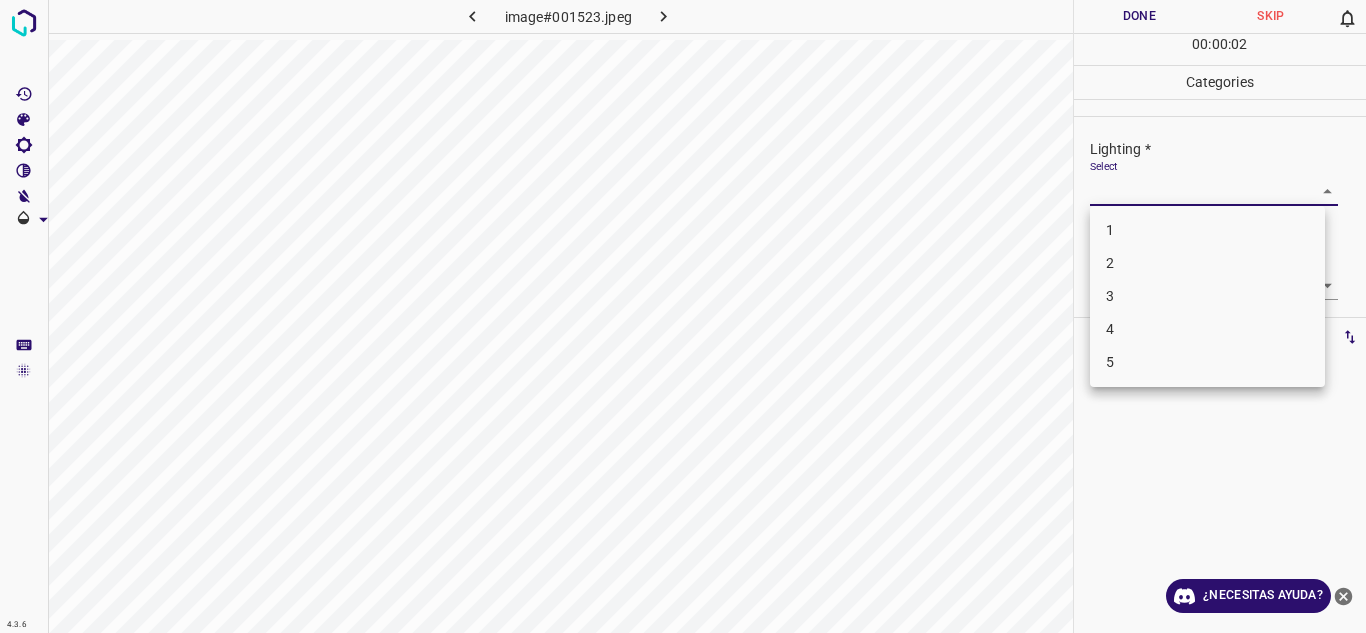 click on "5" at bounding box center [1207, 362] 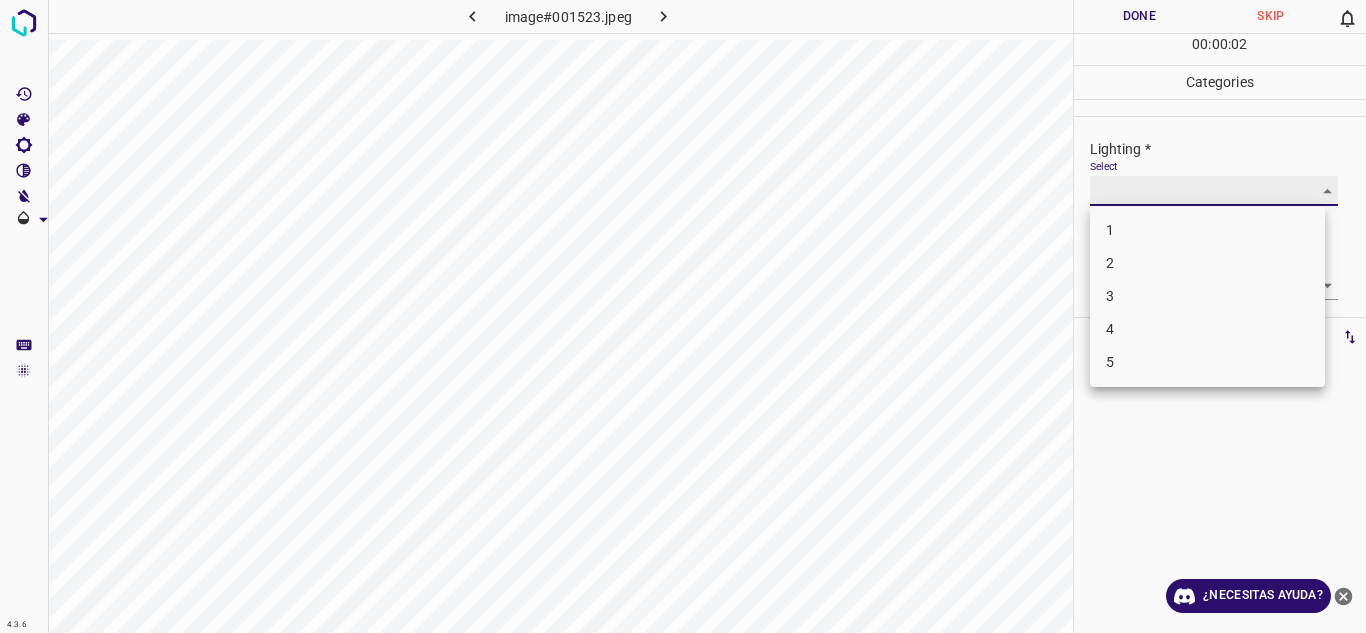 type on "5" 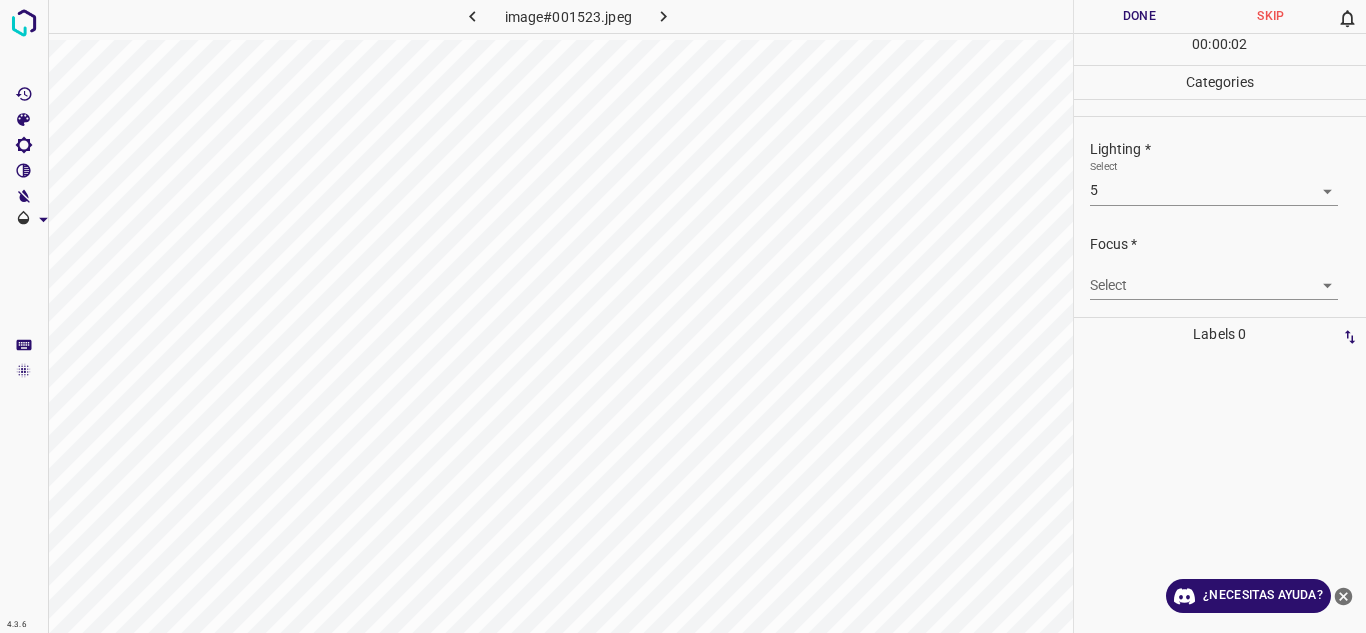 click on "Select ​" at bounding box center [1214, 277] 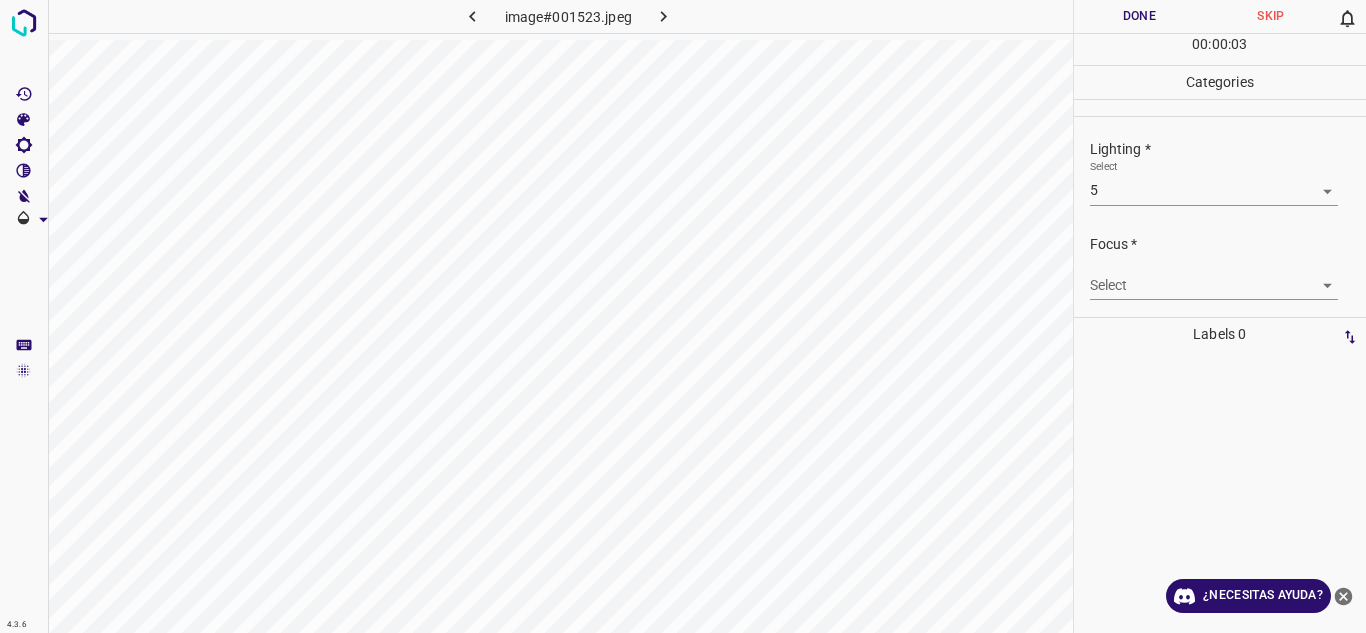 click on "4.3.6  image#001523.jpeg Done Skip 0 00   : 00   : 03   Categories Lighting *  Select 5 5 Focus *  Select ​ Overall *  Select ​ Labels   0 Categories 1 Lighting 2 Focus 3 Overall Tools Space Change between modes (Draw & Edit) I Auto labeling R Restore zoom M Zoom in N Zoom out Delete Delete selecte label Filters Z Restore filters X Saturation filter C Brightness filter V Contrast filter B Gray scale filter General O Download ¿Necesitas ayuda? Texto original Valora esta traducción Tu opinión servirá para ayudar a mejorar el Traductor de Google - Texto - Esconder - Borrar" at bounding box center (683, 316) 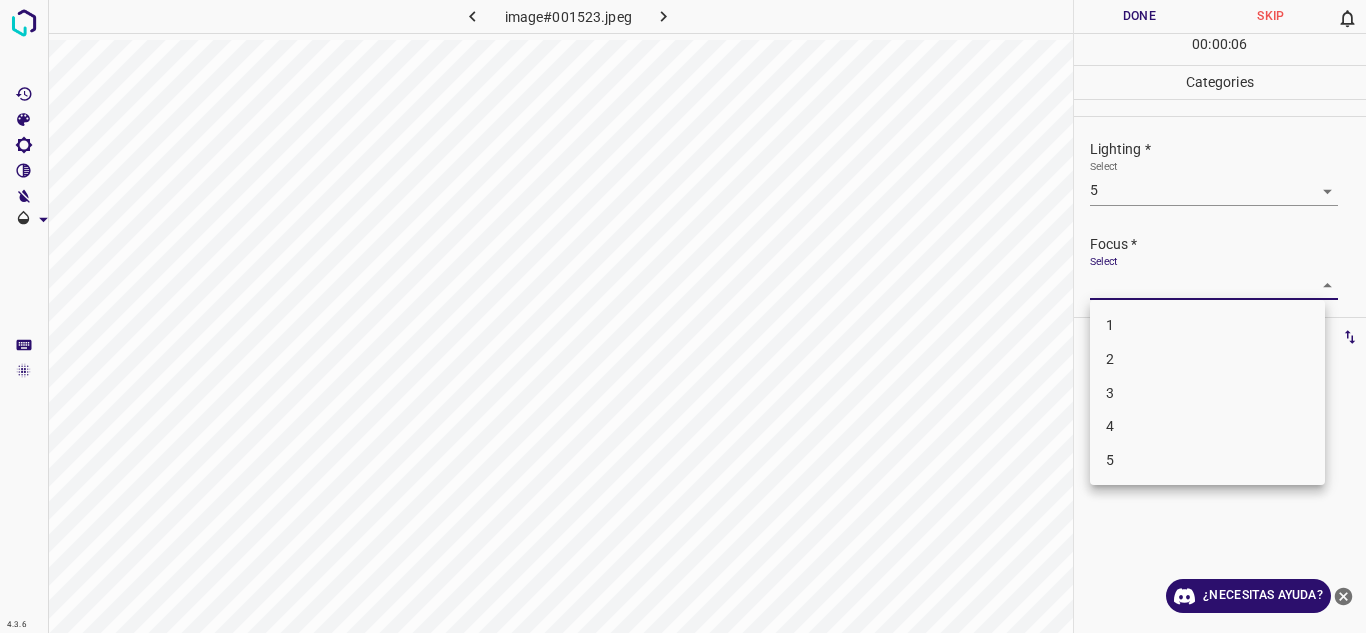 click on "4" at bounding box center (1207, 426) 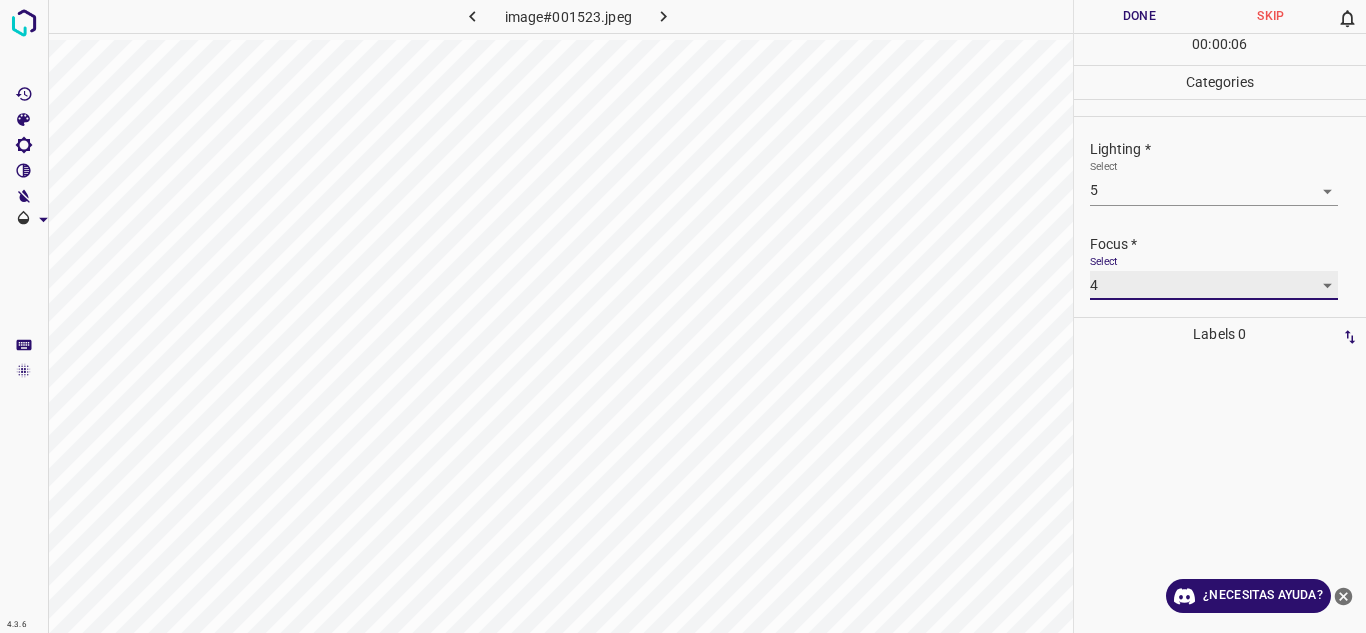 type on "4" 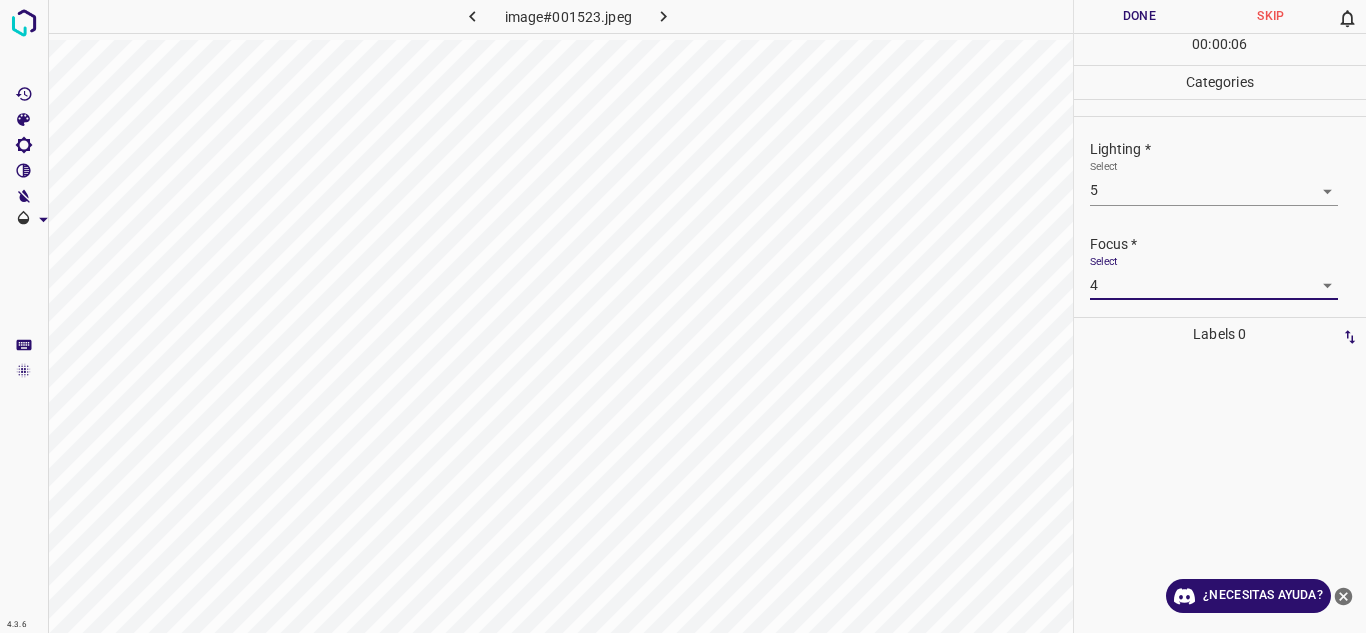 click on "Focus *" at bounding box center [1228, 244] 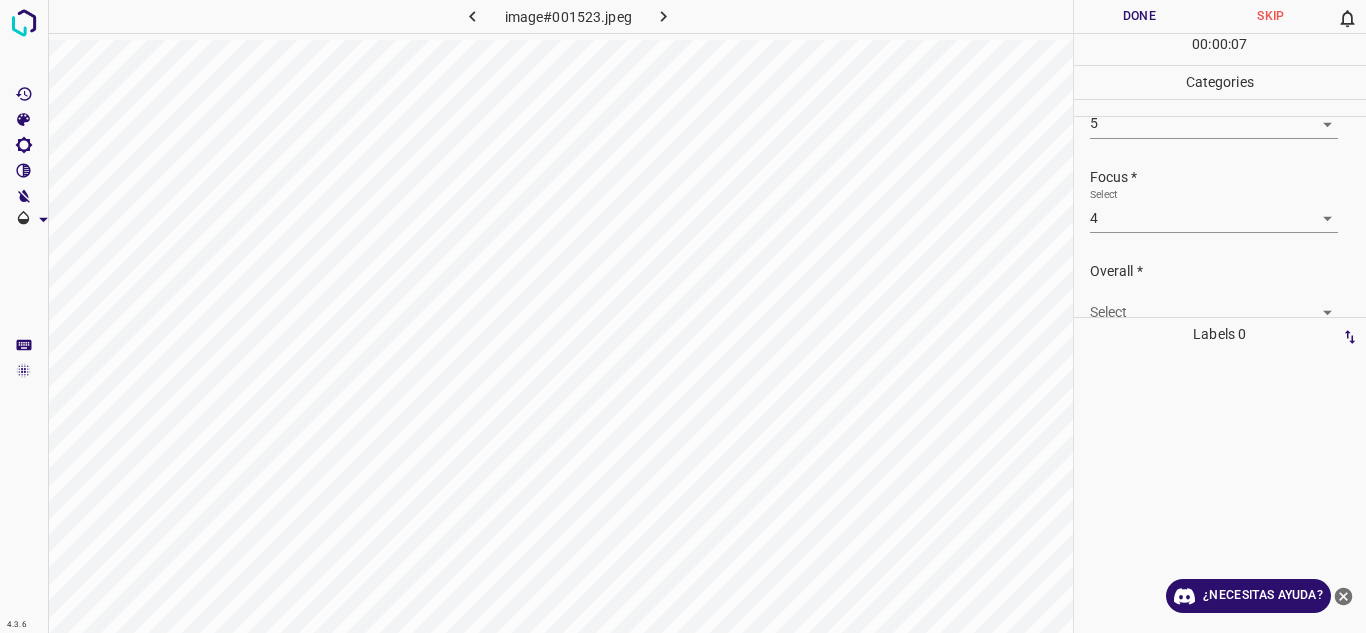 scroll, scrollTop: 98, scrollLeft: 0, axis: vertical 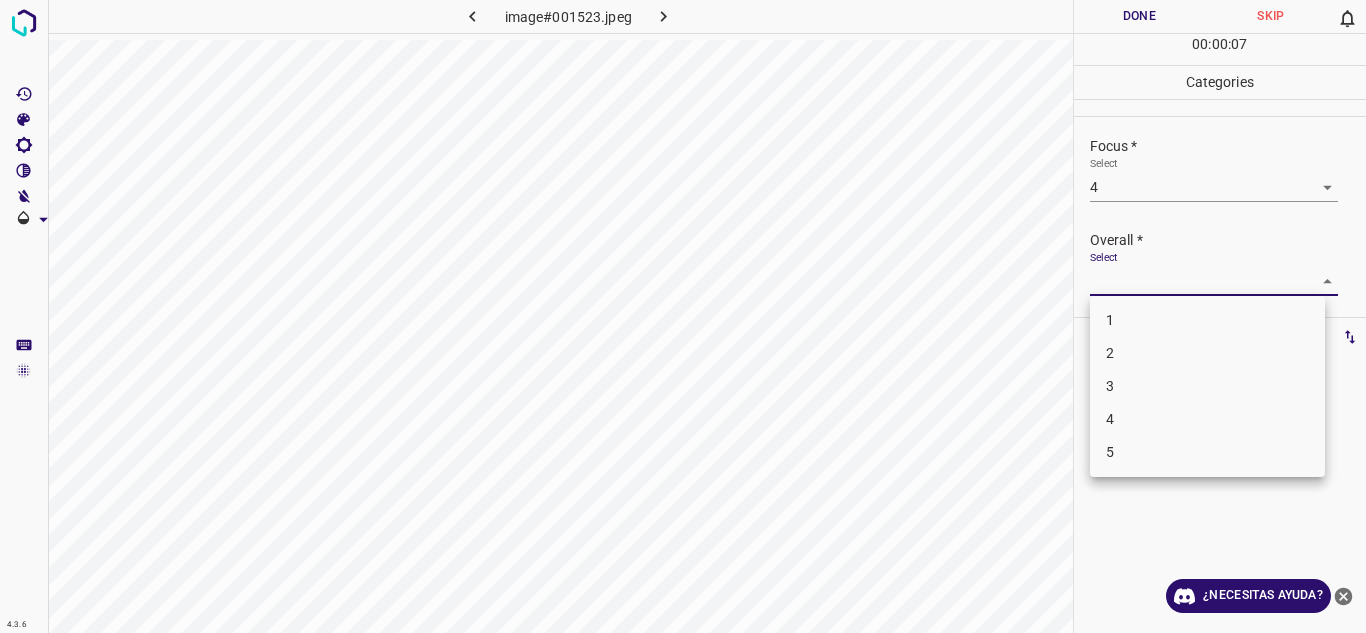 drag, startPoint x: 1198, startPoint y: 281, endPoint x: 1180, endPoint y: 417, distance: 137.186 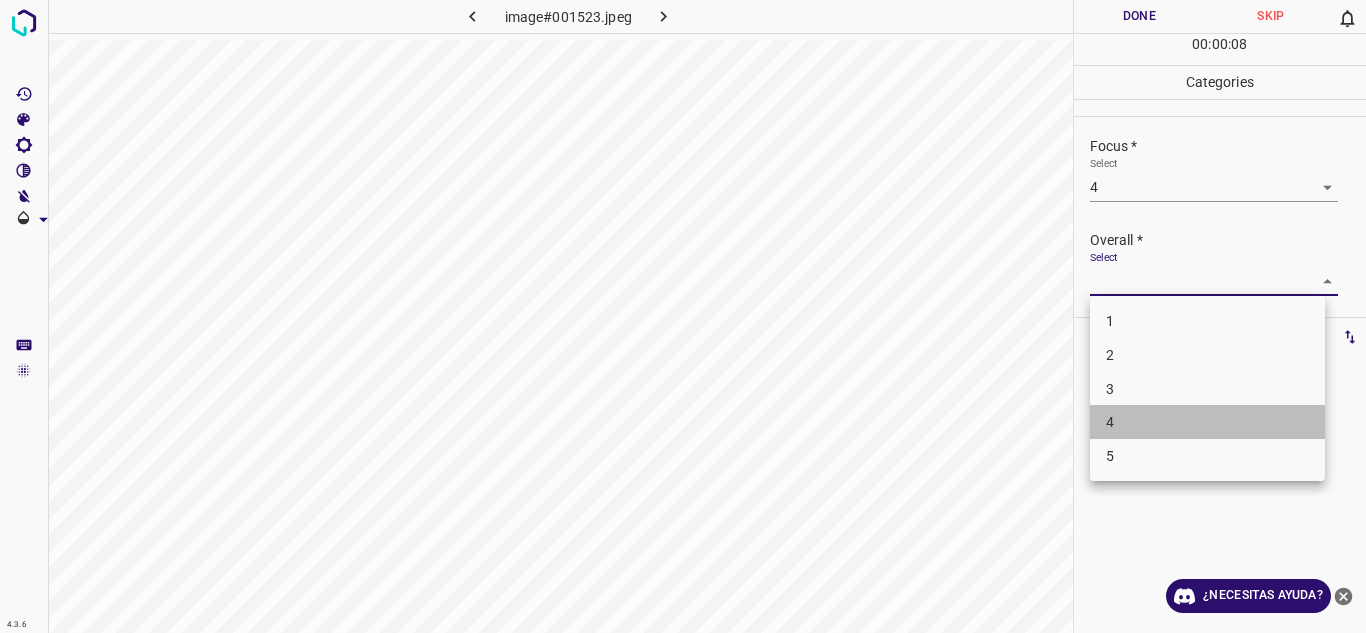 click on "4" at bounding box center [1207, 422] 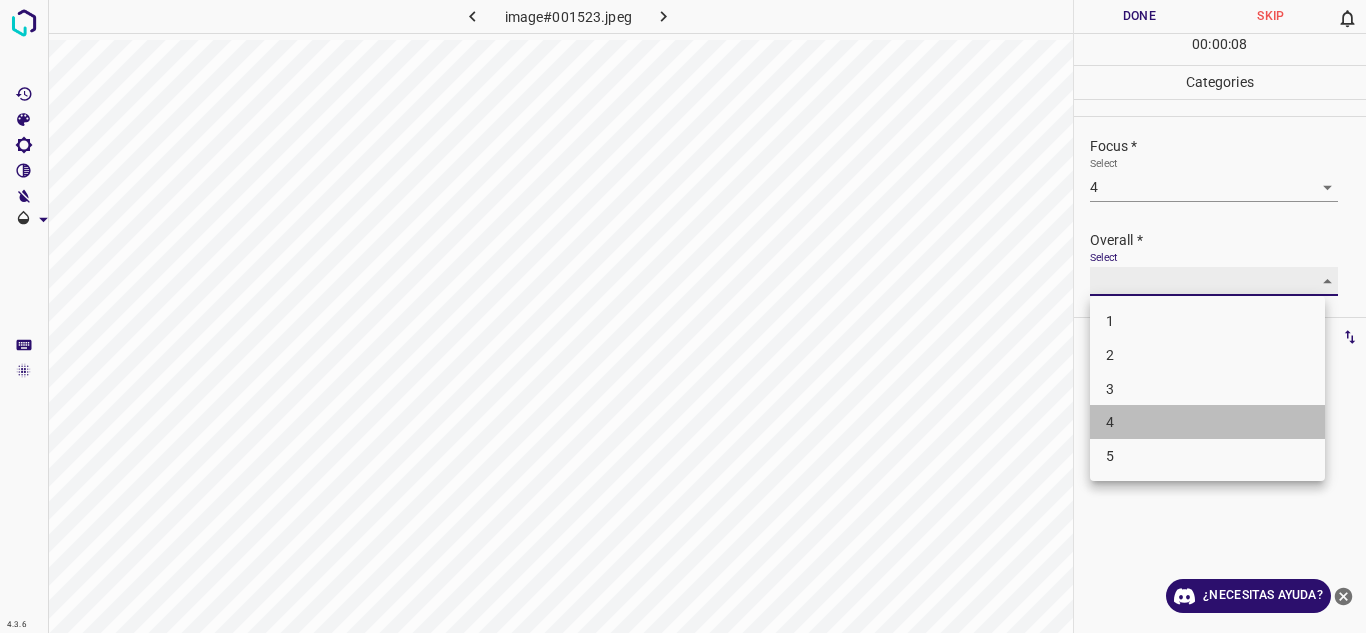 type on "4" 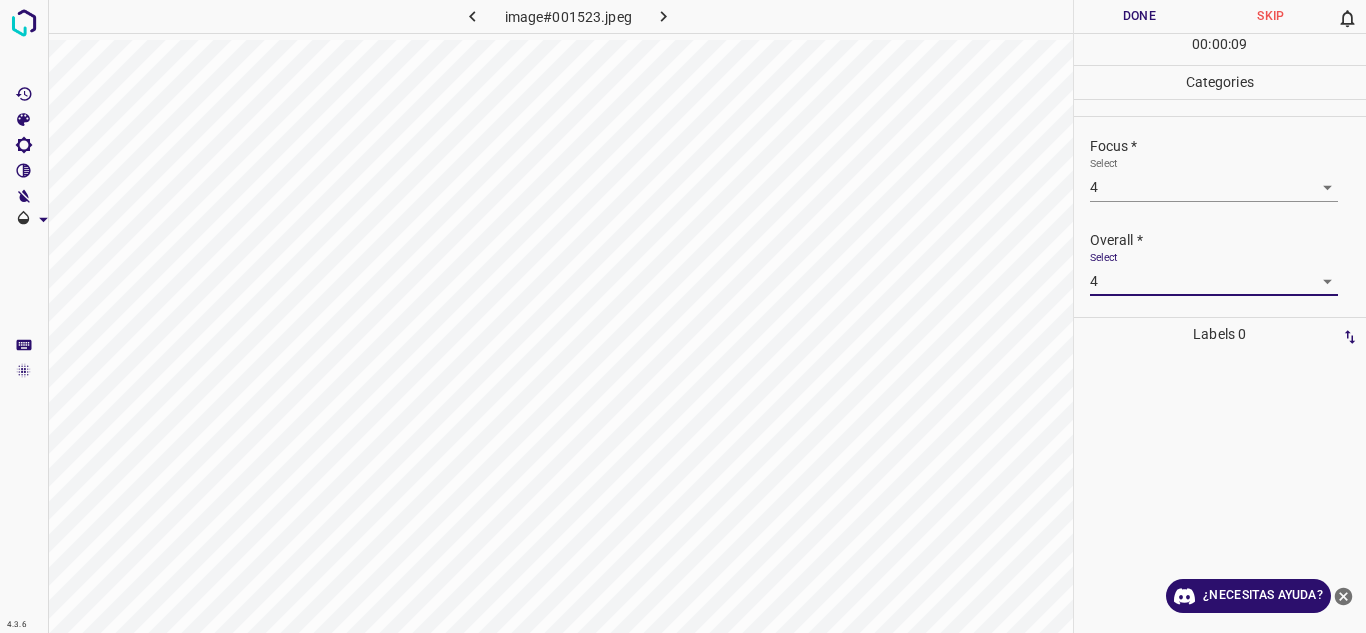 click on "Done" at bounding box center [1140, 16] 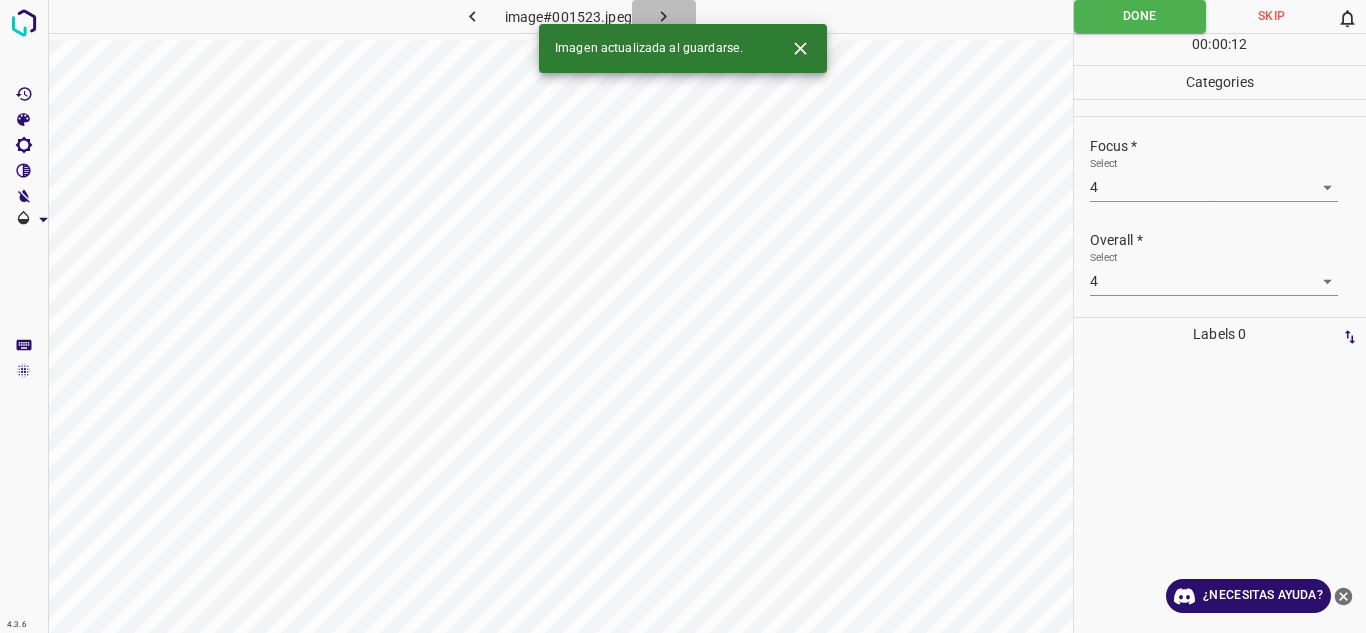 click 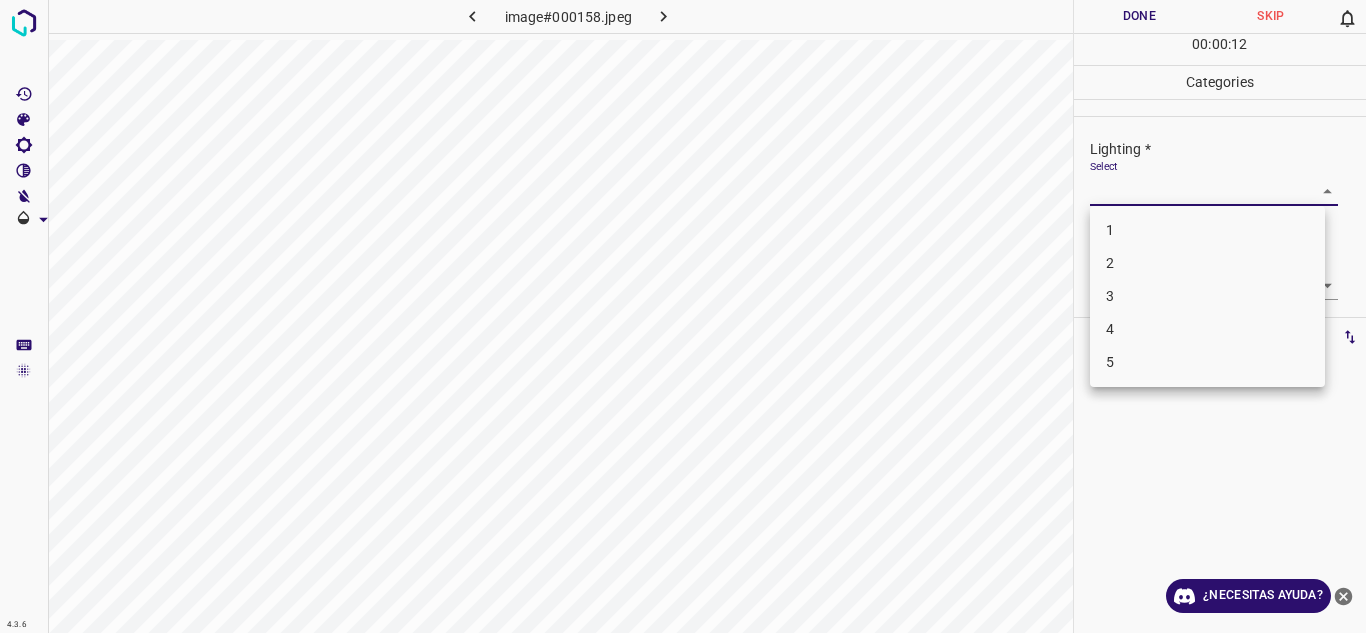 click on "4.3.6  image#000158.jpeg Done Skip 0 00   : 00   : 12   Categories Lighting *  Select ​ Focus *  Select ​ Overall *  Select ​ Labels   0 Categories 1 Lighting 2 Focus 3 Overall Tools Space Change between modes (Draw & Edit) I Auto labeling R Restore zoom M Zoom in N Zoom out Delete Delete selecte label Filters Z Restore filters X Saturation filter C Brightness filter V Contrast filter B Gray scale filter General O Download ¿Necesitas ayuda? Texto original Valora esta traducción Tu opinión servirá para ayudar a mejorar el Traductor de Google - Texto - Esconder - Borrar 1 2 3 4 5" at bounding box center [683, 316] 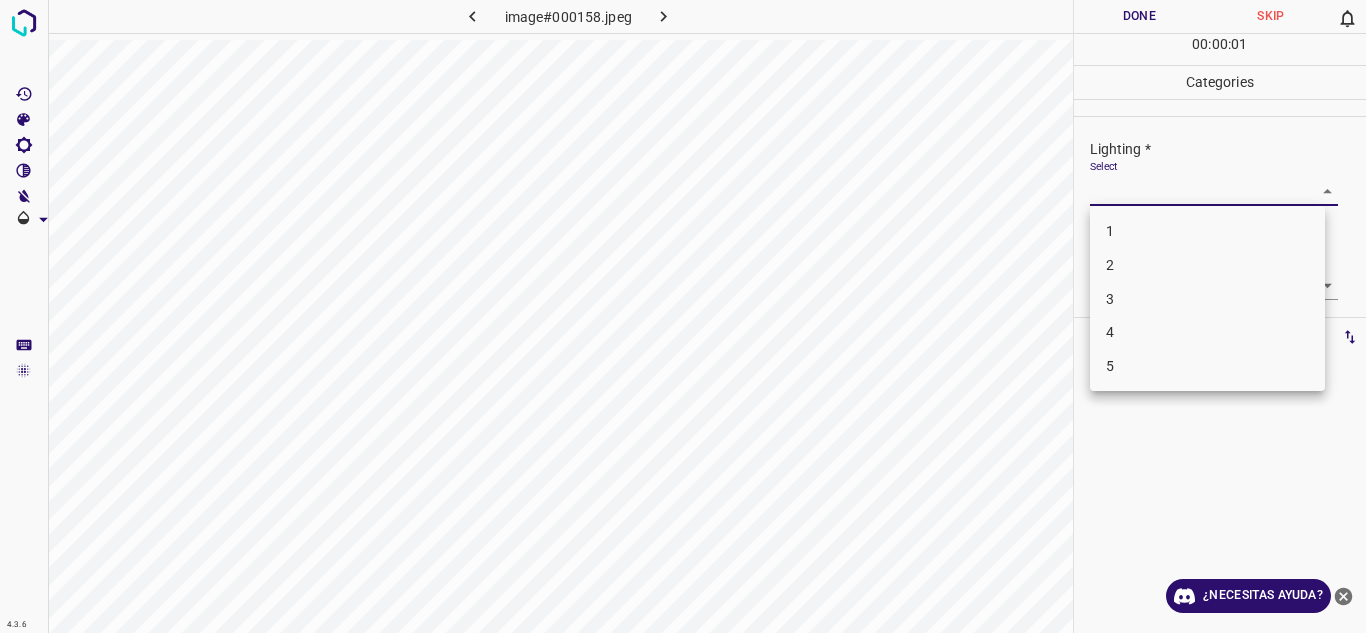 click on "3" at bounding box center [1207, 299] 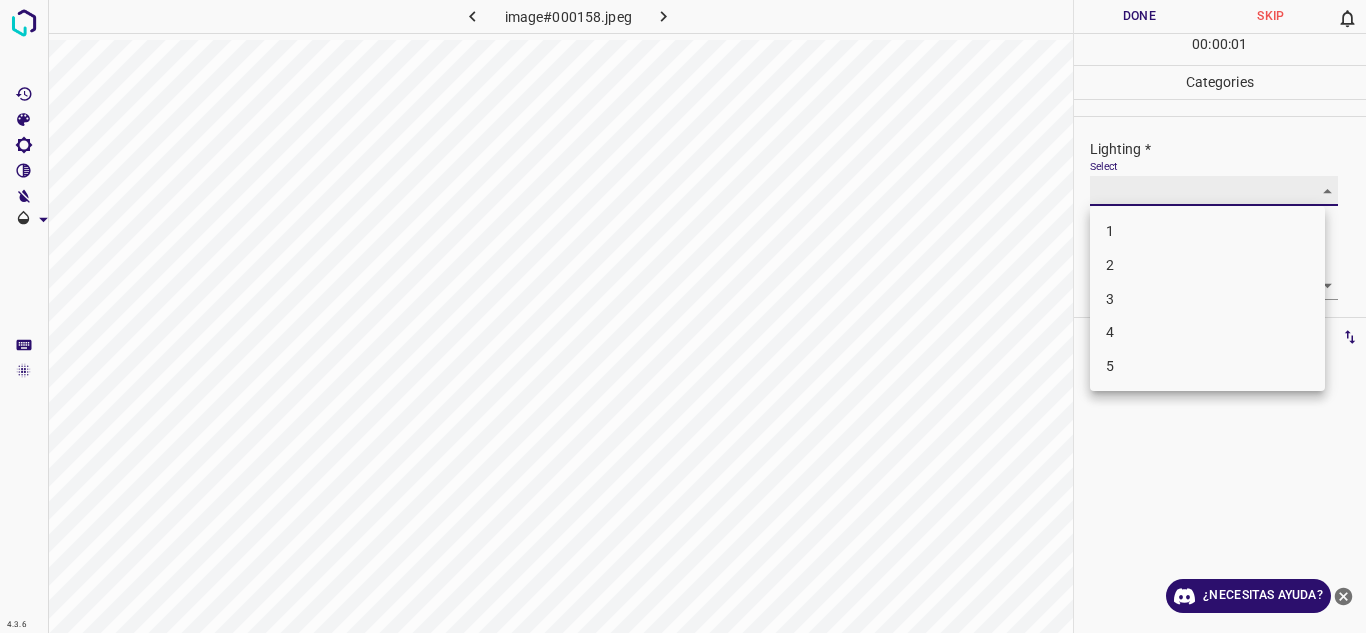 type on "3" 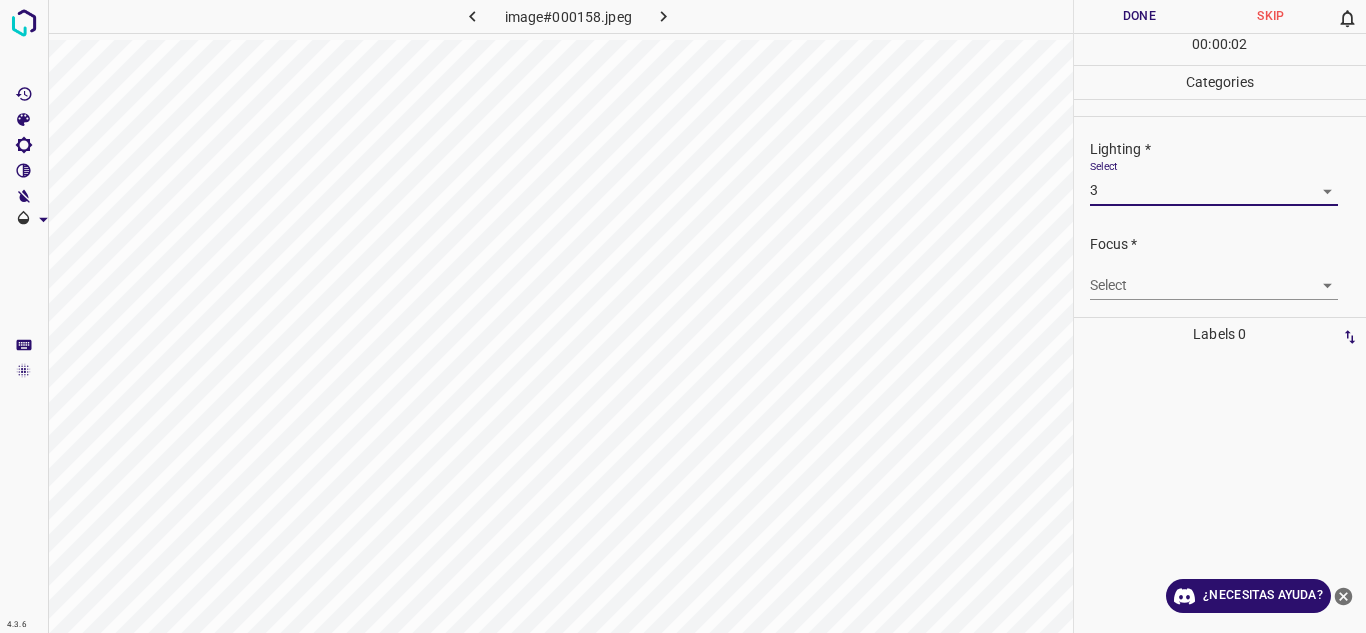 click on "4.3.6  image#000158.jpeg Done Skip 0 00   : 00   : 02   Categories Lighting *  Select 3 3 Focus *  Select ​ Overall *  Select ​ Labels   0 Categories 1 Lighting 2 Focus 3 Overall Tools Space Change between modes (Draw & Edit) I Auto labeling R Restore zoom M Zoom in N Zoom out Delete Delete selecte label Filters Z Restore filters X Saturation filter C Brightness filter V Contrast filter B Gray scale filter General O Download ¿Necesitas ayuda? Texto original Valora esta traducción Tu opinión servirá para ayudar a mejorar el Traductor de Google - Texto - Esconder - Borrar" at bounding box center (683, 316) 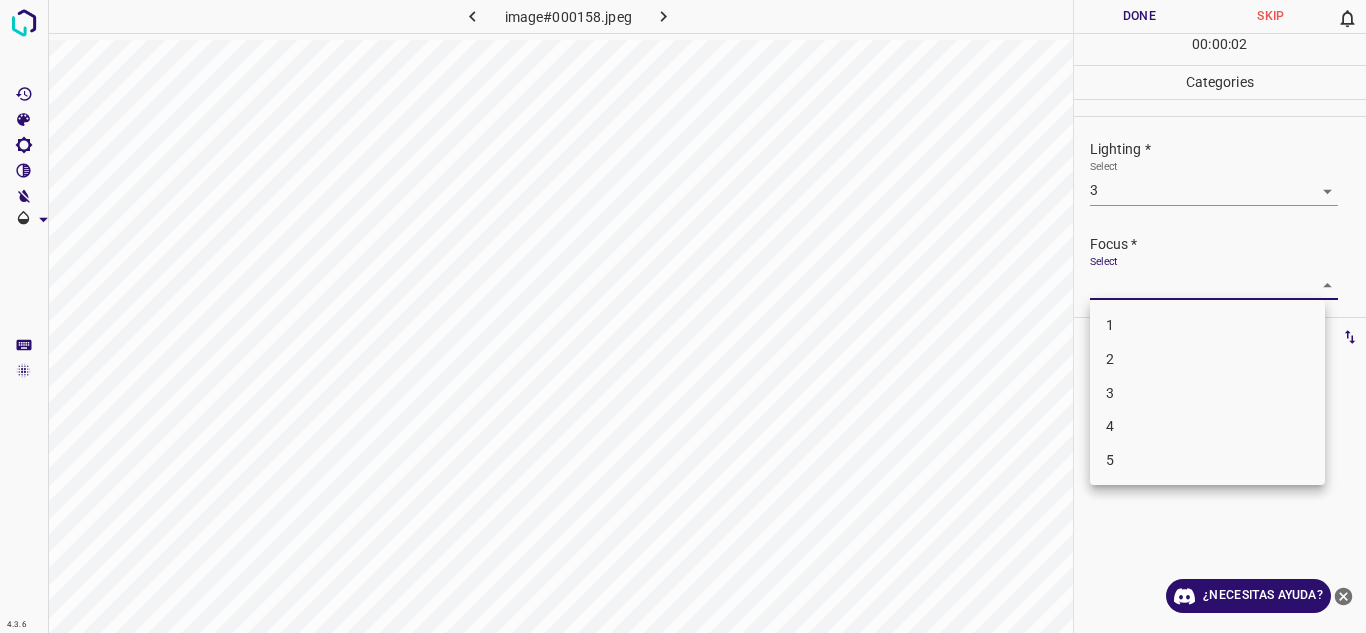 click on "3" at bounding box center (1207, 393) 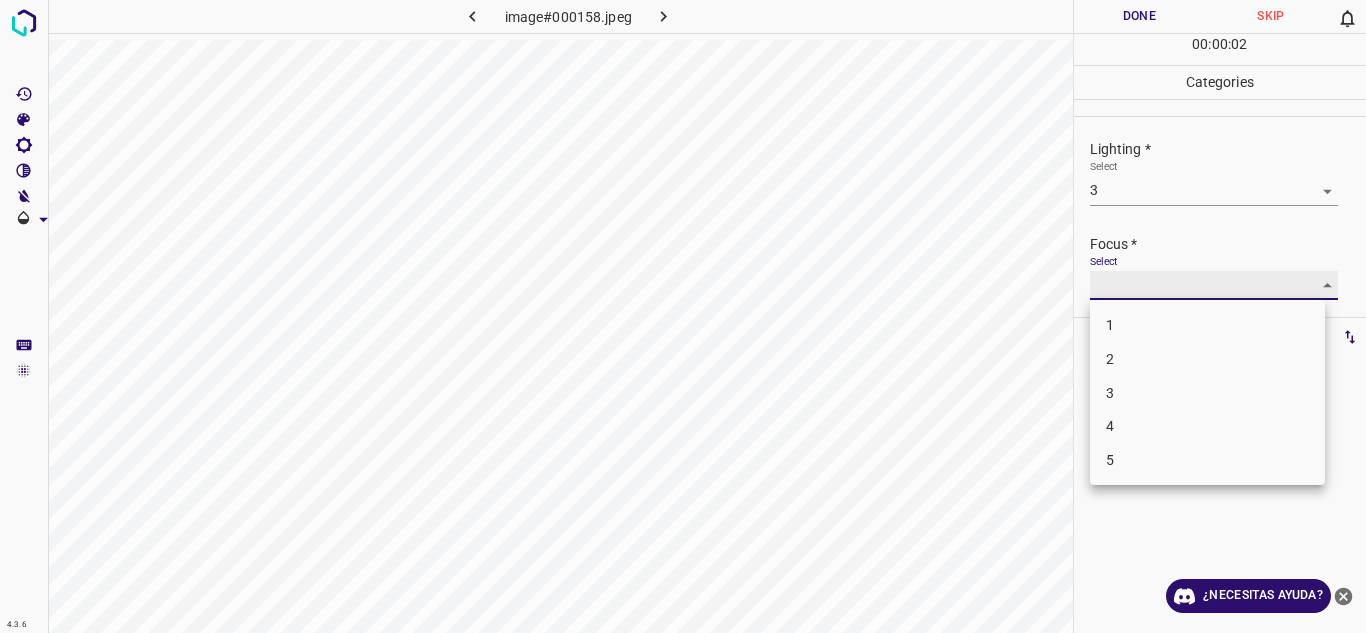 type on "3" 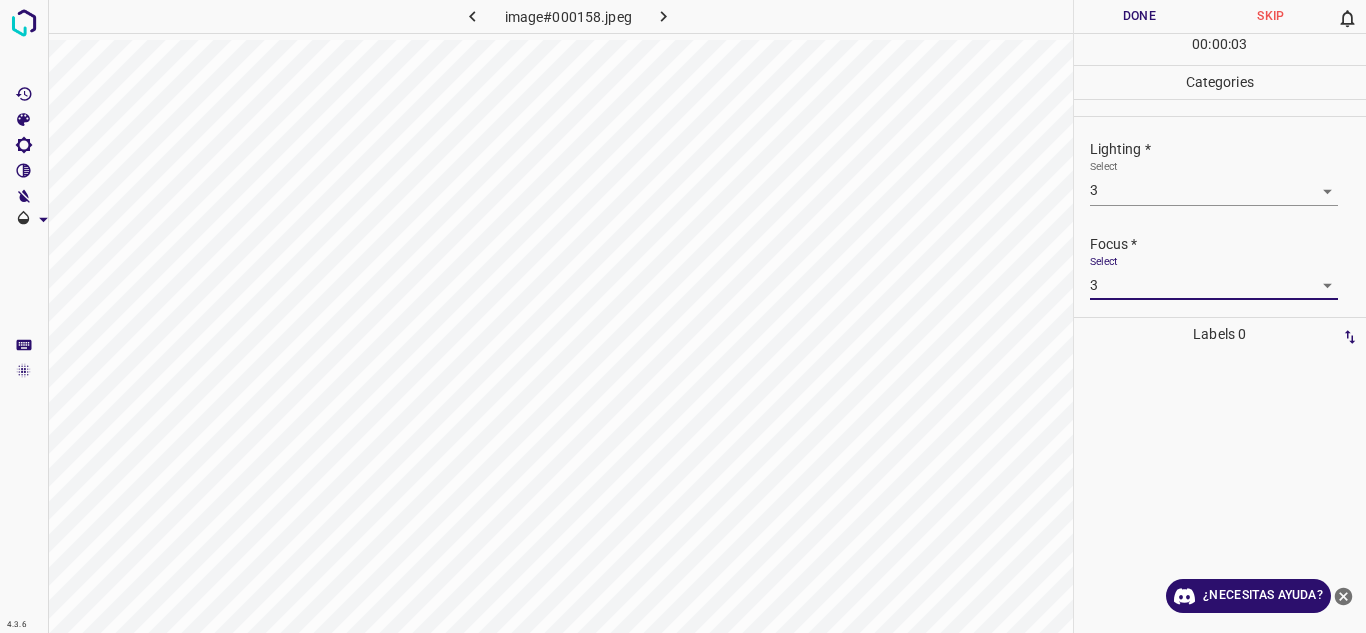click on "Select 3 3" at bounding box center [1214, 277] 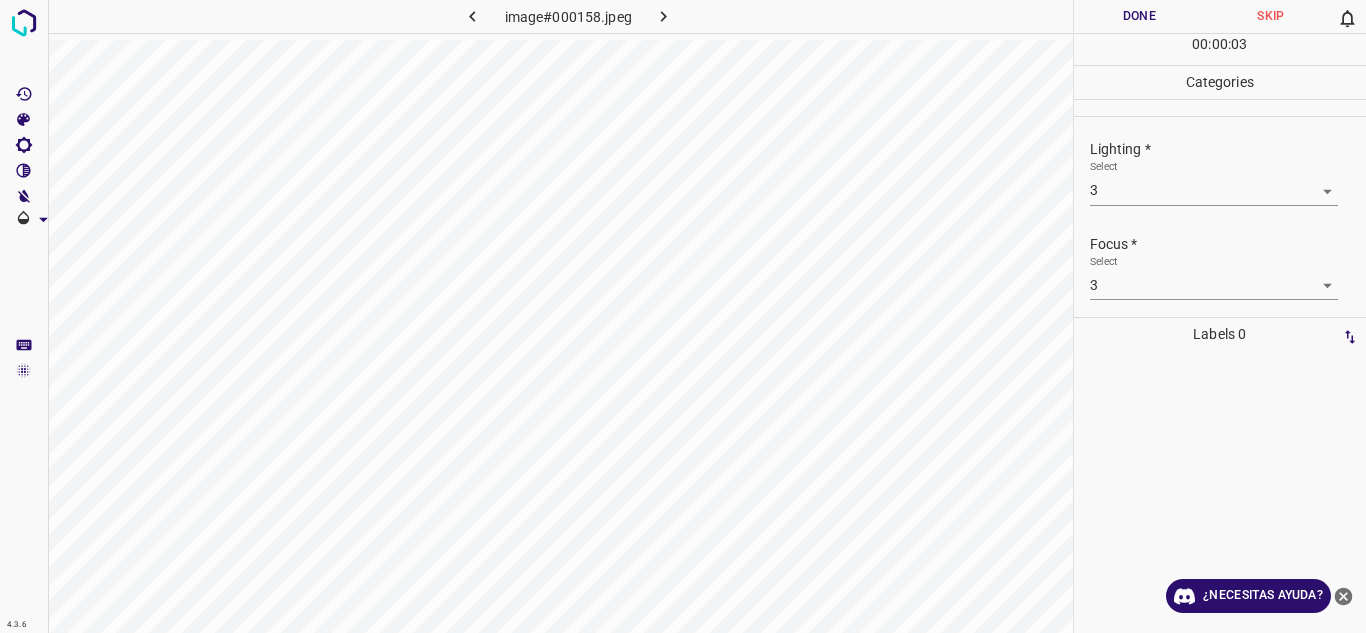 scroll, scrollTop: 98, scrollLeft: 0, axis: vertical 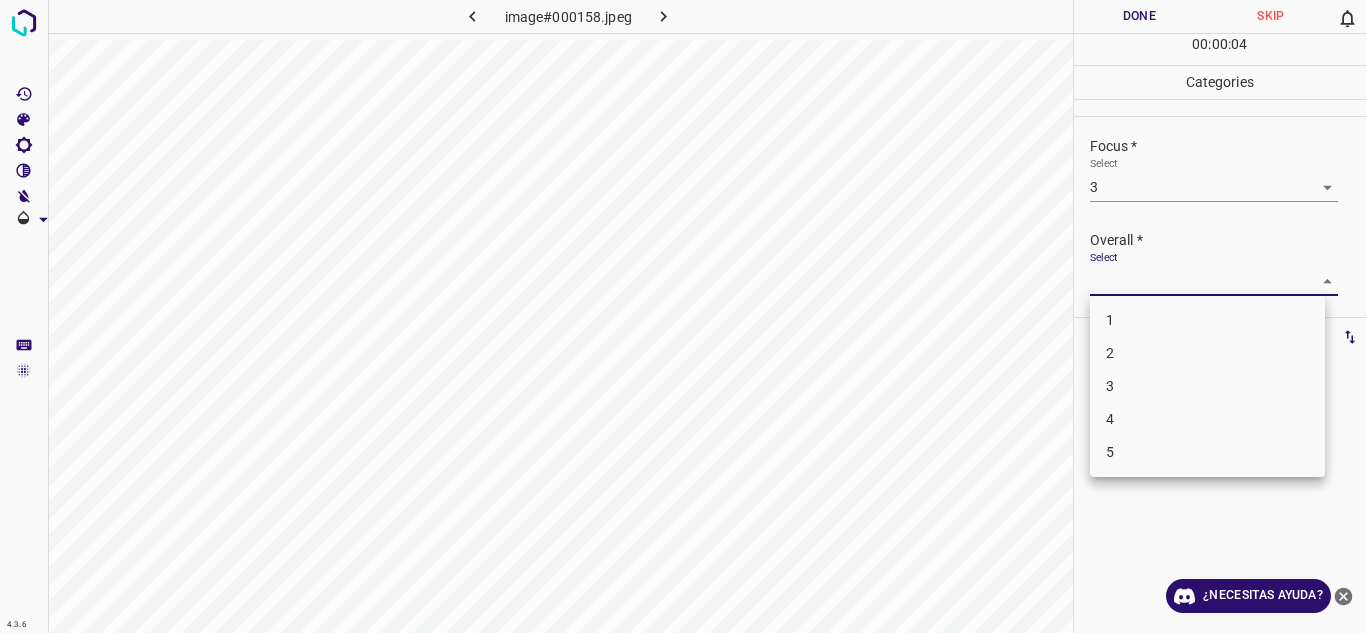 click on "4.3.6  image#000158.jpeg Done Skip 0 00   : 00   : 04   Categories Lighting *  Select 3 3 Focus *  Select 3 3 Overall *  Select ​ Labels   0 Categories 1 Lighting 2 Focus 3 Overall Tools Space Change between modes (Draw & Edit) I Auto labeling R Restore zoom M Zoom in N Zoom out Delete Delete selecte label Filters Z Restore filters X Saturation filter C Brightness filter V Contrast filter B Gray scale filter General O Download ¿Necesitas ayuda? Texto original Valora esta traducción Tu opinión servirá para ayudar a mejorar el Traductor de Google - Texto - Esconder - Borrar 1 2 3 4 5" at bounding box center (683, 316) 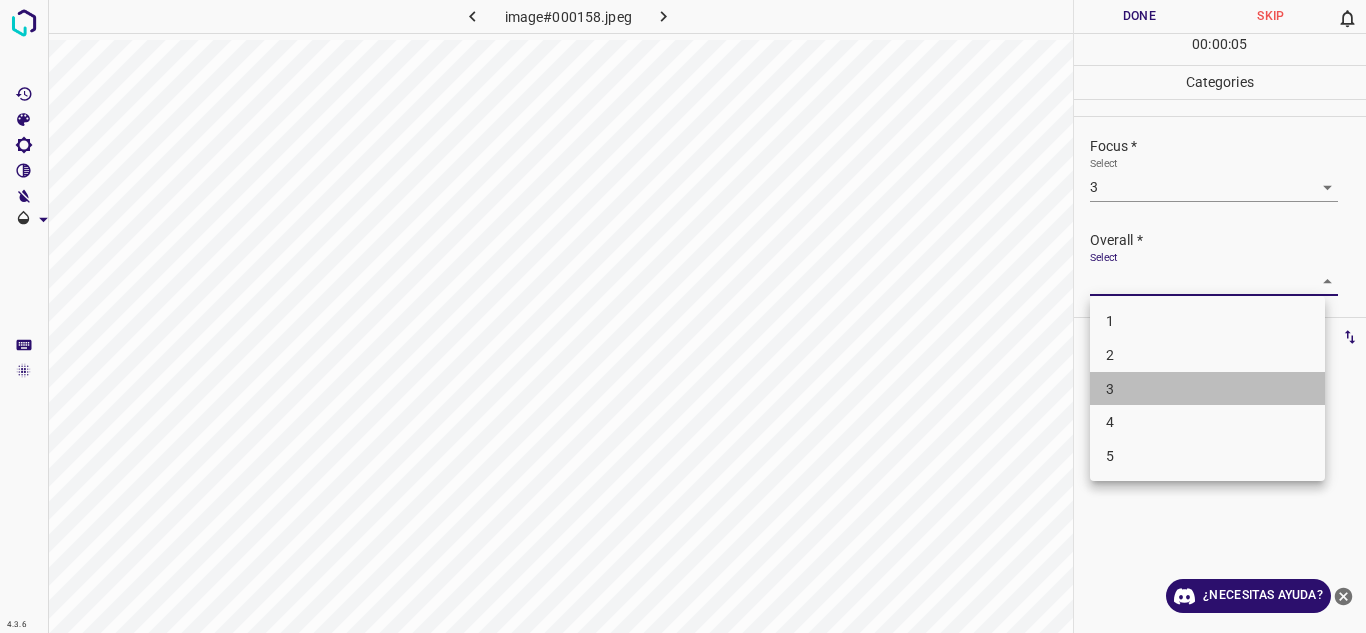 click on "3" at bounding box center [1207, 389] 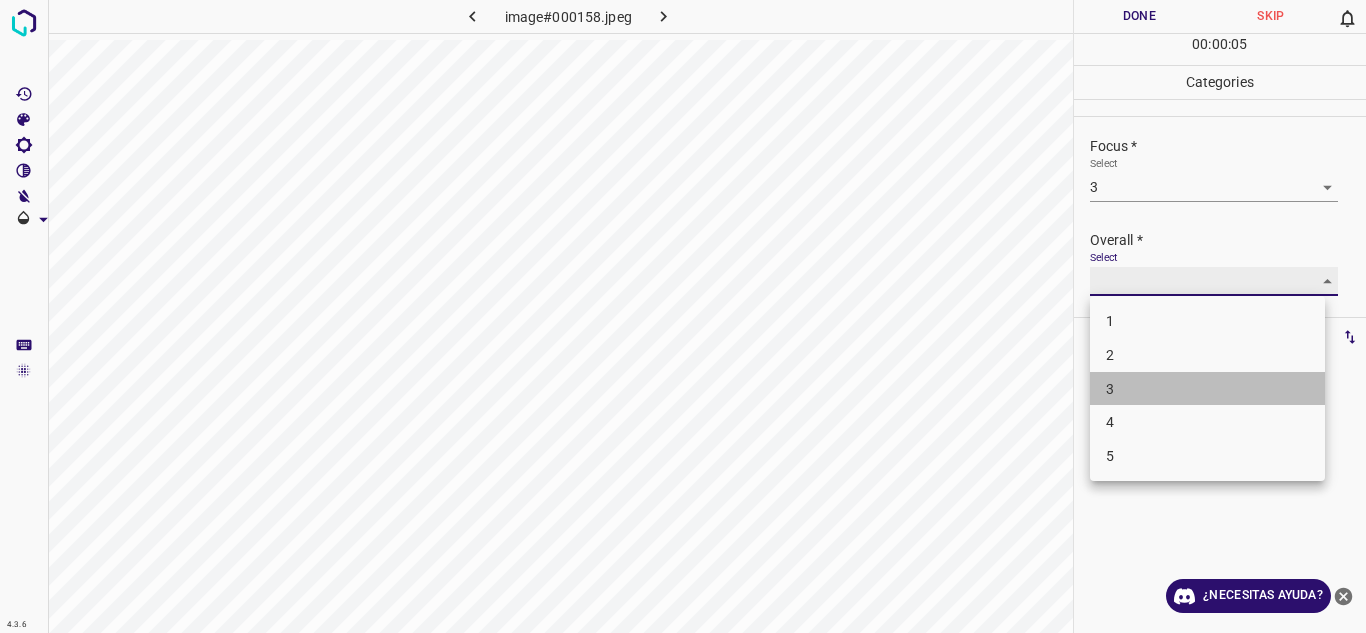 type on "3" 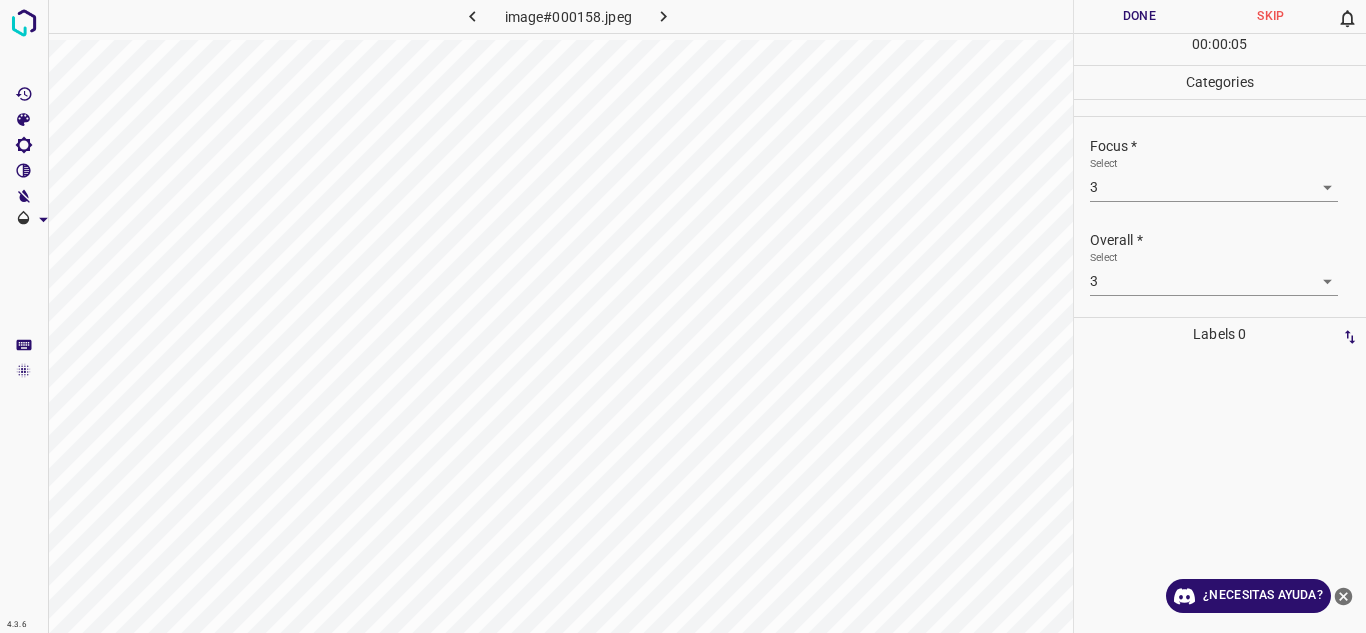 click on "Overall *  Select 3 3" at bounding box center (1220, 263) 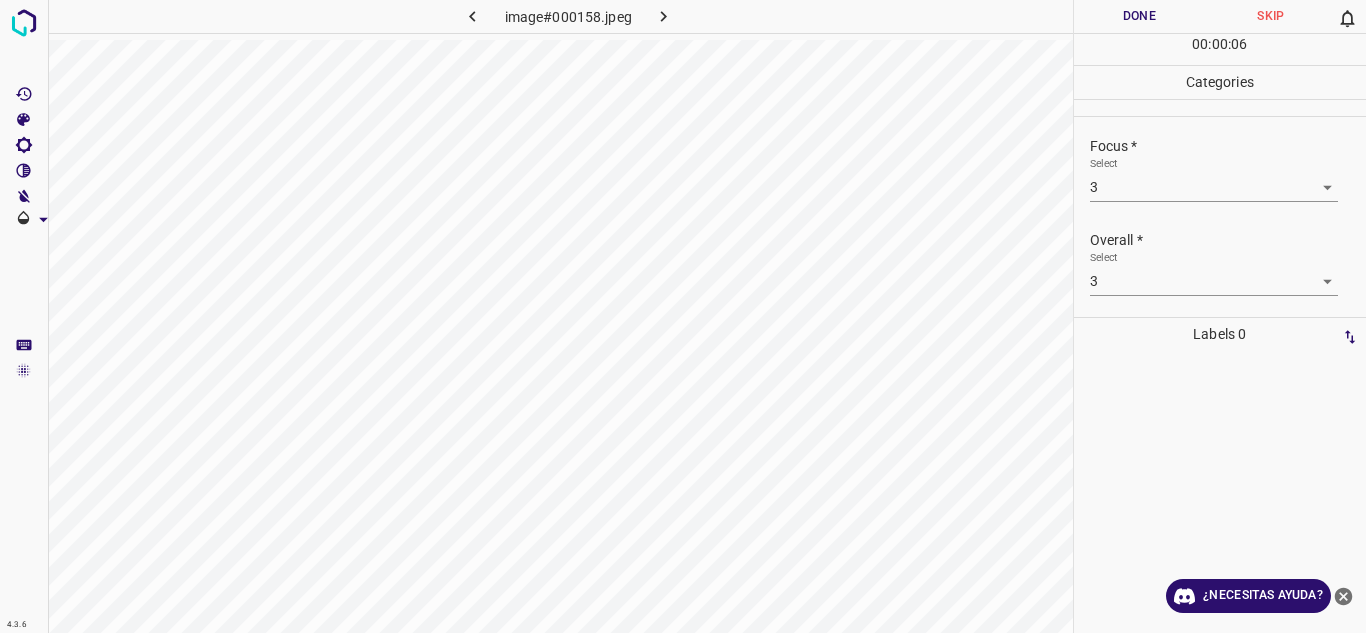 click on "Done" at bounding box center (1140, 16) 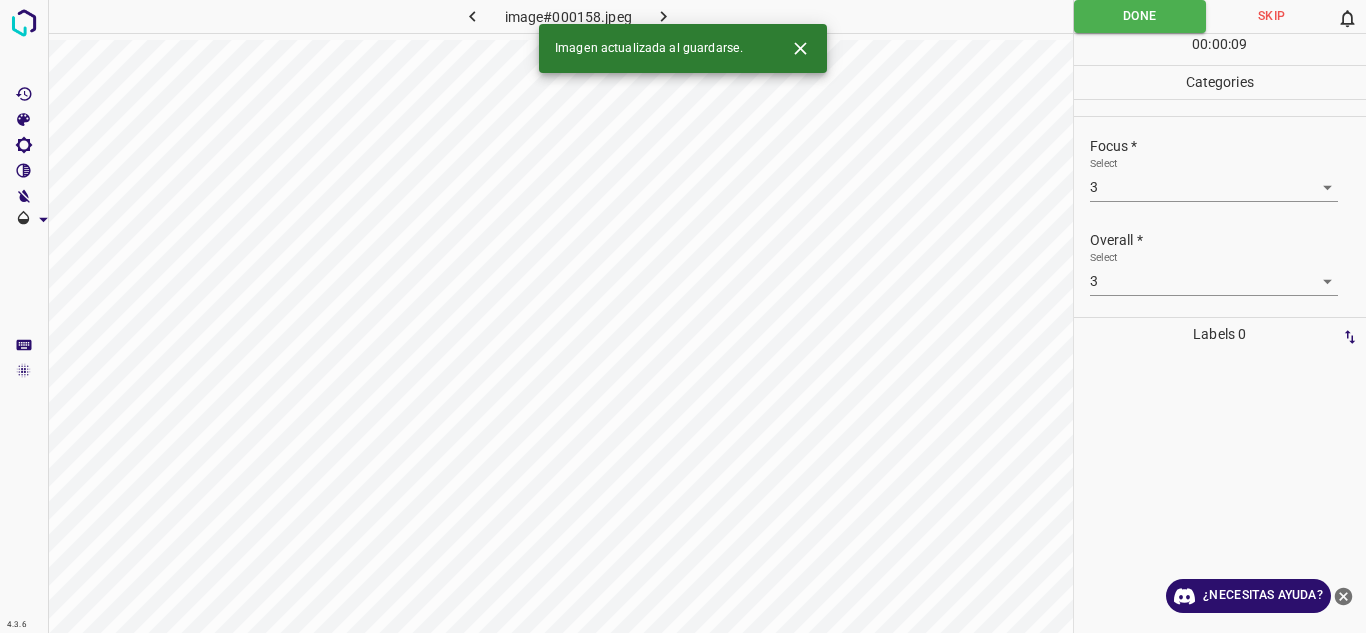 click 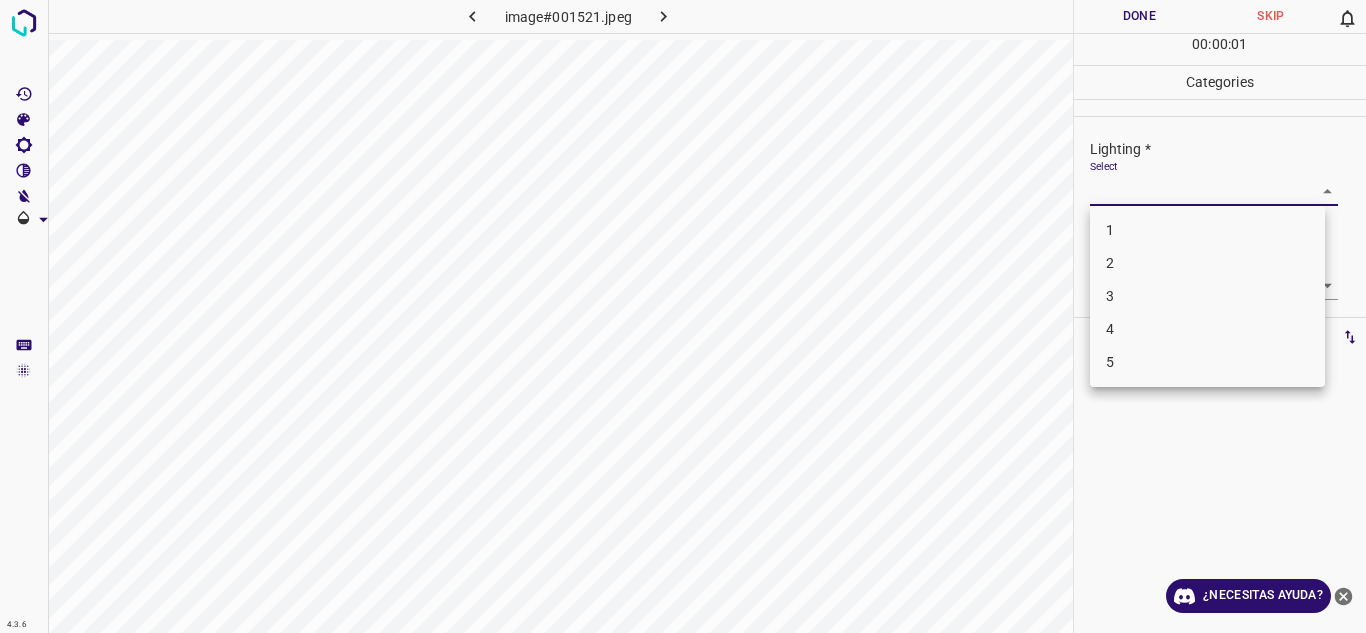 click on "4.3.6  image#001521.jpeg Done Skip 0 00   : 00   : 01   Categories Lighting *  Select ​ Focus *  Select ​ Overall *  Select ​ Labels   0 Categories 1 Lighting 2 Focus 3 Overall Tools Space Change between modes (Draw & Edit) I Auto labeling R Restore zoom M Zoom in N Zoom out Delete Delete selecte label Filters Z Restore filters X Saturation filter C Brightness filter V Contrast filter B Gray scale filter General O Download ¿Necesitas ayuda? Texto original Valora esta traducción Tu opinión servirá para ayudar a mejorar el Traductor de Google - Texto - Esconder - Borrar 1 2 3 4 5" at bounding box center [683, 316] 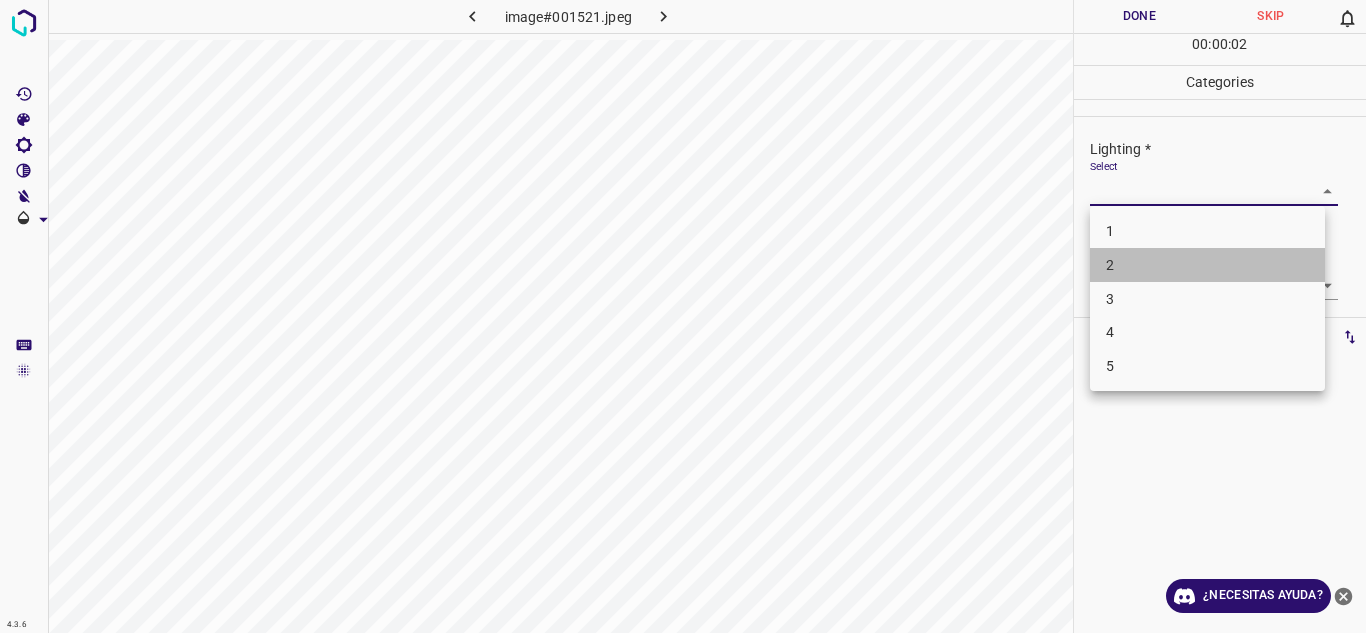 click on "2" at bounding box center [1207, 265] 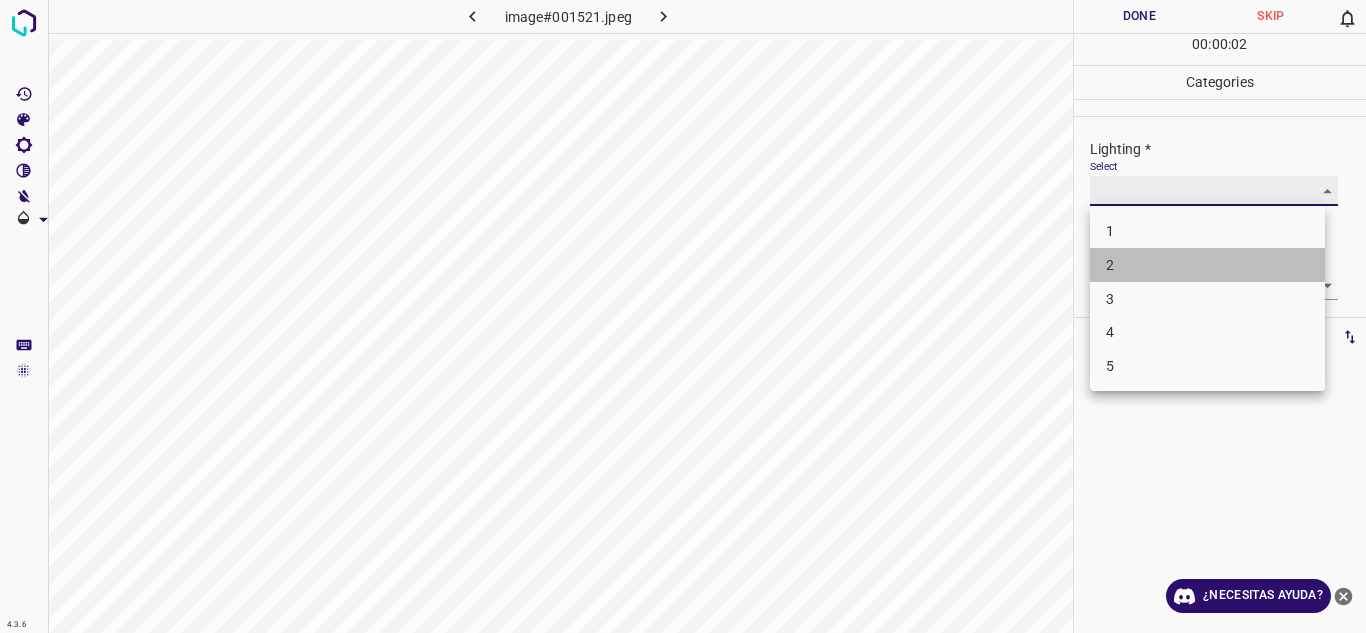 type on "2" 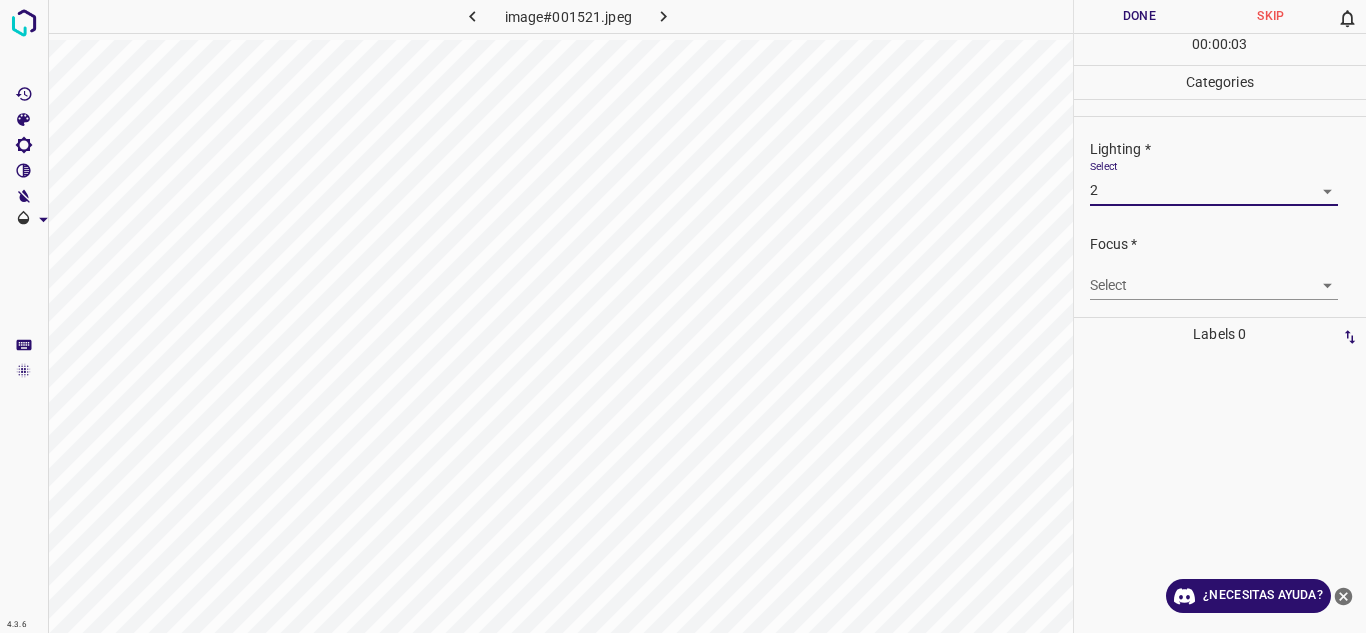 click on "4.3.6  image#001521.jpeg Done Skip 0 00   : 00   : 03   Categories Lighting *  Select 2 2 Focus *  Select ​ Overall *  Select ​ Labels   0 Categories 1 Lighting 2 Focus 3 Overall Tools Space Change between modes (Draw & Edit) I Auto labeling R Restore zoom M Zoom in N Zoom out Delete Delete selecte label Filters Z Restore filters X Saturation filter C Brightness filter V Contrast filter B Gray scale filter General O Download ¿Necesitas ayuda? Texto original Valora esta traducción Tu opinión servirá para ayudar a mejorar el Traductor de Google - Texto - Esconder - Borrar 1 2 3 4 5" at bounding box center [683, 316] 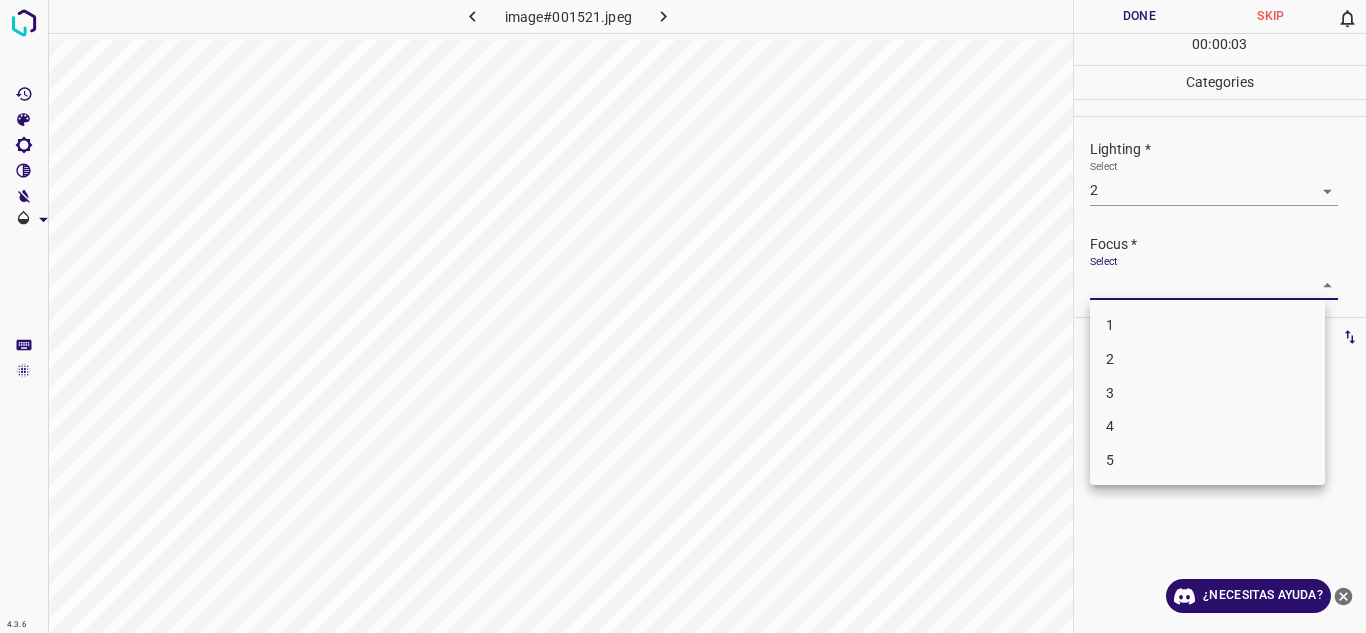 click on "2" at bounding box center (1207, 359) 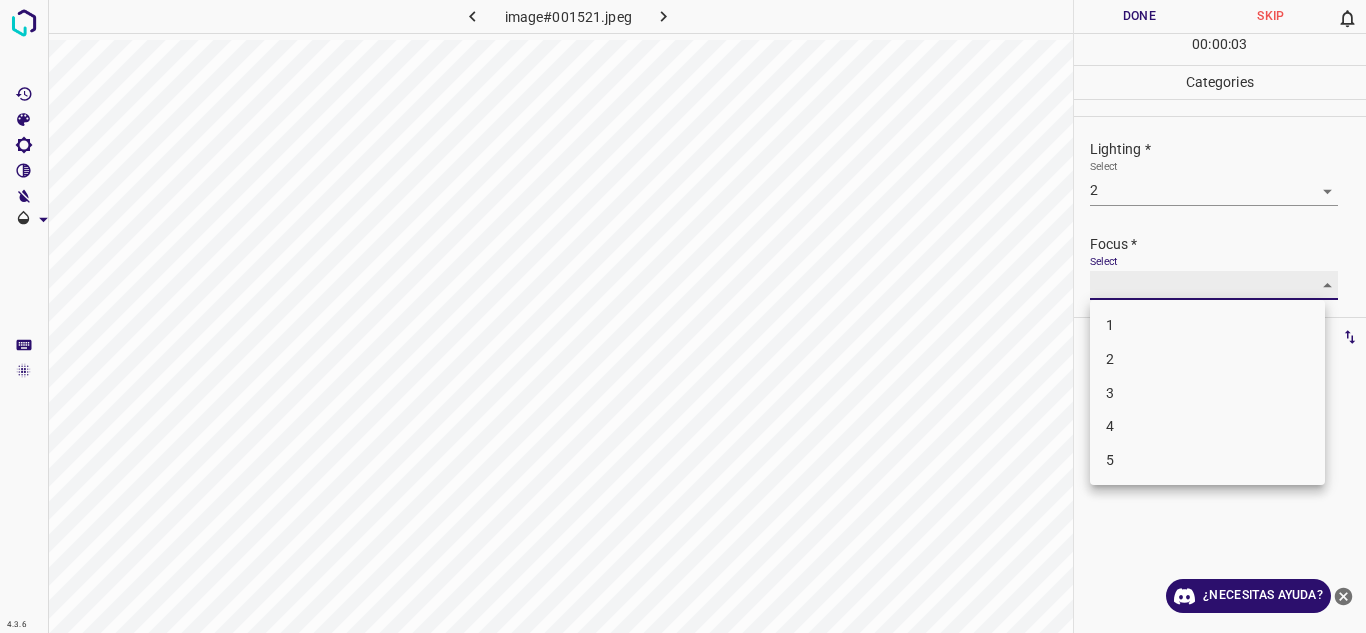 type on "2" 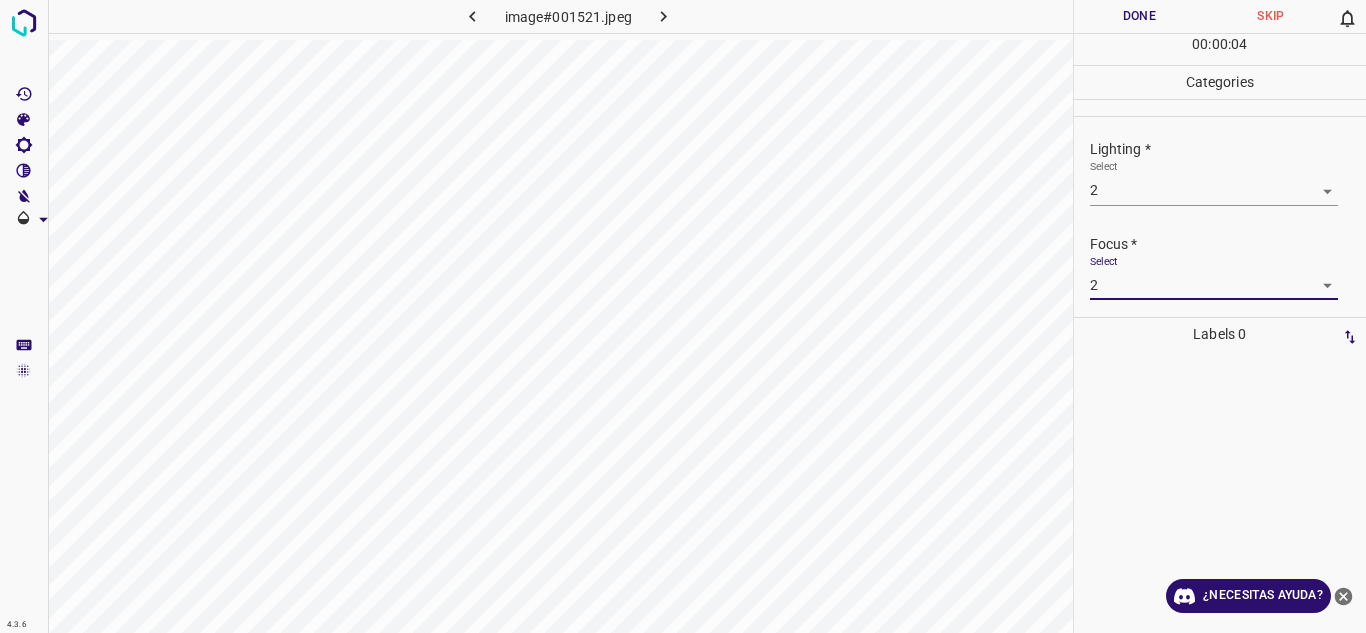 click on "Focus *  Select 2 2" at bounding box center [1220, 267] 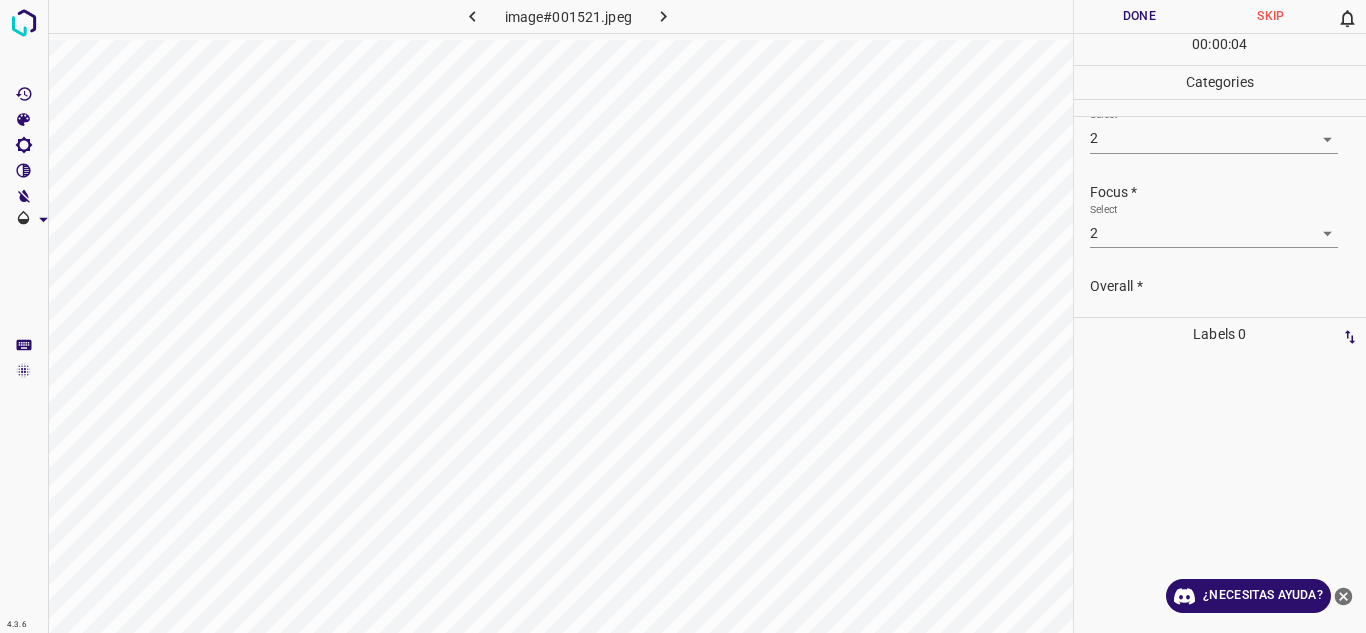 scroll, scrollTop: 98, scrollLeft: 0, axis: vertical 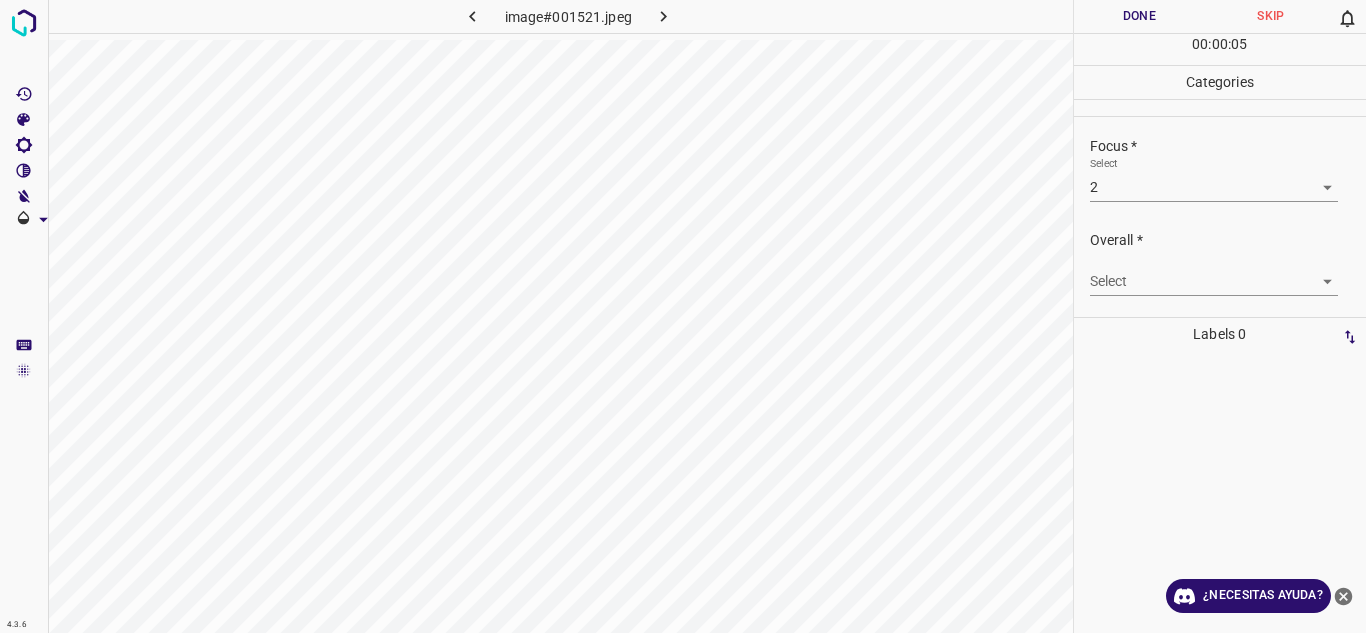 click on "4.3.6  image#001521.jpeg Done Skip 0 00   : 00   : 05   Categories Lighting *  Select 2 2 Focus *  Select 2 2 Overall *  Select ​ Labels   0 Categories 1 Lighting 2 Focus 3 Overall Tools Space Change between modes (Draw & Edit) I Auto labeling R Restore zoom M Zoom in N Zoom out Delete Delete selecte label Filters Z Restore filters X Saturation filter C Brightness filter V Contrast filter B Gray scale filter General O Download ¿Necesitas ayuda? Texto original Valora esta traducción Tu opinión servirá para ayudar a mejorar el Traductor de Google - Texto - Esconder - Borrar" at bounding box center (683, 316) 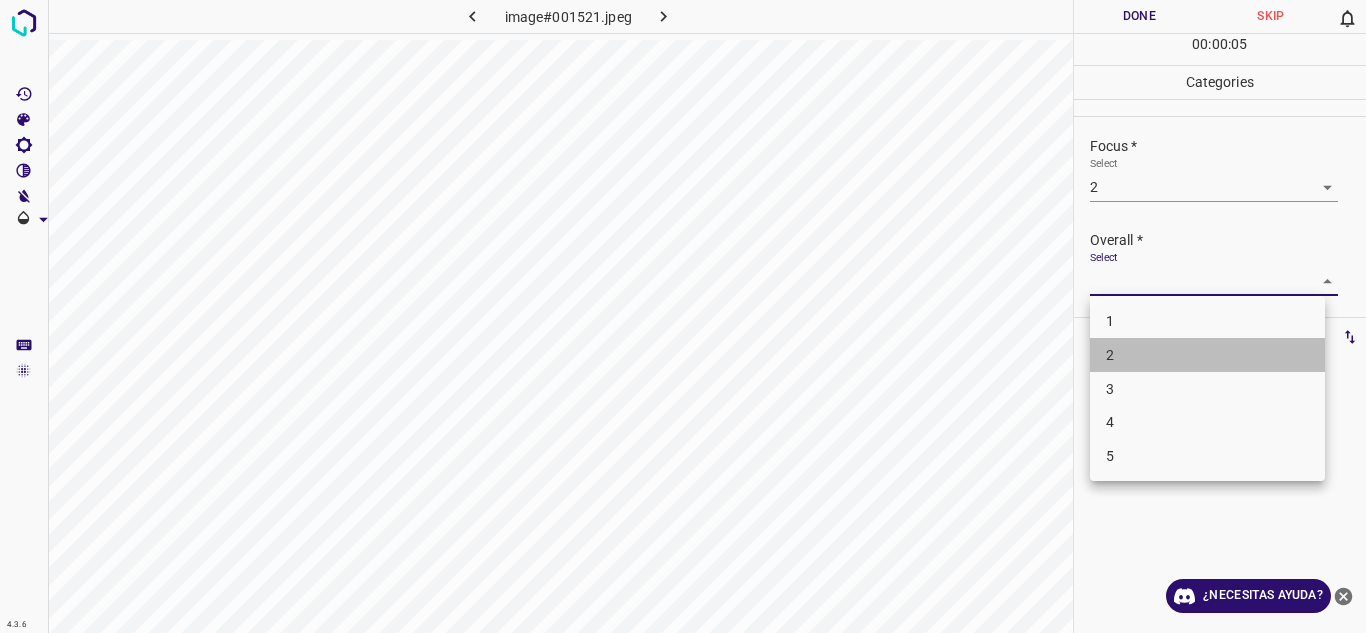 click on "2" at bounding box center [1207, 355] 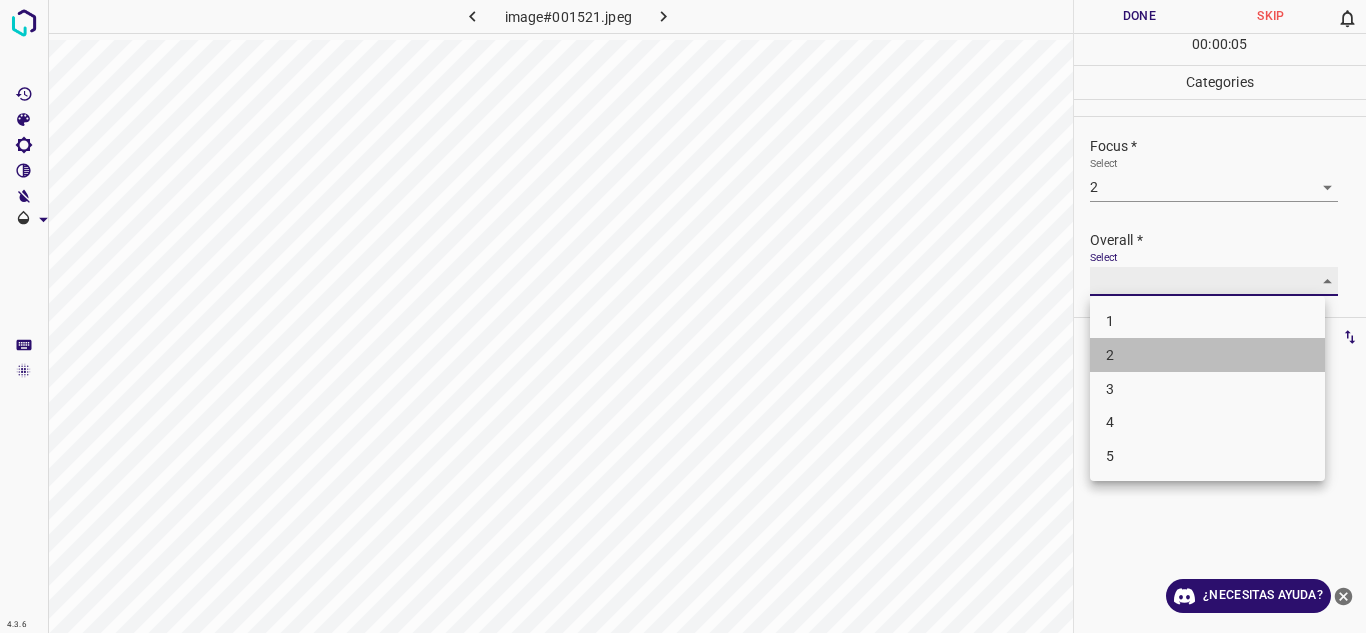 type on "2" 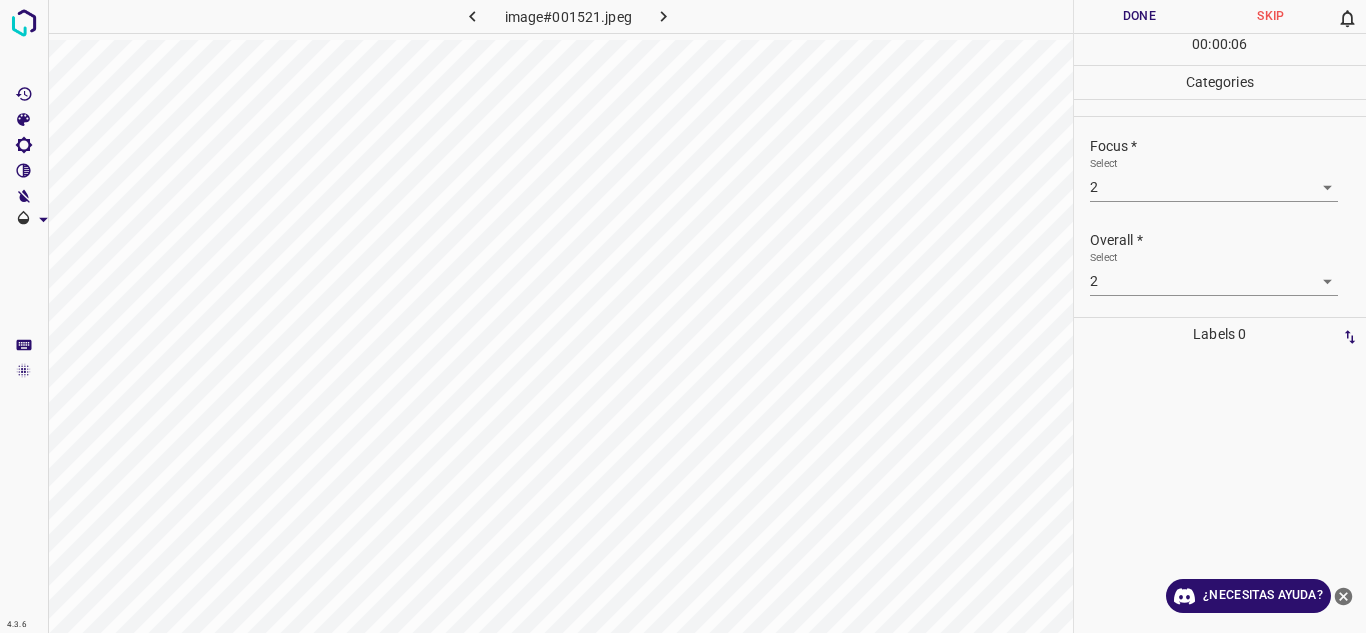 click on "Overall *" at bounding box center [1228, 240] 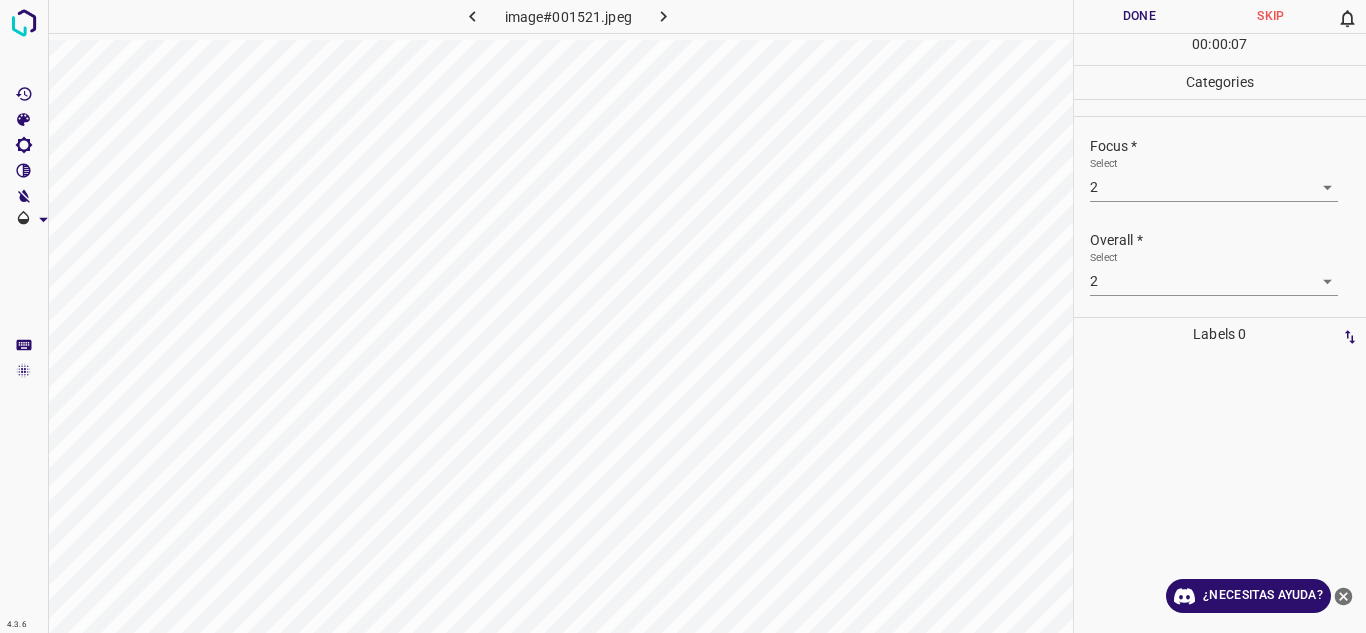 click on "Done" at bounding box center (1140, 16) 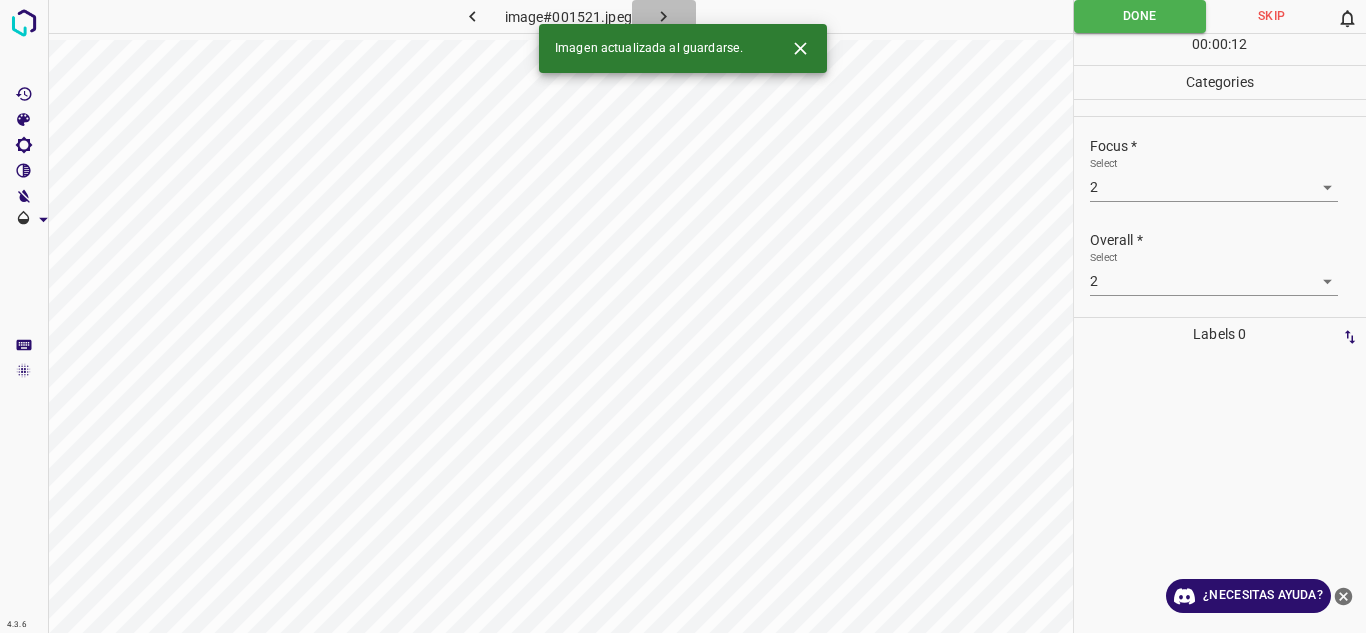 click 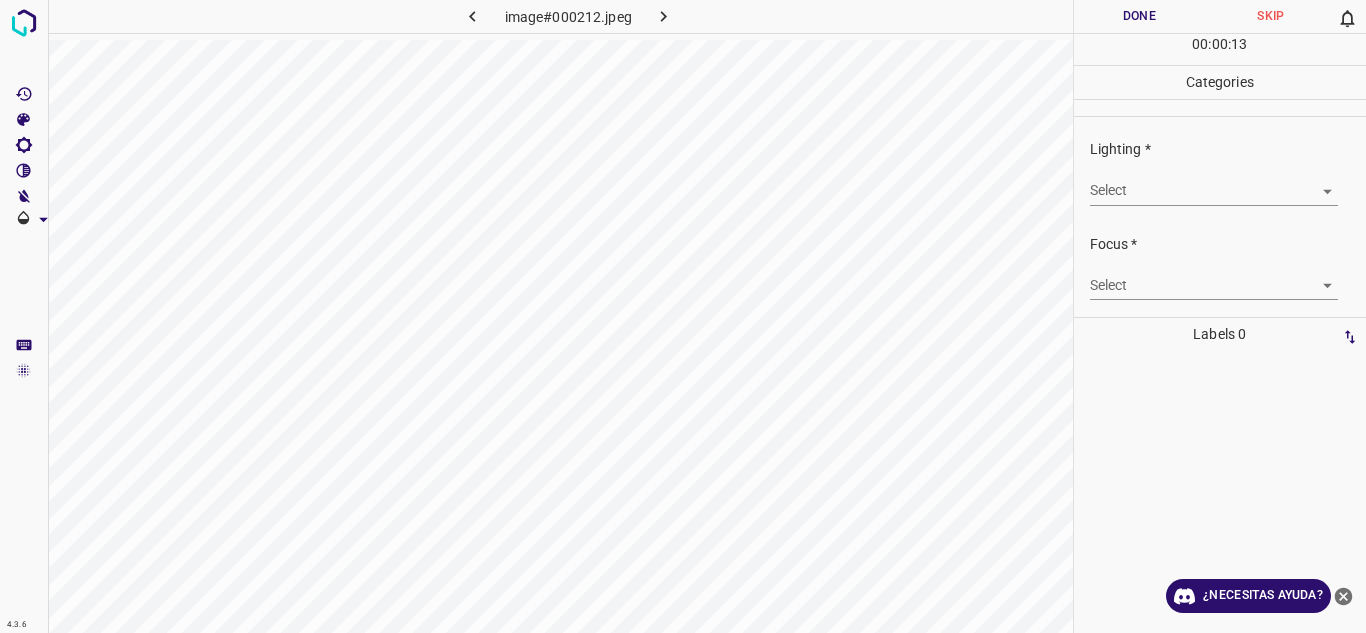 click on "4.3.6  image#000212.jpeg Done Skip 0 00   : 00   : 13   Categories Lighting *  Select ​ Focus *  Select ​ Overall *  Select ​ Labels   0 Categories 1 Lighting 2 Focus 3 Overall Tools Space Change between modes (Draw & Edit) I Auto labeling R Restore zoom M Zoom in N Zoom out Delete Delete selecte label Filters Z Restore filters X Saturation filter C Brightness filter V Contrast filter B Gray scale filter General O Download ¿Necesitas ayuda? Texto original Valora esta traducción Tu opinión servirá para ayudar a mejorar el Traductor de Google - Texto - Esconder - Borrar" at bounding box center (683, 316) 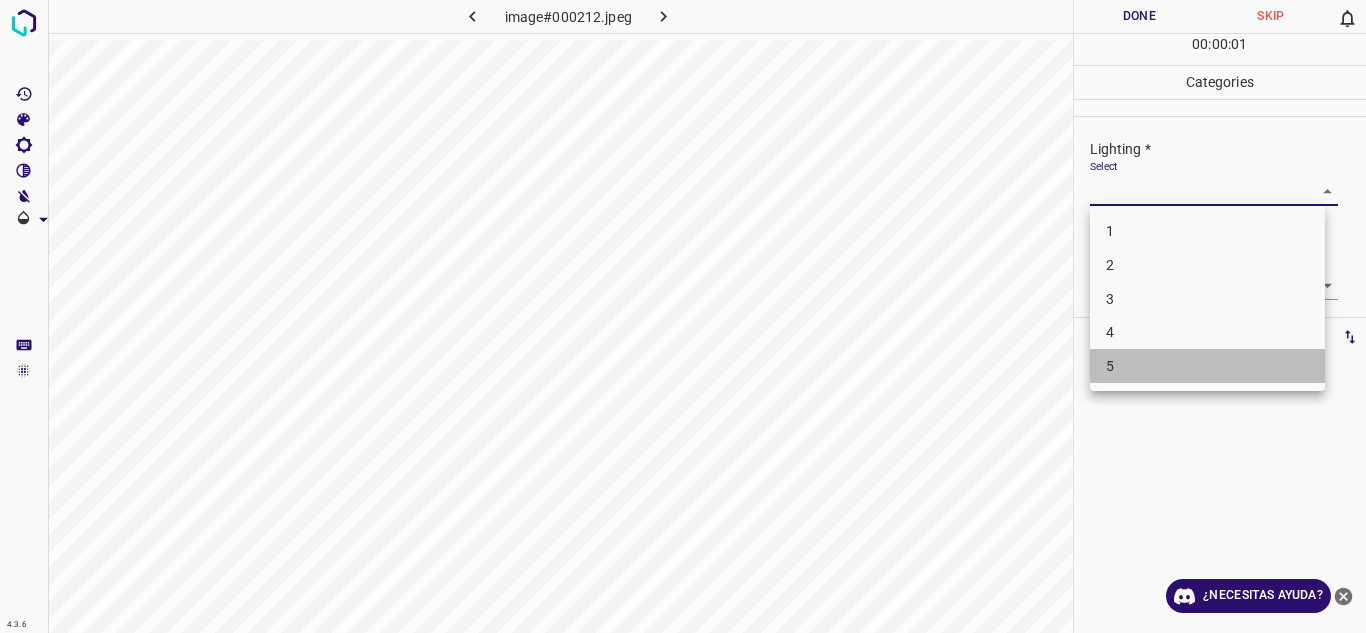 click on "5" at bounding box center (1110, 366) 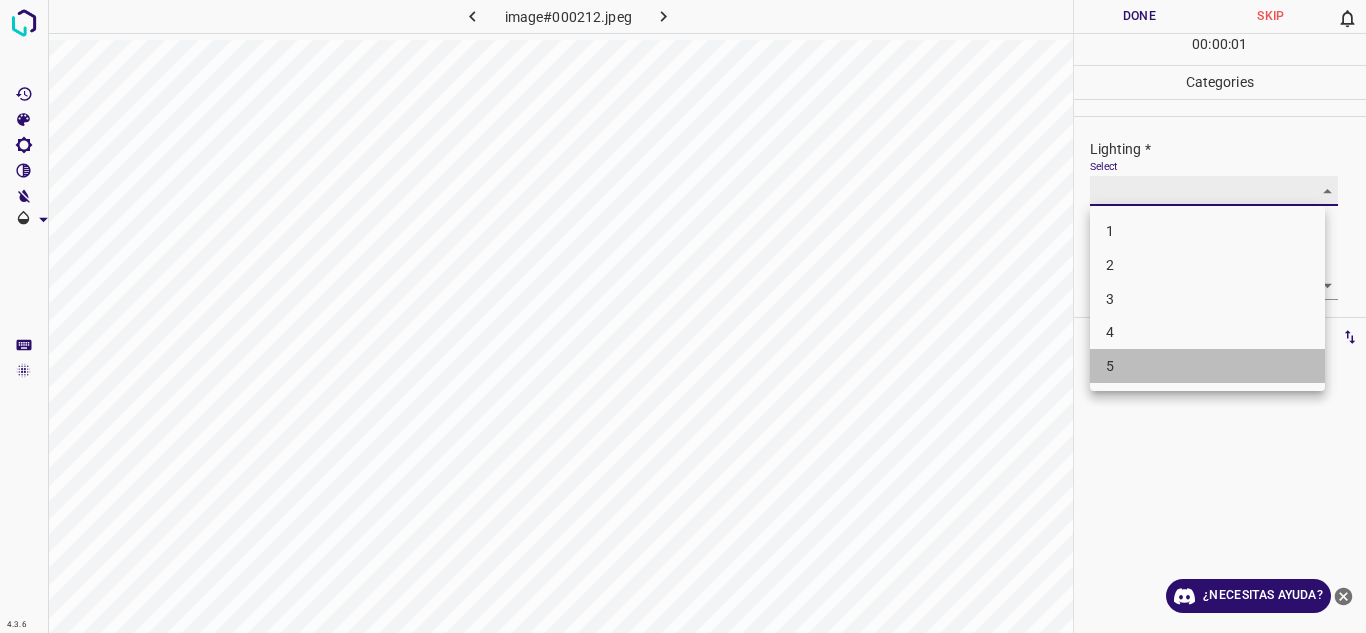type on "5" 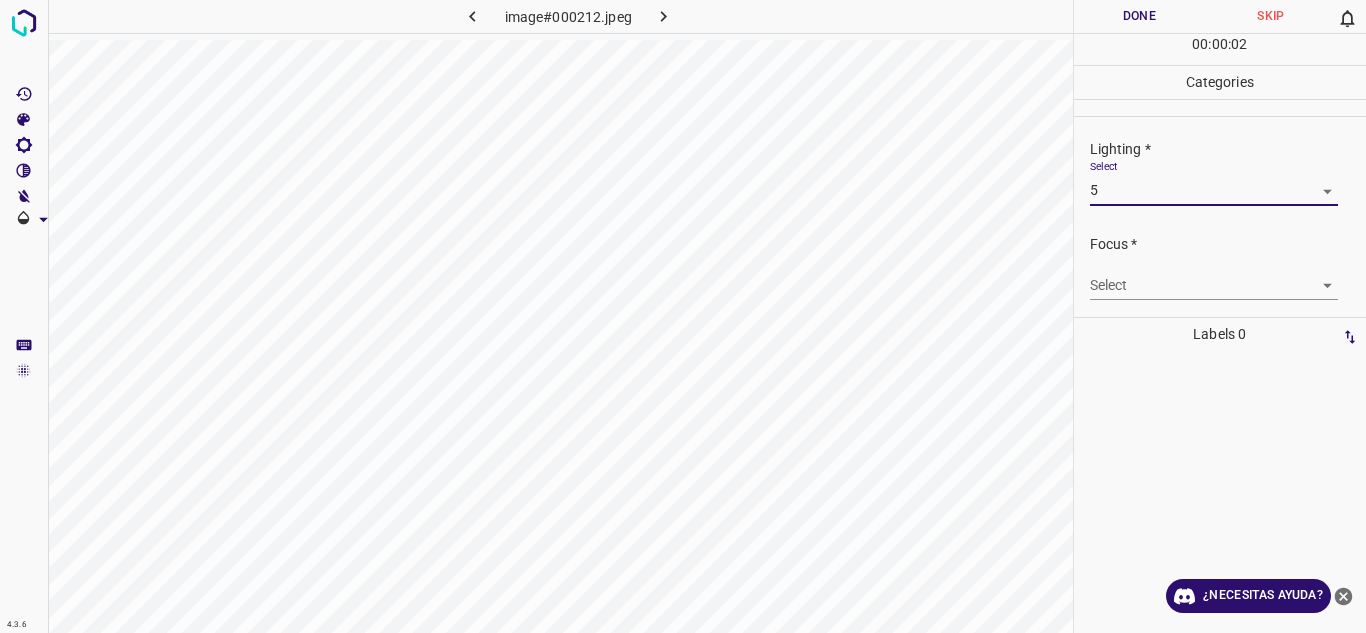 click on "4.3.6  image#000212.jpeg Done Skip 0 00   : 00   : 02   Categories Lighting *  Select 5 5 Focus *  Select ​ Overall *  Select ​ Labels   0 Categories 1 Lighting 2 Focus 3 Overall Tools Space Change between modes (Draw & Edit) I Auto labeling R Restore zoom M Zoom in N Zoom out Delete Delete selecte label Filters Z Restore filters X Saturation filter C Brightness filter V Contrast filter B Gray scale filter General O Download ¿Necesitas ayuda? Texto original Valora esta traducción Tu opinión servirá para ayudar a mejorar el Traductor de Google - Texto - Esconder - Borrar" at bounding box center [683, 316] 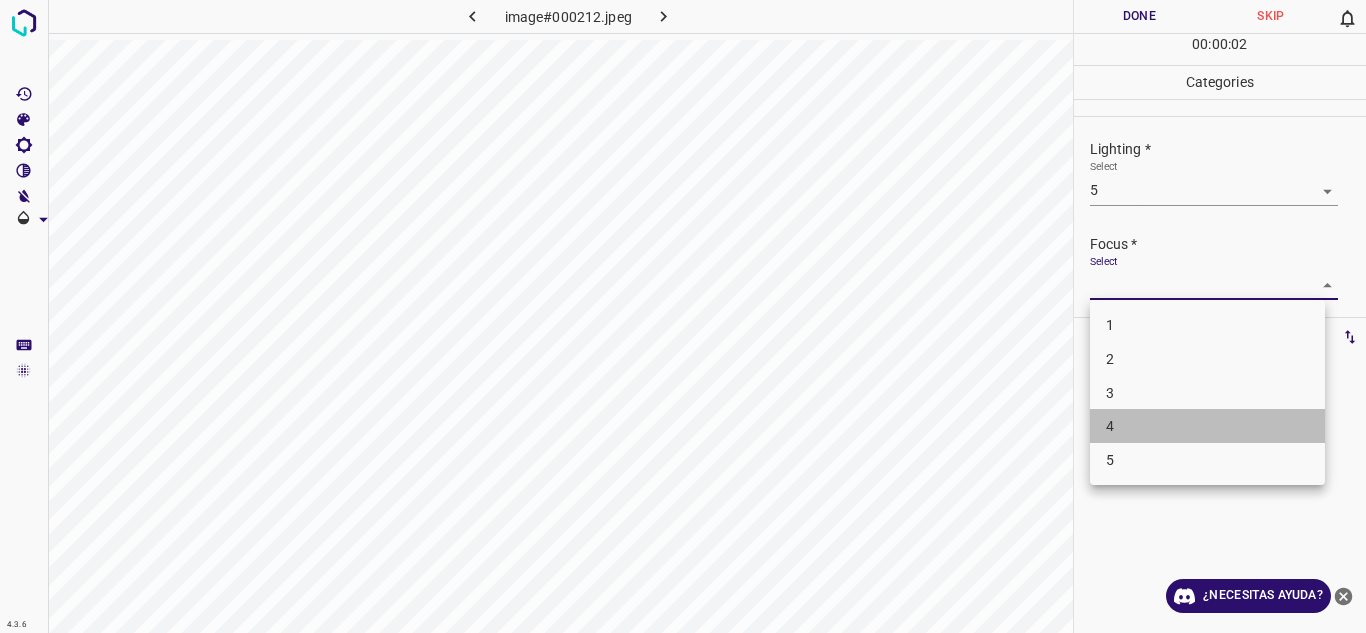click on "4" at bounding box center [1207, 426] 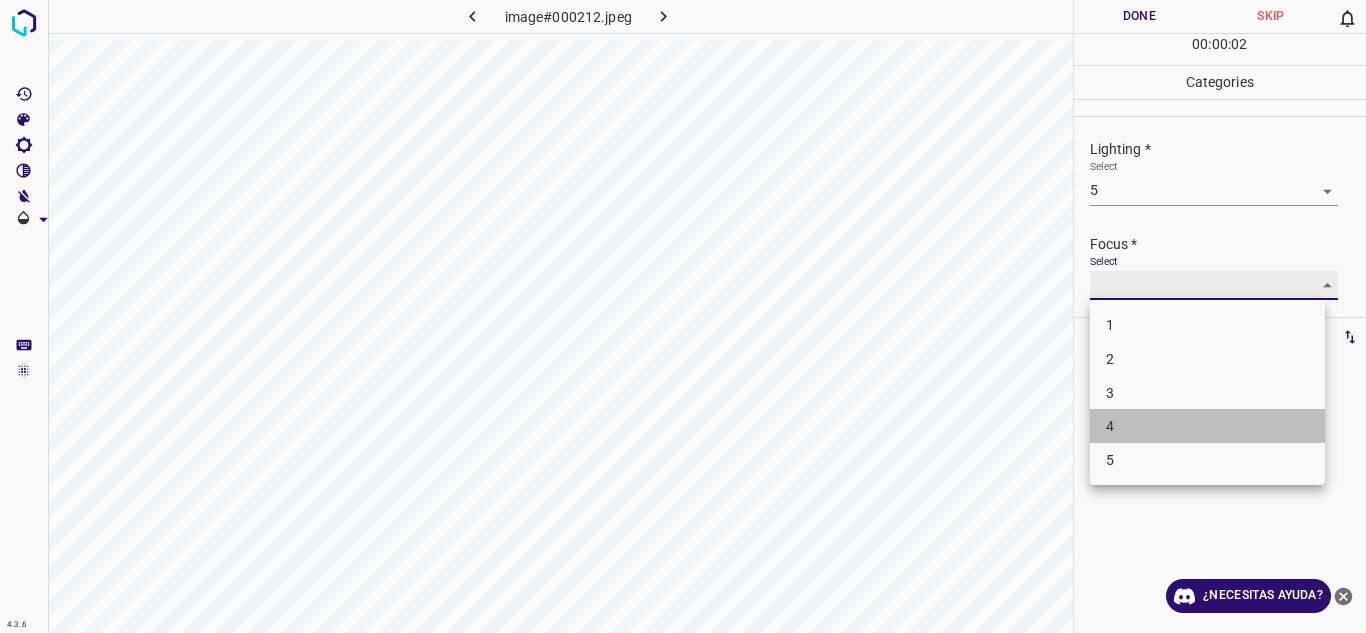 type on "4" 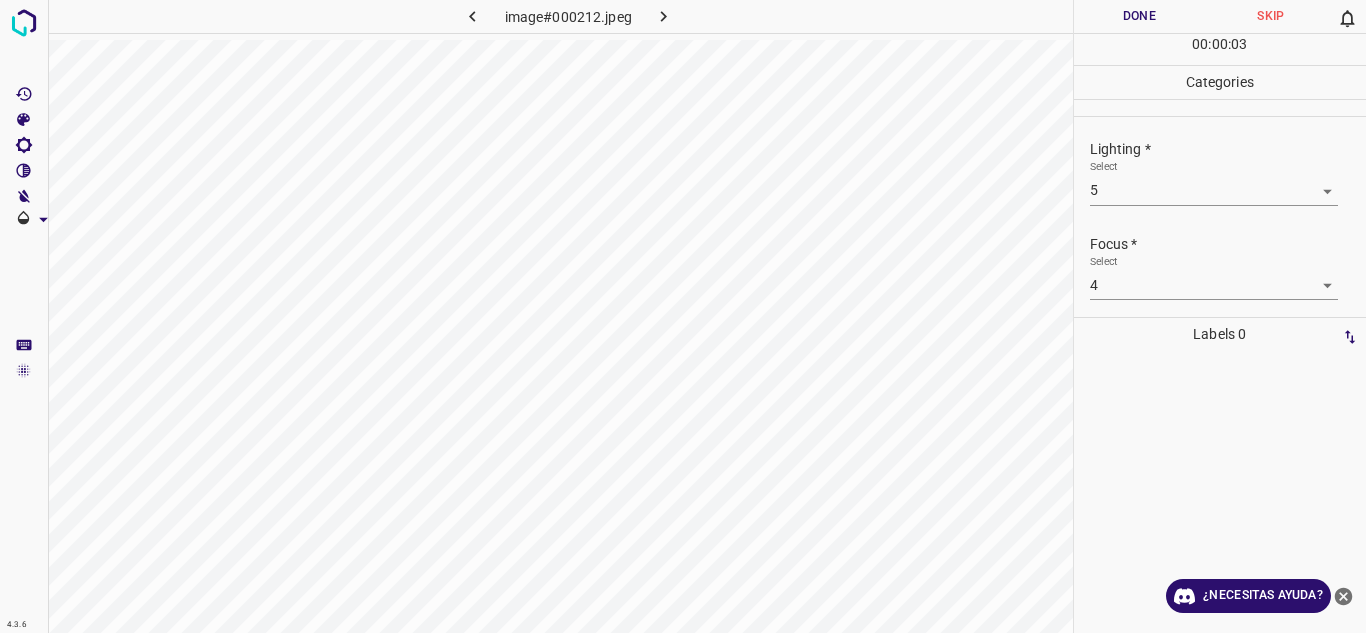 click on "Focus *" at bounding box center [1228, 244] 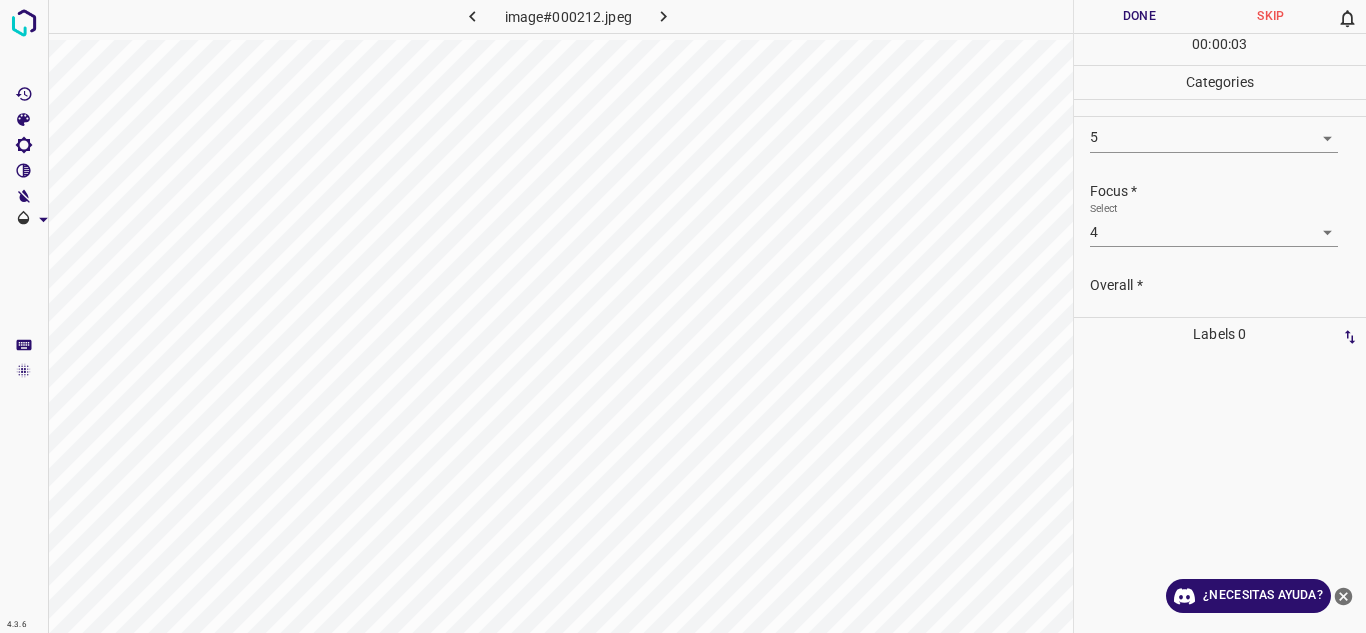 scroll, scrollTop: 98, scrollLeft: 0, axis: vertical 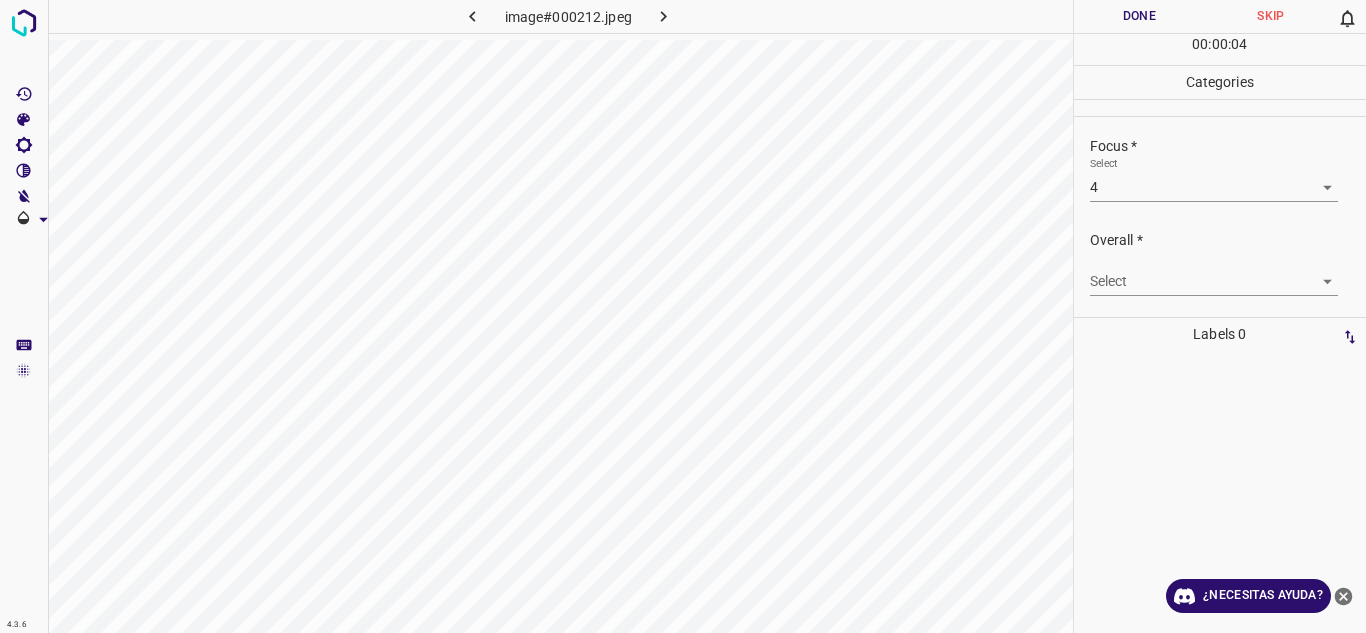 click on "4.3.6  image#000212.jpeg Done Skip 0 00   : 00   : 04   Categories Lighting *  Select 5 5 Focus *  Select 4 4 Overall *  Select ​ Labels   0 Categories 1 Lighting 2 Focus 3 Overall Tools Space Change between modes (Draw & Edit) I Auto labeling R Restore zoom M Zoom in N Zoom out Delete Delete selecte label Filters Z Restore filters X Saturation filter C Brightness filter V Contrast filter B Gray scale filter General O Download ¿Necesitas ayuda? Texto original Valora esta traducción Tu opinión servirá para ayudar a mejorar el Traductor de Google - Texto - Esconder - Borrar" at bounding box center (683, 316) 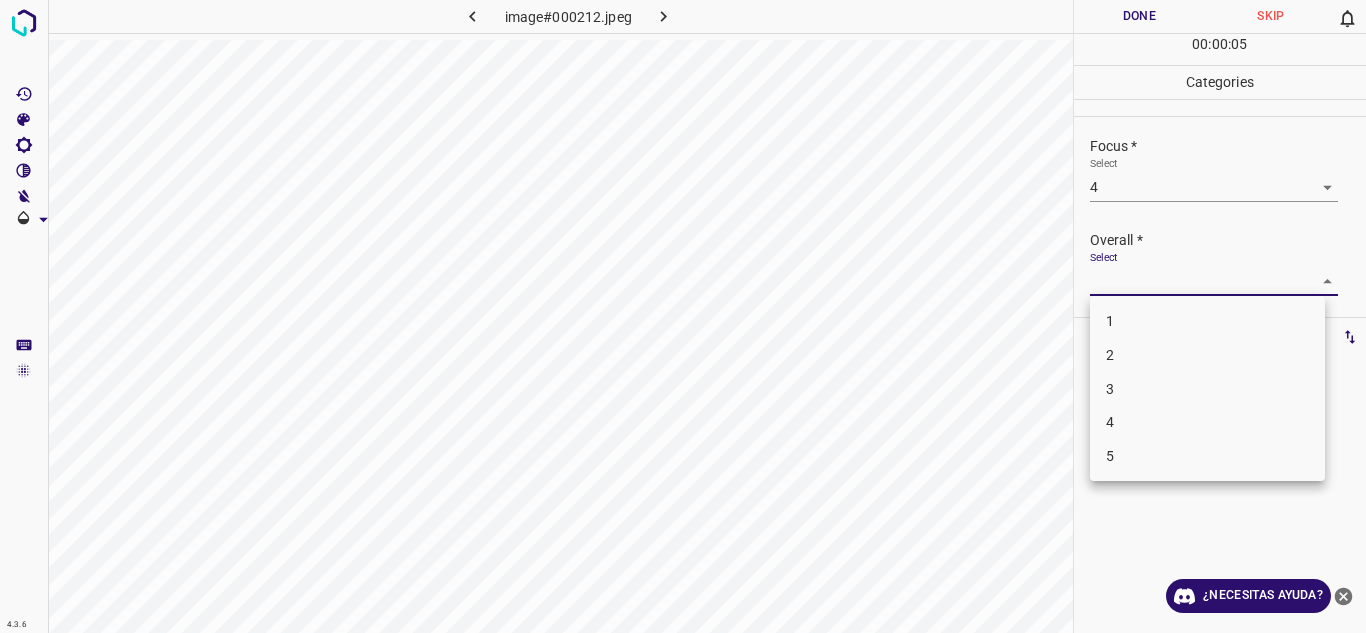 click on "4" at bounding box center [1207, 422] 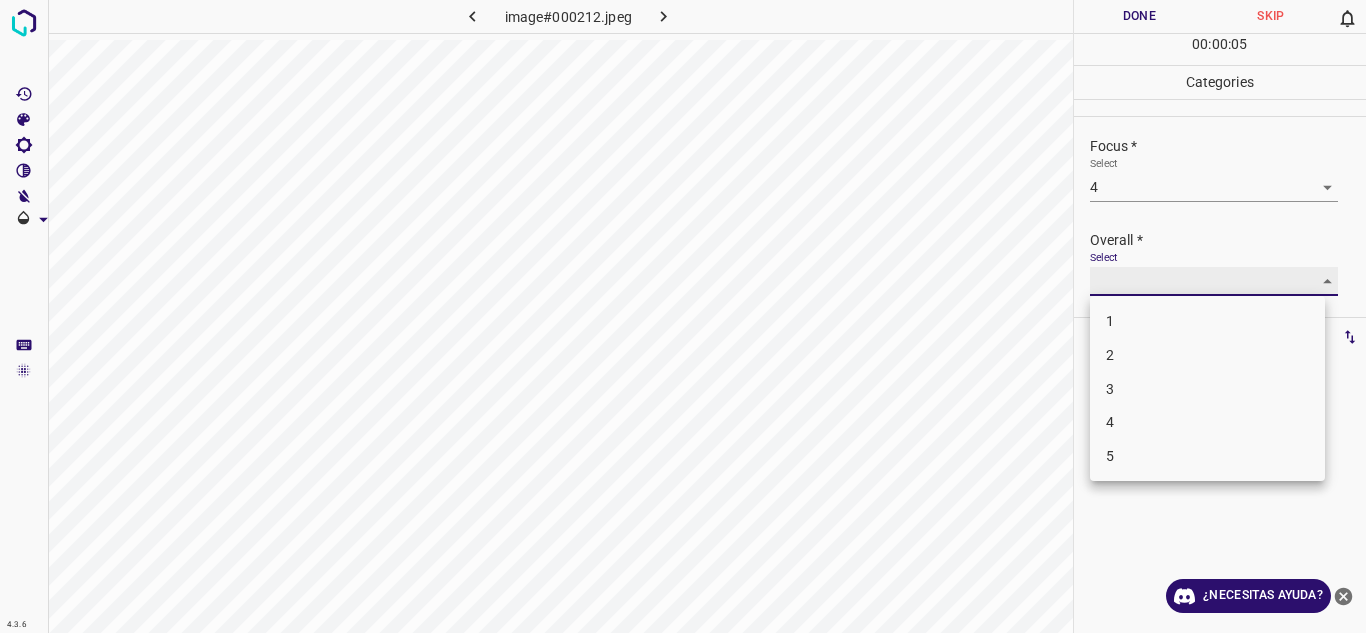 type on "4" 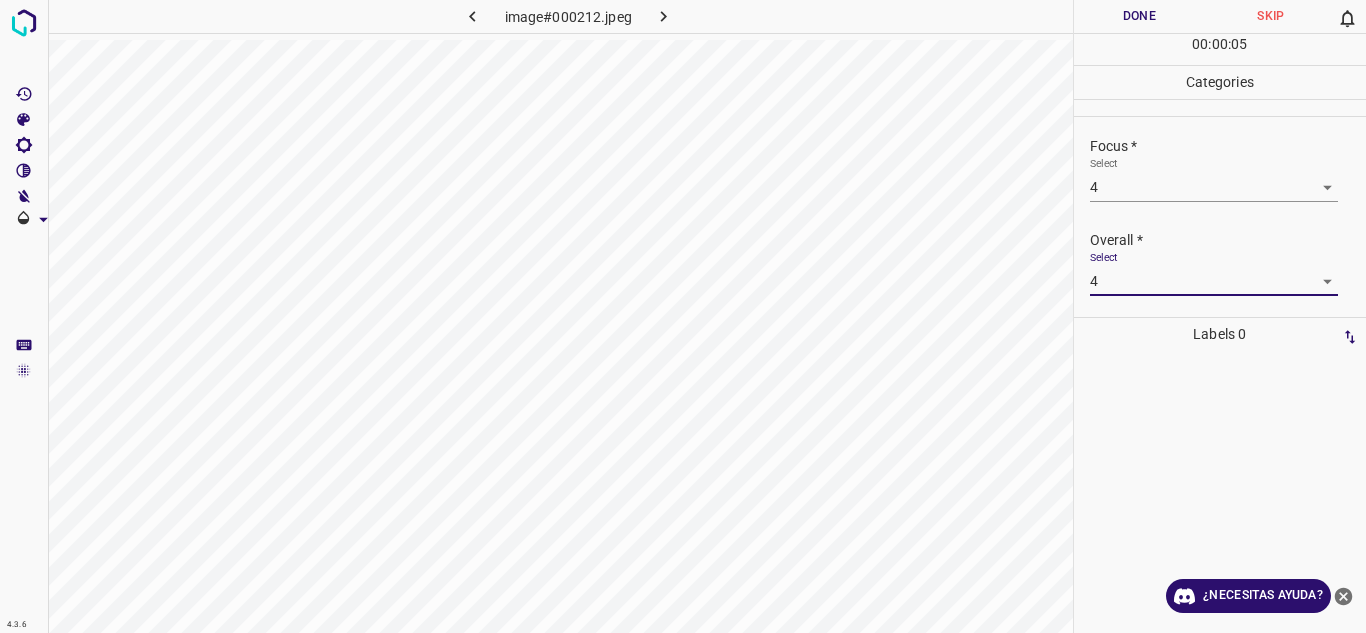 click on "Overall *" at bounding box center (1228, 240) 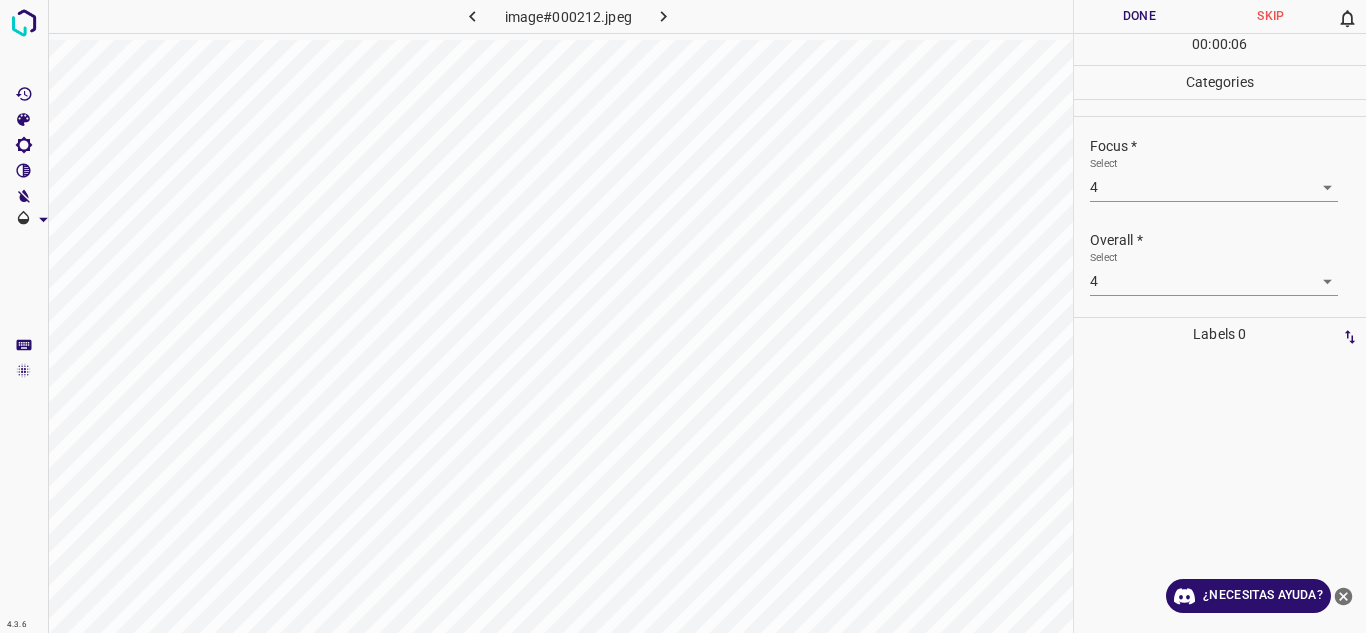 click on "00   : 00   : 06" at bounding box center [1220, 49] 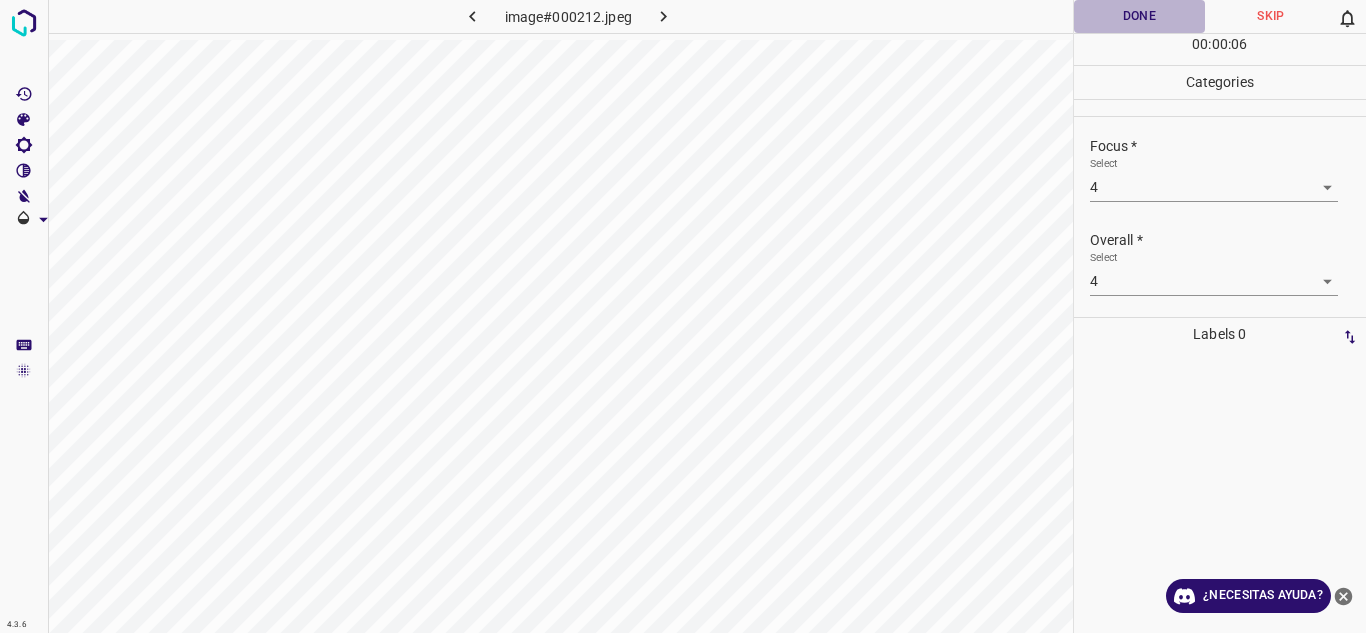 click on "Done" at bounding box center (1140, 16) 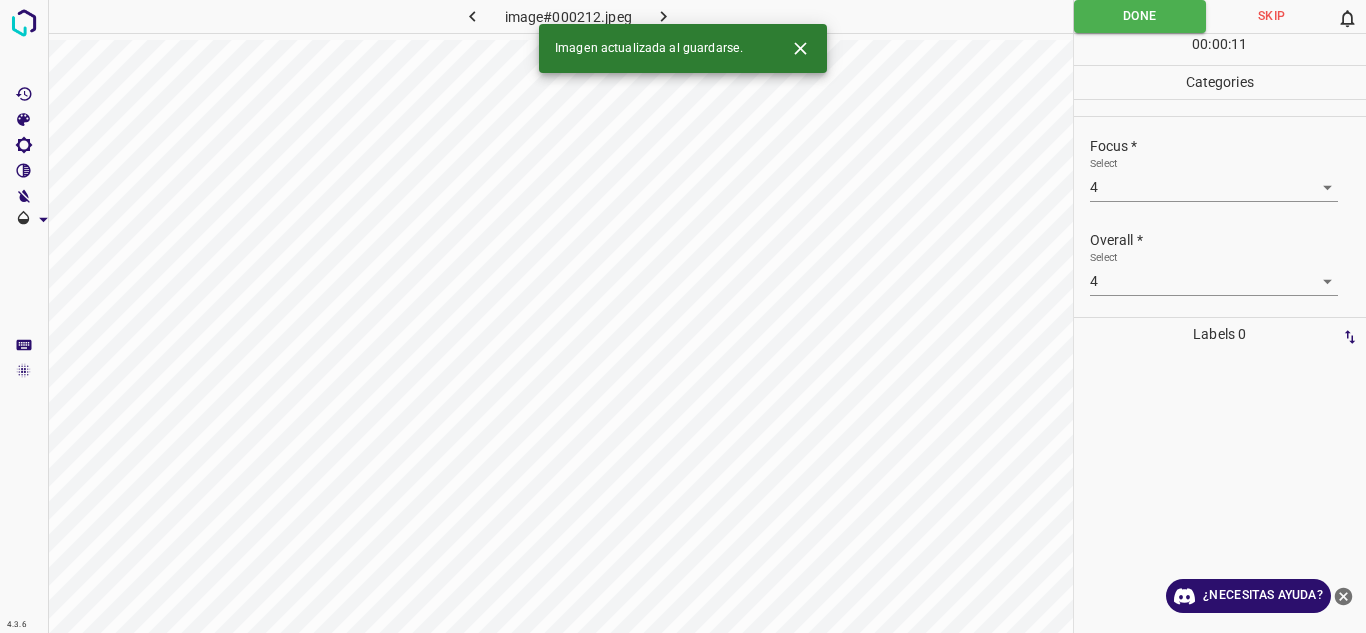 click 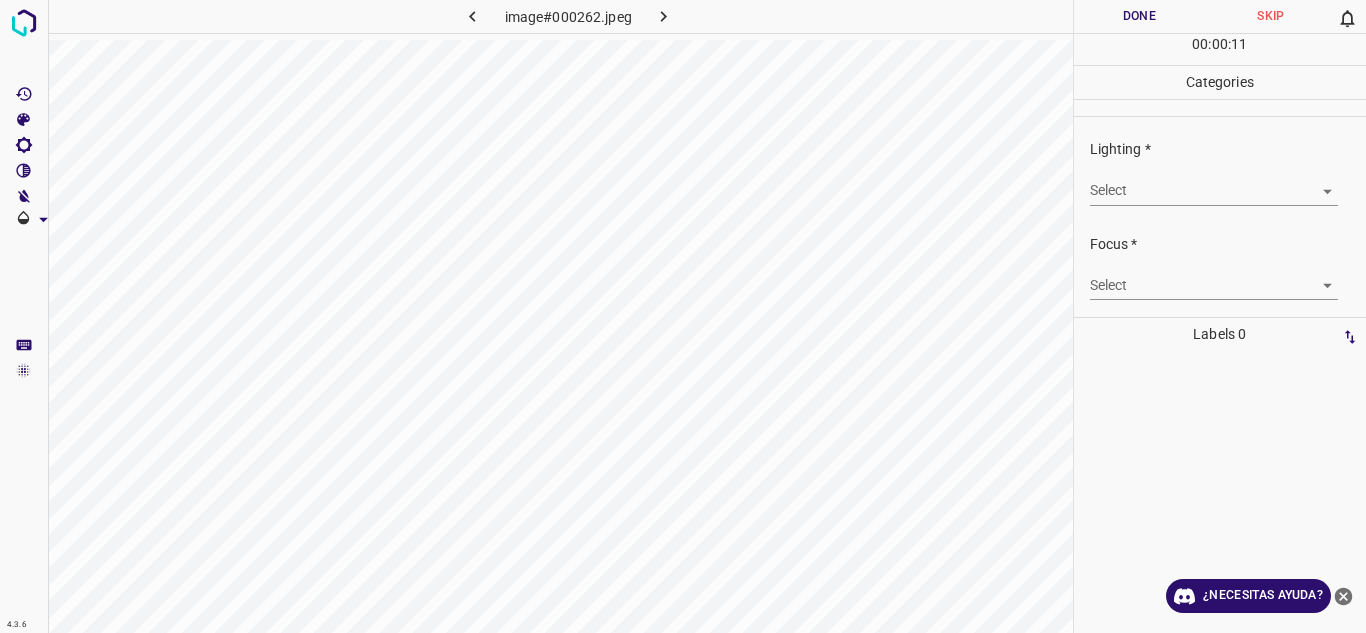 click on "4.3.6  image#000262.jpeg Done Skip 0 00   : 00   : 11   Categories Lighting *  Select ​ Focus *  Select ​ Overall *  Select ​ Labels   0 Categories 1 Lighting 2 Focus 3 Overall Tools Space Change between modes (Draw & Edit) I Auto labeling R Restore zoom M Zoom in N Zoom out Delete Delete selecte label Filters Z Restore filters X Saturation filter C Brightness filter V Contrast filter B Gray scale filter General O Download ¿Necesitas ayuda? Texto original Valora esta traducción Tu opinión servirá para ayudar a mejorar el Traductor de Google - Texto - Esconder - Borrar" at bounding box center (683, 316) 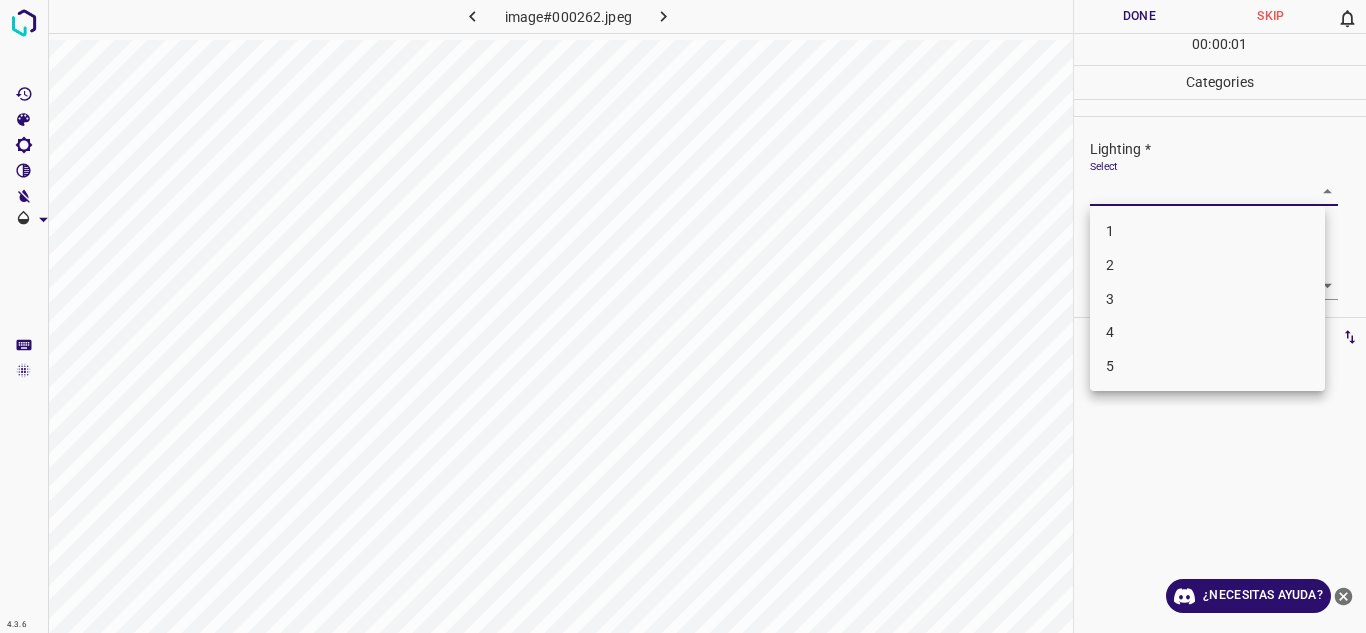 click on "2" at bounding box center [1207, 265] 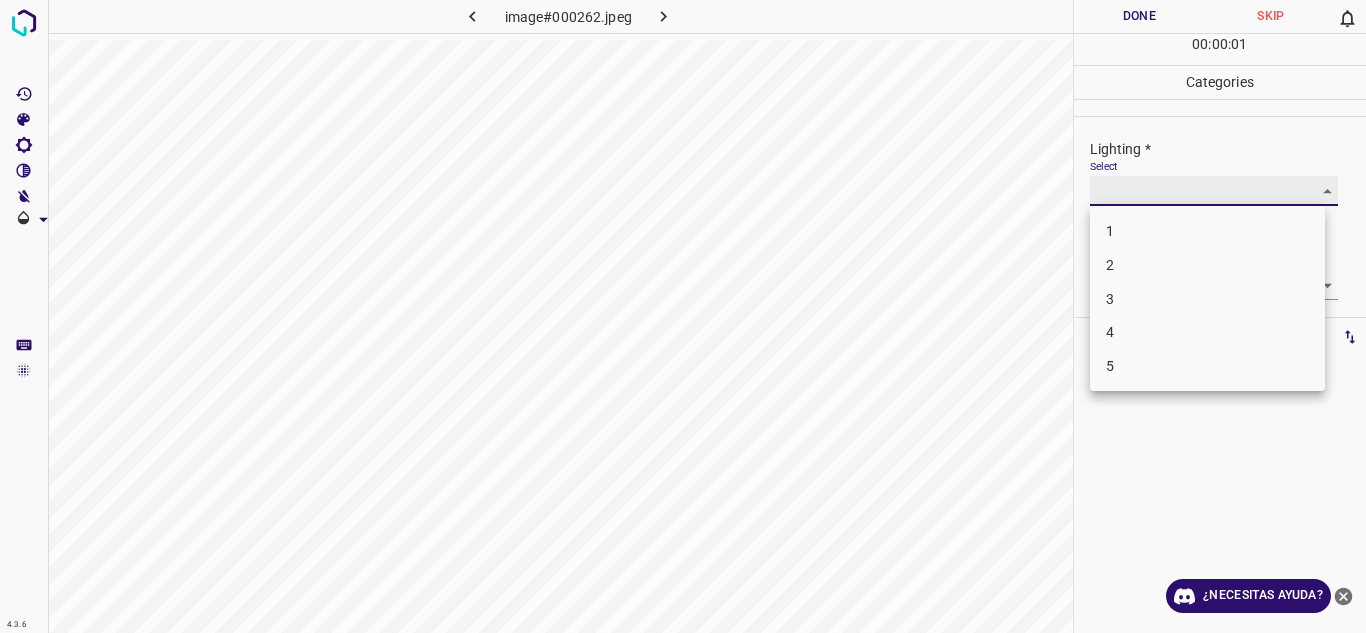 type on "2" 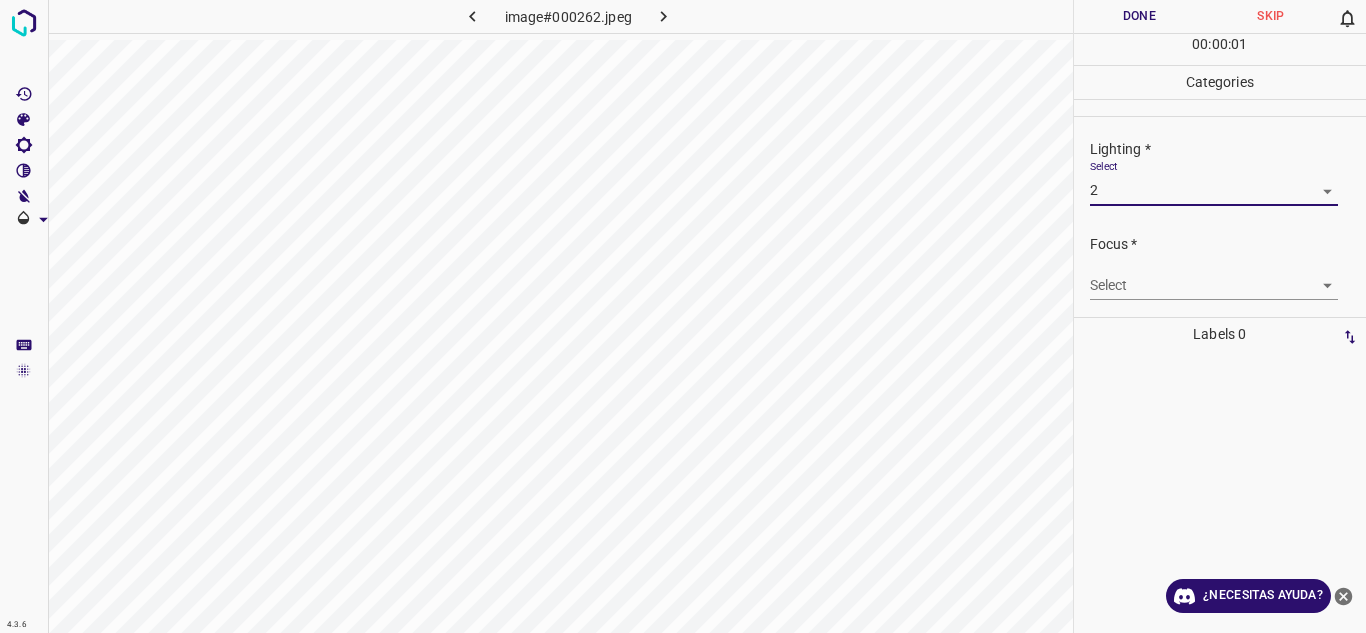 click on "4.3.6  image#000262.jpeg Done Skip 0 00   : 00   : 01   Categories Lighting *  Select 2 2 Focus *  Select ​ Overall *  Select ​ Labels   0 Categories 1 Lighting 2 Focus 3 Overall Tools Space Change between modes (Draw & Edit) I Auto labeling R Restore zoom M Zoom in N Zoom out Delete Delete selecte label Filters Z Restore filters X Saturation filter C Brightness filter V Contrast filter B Gray scale filter General O Download ¿Necesitas ayuda? Texto original Valora esta traducción Tu opinión servirá para ayudar a mejorar el Traductor de Google - Texto - Esconder - Borrar" at bounding box center [683, 316] 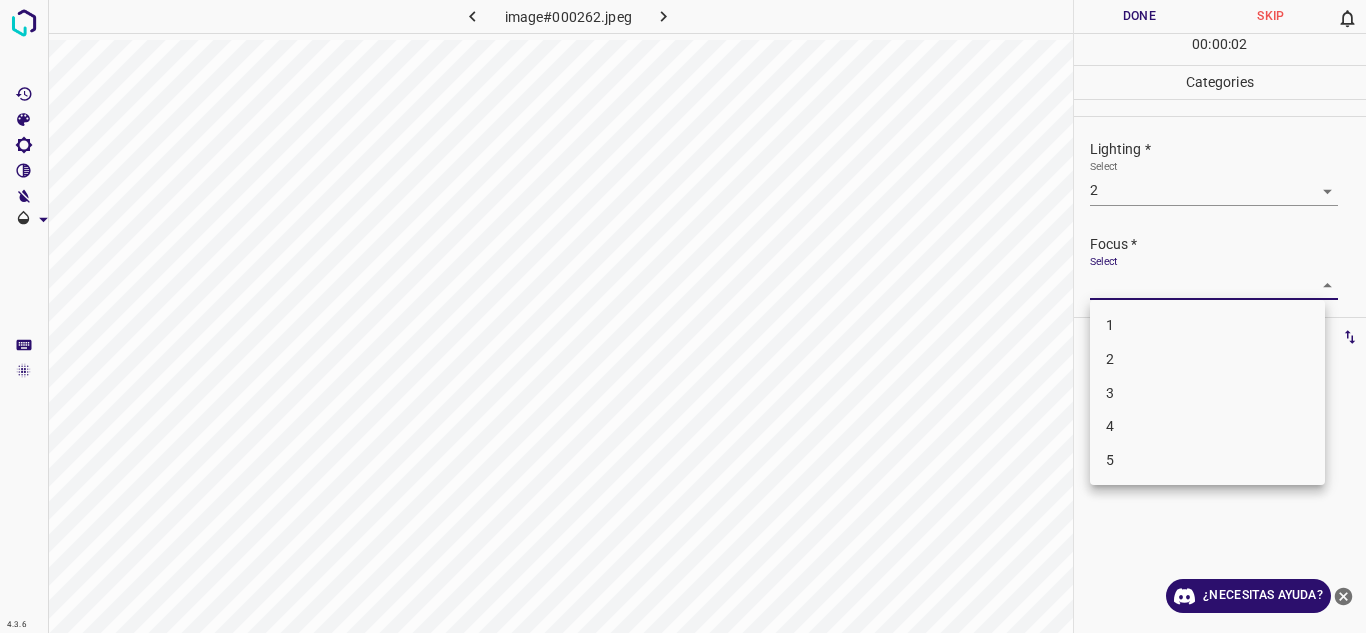 click on "2" at bounding box center (1207, 359) 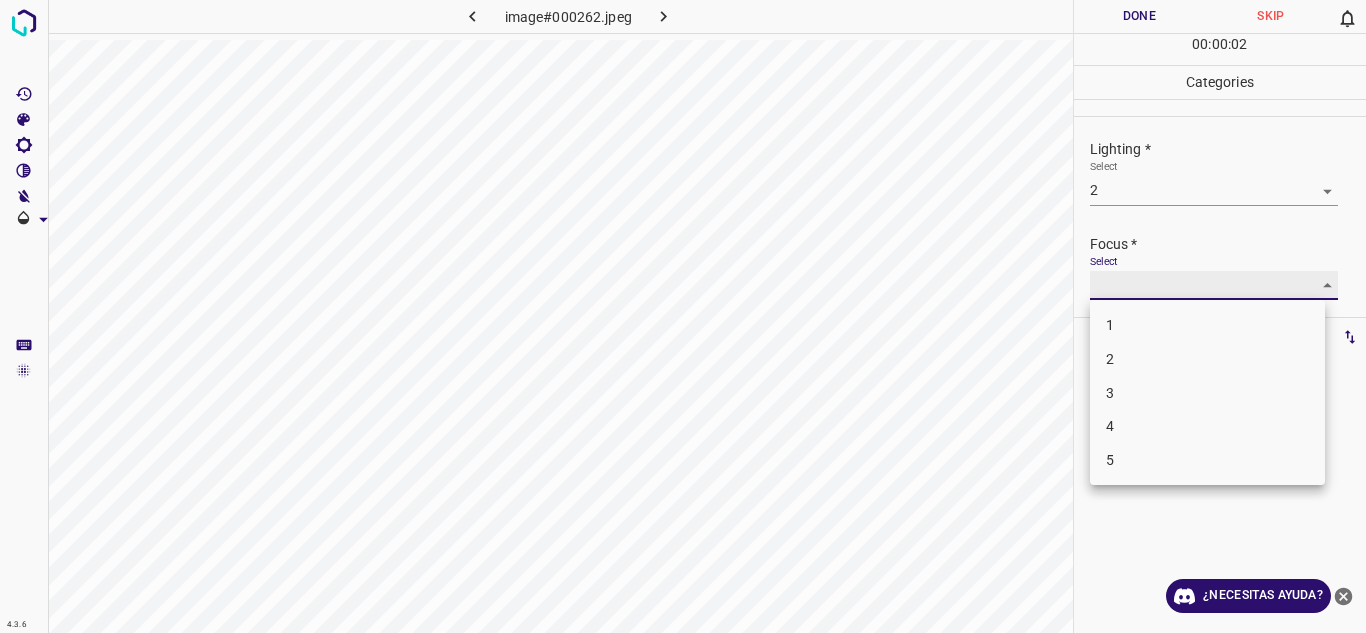 type on "2" 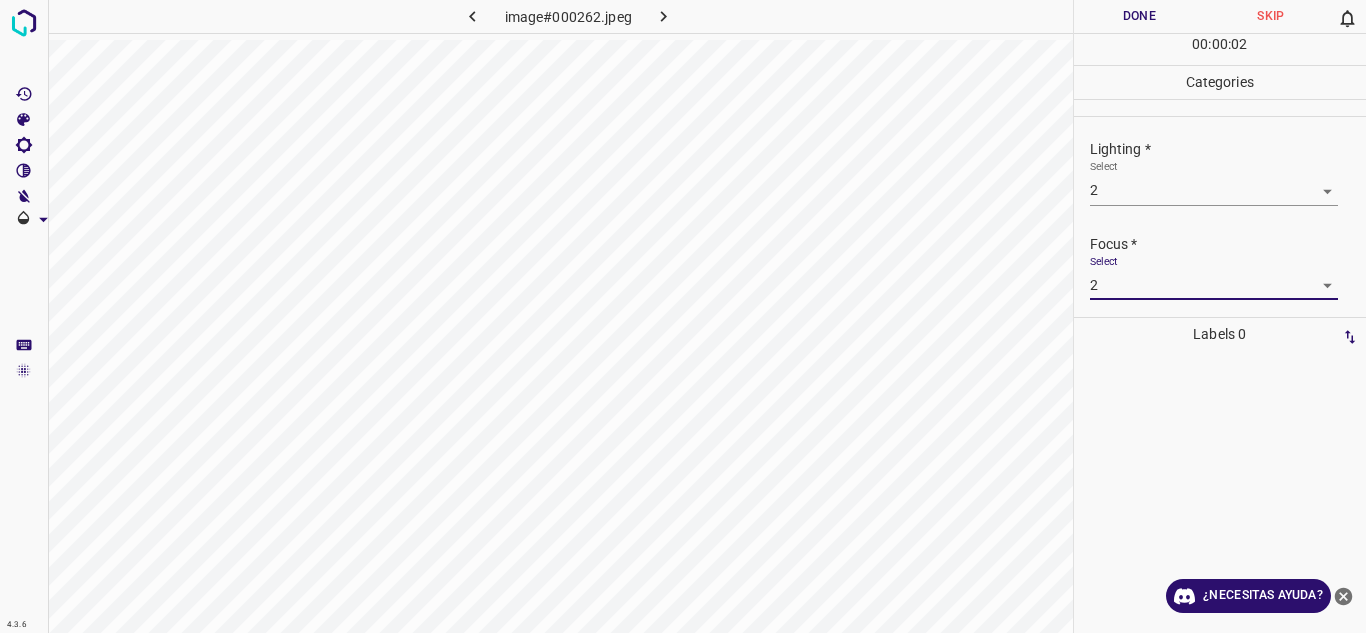 click on "Focus *" at bounding box center [1228, 244] 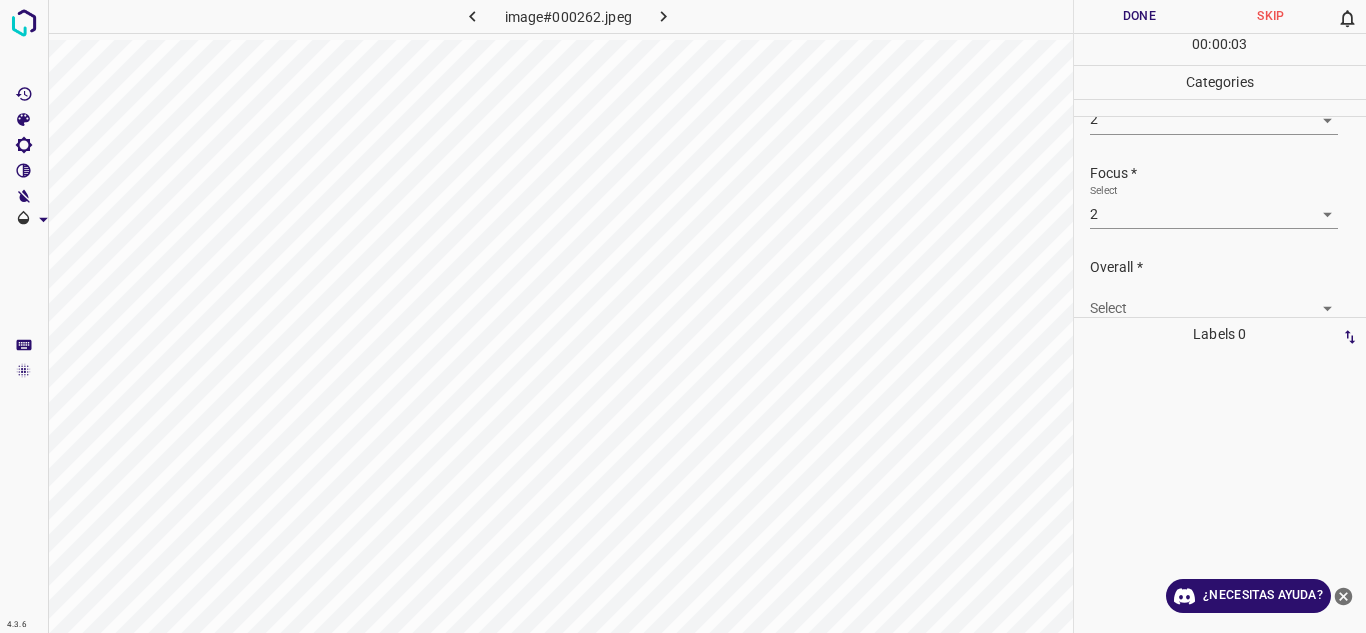 scroll, scrollTop: 98, scrollLeft: 0, axis: vertical 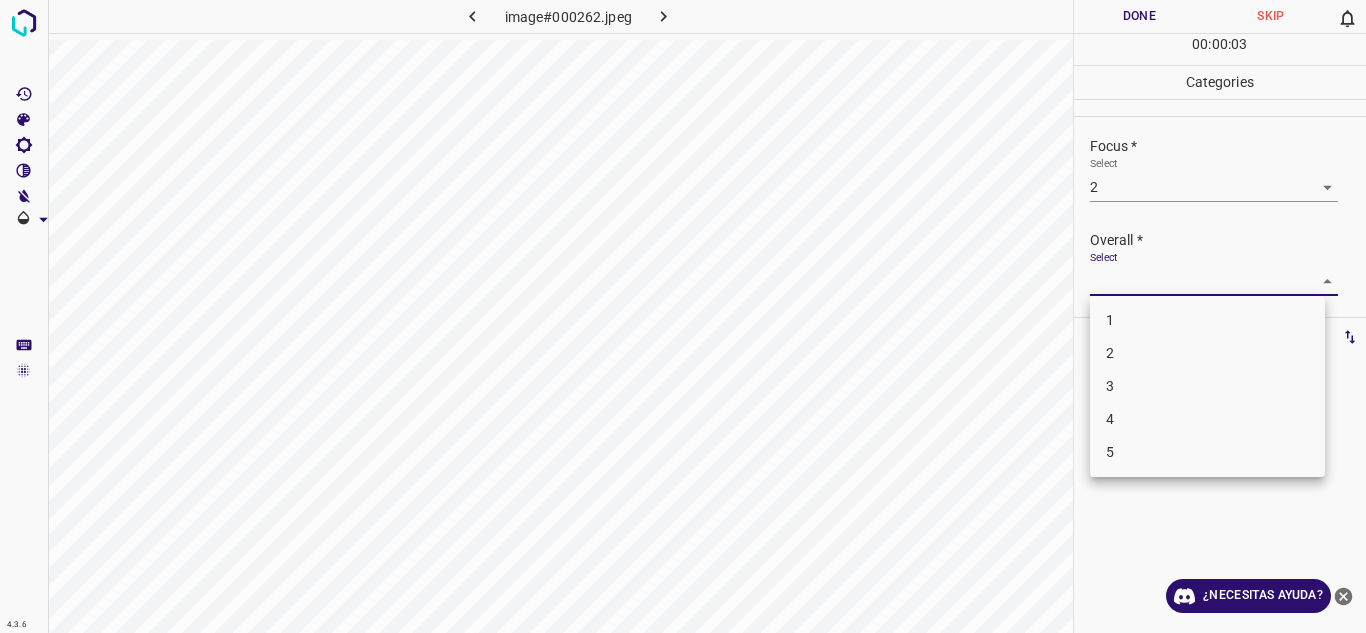 click on "4.3.6  image#000262.jpeg Done Skip 0 00   : 00   : 03   Categories Lighting *  Select 2 2 Focus *  Select 2 2 Overall *  Select ​ Labels   0 Categories 1 Lighting 2 Focus 3 Overall Tools Space Change between modes (Draw & Edit) I Auto labeling R Restore zoom M Zoom in N Zoom out Delete Delete selecte label Filters Z Restore filters X Saturation filter C Brightness filter V Contrast filter B Gray scale filter General O Download ¿Necesitas ayuda? Texto original Valora esta traducción Tu opinión servirá para ayudar a mejorar el Traductor de Google - Texto - Esconder - Borrar 1 2 3 4 5" at bounding box center (683, 316) 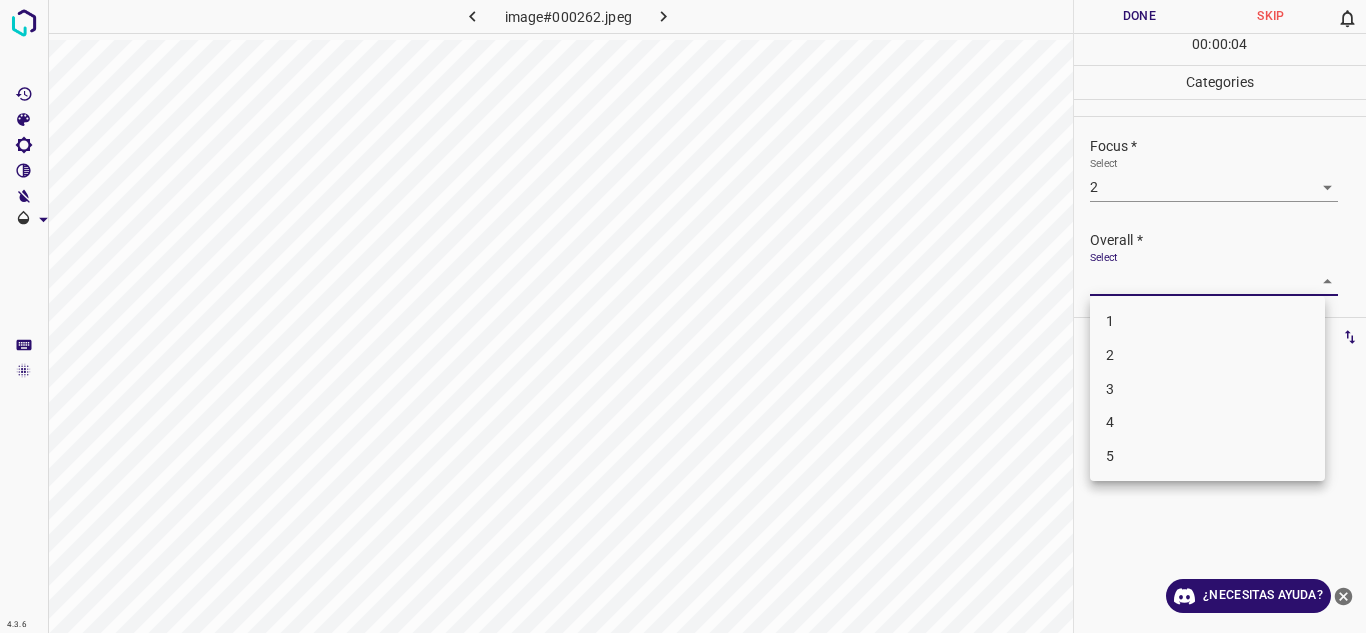 click on "2" at bounding box center [1207, 355] 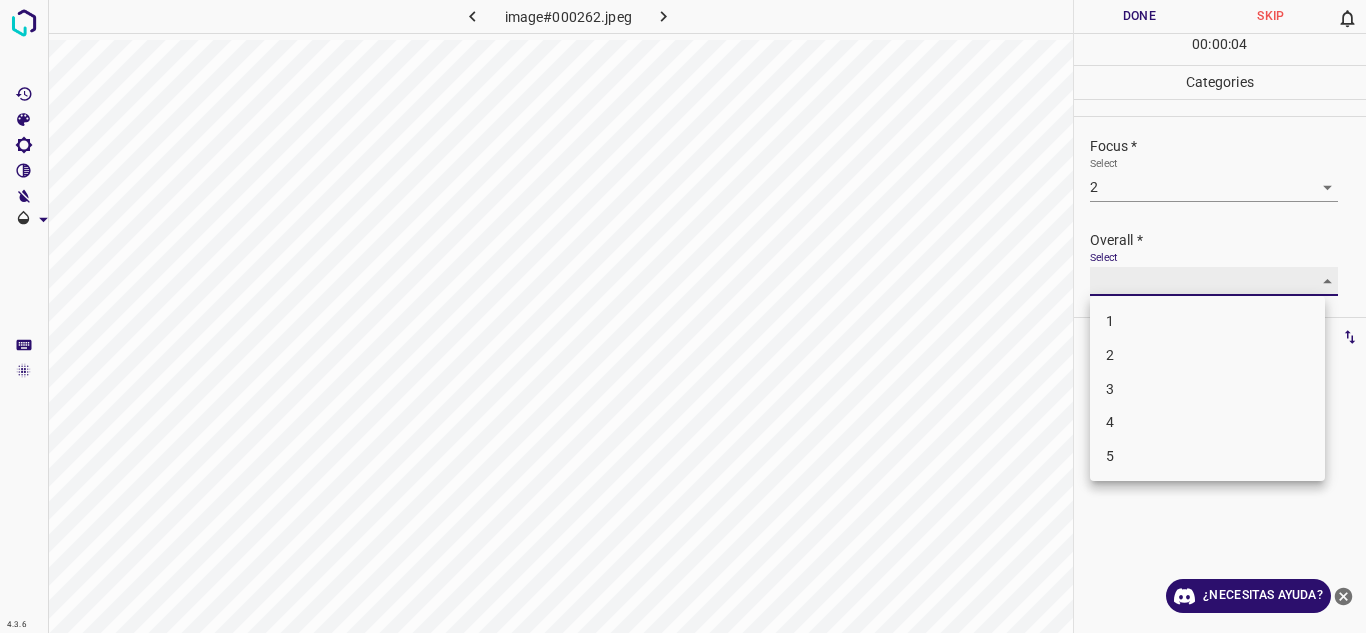 type on "2" 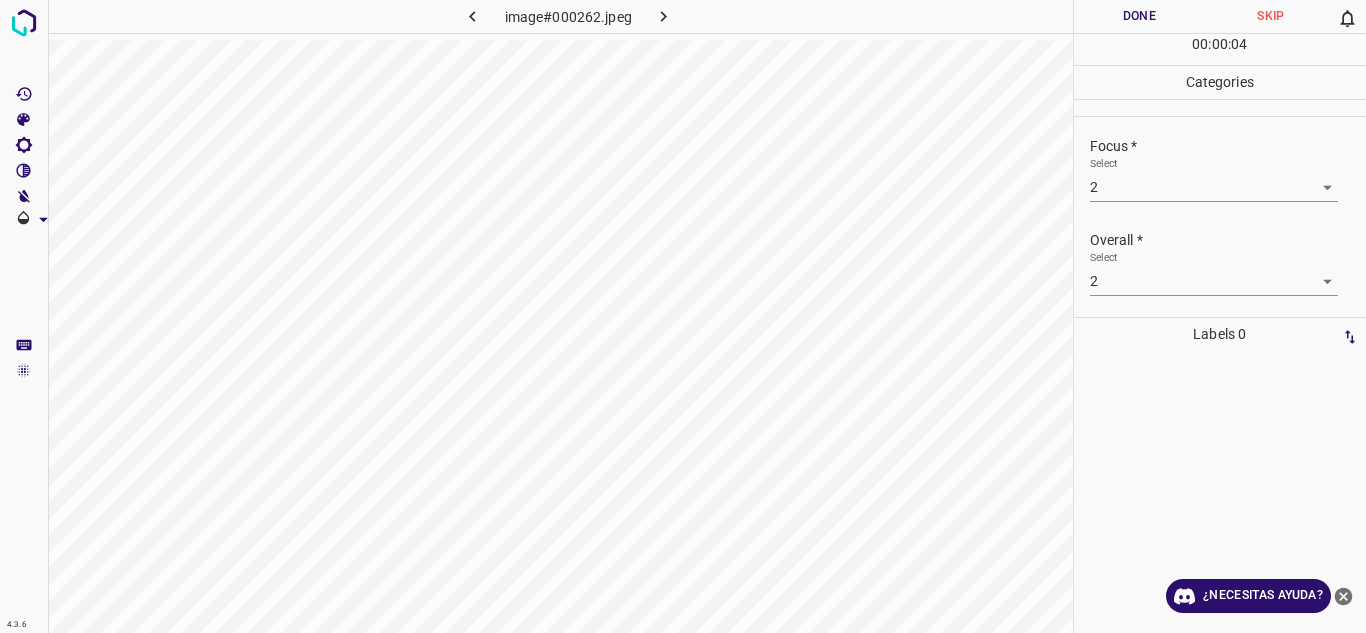 click on "Overall *" at bounding box center (1228, 240) 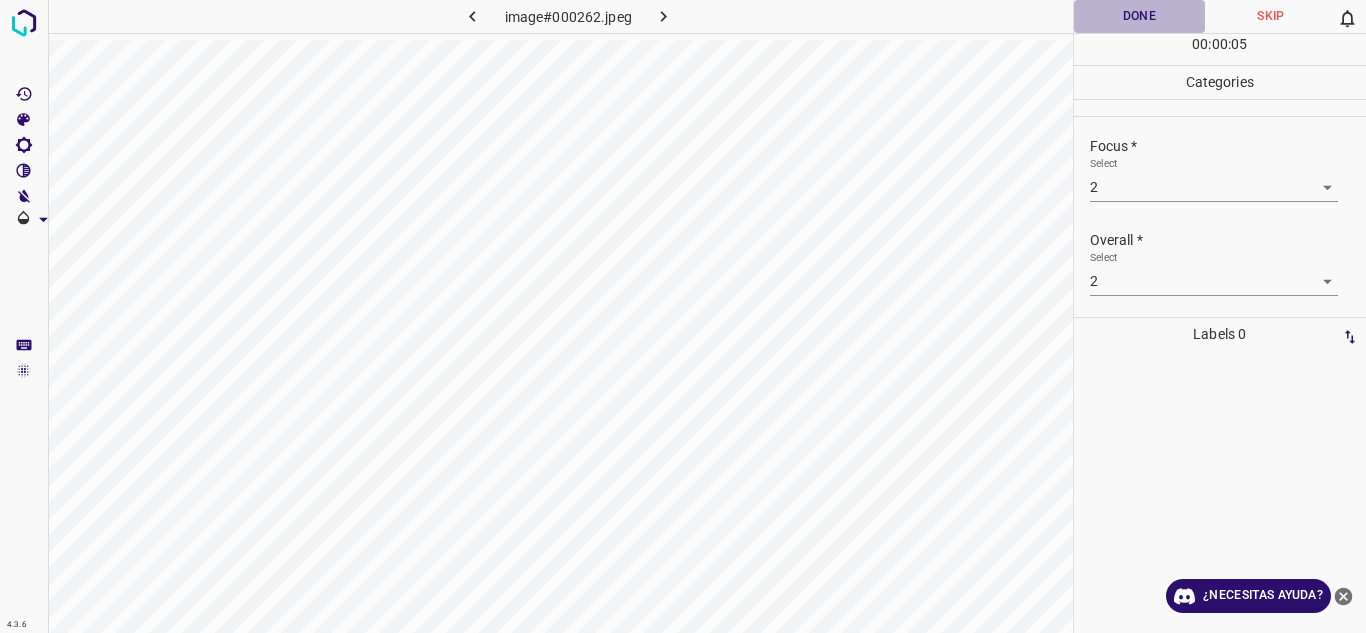 click on "Done" at bounding box center (1140, 16) 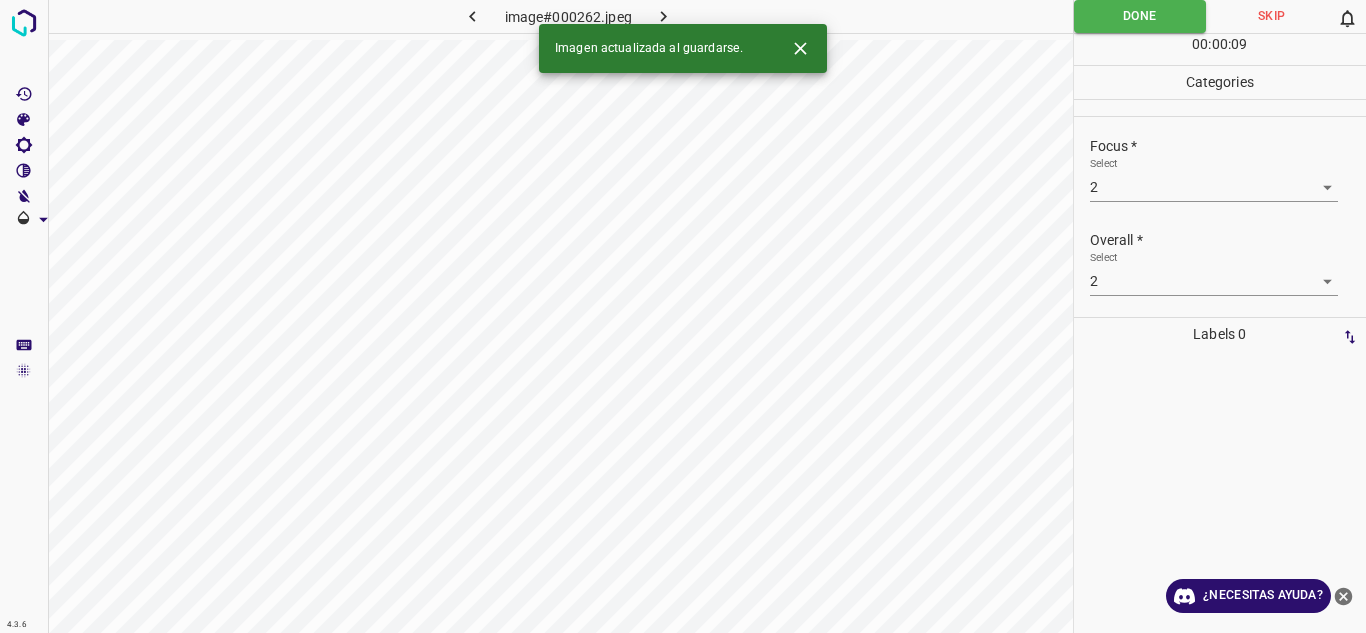 click 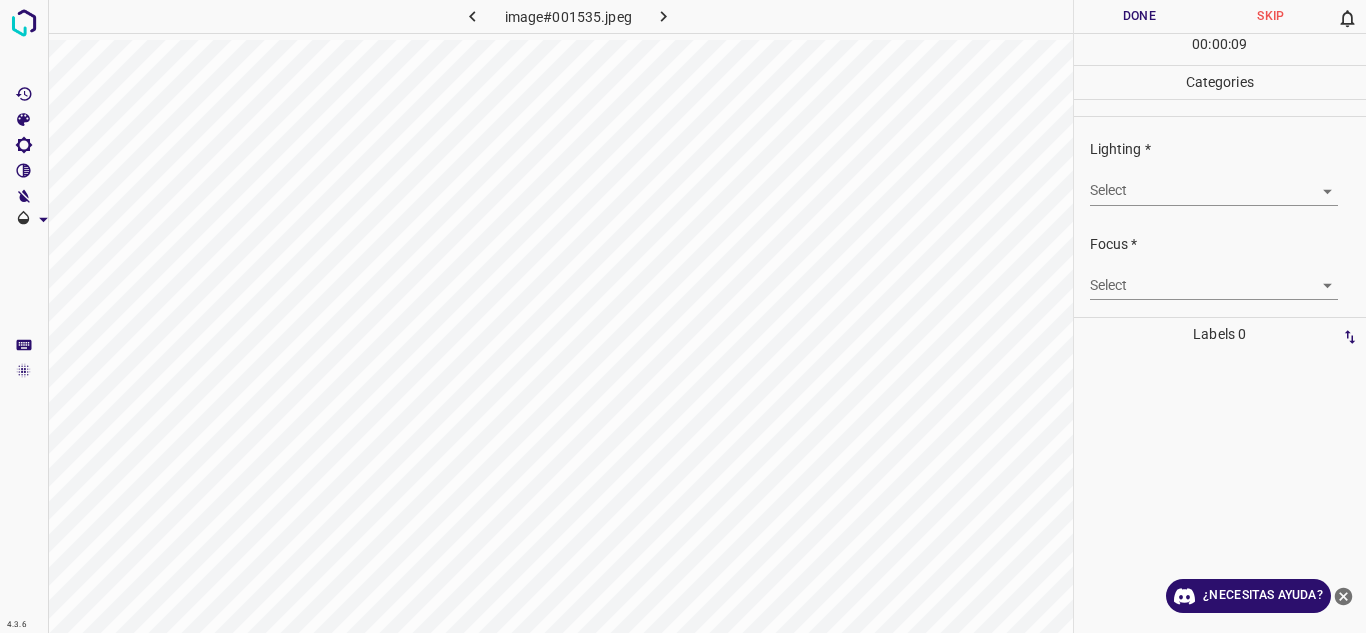 click on "4.3.6  image#001535.jpeg Done Skip 0 00   : 00   : 09   Categories Lighting *  Select ​ Focus *  Select ​ Overall *  Select ​ Labels   0 Categories 1 Lighting 2 Focus 3 Overall Tools Space Change between modes (Draw & Edit) I Auto labeling R Restore zoom M Zoom in N Zoom out Delete Delete selecte label Filters Z Restore filters X Saturation filter C Brightness filter V Contrast filter B Gray scale filter General O Download ¿Necesitas ayuda? Texto original Valora esta traducción Tu opinión servirá para ayudar a mejorar el Traductor de Google - Texto - Esconder - Borrar" at bounding box center (683, 316) 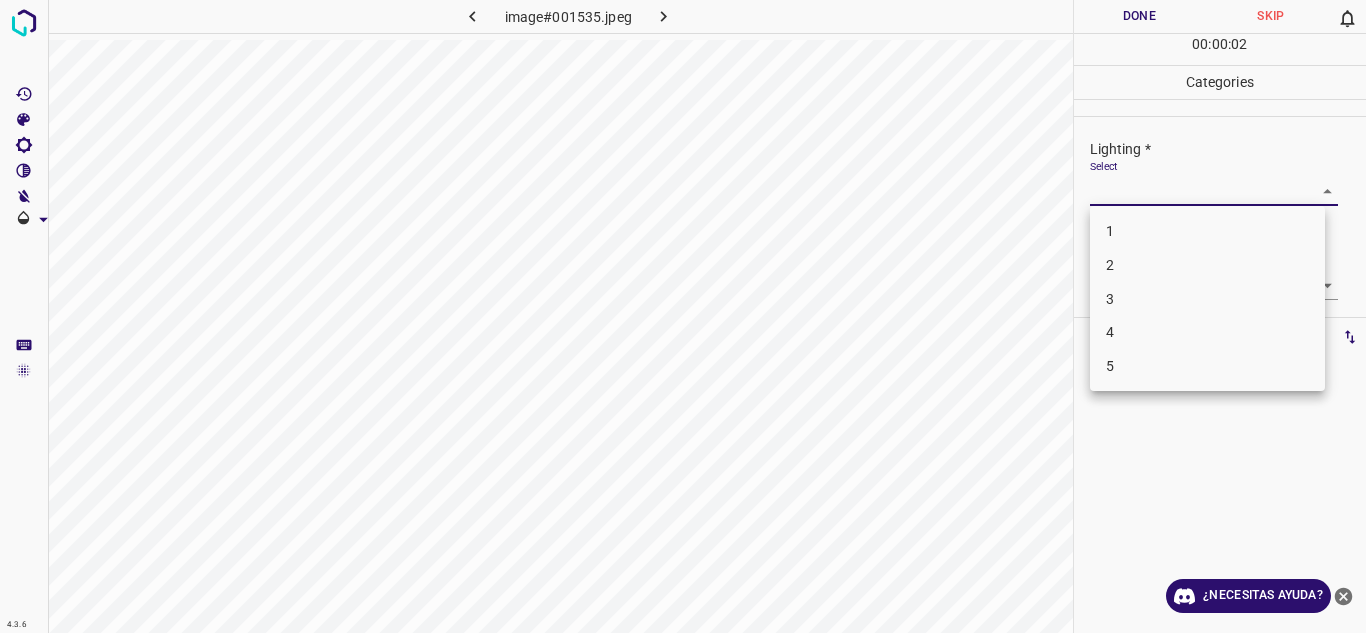 click at bounding box center [683, 316] 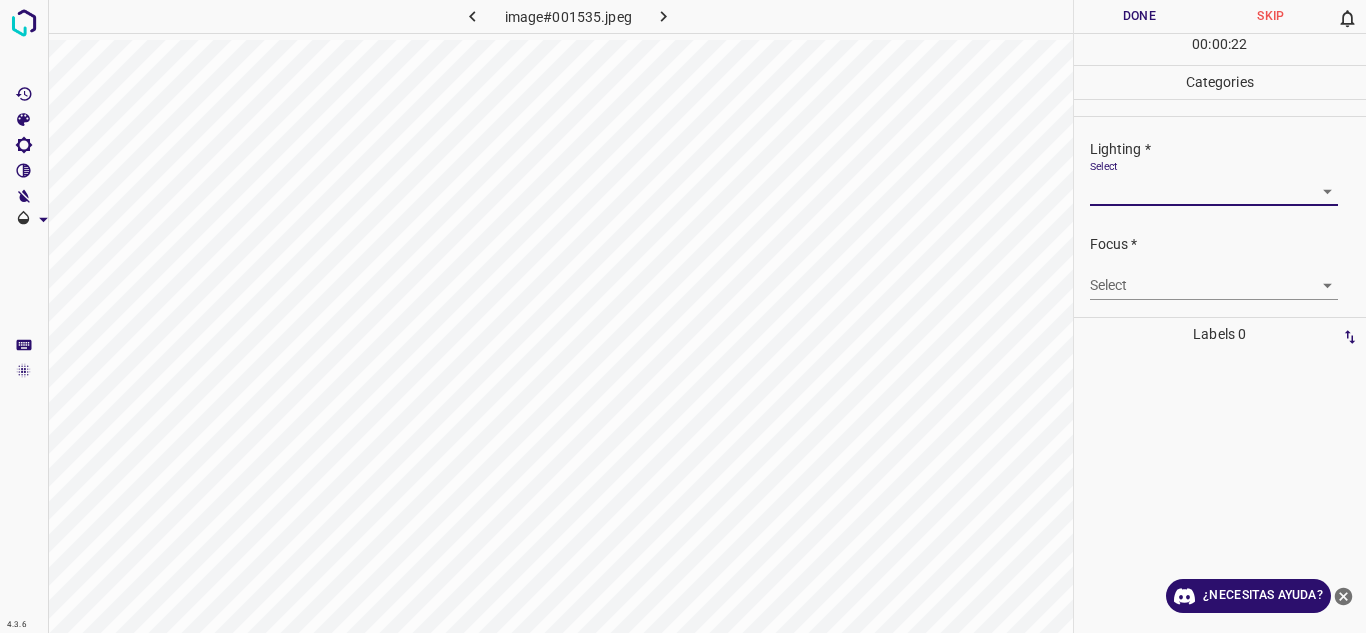 click on "4.3.6  image#001535.jpeg Done Skip 0 00   : 00   : 22   Categories Lighting *  Select ​ Focus *  Select ​ Overall *  Select ​ Labels   0 Categories 1 Lighting 2 Focus 3 Overall Tools Space Change between modes (Draw & Edit) I Auto labeling R Restore zoom M Zoom in N Zoom out Delete Delete selecte label Filters Z Restore filters X Saturation filter C Brightness filter V Contrast filter B Gray scale filter General O Download ¿Necesitas ayuda? Texto original Valora esta traducción Tu opinión servirá para ayudar a mejorar el Traductor de Google - Texto - Esconder - Borrar" at bounding box center (683, 316) 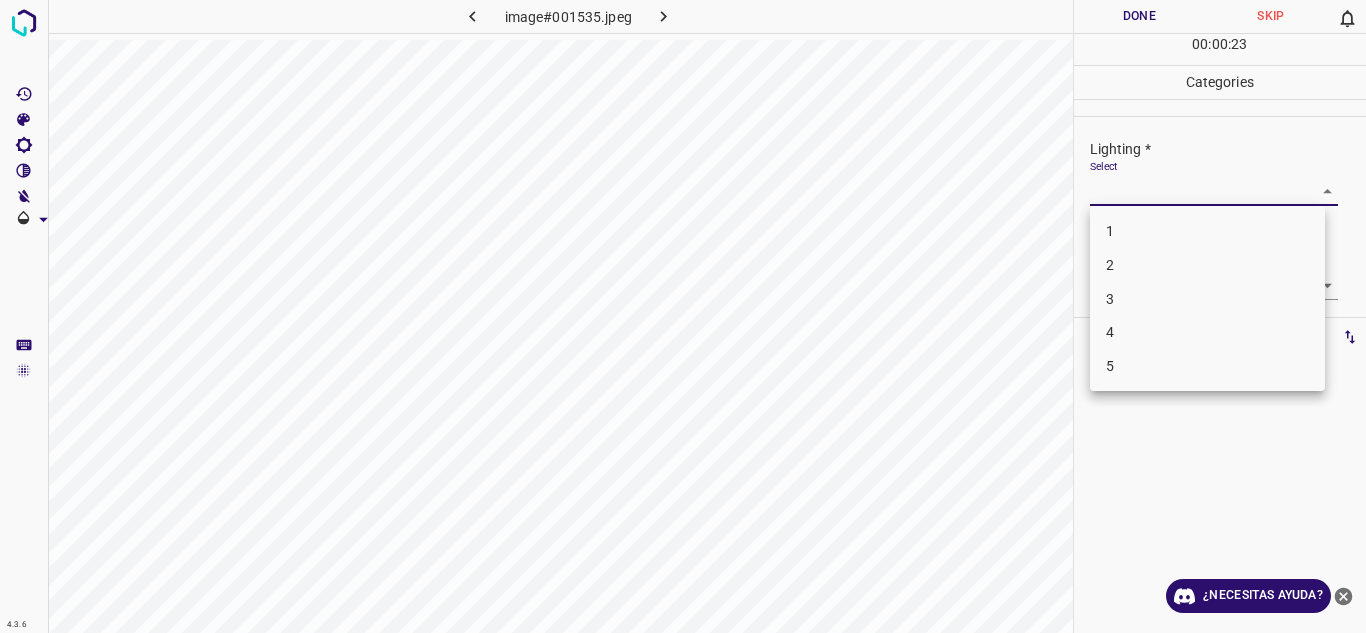 click on "3" at bounding box center [1207, 299] 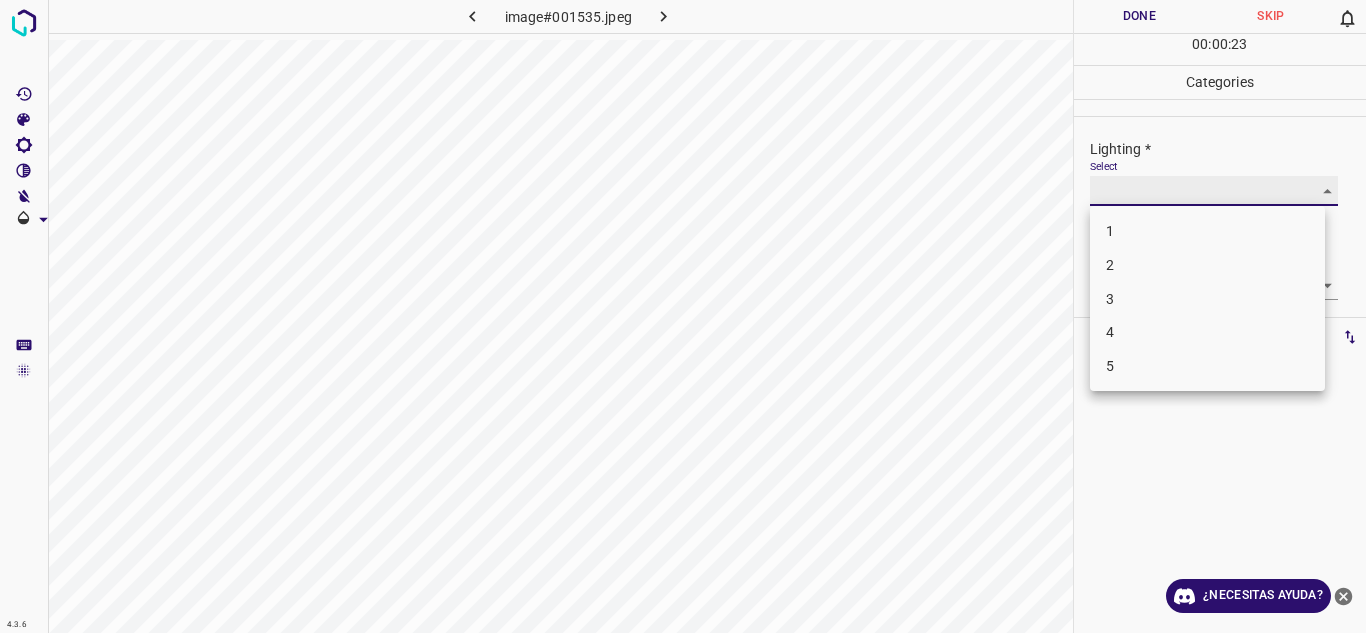 type on "3" 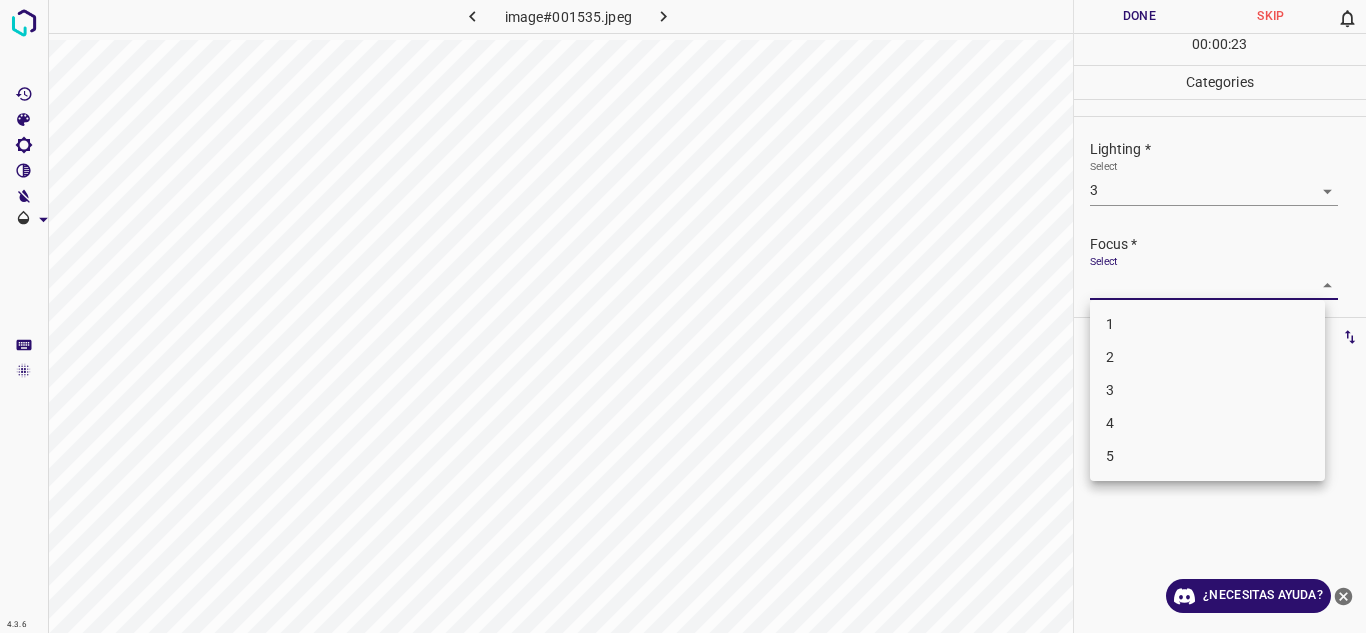 click on "4.3.6  image#001535.jpeg Done Skip 0 00   : 00   : 23   Categories Lighting *  Select 3 3 Focus *  Select ​ Overall *  Select ​ Labels   0 Categories 1 Lighting 2 Focus 3 Overall Tools Space Change between modes (Draw & Edit) I Auto labeling R Restore zoom M Zoom in N Zoom out Delete Delete selecte label Filters Z Restore filters X Saturation filter C Brightness filter V Contrast filter B Gray scale filter General O Download ¿Necesitas ayuda? Texto original Valora esta traducción Tu opinión servirá para ayudar a mejorar el Traductor de Google - Texto - Esconder - Borrar 1 2 3 4 5" at bounding box center (683, 316) 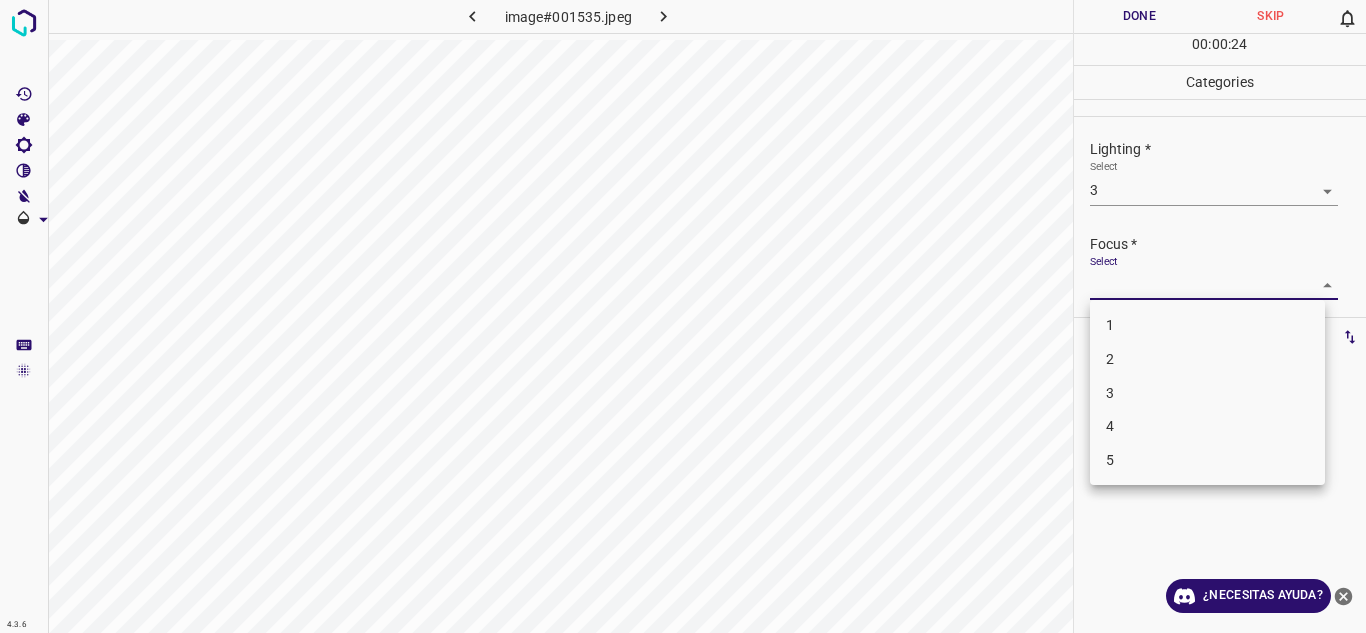click on "3" at bounding box center (1207, 393) 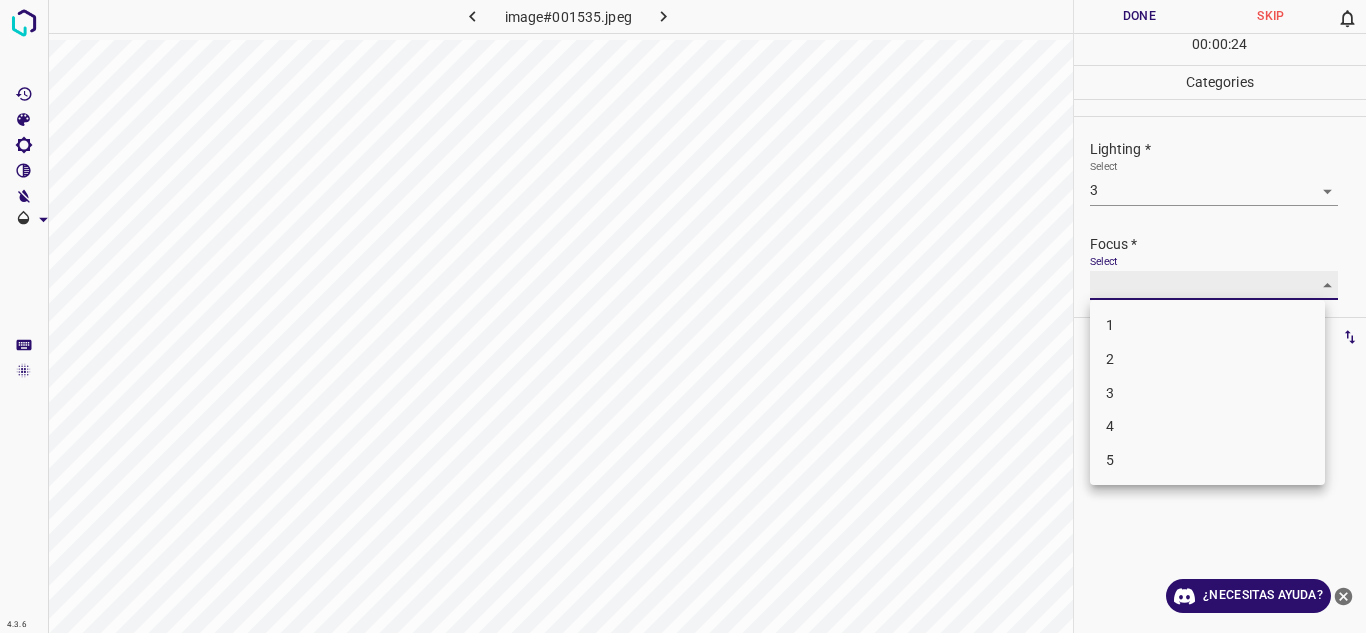type on "3" 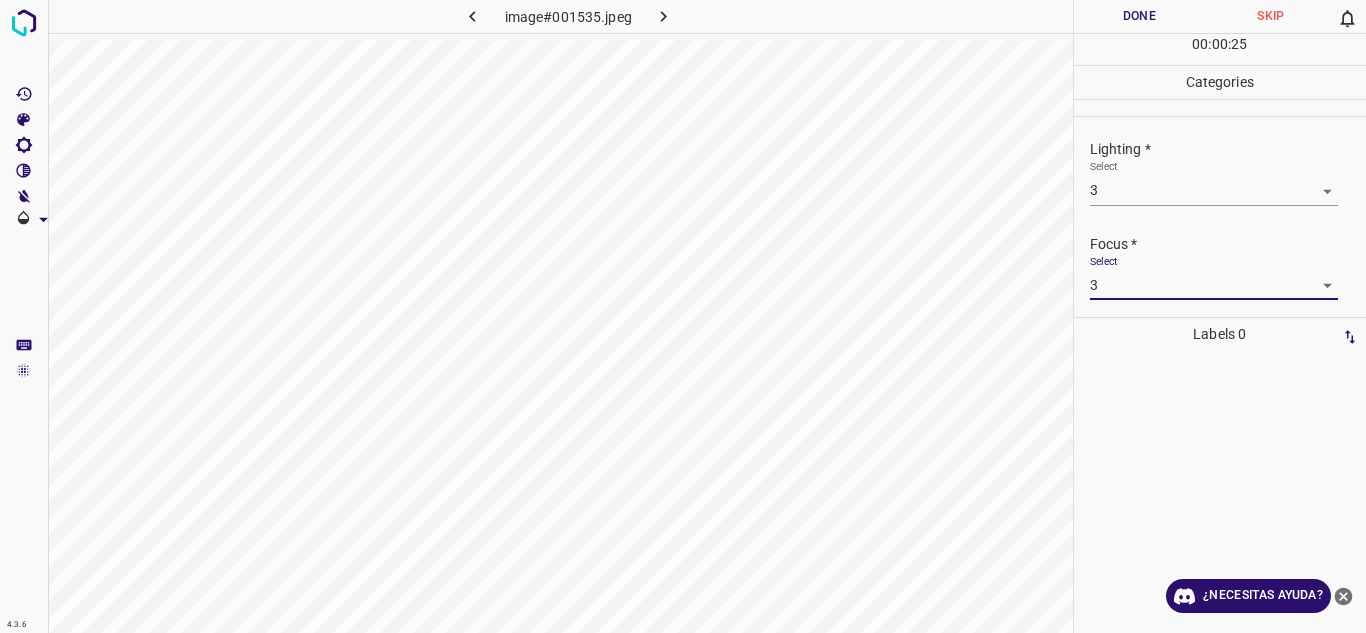 click on "Focus *  Select 3 3" at bounding box center (1220, 267) 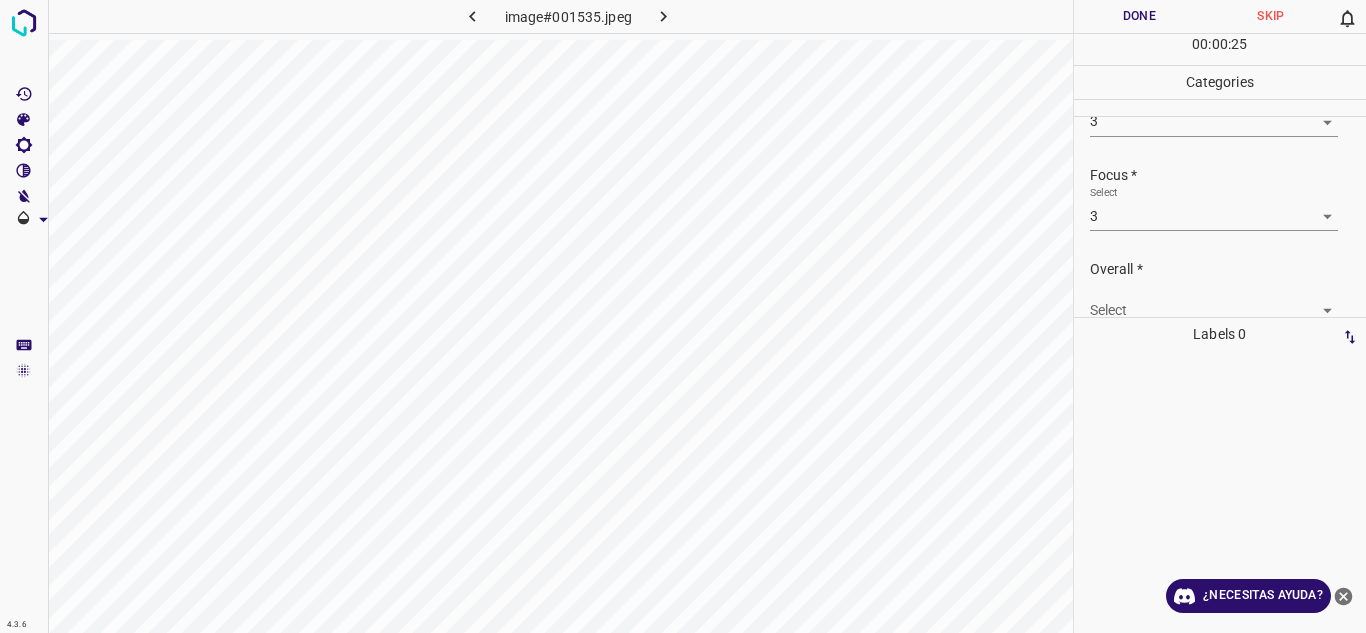 scroll, scrollTop: 98, scrollLeft: 0, axis: vertical 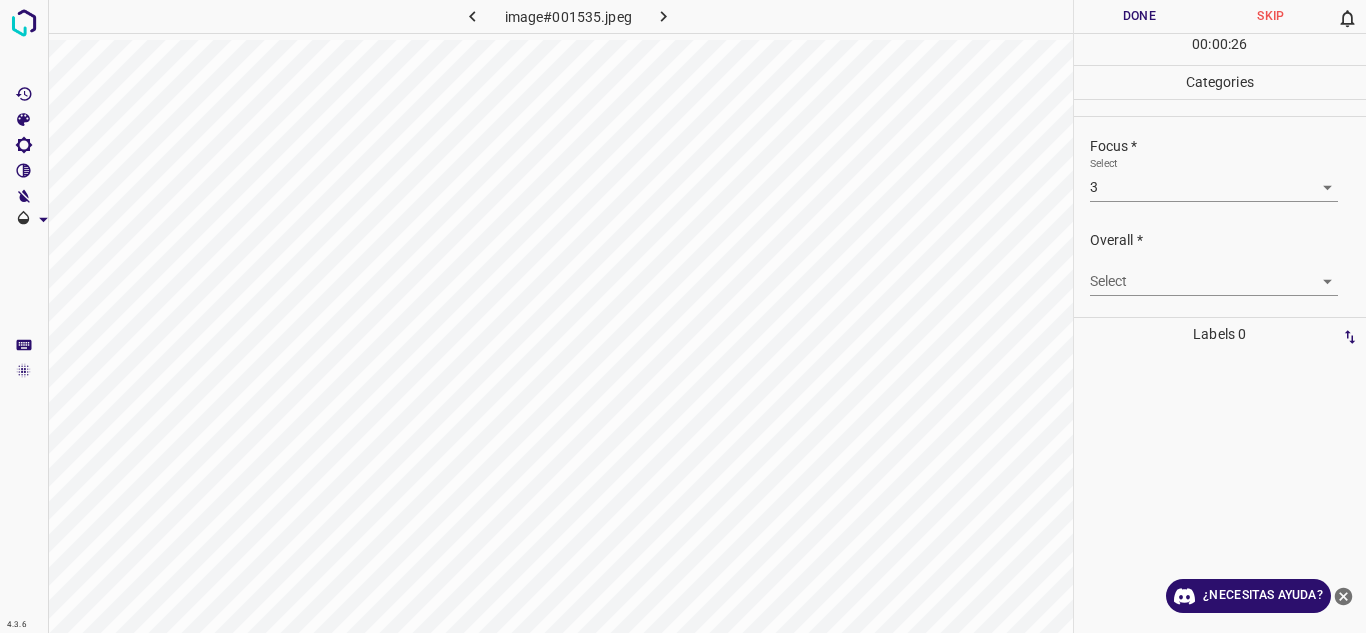 click on "4.3.6  image#001535.jpeg Done Skip 0 00   : 00   : 26   Categories Lighting *  Select 3 3 Focus *  Select 3 3 Overall *  Select ​ Labels   0 Categories 1 Lighting 2 Focus 3 Overall Tools Space Change between modes (Draw & Edit) I Auto labeling R Restore zoom M Zoom in N Zoom out Delete Delete selecte label Filters Z Restore filters X Saturation filter C Brightness filter V Contrast filter B Gray scale filter General O Download ¿Necesitas ayuda? Texto original Valora esta traducción Tu opinión servirá para ayudar a mejorar el Traductor de Google - Texto - Esconder - Borrar" at bounding box center (683, 316) 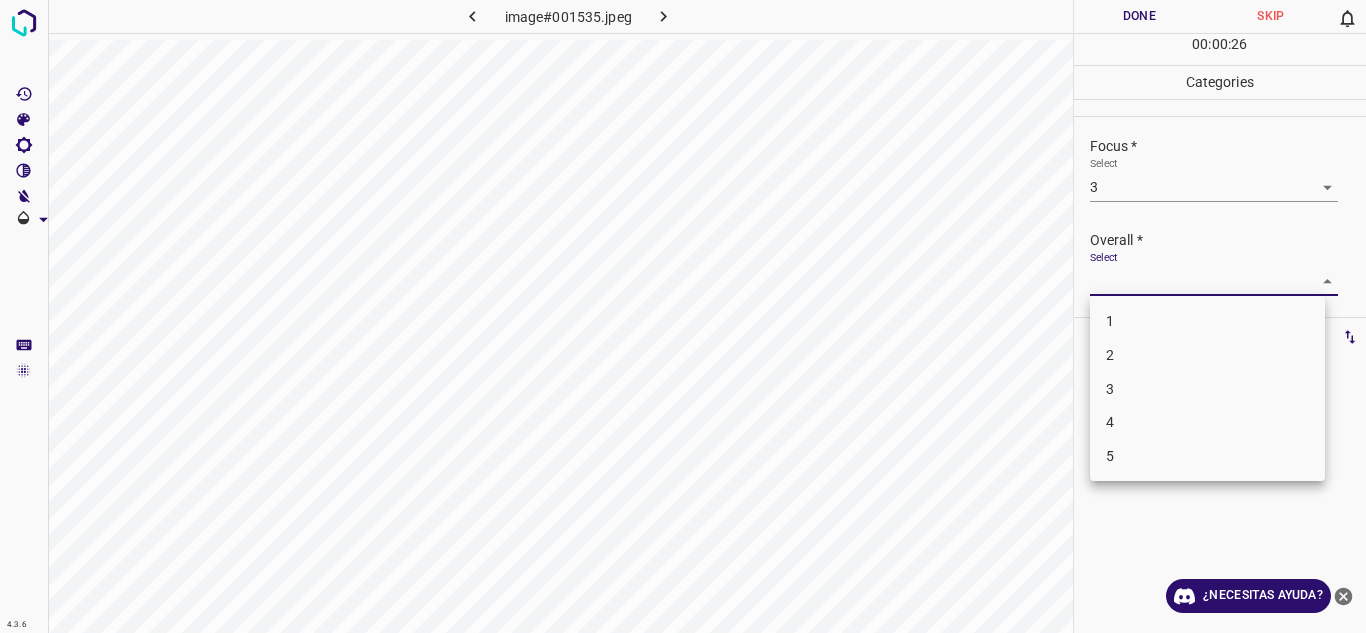 click on "3" at bounding box center [1207, 389] 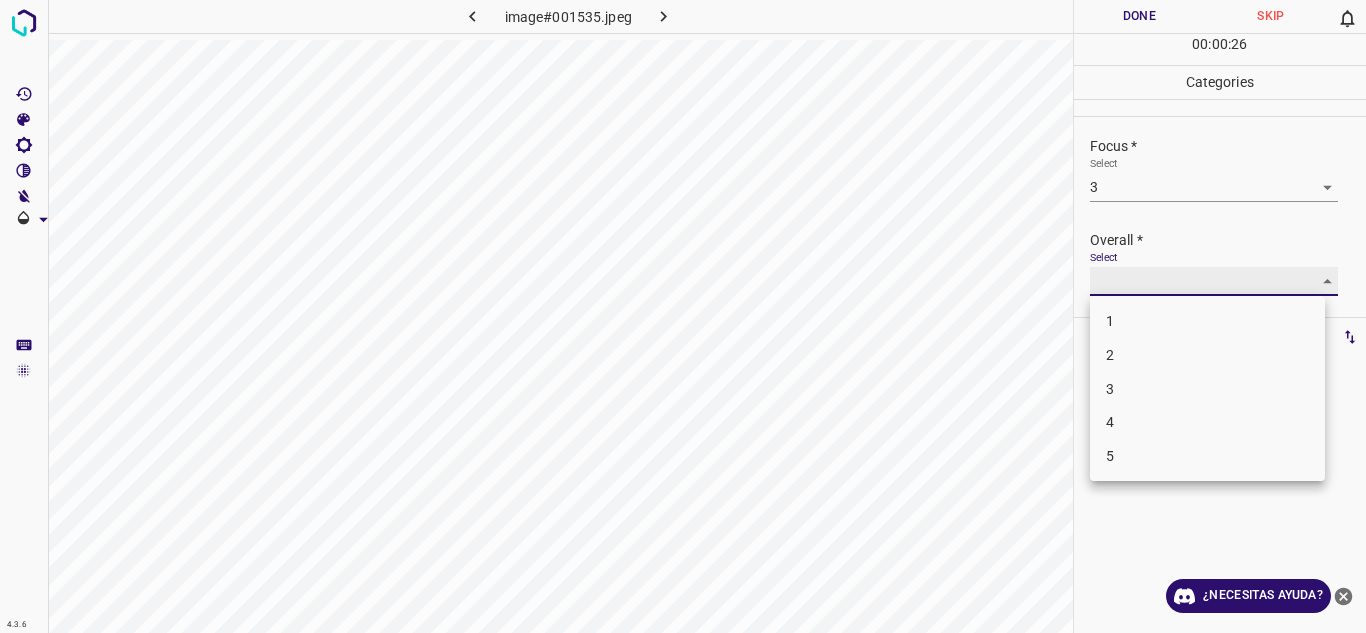 type on "3" 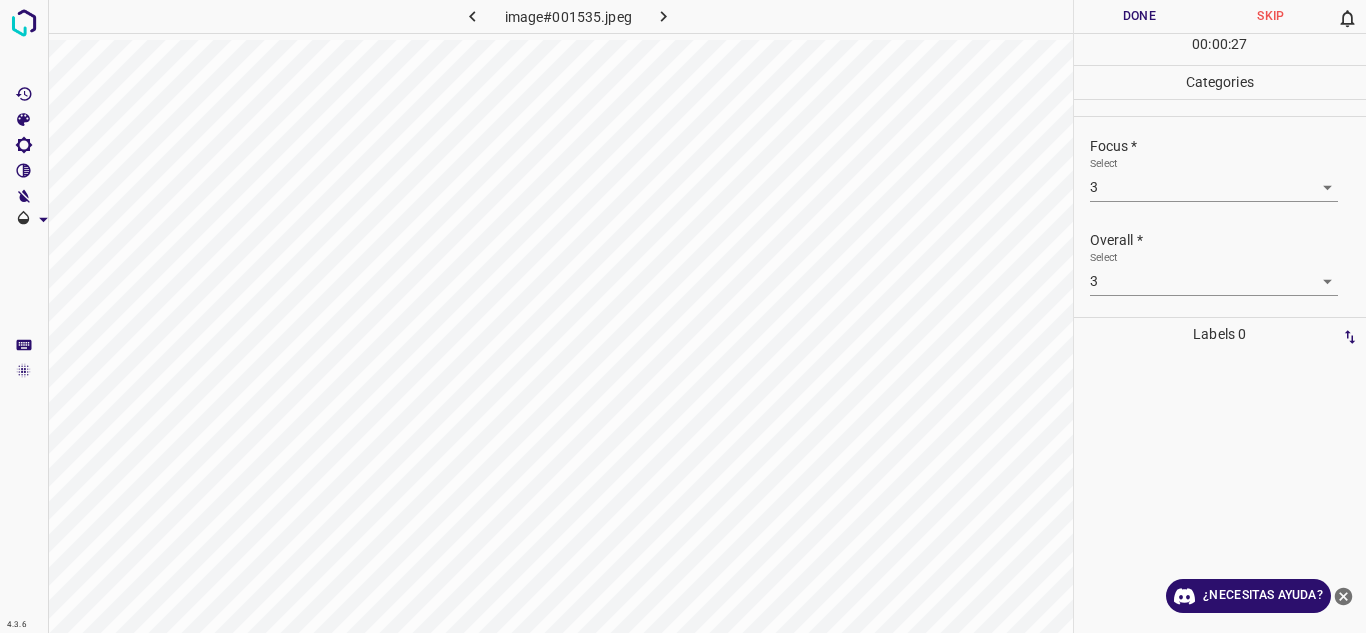 click on "Overall *  Select 3 3" at bounding box center [1220, 263] 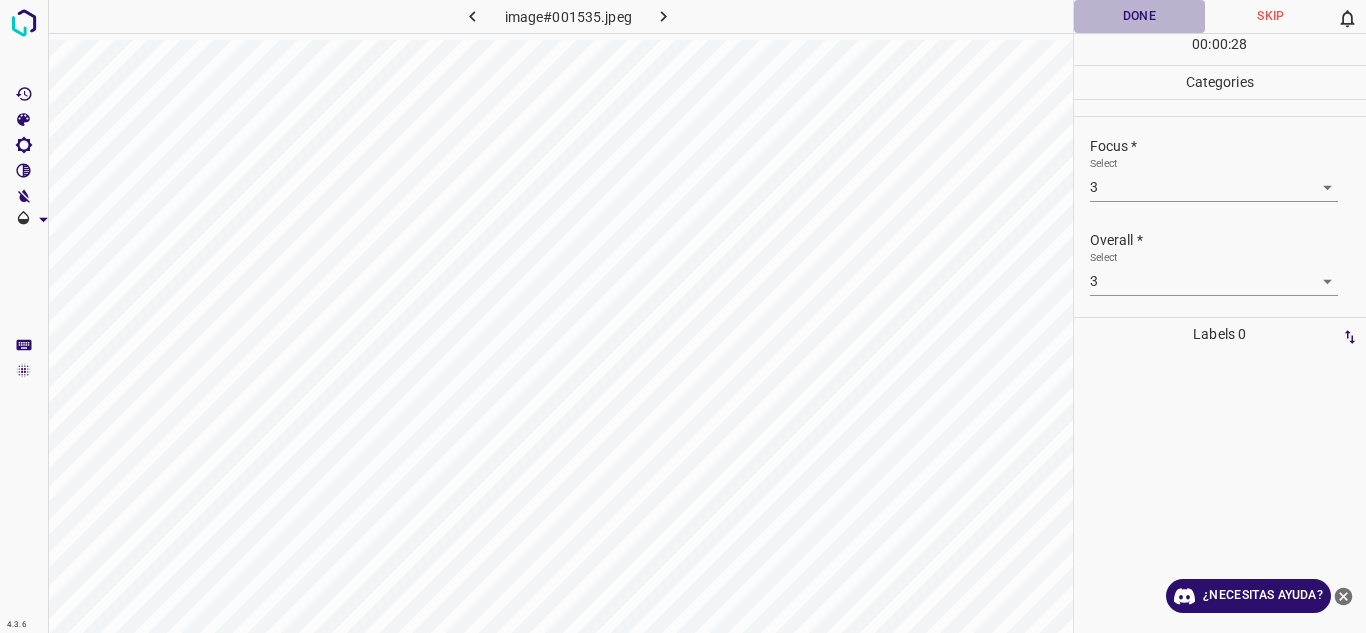 click on "Done" at bounding box center [1140, 16] 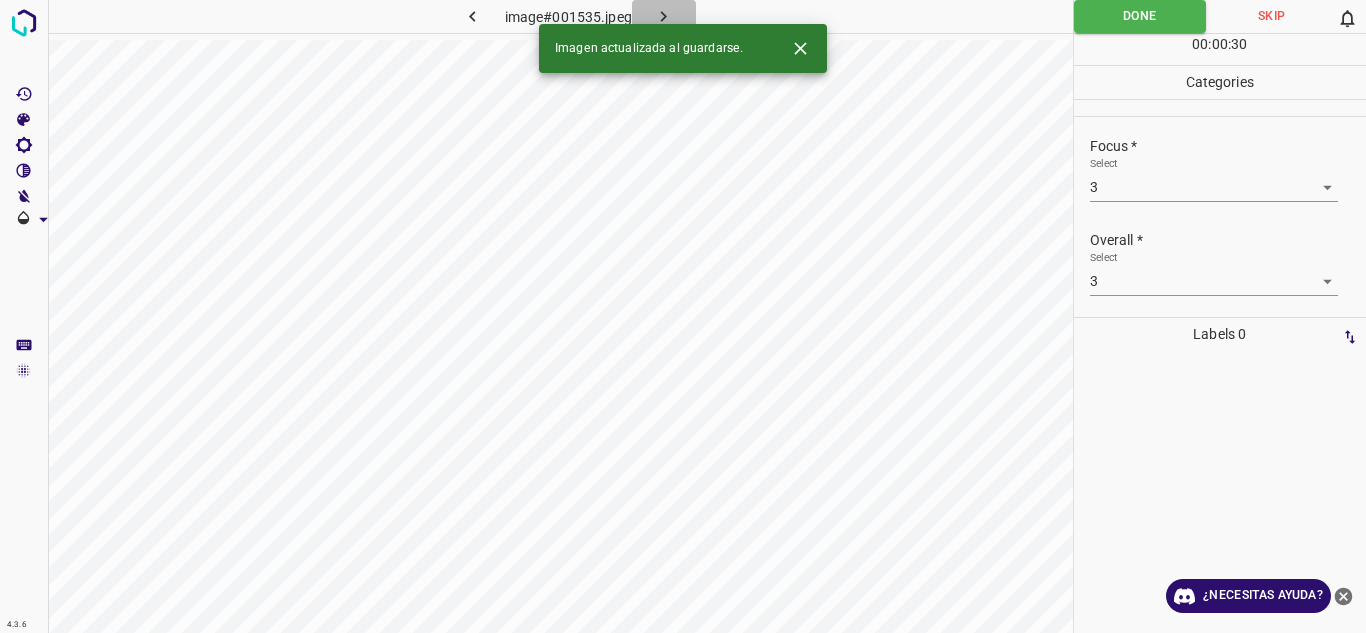 click at bounding box center [664, 16] 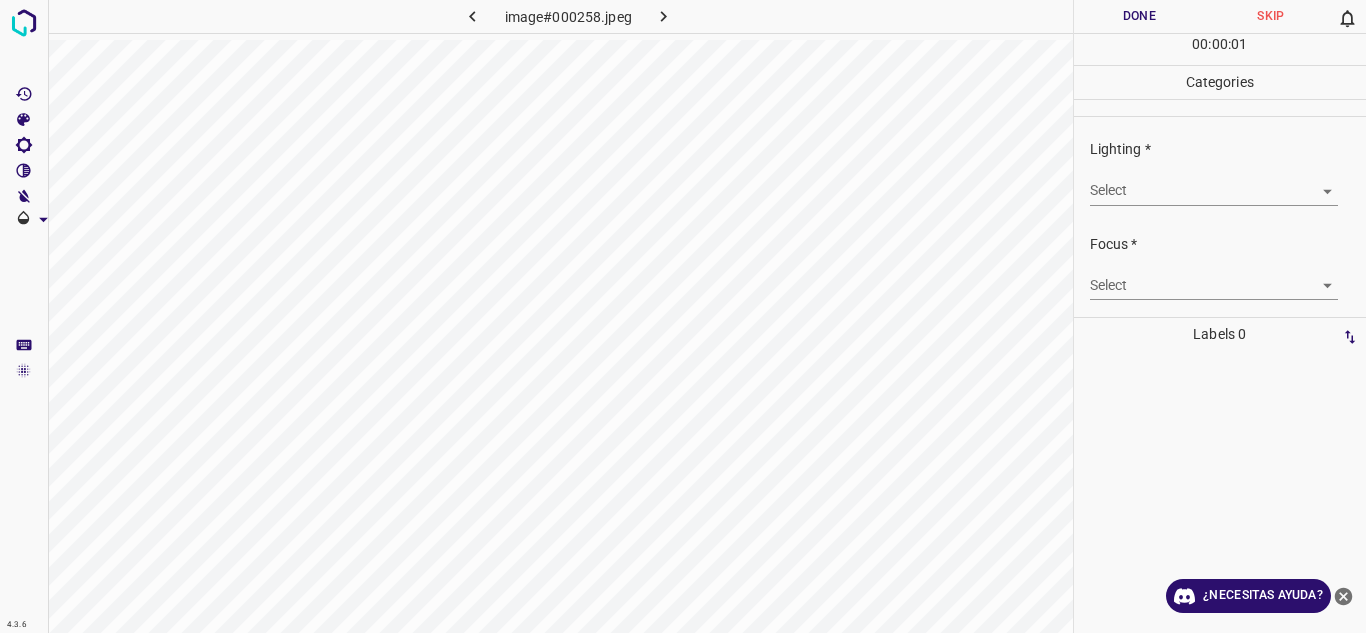 click on "4.3.6  image#000258.jpeg Done Skip 0 00   : 00   : 01   Categories Lighting *  Select ​ Focus *  Select ​ Overall *  Select ​ Labels   0 Categories 1 Lighting 2 Focus 3 Overall Tools Space Change between modes (Draw & Edit) I Auto labeling R Restore zoom M Zoom in N Zoom out Delete Delete selecte label Filters Z Restore filters X Saturation filter C Brightness filter V Contrast filter B Gray scale filter General O Download ¿Necesitas ayuda? Texto original Valora esta traducción Tu opinión servirá para ayudar a mejorar el Traductor de Google - Texto - Esconder - Borrar" at bounding box center [683, 316] 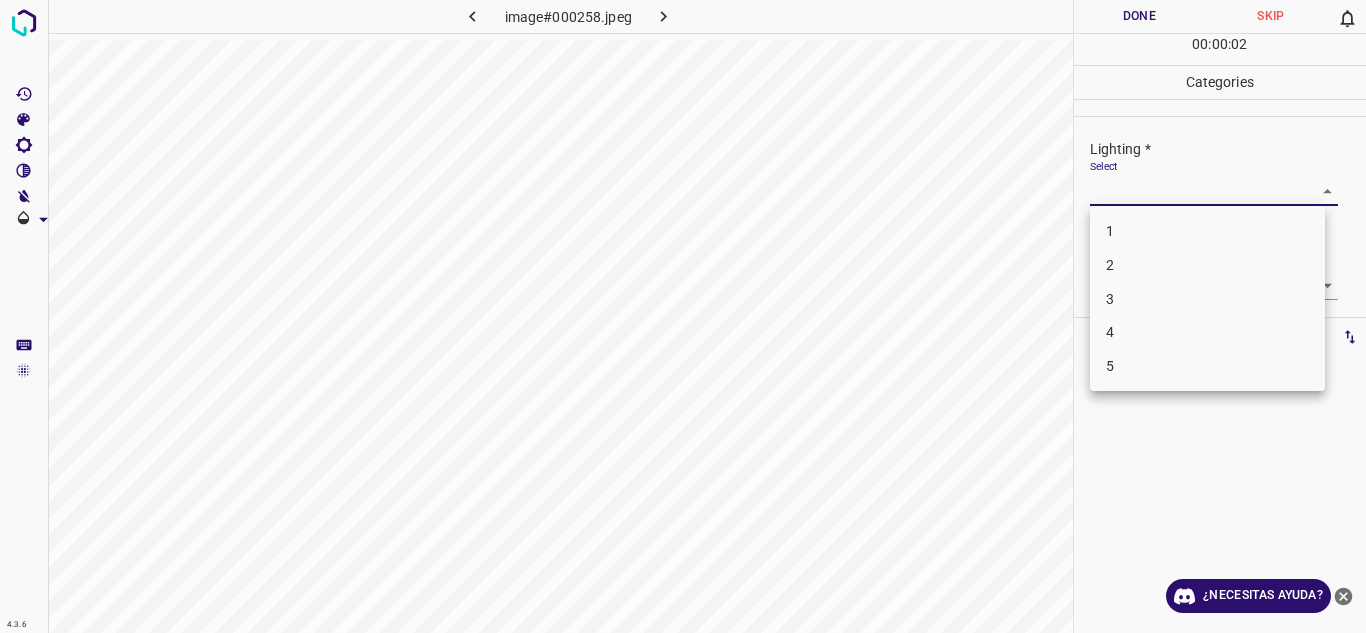 click on "3" at bounding box center [1207, 299] 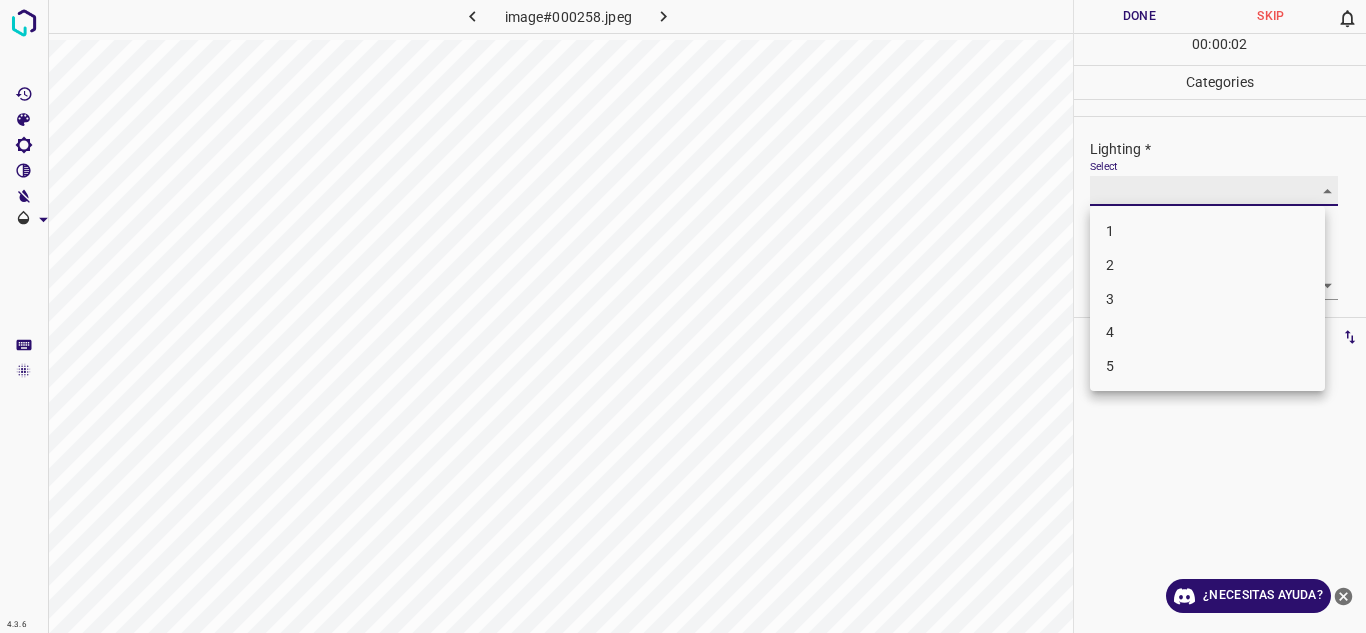 type on "3" 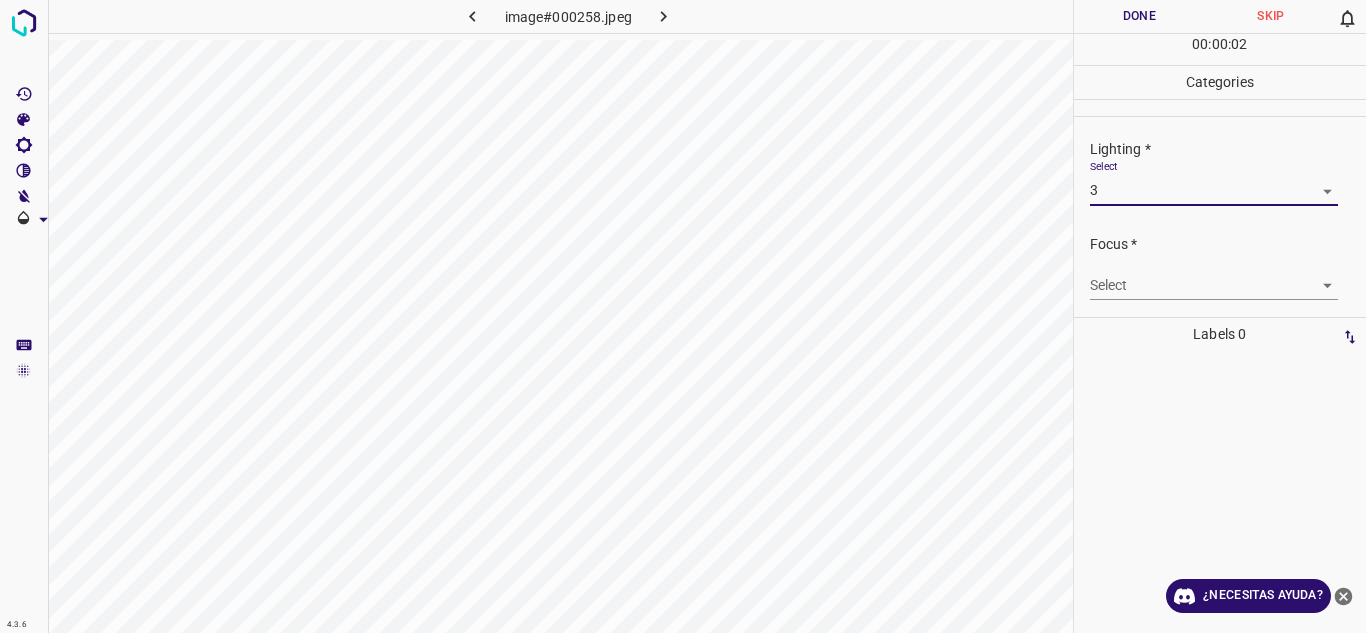 click on "Focus *  Select ​" at bounding box center (1220, 267) 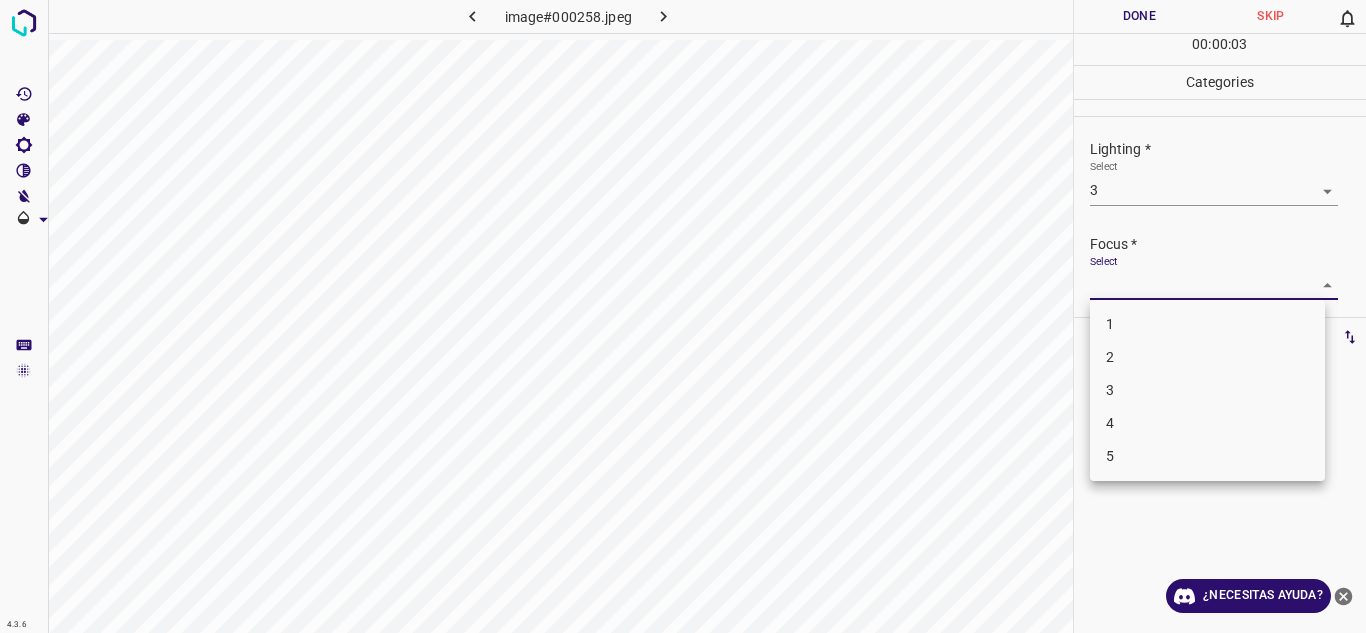 click on "4.3.6  image#000258.jpeg Done Skip 0 00   : 00   : 03   Categories Lighting *  Select 3 3 Focus *  Select ​ Overall *  Select ​ Labels   0 Categories 1 Lighting 2 Focus 3 Overall Tools Space Change between modes (Draw & Edit) I Auto labeling R Restore zoom M Zoom in N Zoom out Delete Delete selecte label Filters Z Restore filters X Saturation filter C Brightness filter V Contrast filter B Gray scale filter General O Download ¿Necesitas ayuda? Texto original Valora esta traducción Tu opinión servirá para ayudar a mejorar el Traductor de Google - Texto - Esconder - Borrar 1 2 3 4 5" at bounding box center (683, 316) 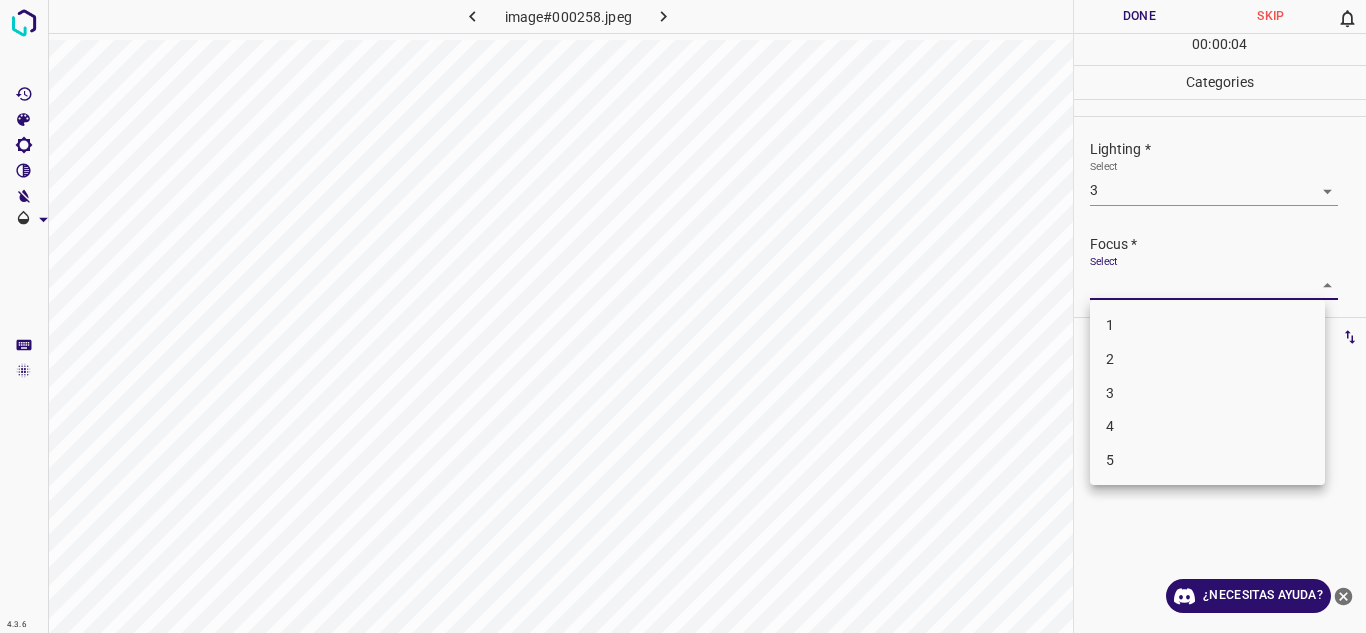 click on "3" at bounding box center (1207, 393) 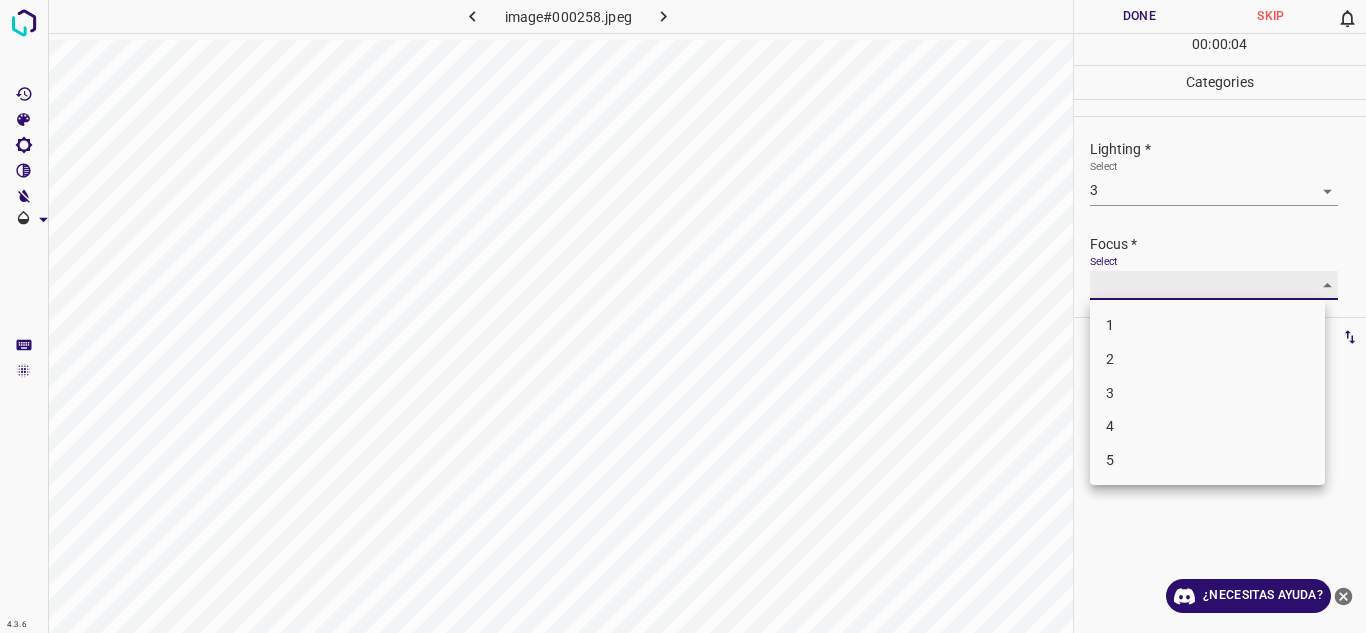 type on "3" 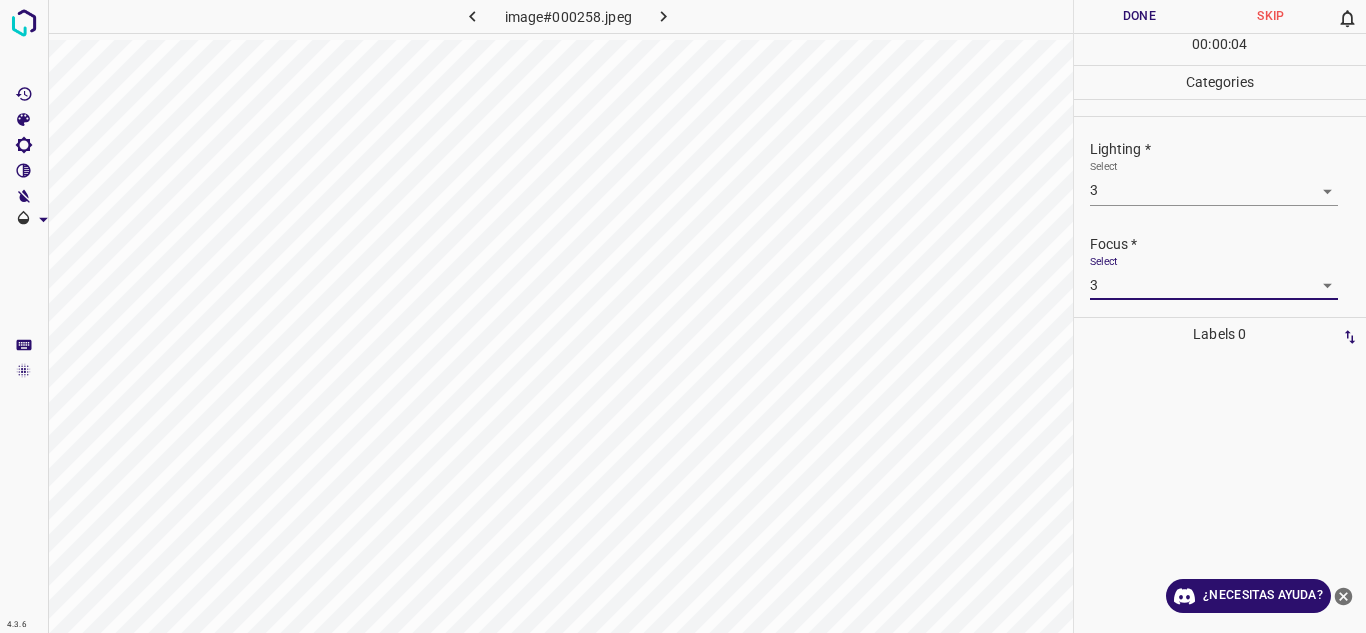 click on "Lighting *  Select 3 3" at bounding box center [1220, 172] 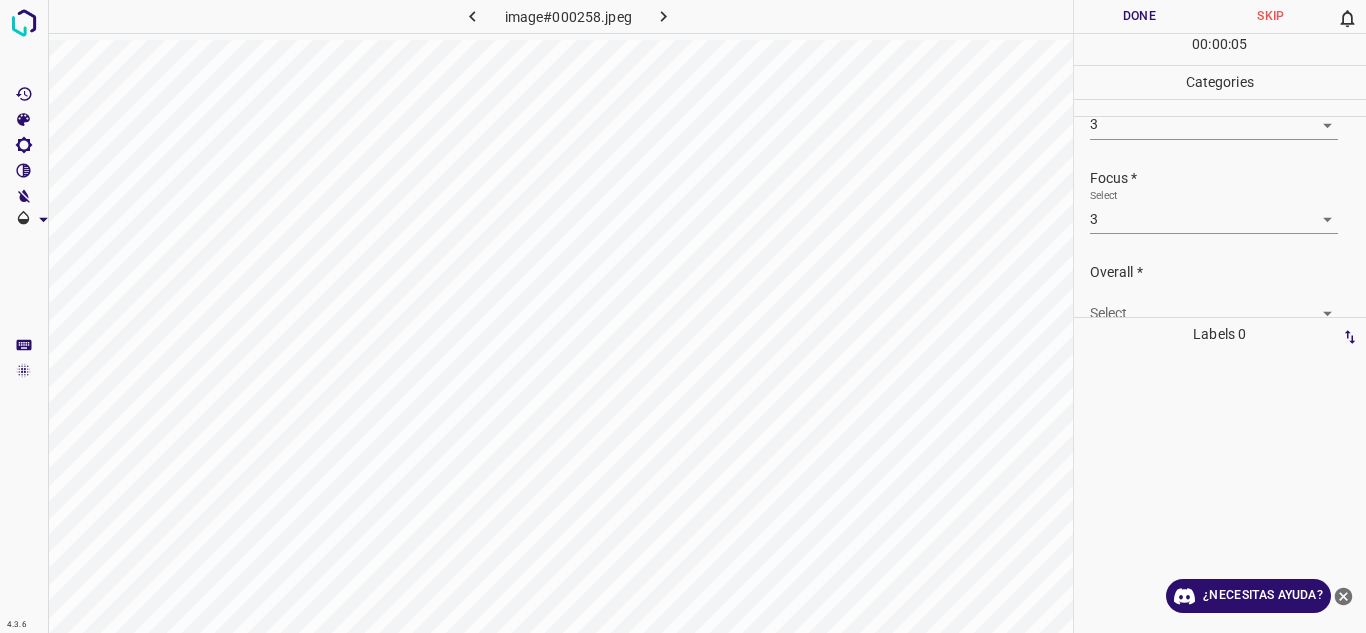 scroll, scrollTop: 98, scrollLeft: 0, axis: vertical 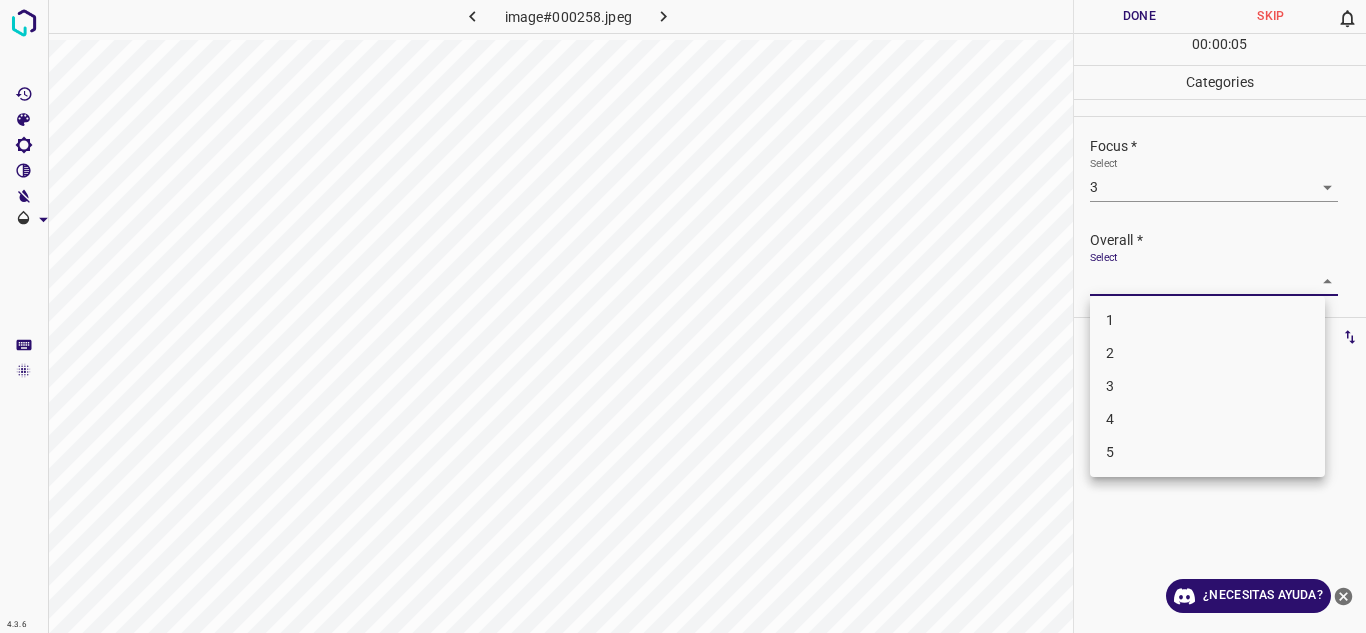 click on "4.3.6  image#000258.jpeg Done Skip 0 00   : 00   : 05   Categories Lighting *  Select 3 3 Focus *  Select 3 3 Overall *  Select ​ Labels   0 Categories 1 Lighting 2 Focus 3 Overall Tools Space Change between modes (Draw & Edit) I Auto labeling R Restore zoom M Zoom in N Zoom out Delete Delete selecte label Filters Z Restore filters X Saturation filter C Brightness filter V Contrast filter B Gray scale filter General O Download ¿Necesitas ayuda? Texto original Valora esta traducción Tu opinión servirá para ayudar a mejorar el Traductor de Google - Texto - Esconder - Borrar 1 2 3 4 5" at bounding box center (683, 316) 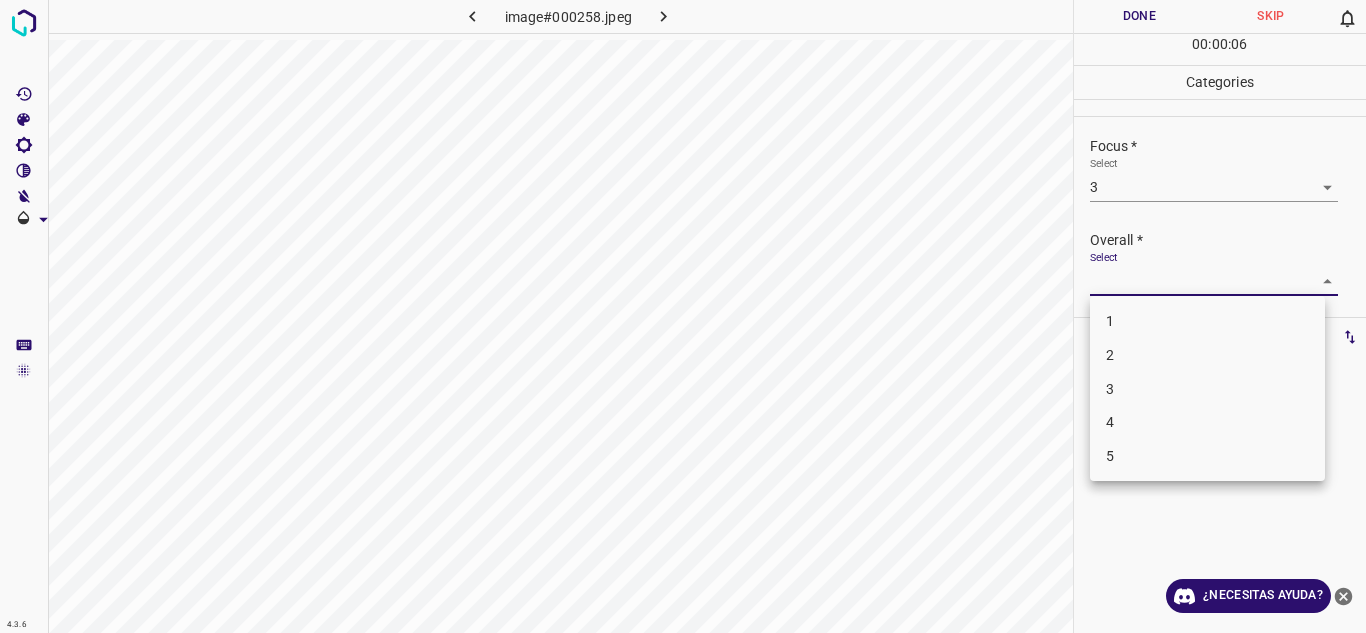 click on "3" at bounding box center [1207, 389] 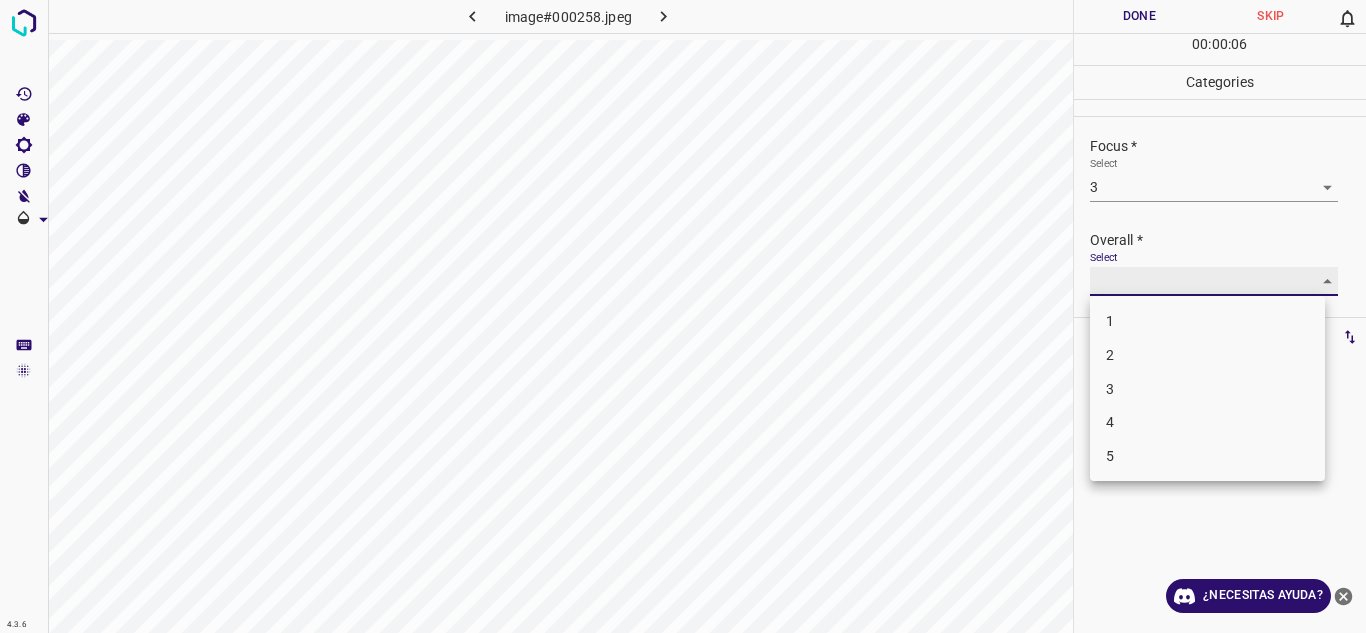 type on "3" 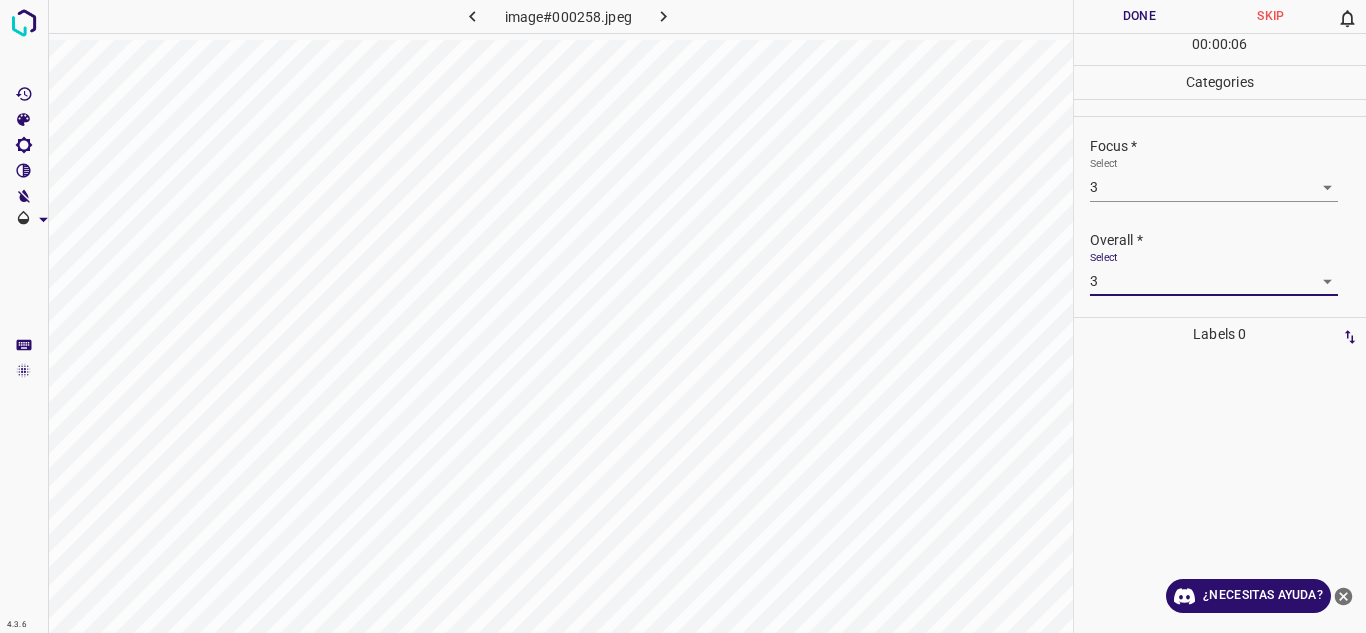 click on "Overall *" at bounding box center (1228, 240) 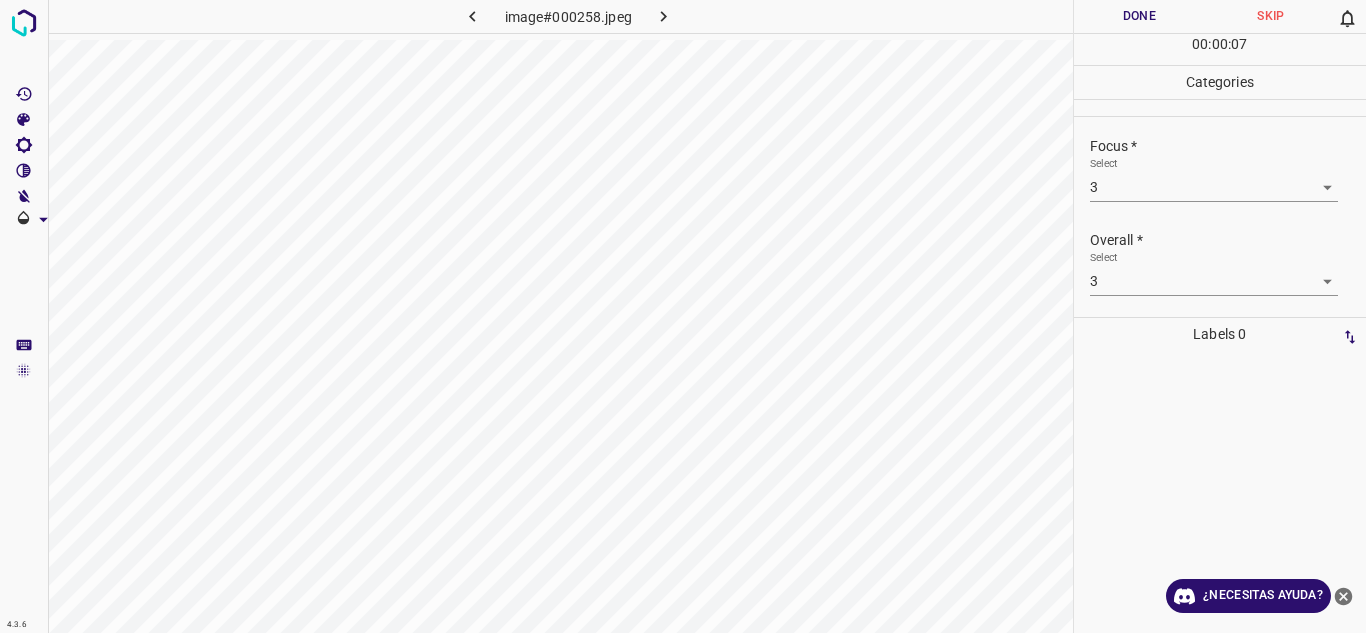 click on "Done" at bounding box center (1140, 16) 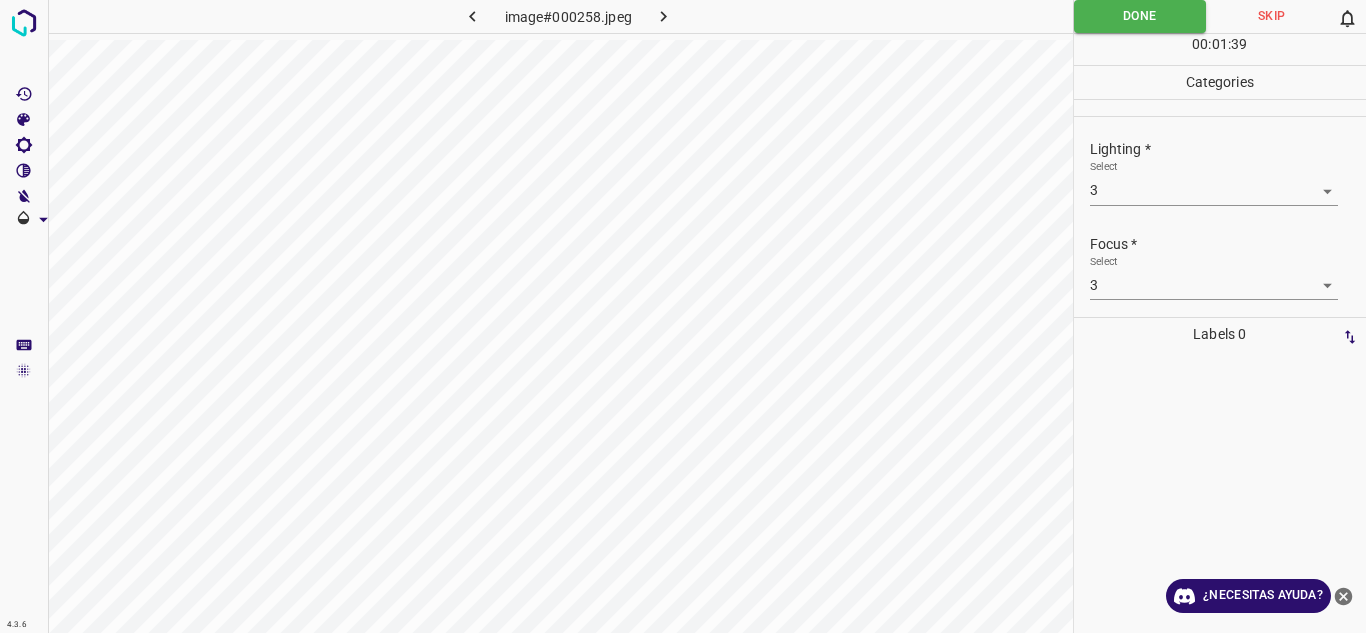 scroll, scrollTop: 98, scrollLeft: 0, axis: vertical 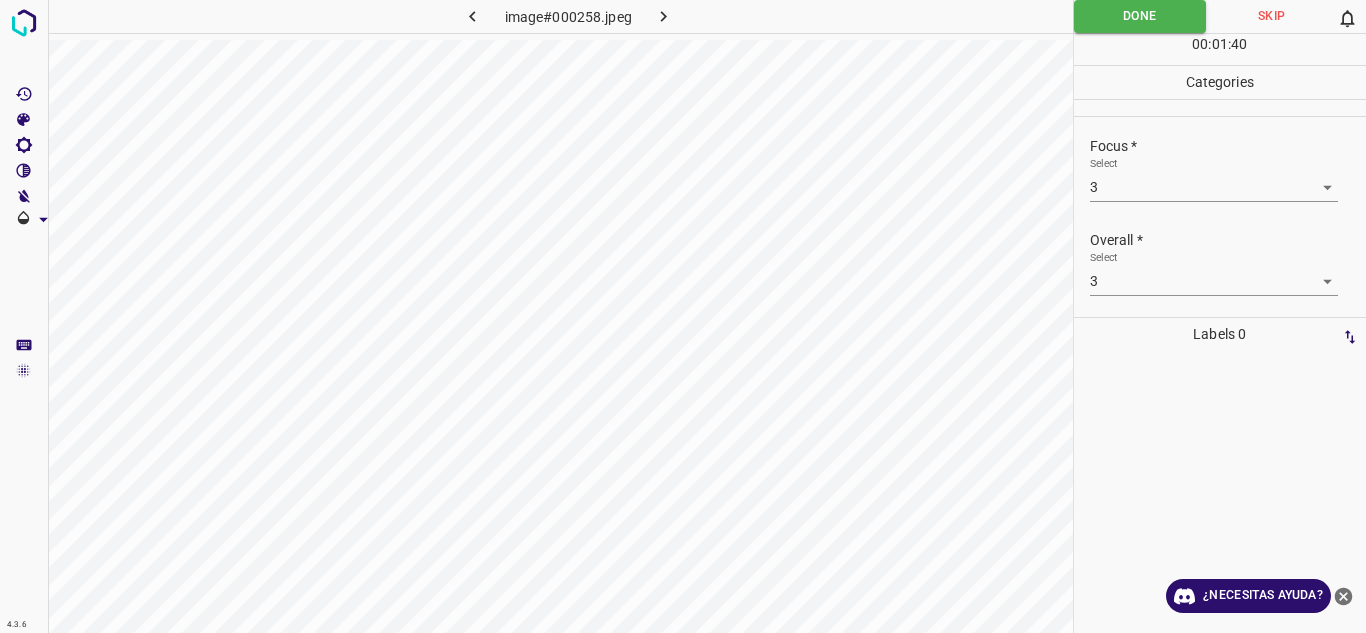 click 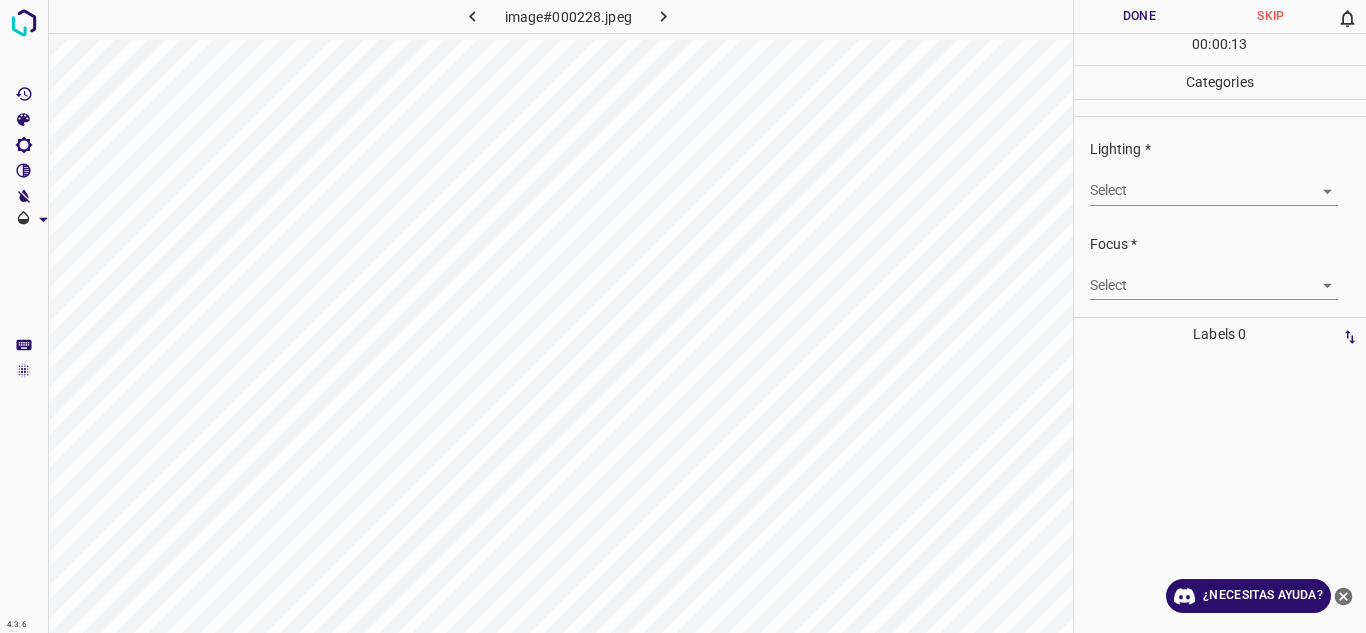 click on "4.3.6  image#000228.jpeg Done Skip 0 00   : 00   : 13   Categories Lighting *  Select ​ Focus *  Select ​ Overall *  Select ​ Labels   0 Categories 1 Lighting 2 Focus 3 Overall Tools Space Change between modes (Draw & Edit) I Auto labeling R Restore zoom M Zoom in N Zoom out Delete Delete selecte label Filters Z Restore filters X Saturation filter C Brightness filter V Contrast filter B Gray scale filter General O Download ¿Necesitas ayuda? Texto original Valora esta traducción Tu opinión servirá para ayudar a mejorar el Traductor de Google - Texto - Esconder - Borrar" at bounding box center [683, 316] 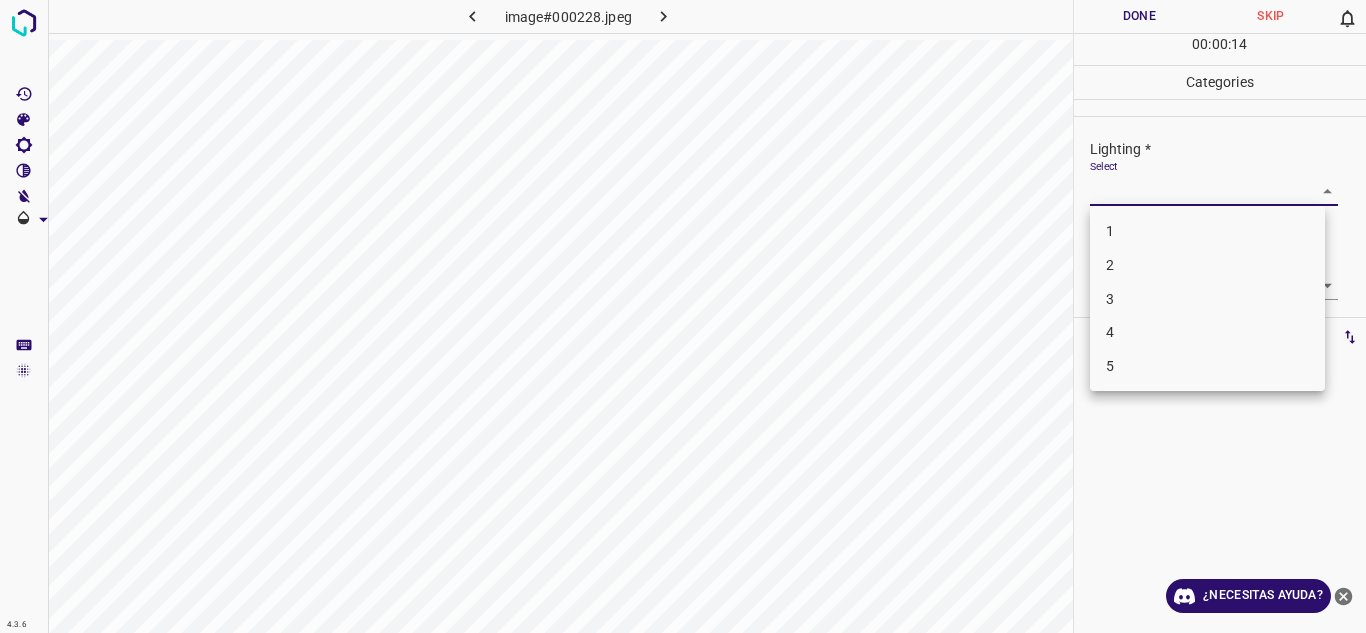 click on "4" at bounding box center (1207, 332) 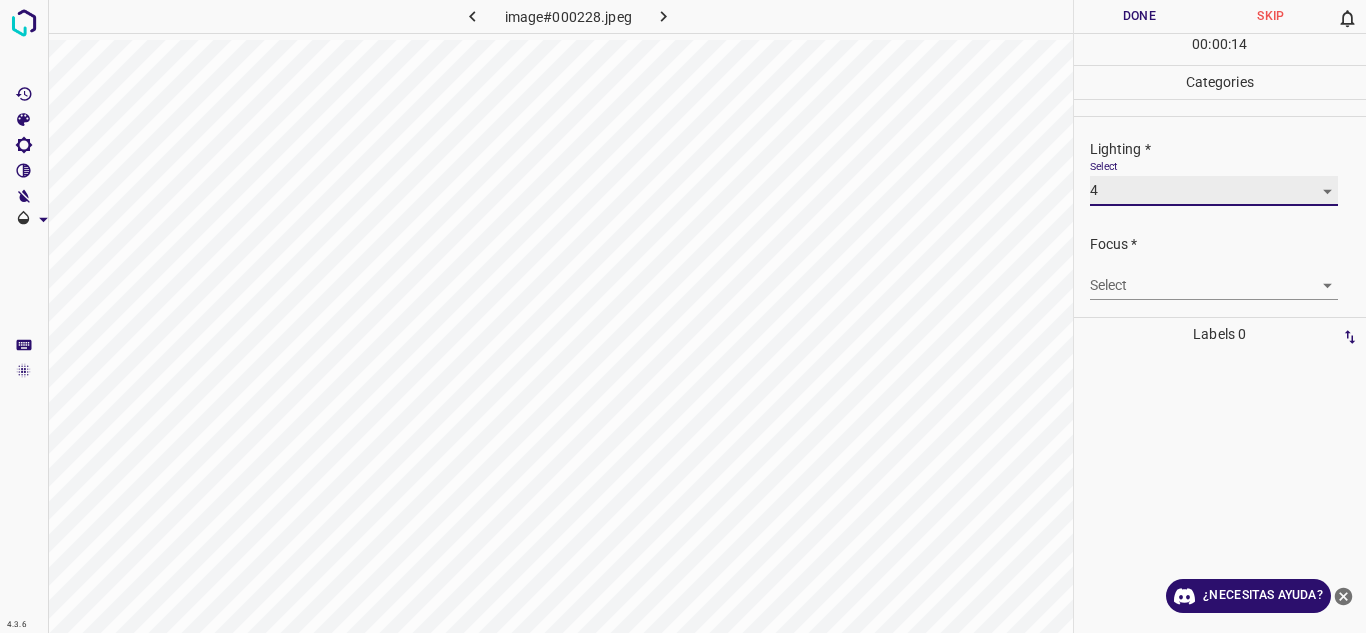 type on "4" 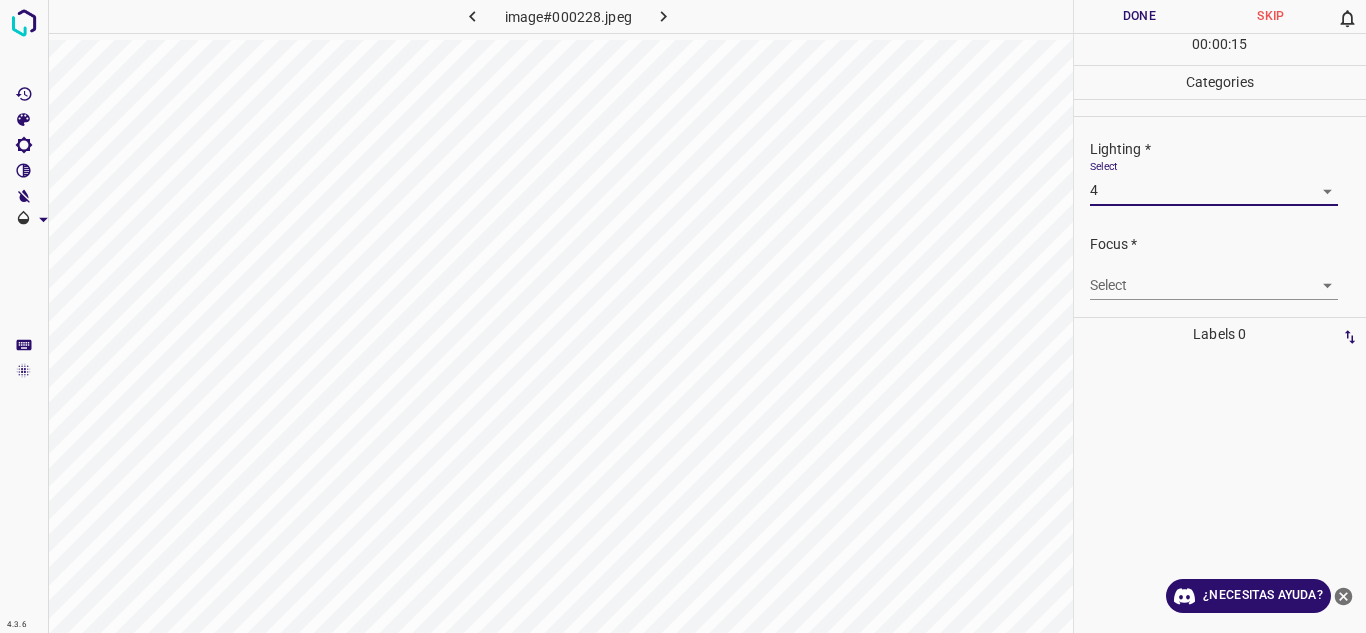 click on "4.3.6  image#000228.jpeg Done Skip 0 00   : 00   : 15   Categories Lighting *  Select 4 4 Focus *  Select ​ Overall *  Select ​ Labels   0 Categories 1 Lighting 2 Focus 3 Overall Tools Space Change between modes (Draw & Edit) I Auto labeling R Restore zoom M Zoom in N Zoom out Delete Delete selecte label Filters Z Restore filters X Saturation filter C Brightness filter V Contrast filter B Gray scale filter General O Download ¿Necesitas ayuda? Texto original Valora esta traducción Tu opinión servirá para ayudar a mejorar el Traductor de Google - Texto - Esconder - Borrar" at bounding box center (683, 316) 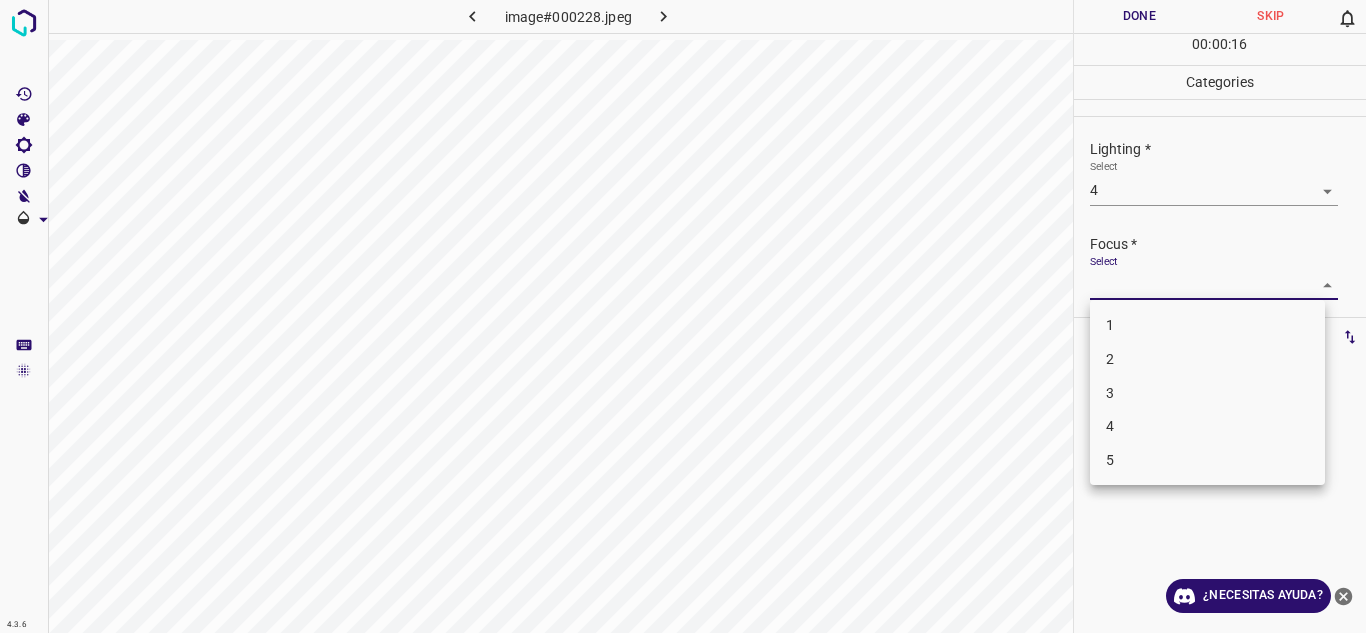 drag, startPoint x: 1134, startPoint y: 428, endPoint x: 1166, endPoint y: 425, distance: 32.140316 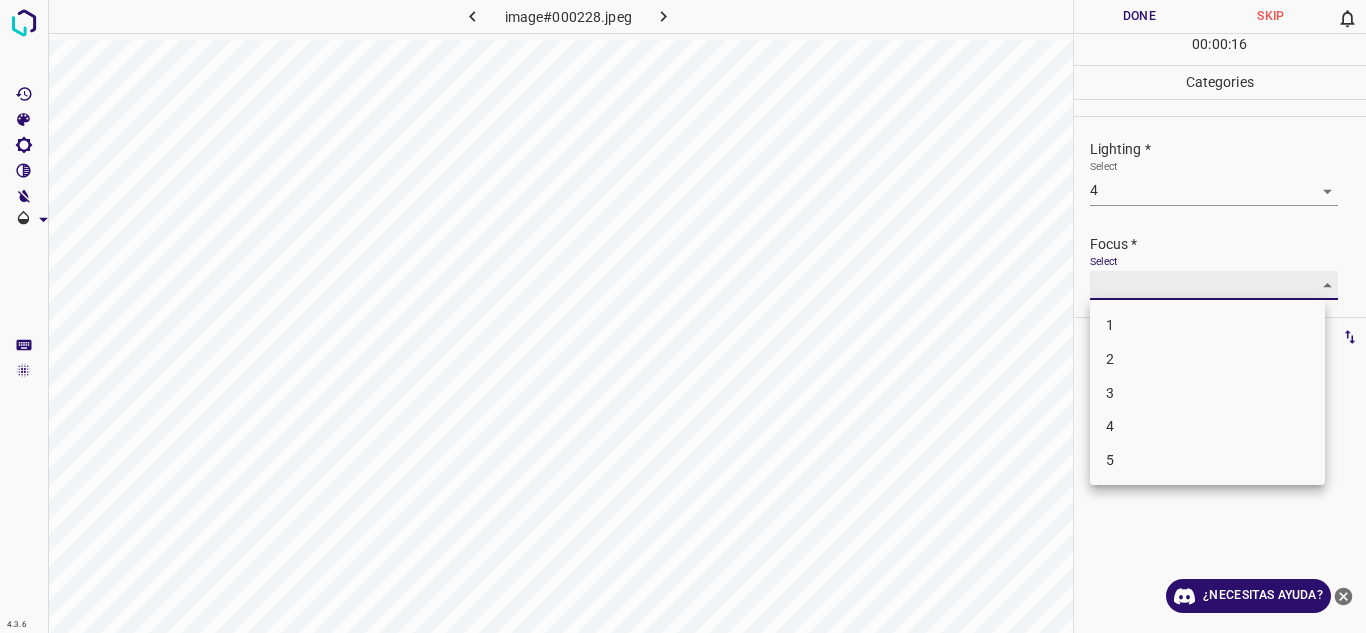 type on "4" 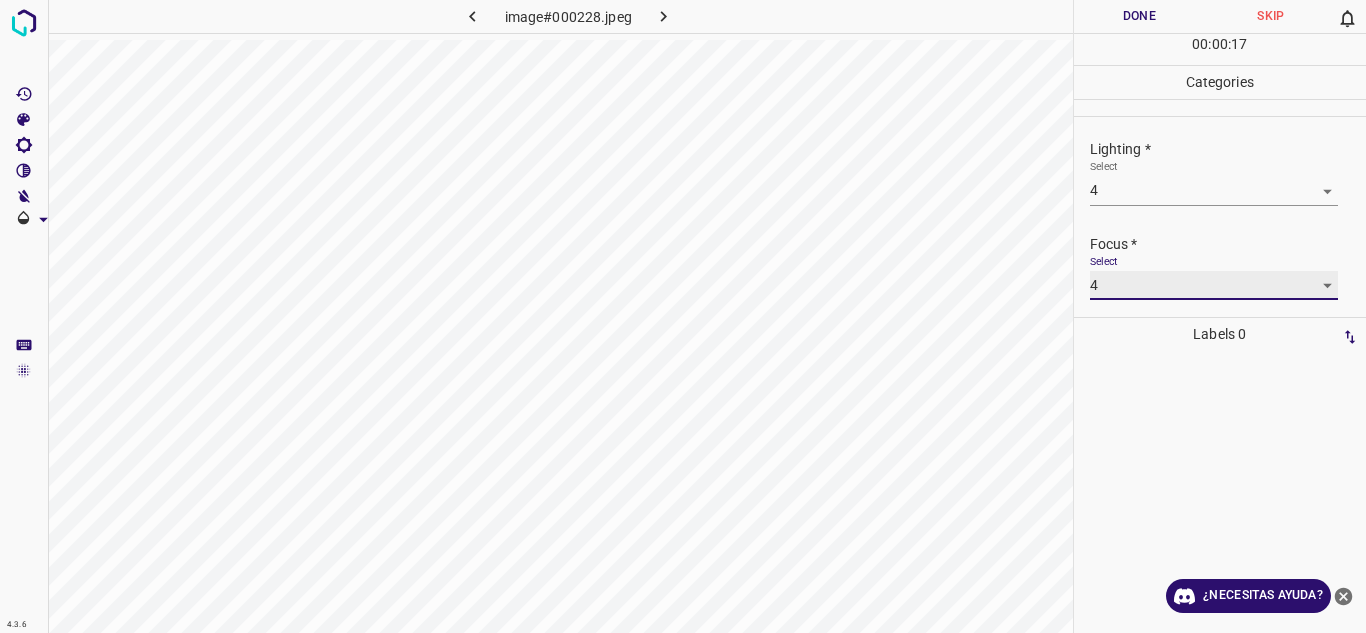 scroll, scrollTop: 98, scrollLeft: 0, axis: vertical 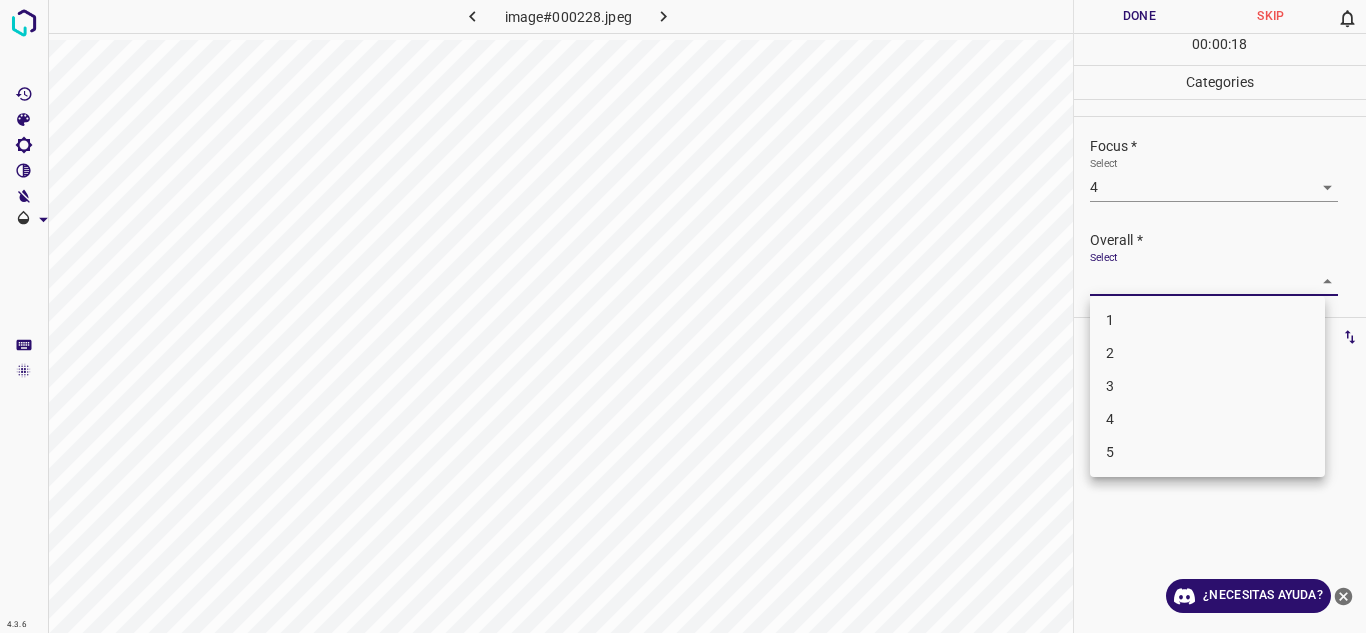 drag, startPoint x: 1308, startPoint y: 278, endPoint x: 1121, endPoint y: 386, distance: 215.94675 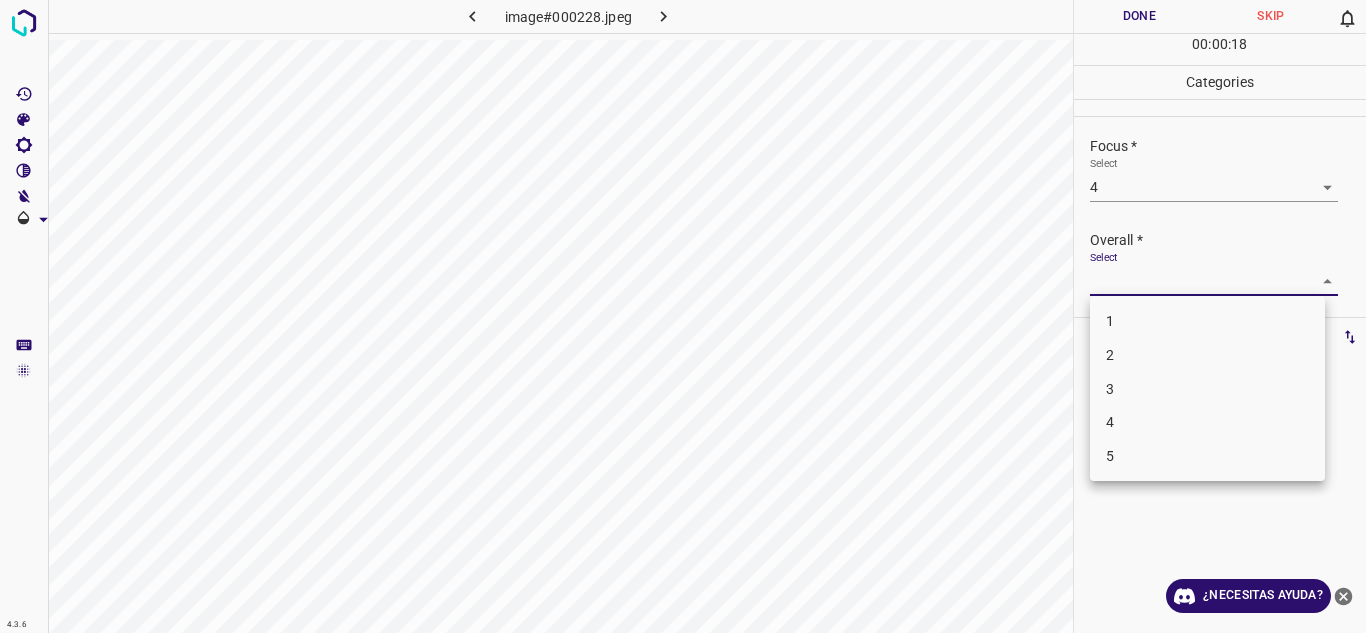 click on "4" at bounding box center [1207, 422] 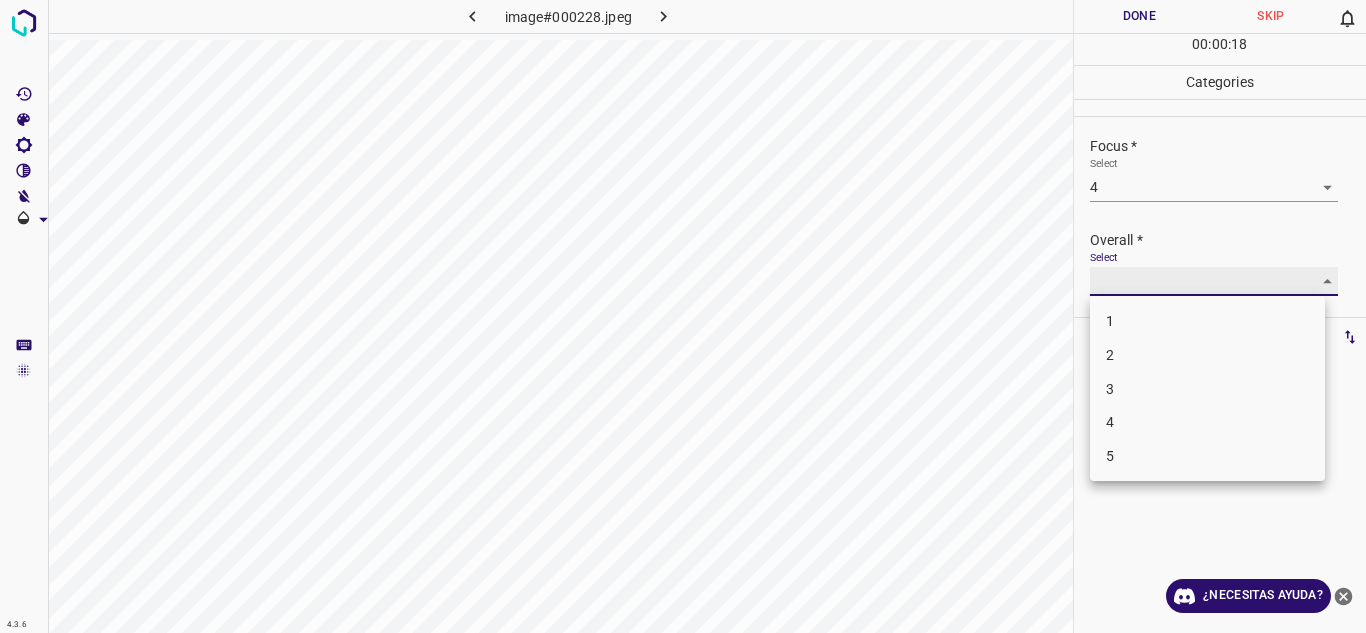 type on "4" 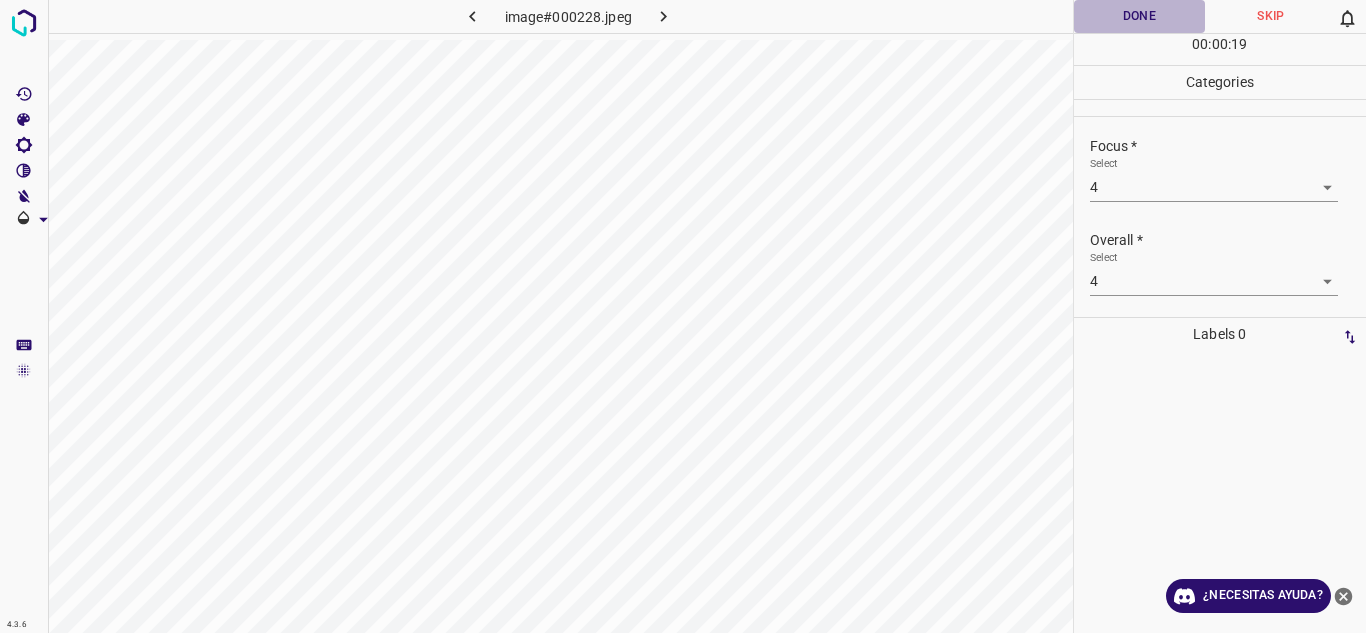 click on "Done" at bounding box center [1140, 16] 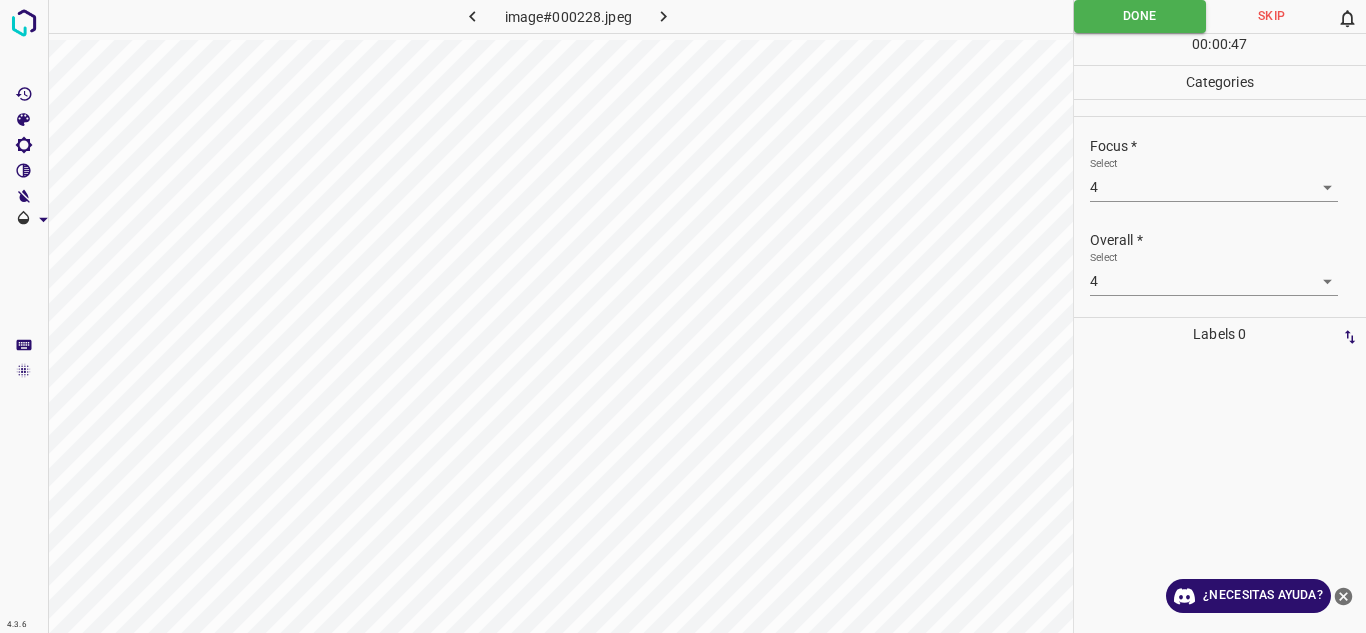 click at bounding box center (664, 16) 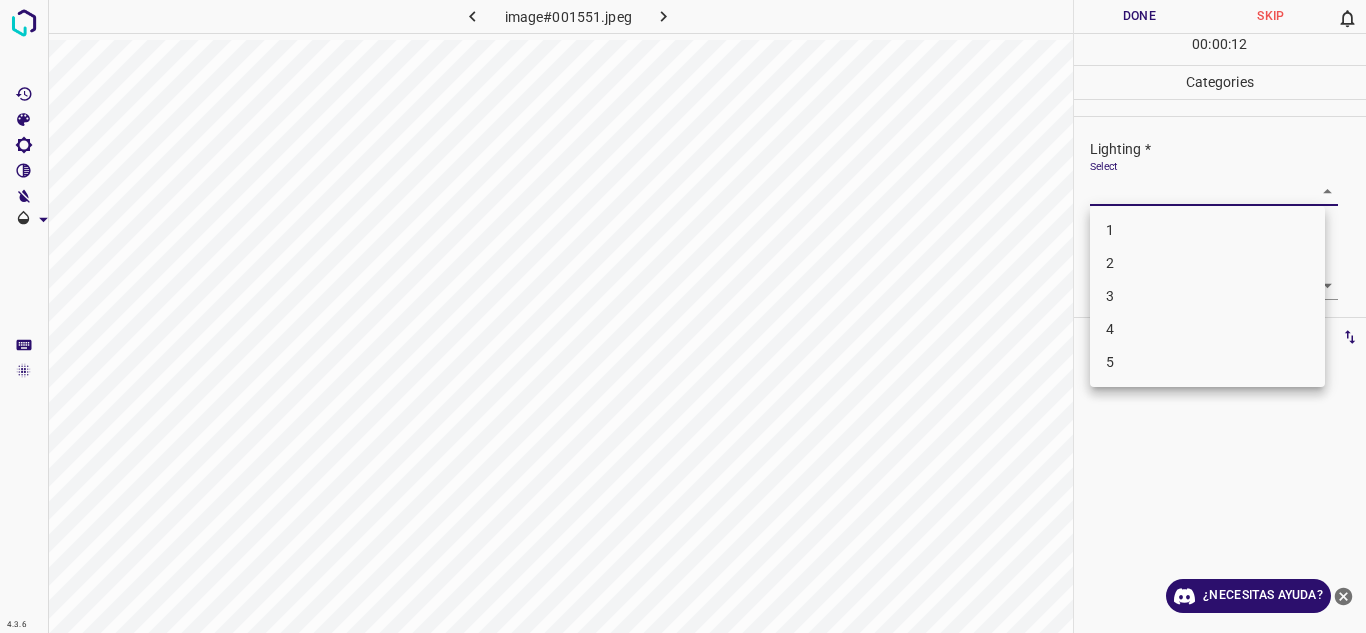 click on "4.3.6  image#001551.jpeg Done Skip 0 00   : 00   : 12   Categories Lighting *  Select ​ Focus *  Select ​ Overall *  Select ​ Labels   0 Categories 1 Lighting 2 Focus 3 Overall Tools Space Change between modes (Draw & Edit) I Auto labeling R Restore zoom M Zoom in N Zoom out Delete Delete selecte label Filters Z Restore filters X Saturation filter C Brightness filter V Contrast filter B Gray scale filter General O Download ¿Necesitas ayuda? Texto original Valora esta traducción Tu opinión servirá para ayudar a mejorar el Traductor de Google - Texto - Esconder - Borrar 1 2 3 4 5" at bounding box center (683, 316) 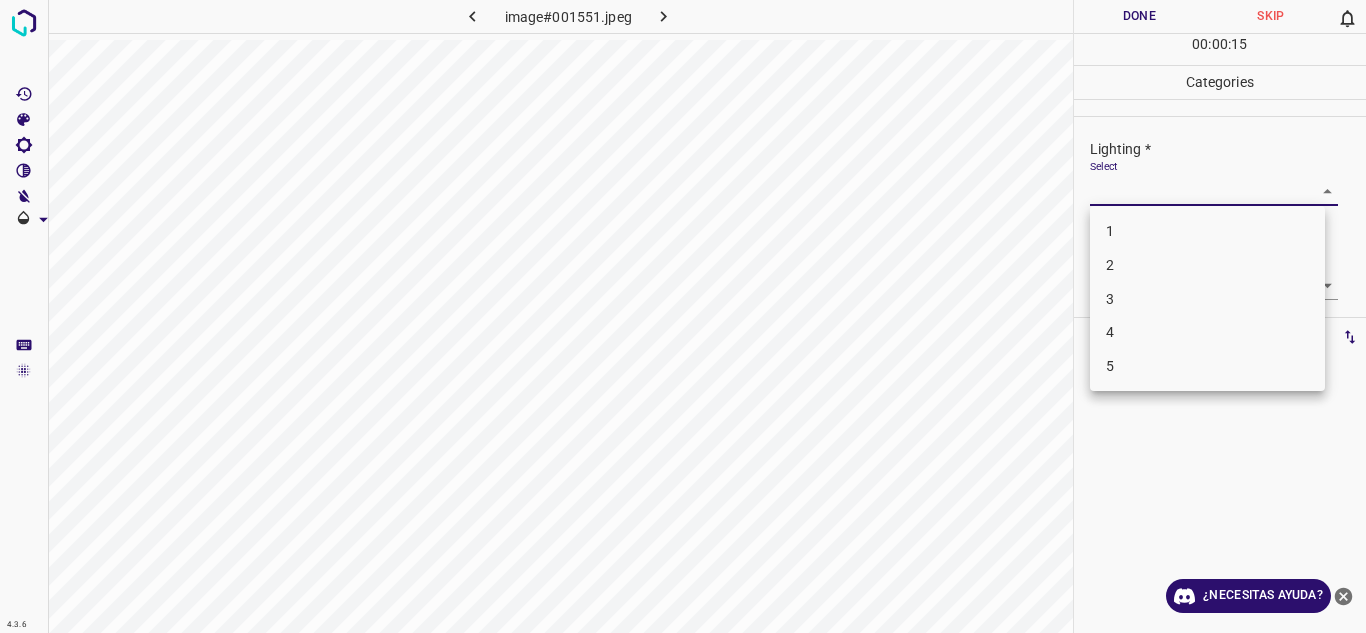 click on "4" at bounding box center (1207, 332) 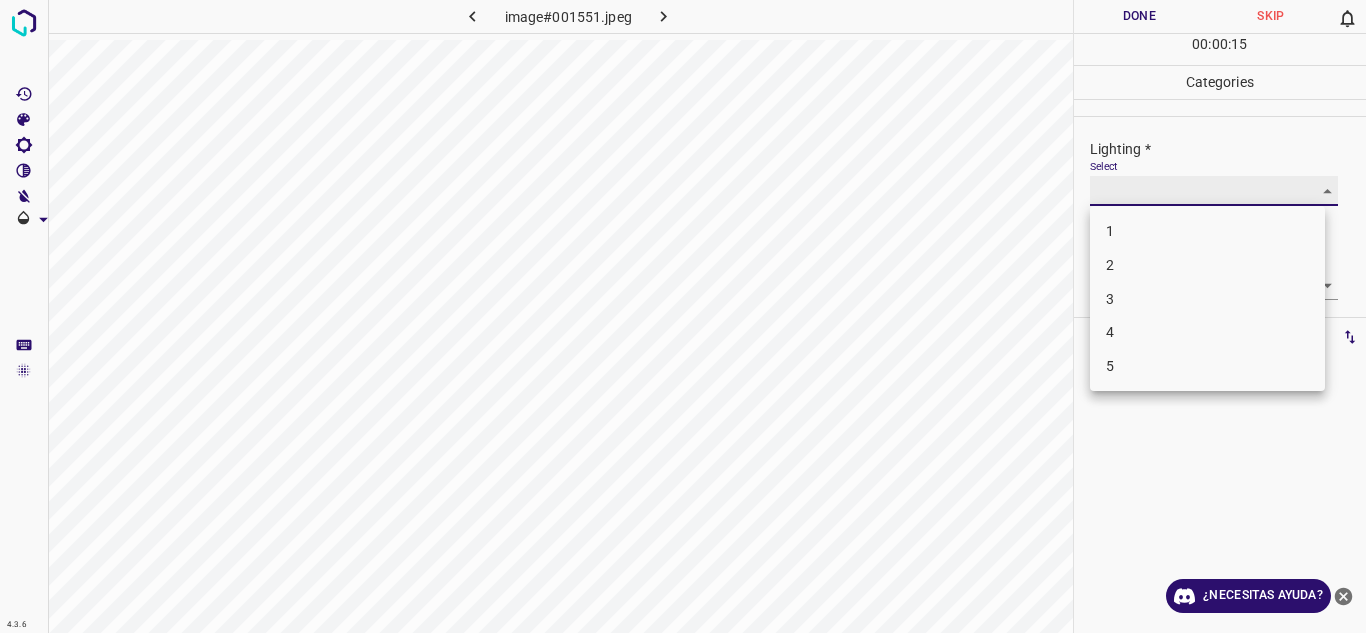 type on "4" 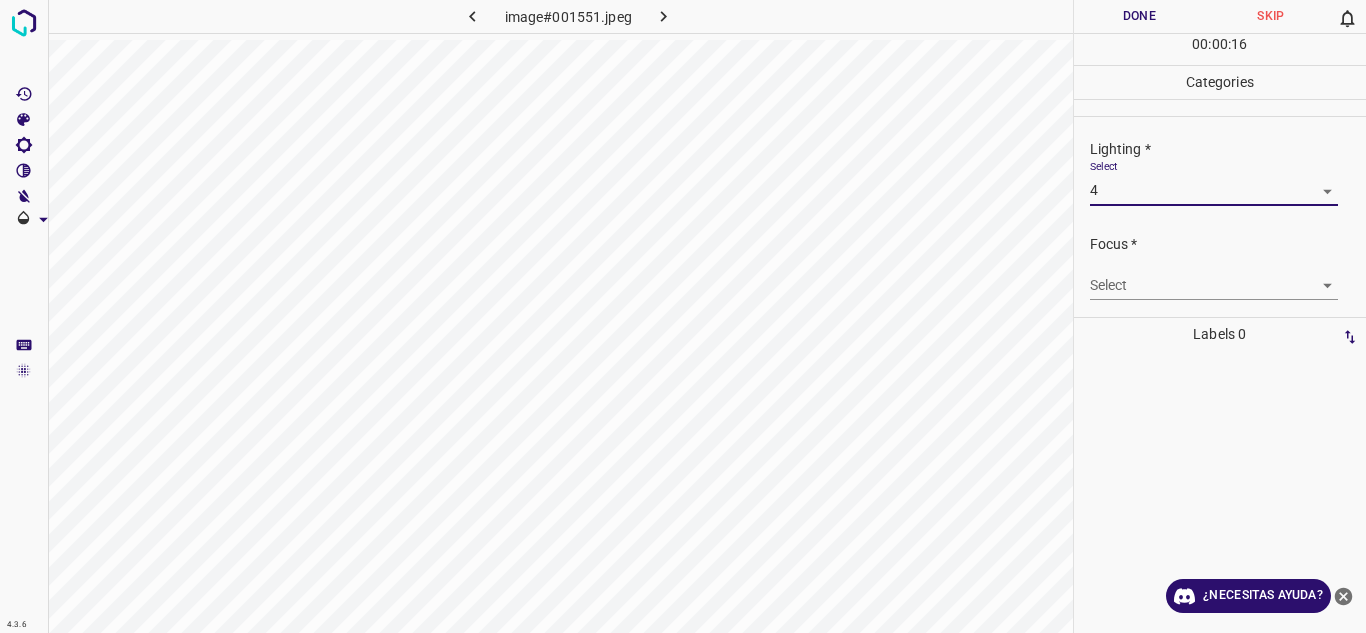 click on "4.3.6  image#001551.jpeg Done Skip 0 00   : 00   : 16   Categories Lighting *  Select 4 4 Focus *  Select ​ Overall *  Select ​ Labels   0 Categories 1 Lighting 2 Focus 3 Overall Tools Space Change between modes (Draw & Edit) I Auto labeling R Restore zoom M Zoom in N Zoom out Delete Delete selecte label Filters Z Restore filters X Saturation filter C Brightness filter V Contrast filter B Gray scale filter General O Download ¿Necesitas ayuda? Texto original Valora esta traducción Tu opinión servirá para ayudar a mejorar el Traductor de Google - Texto - Esconder - Borrar" at bounding box center (683, 316) 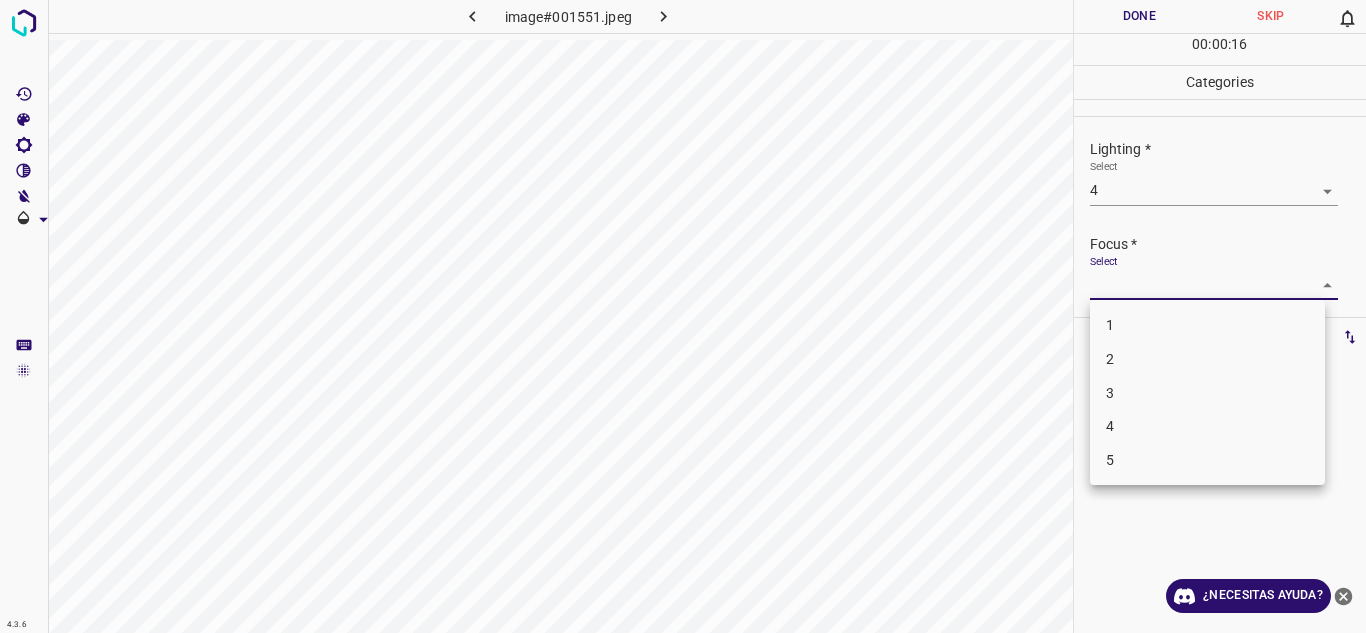 click on "4" at bounding box center (1207, 426) 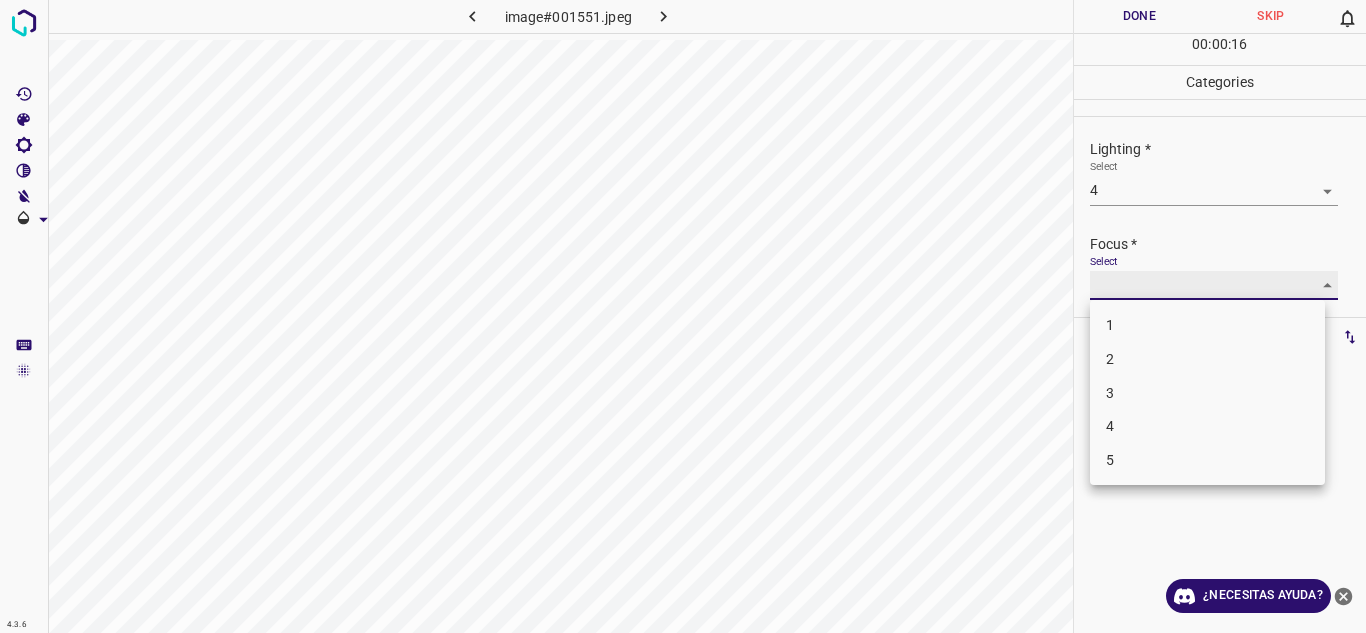 type on "4" 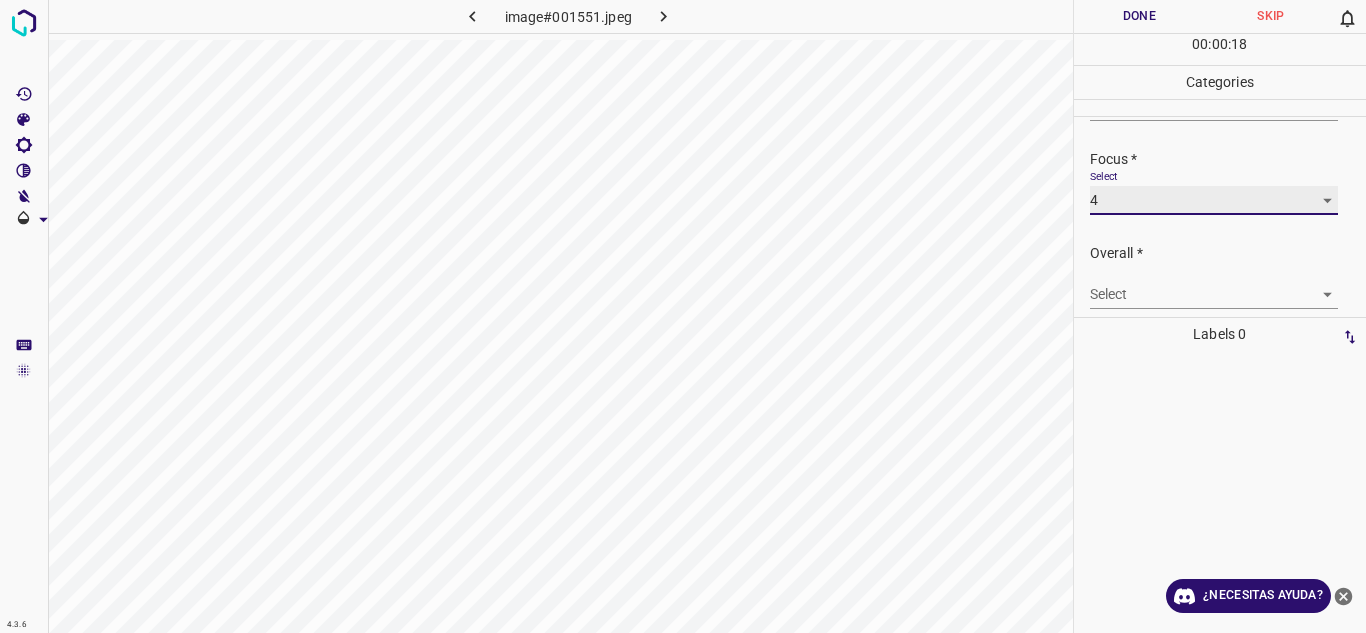 scroll, scrollTop: 98, scrollLeft: 0, axis: vertical 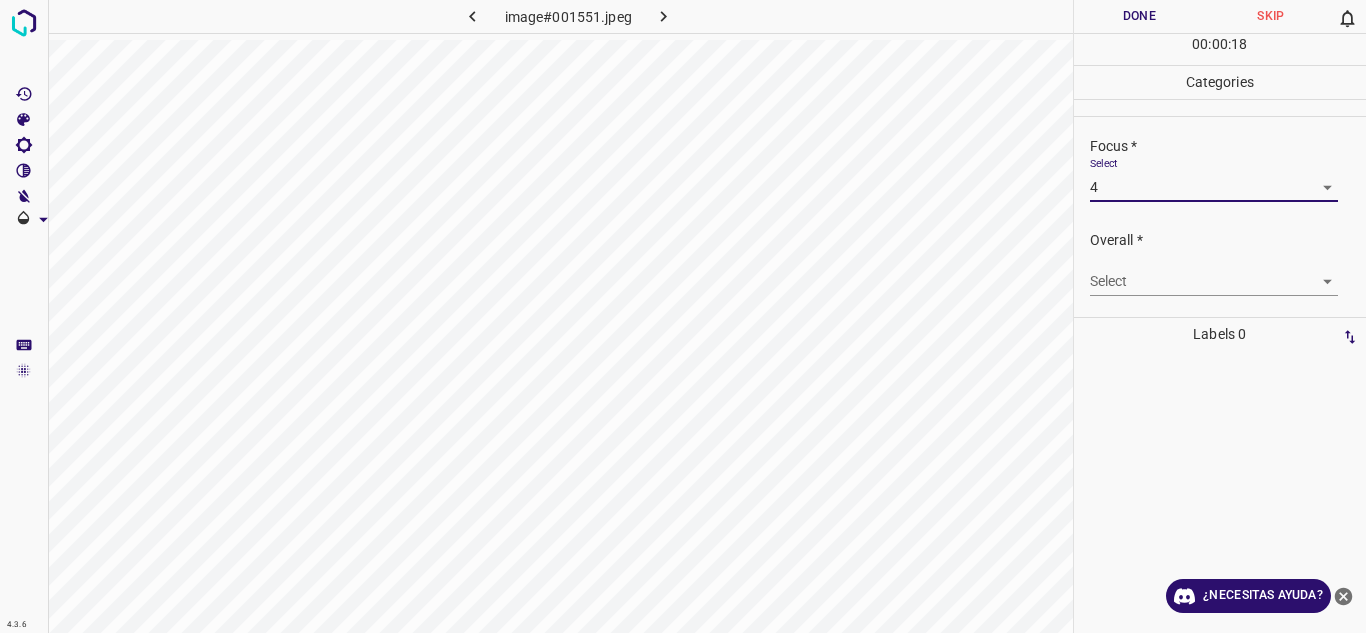 click on "4.3.6  image#001551.jpeg Done Skip 0 00   : 00   : 18   Categories Lighting *  Select 4 4 Focus *  Select 4 4 Overall *  Select ​ Labels   0 Categories 1 Lighting 2 Focus 3 Overall Tools Space Change between modes (Draw & Edit) I Auto labeling R Restore zoom M Zoom in N Zoom out Delete Delete selecte label Filters Z Restore filters X Saturation filter C Brightness filter V Contrast filter B Gray scale filter General O Download ¿Necesitas ayuda? Texto original Valora esta traducción Tu opinión servirá para ayudar a mejorar el Traductor de Google - Texto - Esconder - Borrar" at bounding box center [683, 316] 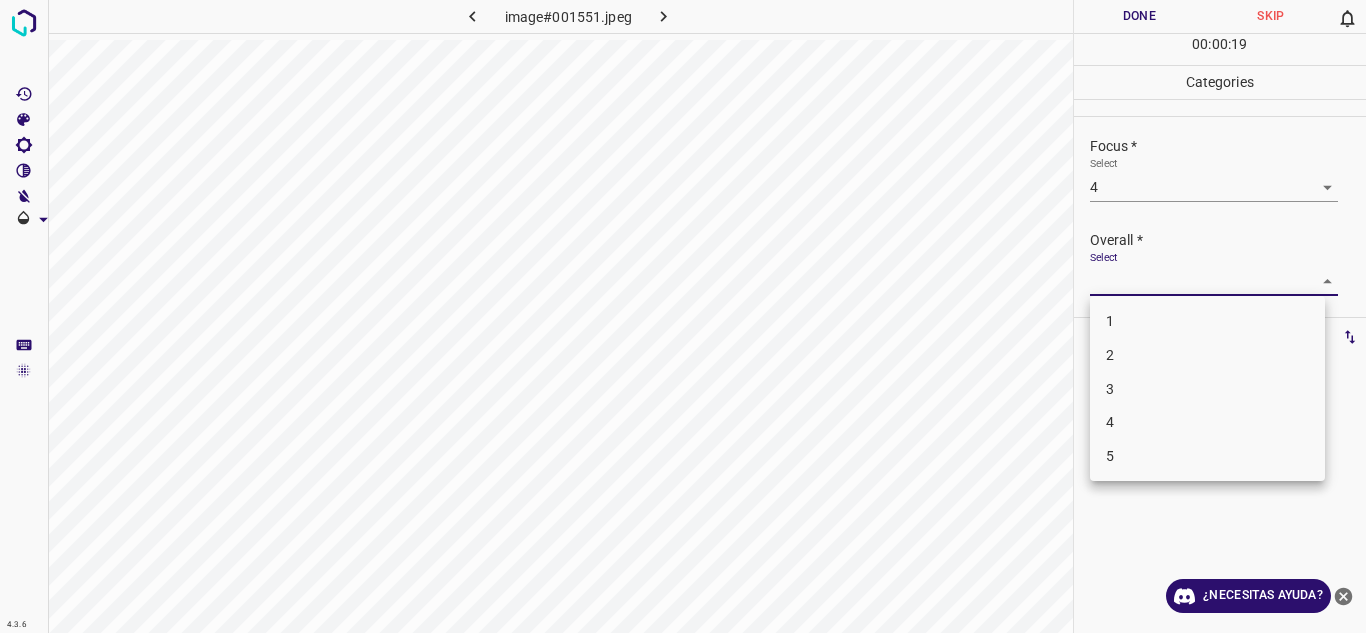 click on "4" at bounding box center (1207, 422) 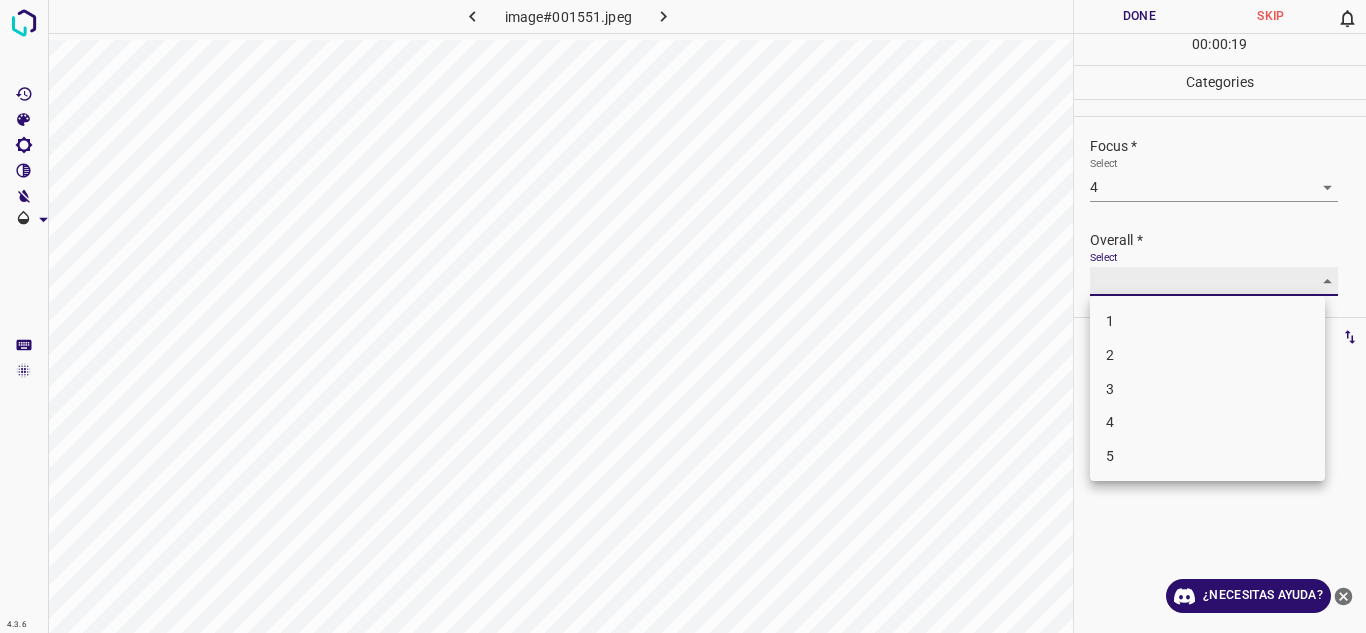type on "4" 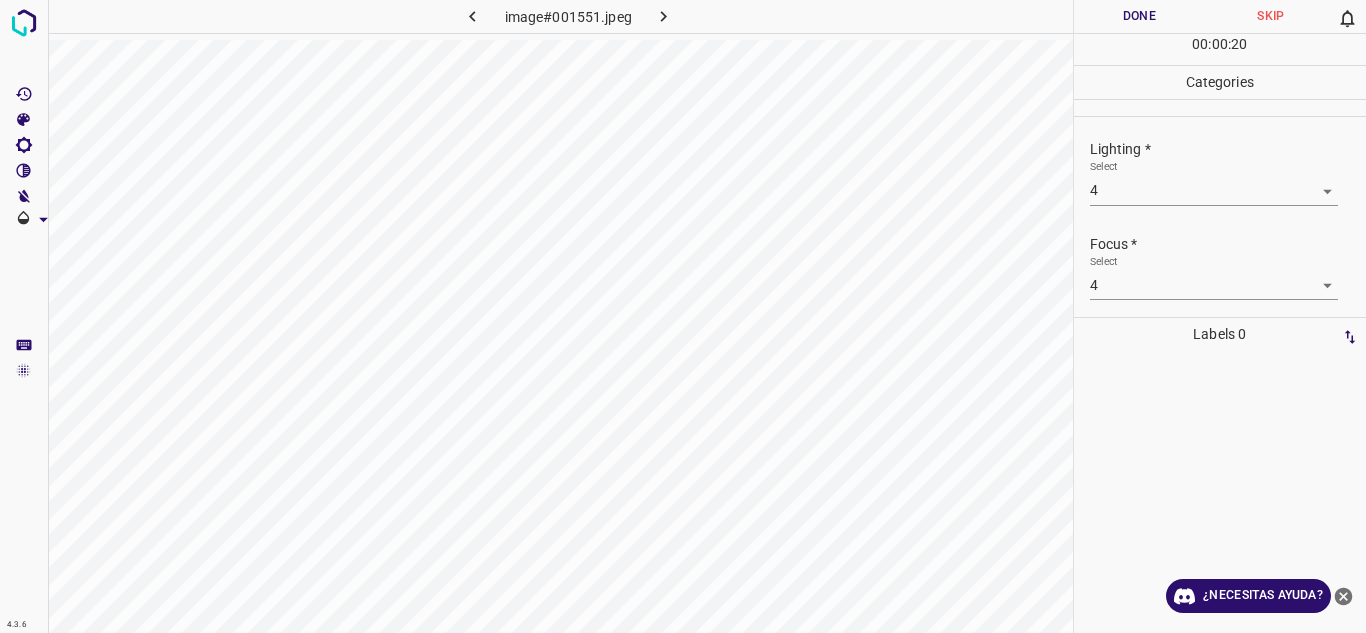 scroll, scrollTop: 98, scrollLeft: 0, axis: vertical 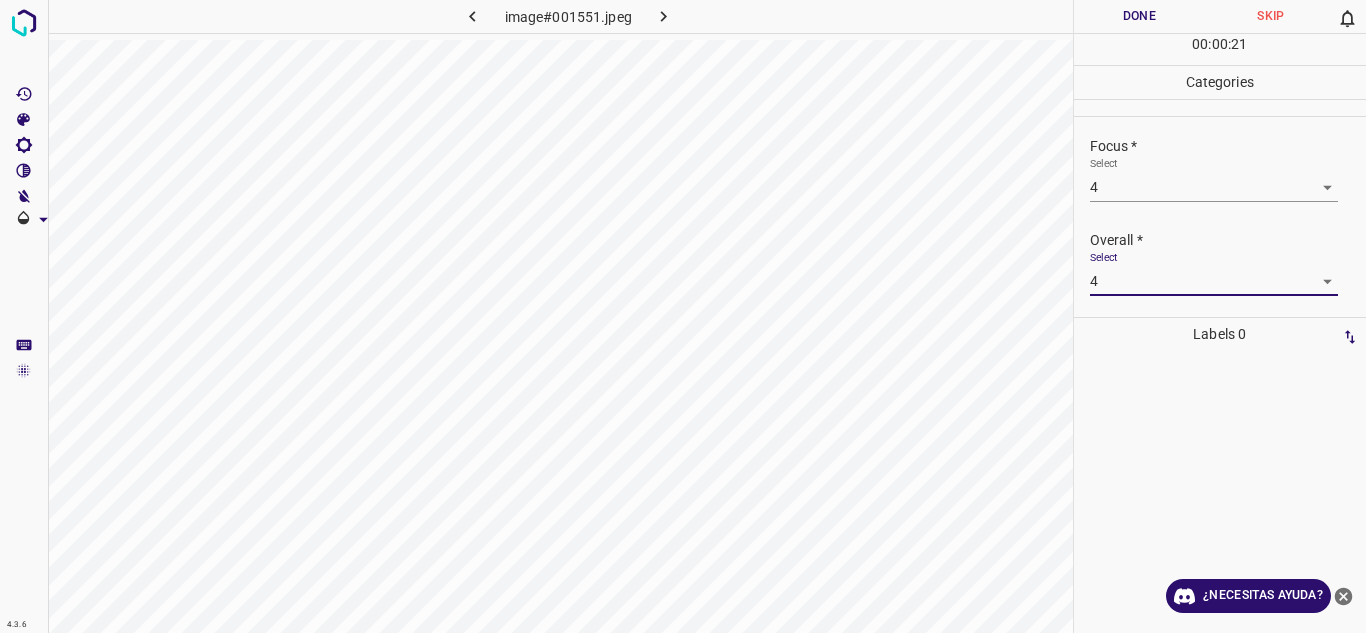 click on "Done" at bounding box center (1140, 16) 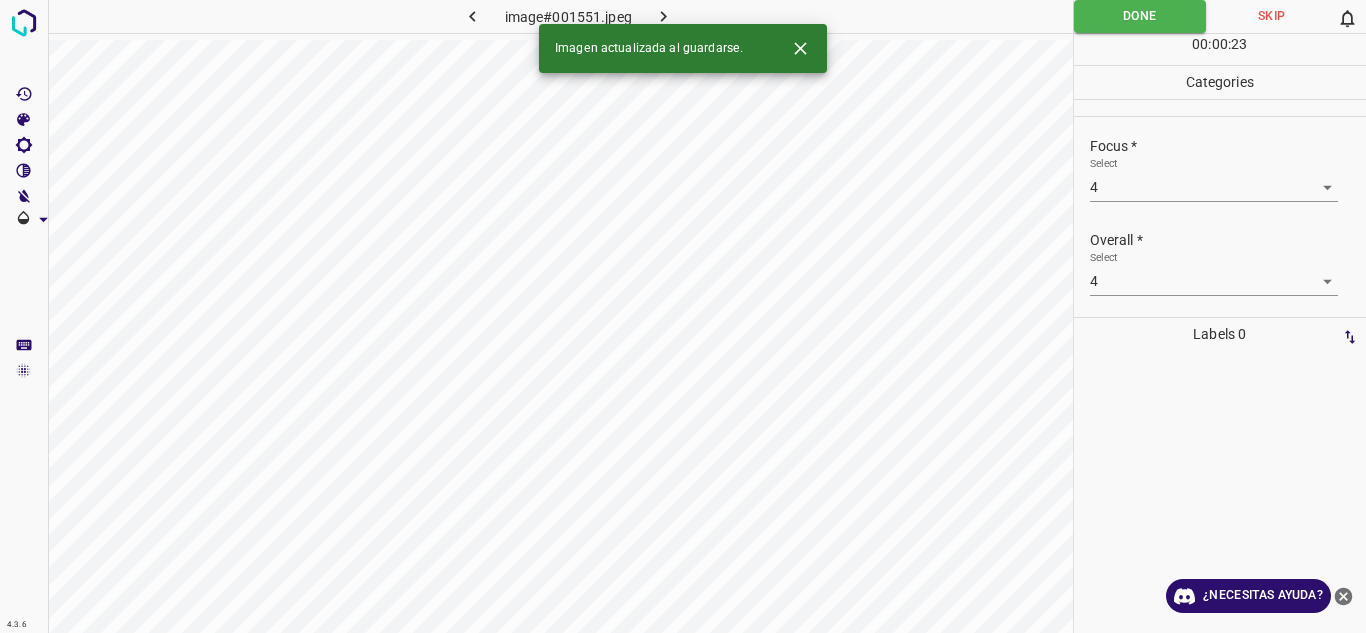 click 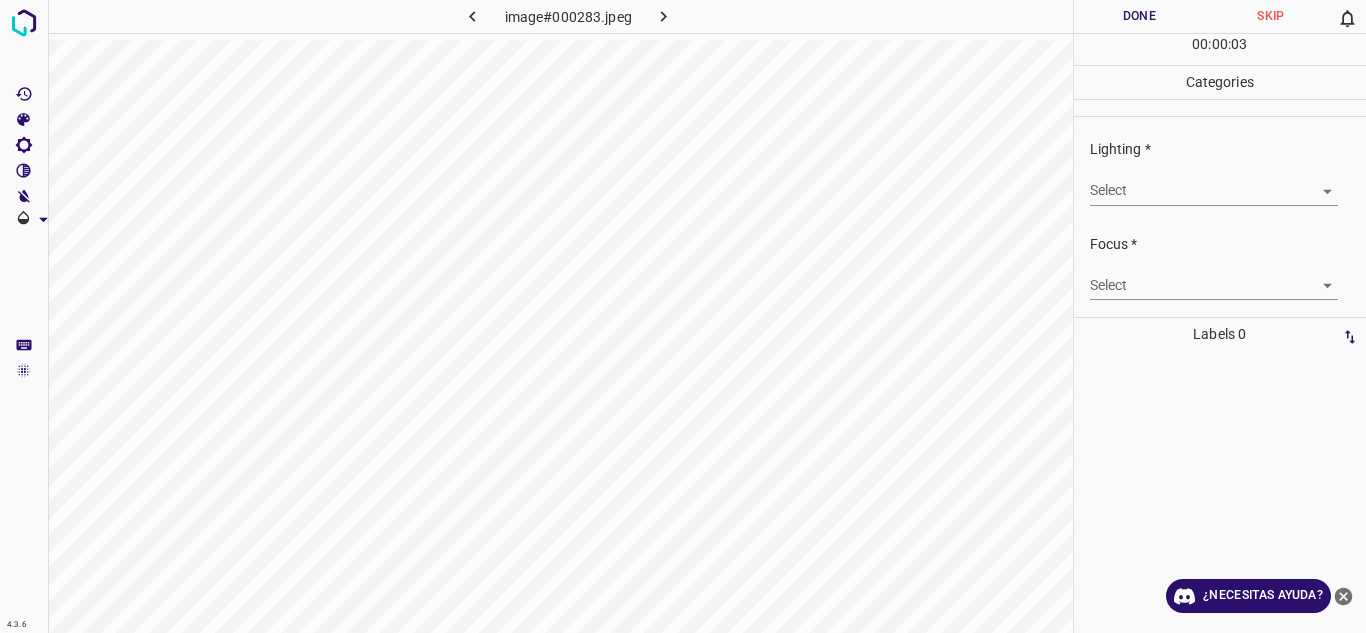 click on "4.3.6  image#000283.jpeg Done Skip 0 00   : 00   : 03   Categories Lighting *  Select ​ Focus *  Select ​ Overall *  Select ​ Labels   0 Categories 1 Lighting 2 Focus 3 Overall Tools Space Change between modes (Draw & Edit) I Auto labeling R Restore zoom M Zoom in N Zoom out Delete Delete selecte label Filters Z Restore filters X Saturation filter C Brightness filter V Contrast filter B Gray scale filter General O Download ¿Necesitas ayuda? Texto original Valora esta traducción Tu opinión servirá para ayudar a mejorar el Traductor de Google - Texto - Esconder - Borrar" at bounding box center (683, 316) 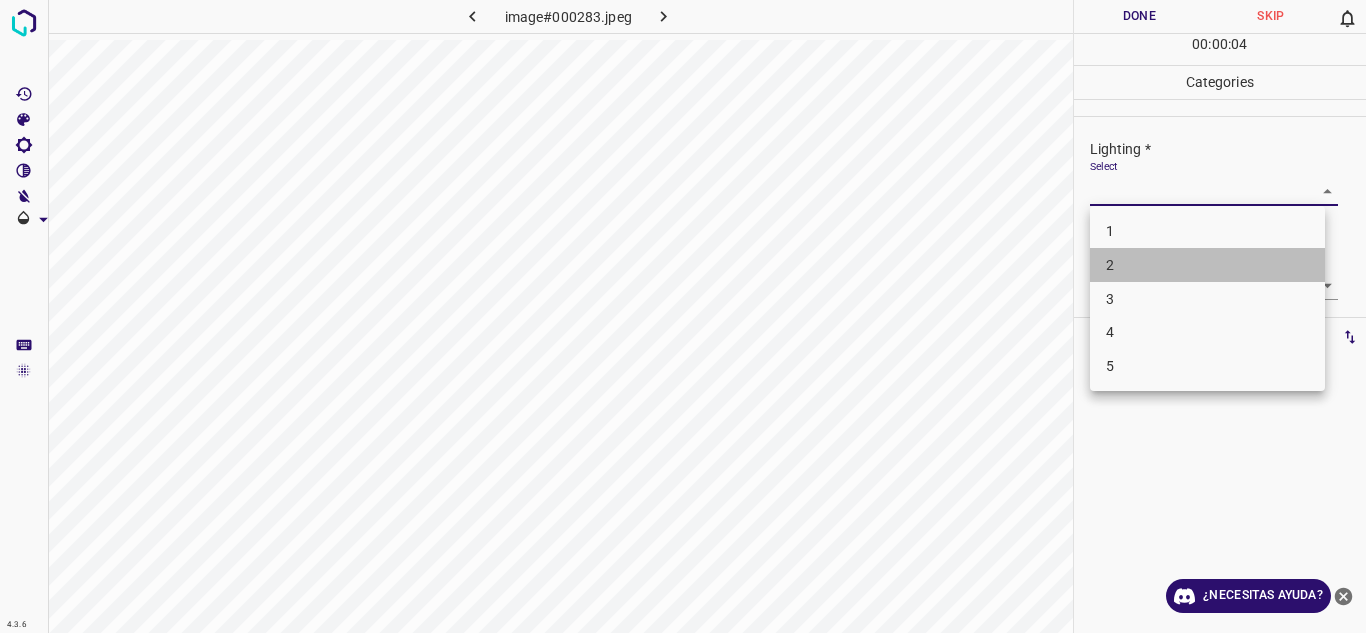 click on "2" at bounding box center (1207, 265) 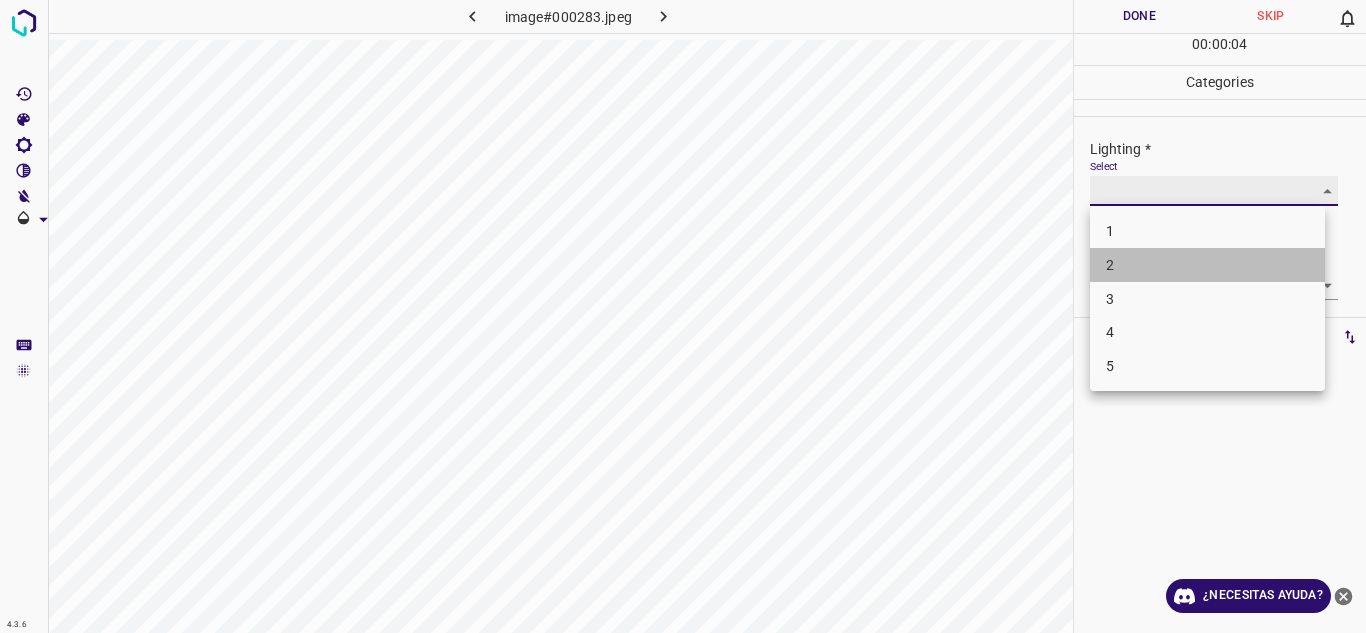 type on "2" 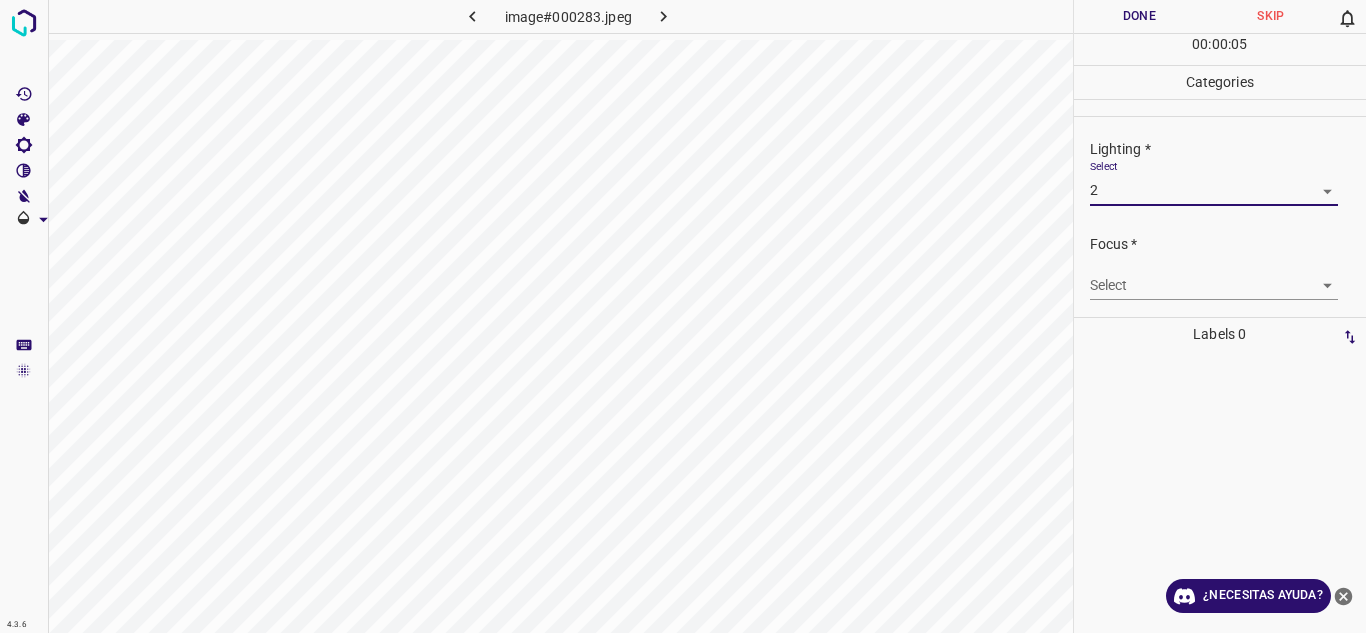 click on "4.3.6  image#000283.jpeg Done Skip 0 00   : 00   : 05   Categories Lighting *  Select 2 2 Focus *  Select ​ Overall *  Select ​ Labels   0 Categories 1 Lighting 2 Focus 3 Overall Tools Space Change between modes (Draw & Edit) I Auto labeling R Restore zoom M Zoom in N Zoom out Delete Delete selecte label Filters Z Restore filters X Saturation filter C Brightness filter V Contrast filter B Gray scale filter General O Download ¿Necesitas ayuda? Texto original Valora esta traducción Tu opinión servirá para ayudar a mejorar el Traductor de Google - Texto - Esconder - Borrar" at bounding box center (683, 316) 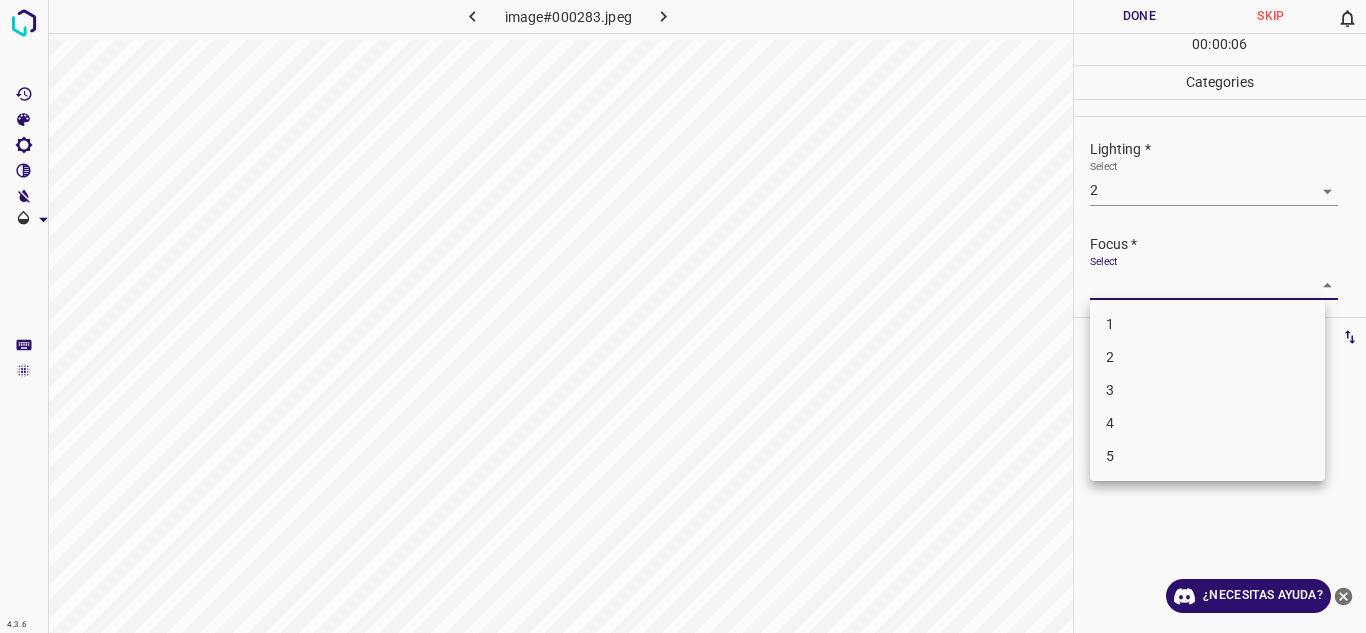 click on "2" at bounding box center [1207, 357] 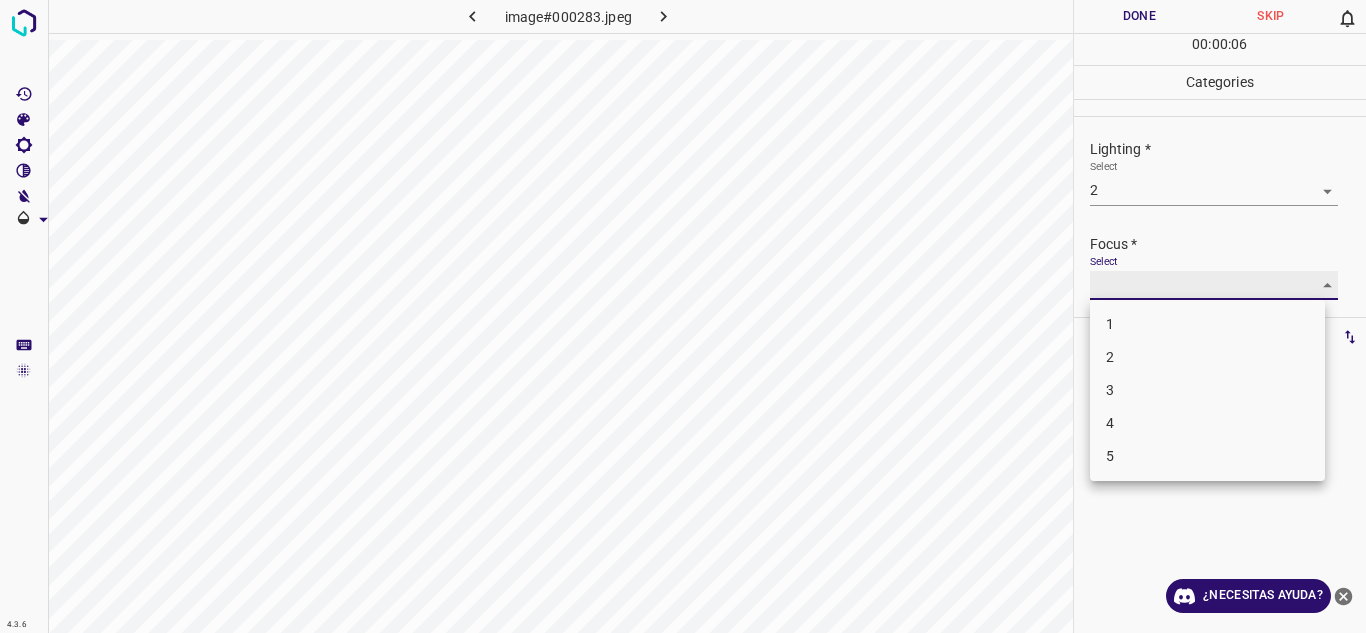 type on "2" 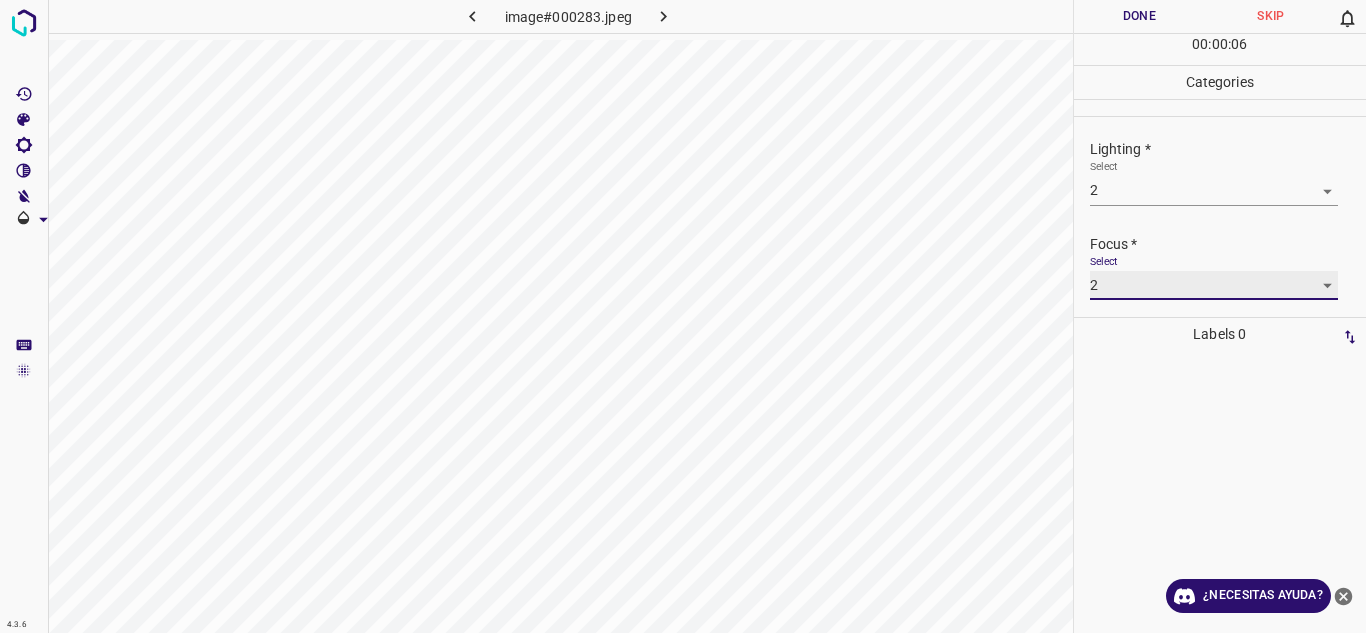 scroll, scrollTop: 98, scrollLeft: 0, axis: vertical 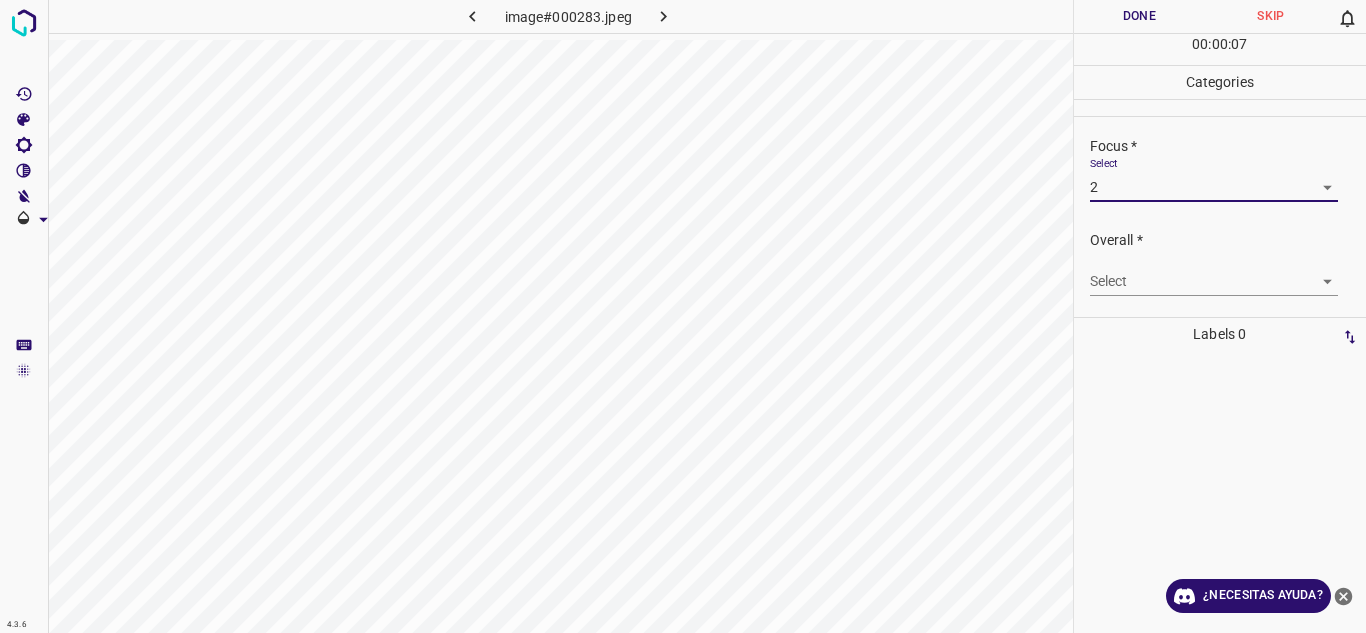 click on "4.3.6  image#000283.jpeg Done Skip 0 00   : 00   : 07   Categories Lighting *  Select 2 2 Focus *  Select 2 2 Overall *  Select ​ Labels   0 Categories 1 Lighting 2 Focus 3 Overall Tools Space Change between modes (Draw & Edit) I Auto labeling R Restore zoom M Zoom in N Zoom out Delete Delete selecte label Filters Z Restore filters X Saturation filter C Brightness filter V Contrast filter B Gray scale filter General O Download ¿Necesitas ayuda? Texto original Valora esta traducción Tu opinión servirá para ayudar a mejorar el Traductor de Google - Texto - Esconder - Borrar" at bounding box center (683, 316) 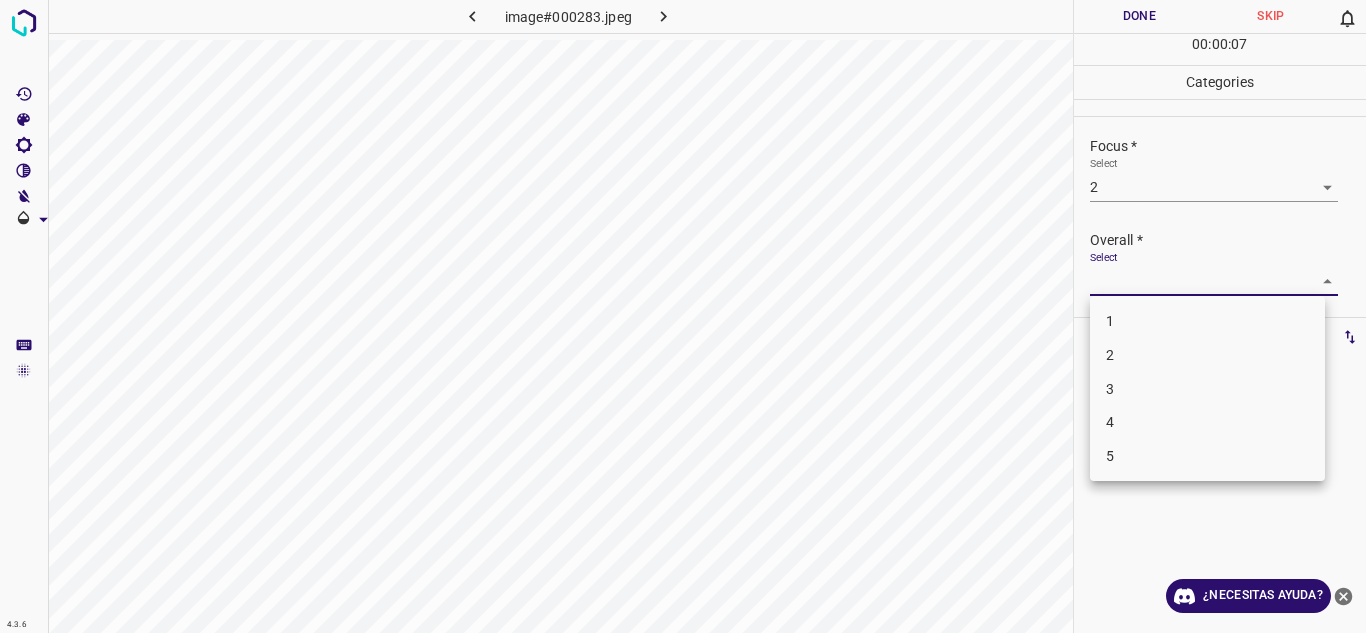 click on "2" at bounding box center (1207, 355) 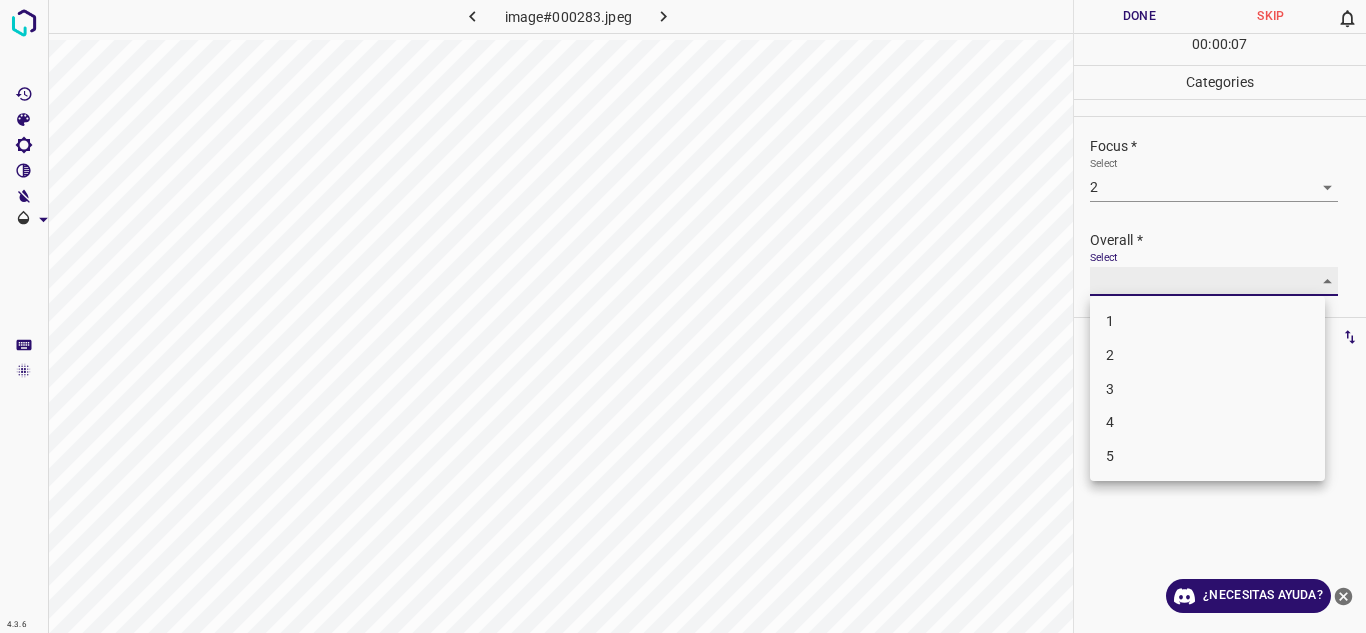 type on "2" 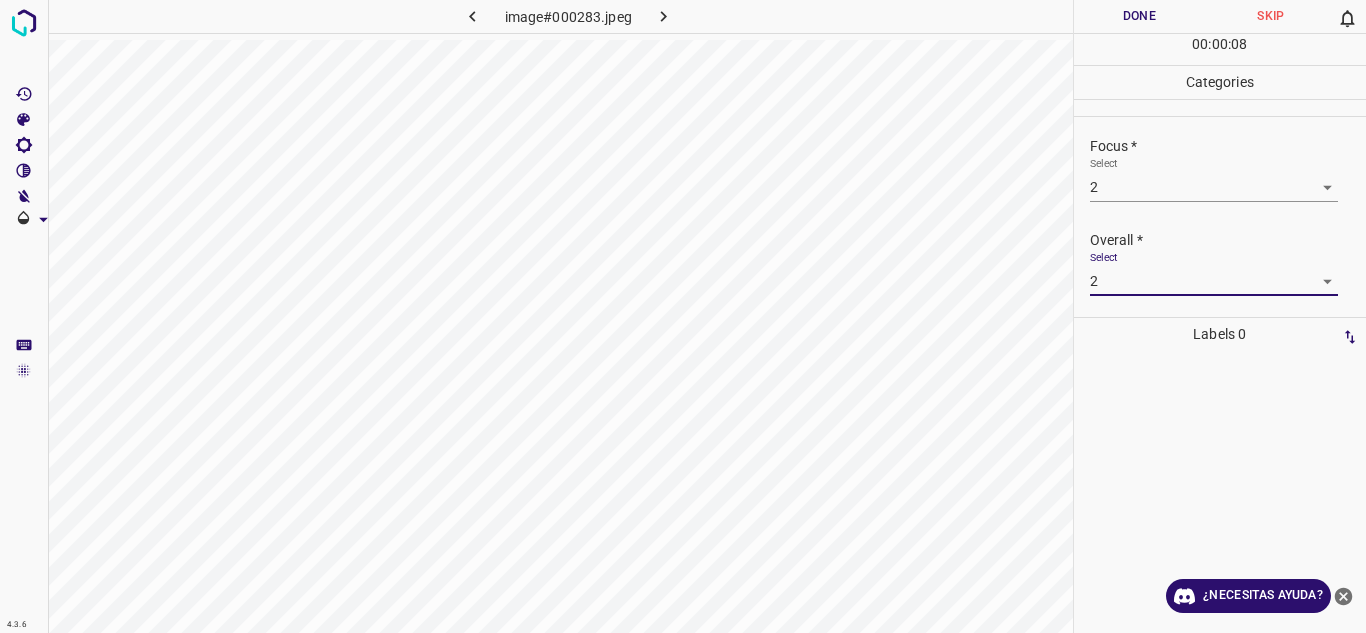 click on "Done" at bounding box center [1140, 16] 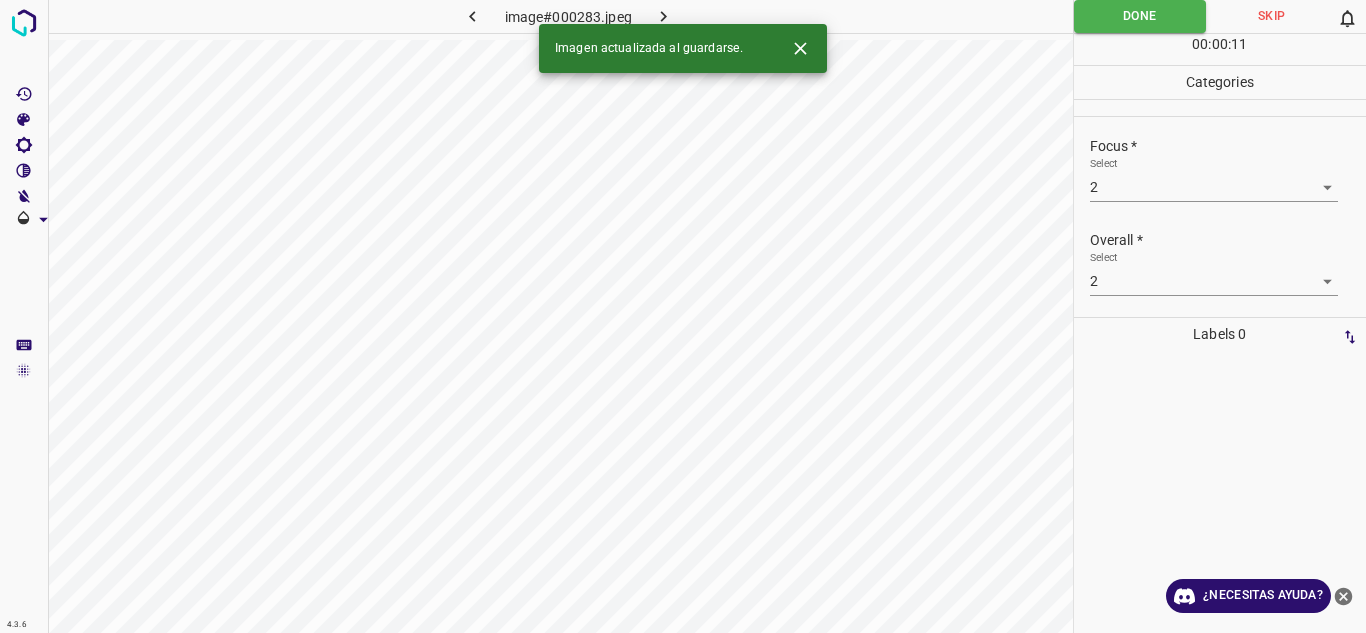 click 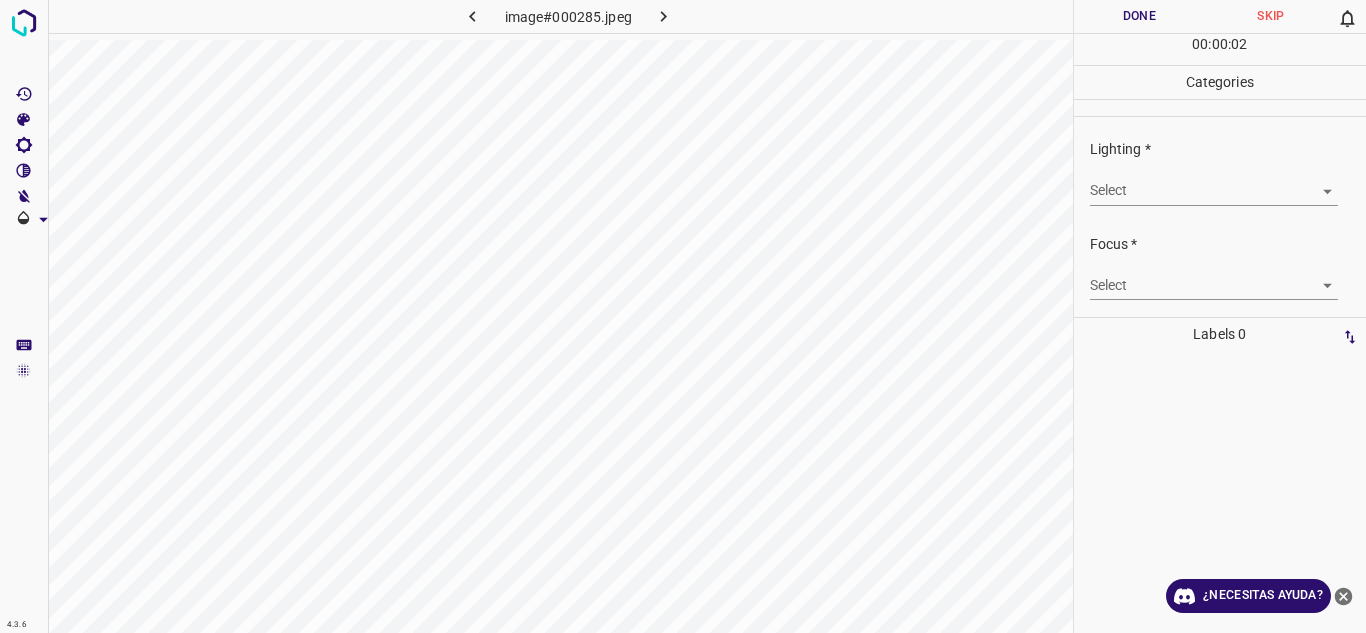 click on "4.3.6  image#000285.jpeg Done Skip 0 00   : 00   : 02   Categories Lighting *  Select ​ Focus *  Select ​ Overall *  Select ​ Labels   0 Categories 1 Lighting 2 Focus 3 Overall Tools Space Change between modes (Draw & Edit) I Auto labeling R Restore zoom M Zoom in N Zoom out Delete Delete selecte label Filters Z Restore filters X Saturation filter C Brightness filter V Contrast filter B Gray scale filter General O Download ¿Necesitas ayuda? Texto original Valora esta traducción Tu opinión servirá para ayudar a mejorar el Traductor de Google - Texto - Esconder - Borrar" at bounding box center [683, 316] 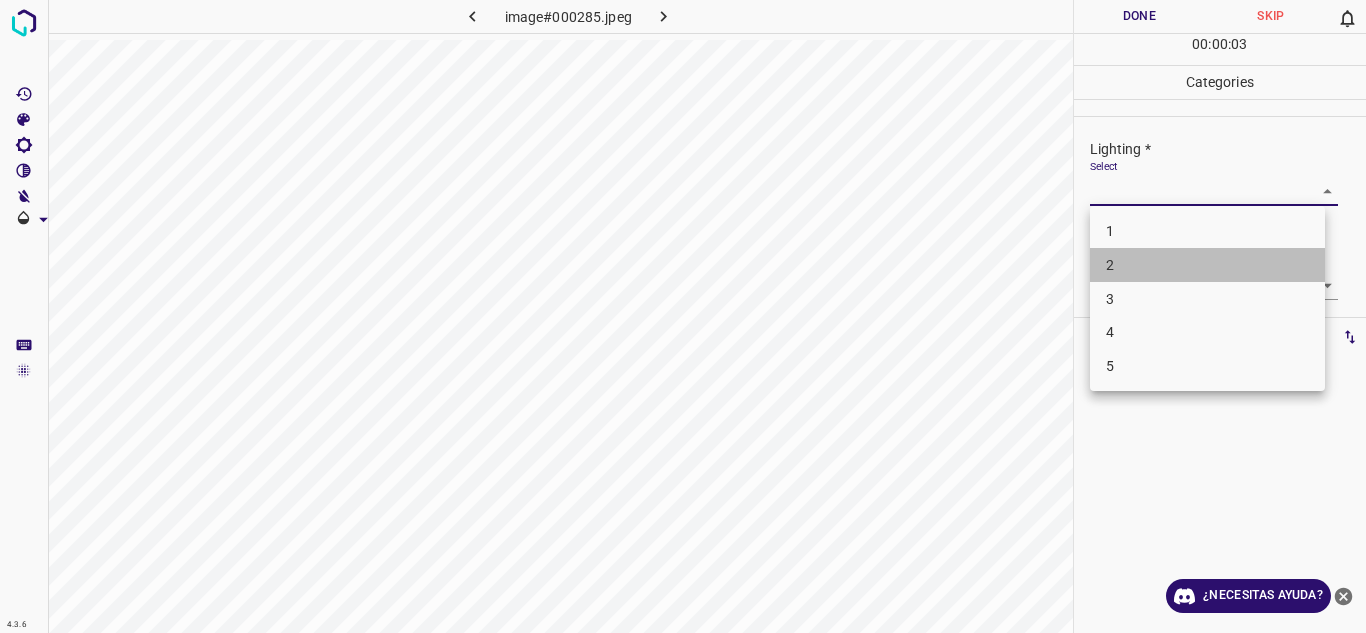 click on "2" at bounding box center (1207, 265) 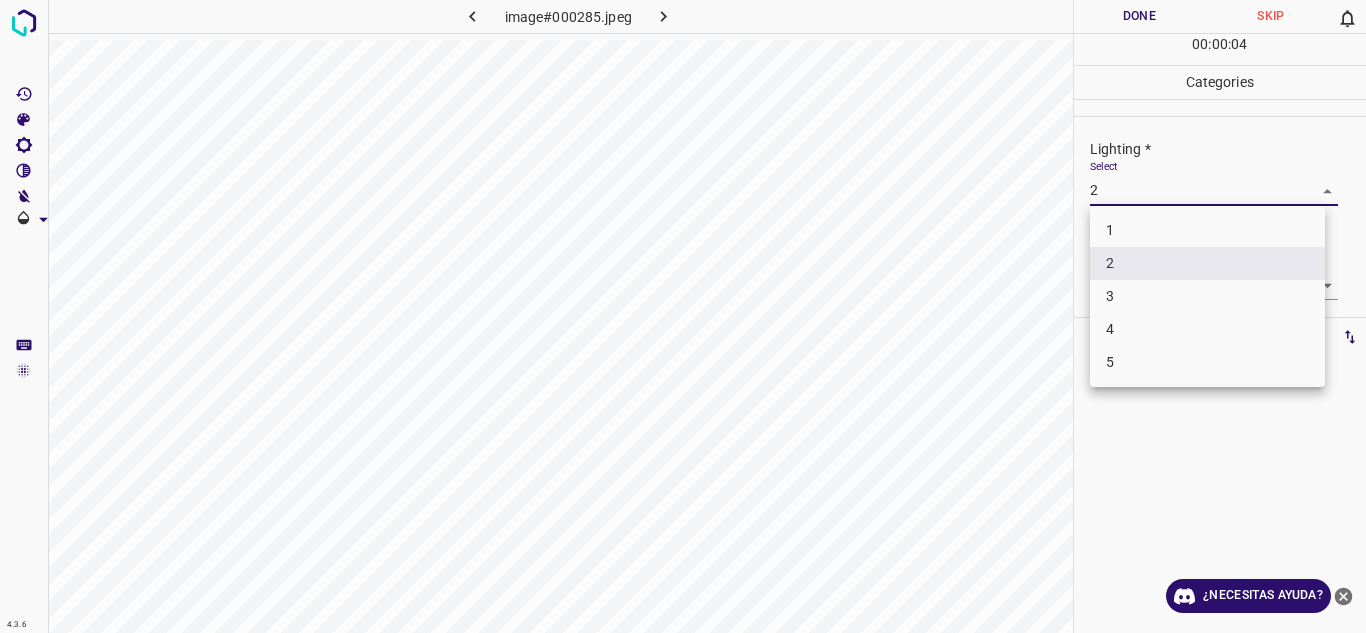 click on "4.3.6  image#000285.jpeg Done Skip 0 00   : 00   : 04   Categories Lighting *  Select 2 2 Focus *  Select ​ Overall *  Select ​ Labels   0 Categories 1 Lighting 2 Focus 3 Overall Tools Space Change between modes (Draw & Edit) I Auto labeling R Restore zoom M Zoom in N Zoom out Delete Delete selecte label Filters Z Restore filters X Saturation filter C Brightness filter V Contrast filter B Gray scale filter General O Download ¿Necesitas ayuda? Texto original Valora esta traducción Tu opinión servirá para ayudar a mejorar el Traductor de Google - Texto - Esconder - Borrar 1 2 3 4 5" at bounding box center (683, 316) 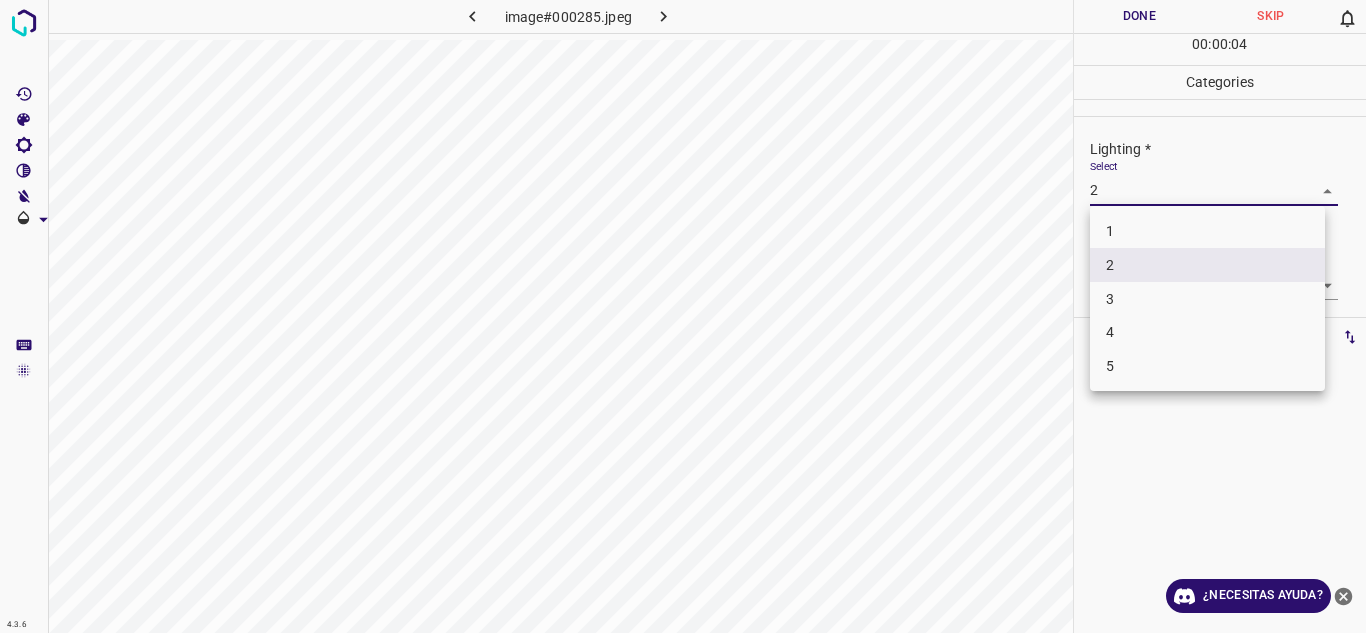 drag, startPoint x: 1151, startPoint y: 301, endPoint x: 1173, endPoint y: 289, distance: 25.059929 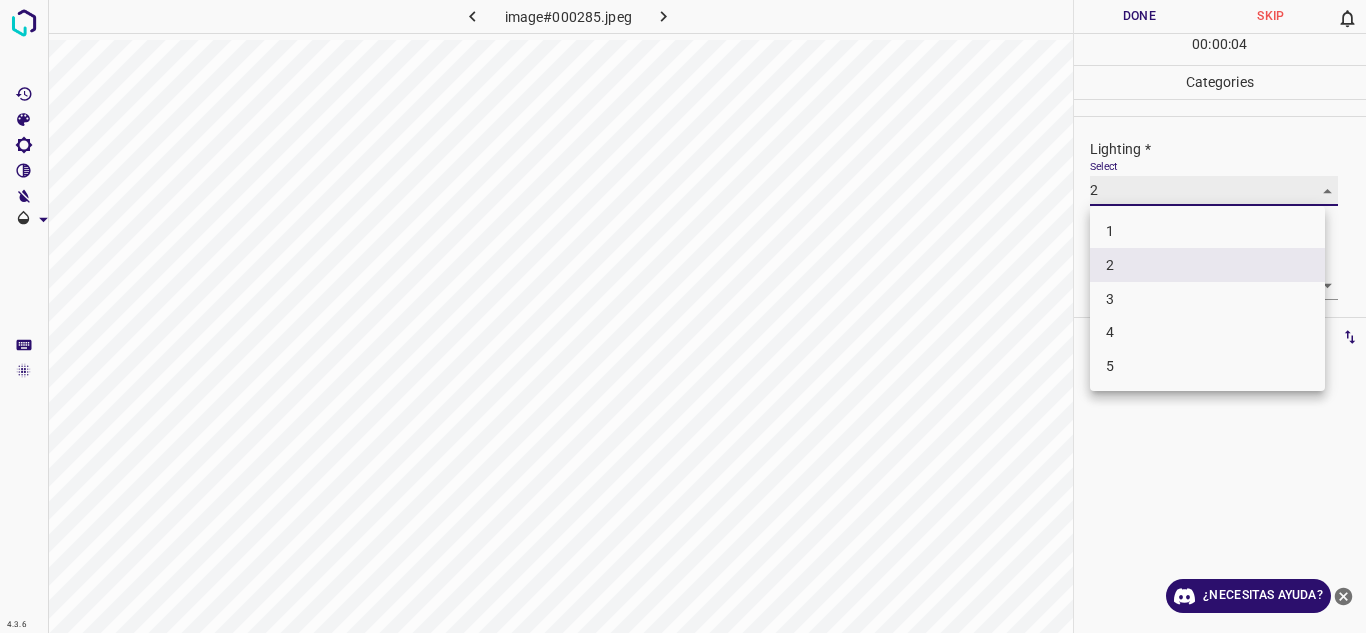 type on "3" 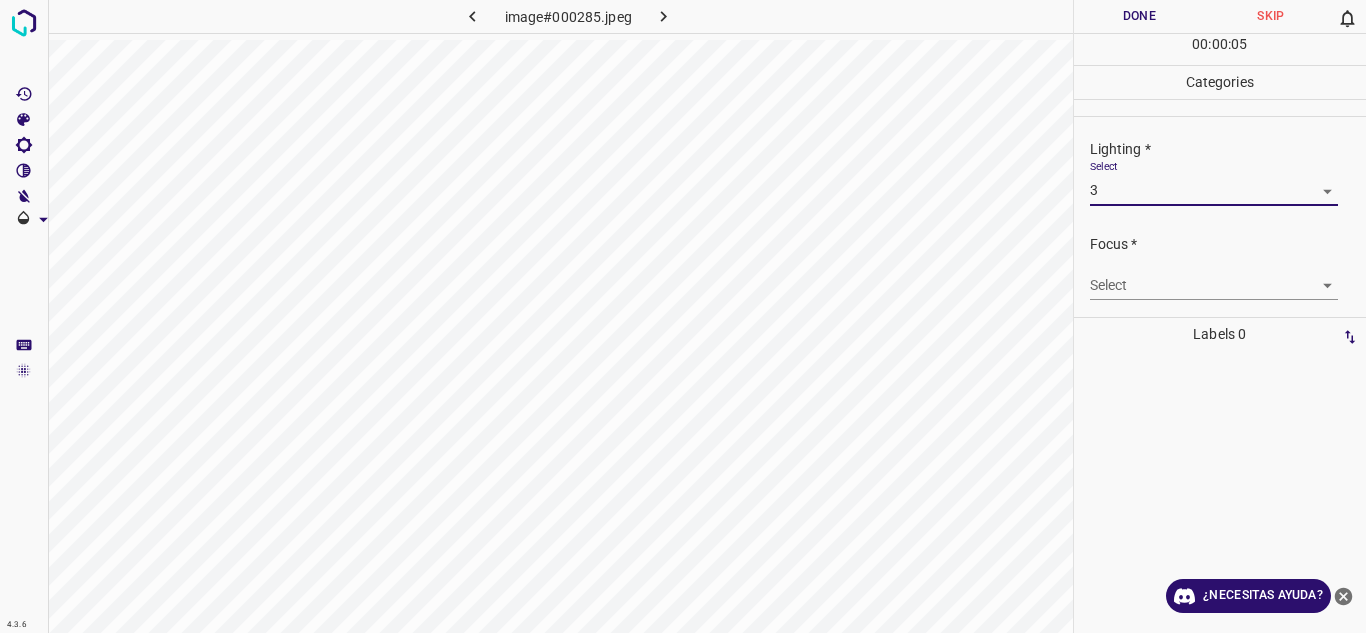 click on "4.3.6  image#000285.jpeg Done Skip 0 00   : 00   : 05   Categories Lighting *  Select 3 3 Focus *  Select ​ Overall *  Select ​ Labels   0 Categories 1 Lighting 2 Focus 3 Overall Tools Space Change between modes (Draw & Edit) I Auto labeling R Restore zoom M Zoom in N Zoom out Delete Delete selecte label Filters Z Restore filters X Saturation filter C Brightness filter V Contrast filter B Gray scale filter General O Download ¿Necesitas ayuda? Texto original Valora esta traducción Tu opinión servirá para ayudar a mejorar el Traductor de Google - Texto - Esconder - Borrar" at bounding box center [683, 316] 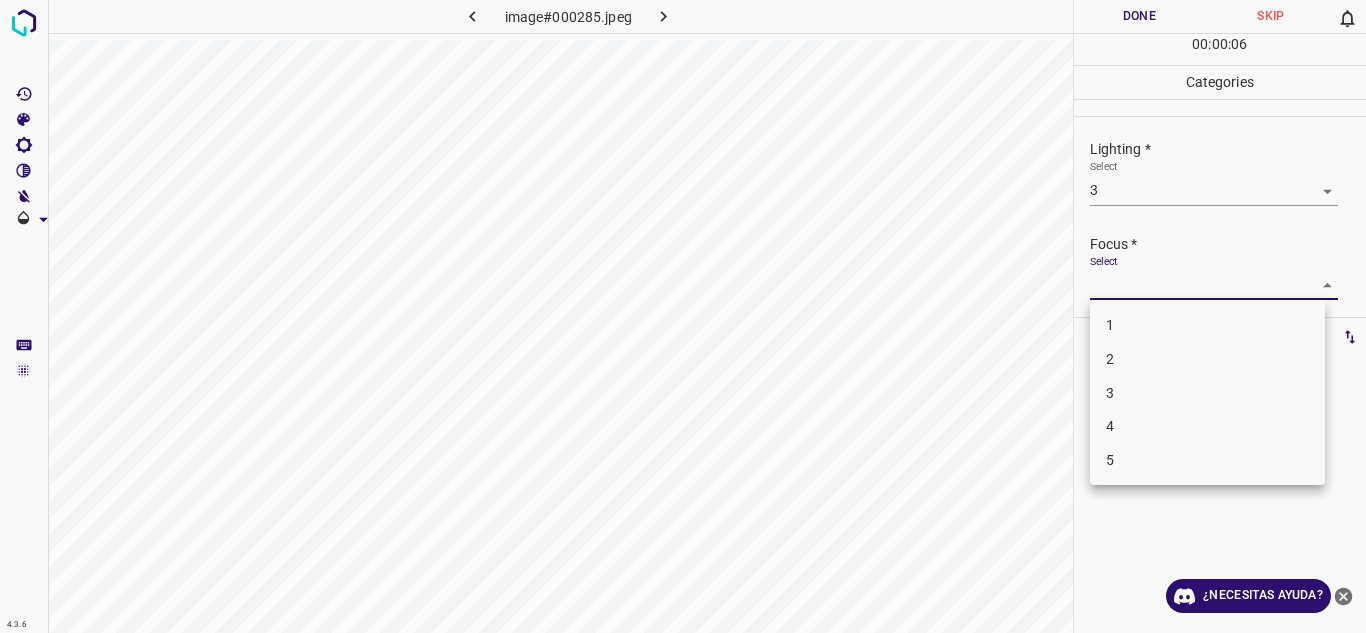 click on "2" at bounding box center (1207, 359) 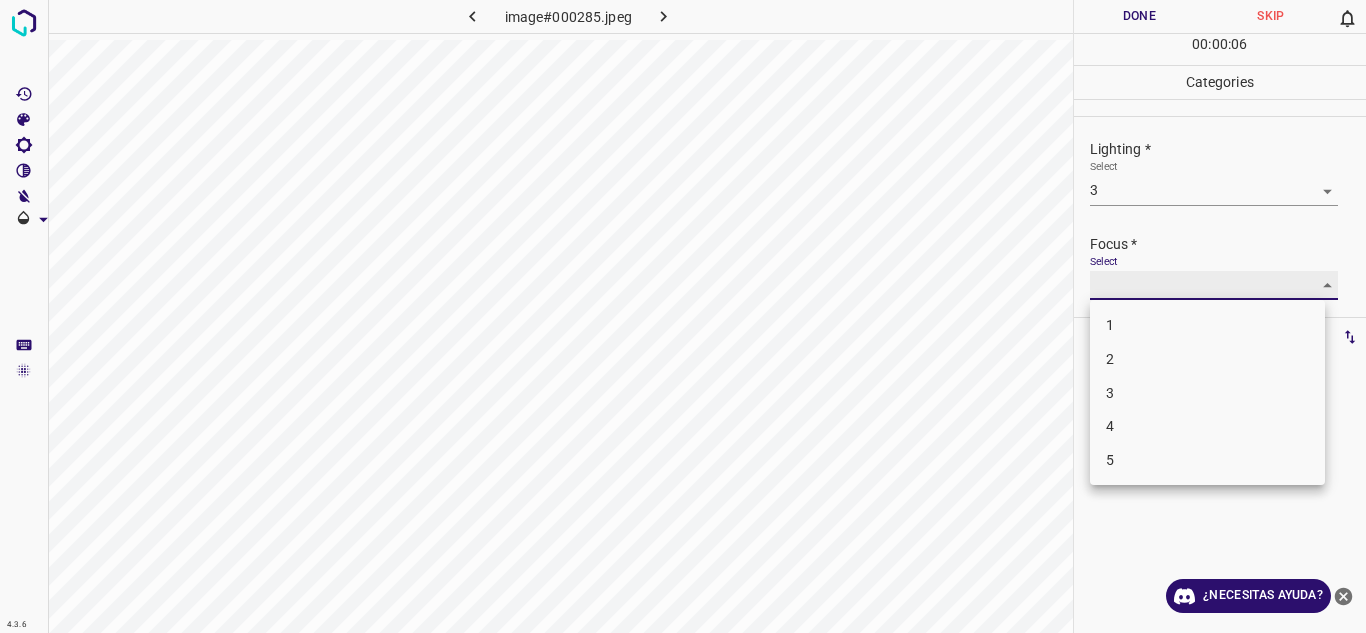 type on "2" 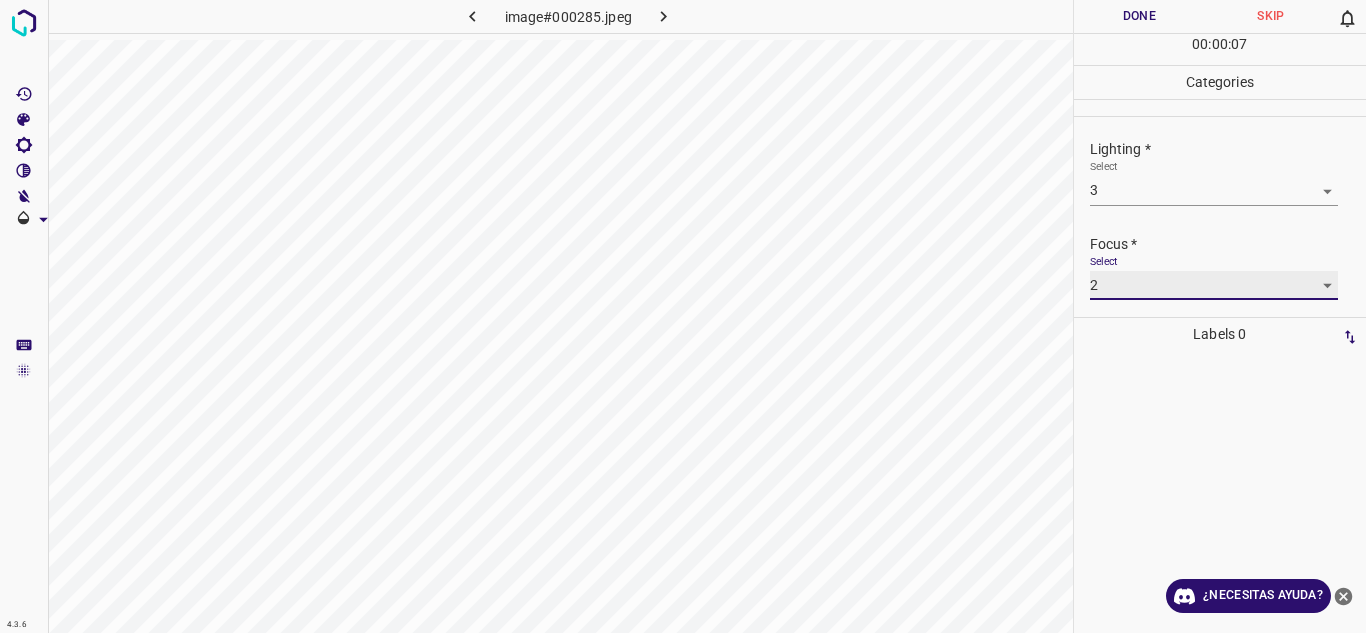 scroll, scrollTop: 98, scrollLeft: 0, axis: vertical 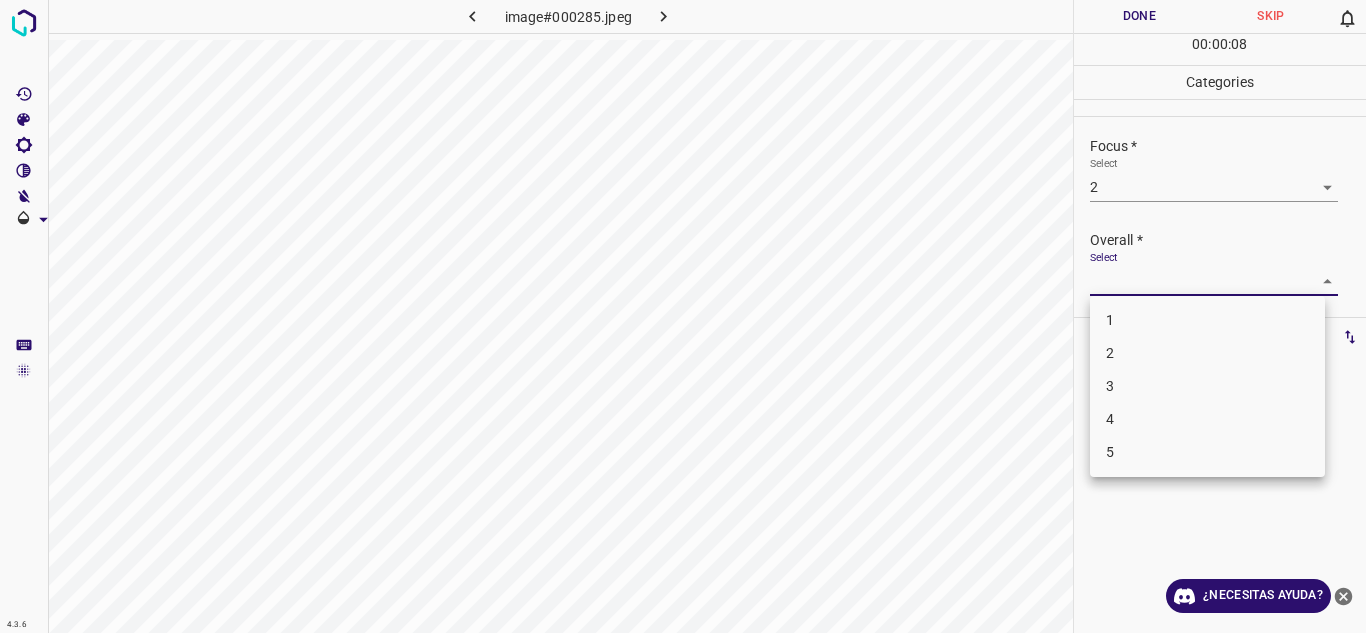 drag, startPoint x: 1319, startPoint y: 271, endPoint x: 1293, endPoint y: 296, distance: 36.069378 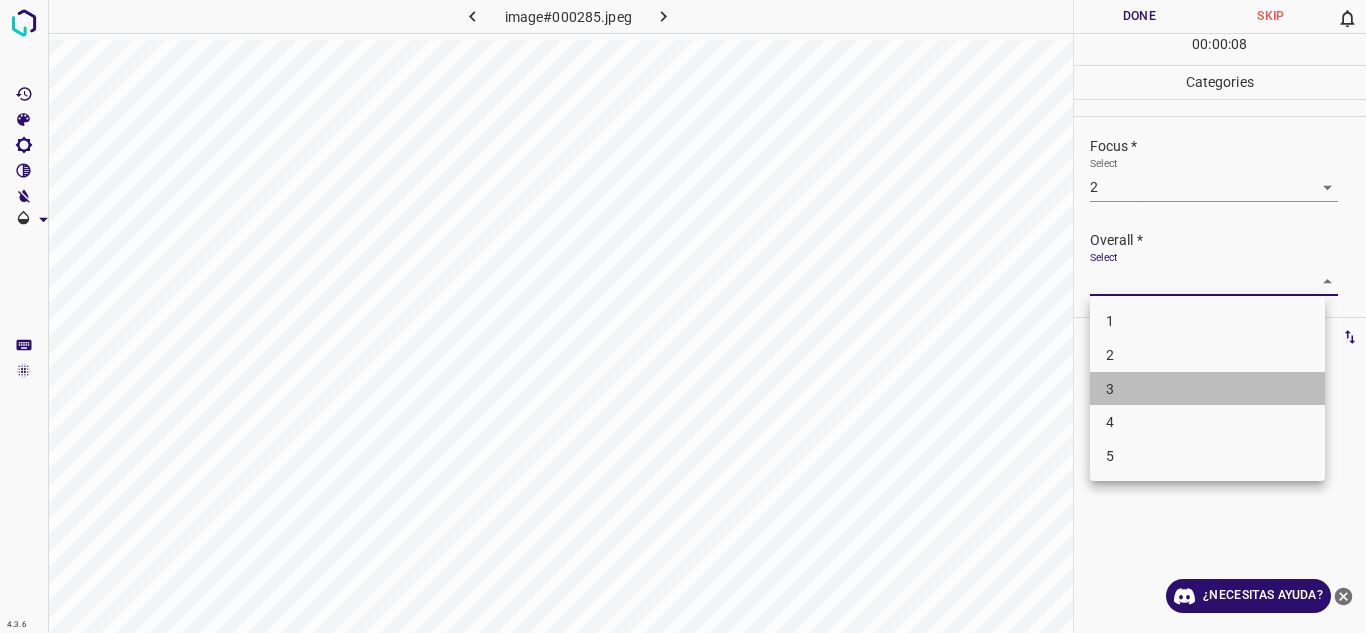click on "3" at bounding box center (1207, 389) 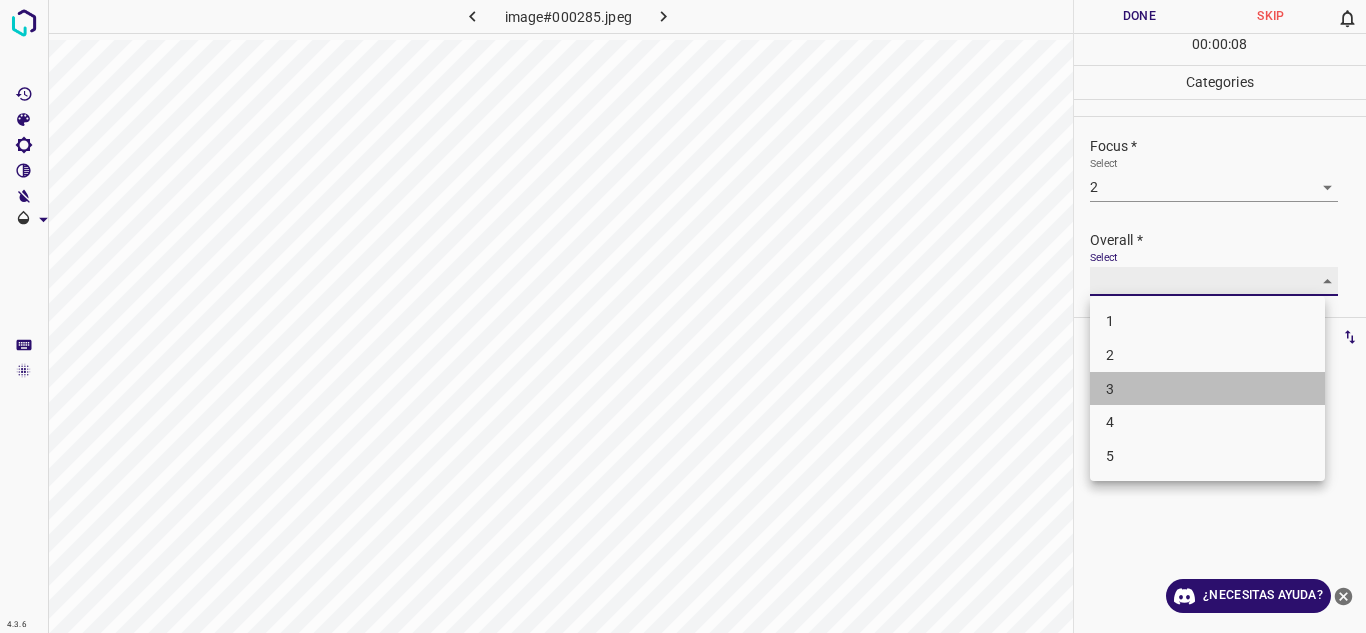 type on "3" 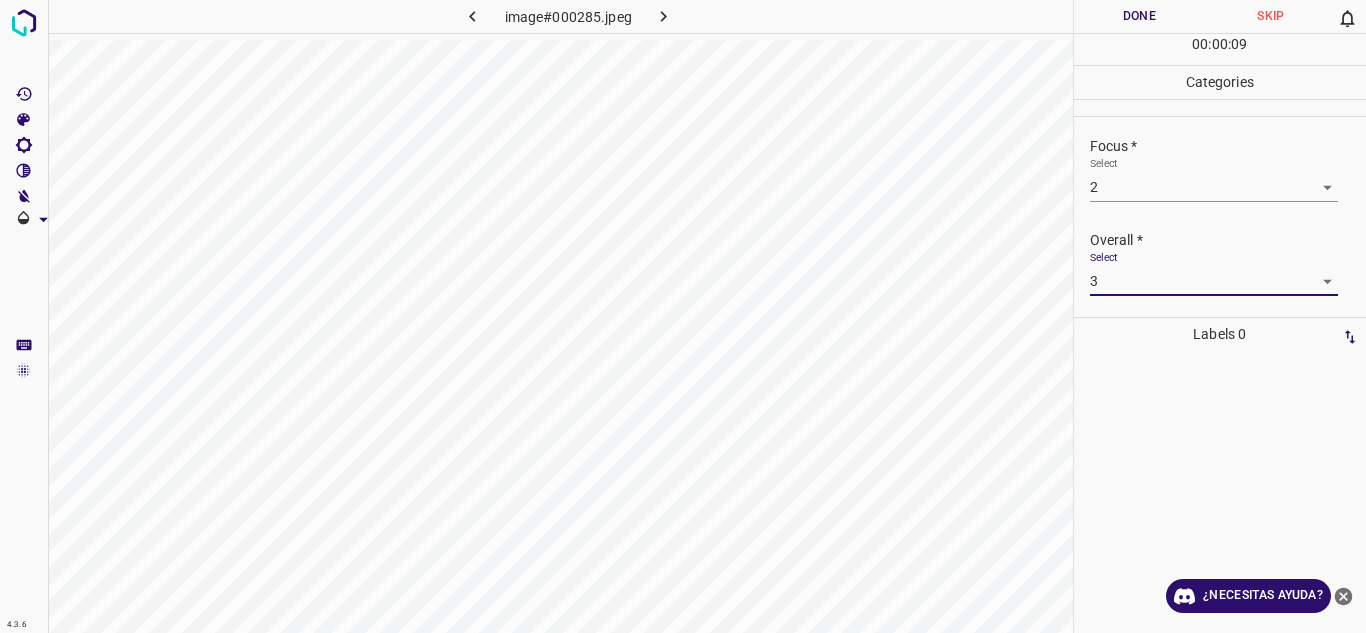click on "Done" at bounding box center [1140, 16] 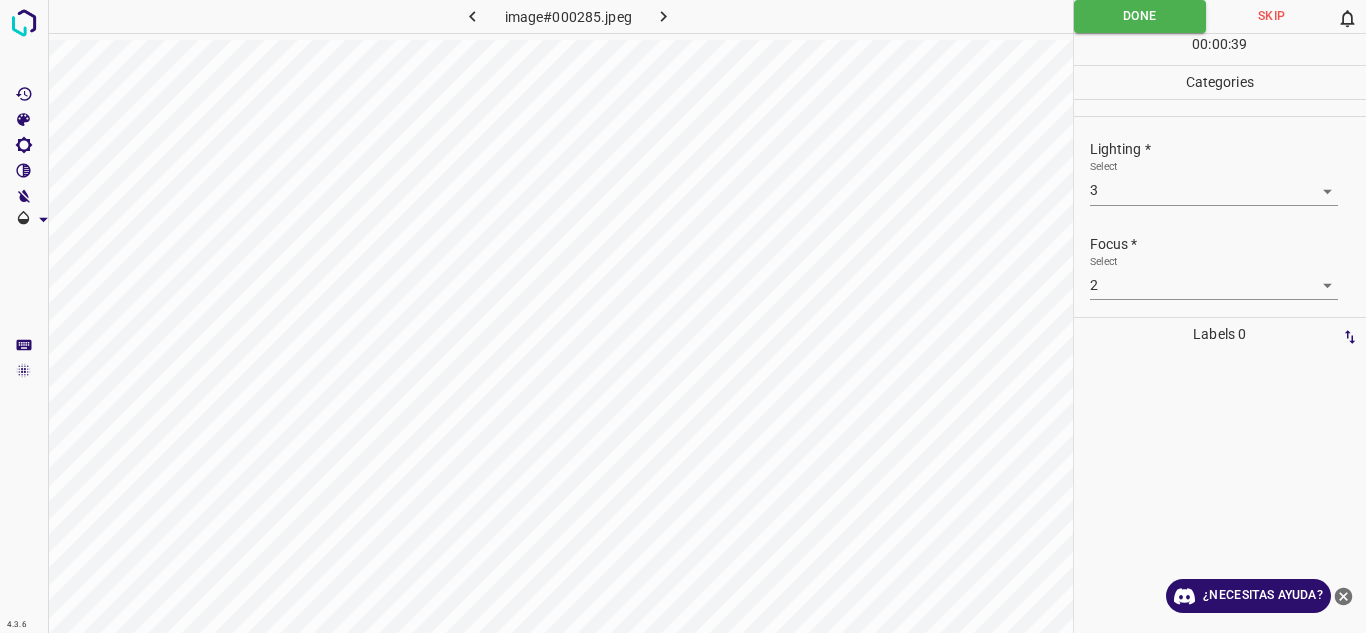 scroll, scrollTop: 98, scrollLeft: 0, axis: vertical 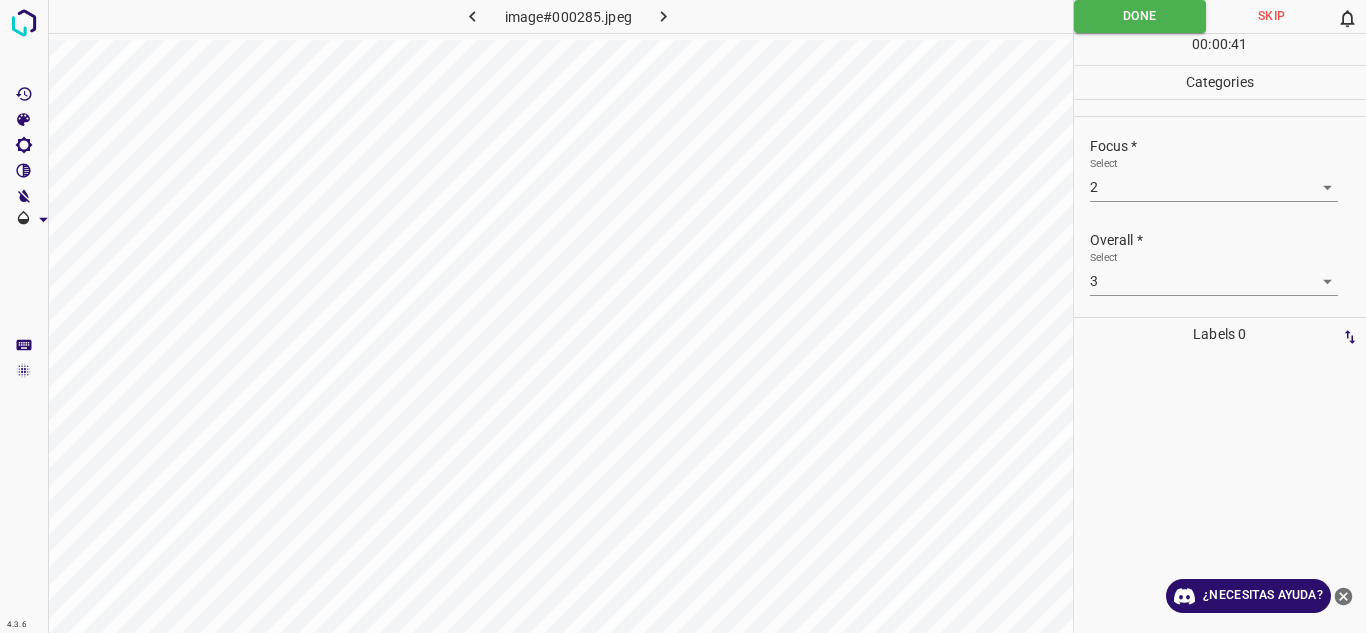 click 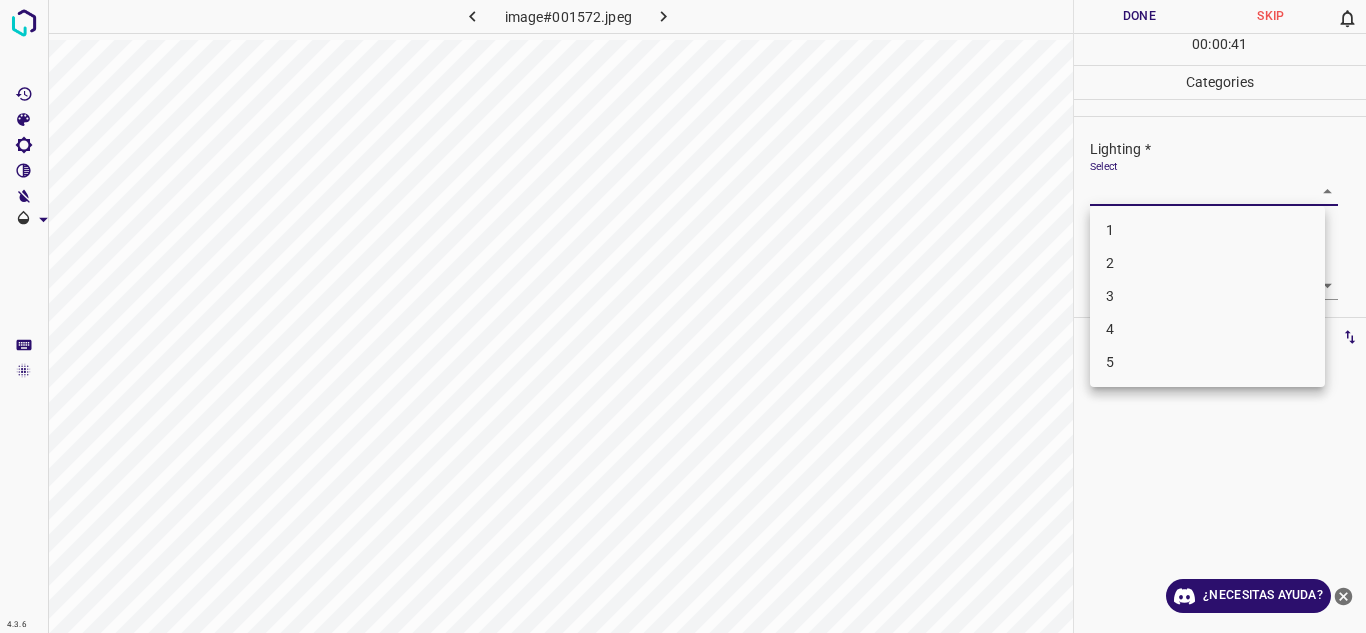 click on "4.3.6  image#001572.jpeg Done Skip 0 00   : 00   : 41   Categories Lighting *  Select ​ Focus *  Select ​ Overall *  Select ​ Labels   0 Categories 1 Lighting 2 Focus 3 Overall Tools Space Change between modes (Draw & Edit) I Auto labeling R Restore zoom M Zoom in N Zoom out Delete Delete selecte label Filters Z Restore filters X Saturation filter C Brightness filter V Contrast filter B Gray scale filter General O Download ¿Necesitas ayuda? Texto original Valora esta traducción Tu opinión servirá para ayudar a mejorar el Traductor de Google - Texto - Esconder - Borrar 1 2 3 4 5" at bounding box center [683, 316] 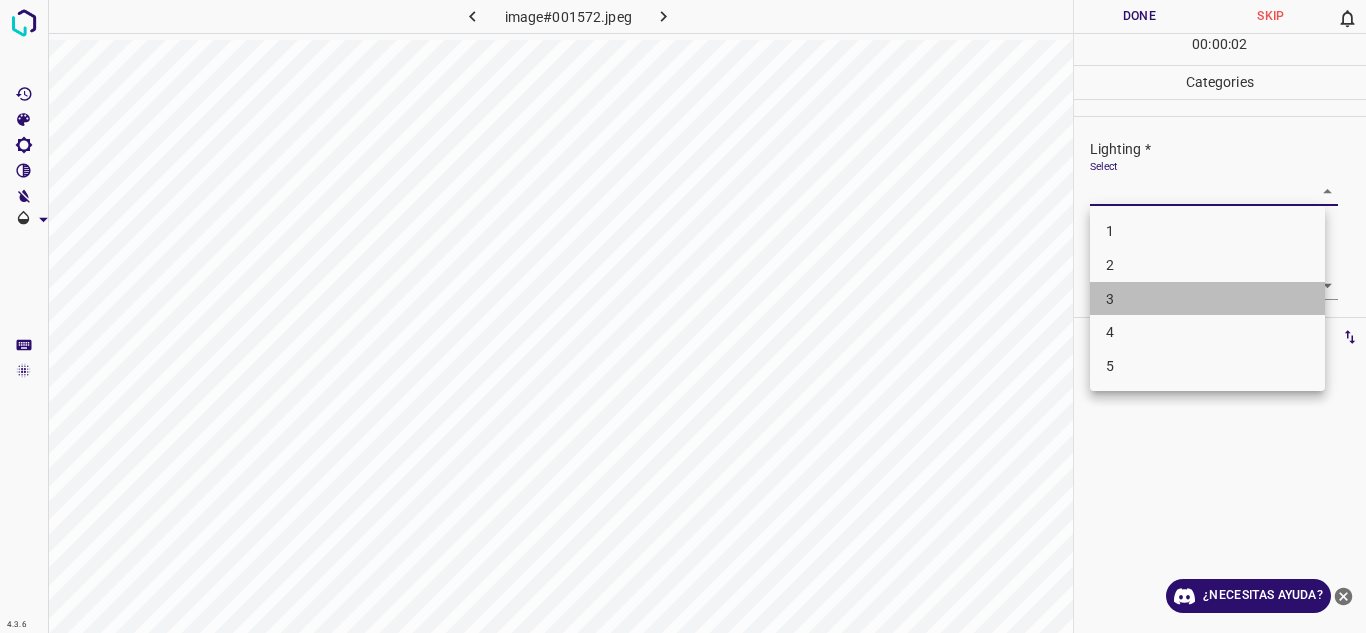 click on "3" at bounding box center [1207, 299] 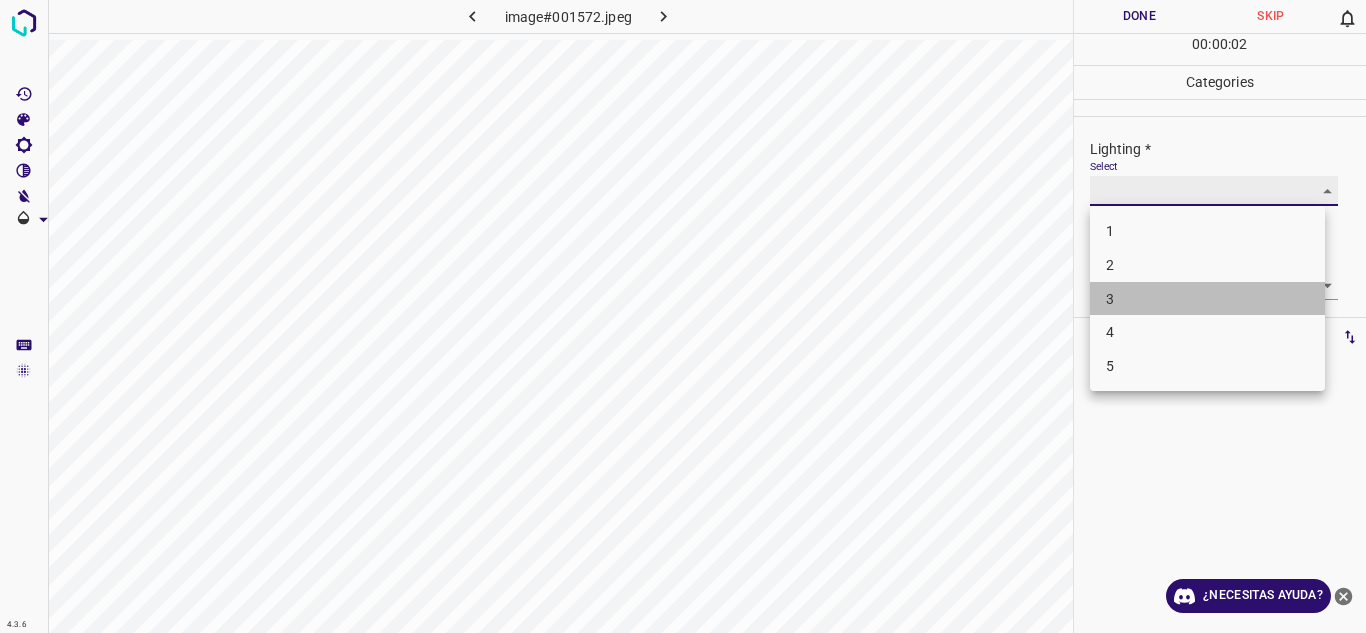 type on "3" 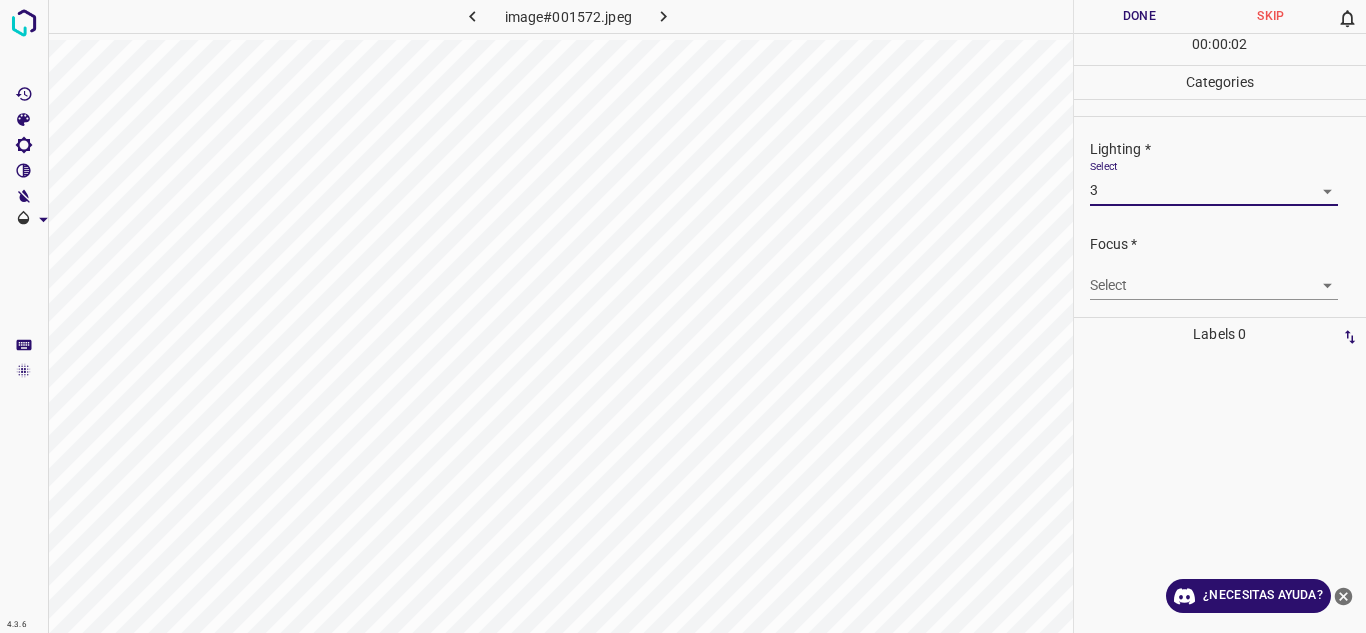 click on "4.3.6  image#001572.jpeg Done Skip 0 00   : 00   : 02   Categories Lighting *  Select 3 3 Focus *  Select ​ Overall *  Select ​ Labels   0 Categories 1 Lighting 2 Focus 3 Overall Tools Space Change between modes (Draw & Edit) I Auto labeling R Restore zoom M Zoom in N Zoom out Delete Delete selecte label Filters Z Restore filters X Saturation filter C Brightness filter V Contrast filter B Gray scale filter General O Download ¿Necesitas ayuda? Texto original Valora esta traducción Tu opinión servirá para ayudar a mejorar el Traductor de Google - Texto - Esconder - Borrar" at bounding box center (683, 316) 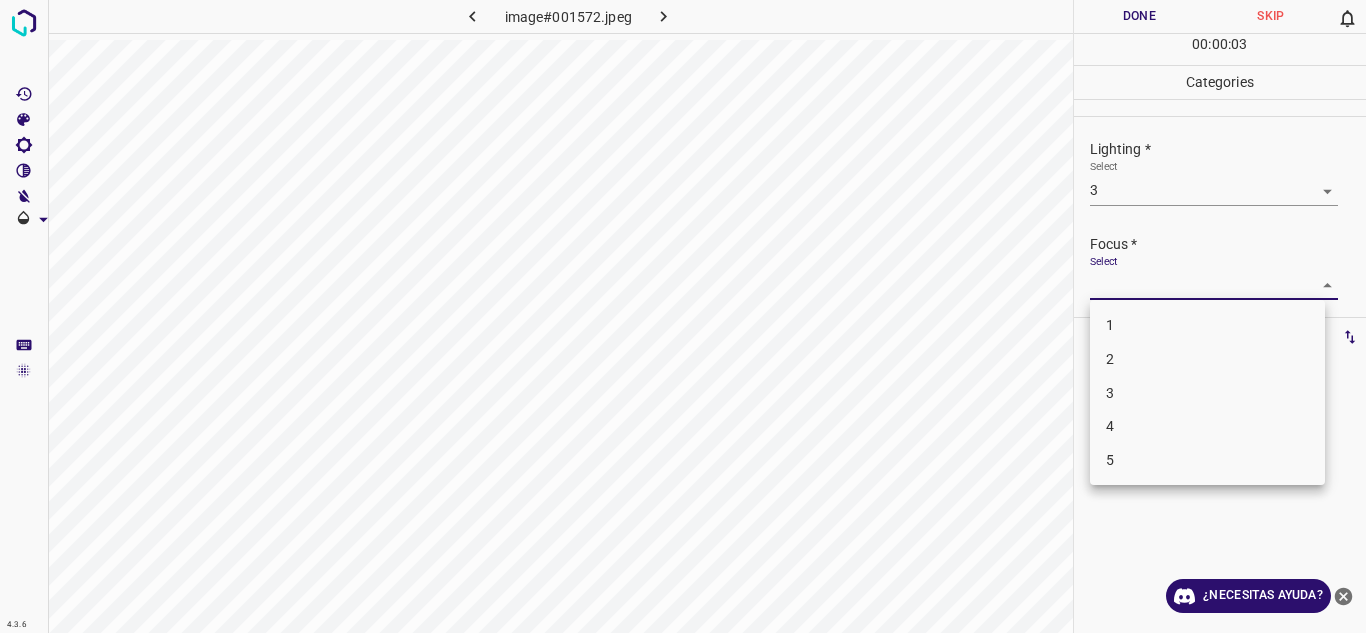 click on "2" at bounding box center (1207, 359) 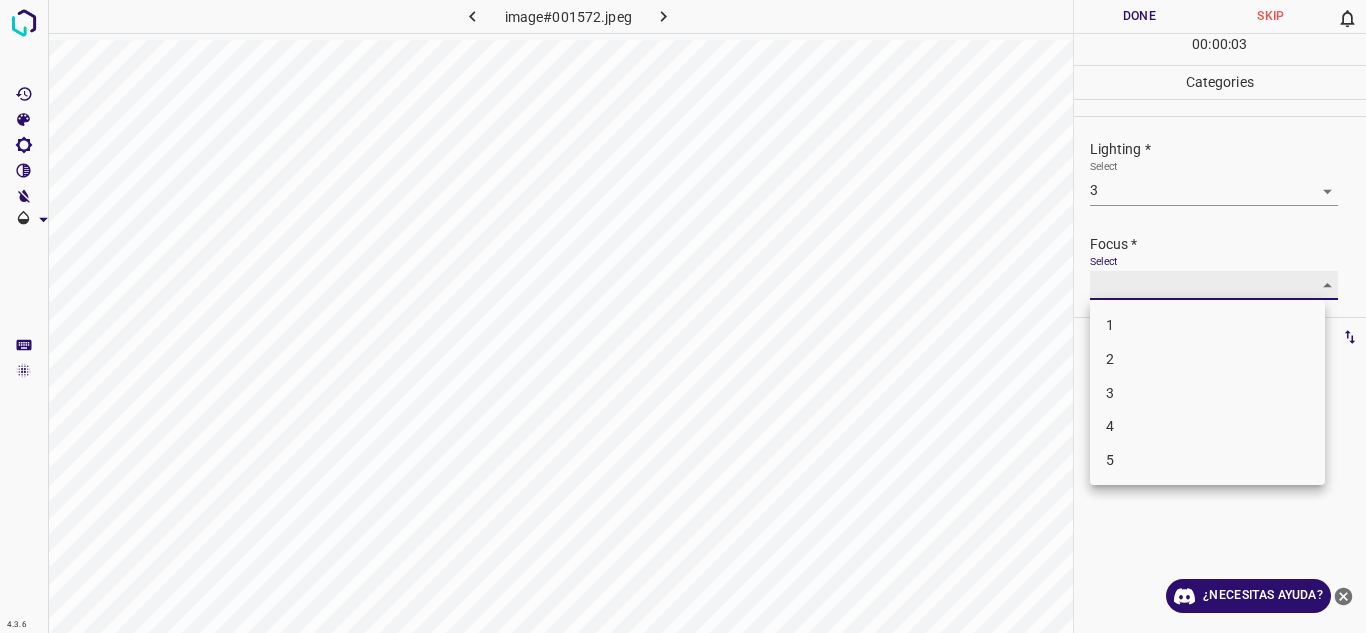 type on "2" 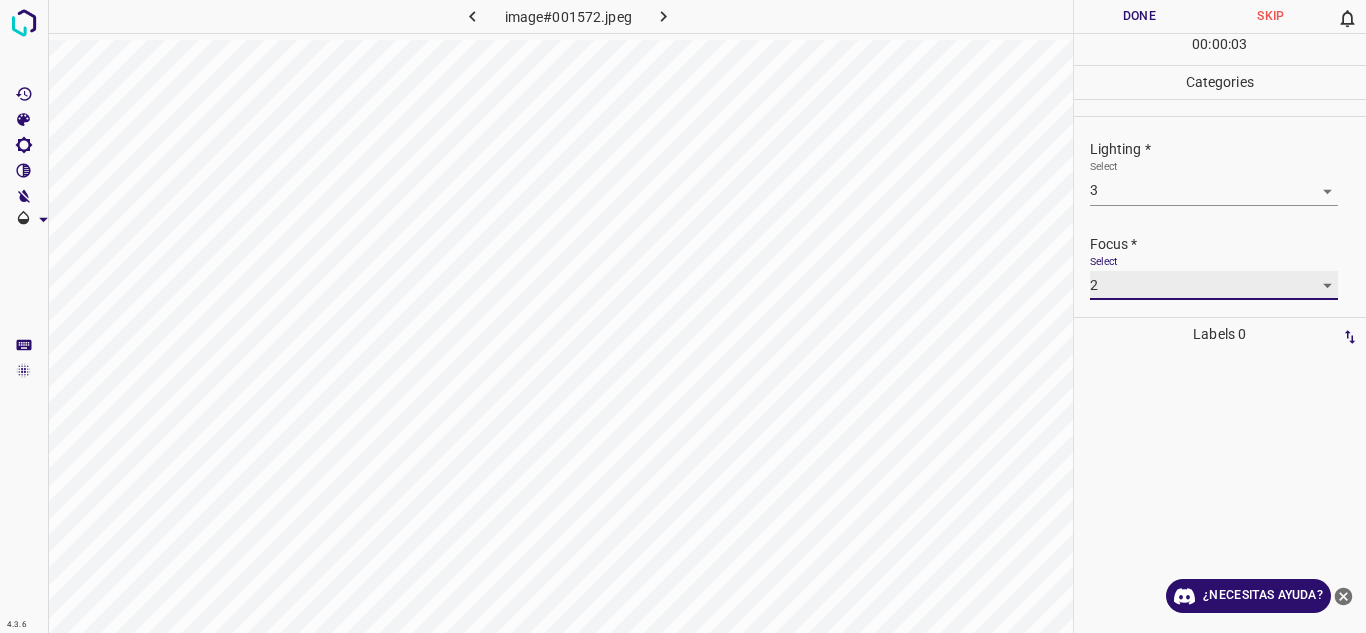 scroll, scrollTop: 98, scrollLeft: 0, axis: vertical 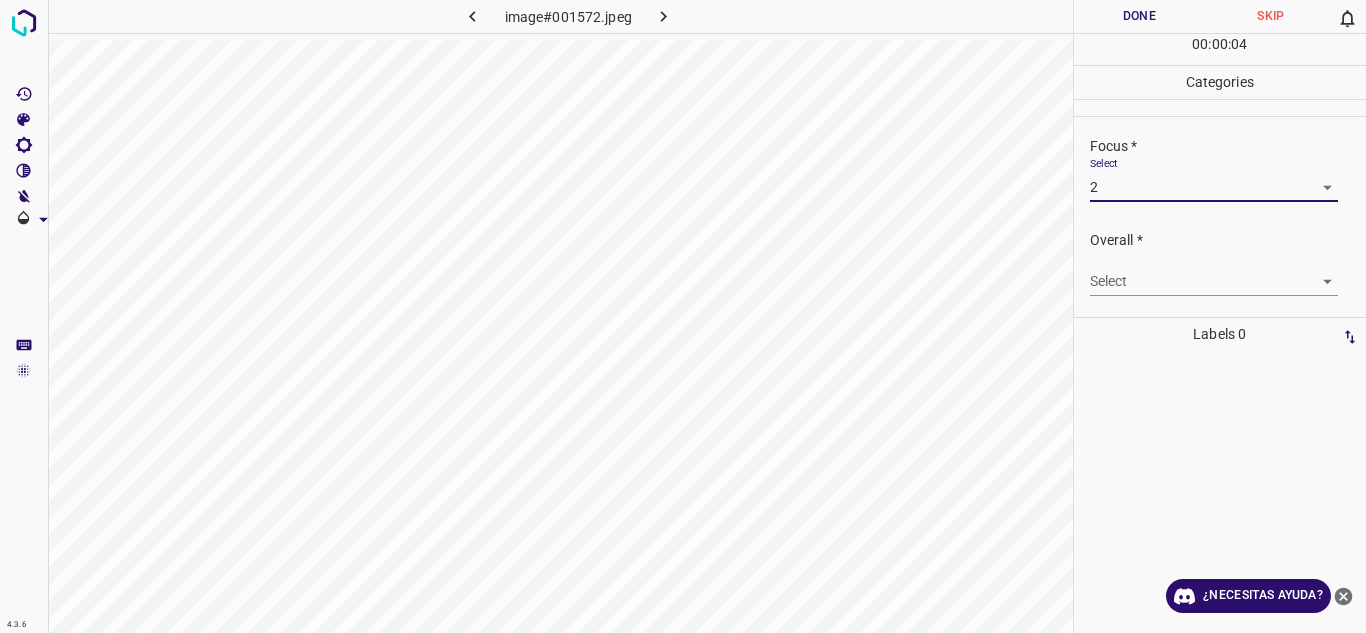 click on "4.3.6  image#001572.jpeg Done Skip 0 00   : 00   : 04   Categories Lighting *  Select 3 3 Focus *  Select 2 2 Overall *  Select ​ Labels   0 Categories 1 Lighting 2 Focus 3 Overall Tools Space Change between modes (Draw & Edit) I Auto labeling R Restore zoom M Zoom in N Zoom out Delete Delete selecte label Filters Z Restore filters X Saturation filter C Brightness filter V Contrast filter B Gray scale filter General O Download ¿Necesitas ayuda? Texto original Valora esta traducción Tu opinión servirá para ayudar a mejorar el Traductor de Google - Texto - Esconder - Borrar" at bounding box center [683, 316] 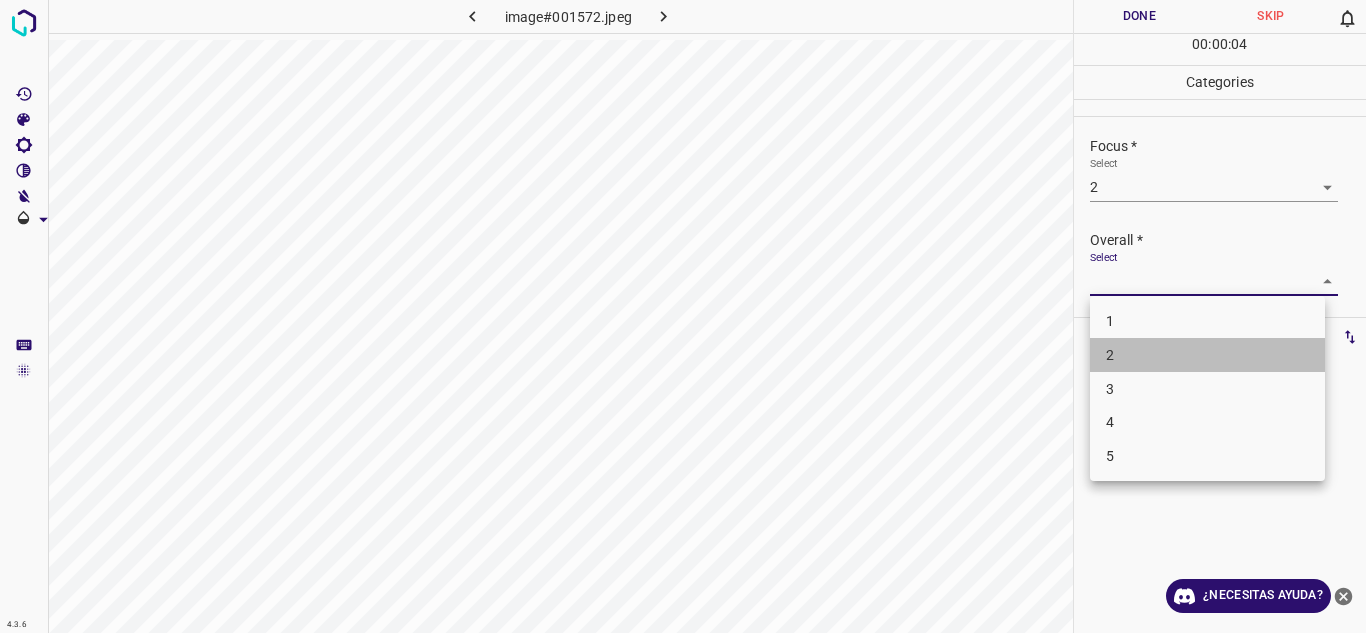 click on "2" at bounding box center (1207, 355) 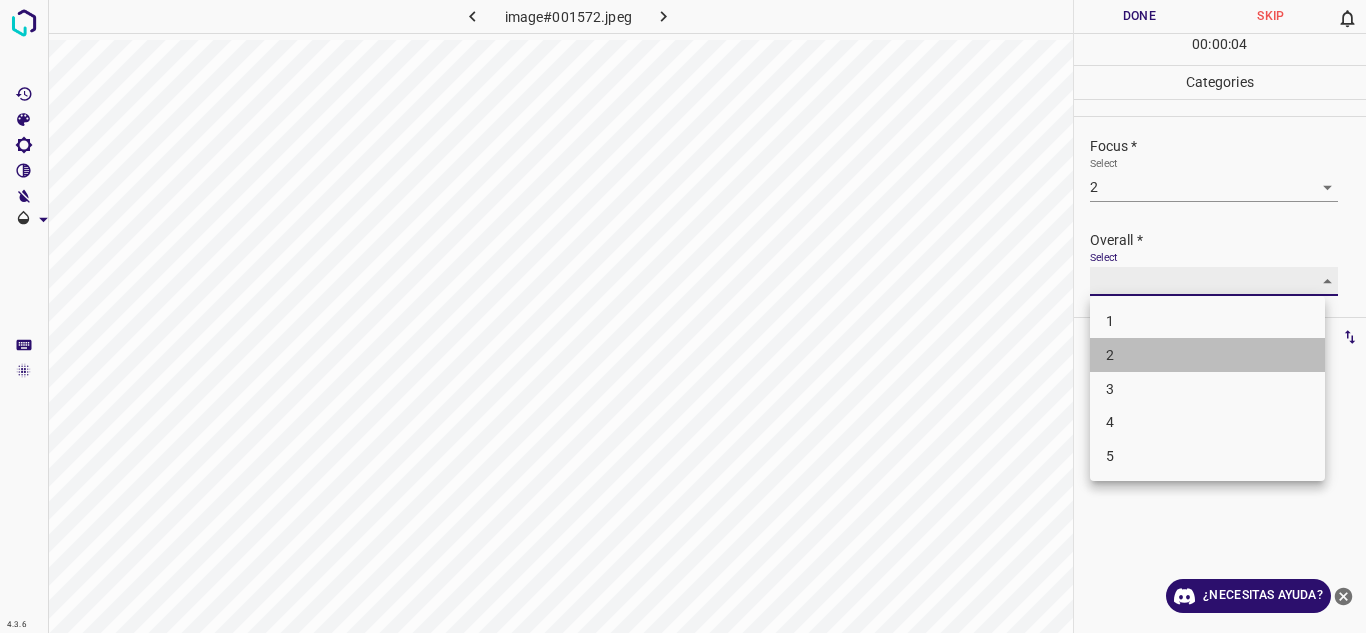 type on "2" 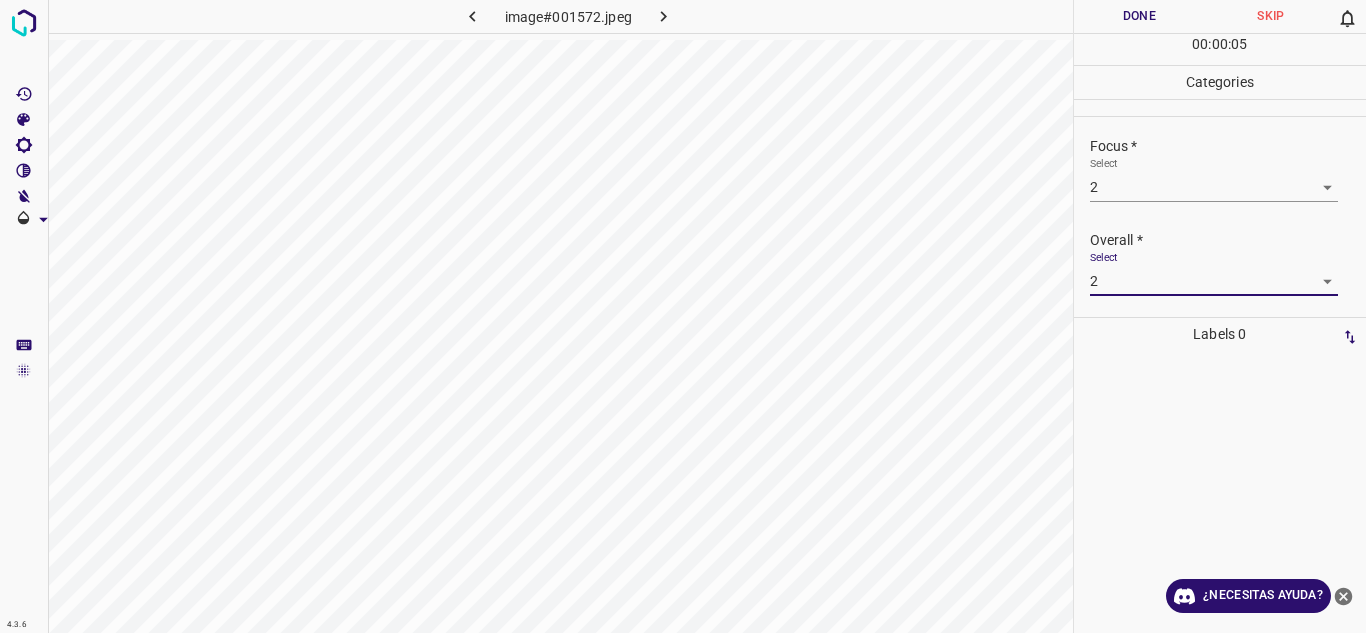 click on "Done" at bounding box center (1140, 16) 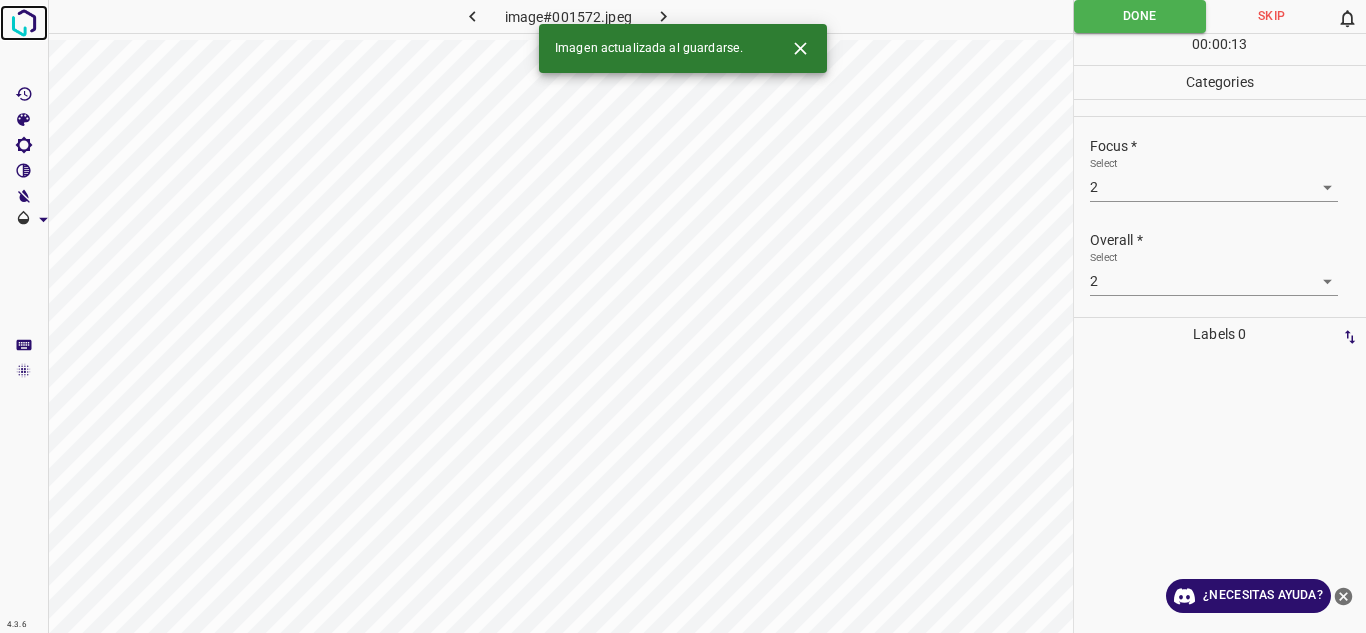 click at bounding box center [24, 23] 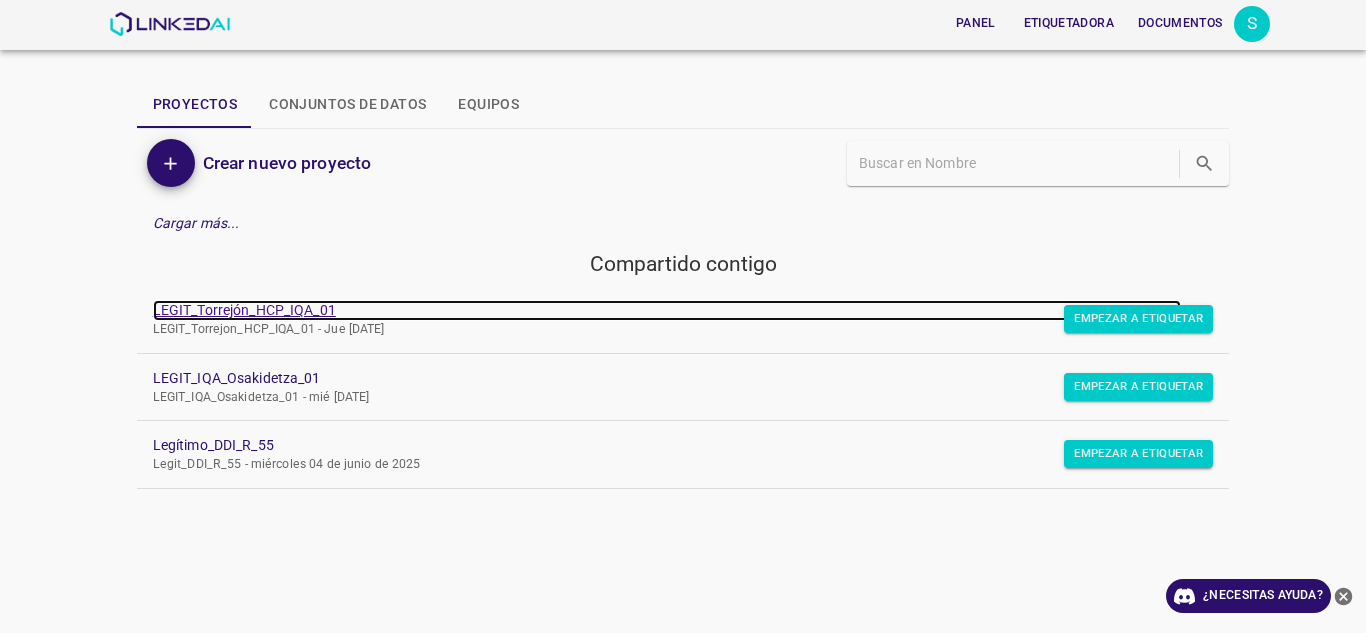 click on "LEGIT_Torrejón_HCP_IQA_01" at bounding box center (667, 310) 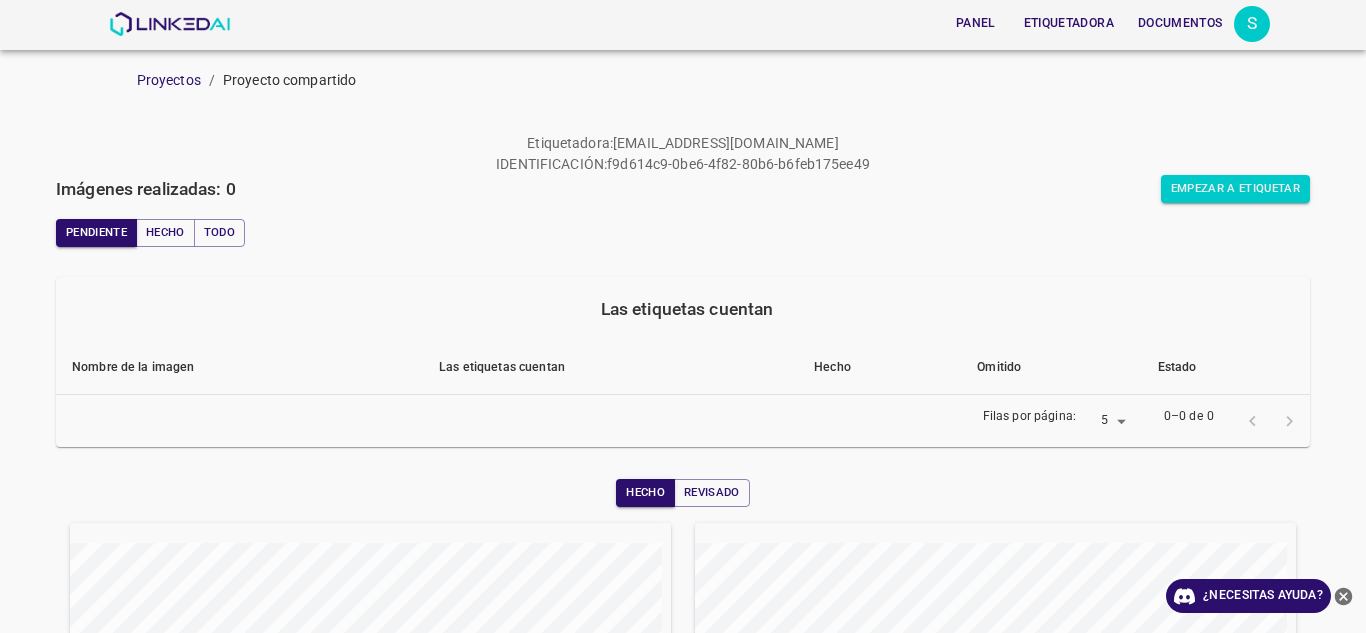 scroll, scrollTop: 0, scrollLeft: 0, axis: both 